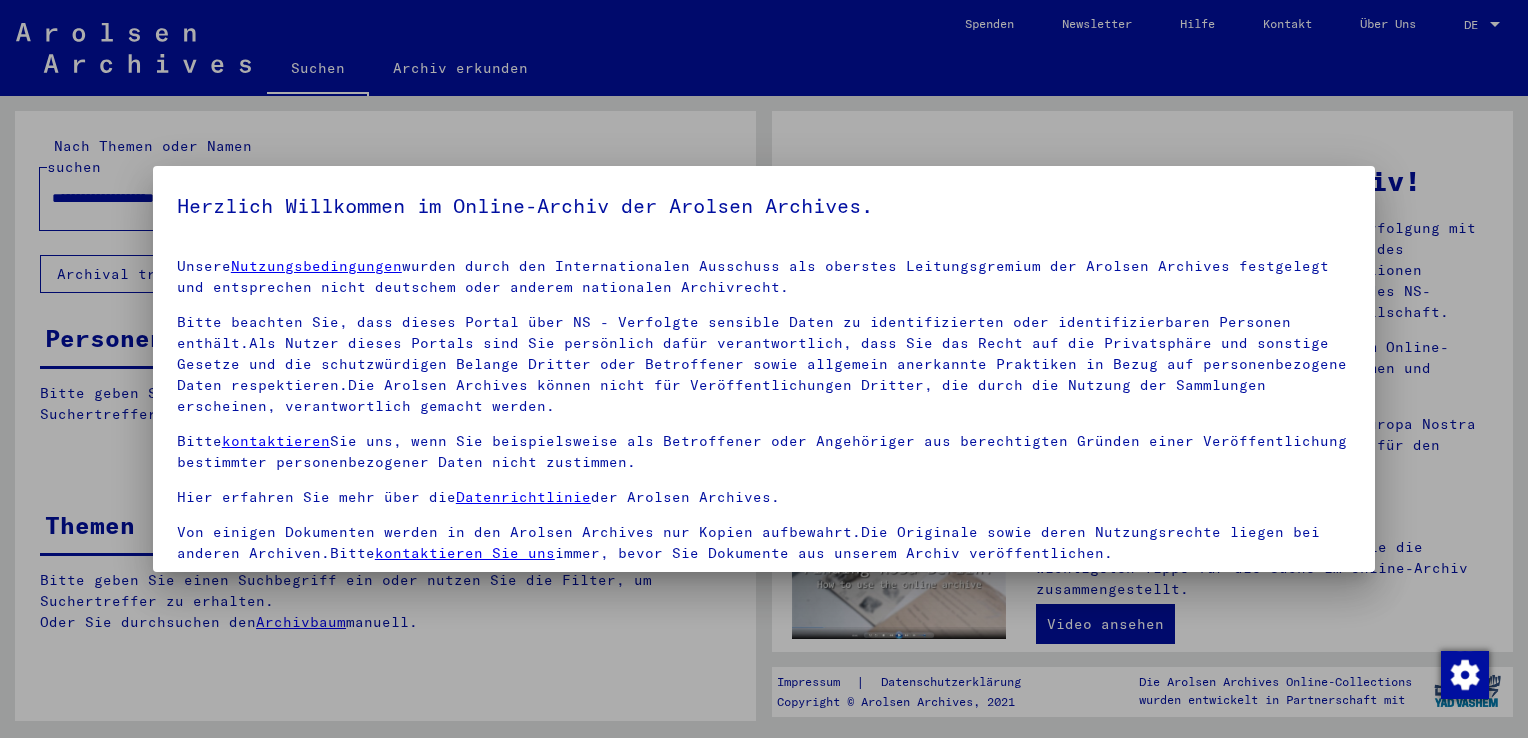 scroll, scrollTop: 0, scrollLeft: 0, axis: both 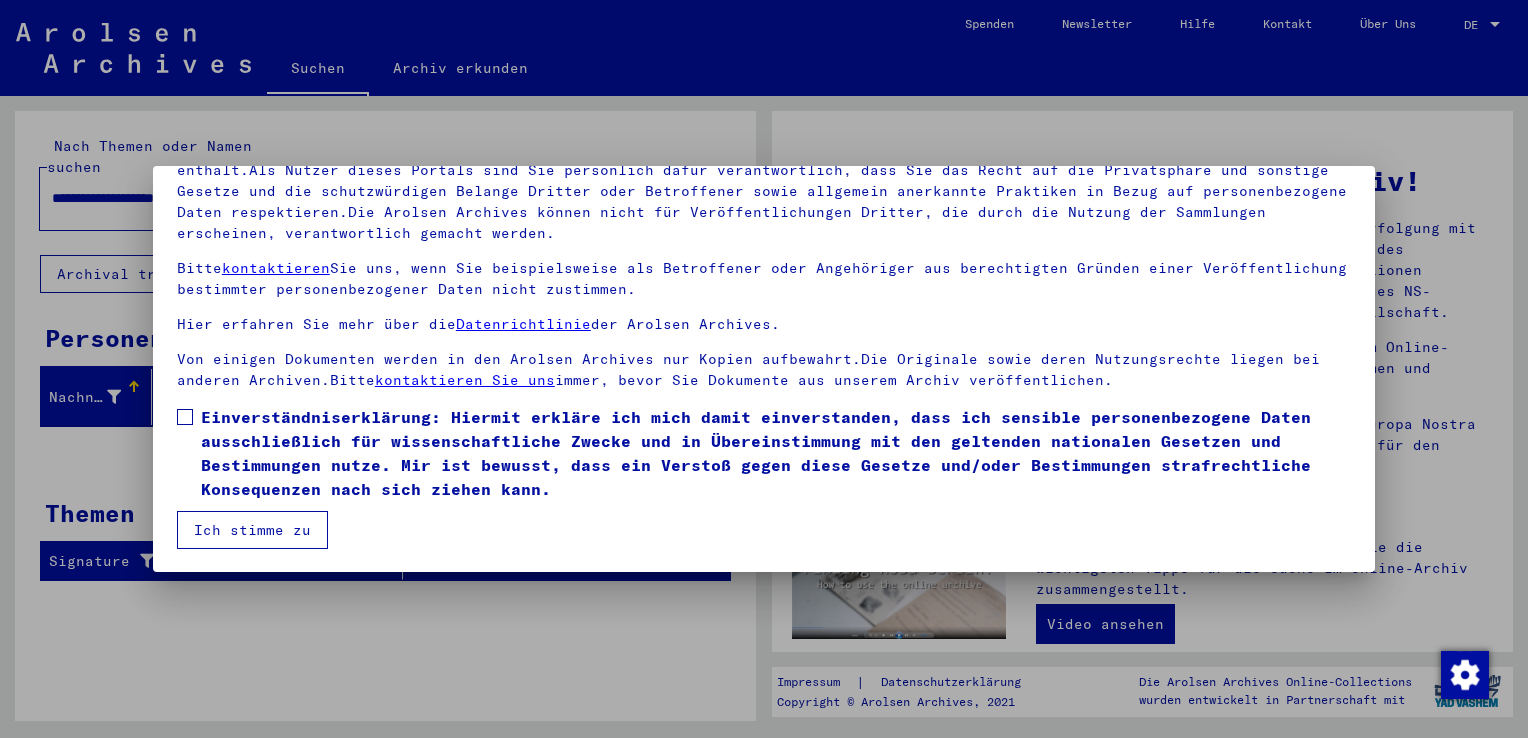click at bounding box center (185, 417) 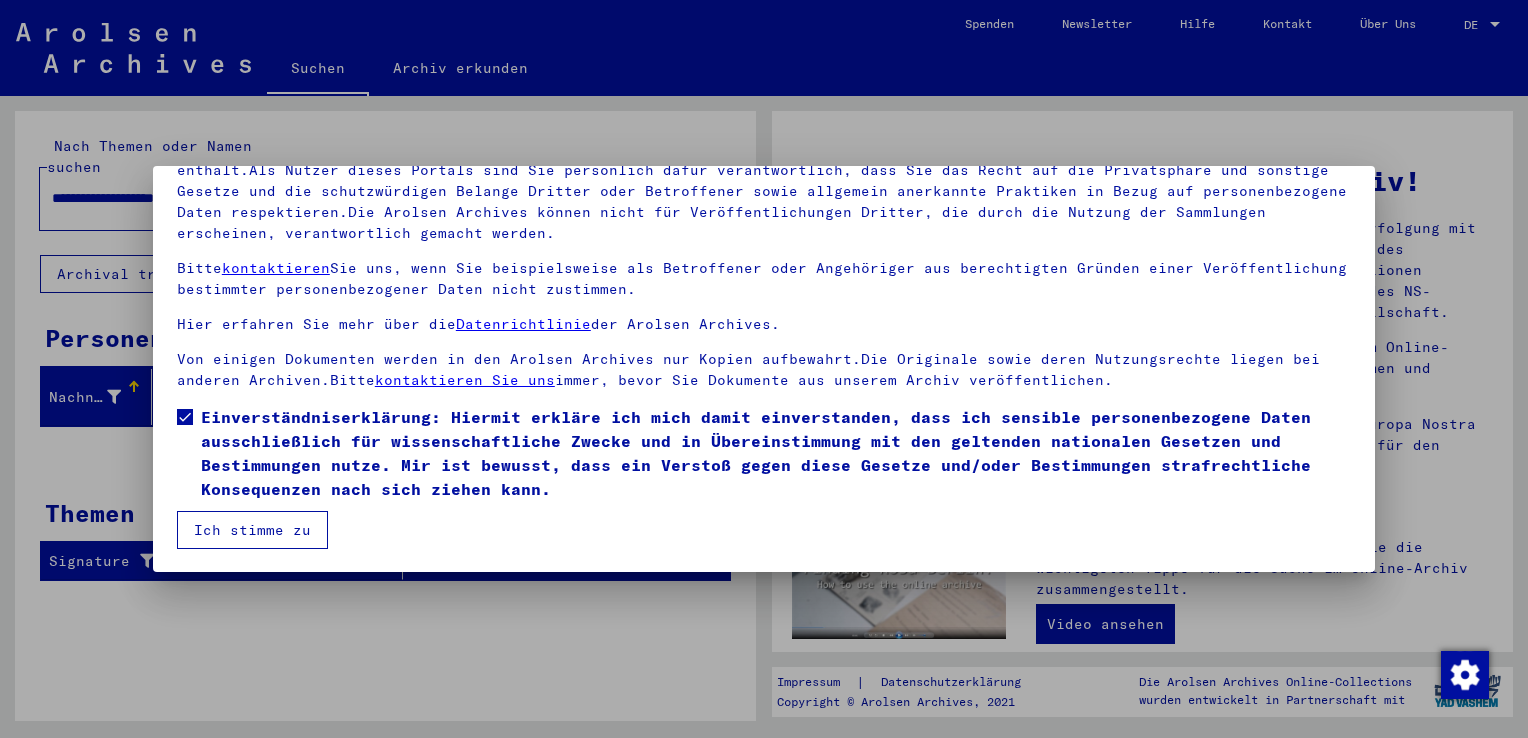 click on "Ich stimme zu" at bounding box center [252, 530] 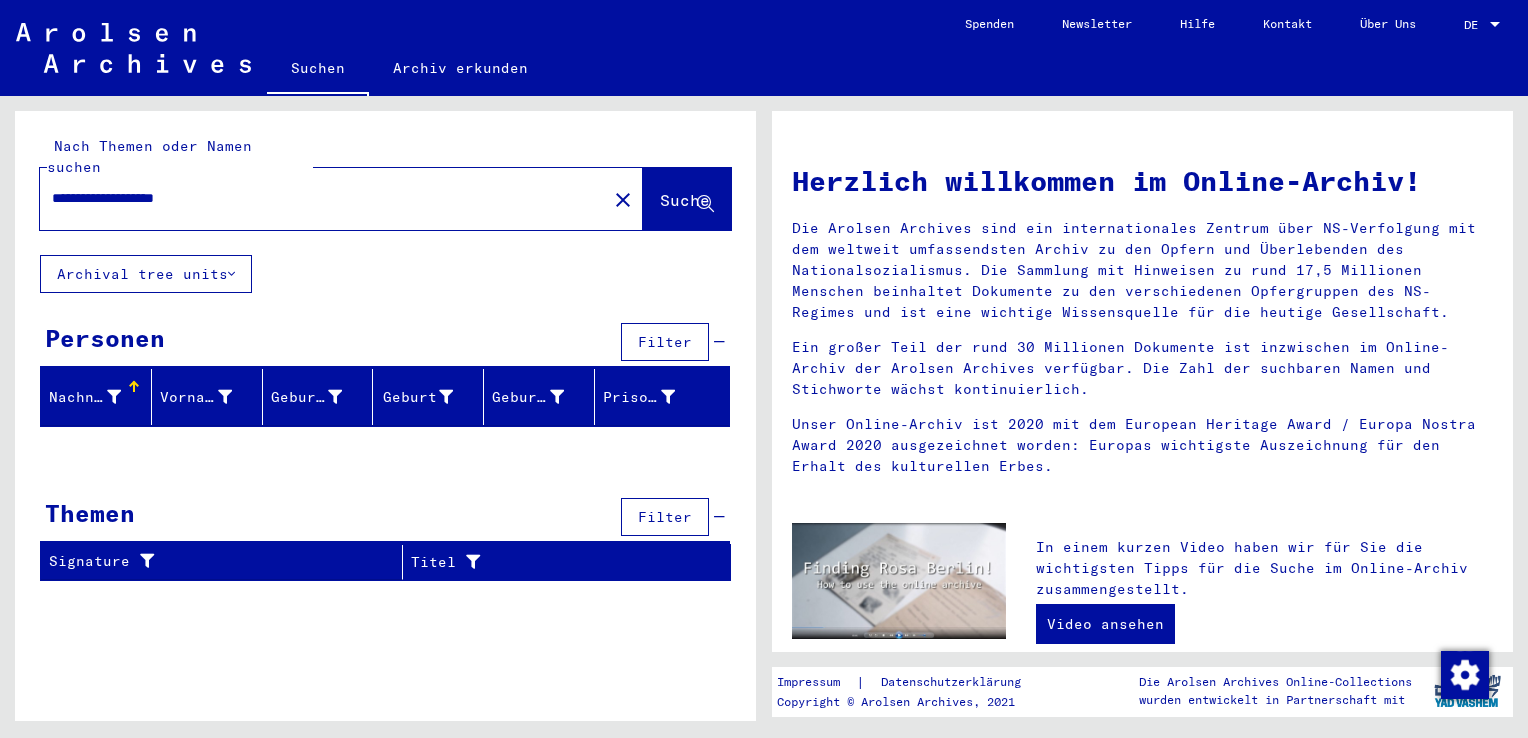 click on "Suche" 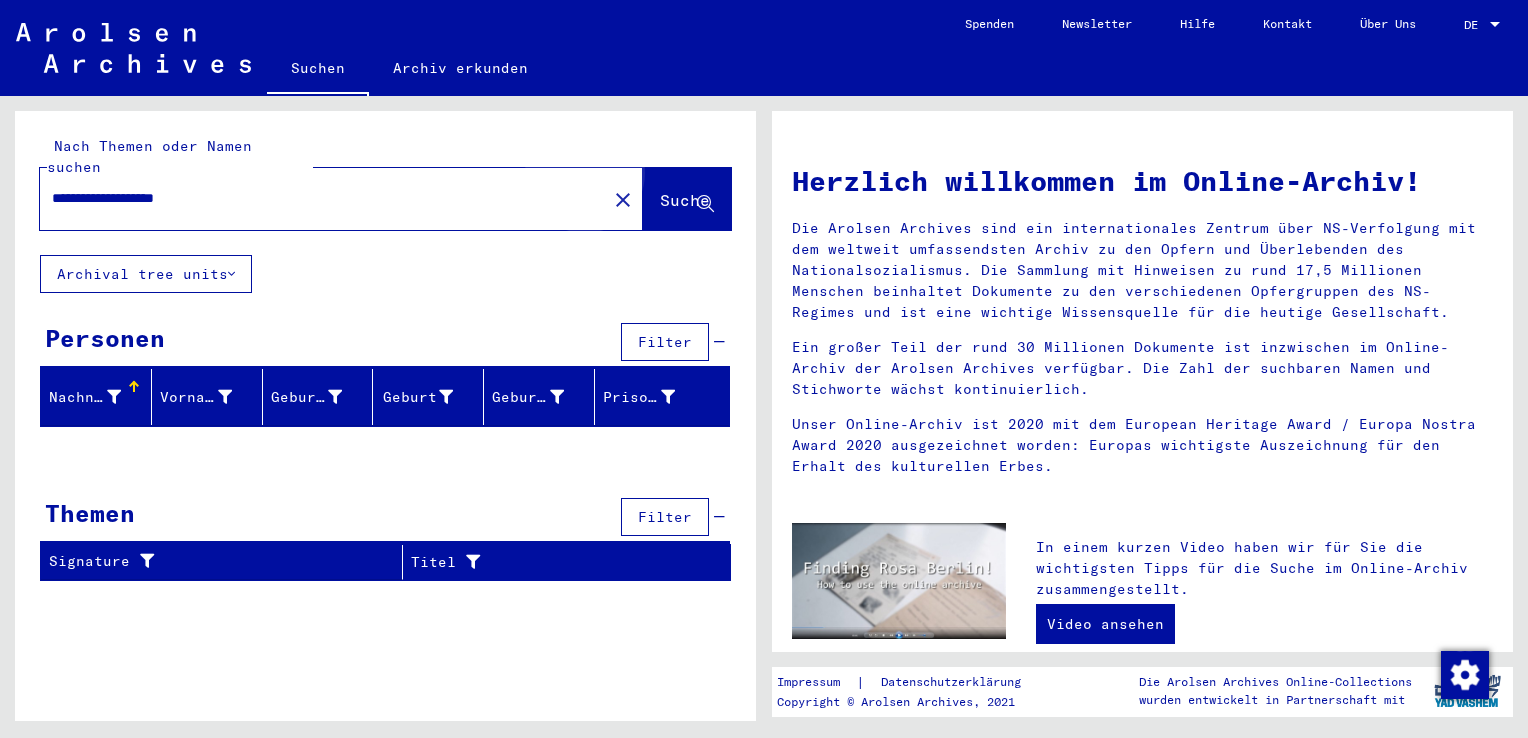 click on "Suche" 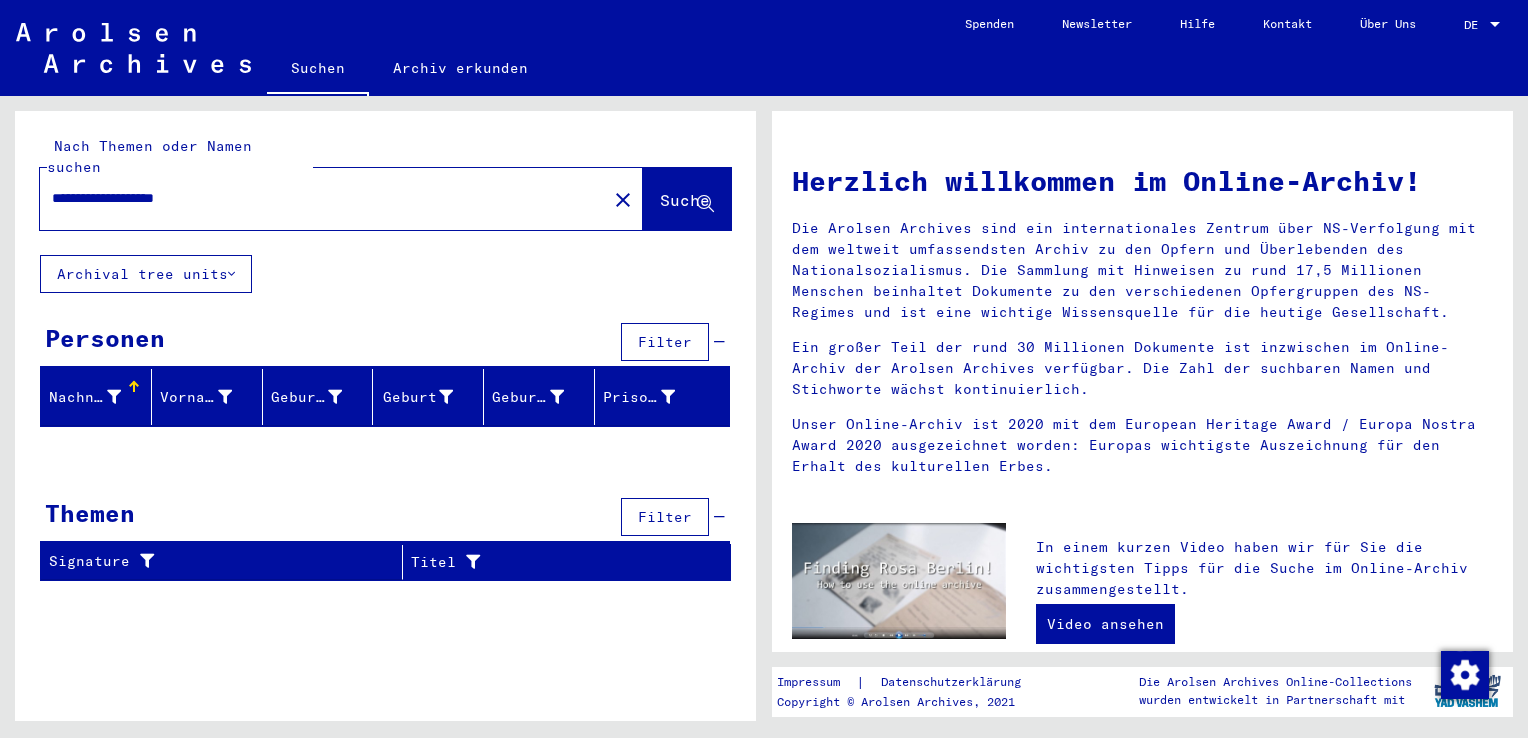 click on "**********" at bounding box center [317, 198] 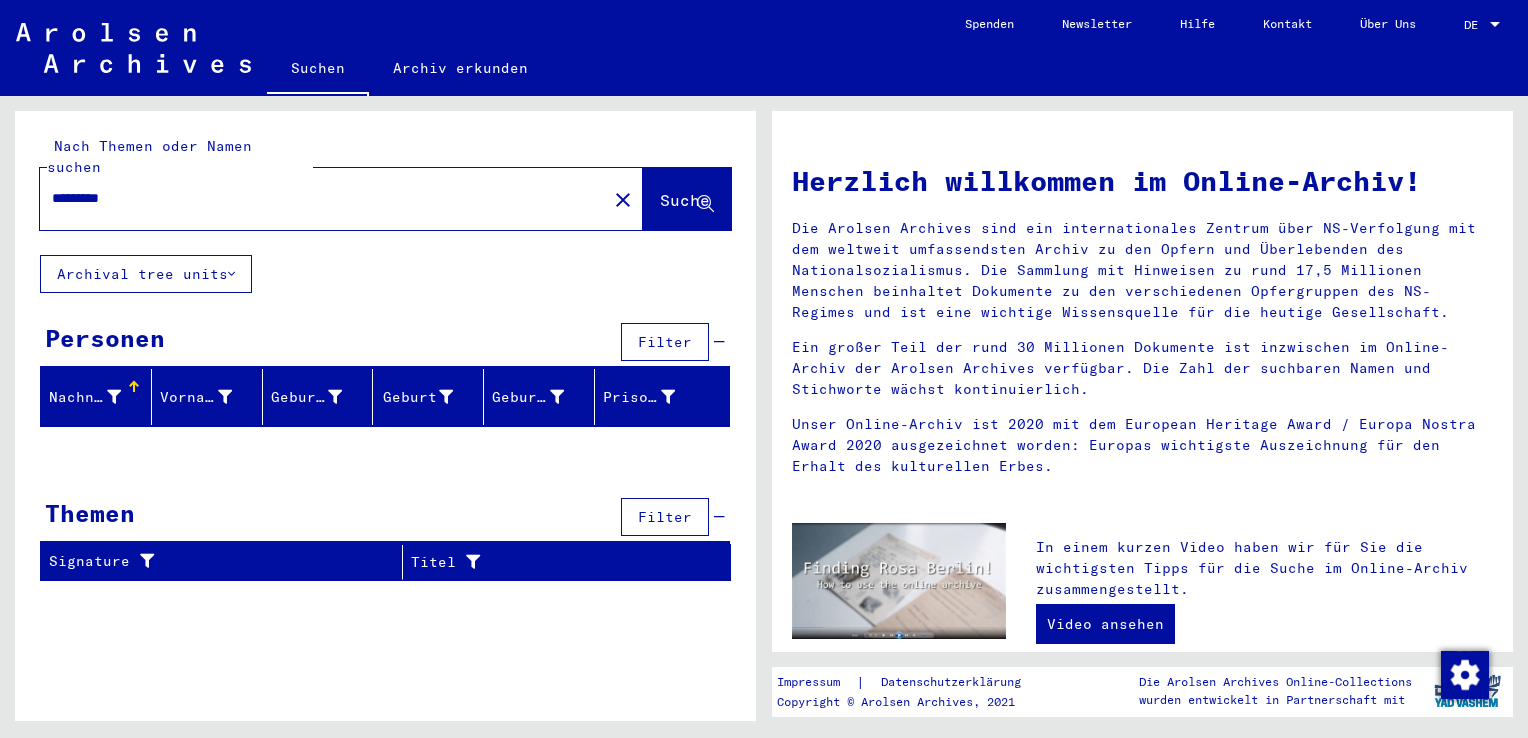 type on "********" 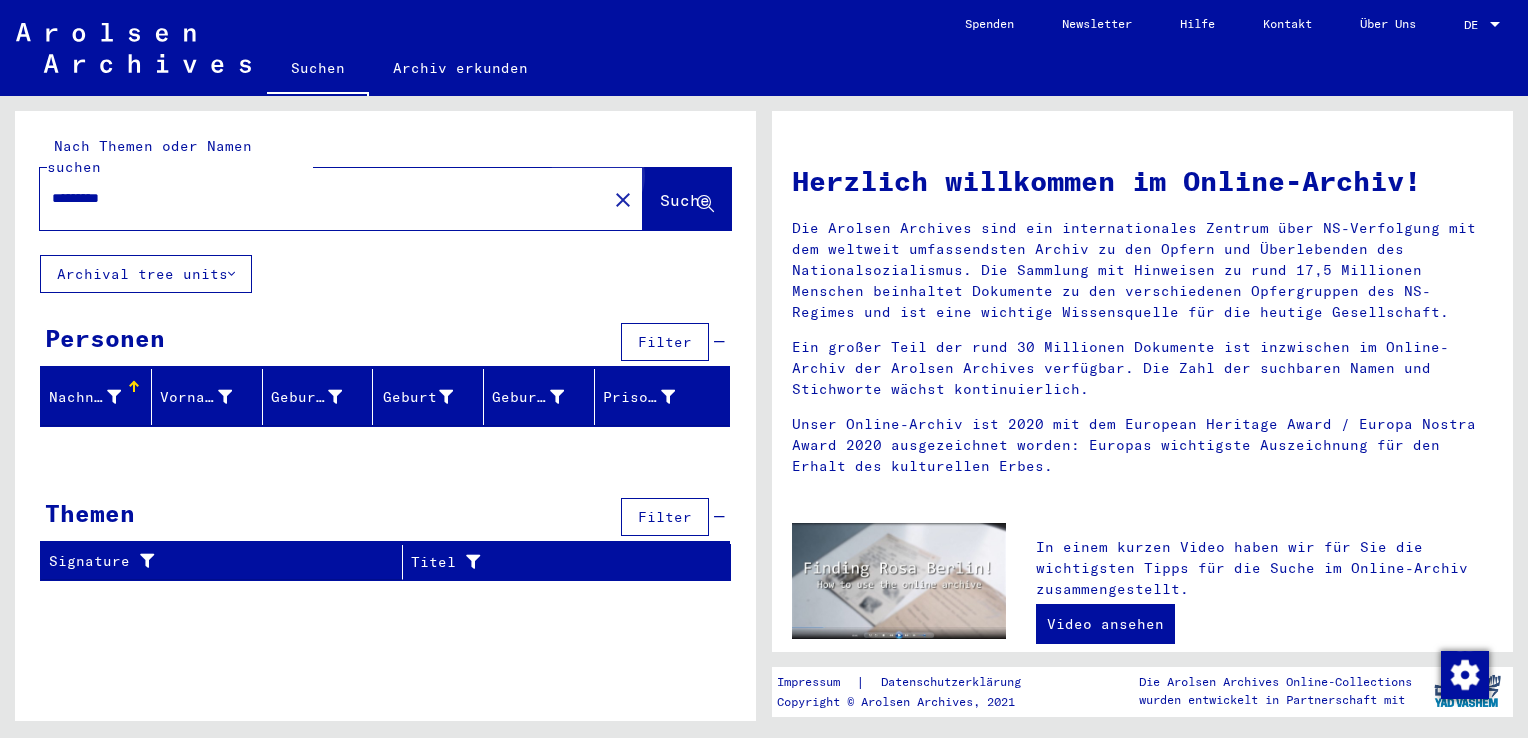 click on "Suche" 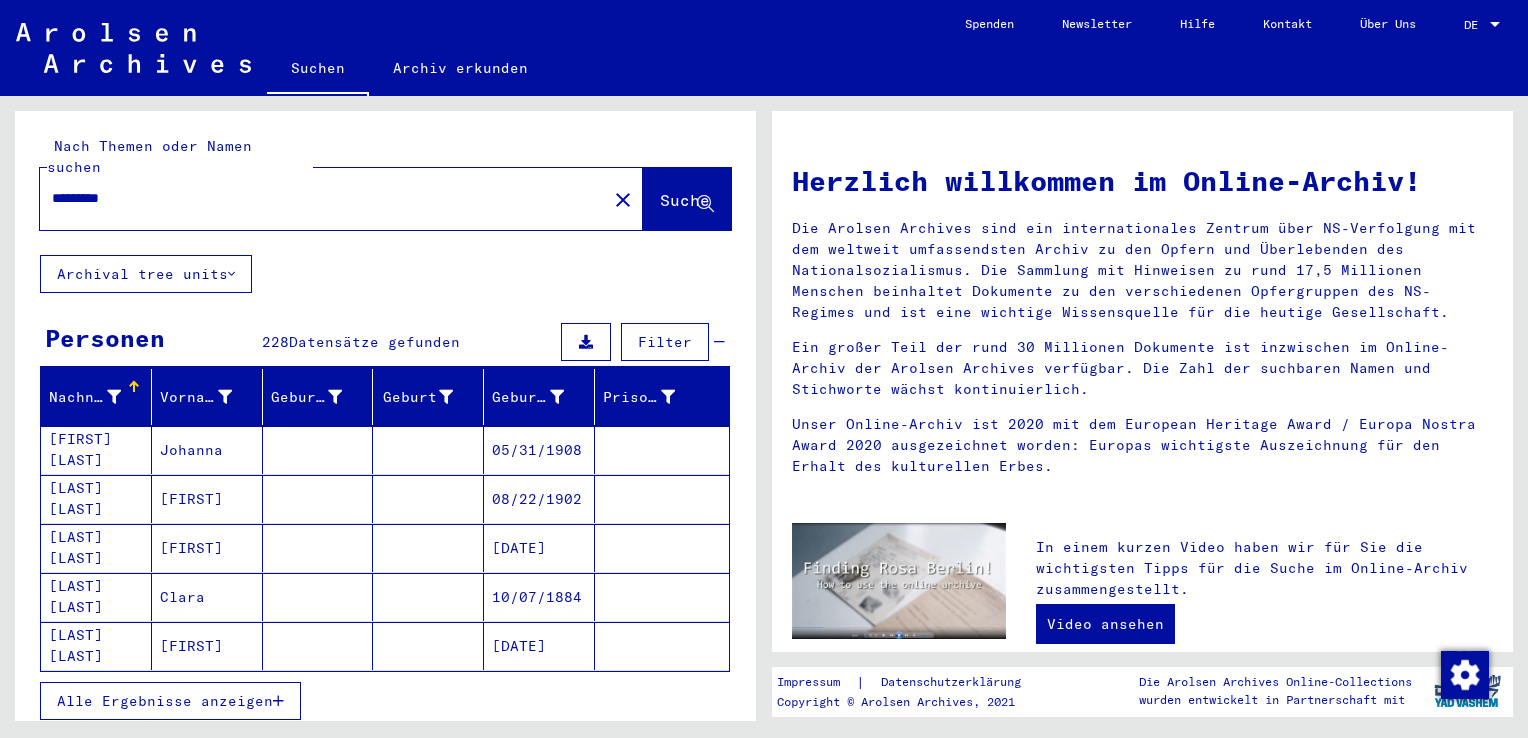 scroll, scrollTop: 100, scrollLeft: 0, axis: vertical 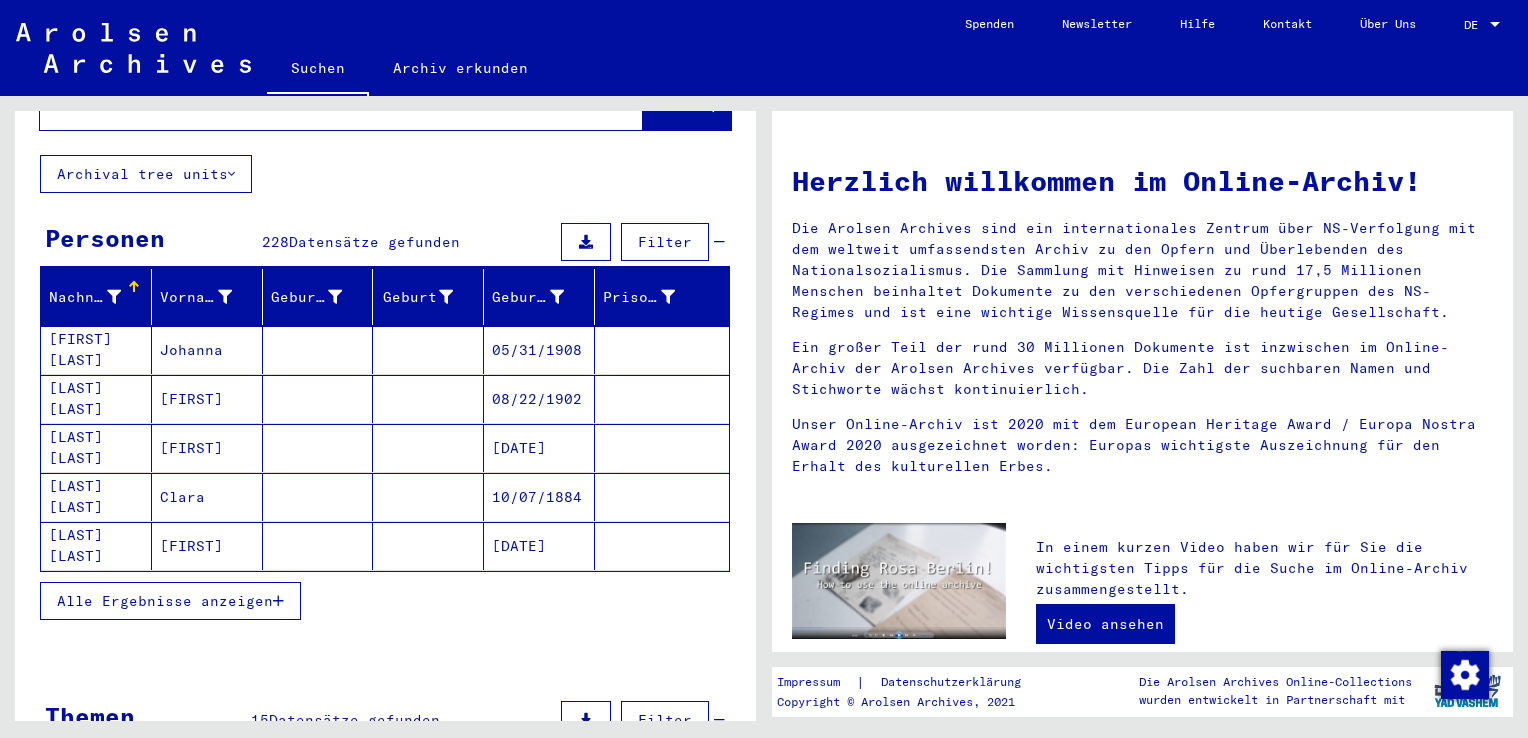 click at bounding box center (278, 601) 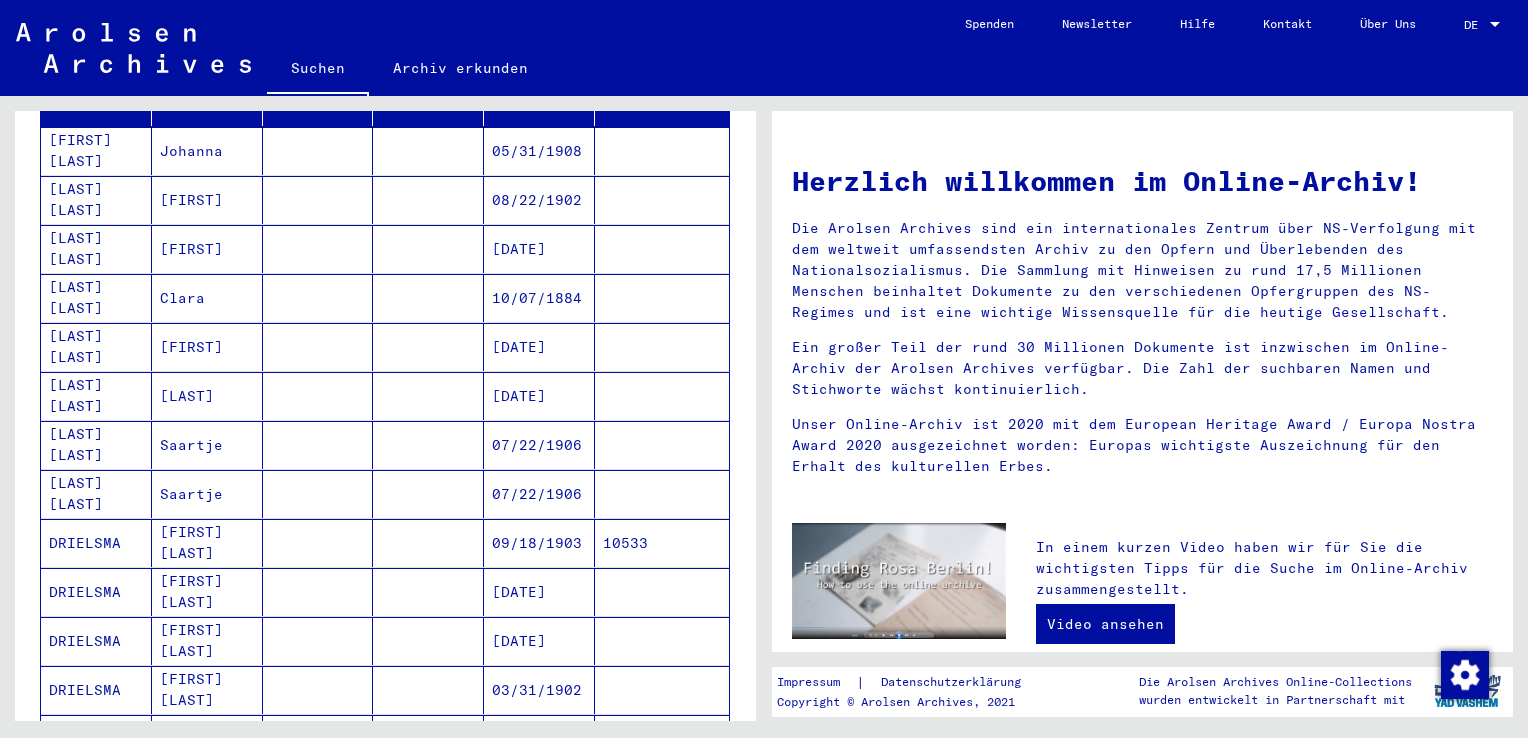 scroll, scrollTop: 300, scrollLeft: 0, axis: vertical 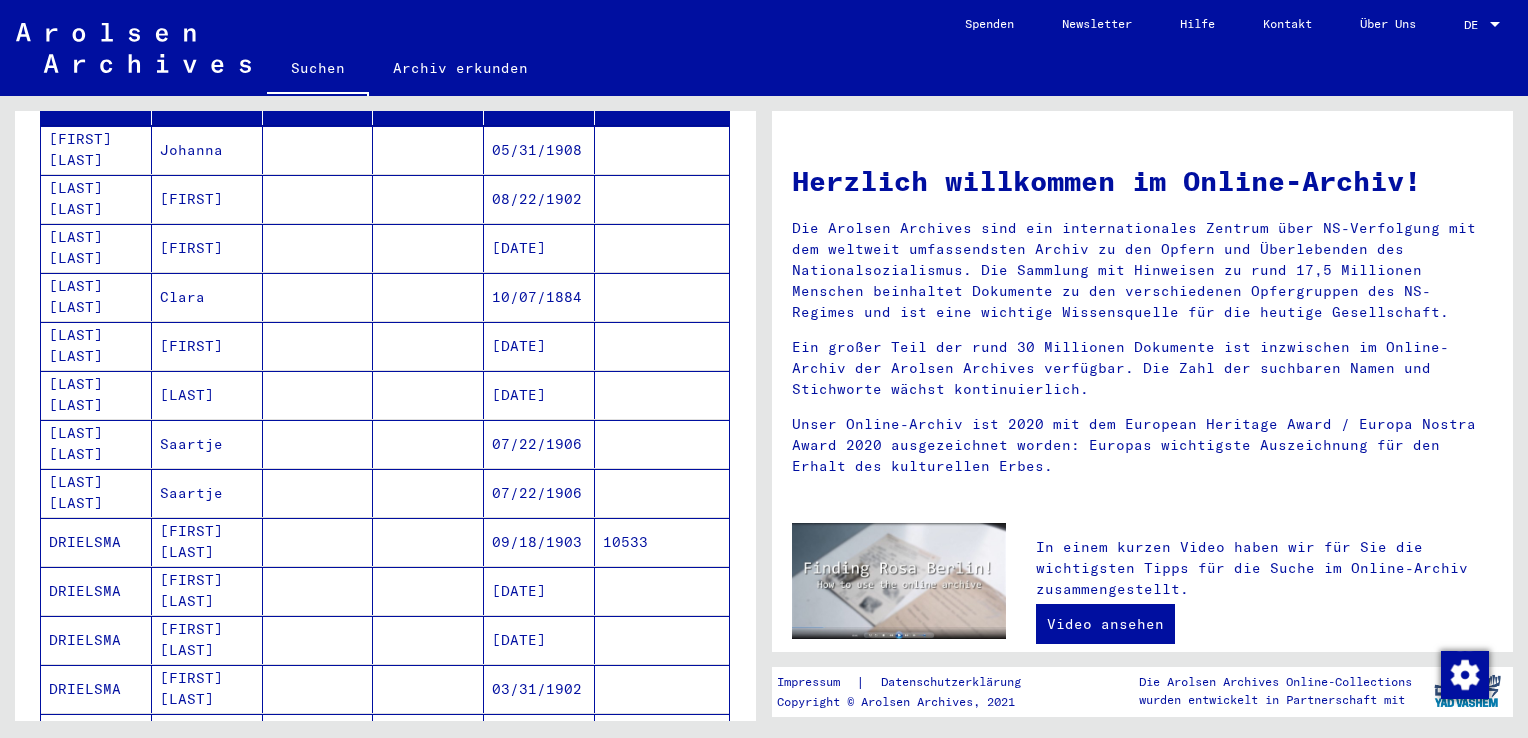click on "[FIRST] [LAST]" at bounding box center [207, 591] 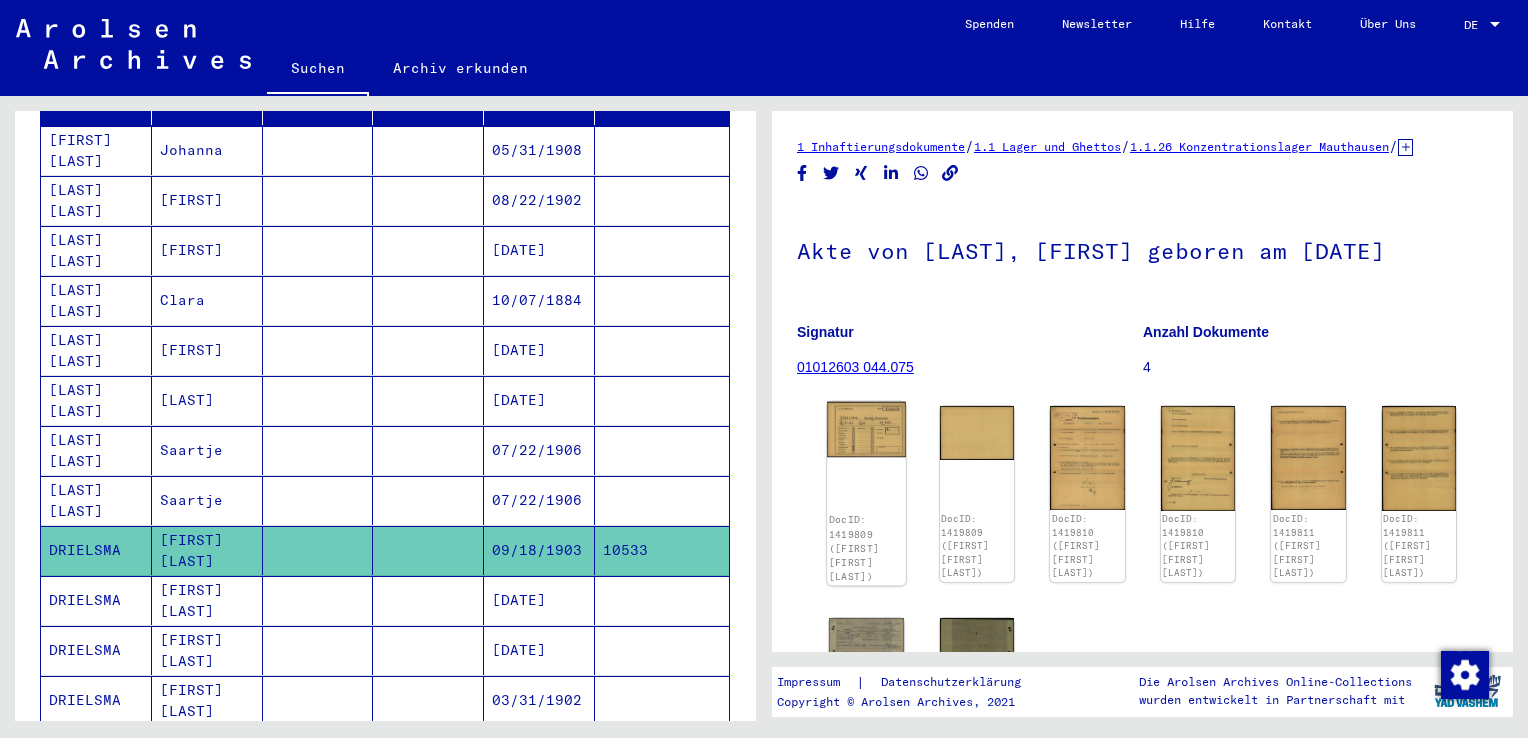 click 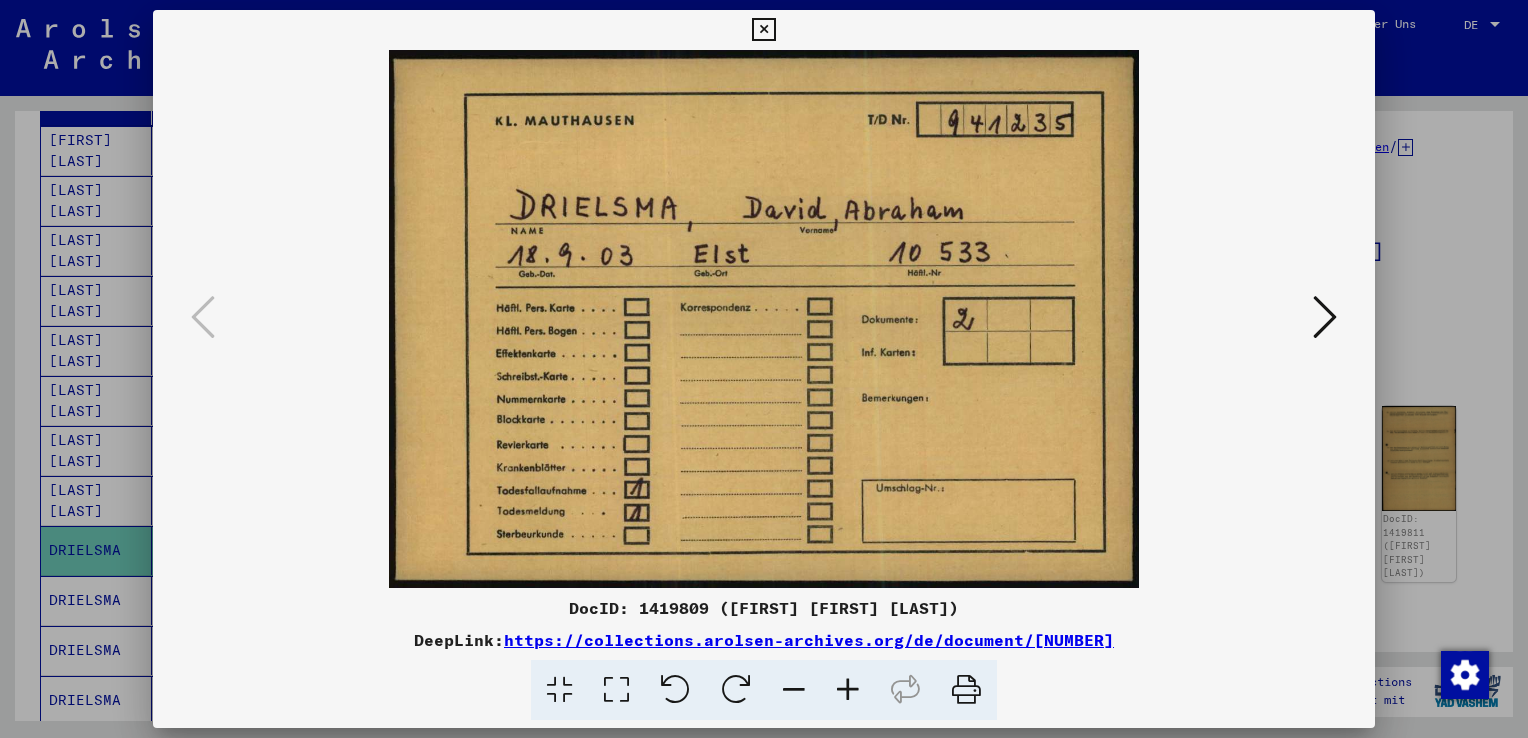 click at bounding box center (763, 30) 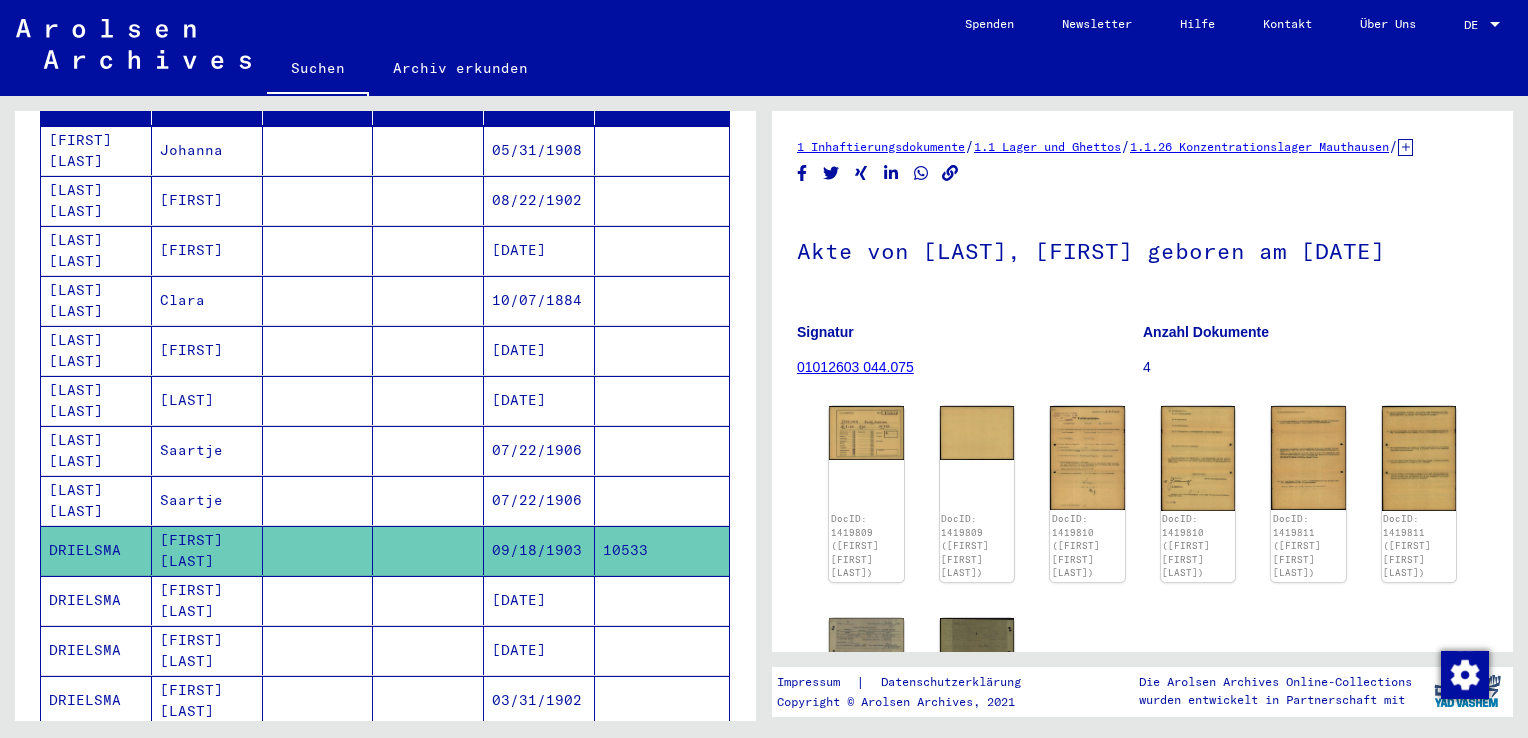 click on "[FIRST] [LAST]" at bounding box center [207, 650] 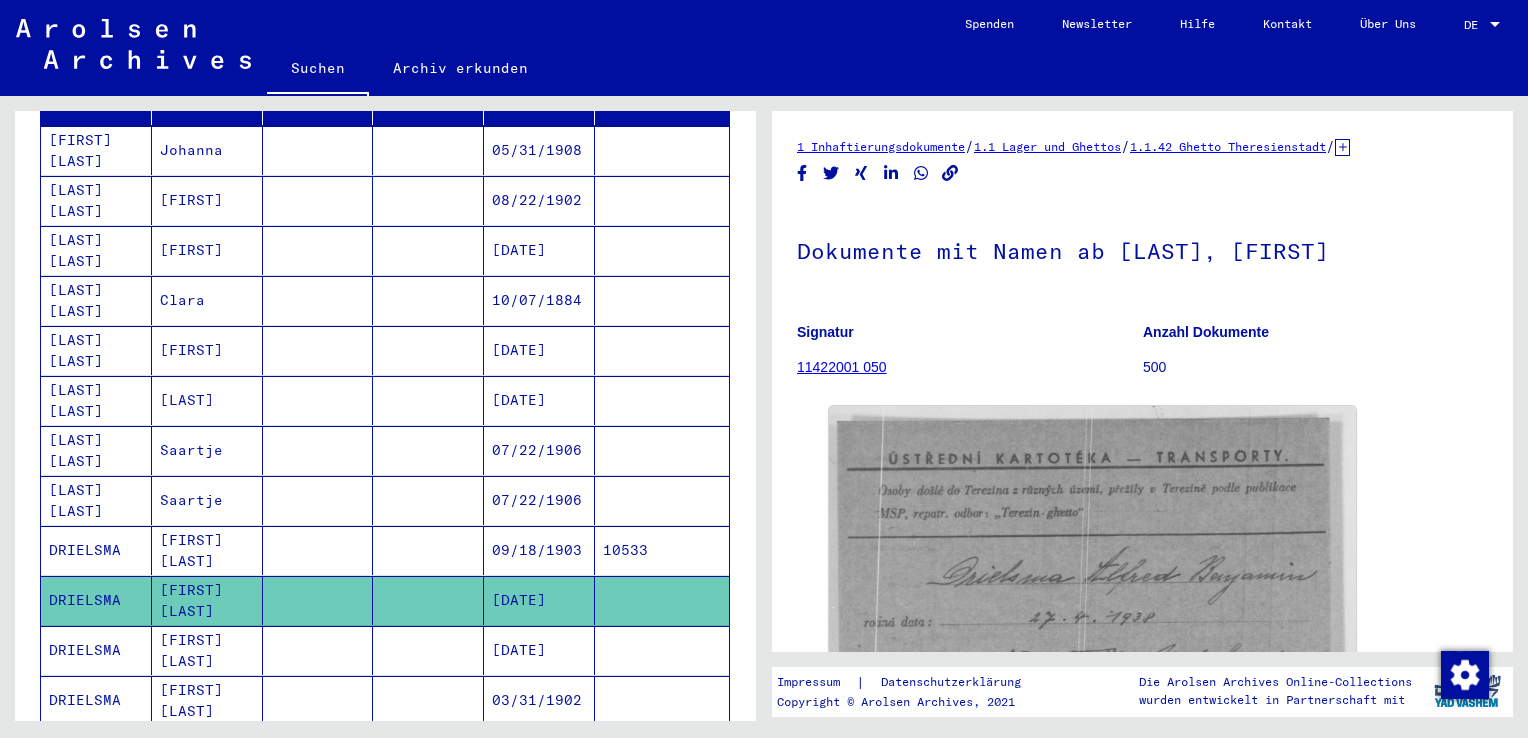 scroll, scrollTop: 0, scrollLeft: 0, axis: both 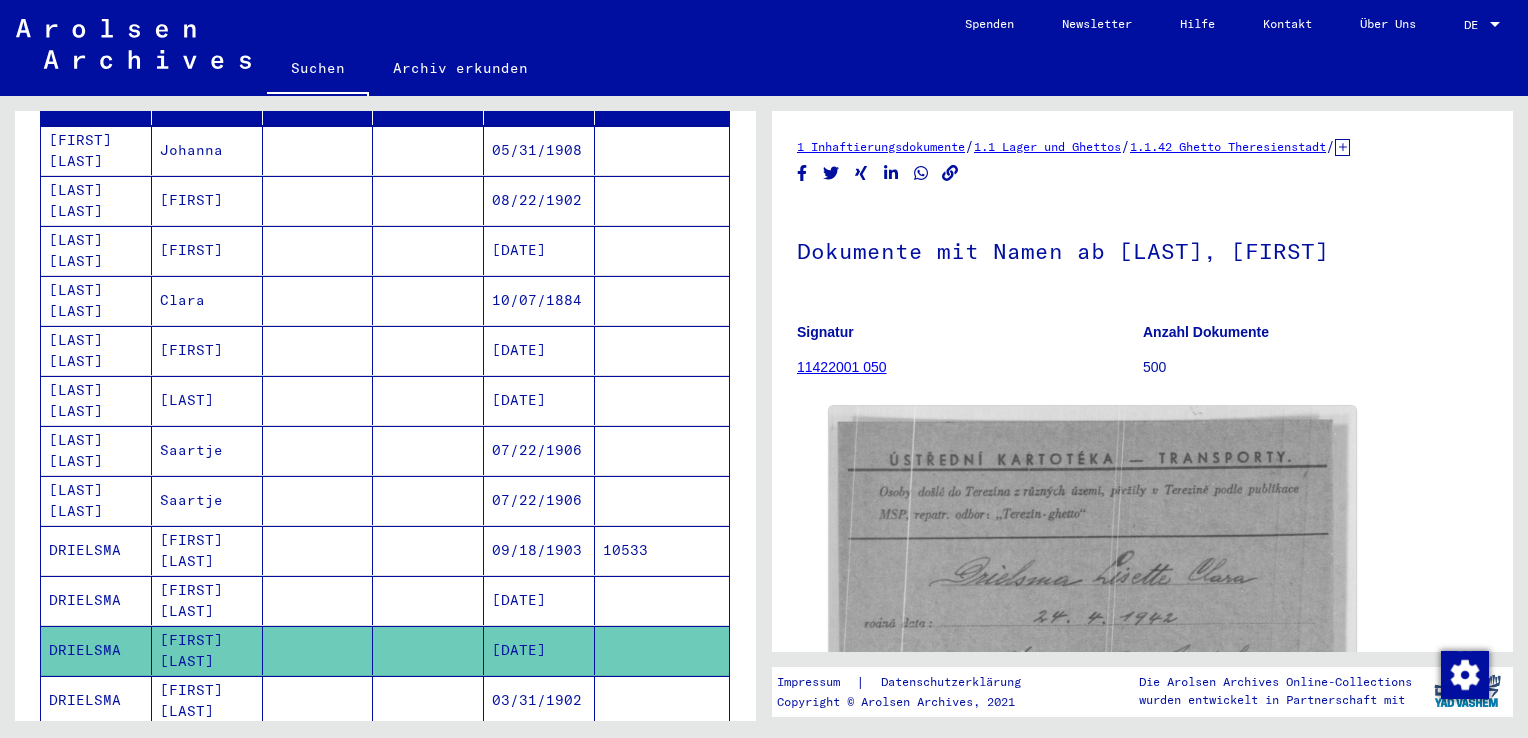 click on "[FIRST] [LAST]" at bounding box center [207, 750] 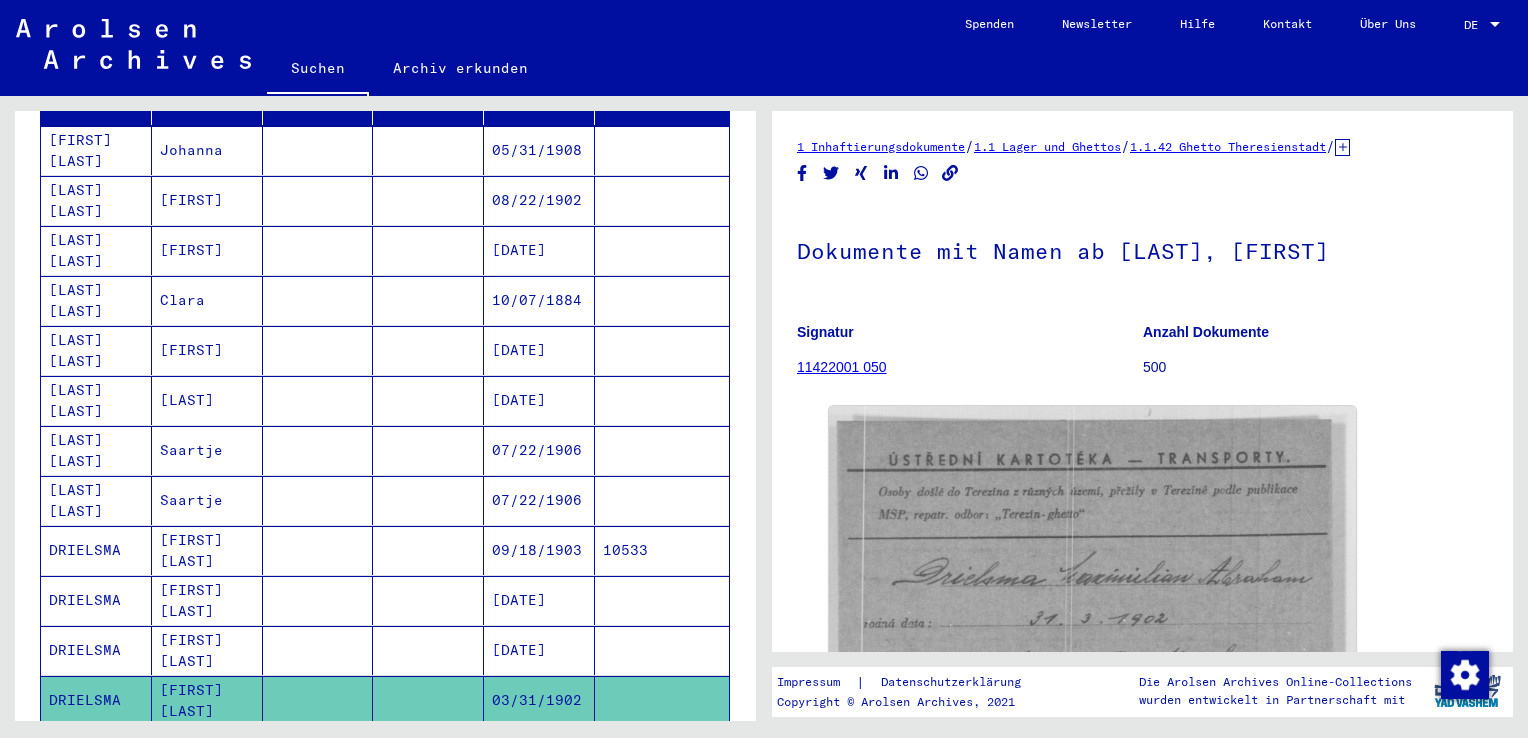 scroll, scrollTop: 0, scrollLeft: 0, axis: both 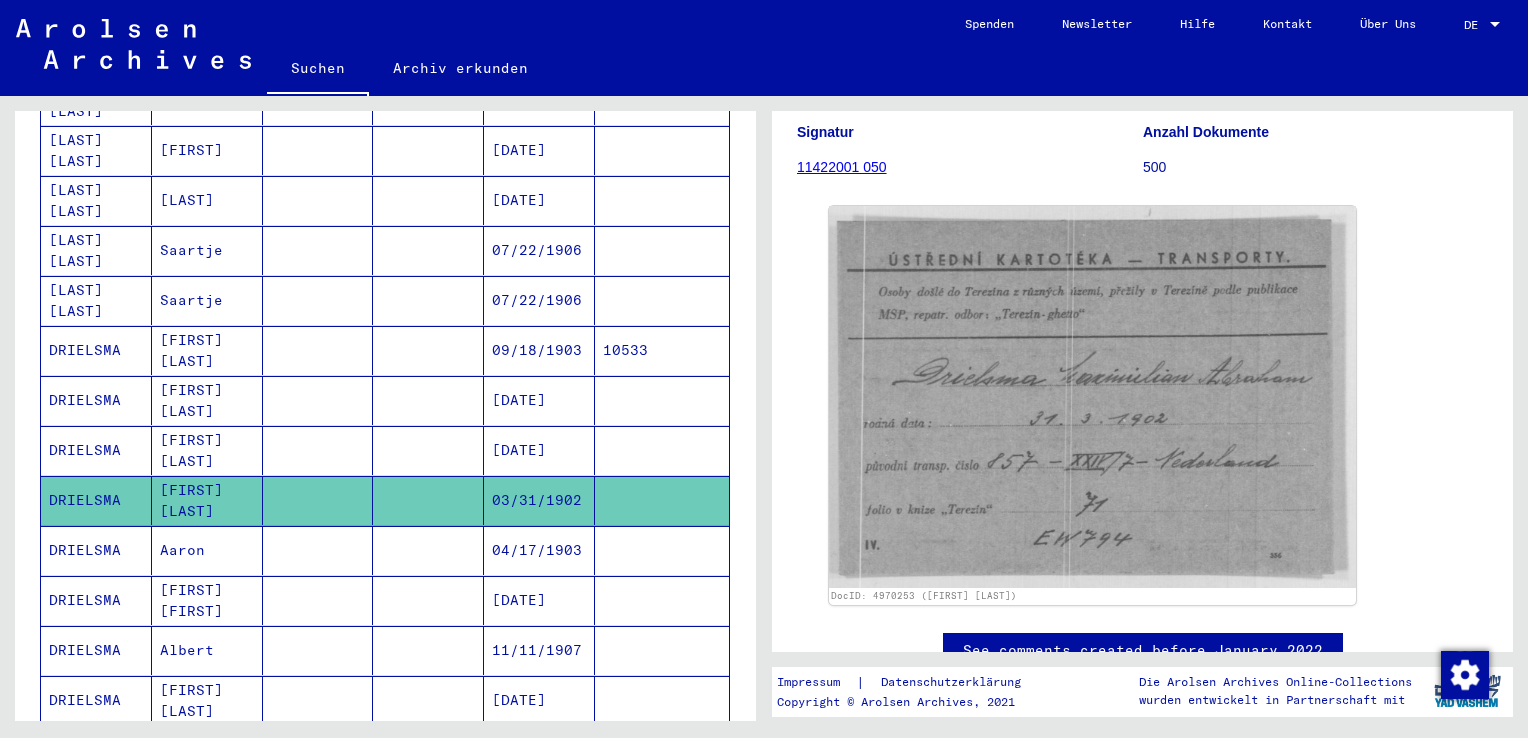 click on "Aaron" at bounding box center [207, 600] 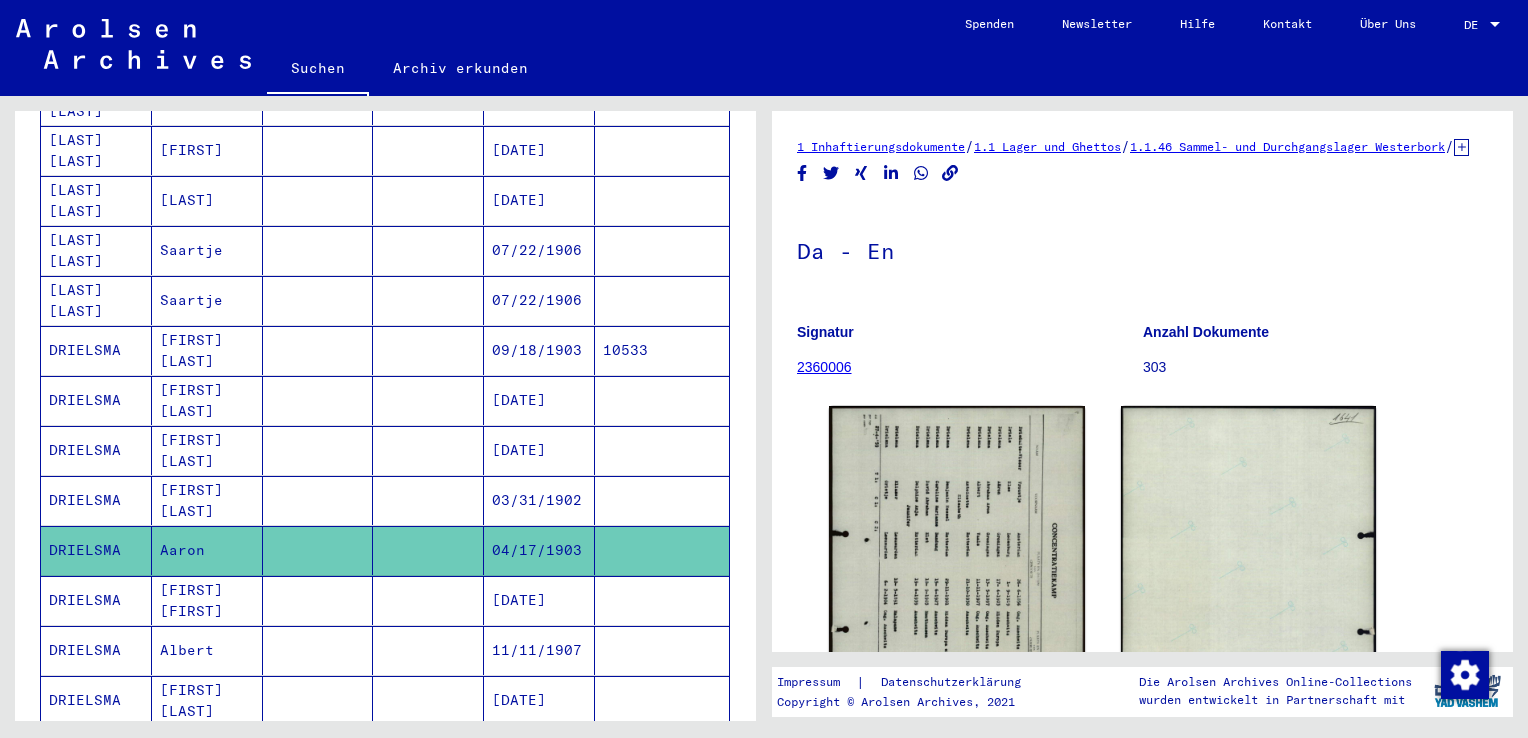 scroll, scrollTop: 0, scrollLeft: 0, axis: both 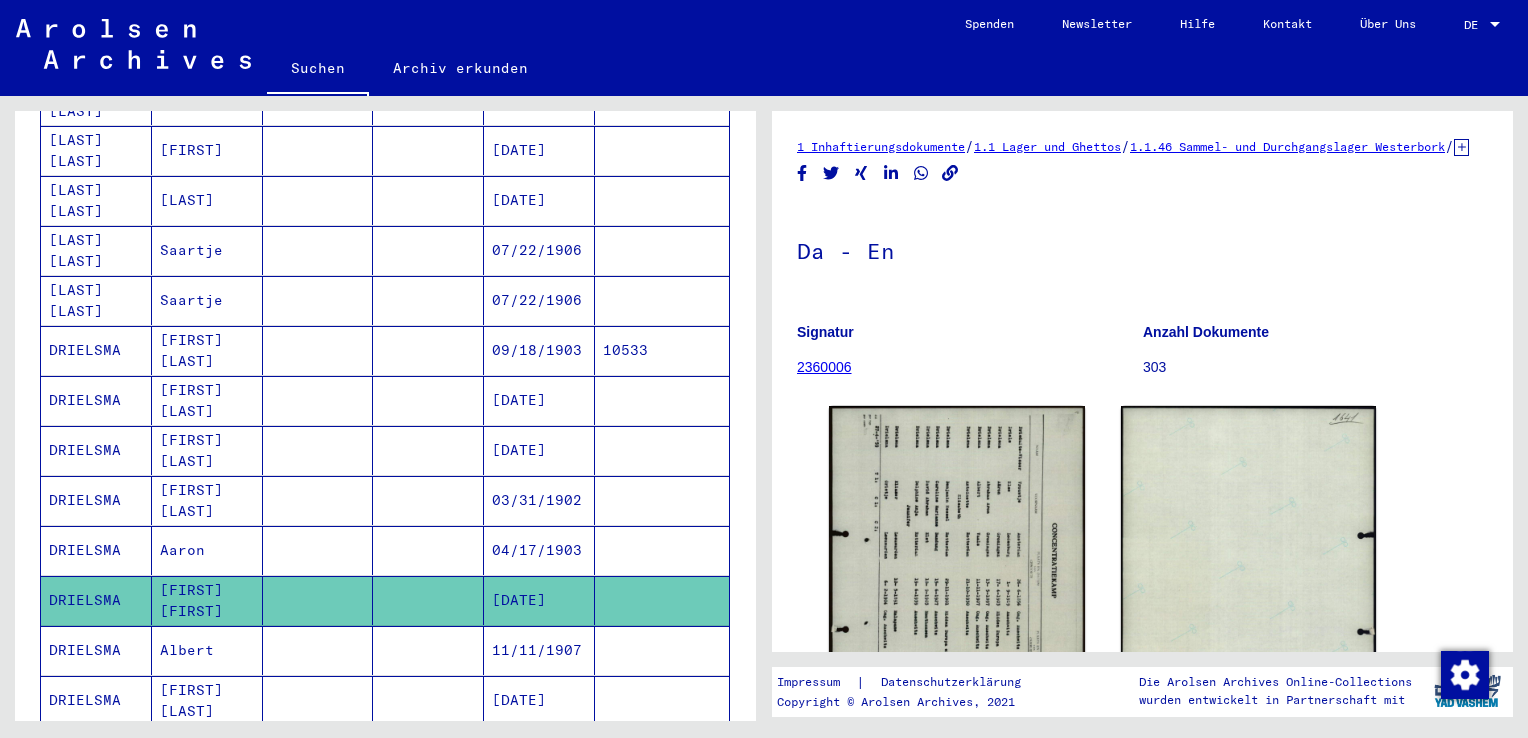 click on "[FIRST] [FIRST]" 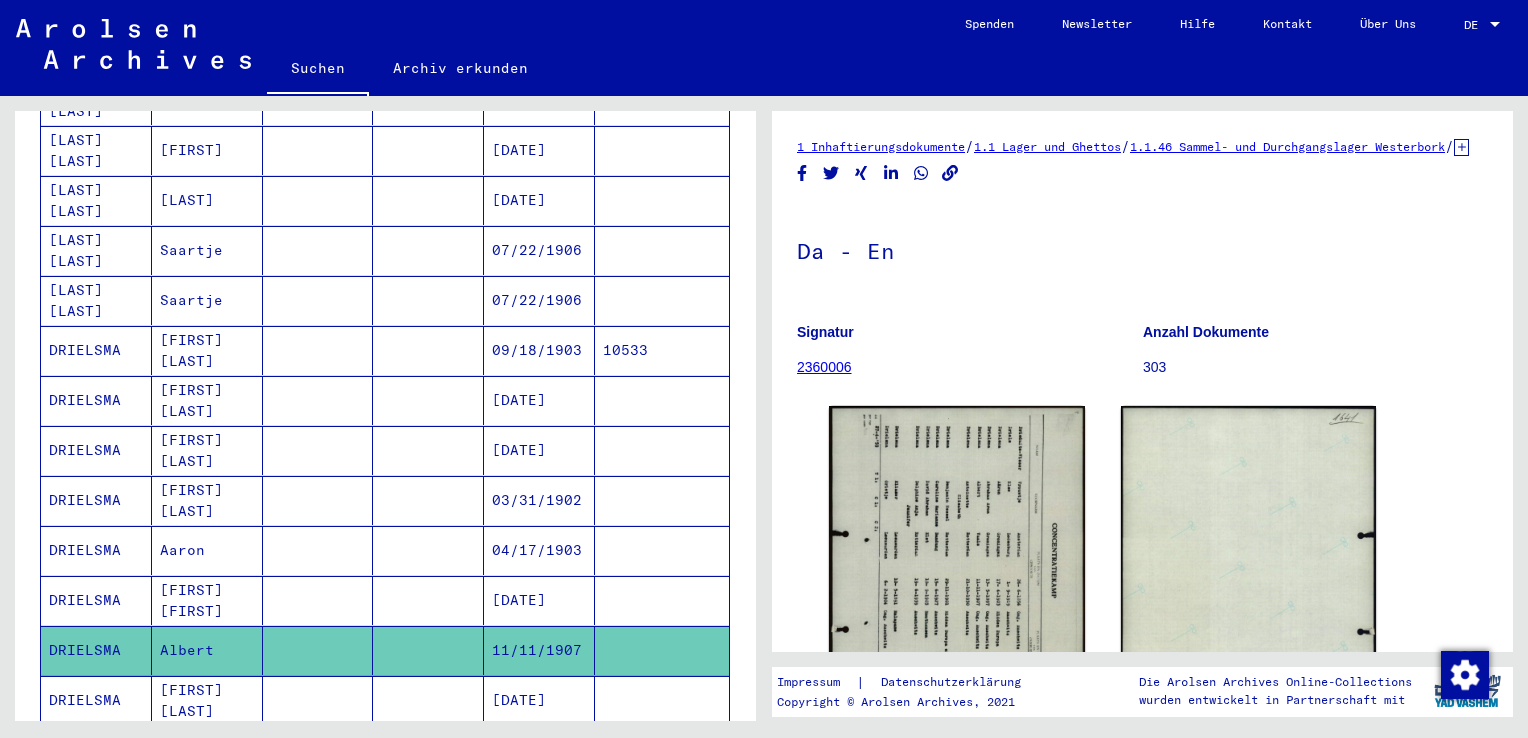 click on "Albert" 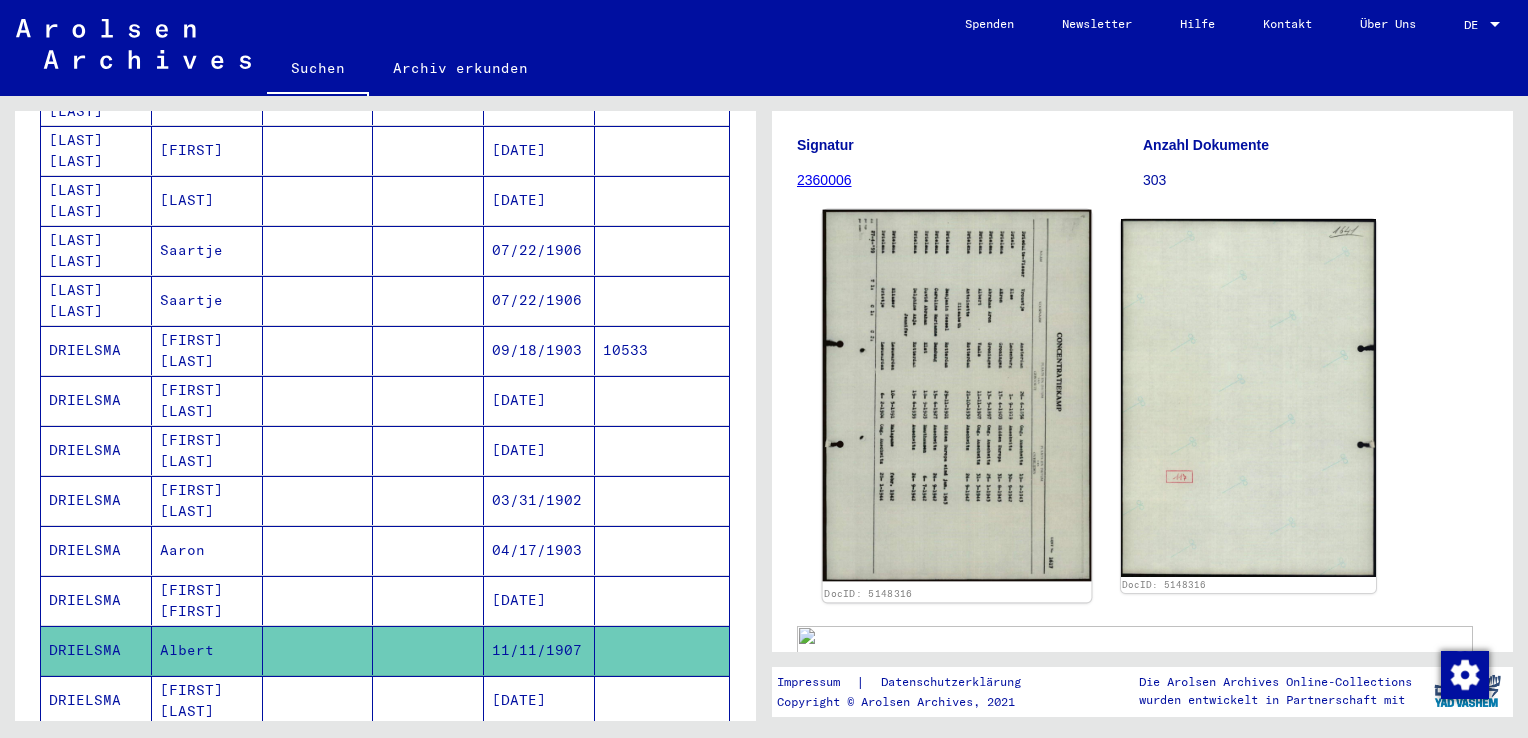 scroll, scrollTop: 200, scrollLeft: 0, axis: vertical 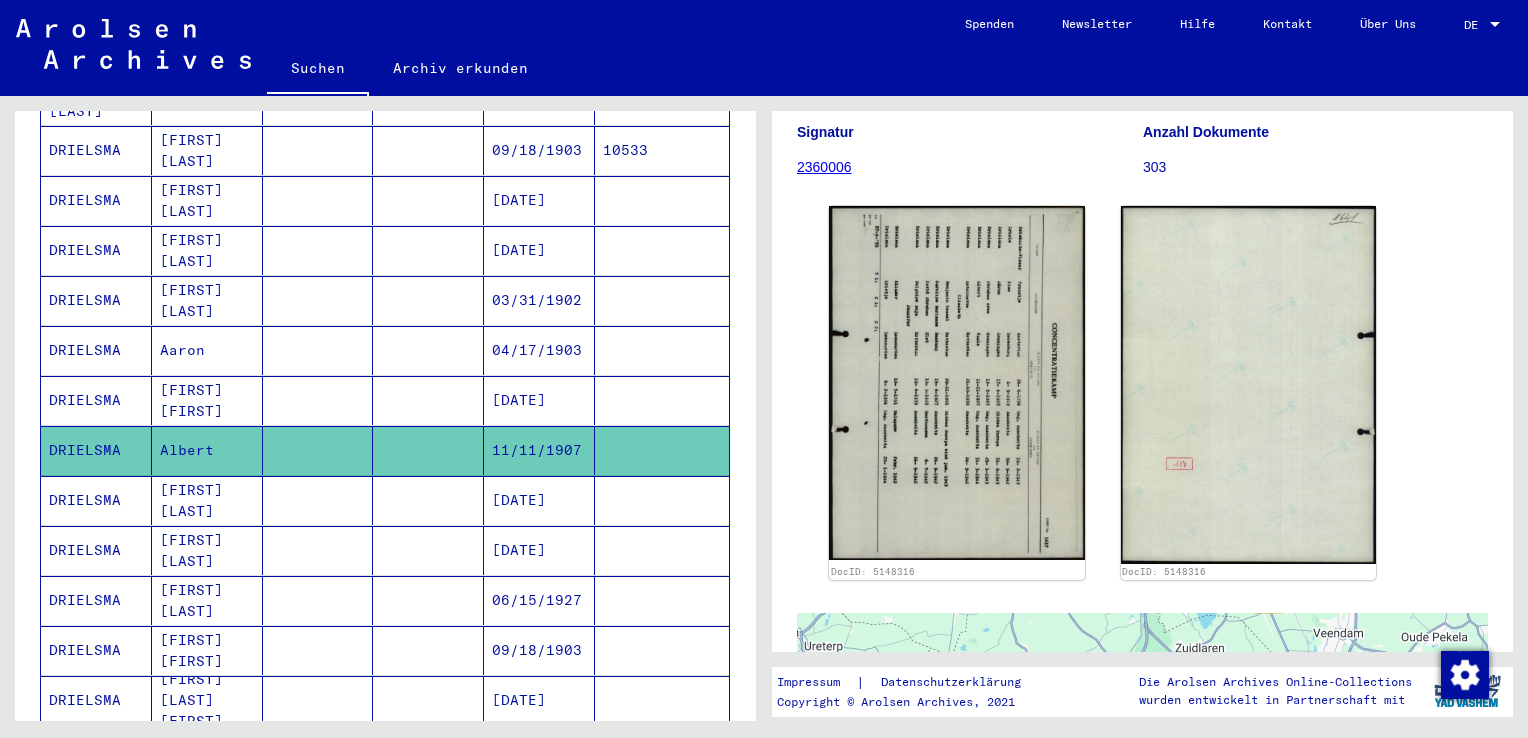 click on "[FIRST] [LAST]" at bounding box center (207, 600) 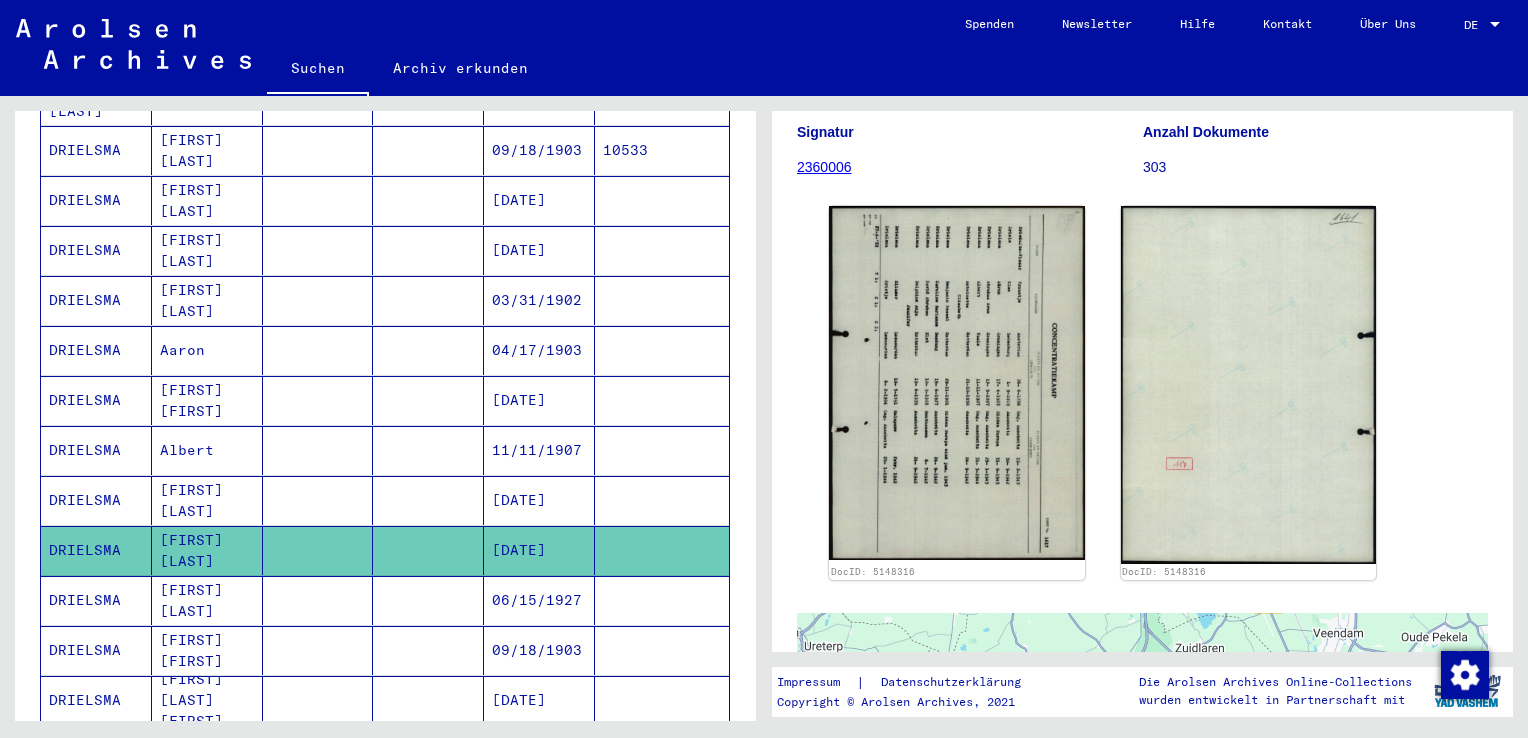 click on "[FIRST] [FIRST]" at bounding box center (207, 700) 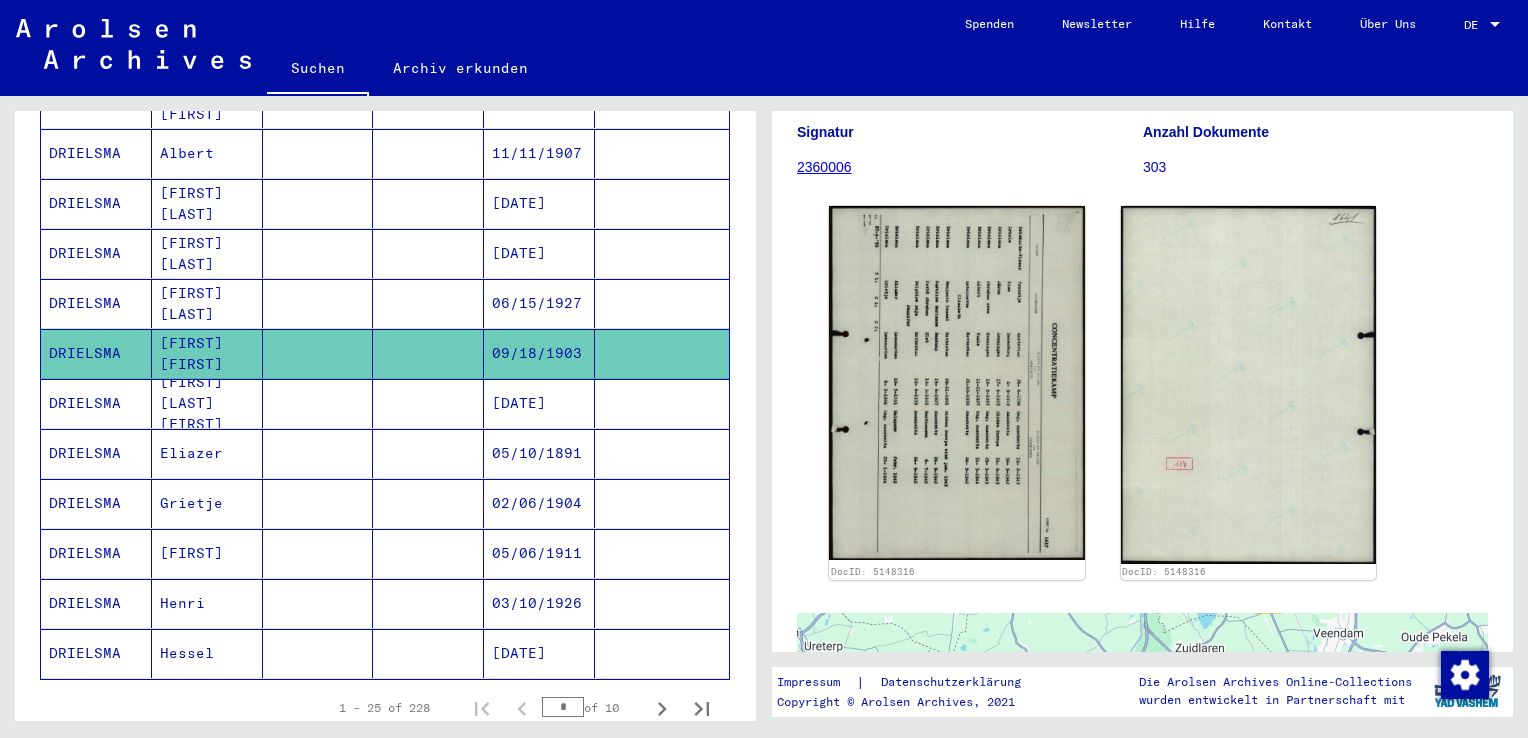 scroll, scrollTop: 1000, scrollLeft: 0, axis: vertical 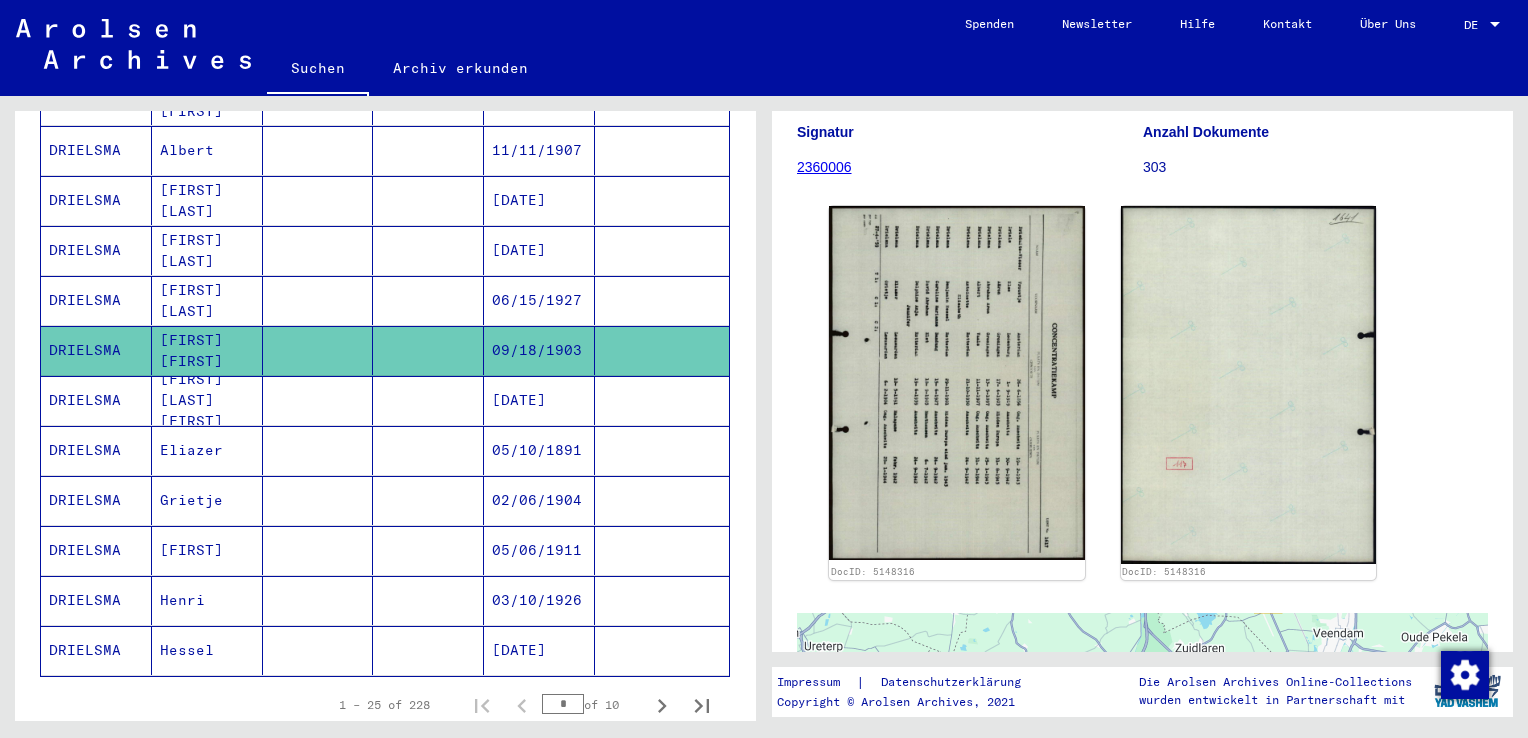 click on "[FIRST]" at bounding box center [207, 600] 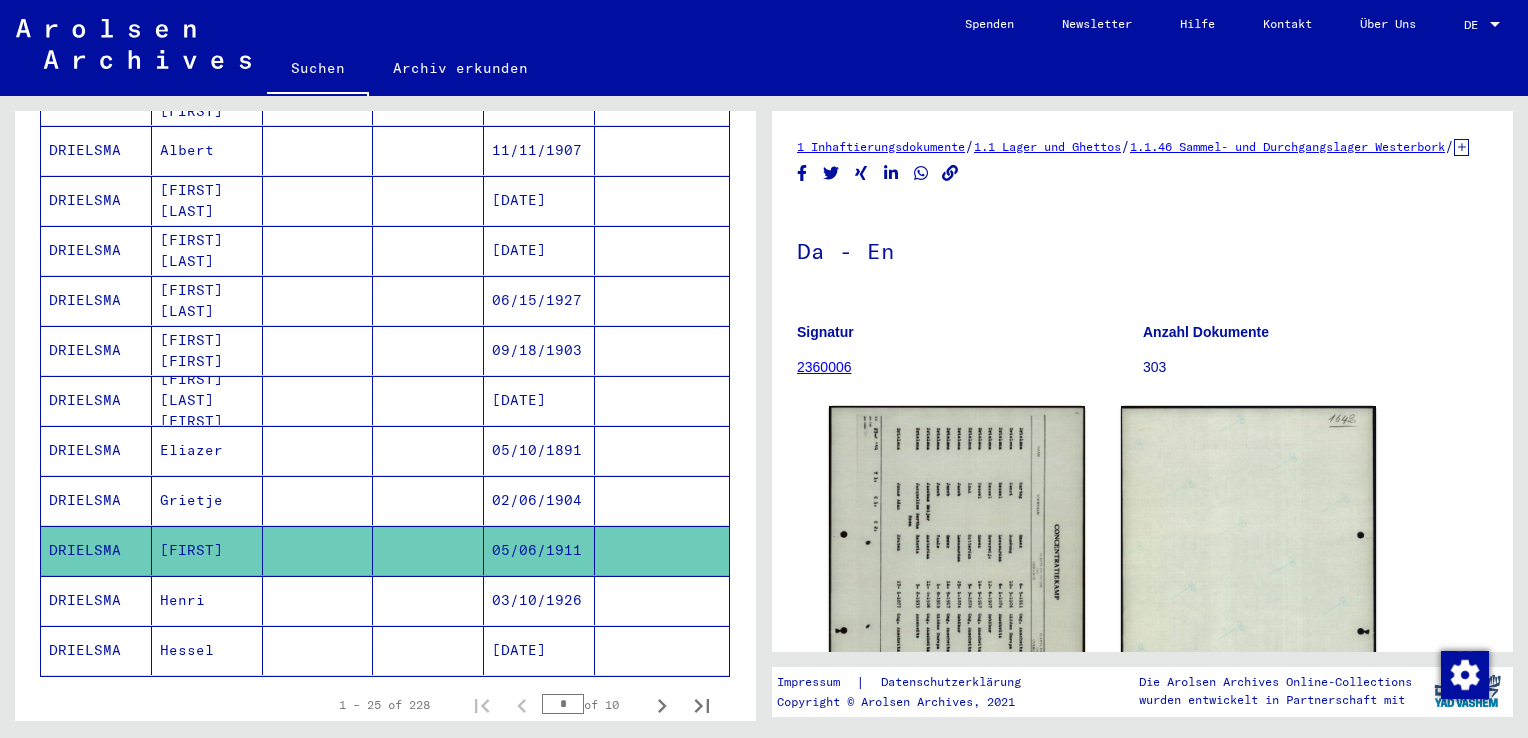 scroll, scrollTop: 0, scrollLeft: 0, axis: both 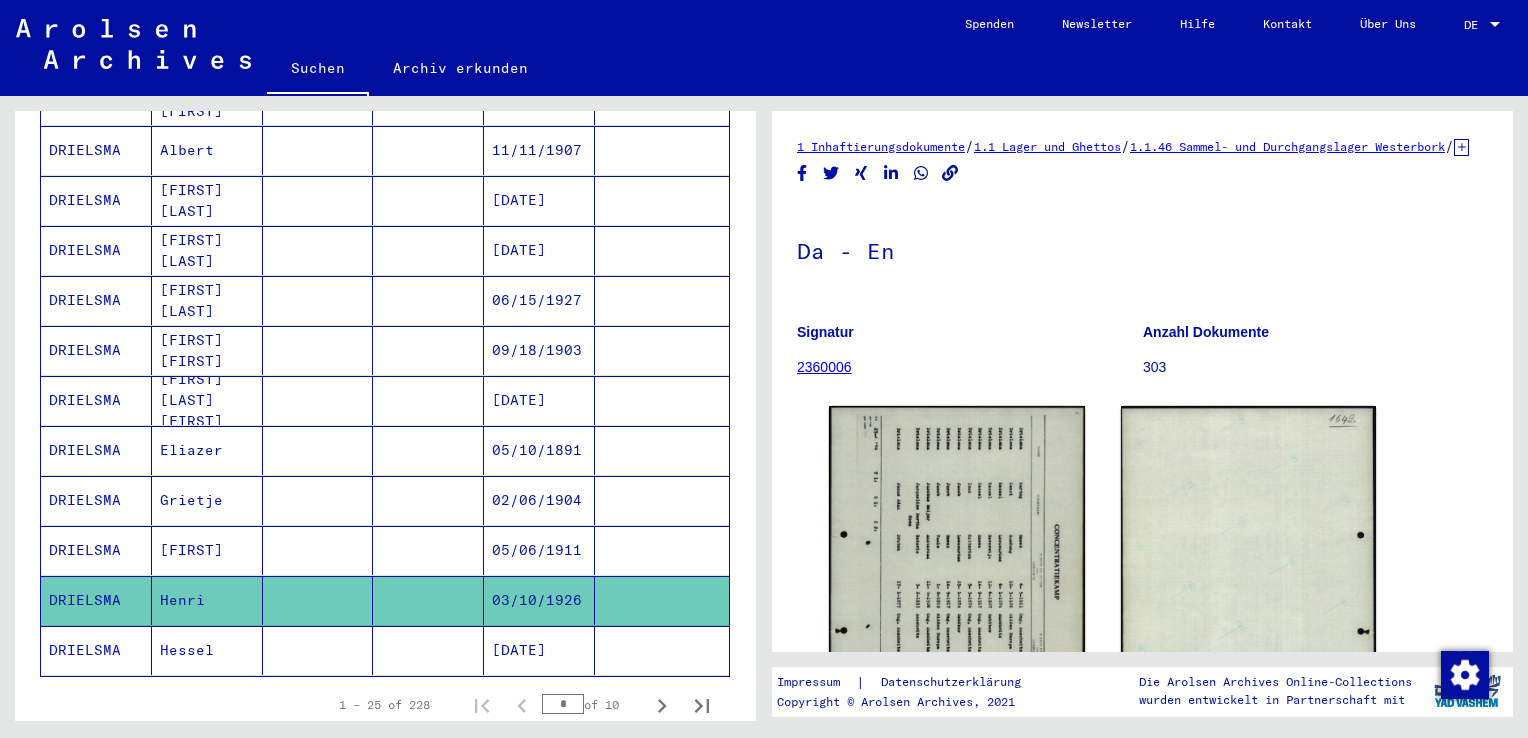 click on "Hessel" 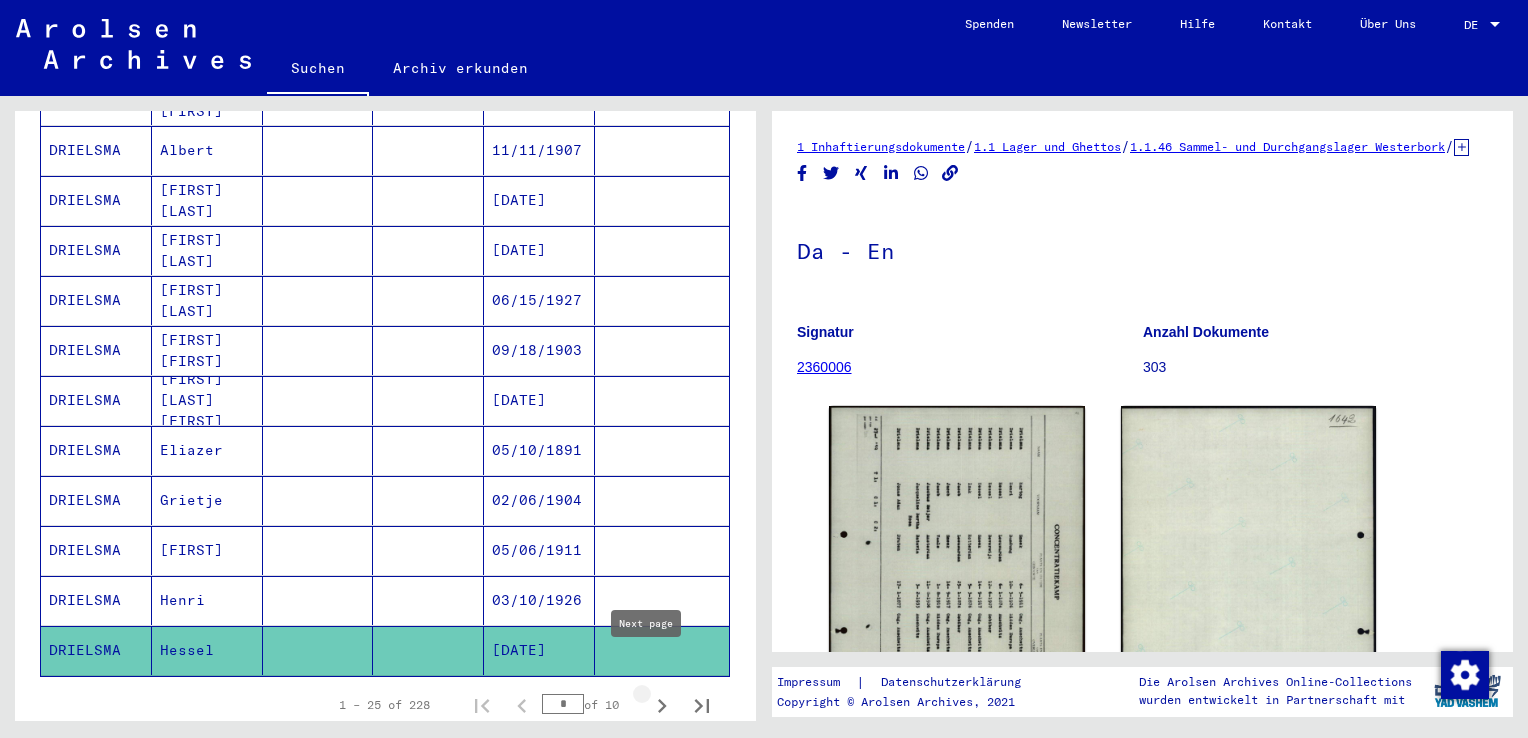 click 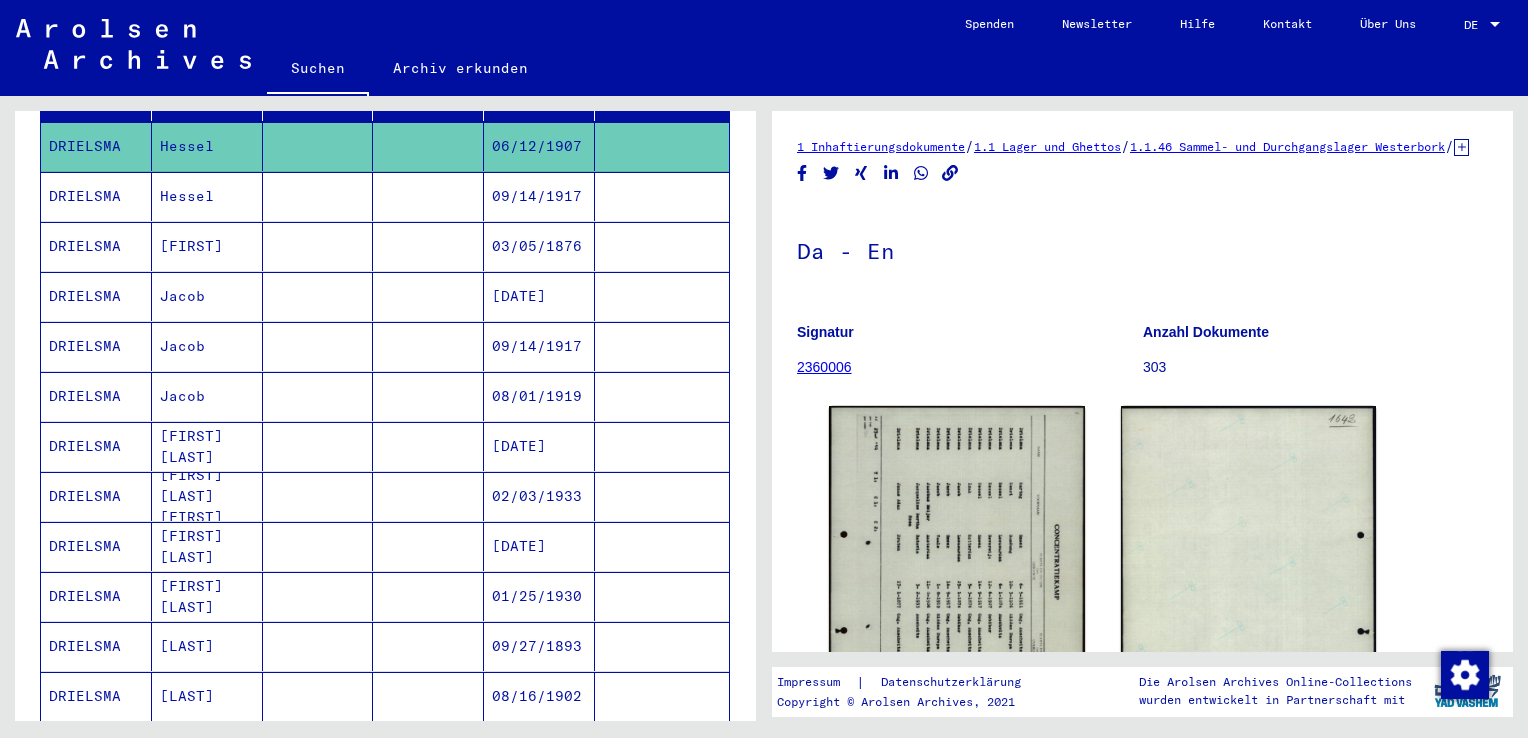 scroll, scrollTop: 300, scrollLeft: 0, axis: vertical 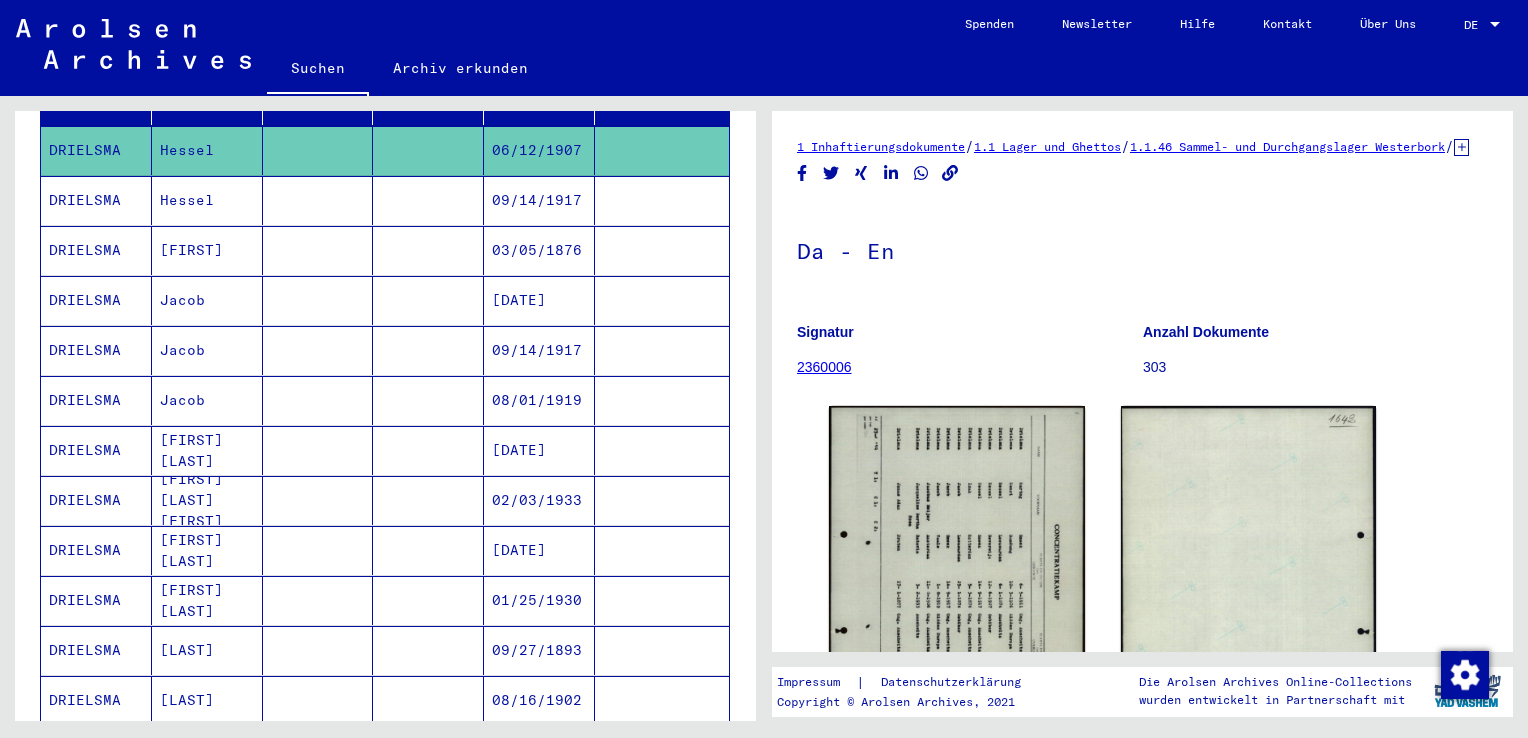 click on "Hessel" at bounding box center [207, 250] 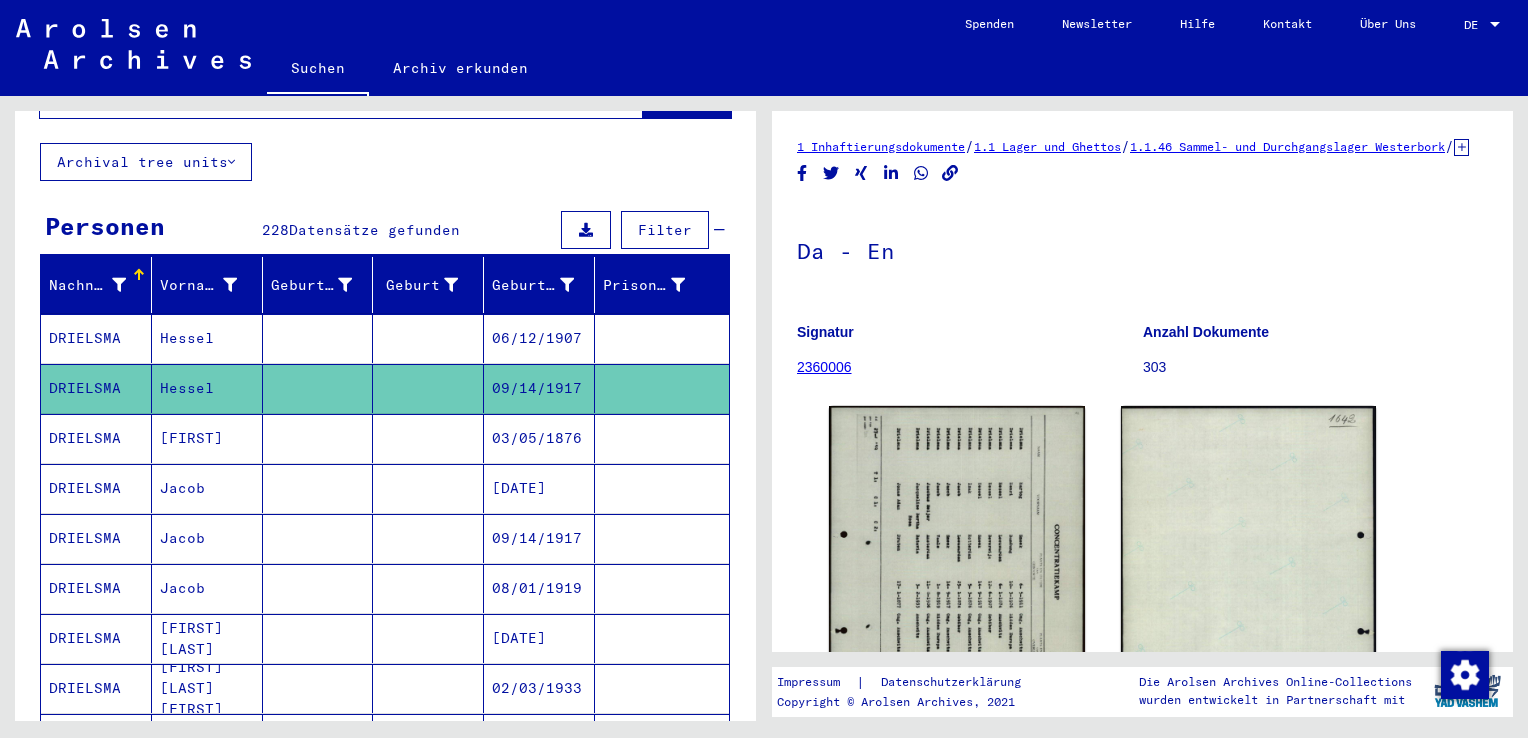 scroll, scrollTop: 100, scrollLeft: 0, axis: vertical 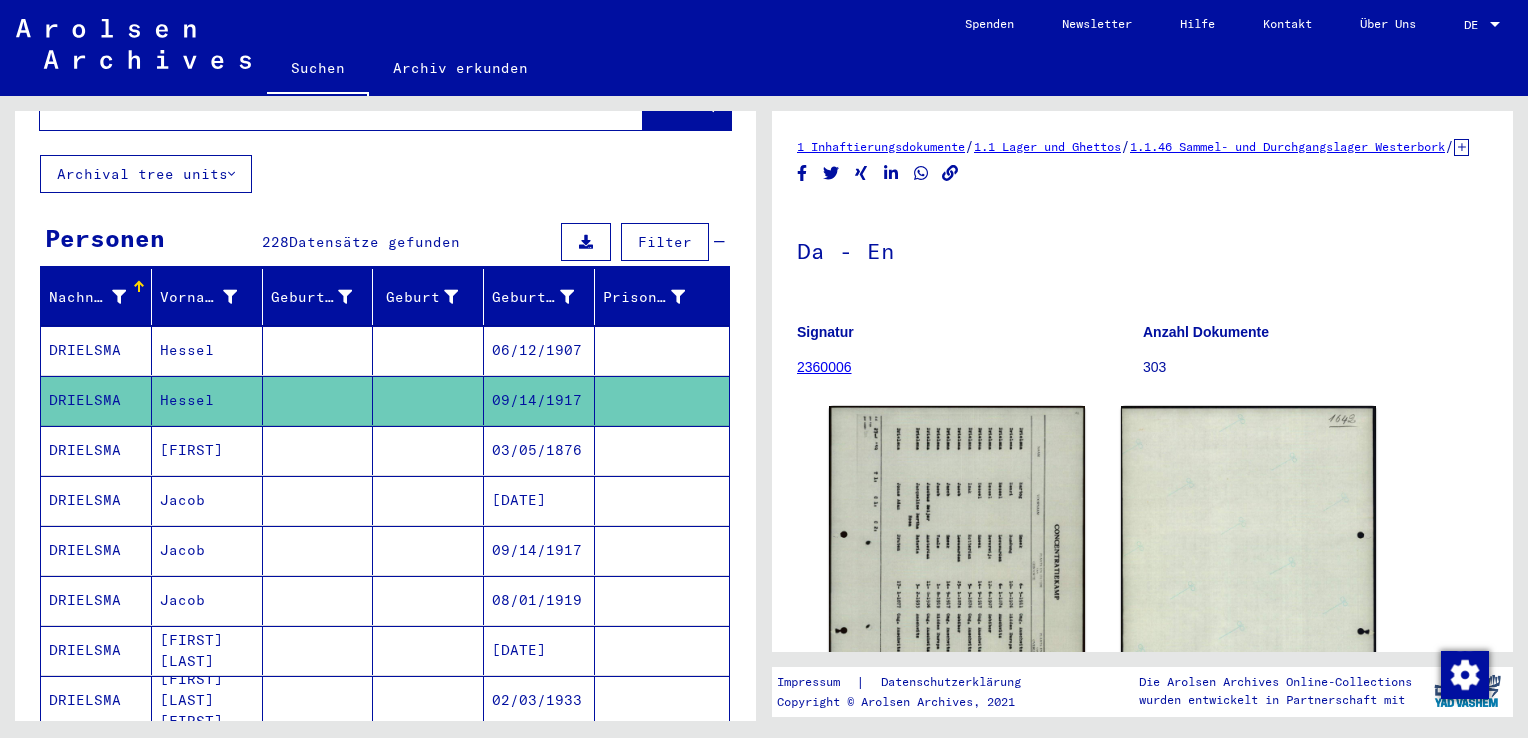 click on "Hessel" at bounding box center (207, 400) 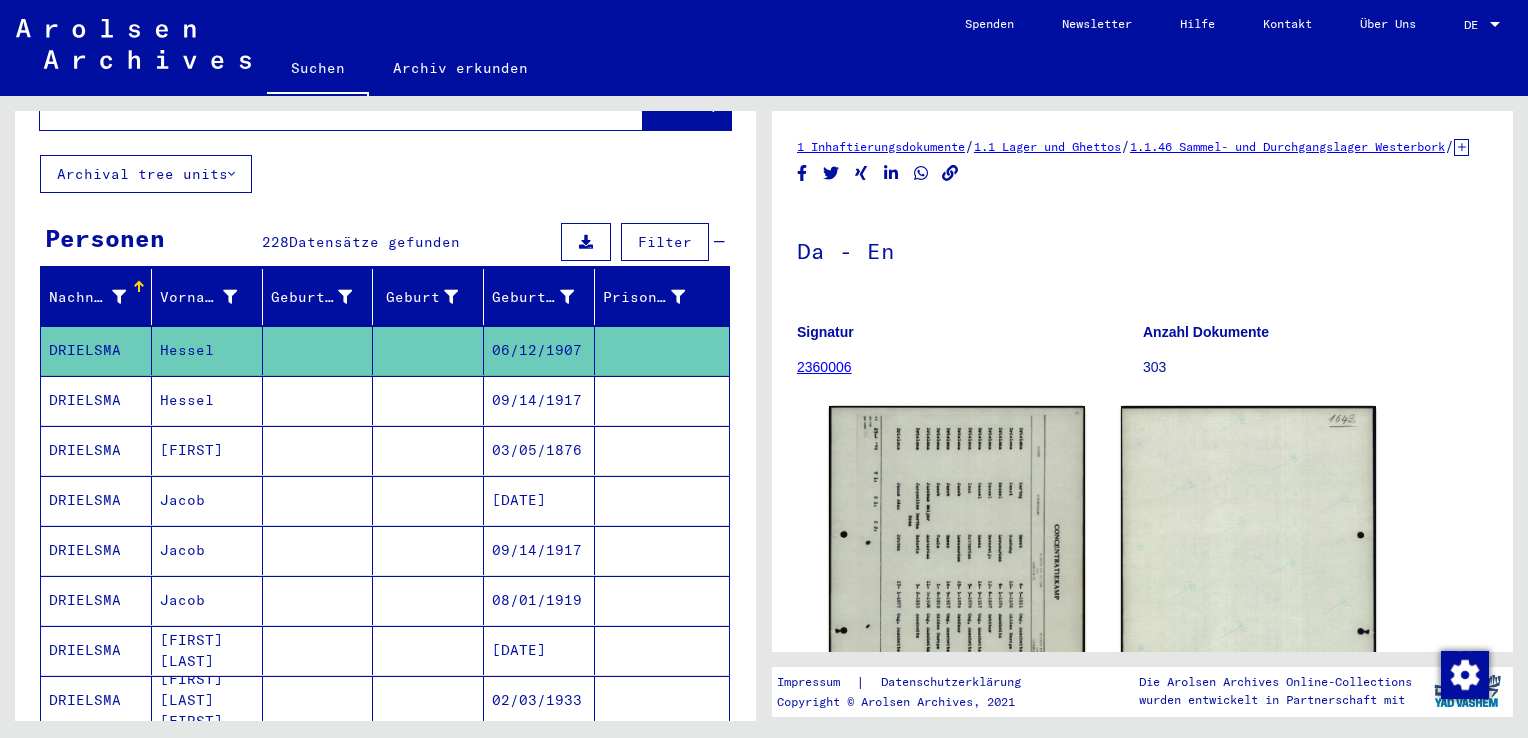 click on "Hessel" at bounding box center [207, 450] 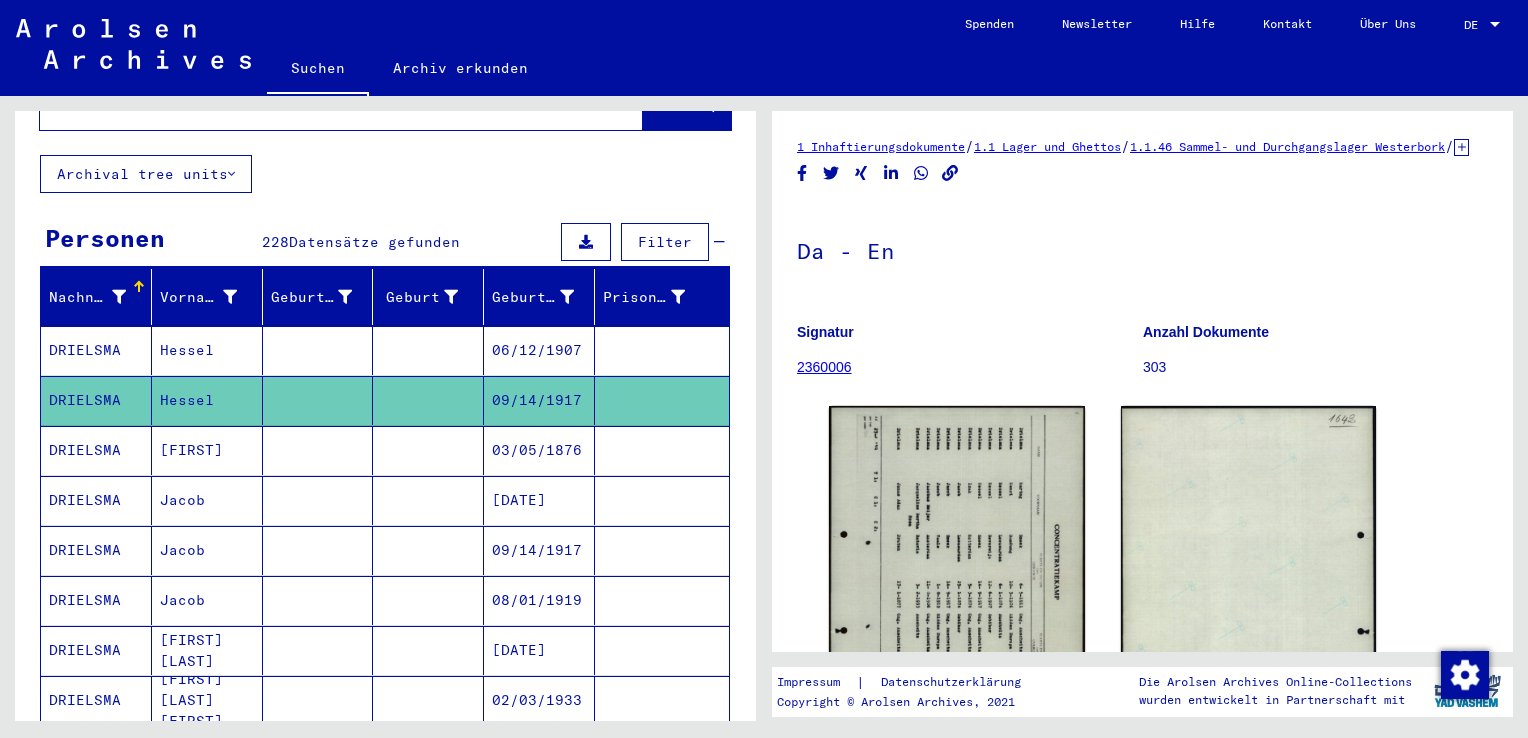 click on "[FIRST]" at bounding box center (207, 500) 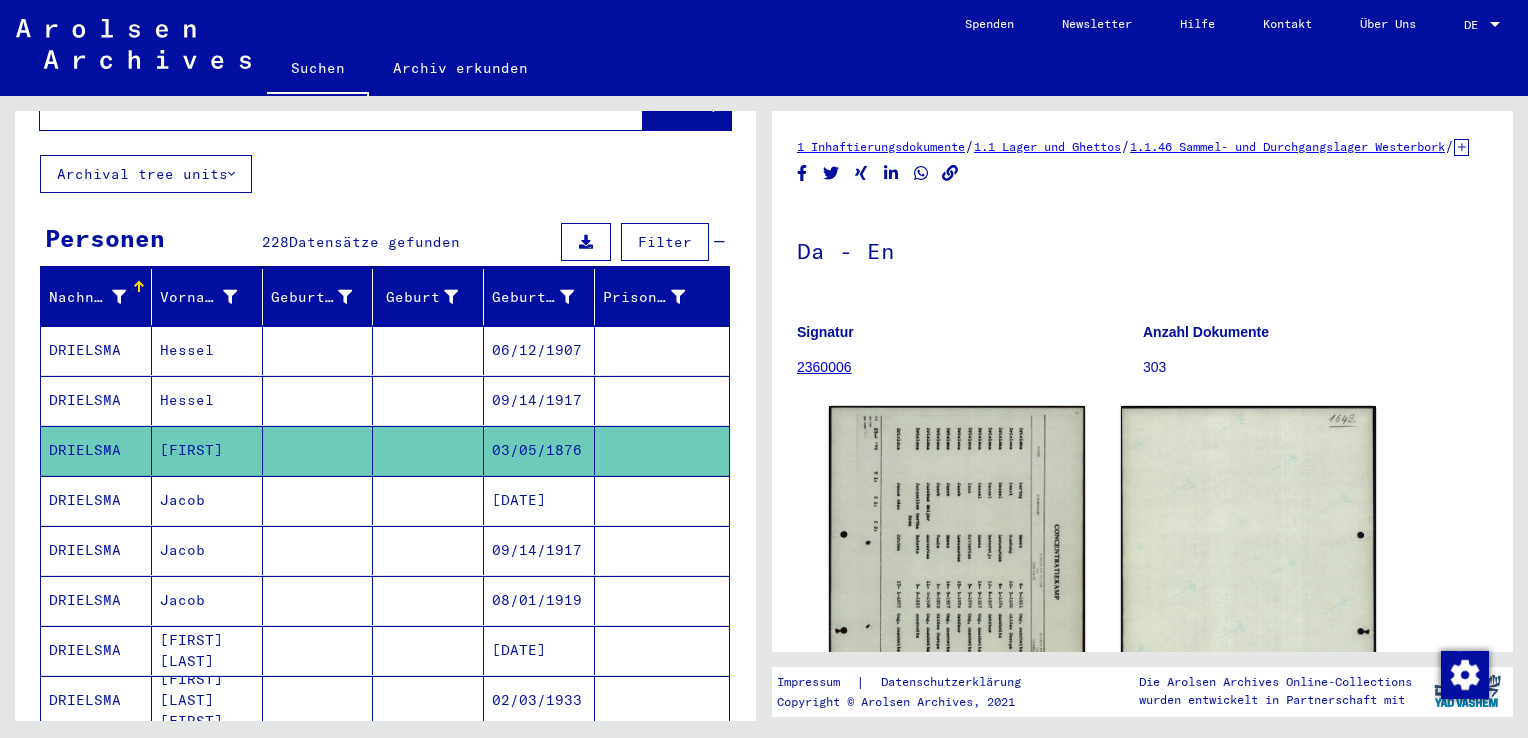 click on "Jacob" at bounding box center [207, 550] 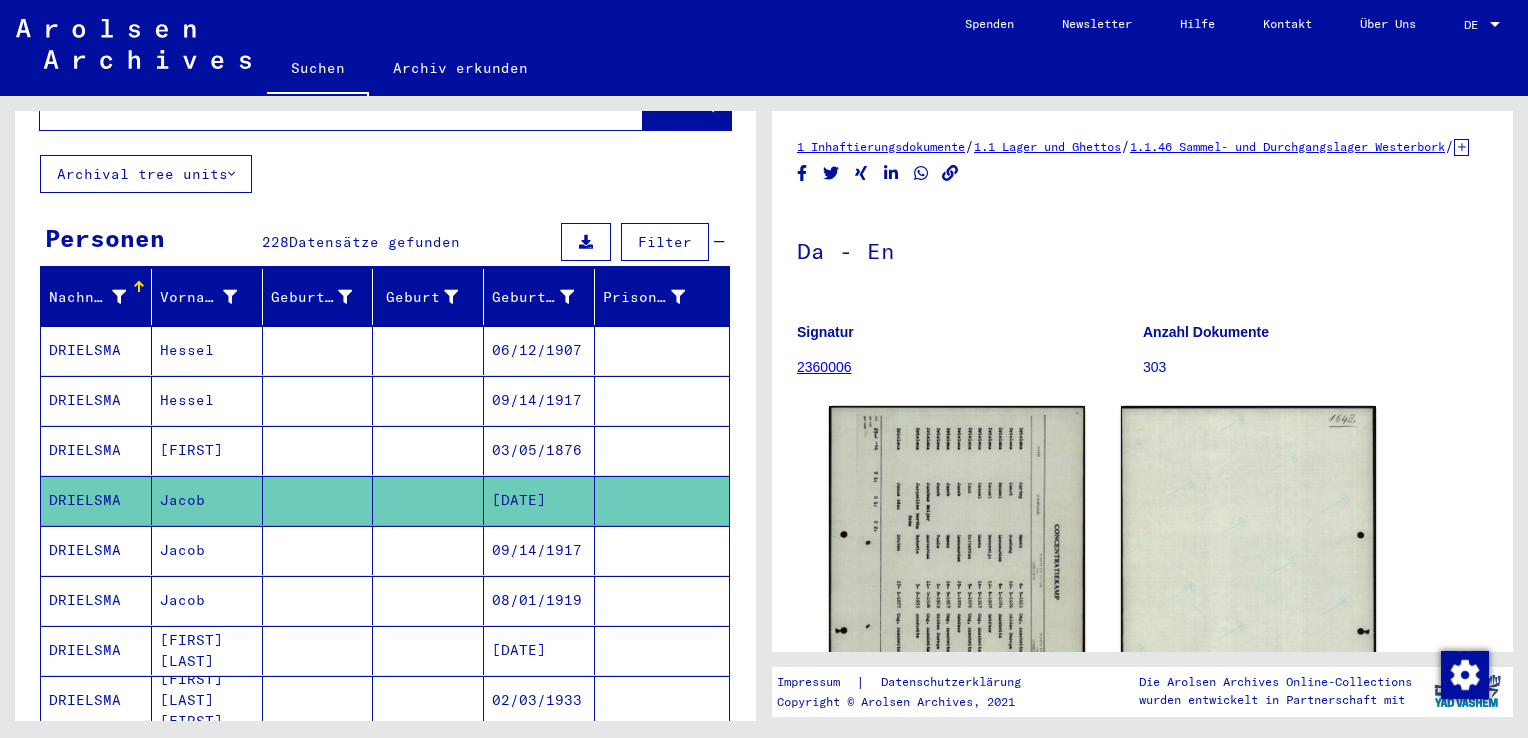 click on "Jacob" at bounding box center (207, 600) 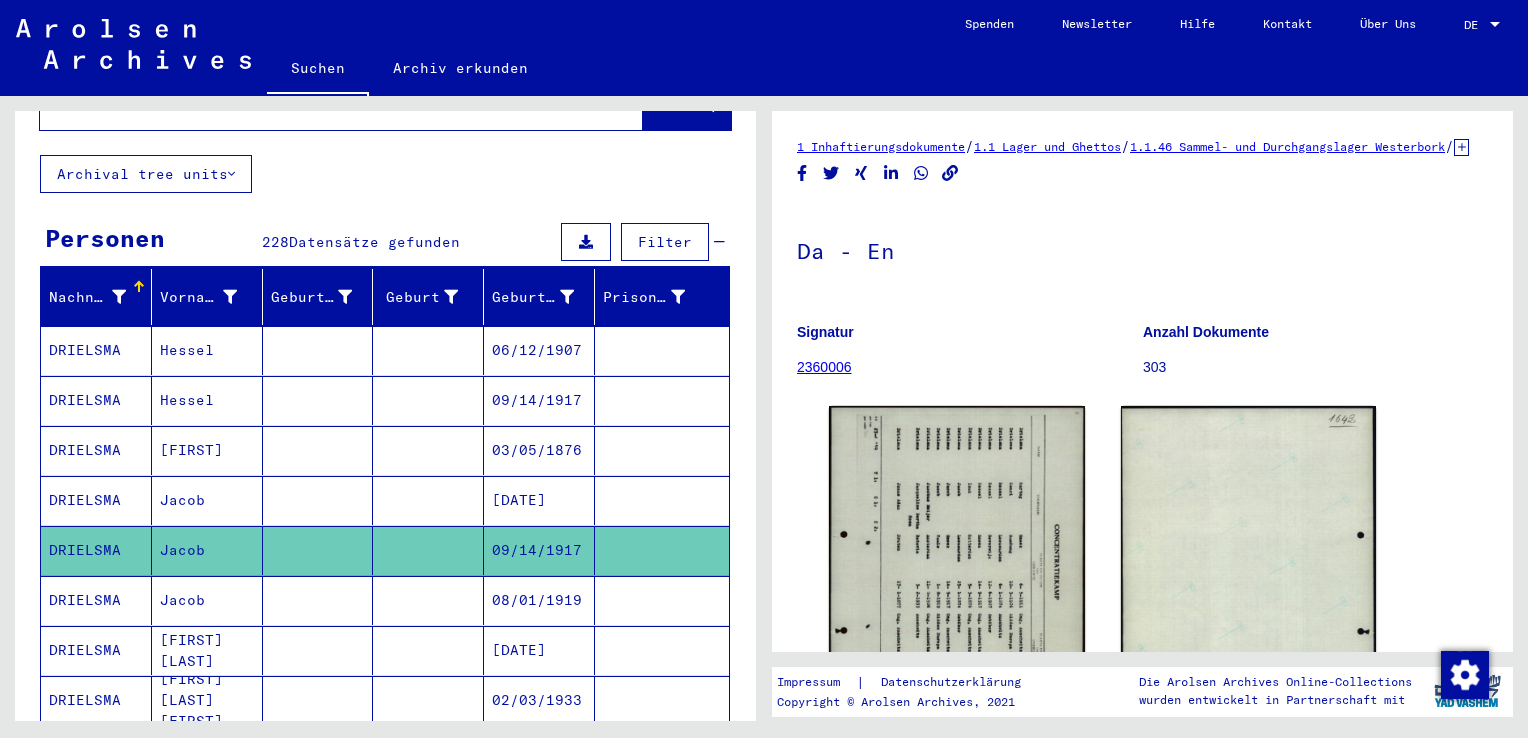 click on "Jacob" at bounding box center (207, 650) 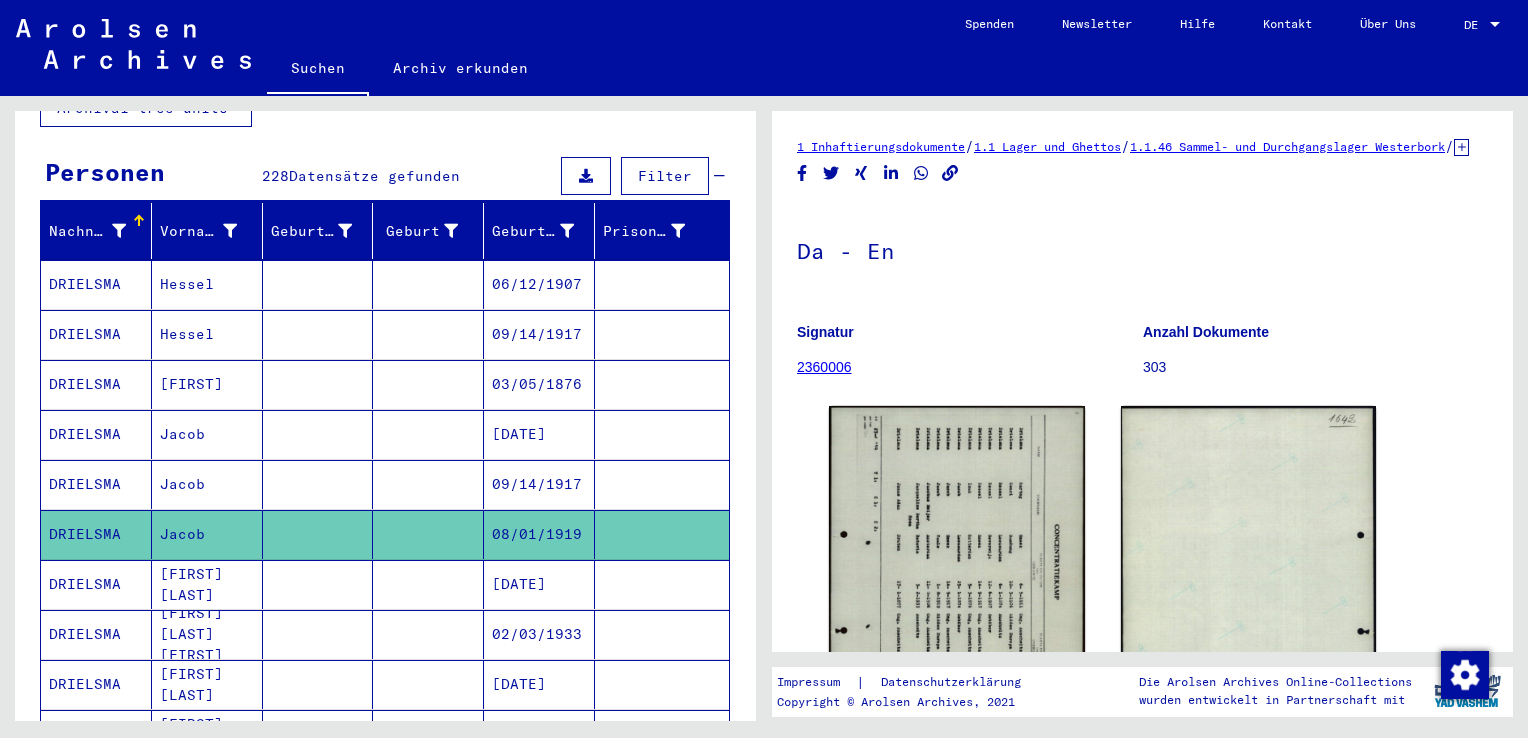 scroll, scrollTop: 200, scrollLeft: 0, axis: vertical 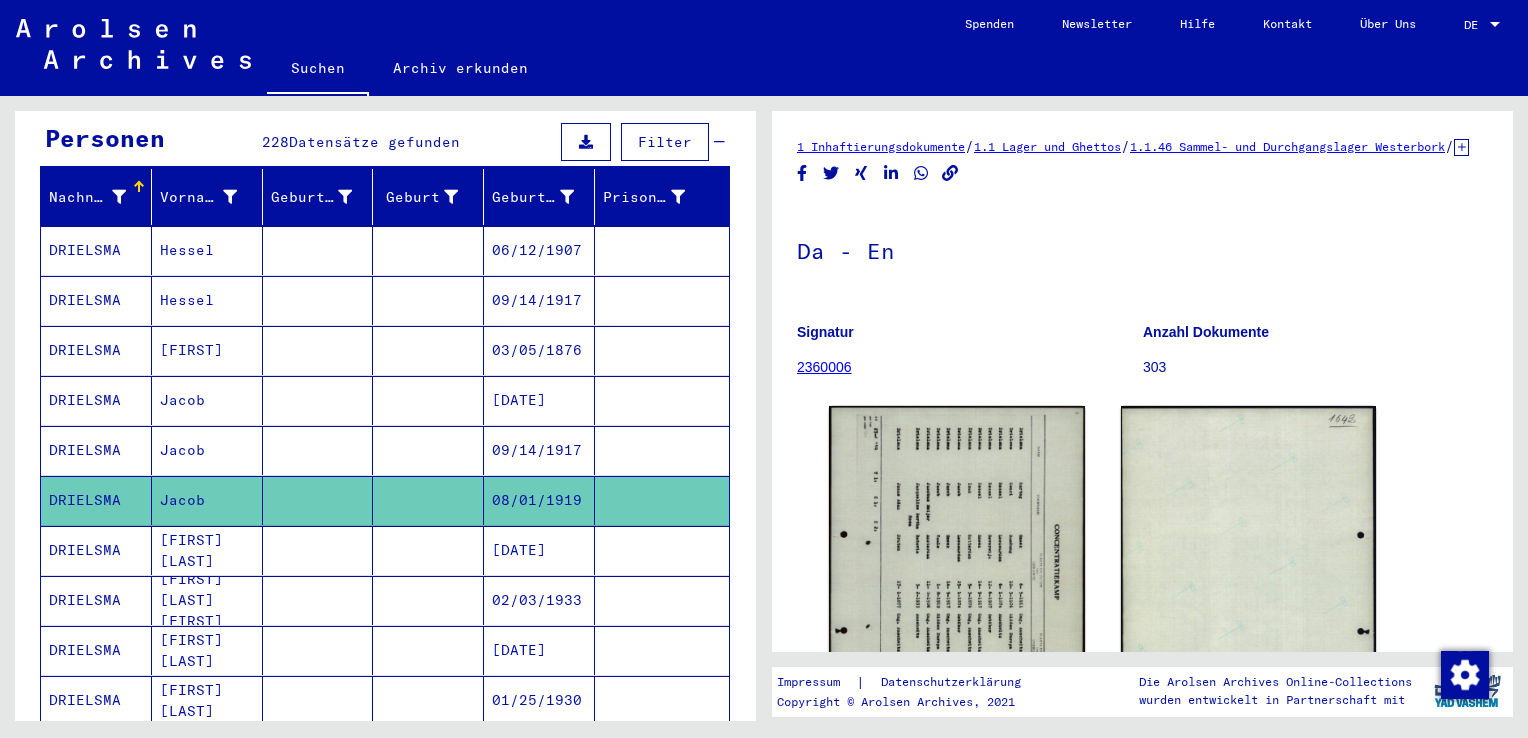 click on "[FIRST] [LAST]" at bounding box center [207, 600] 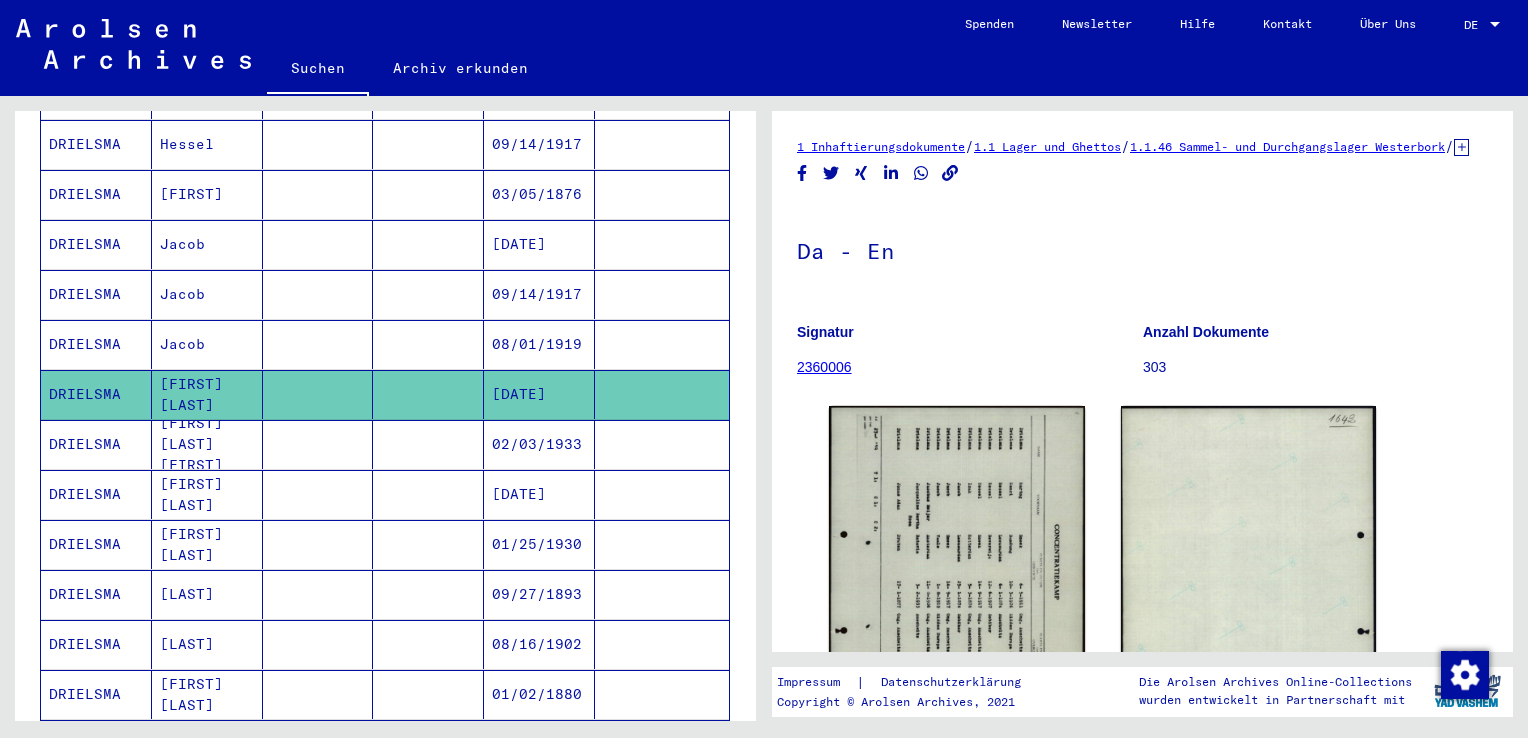 scroll, scrollTop: 400, scrollLeft: 0, axis: vertical 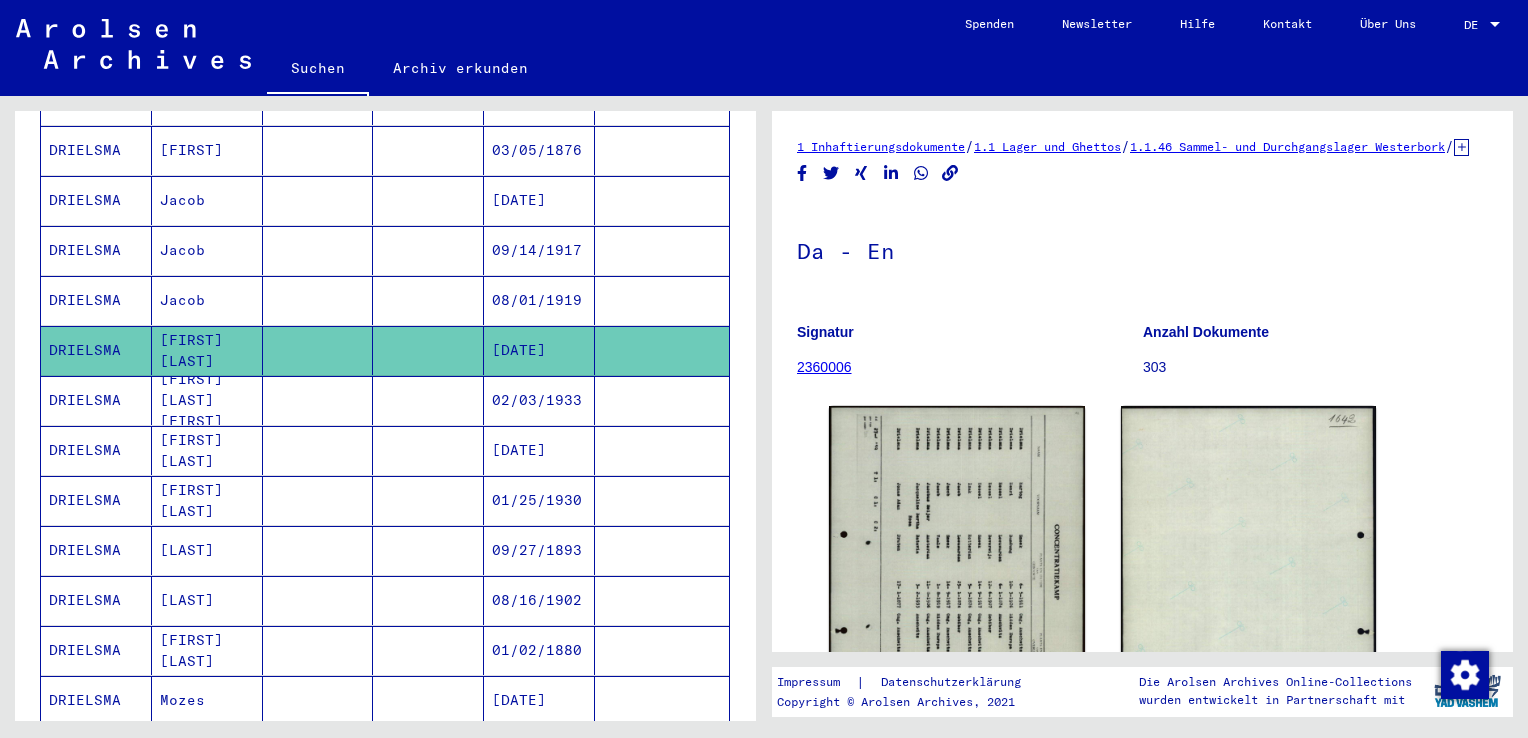 click on "[FIRST] [LAST]" at bounding box center [207, 500] 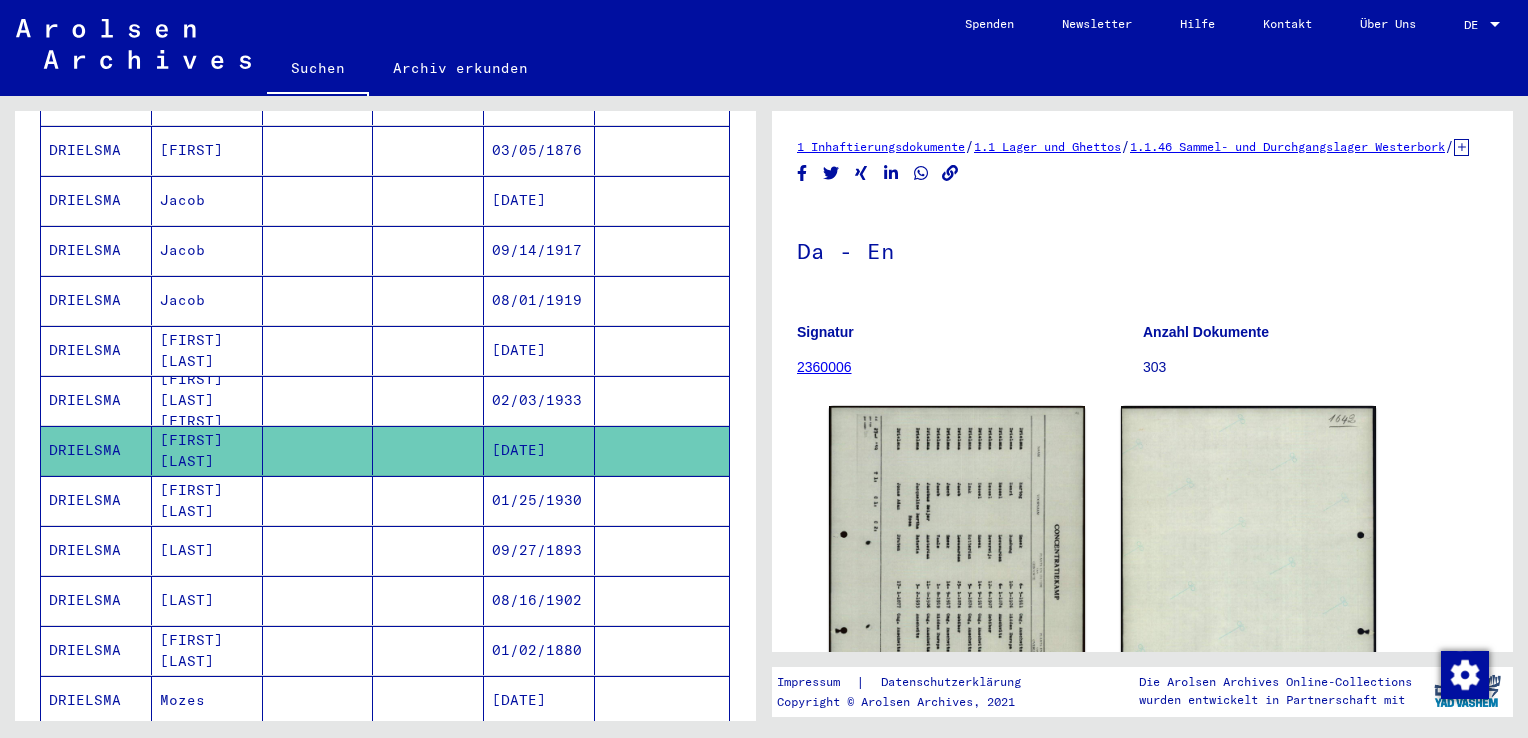 click on "[LAST]" at bounding box center [207, 600] 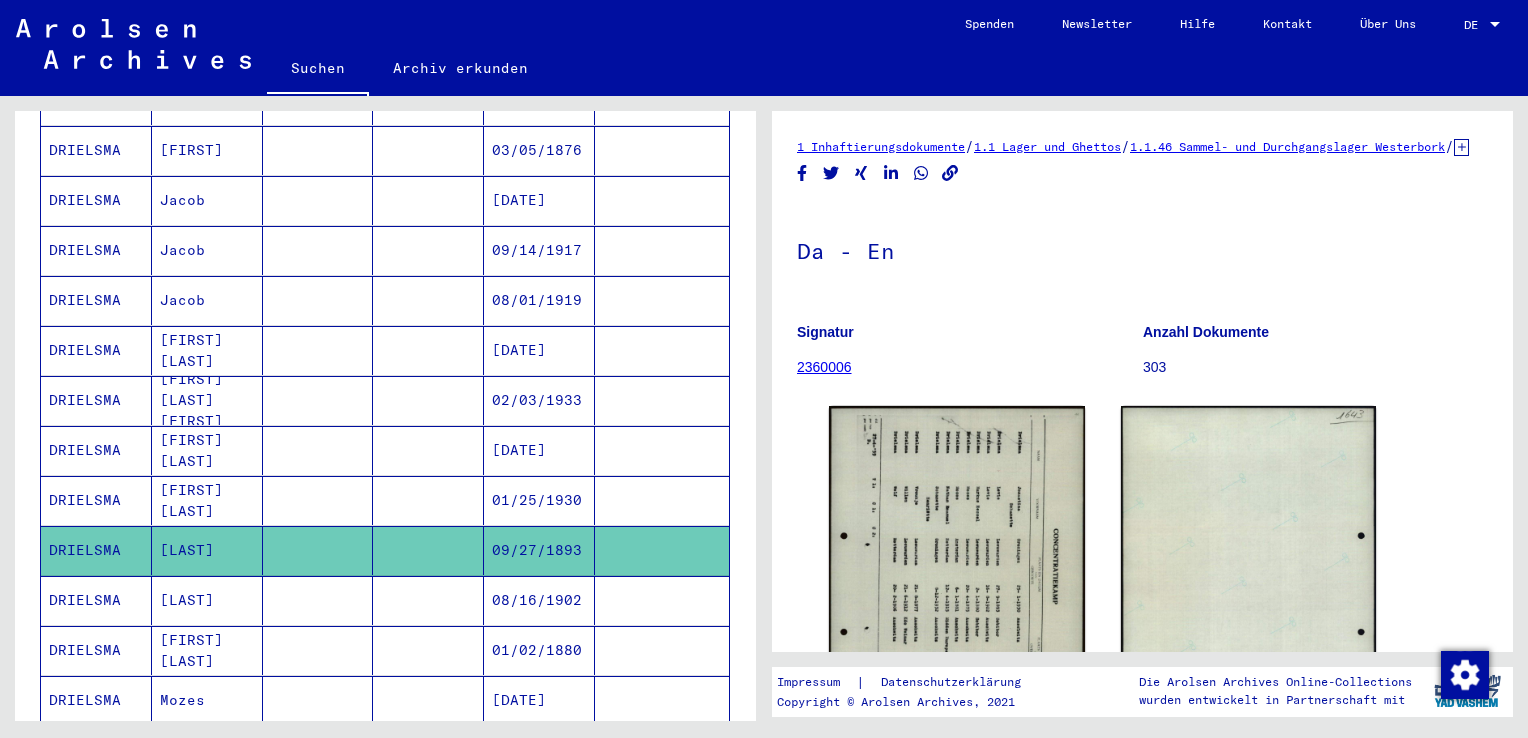 scroll, scrollTop: 0, scrollLeft: 0, axis: both 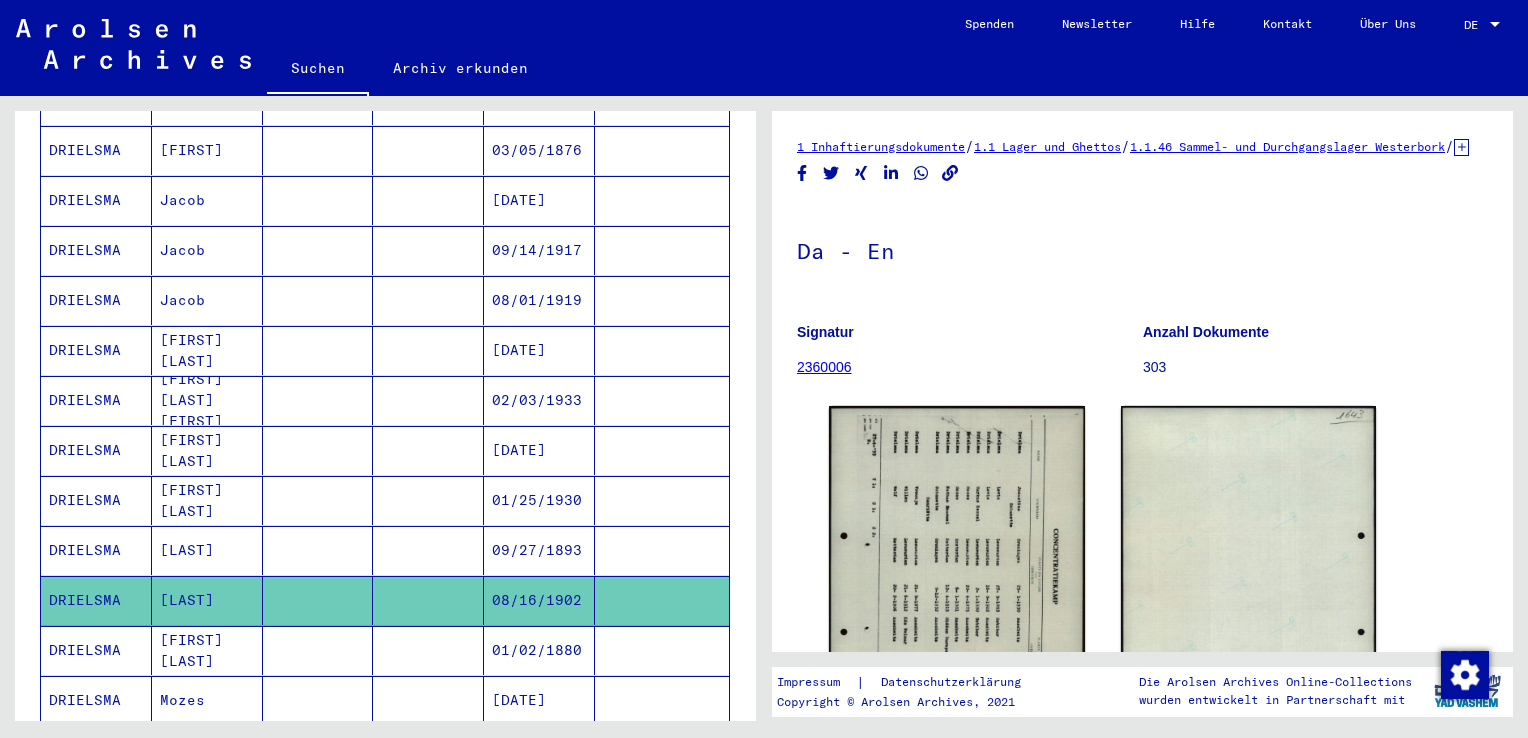 click on "[FIRST] [LAST]" at bounding box center [207, 700] 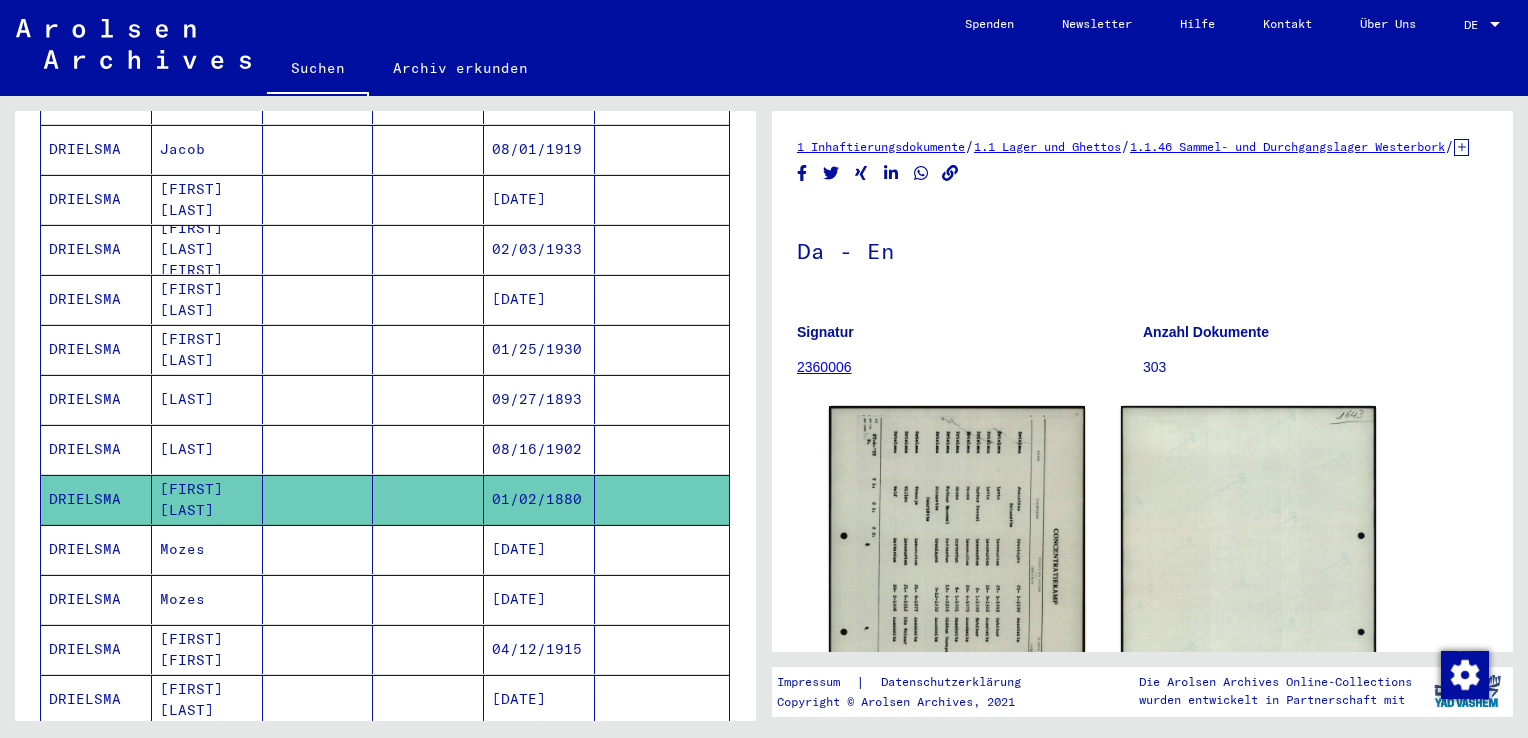 scroll, scrollTop: 600, scrollLeft: 0, axis: vertical 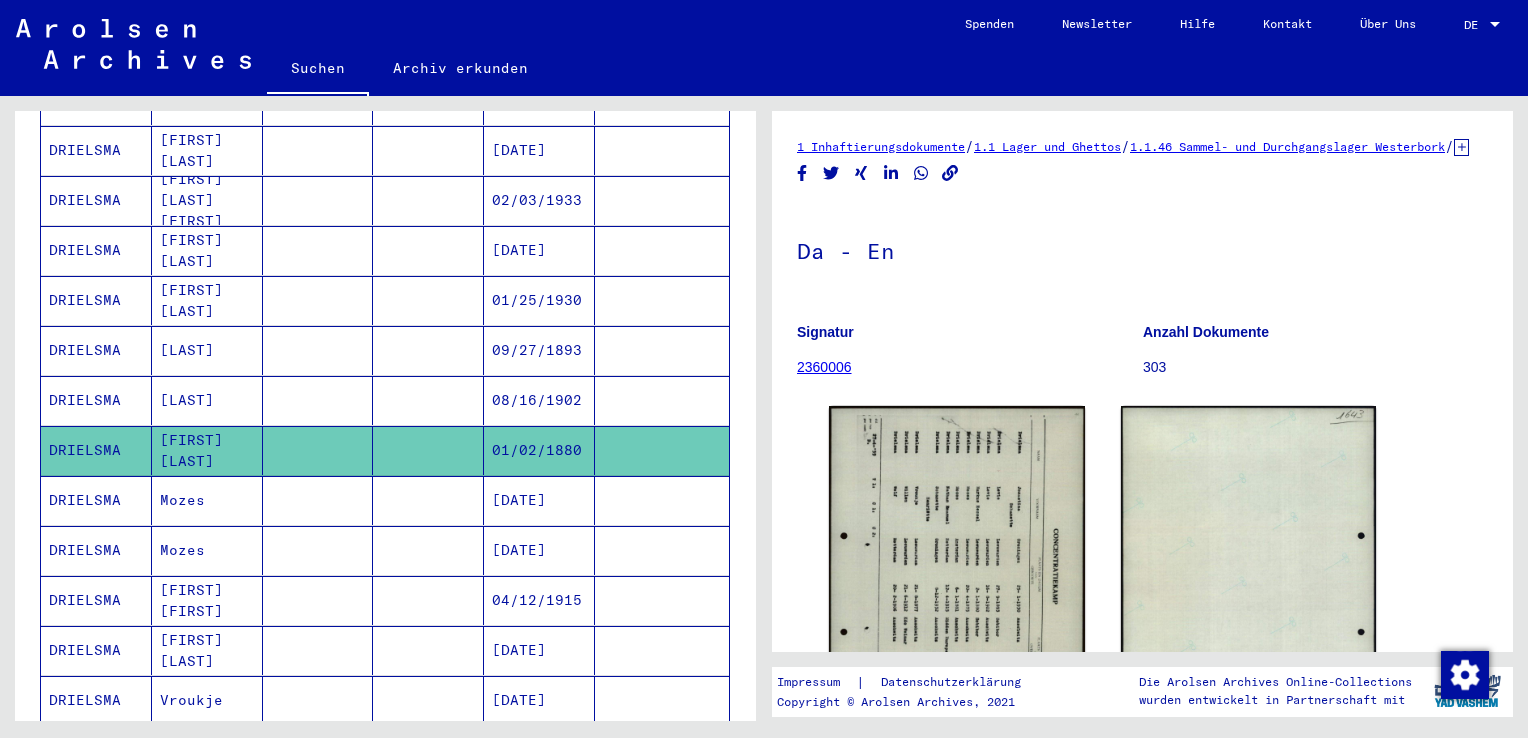 click on "Mozes" at bounding box center (207, 550) 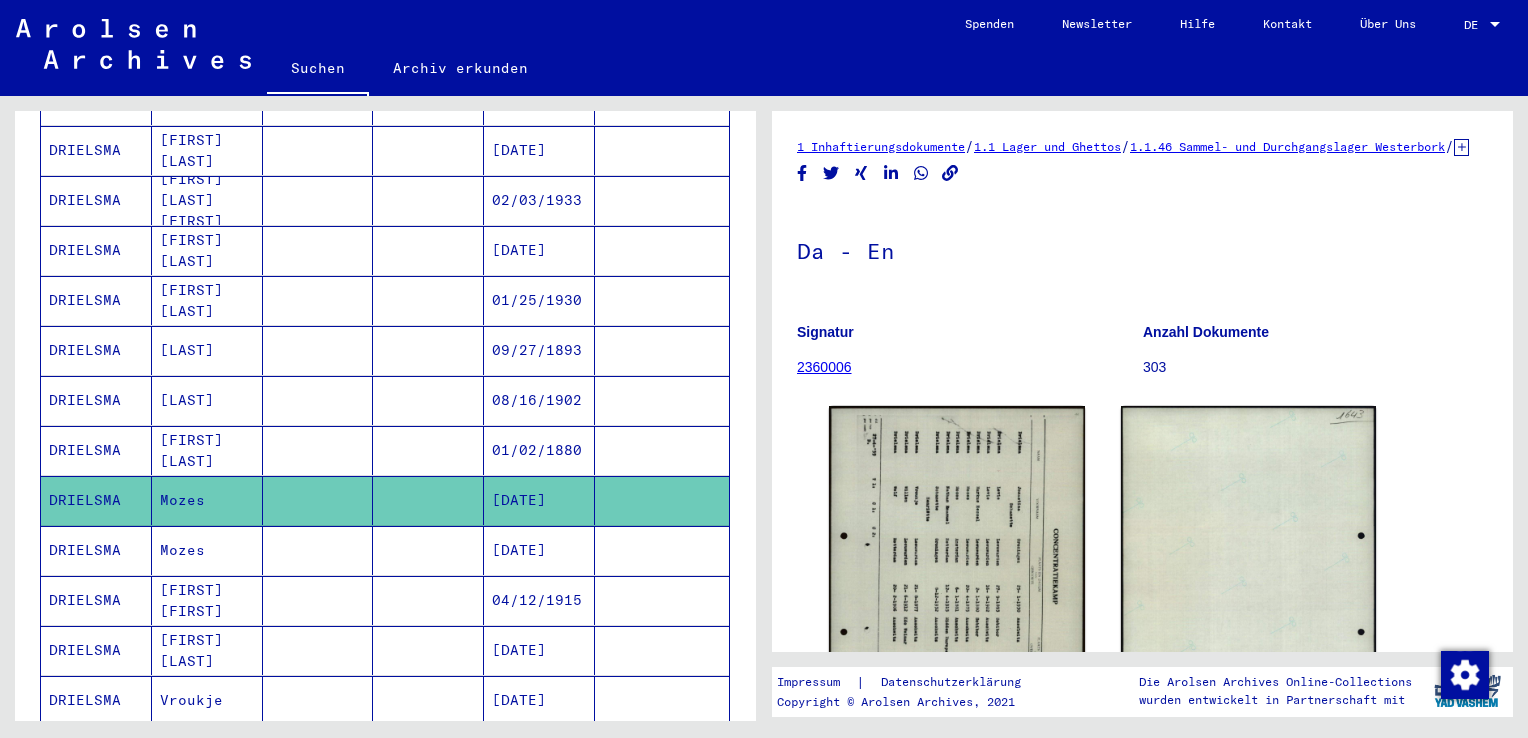 click on "Mozes" at bounding box center [207, 600] 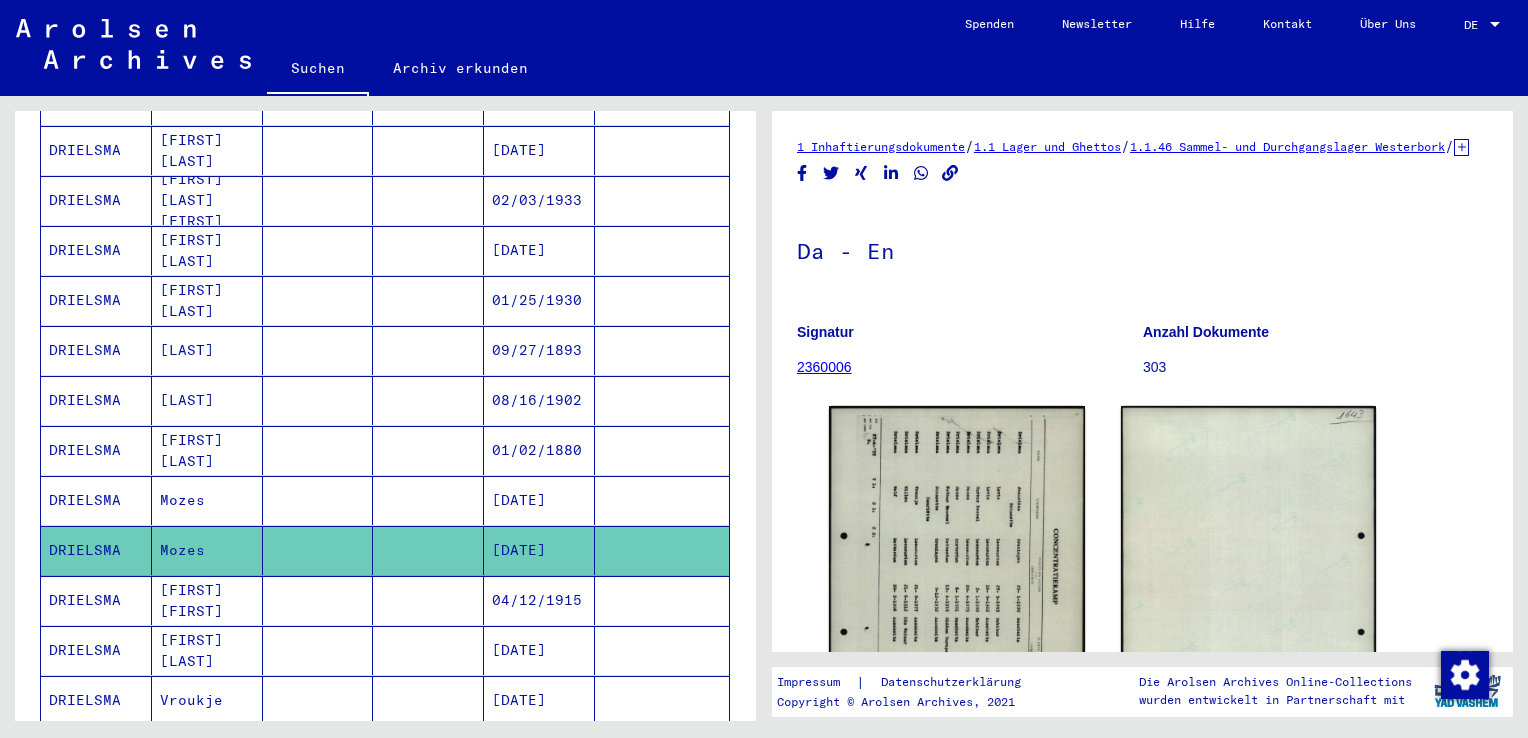 click on "[FIRST] [FIRST]" at bounding box center [207, 650] 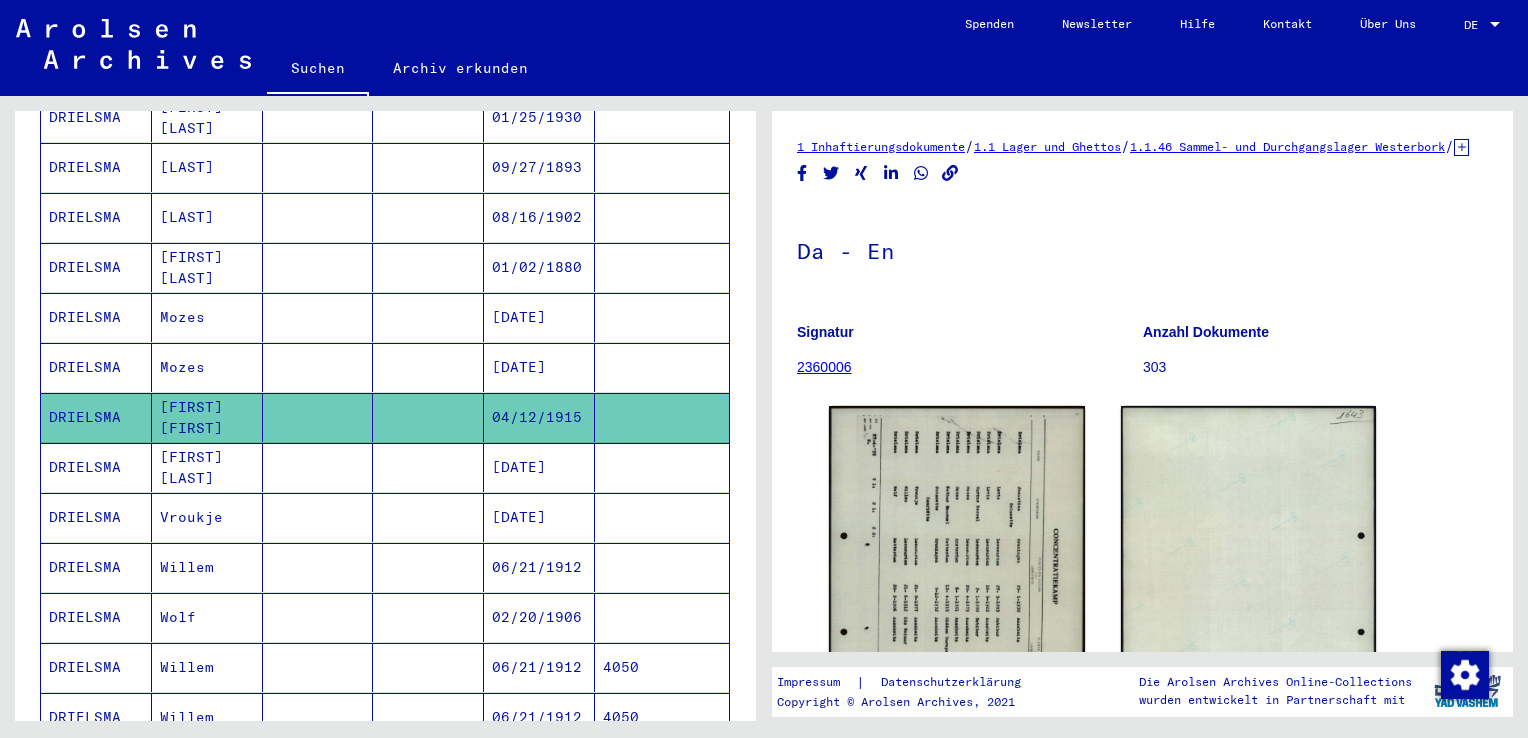 scroll, scrollTop: 800, scrollLeft: 0, axis: vertical 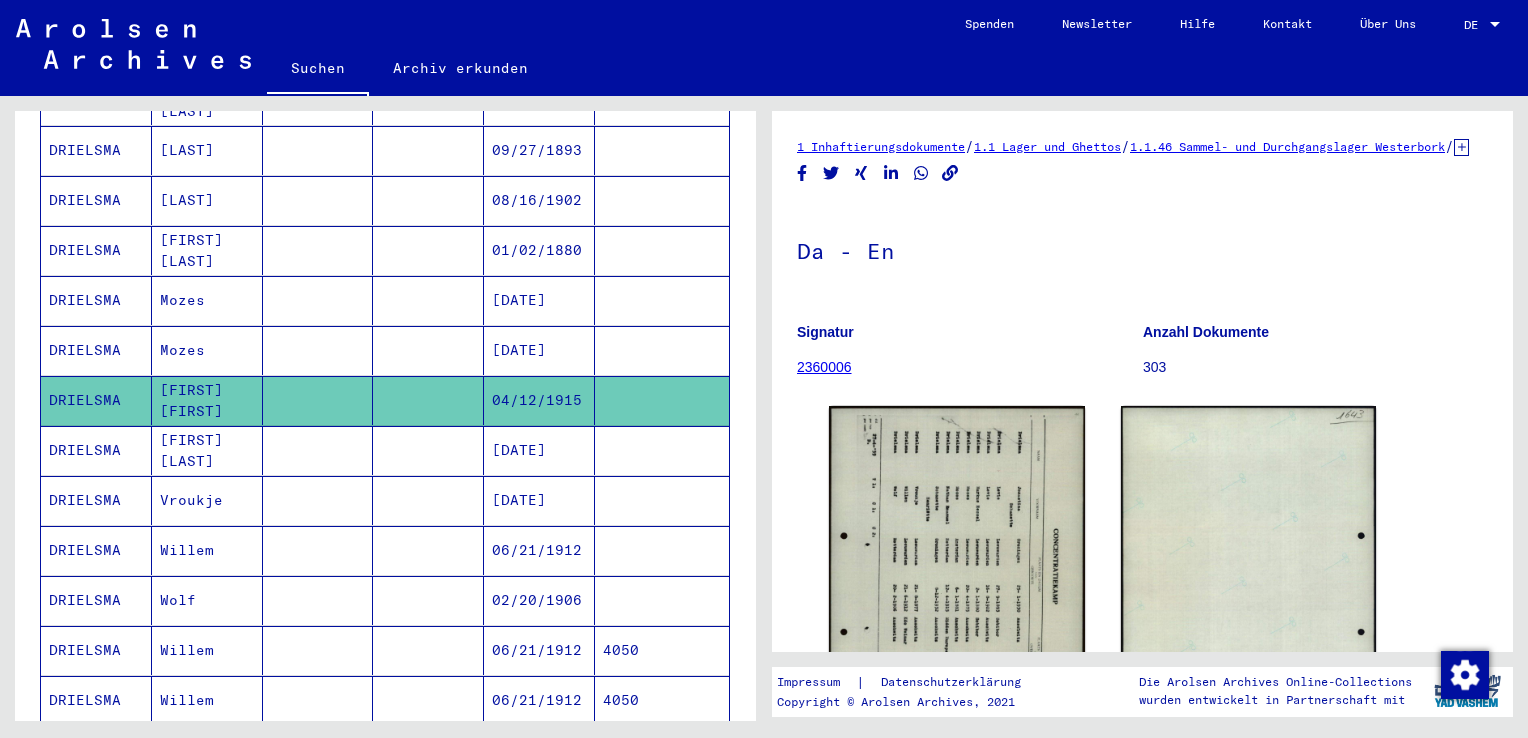 click on "Willem" at bounding box center [207, 600] 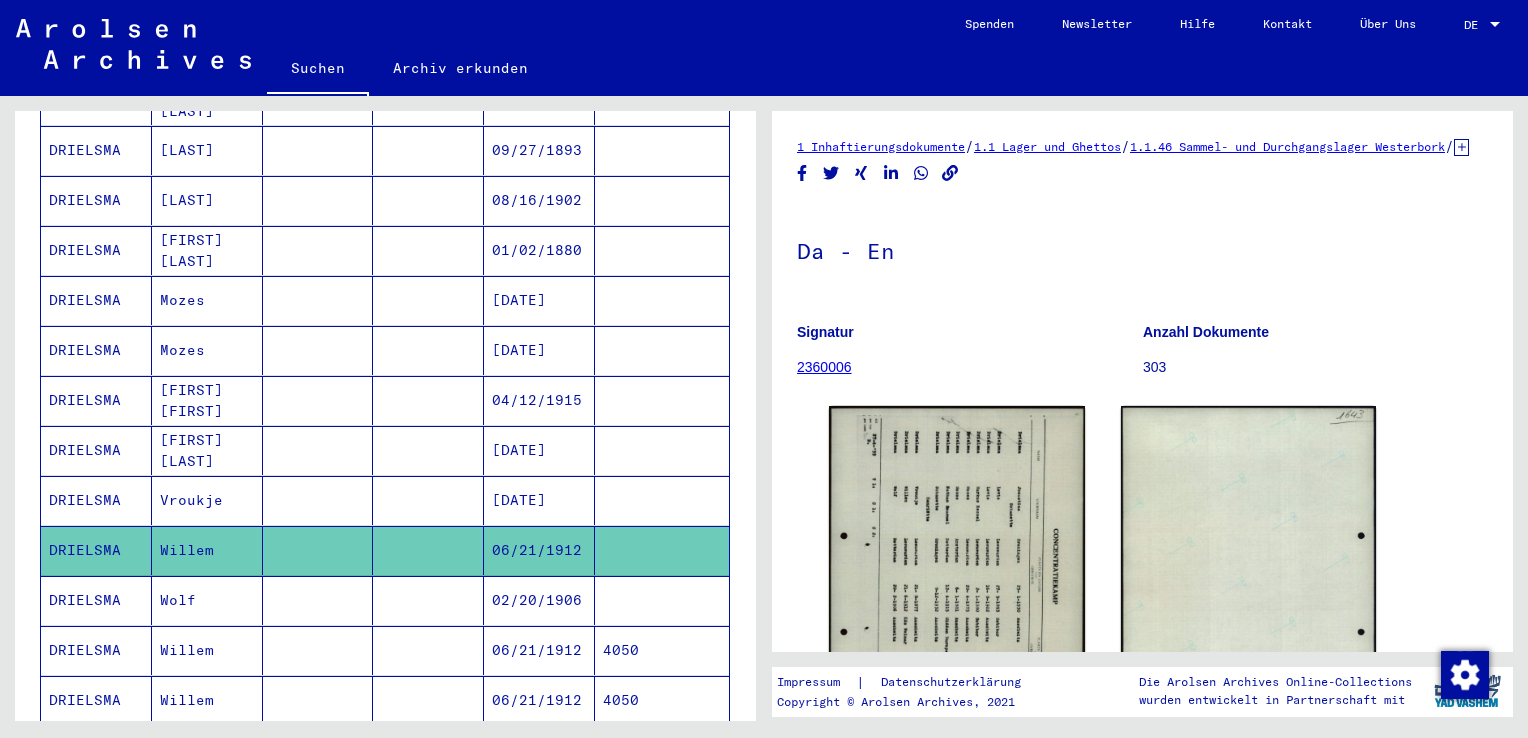 click on "Wolf" at bounding box center [207, 650] 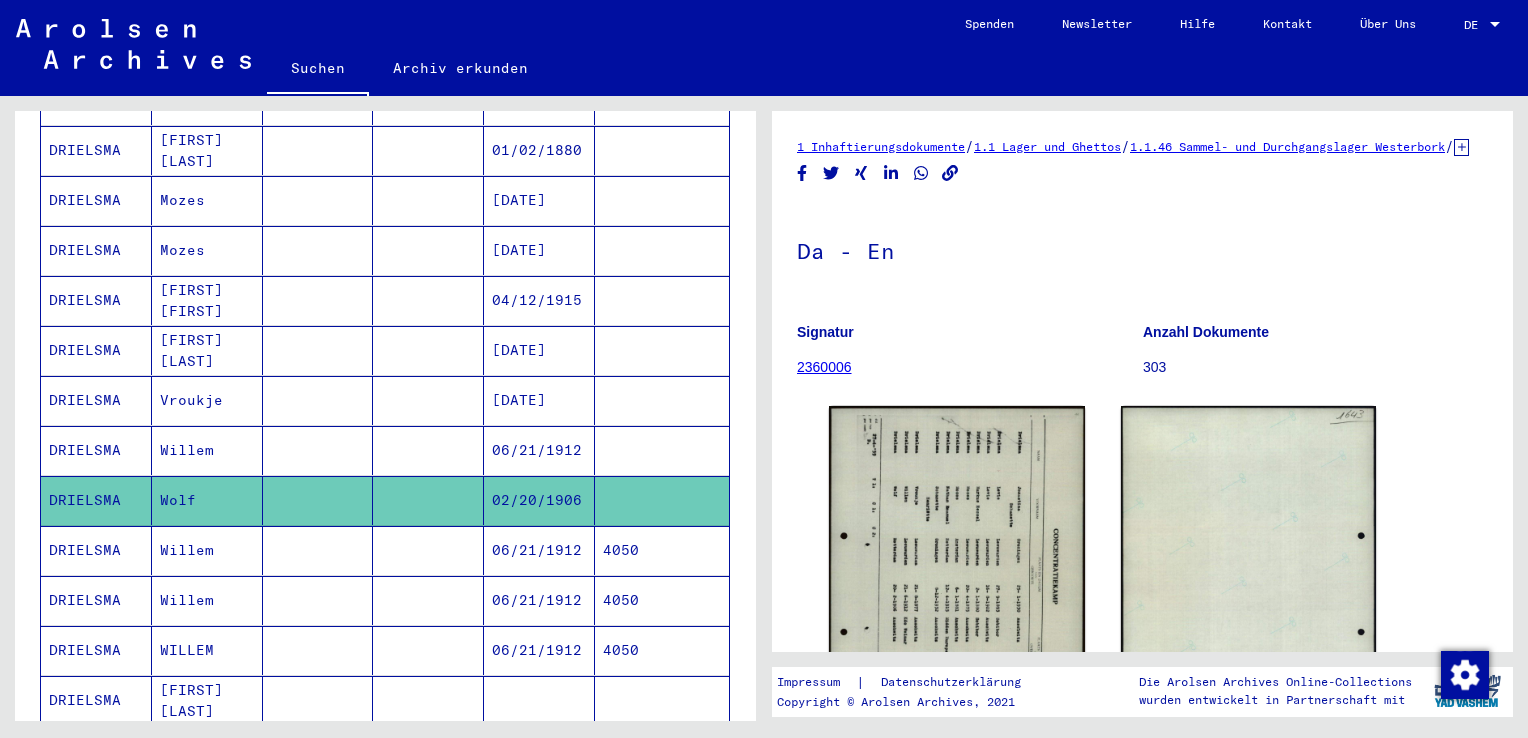scroll, scrollTop: 1000, scrollLeft: 0, axis: vertical 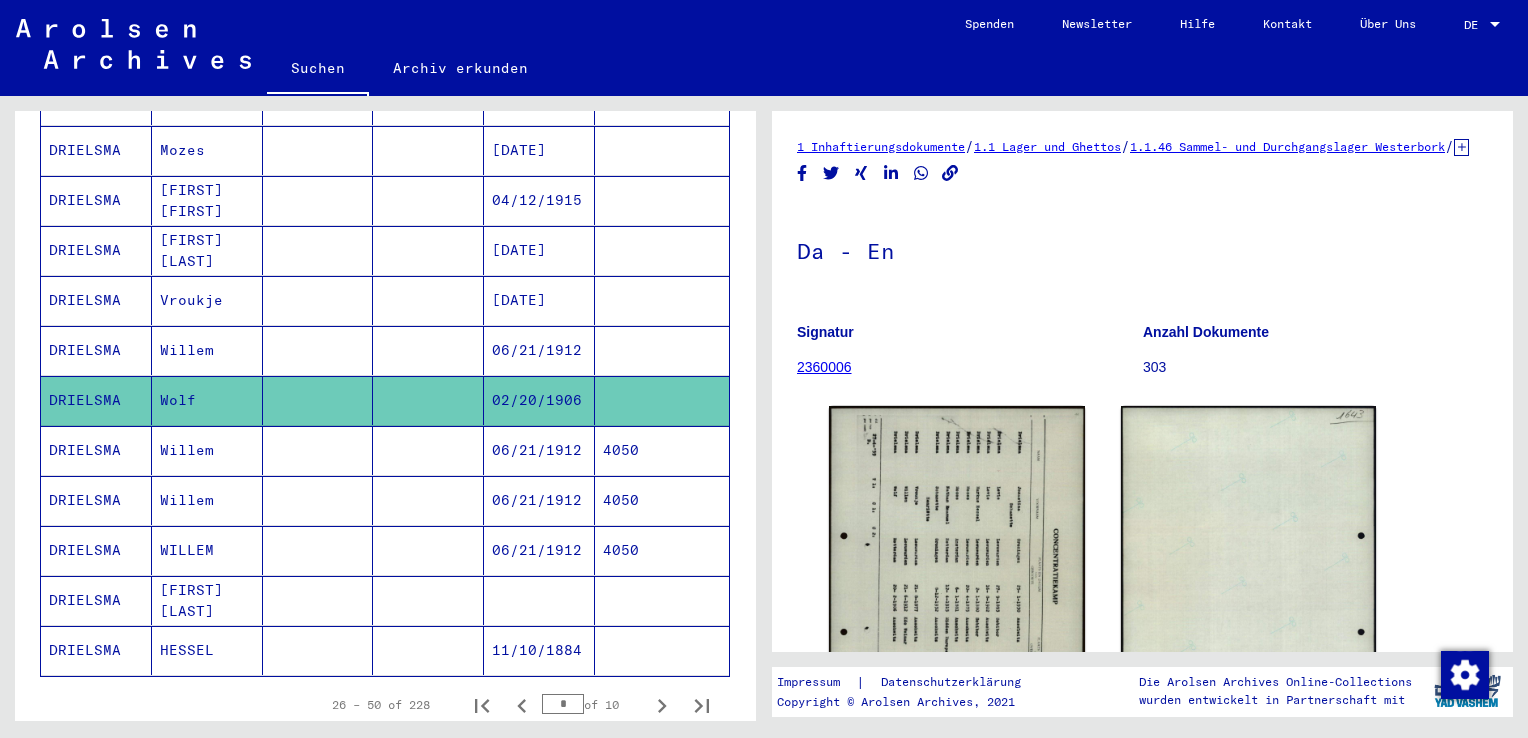 click on "Willem" at bounding box center (207, 500) 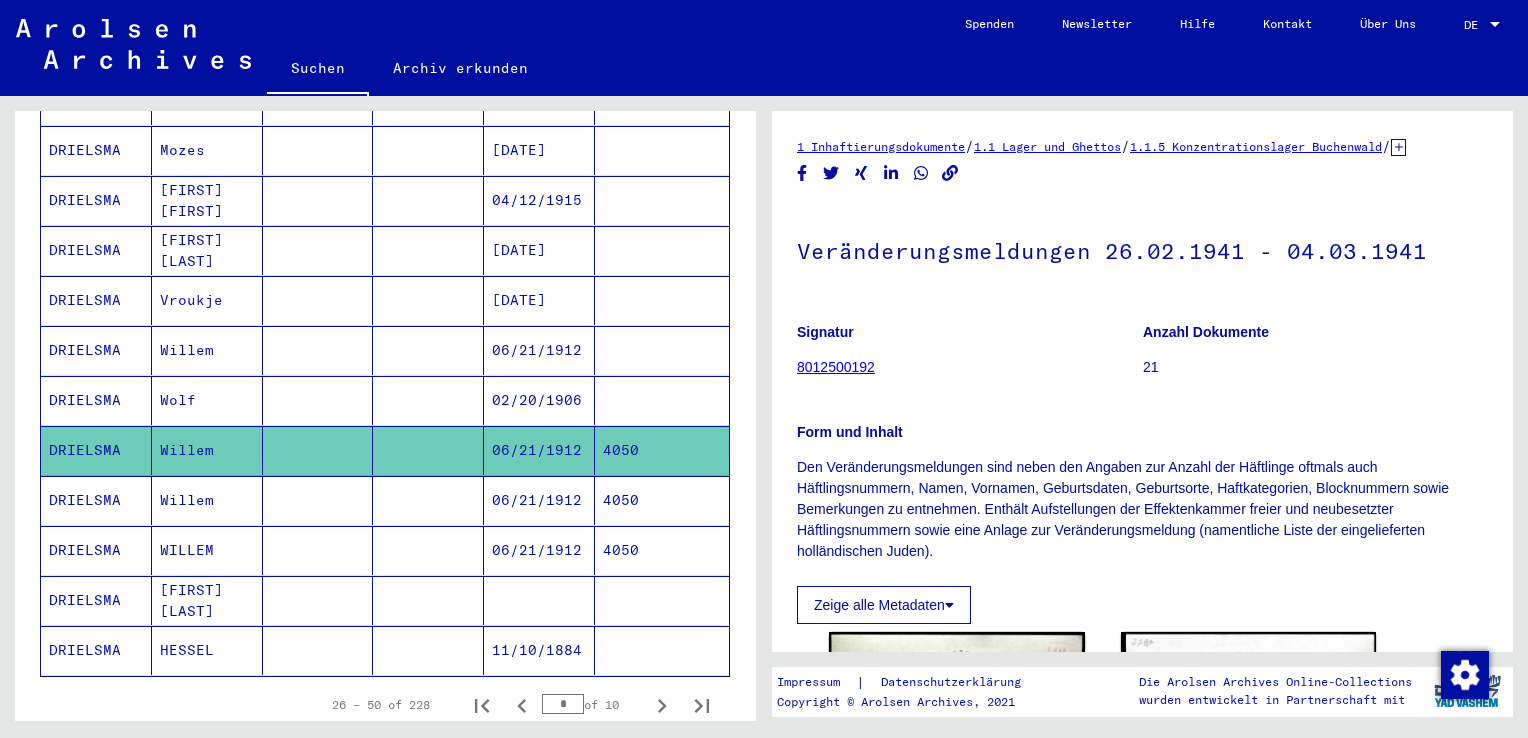 scroll, scrollTop: 0, scrollLeft: 0, axis: both 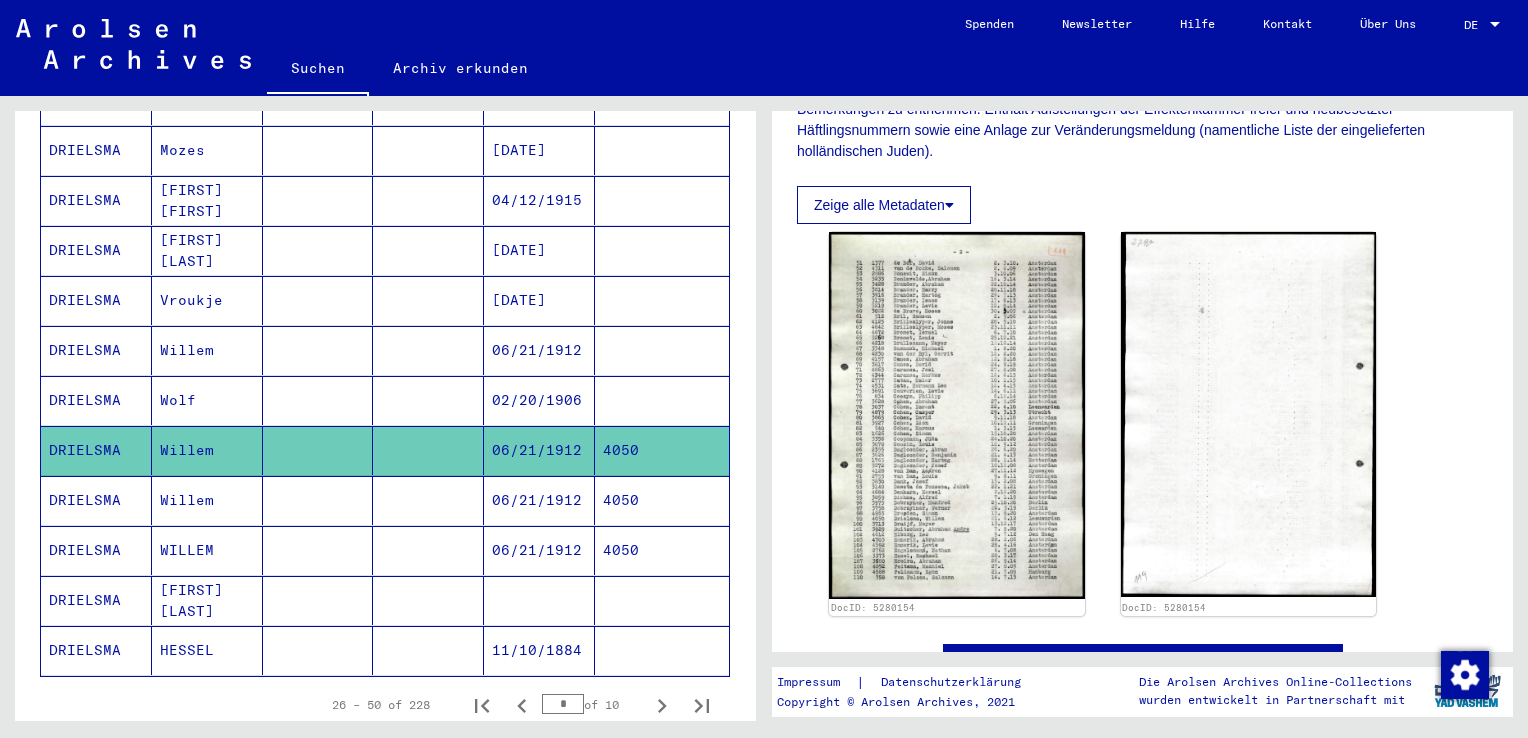 click on "Willem" at bounding box center [207, 550] 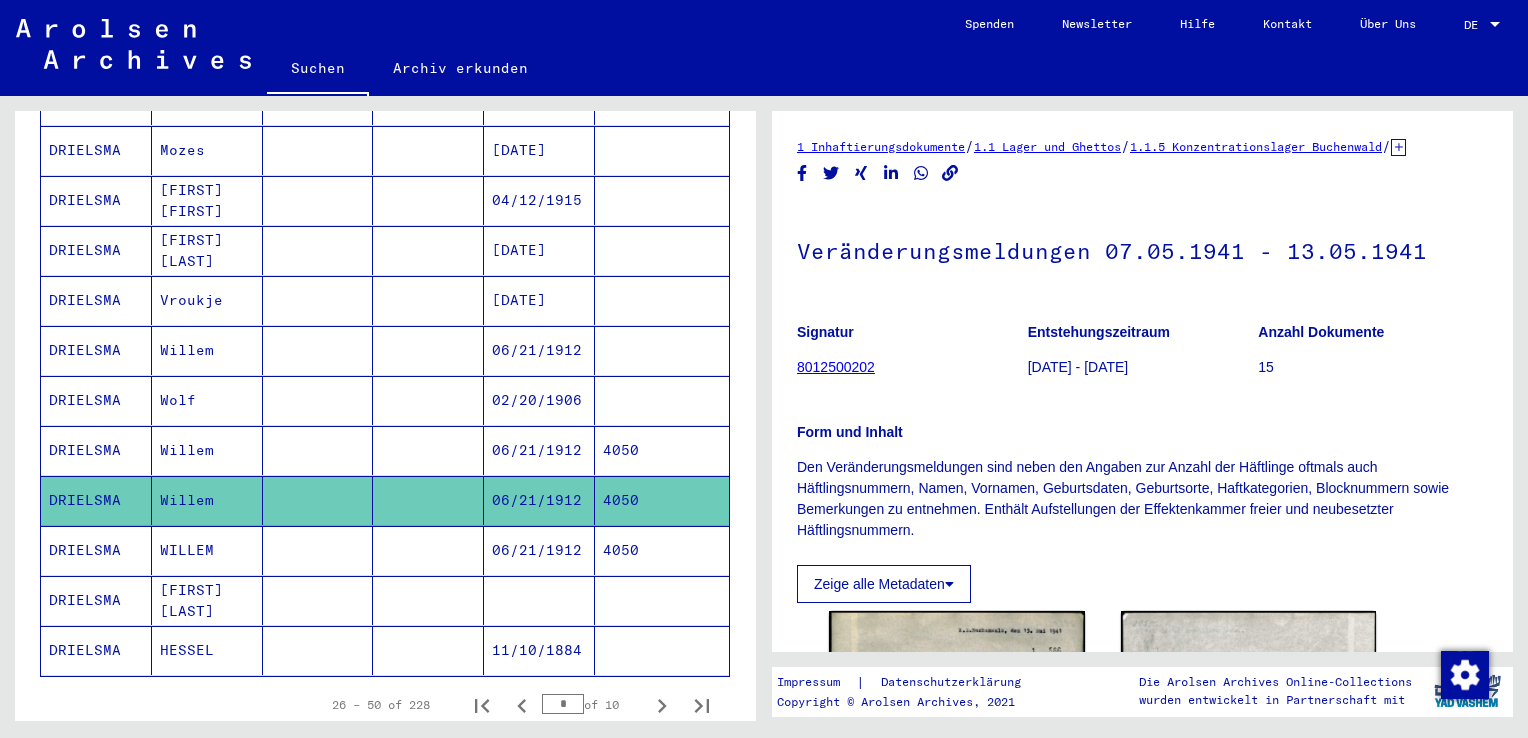 scroll, scrollTop: 0, scrollLeft: 0, axis: both 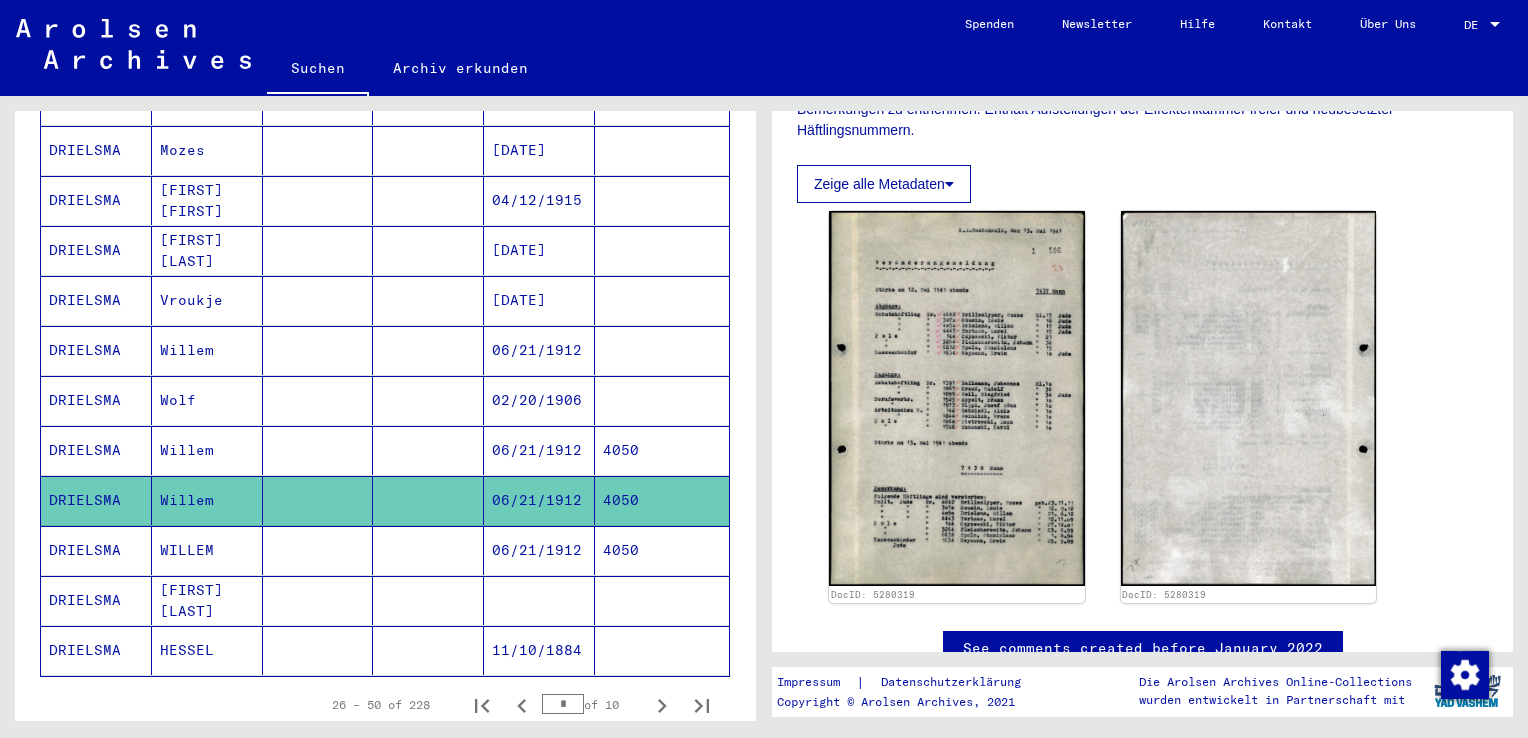 click on "WILLEM" at bounding box center (207, 600) 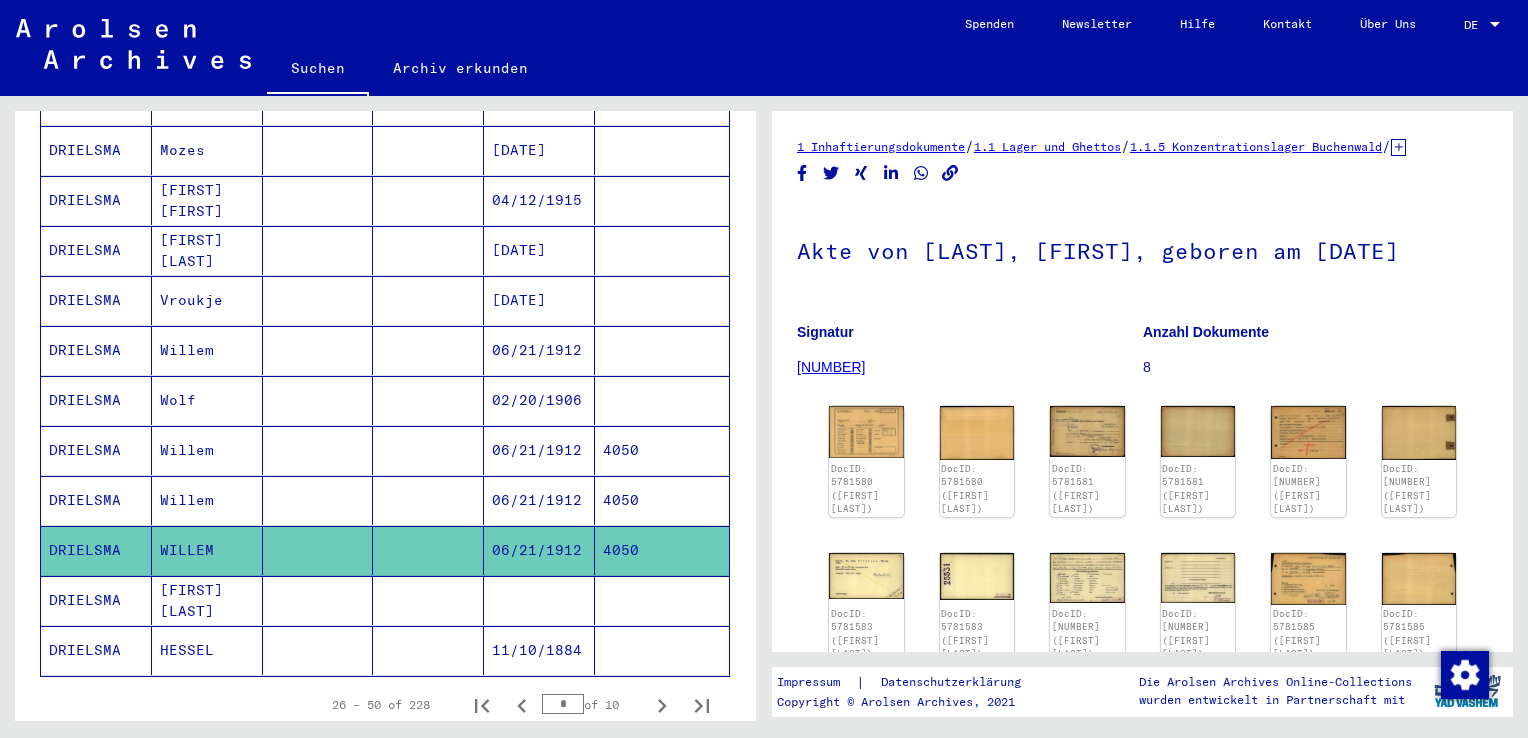scroll, scrollTop: 0, scrollLeft: 0, axis: both 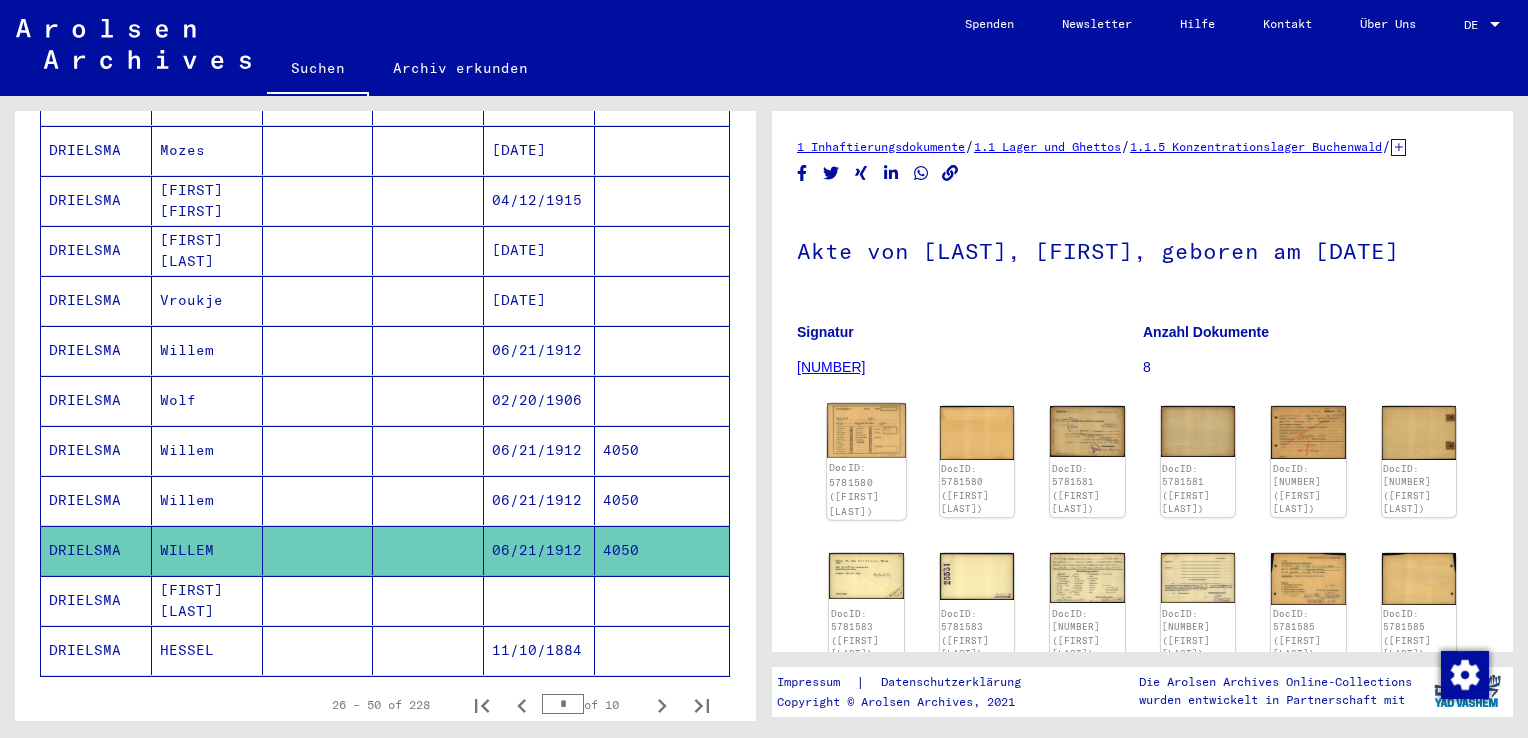 click 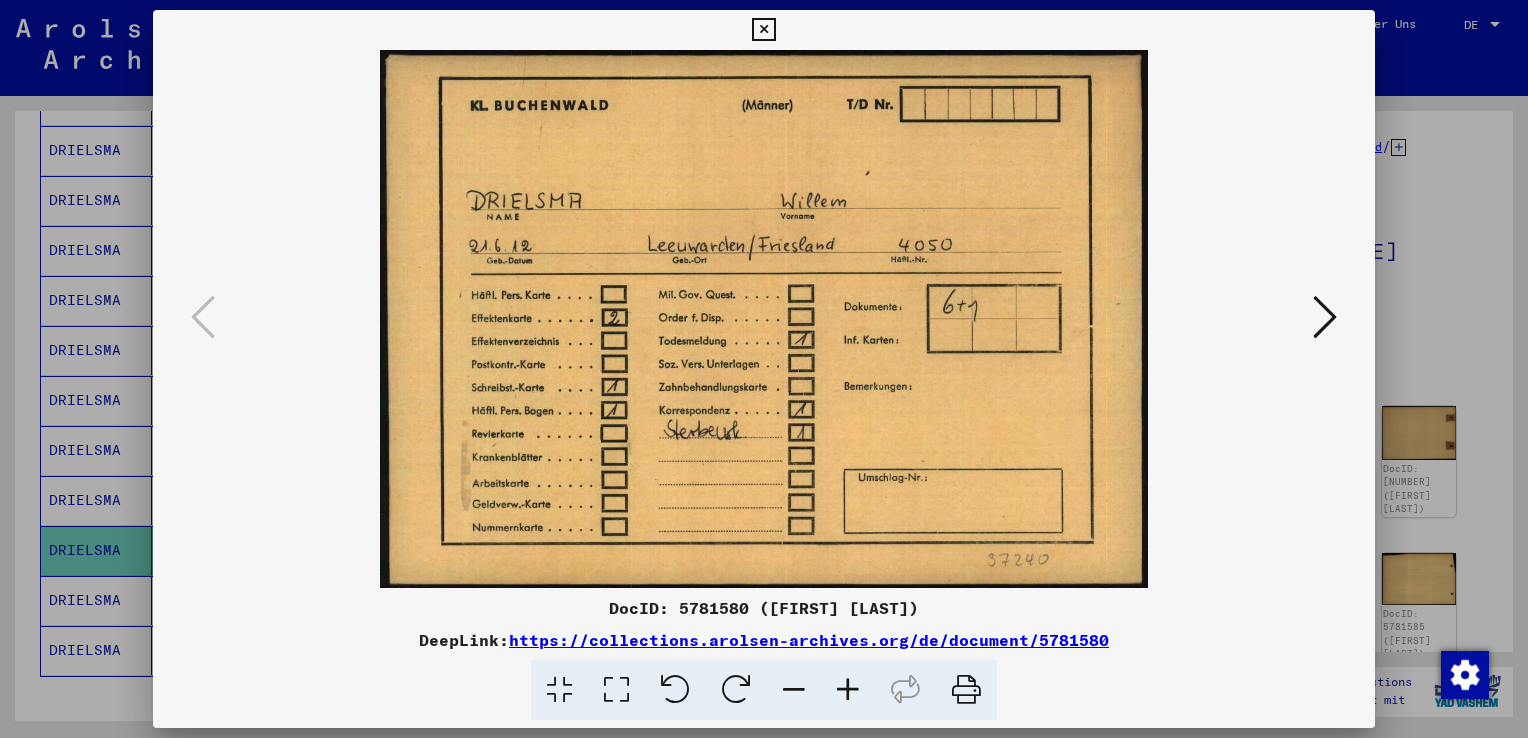 click at bounding box center (763, 30) 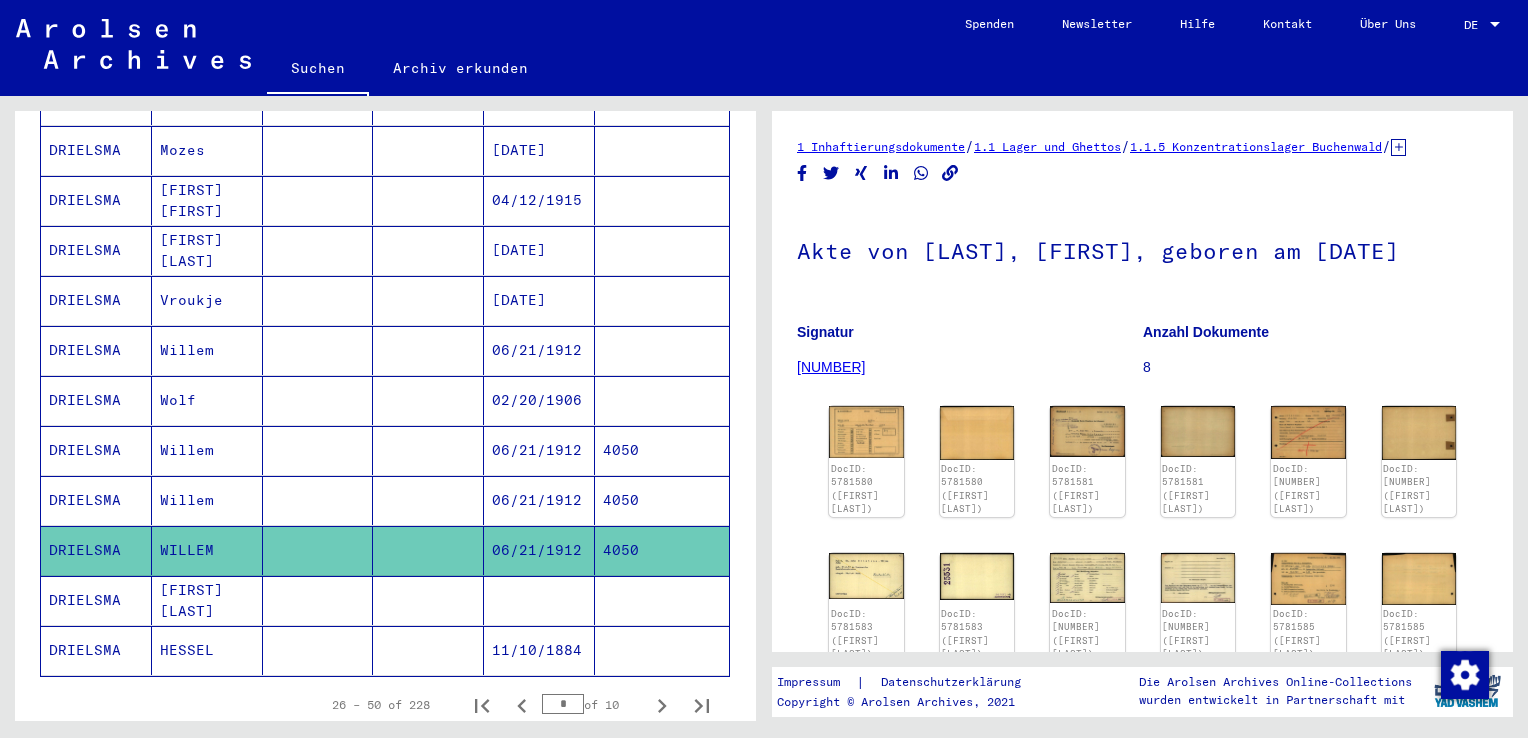 click on "[FIRST] [LAST]" at bounding box center (207, 650) 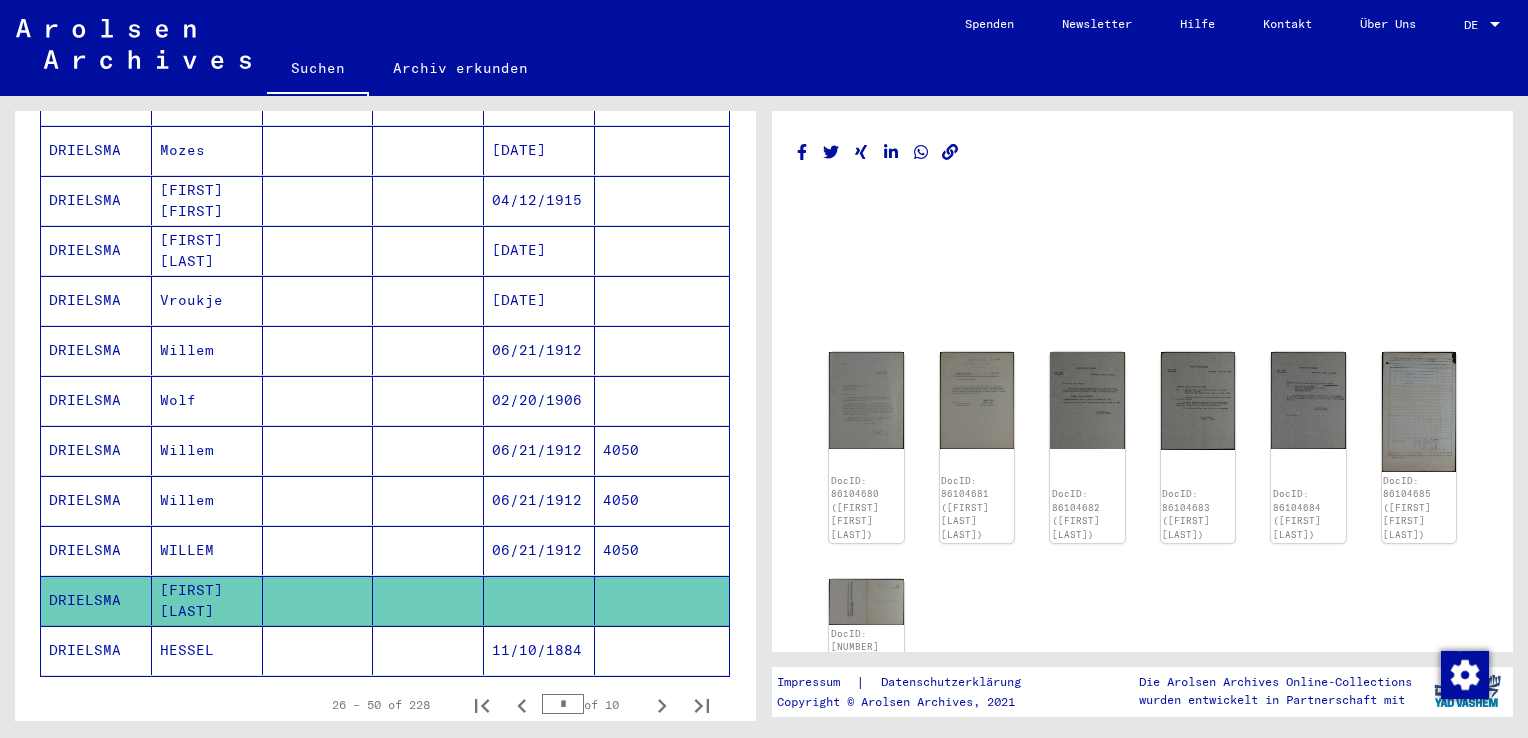 click on "HESSEL" 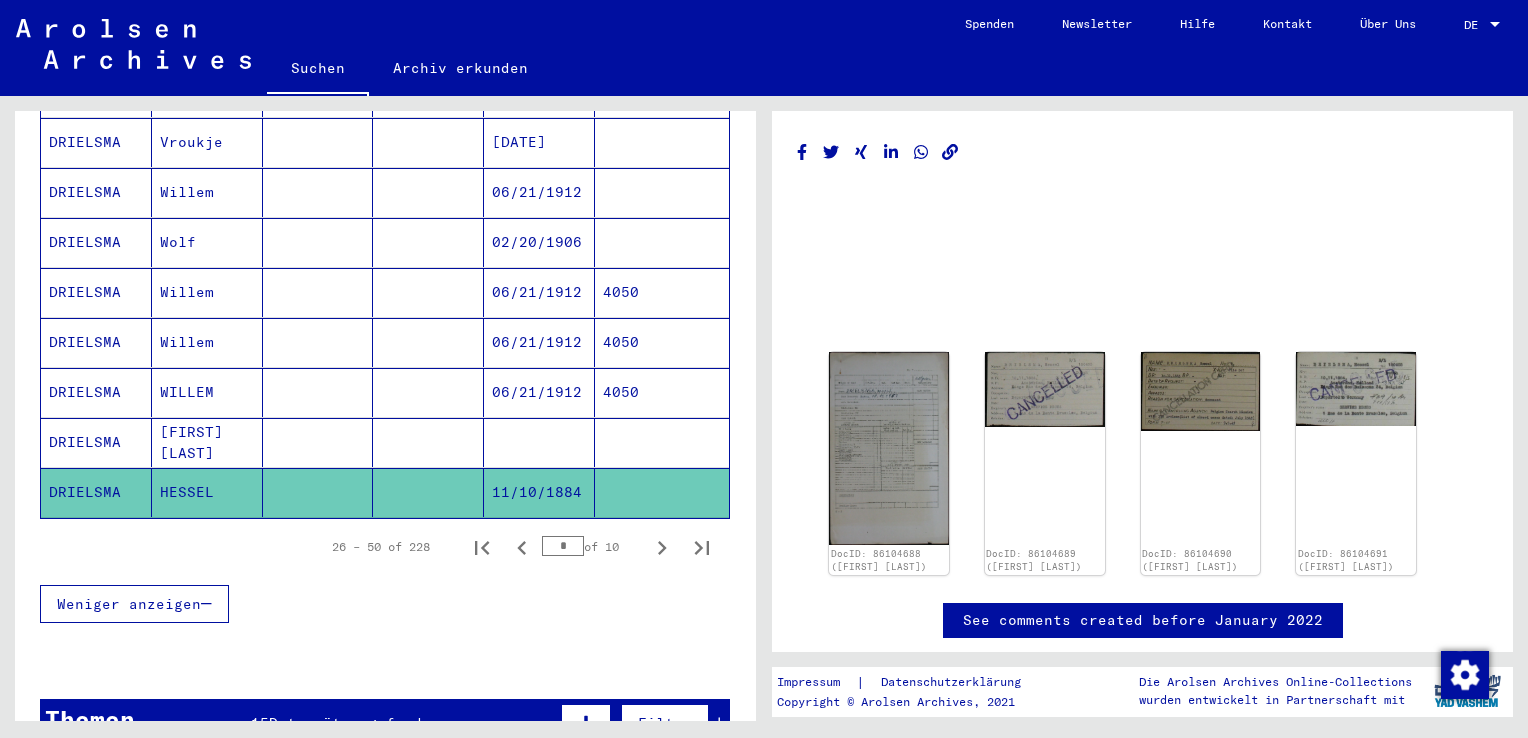 scroll, scrollTop: 1200, scrollLeft: 0, axis: vertical 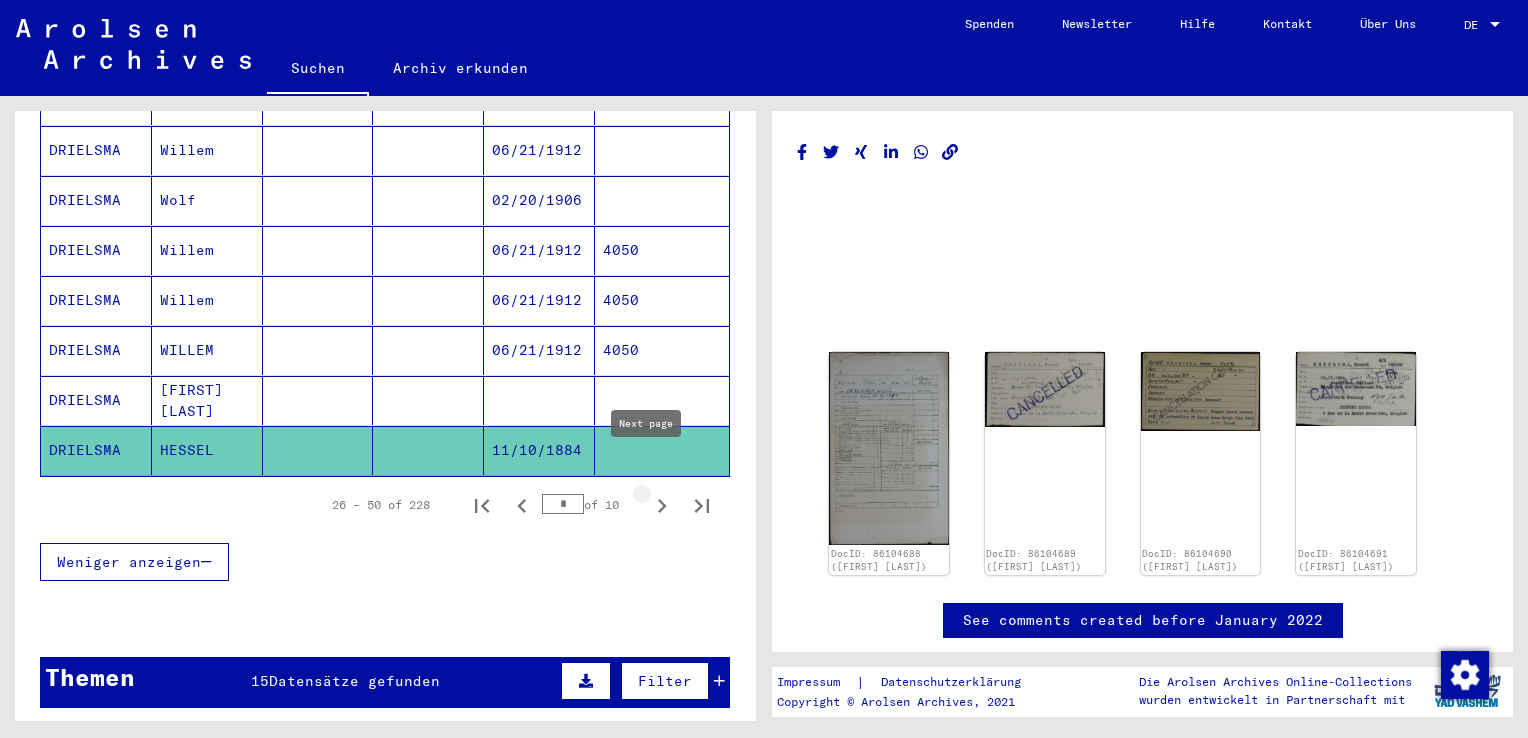 click 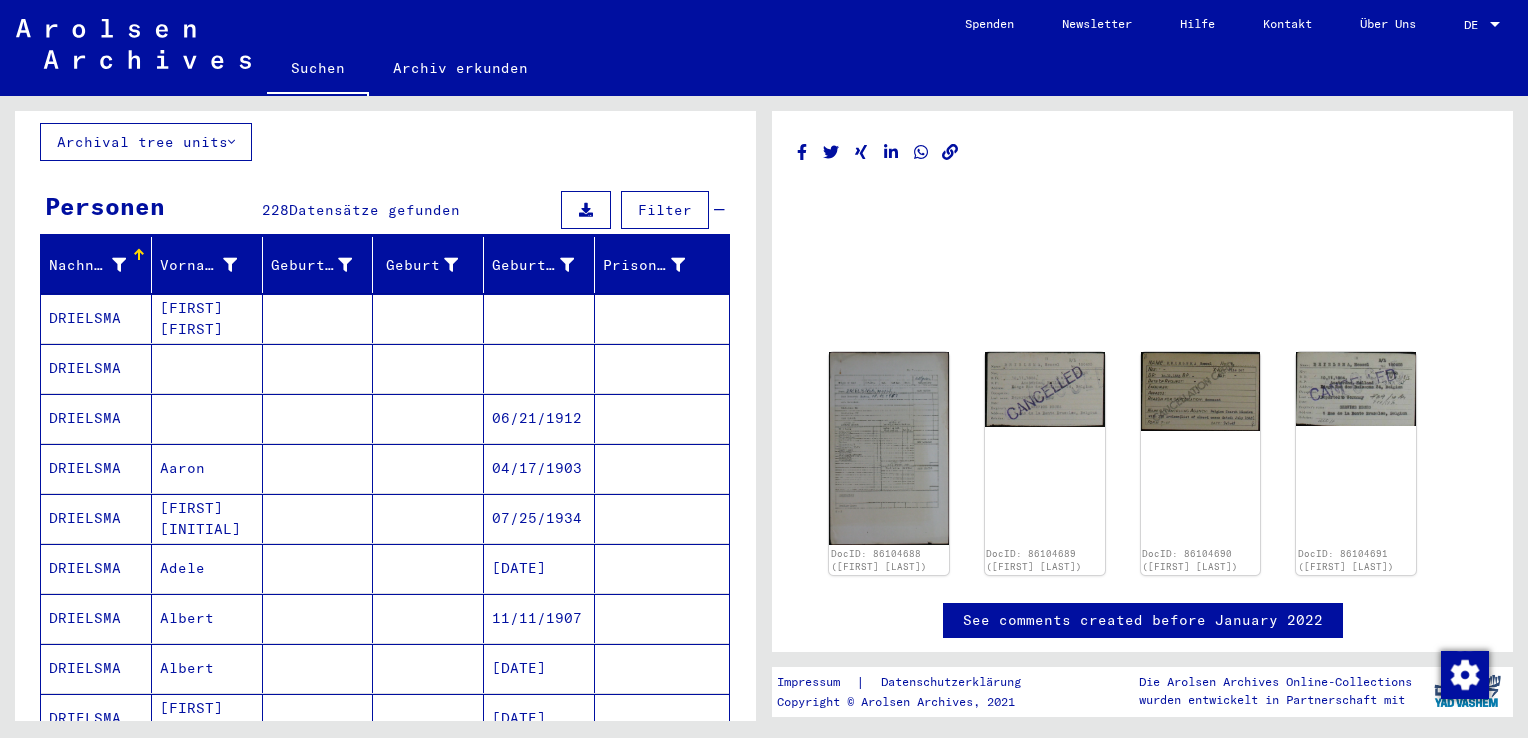 scroll, scrollTop: 100, scrollLeft: 0, axis: vertical 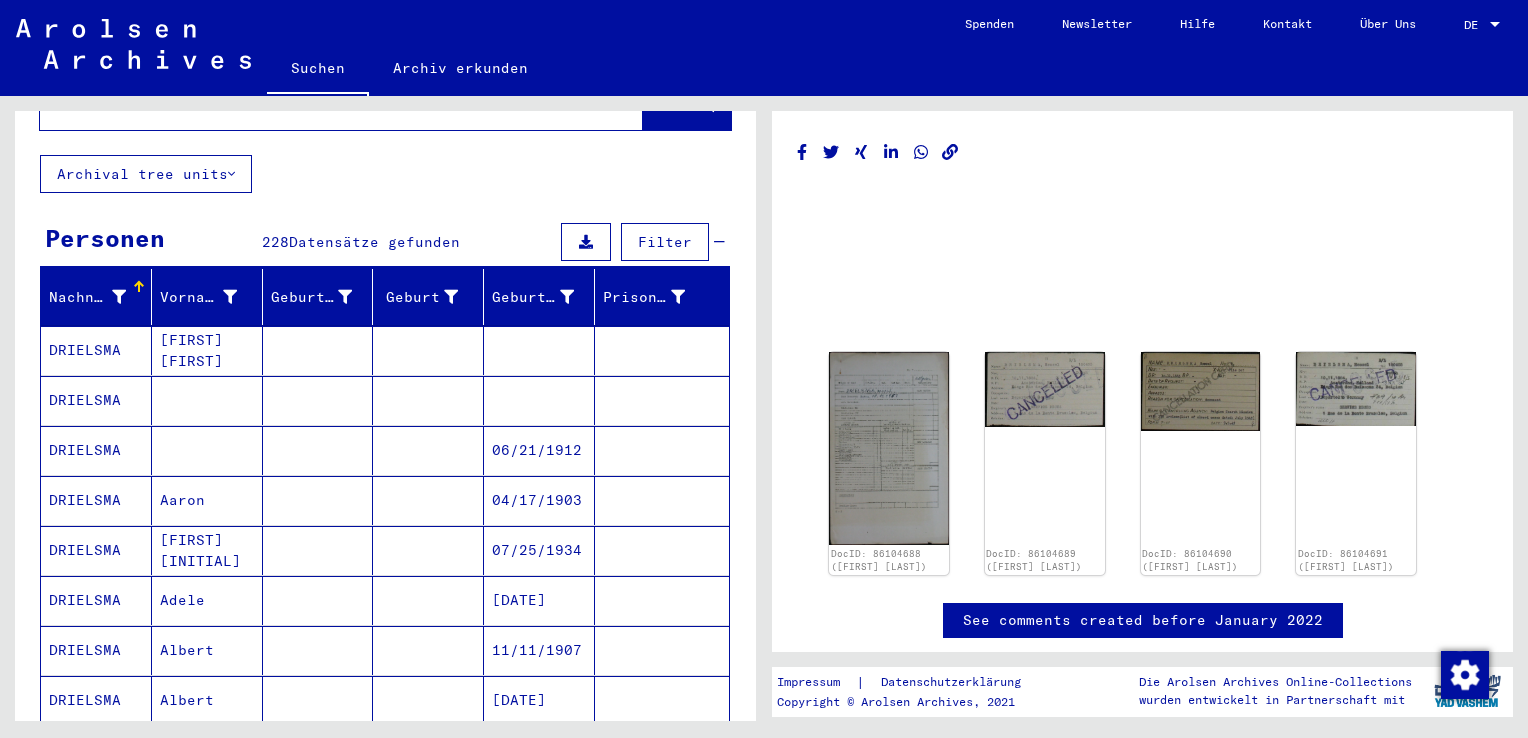 click on "[FIRST] [FIRST]" at bounding box center [207, 400] 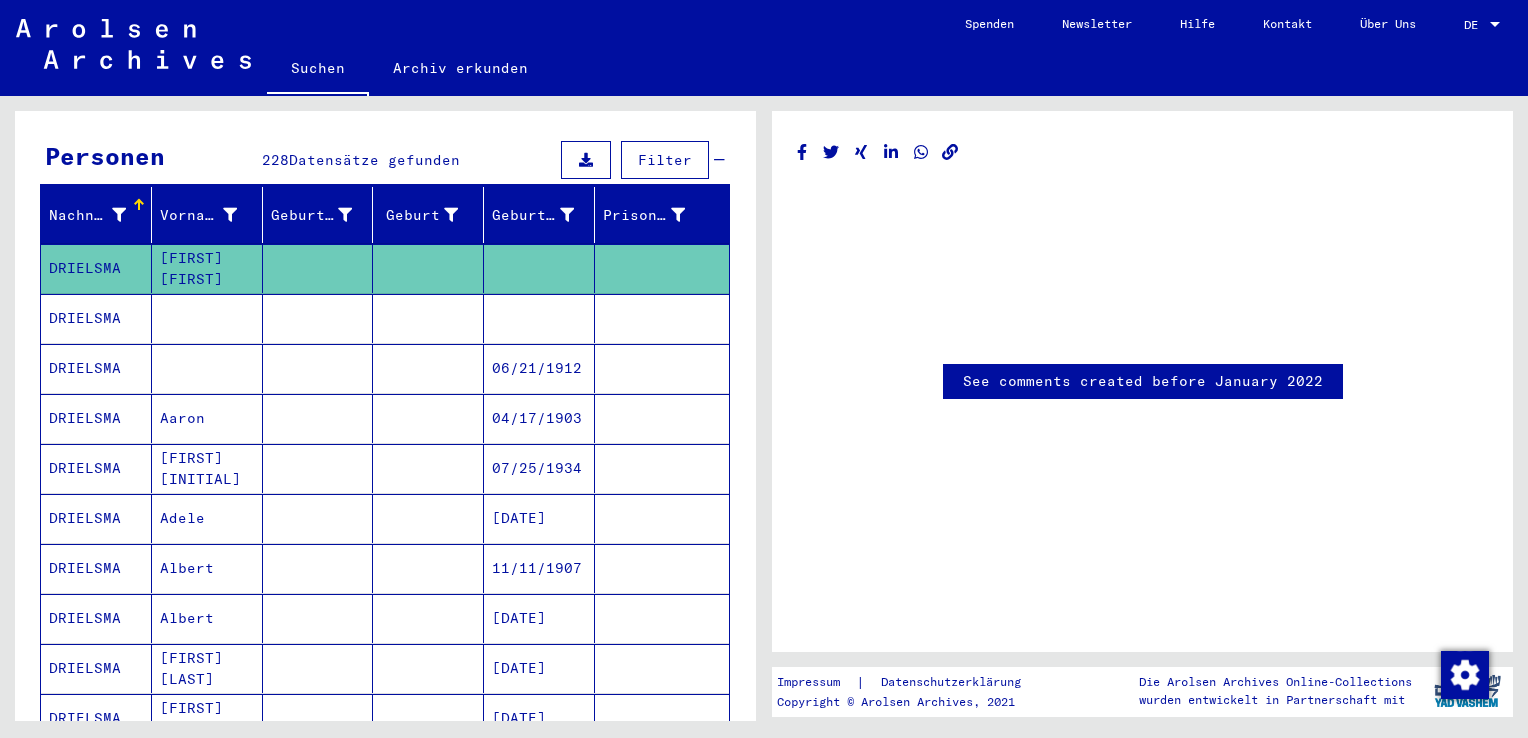 scroll, scrollTop: 300, scrollLeft: 0, axis: vertical 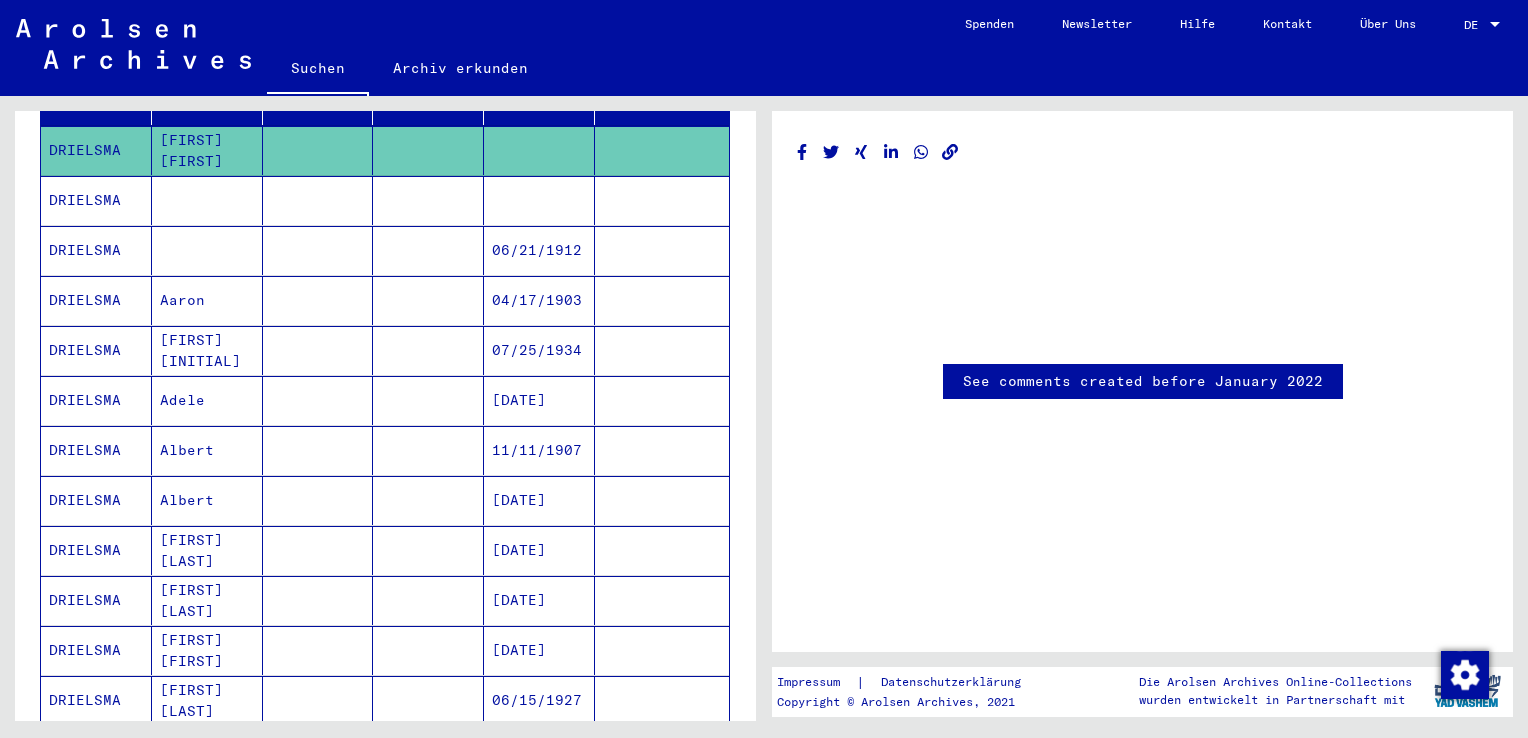 click at bounding box center [207, 250] 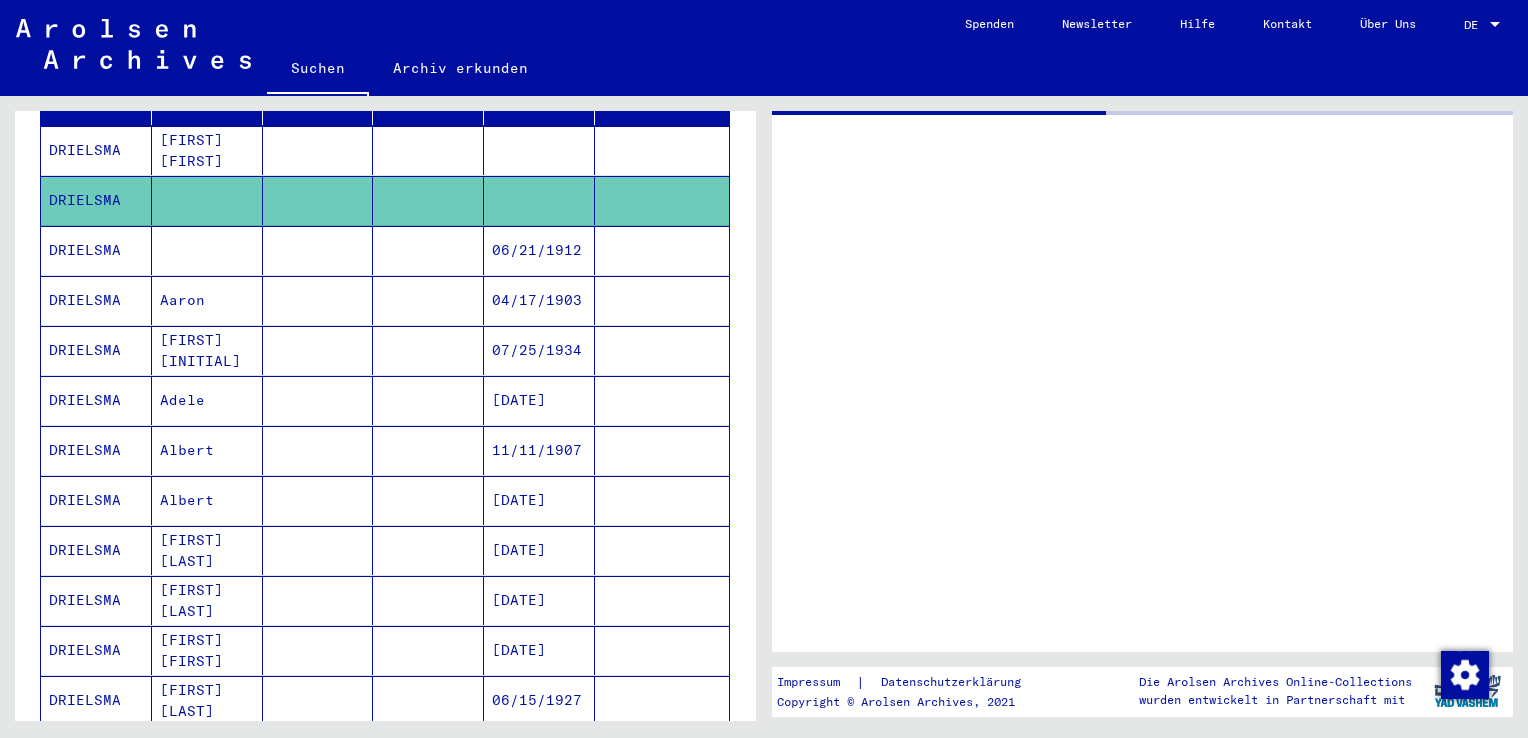 scroll, scrollTop: 0, scrollLeft: 0, axis: both 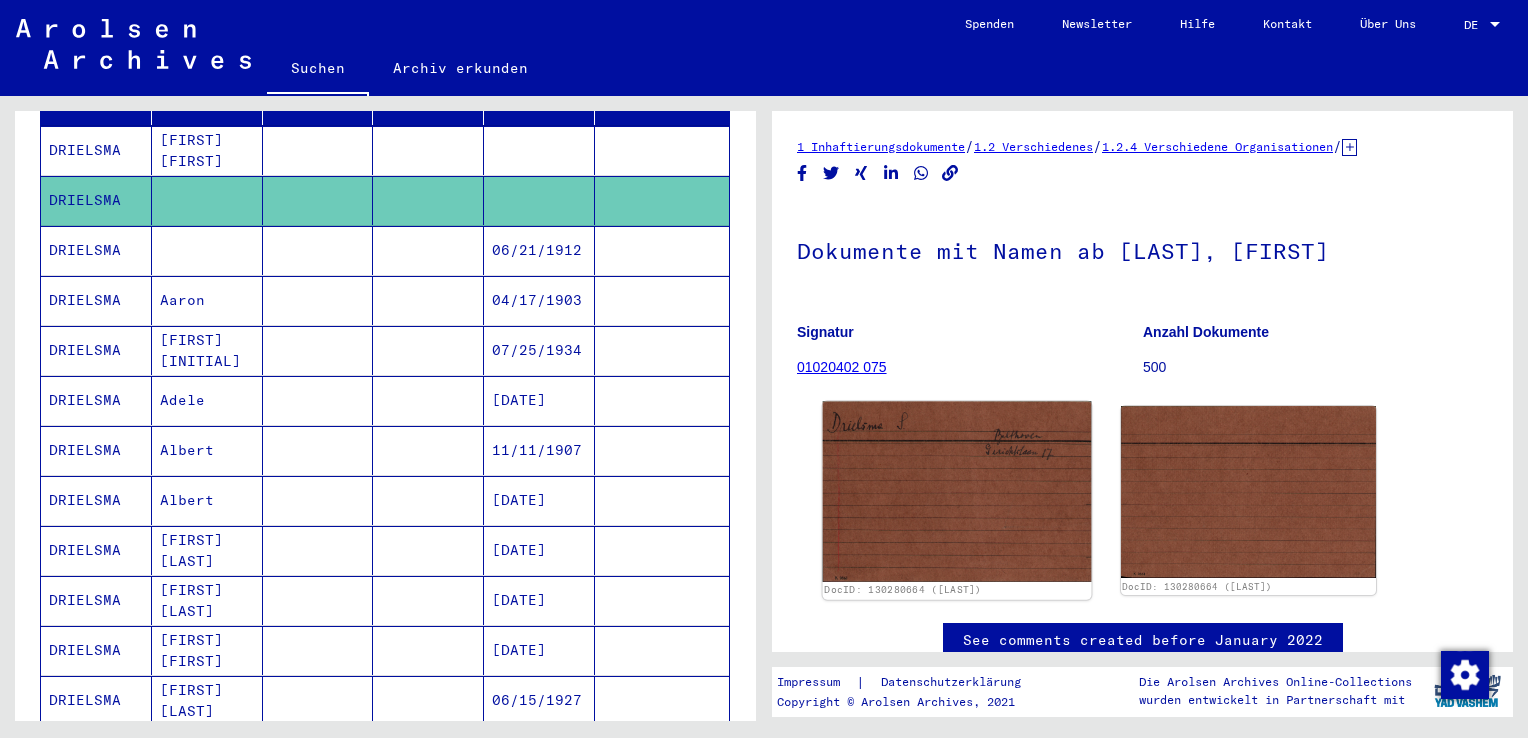 click 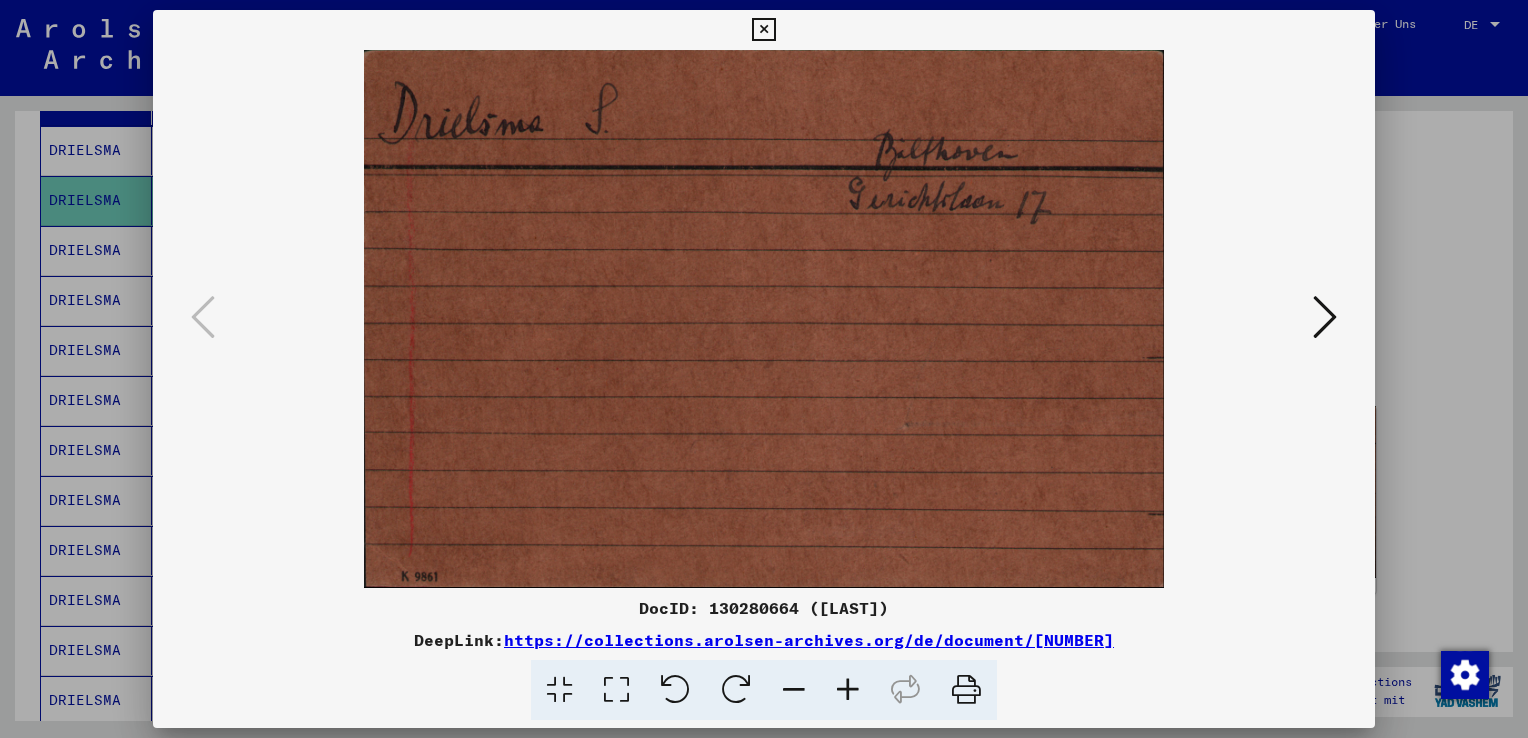 click at bounding box center [763, 30] 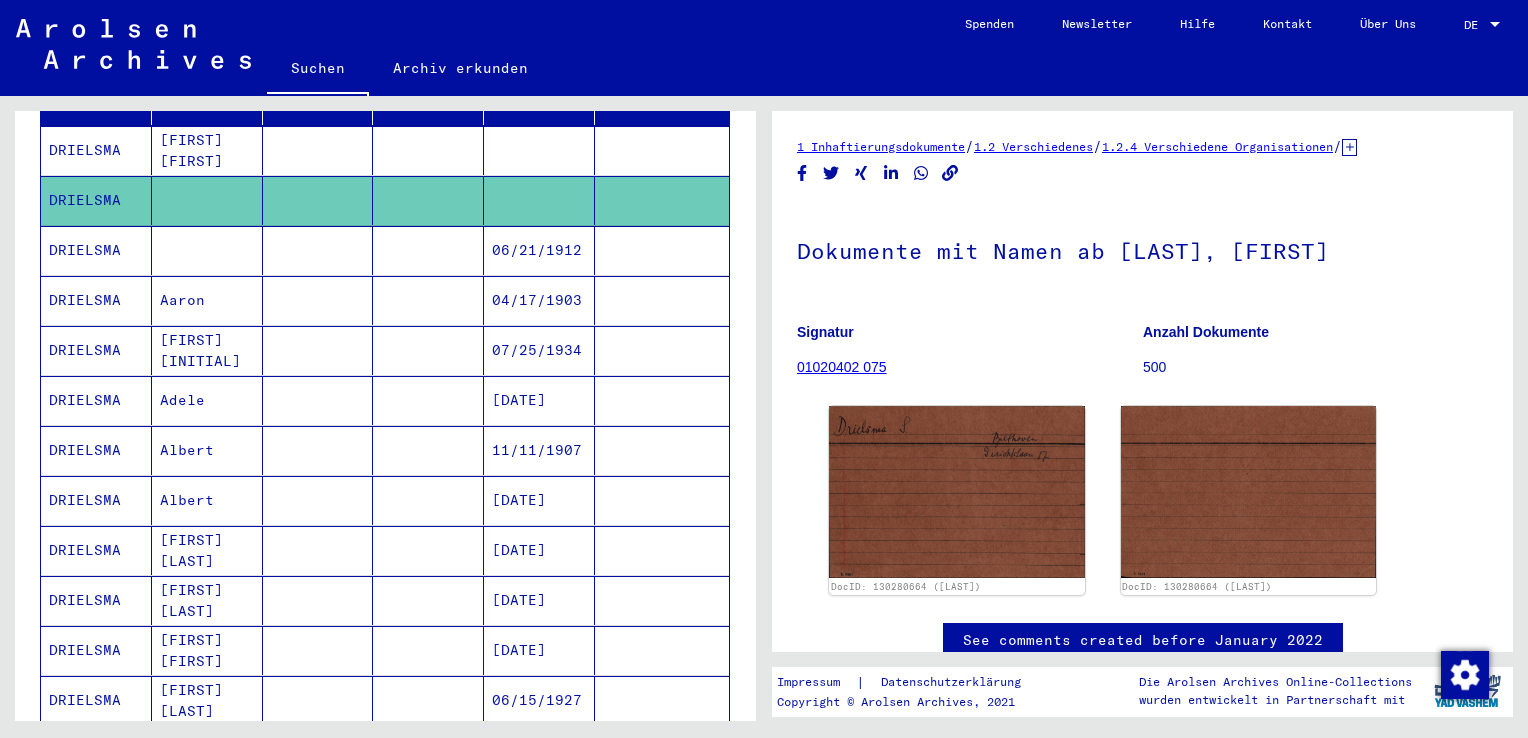 click at bounding box center (207, 300) 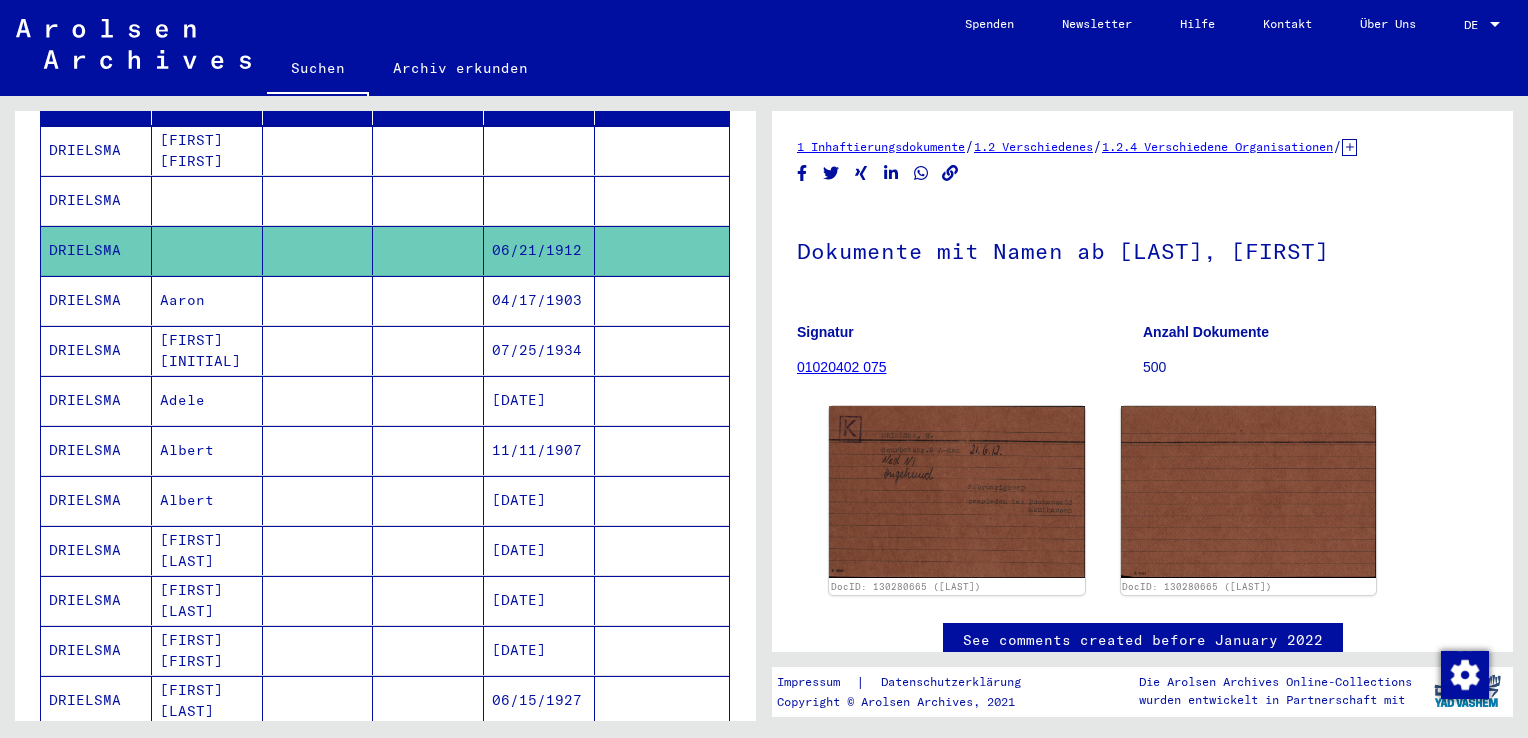 scroll, scrollTop: 0, scrollLeft: 0, axis: both 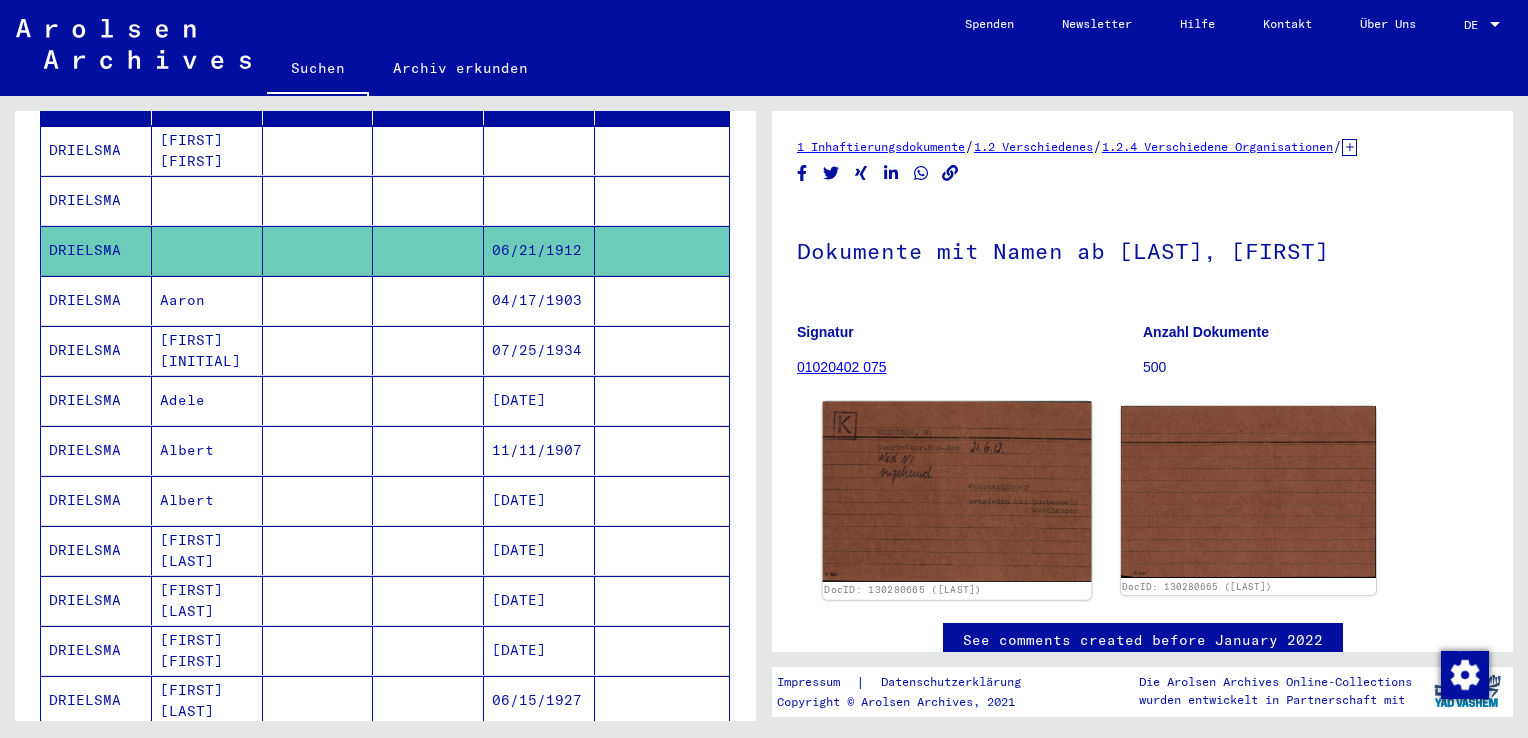 click 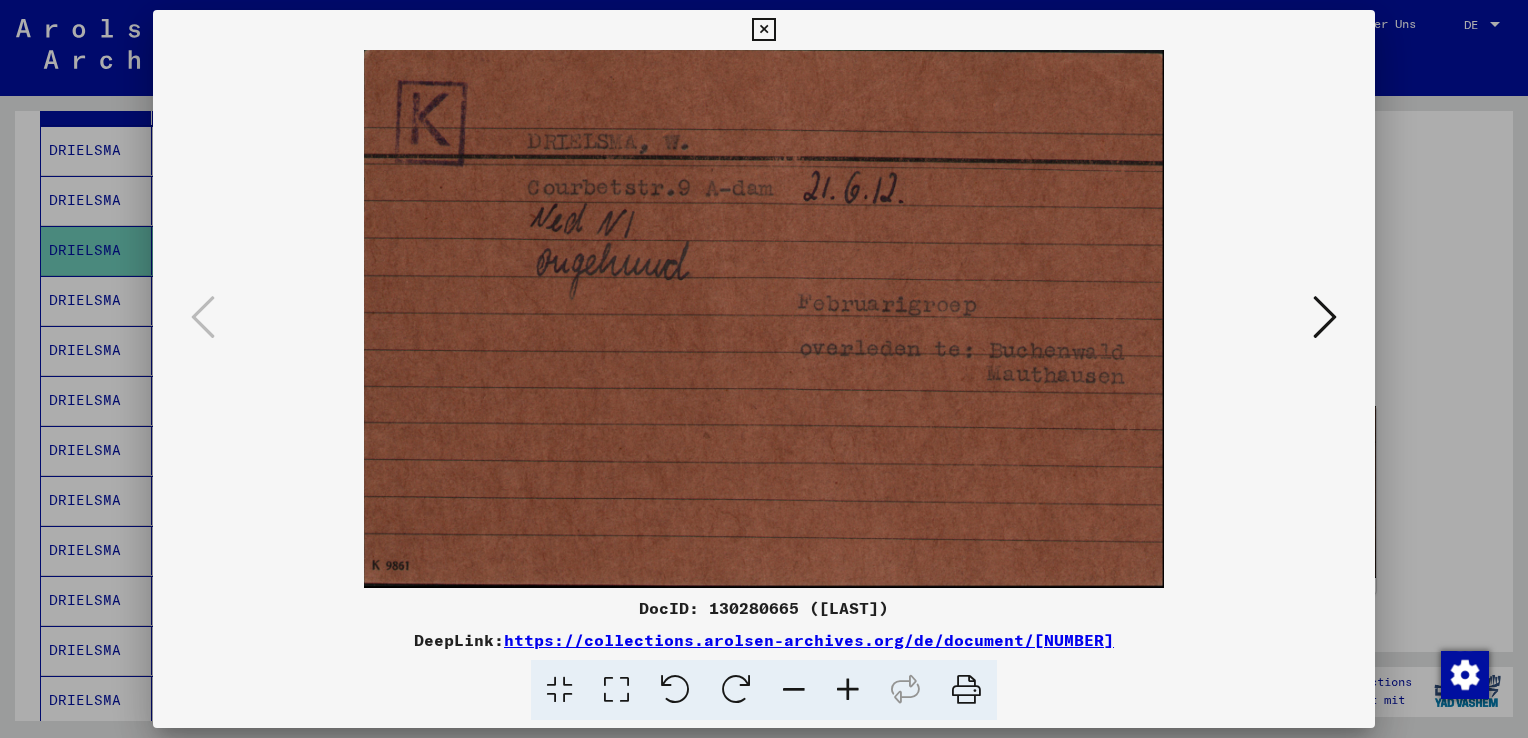 click at bounding box center (763, 30) 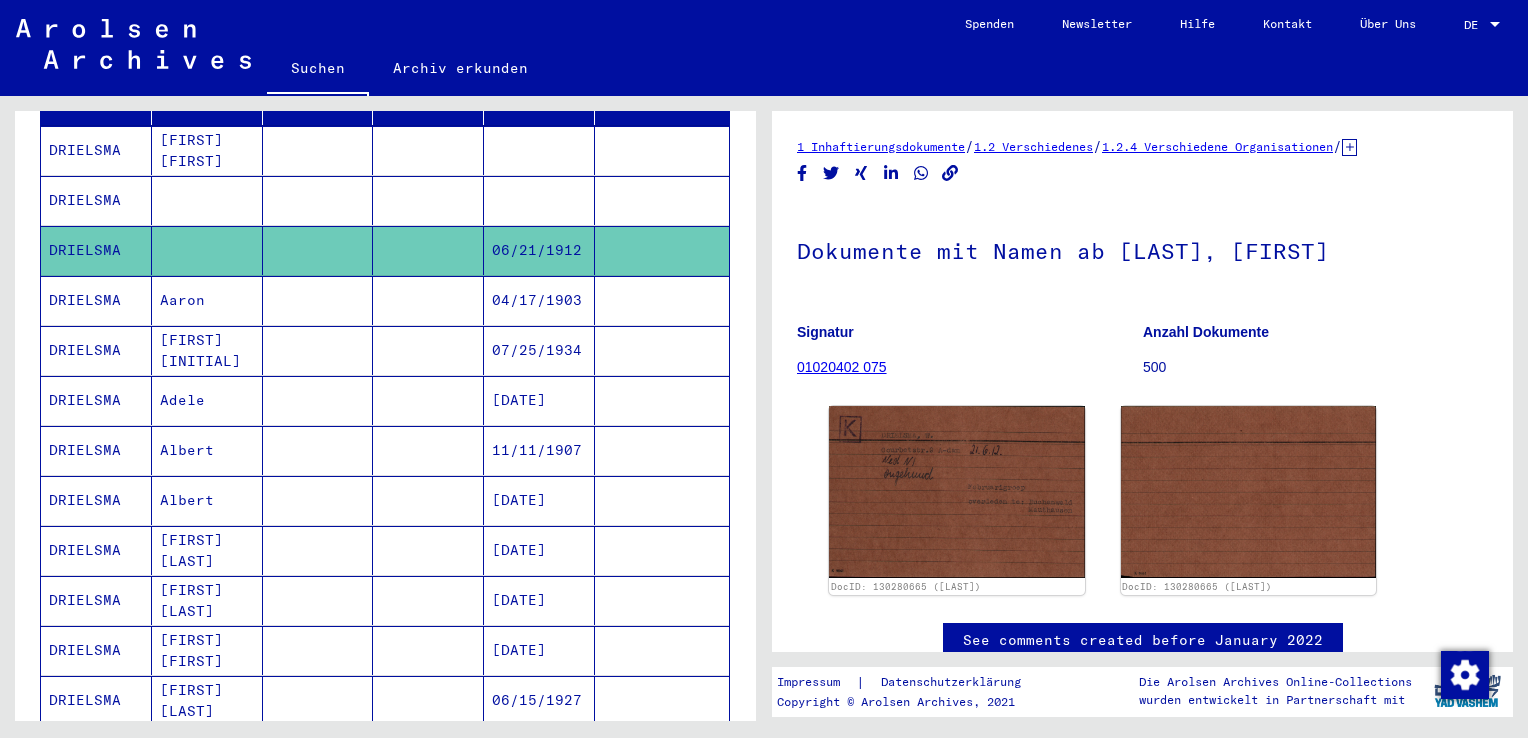 click on "Aaron" at bounding box center [207, 350] 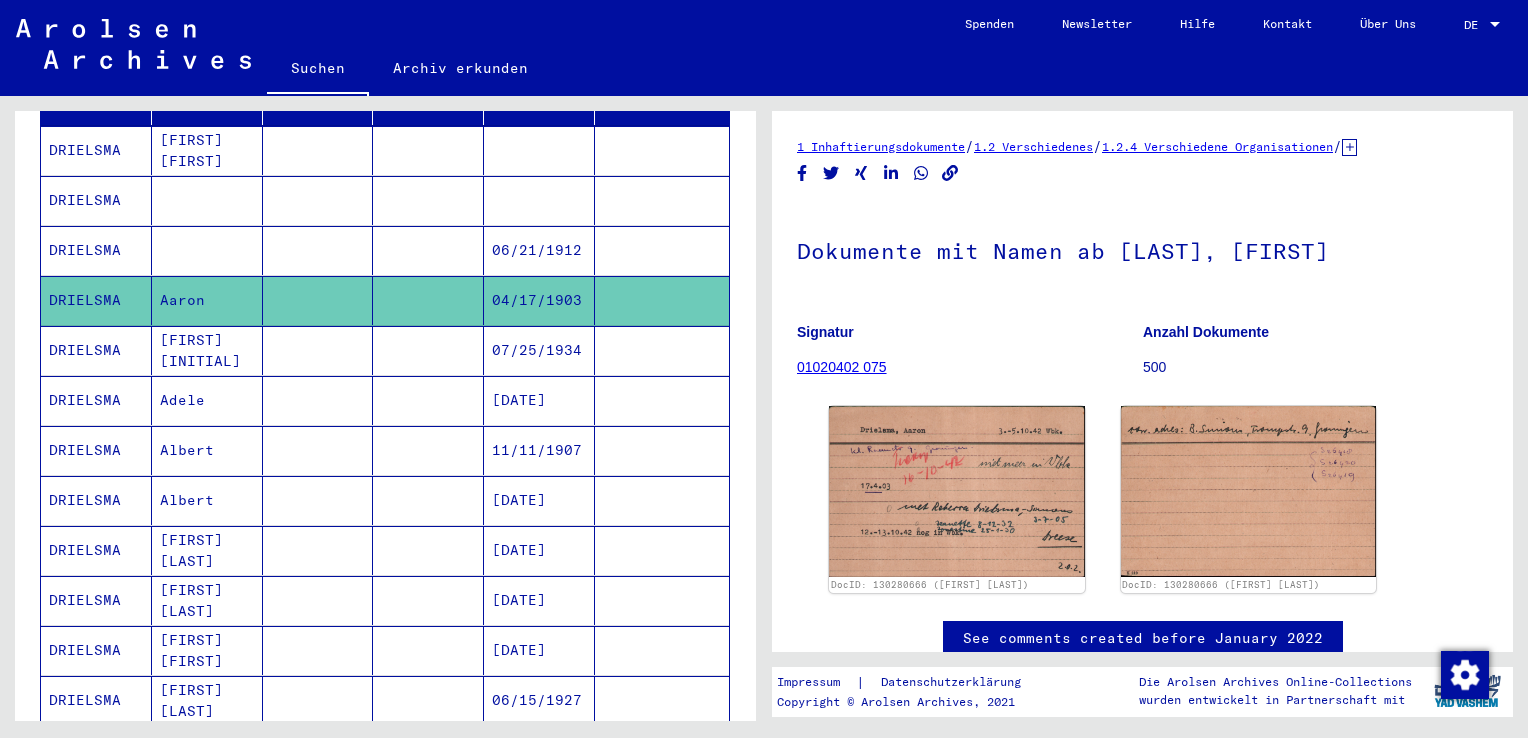 scroll, scrollTop: 0, scrollLeft: 0, axis: both 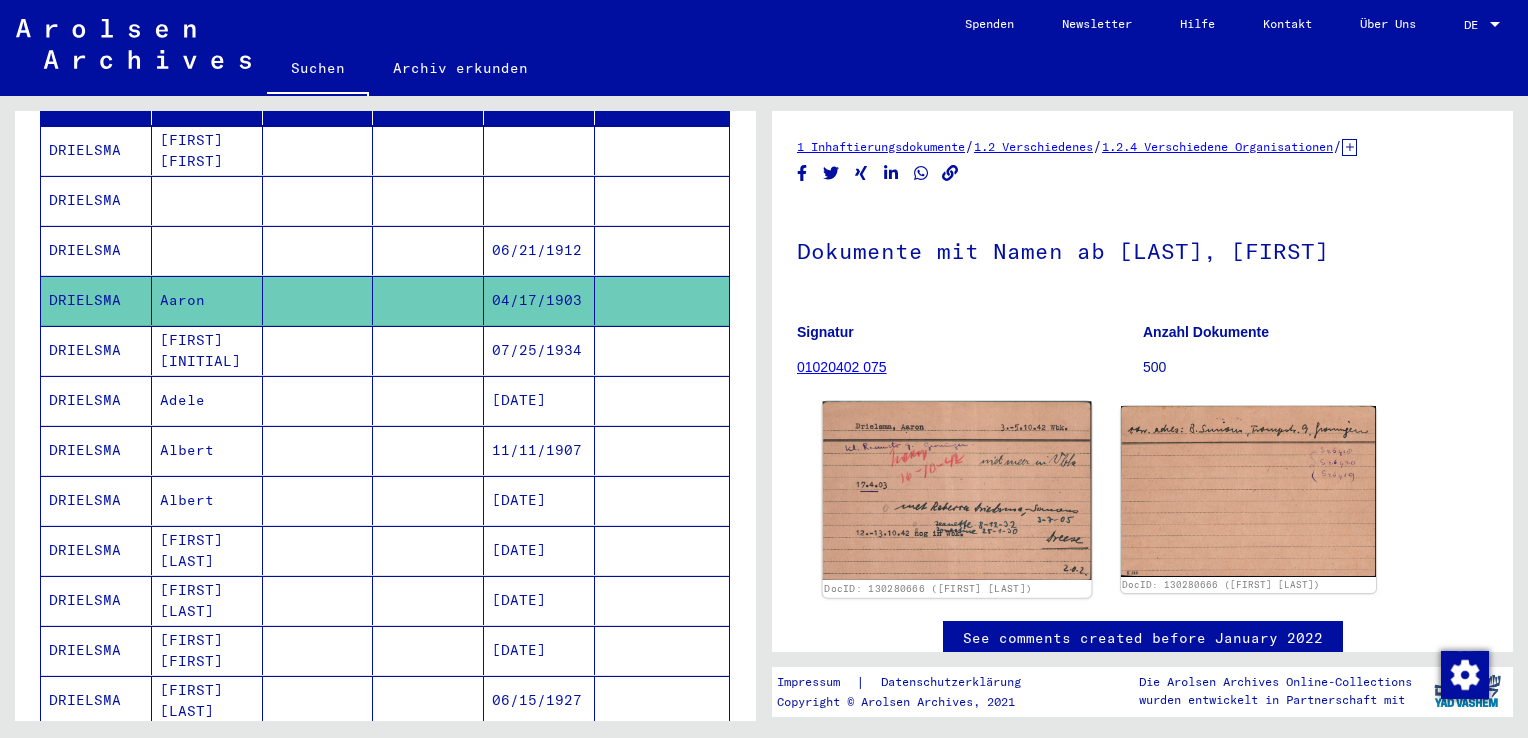 click 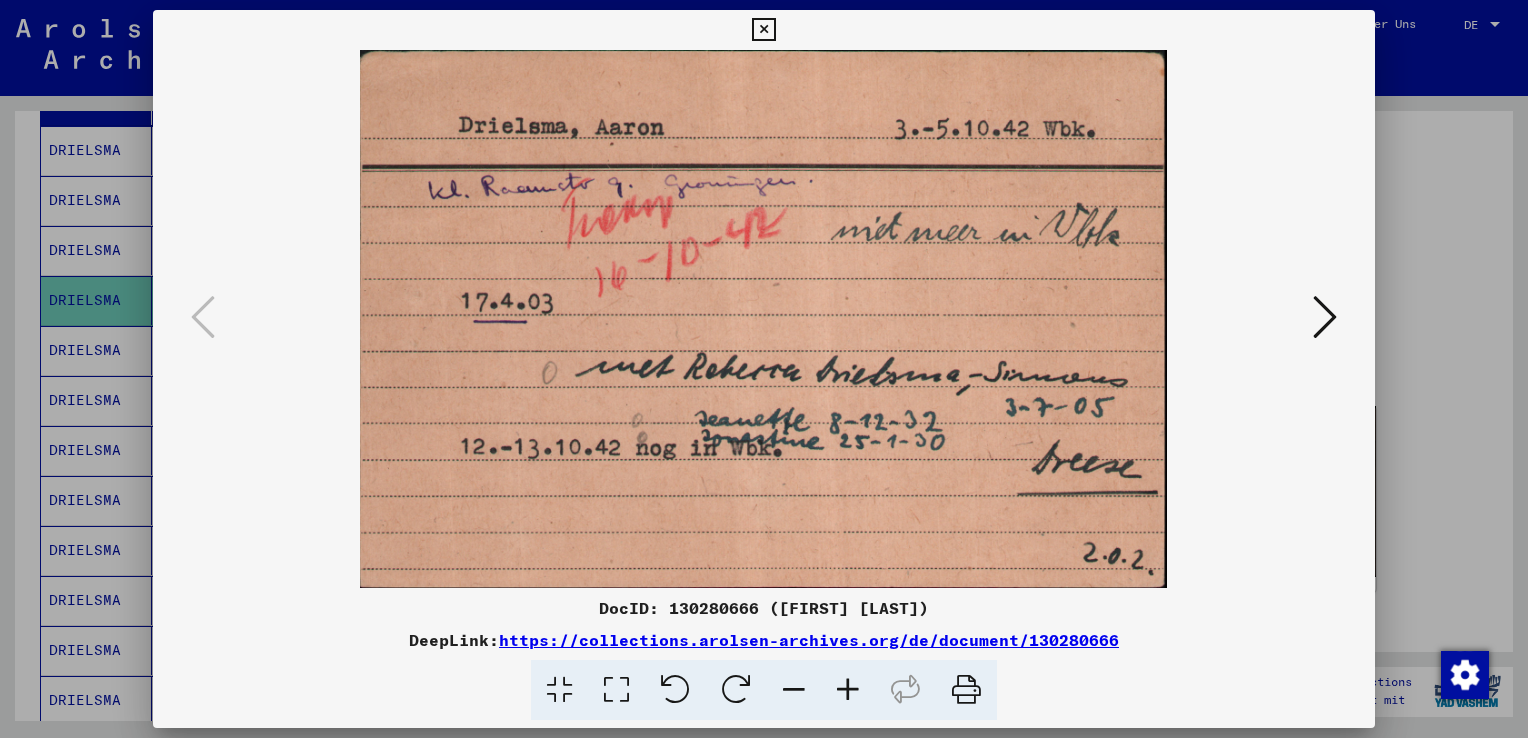 click at bounding box center (763, 30) 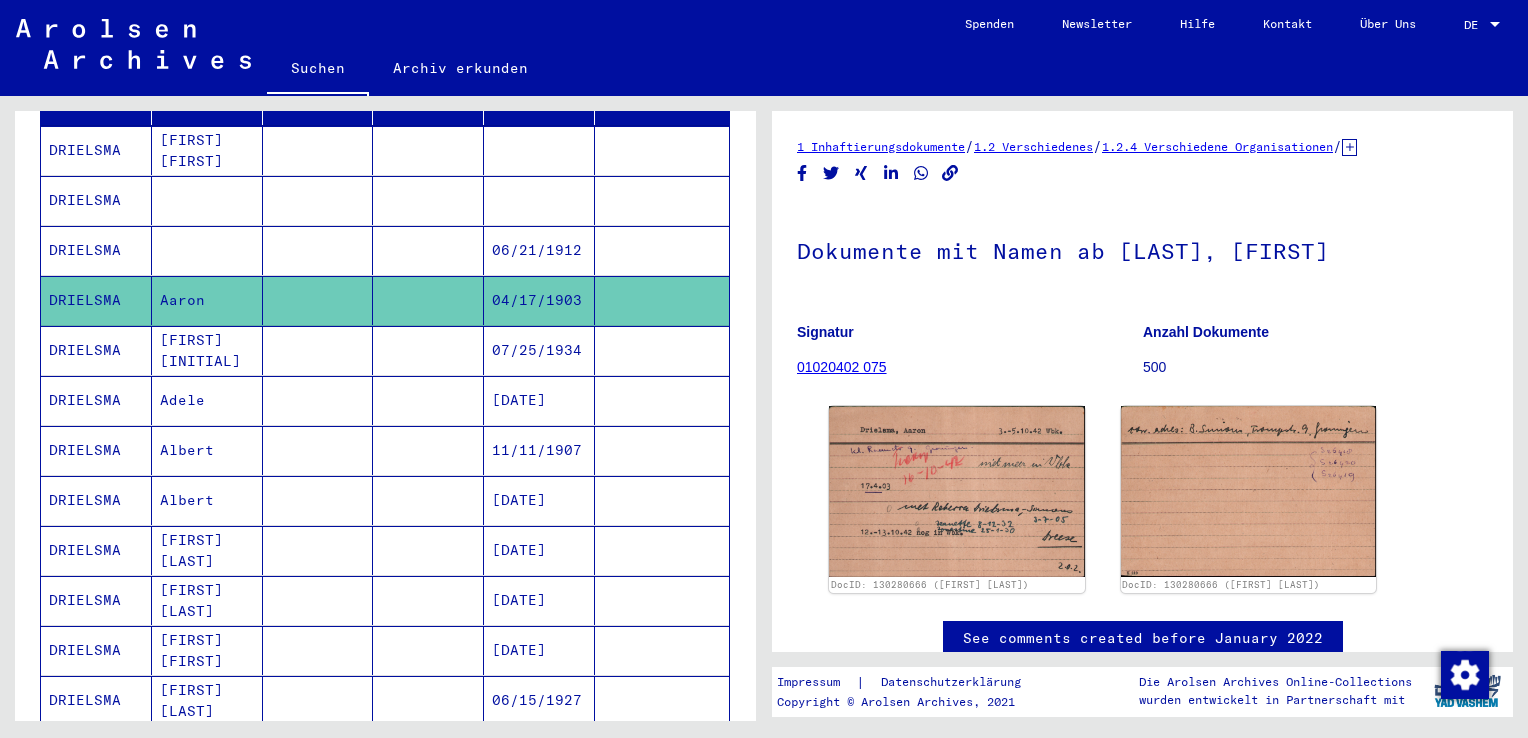 click on "[FIRST] [INITIAL]" at bounding box center (207, 400) 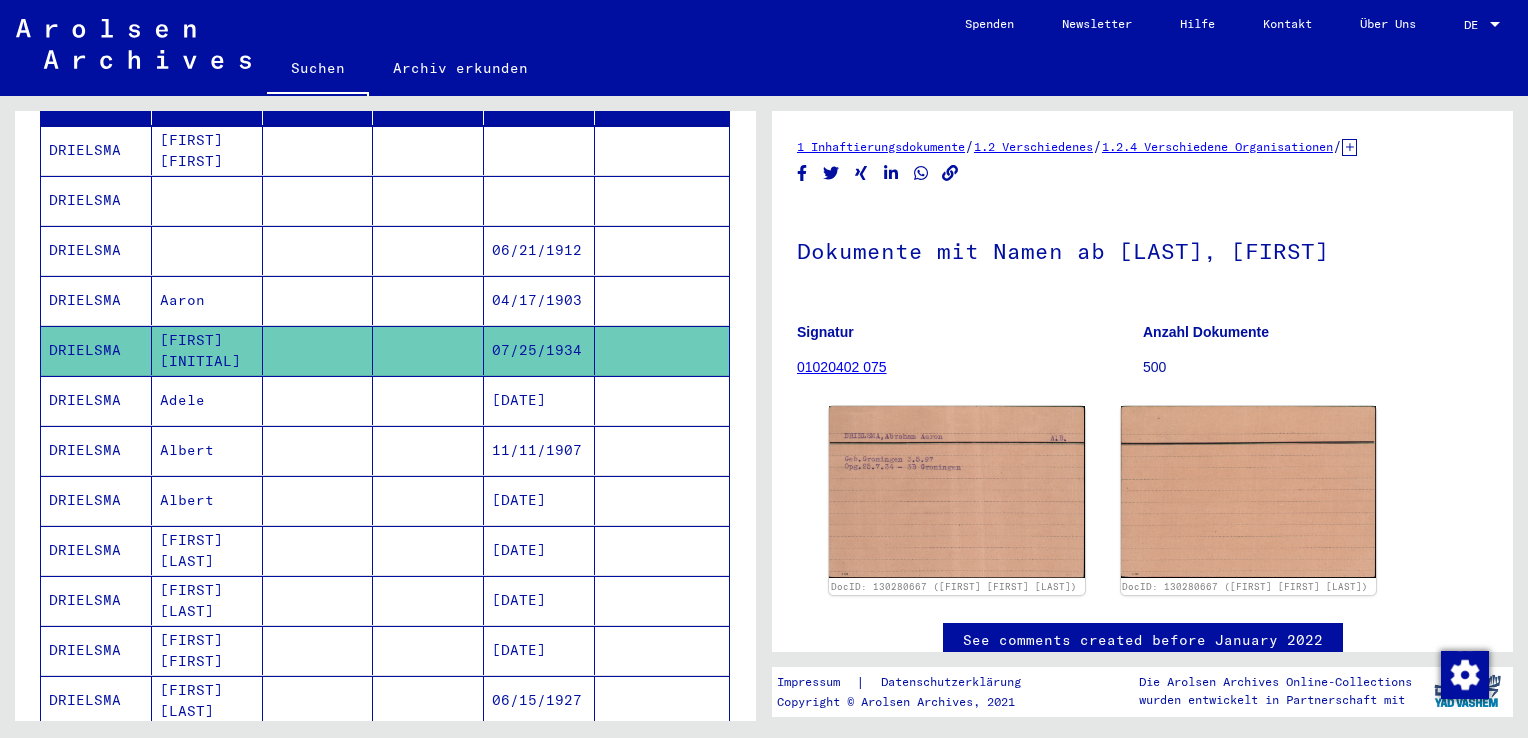 scroll, scrollTop: 0, scrollLeft: 0, axis: both 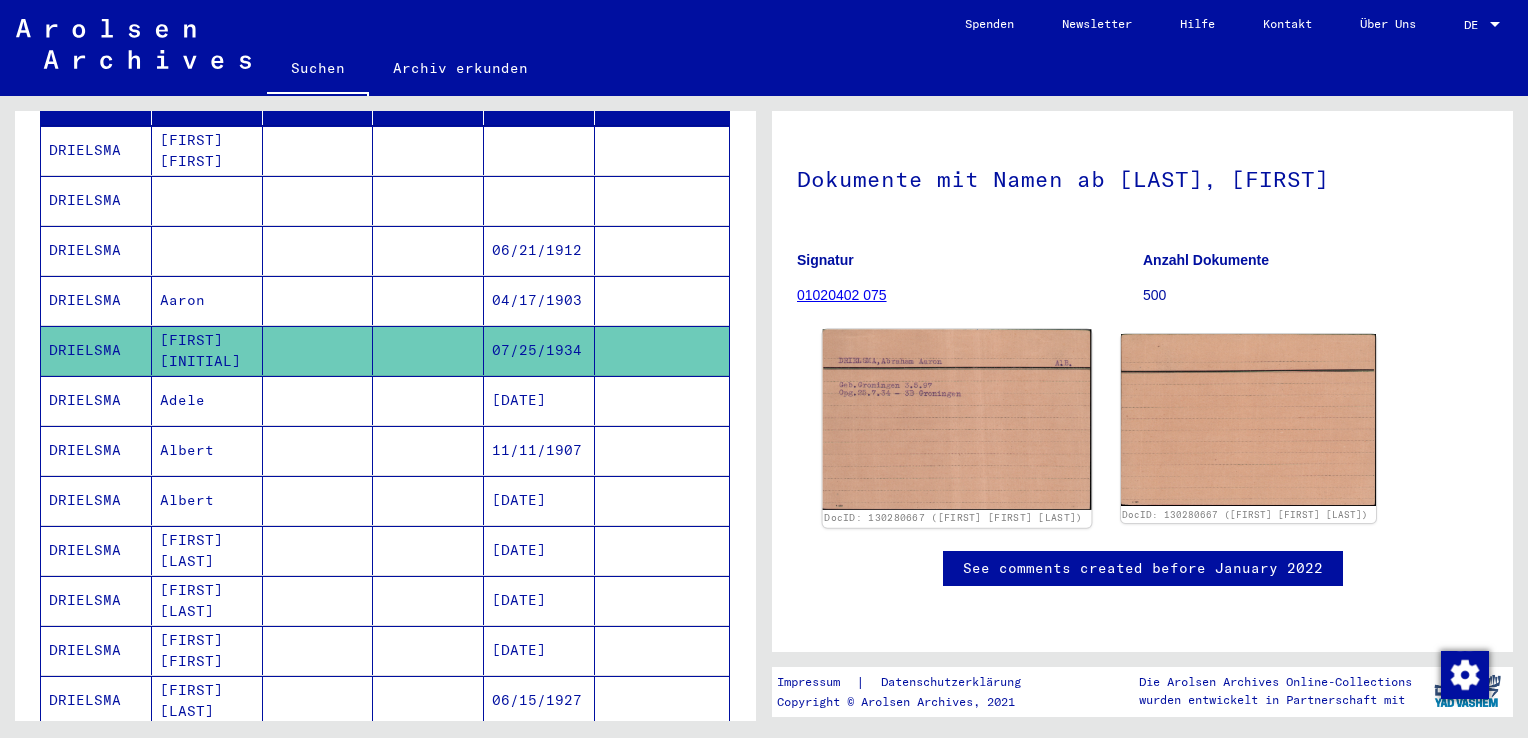 click 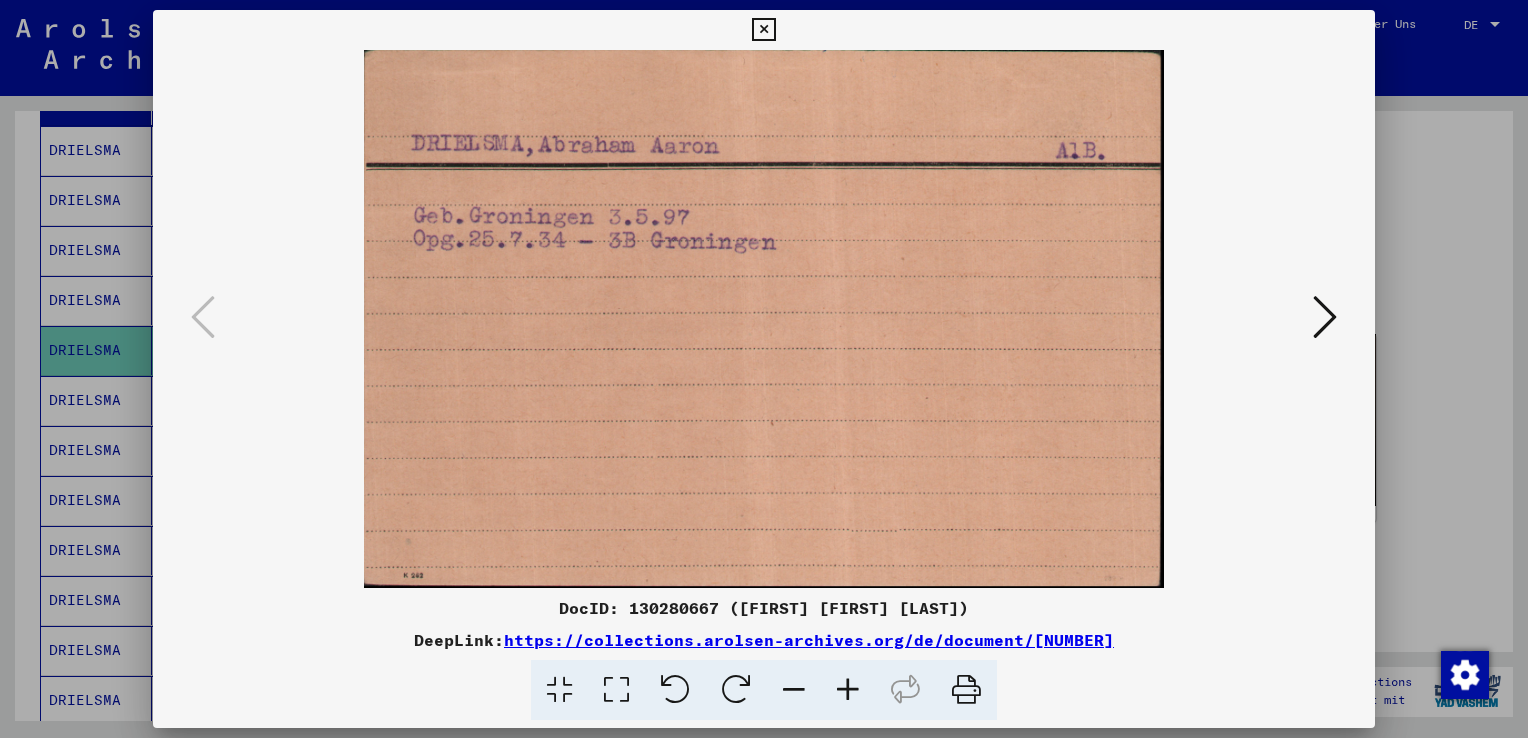 click at bounding box center [763, 30] 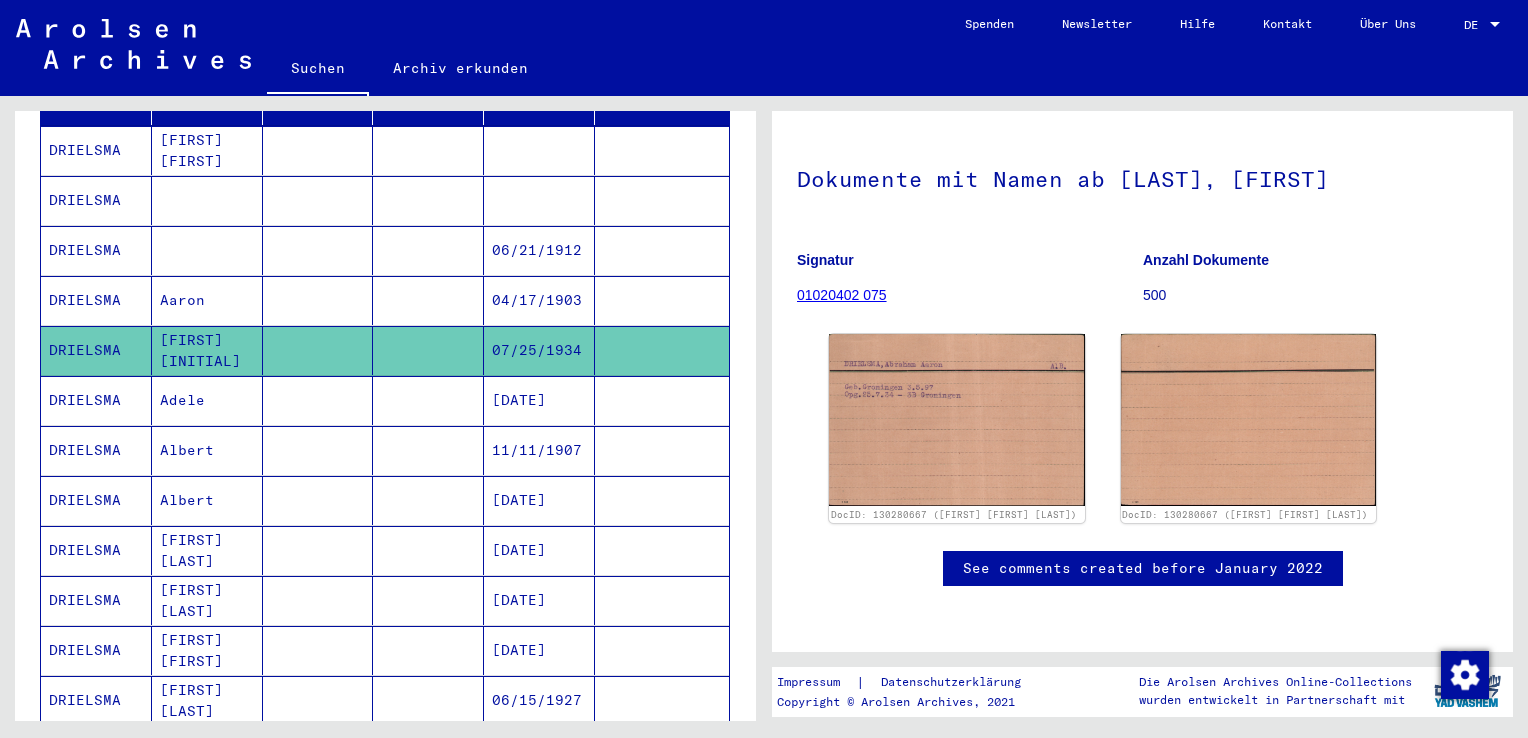 click on "Adele" at bounding box center [207, 450] 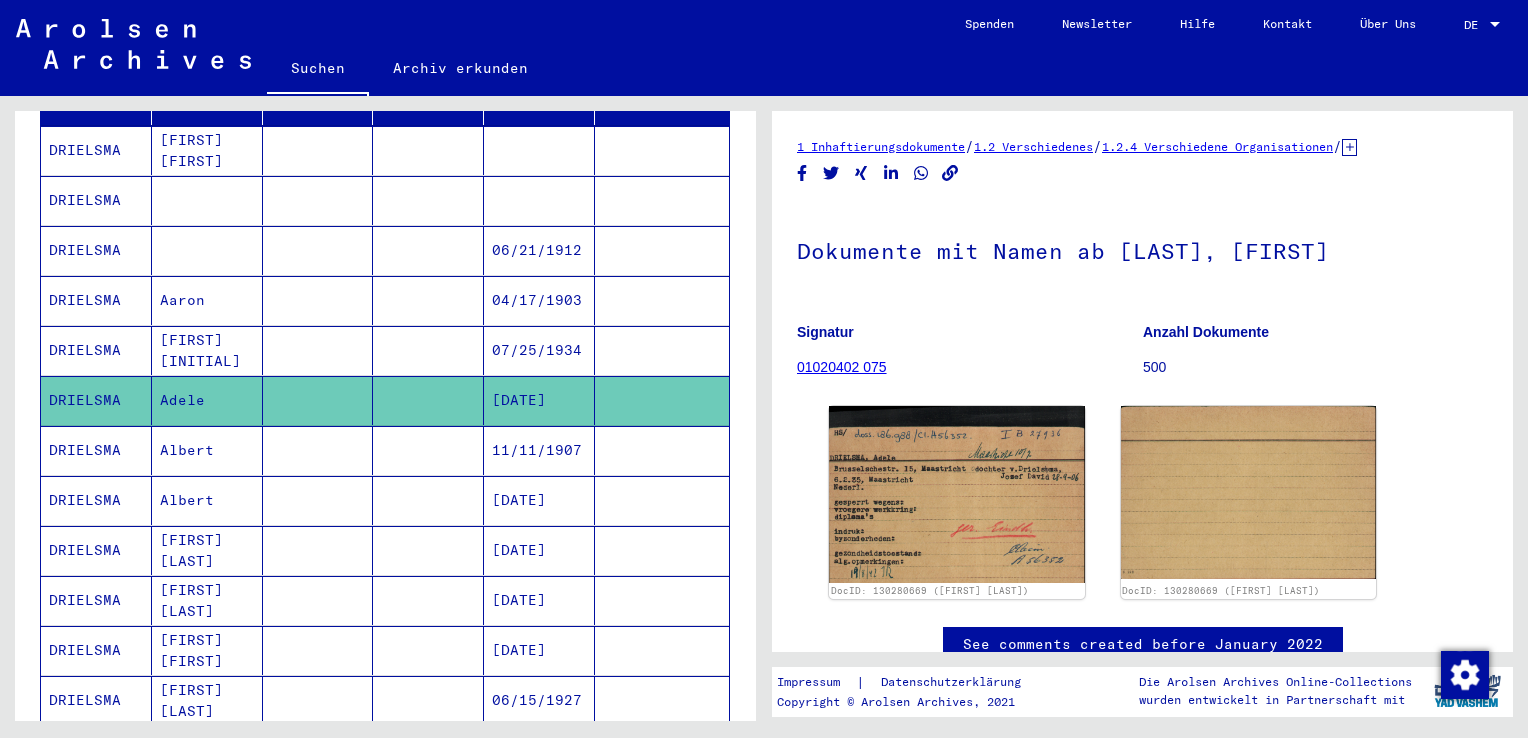scroll, scrollTop: 0, scrollLeft: 0, axis: both 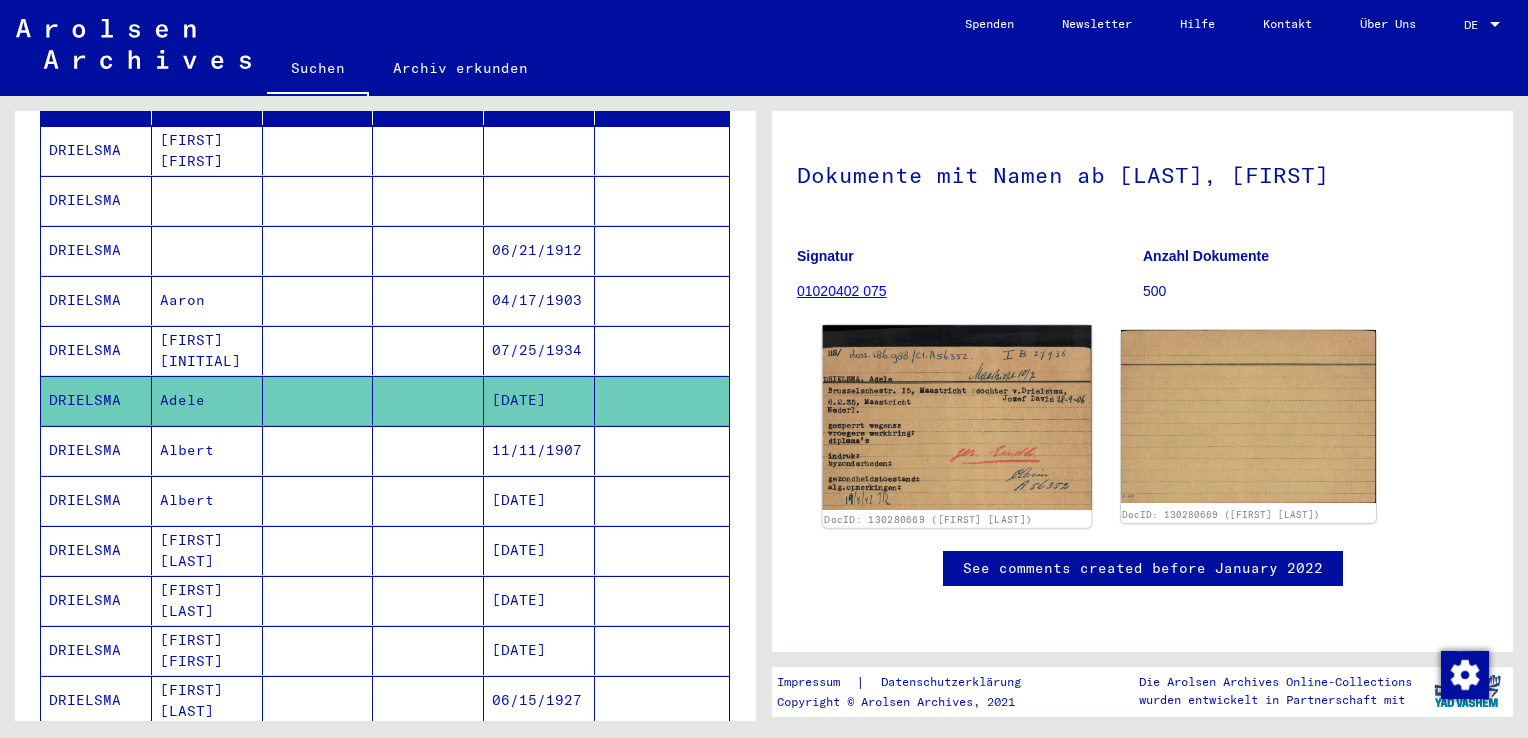 click 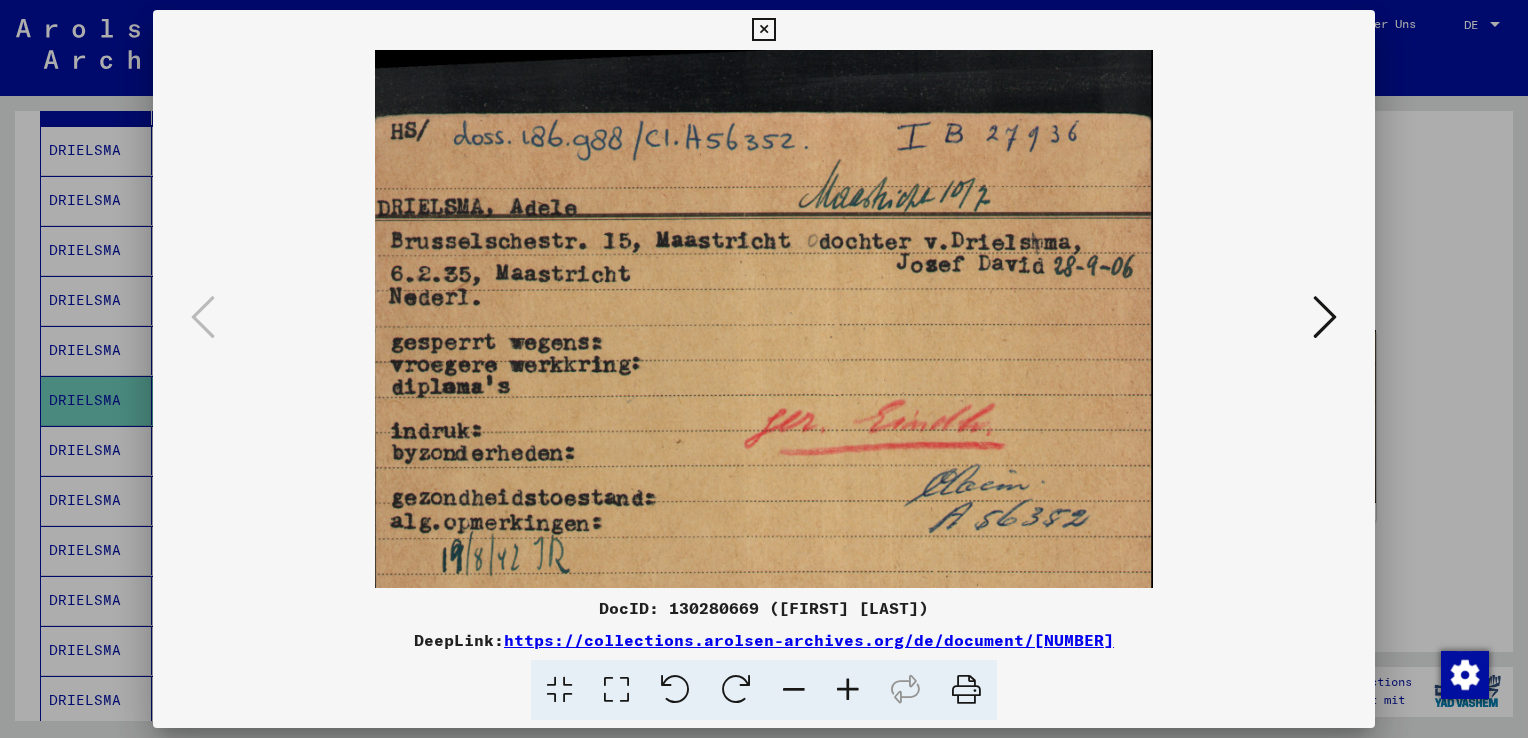 click at bounding box center [763, 30] 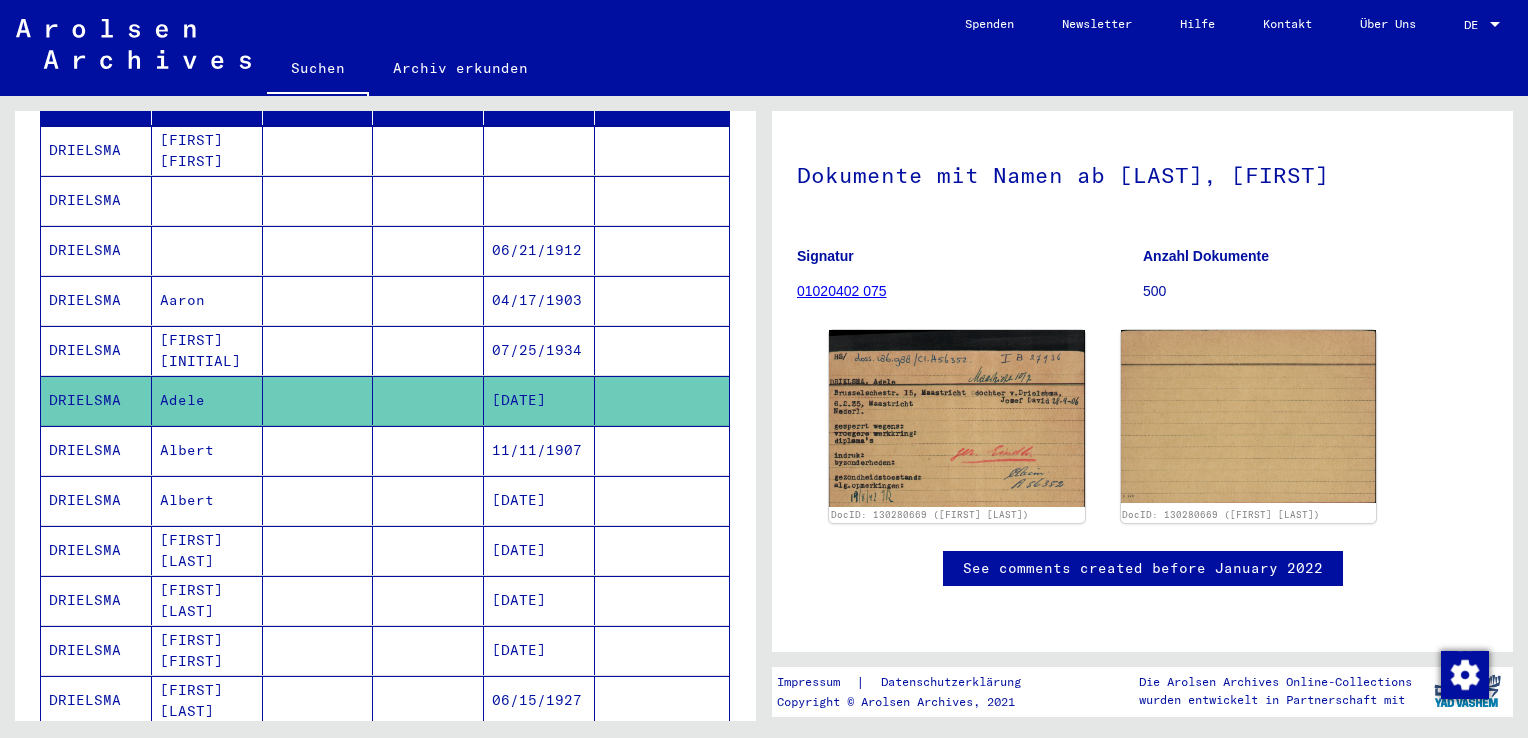 click on "Albert" at bounding box center (207, 500) 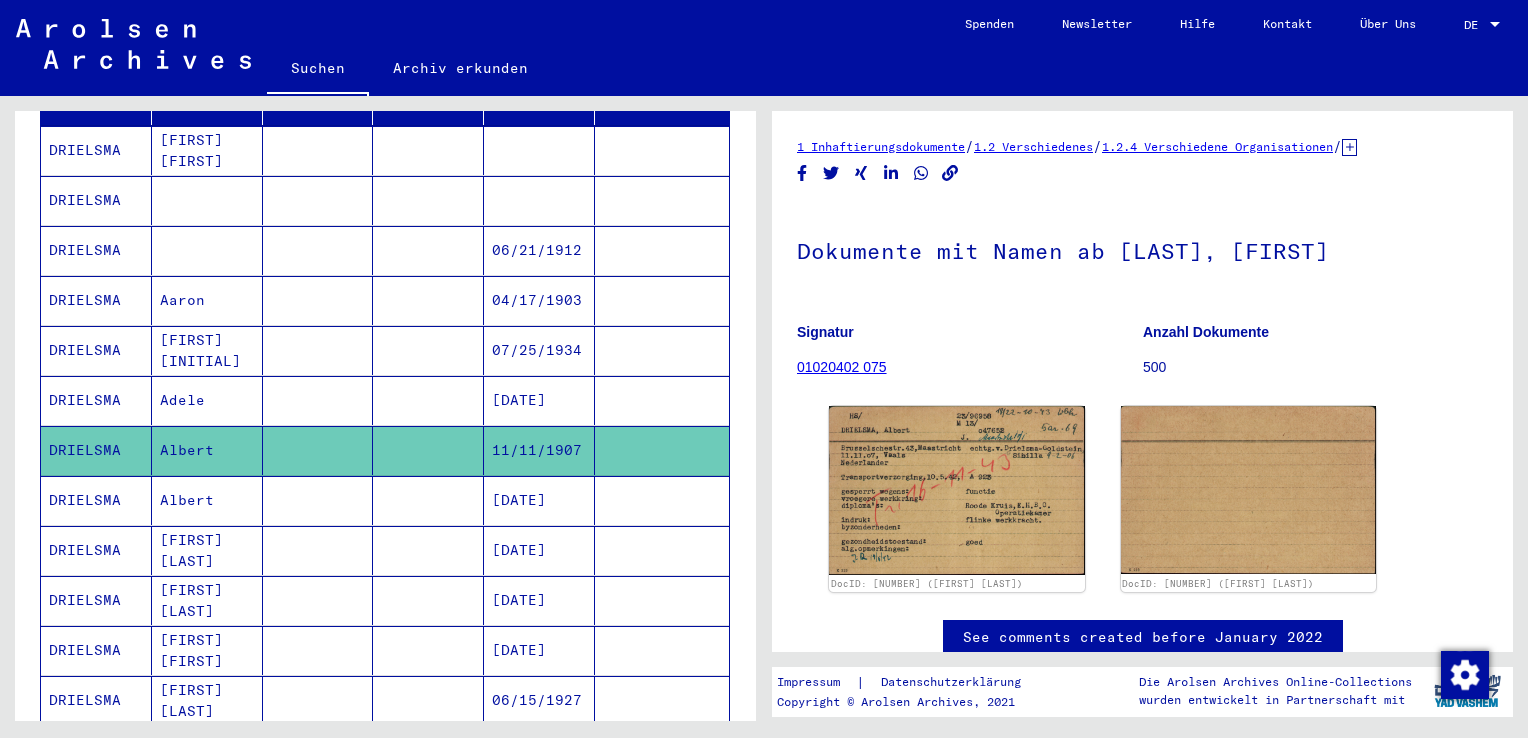 scroll, scrollTop: 0, scrollLeft: 0, axis: both 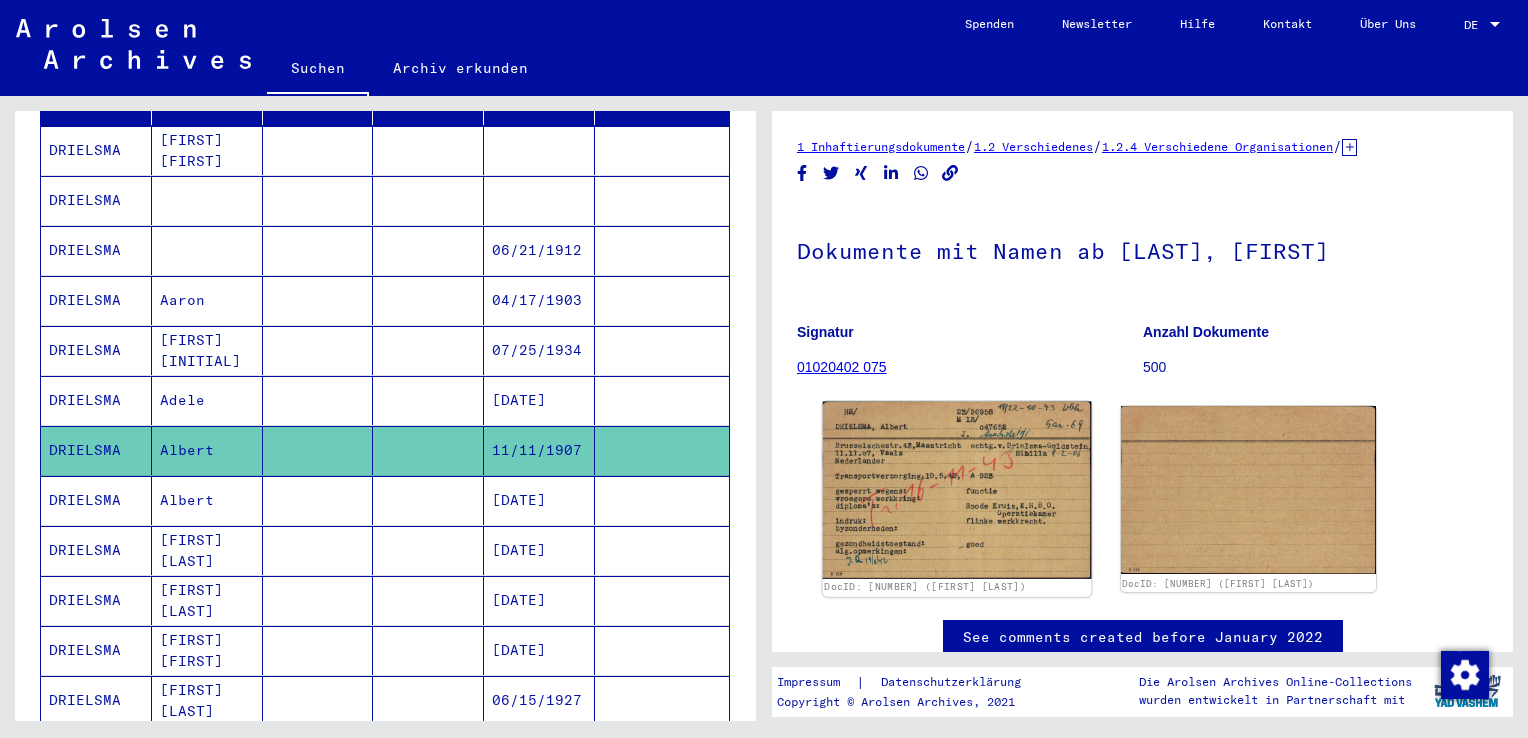 click 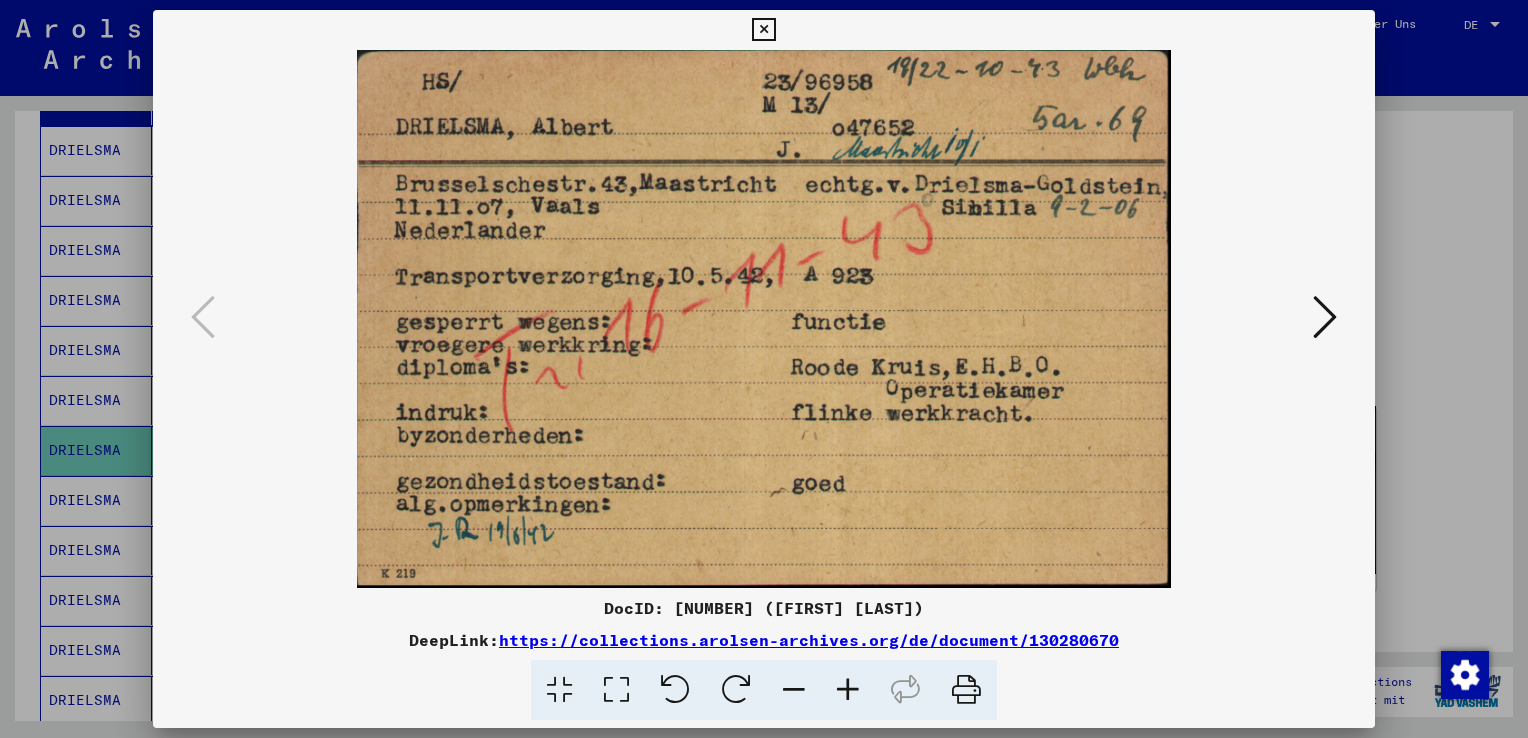 click at bounding box center [763, 30] 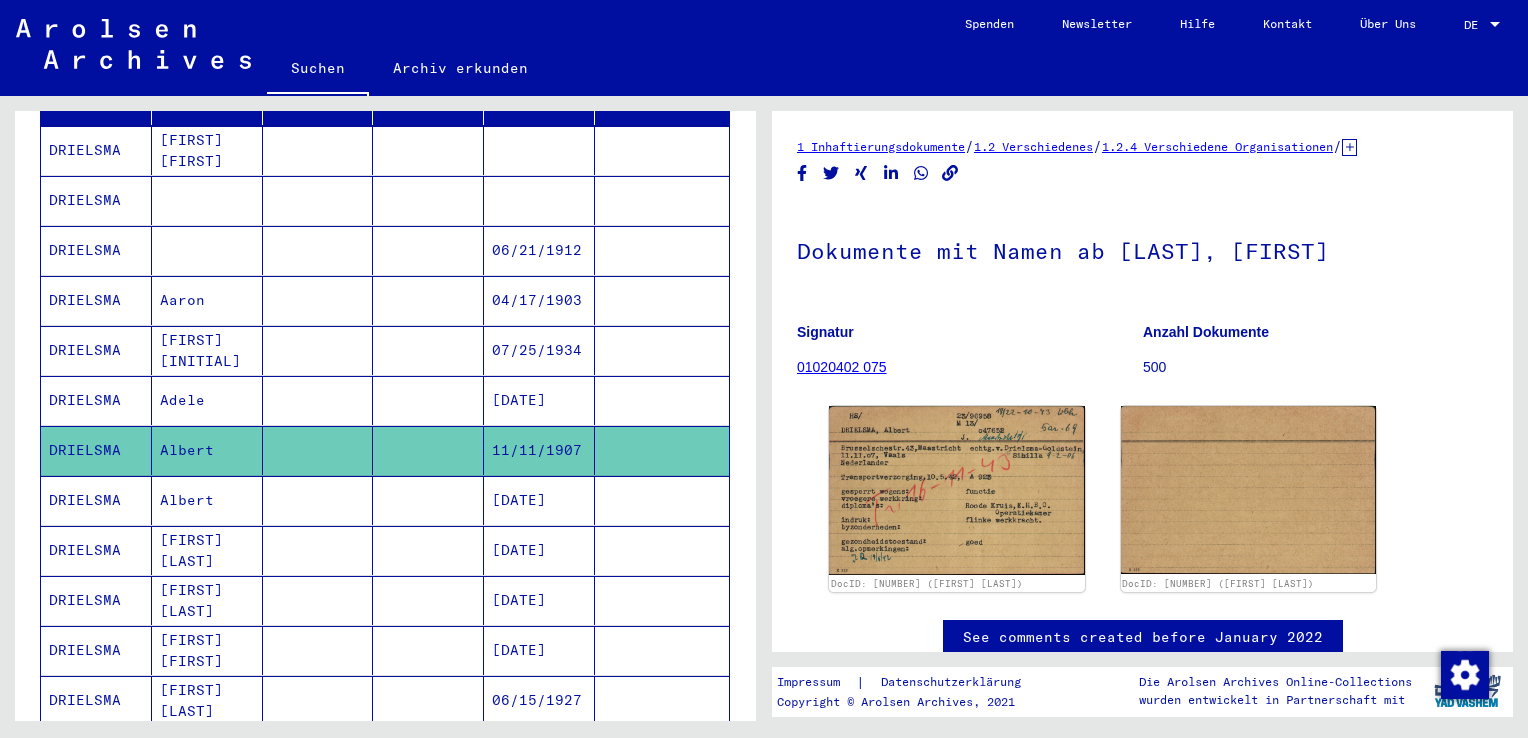 click on "Albert" at bounding box center [207, 550] 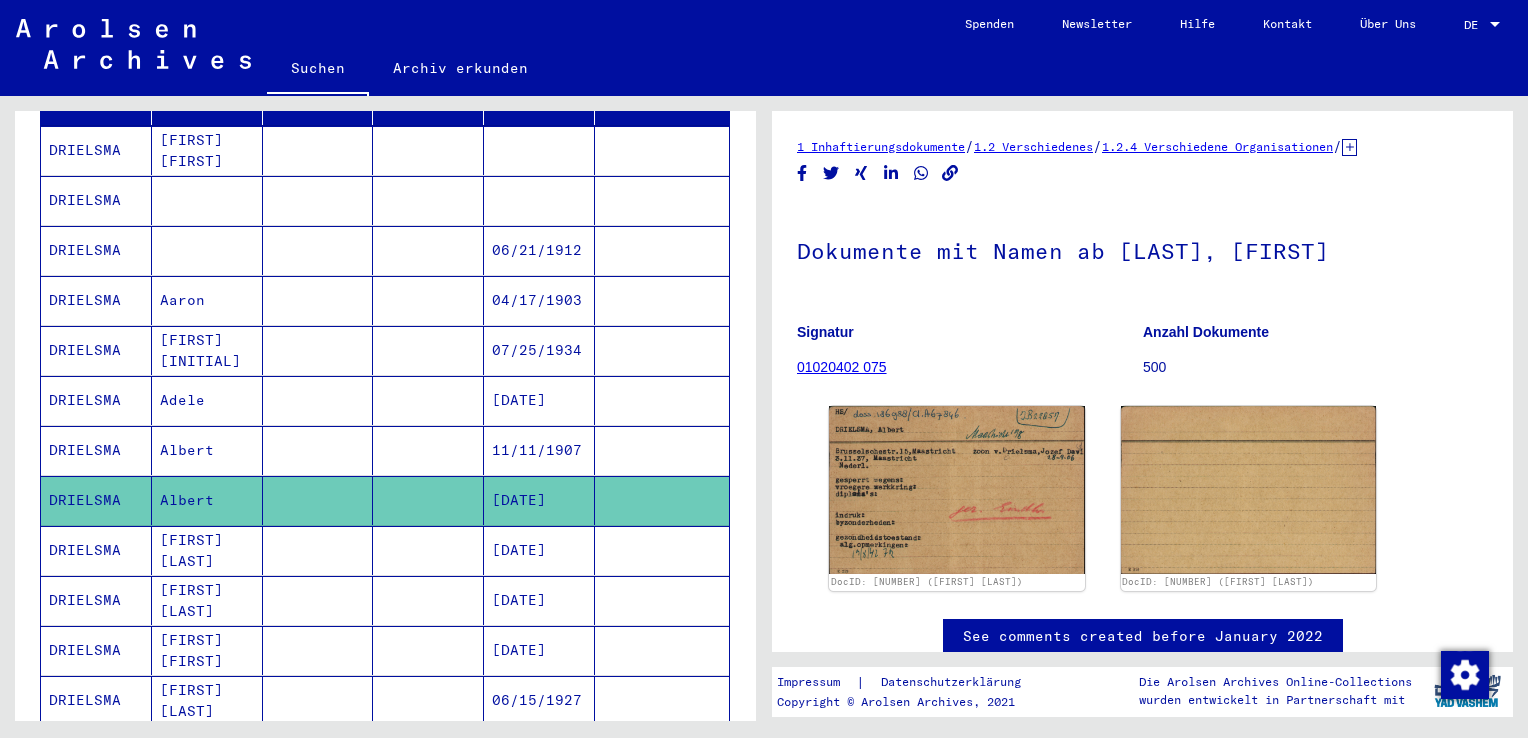scroll, scrollTop: 0, scrollLeft: 0, axis: both 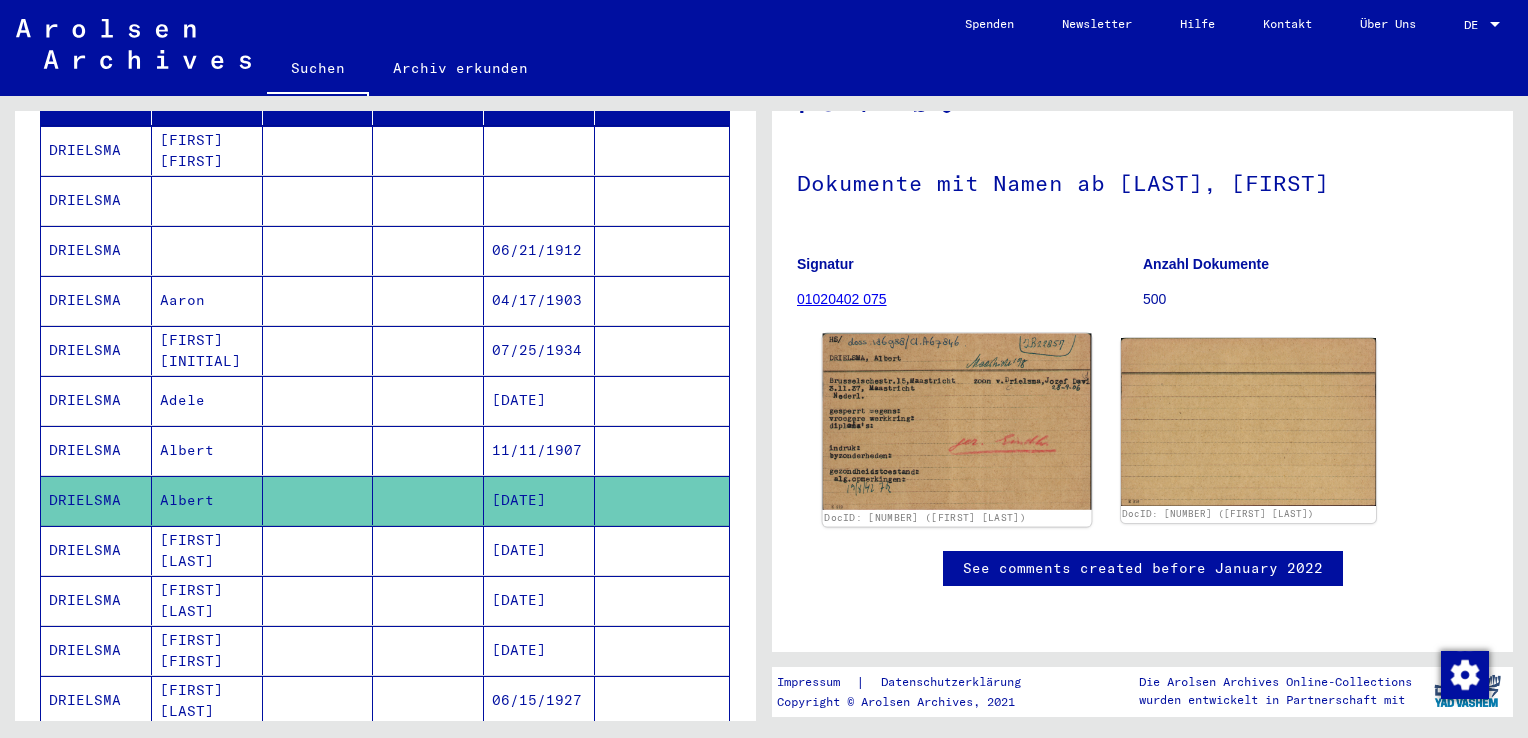 click 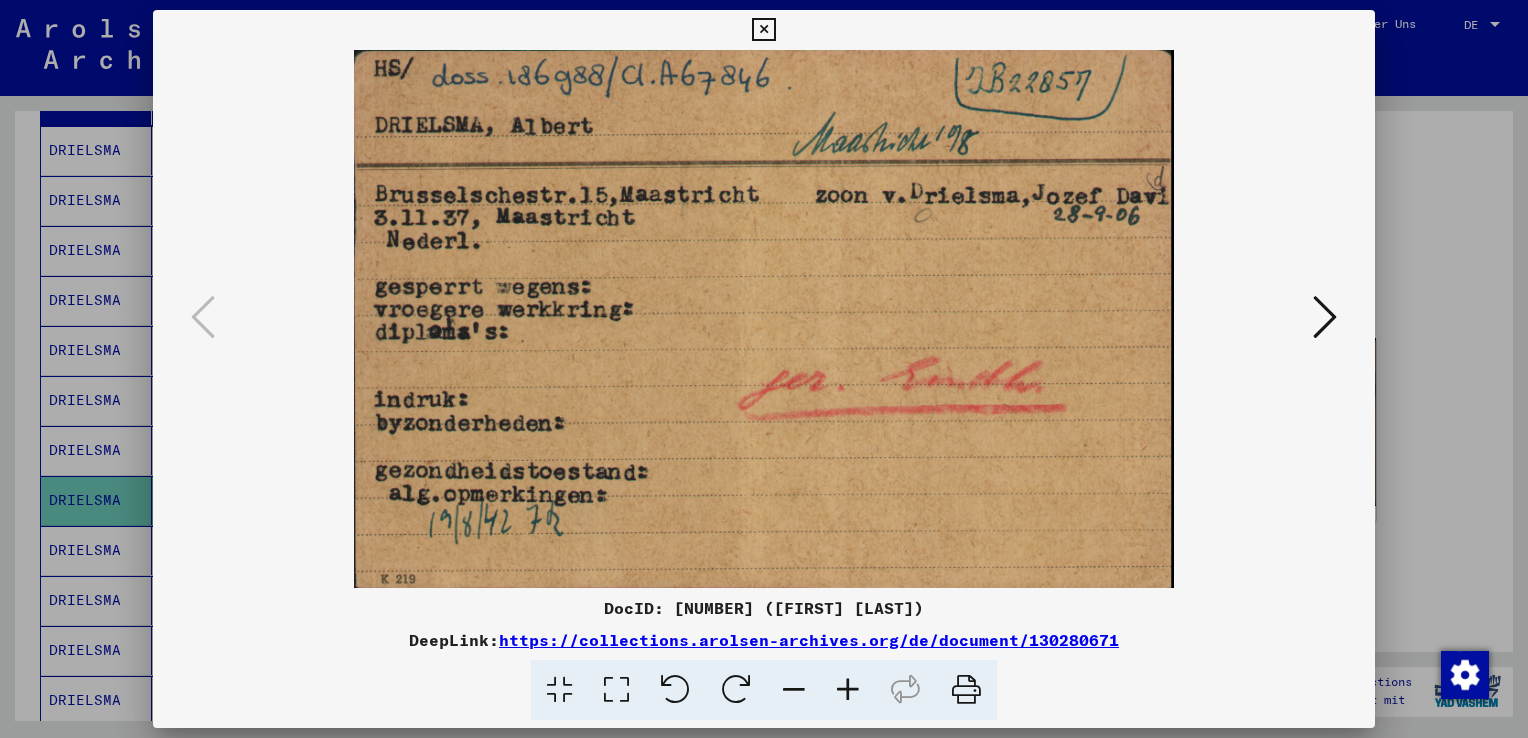 click at bounding box center (763, 30) 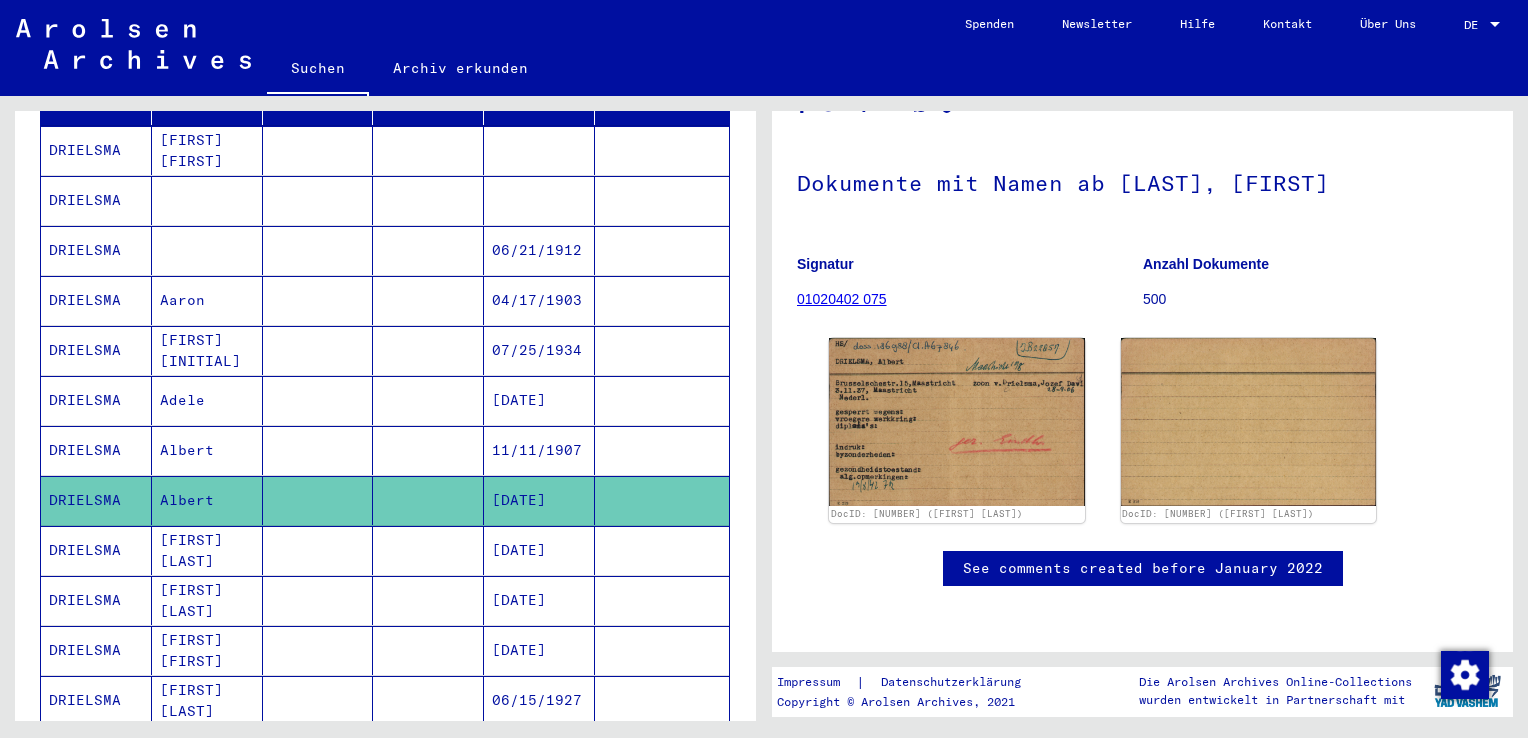 click on "[FIRST] [LAST]" at bounding box center [207, 600] 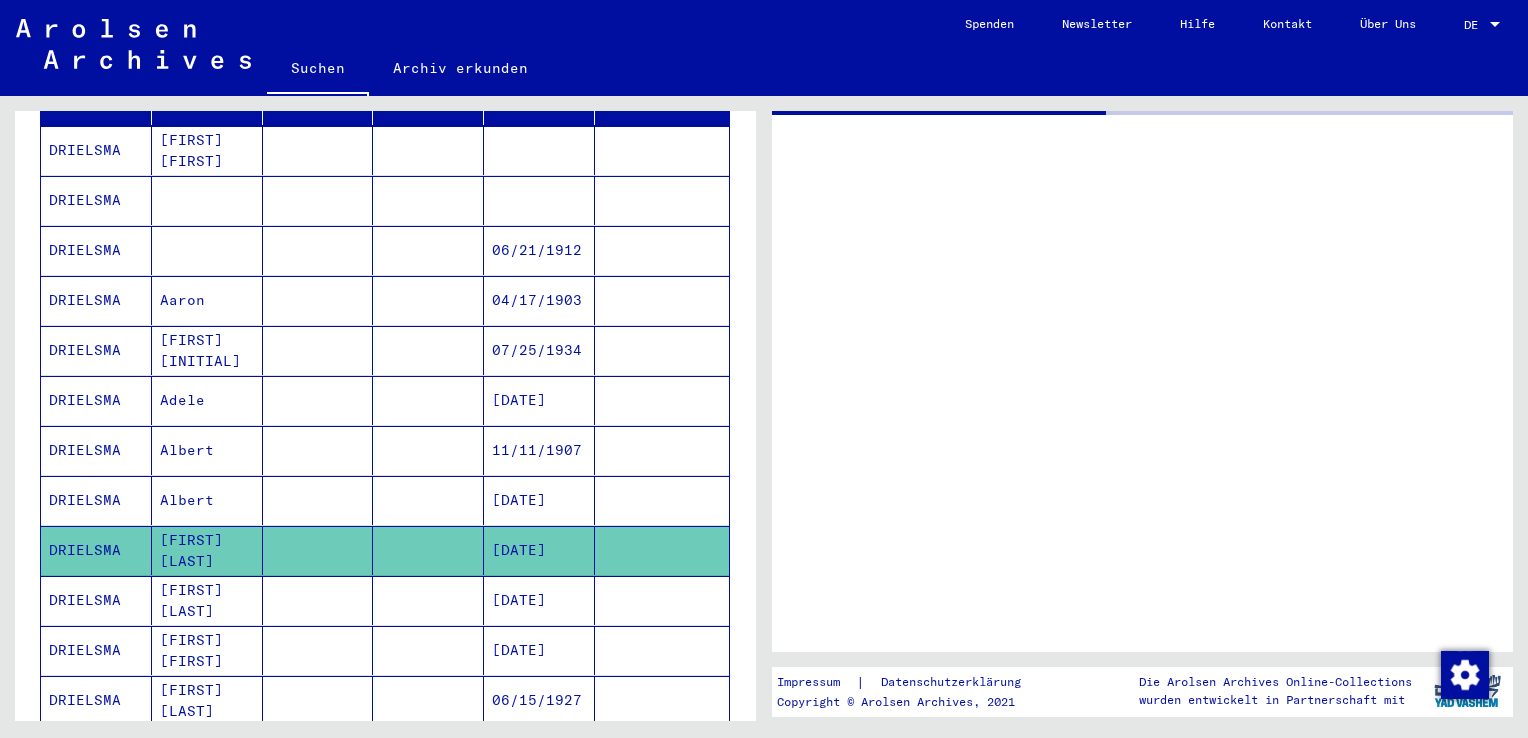 scroll, scrollTop: 0, scrollLeft: 0, axis: both 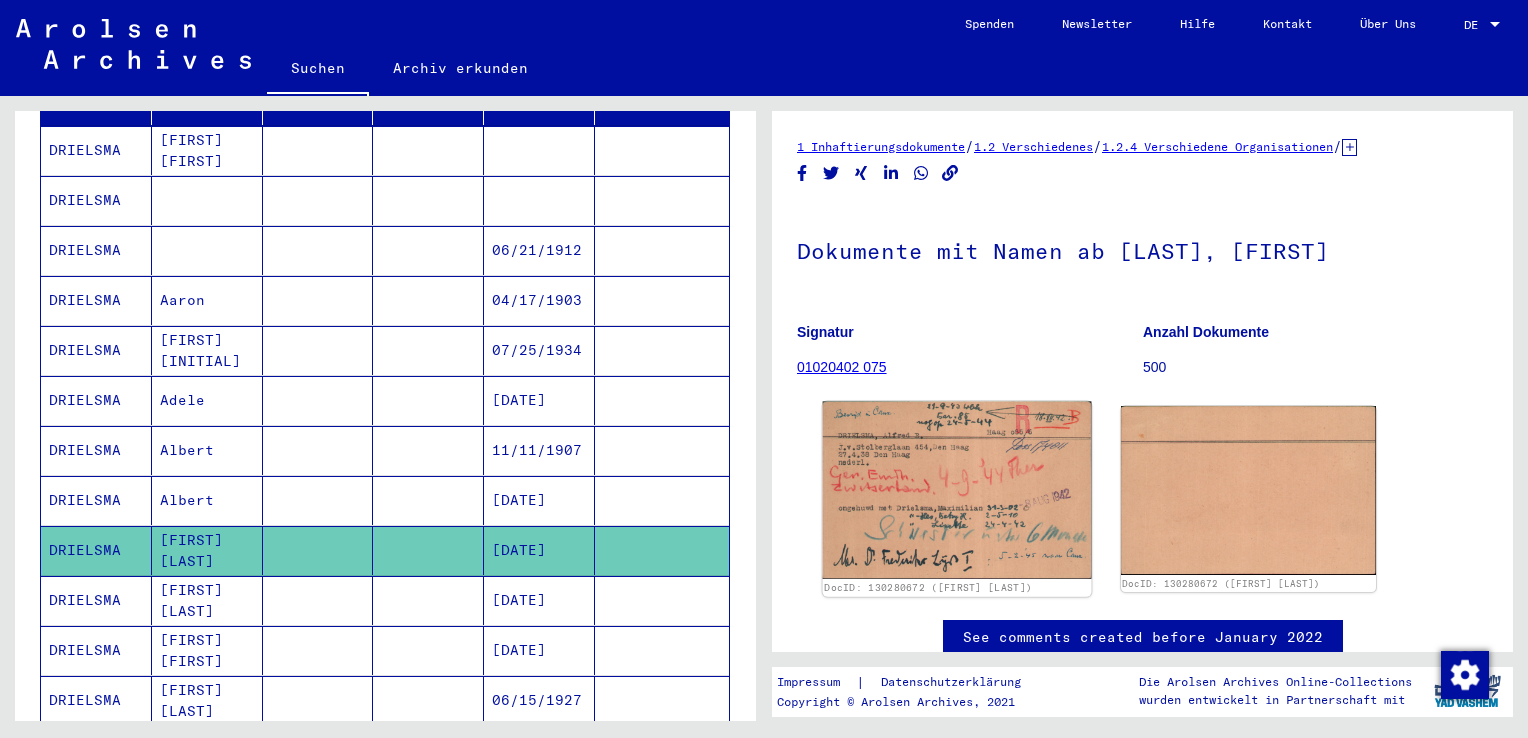 click 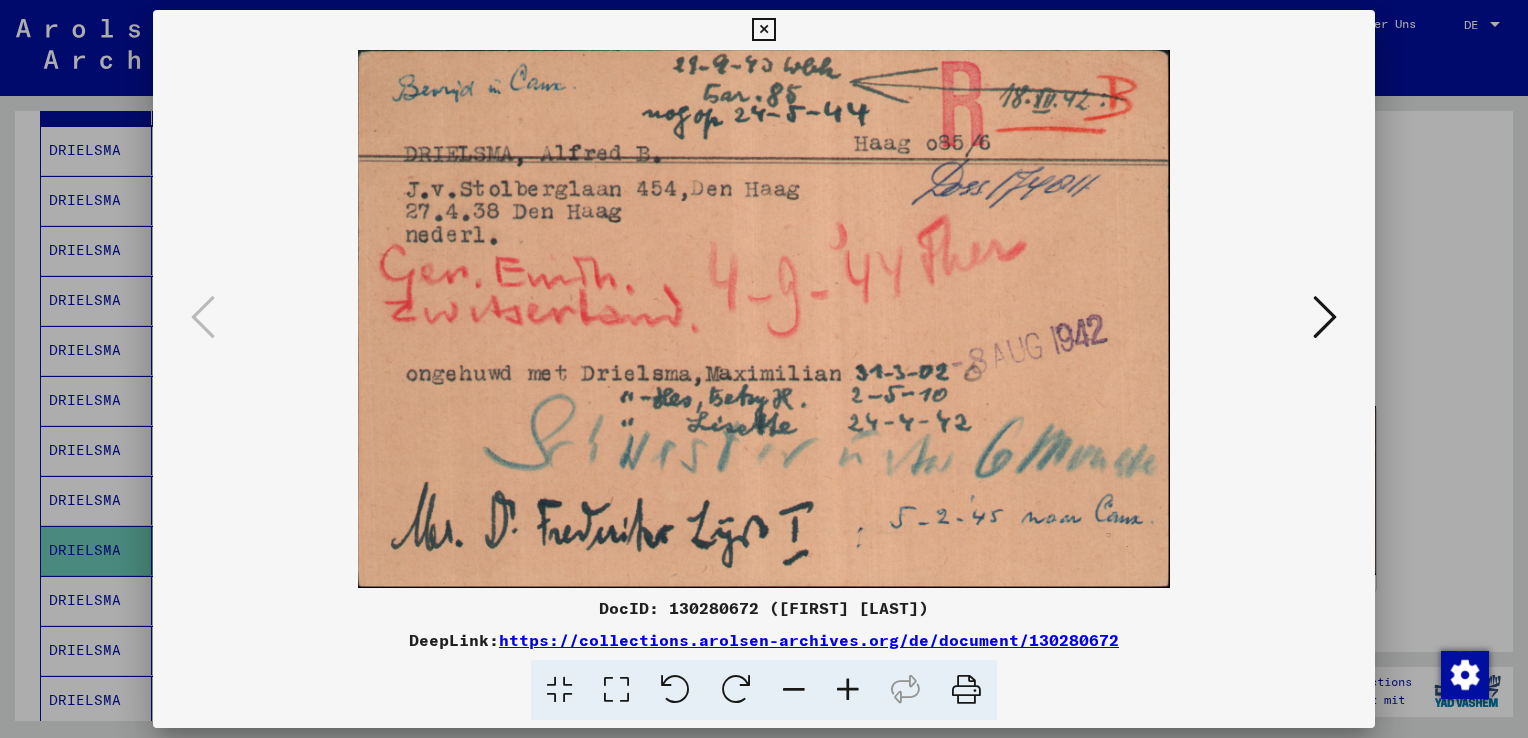 click at bounding box center [763, 30] 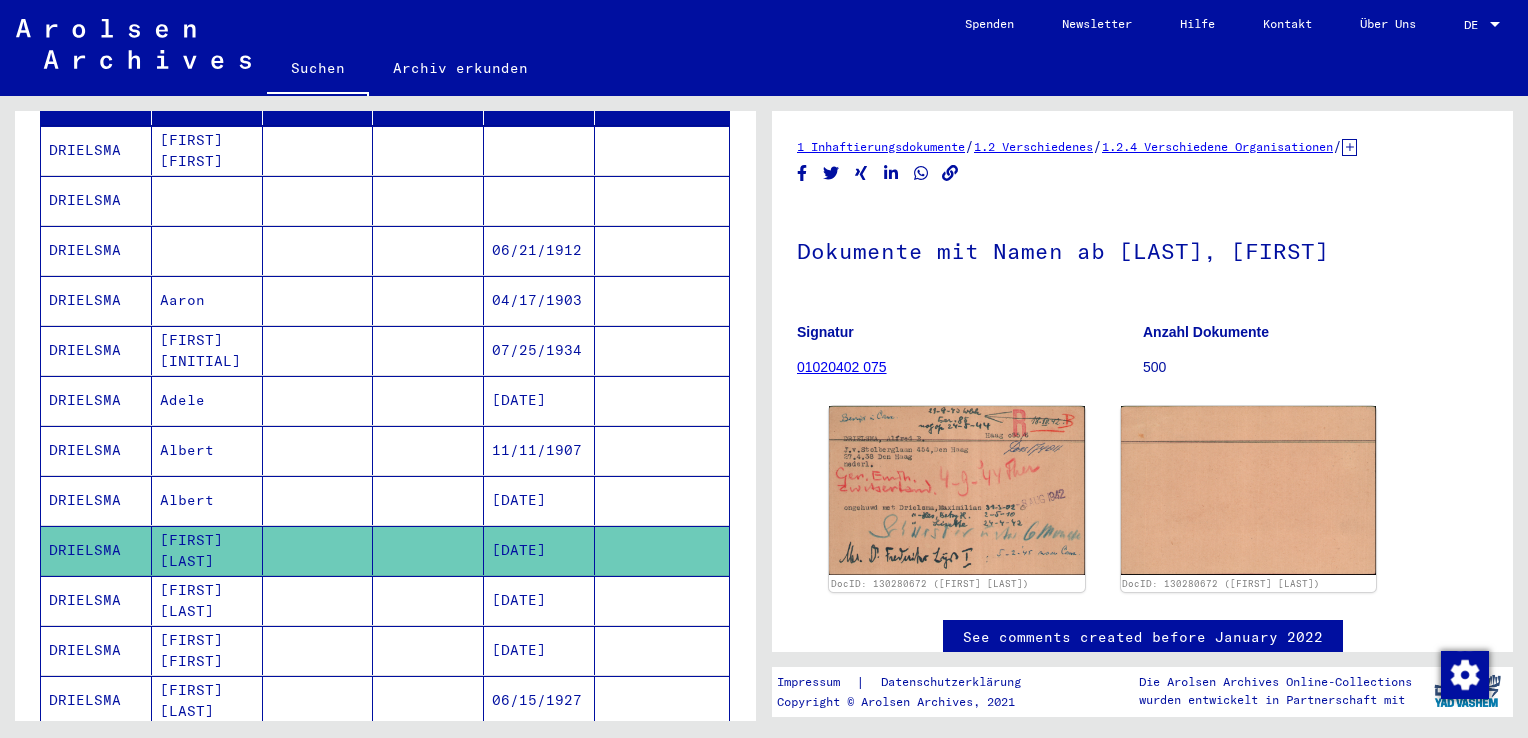 click on "[FIRST] [FIRST]" at bounding box center [207, 700] 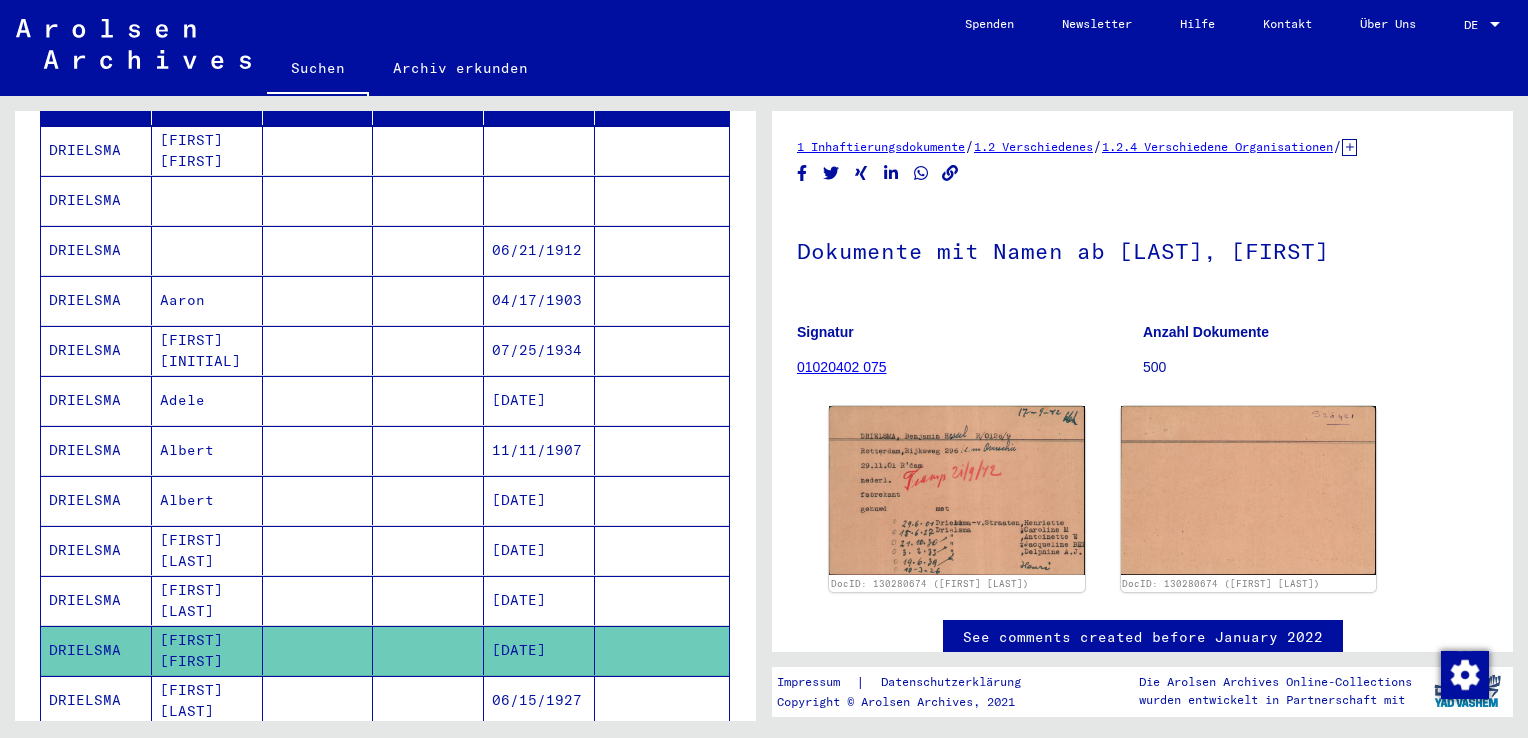 scroll, scrollTop: 0, scrollLeft: 0, axis: both 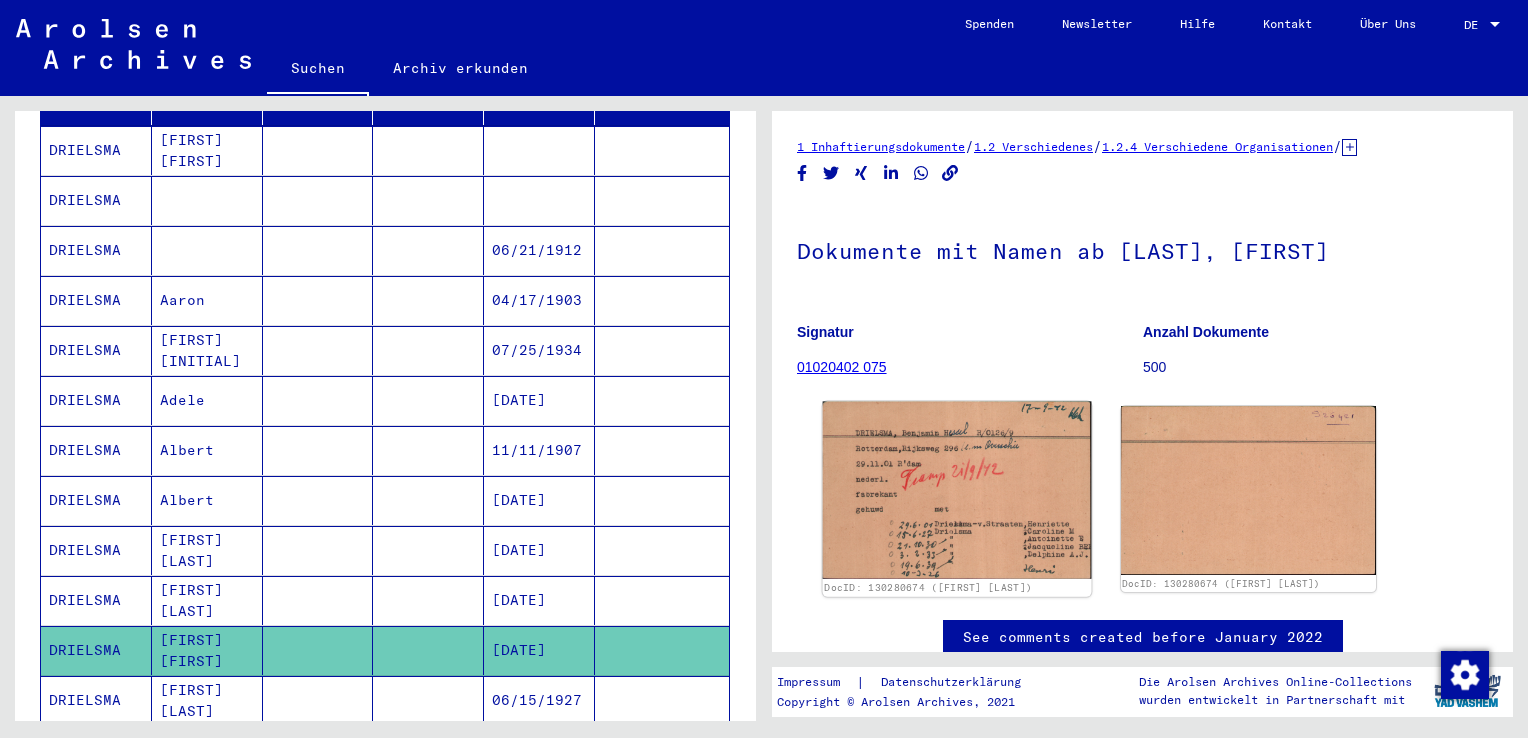 click 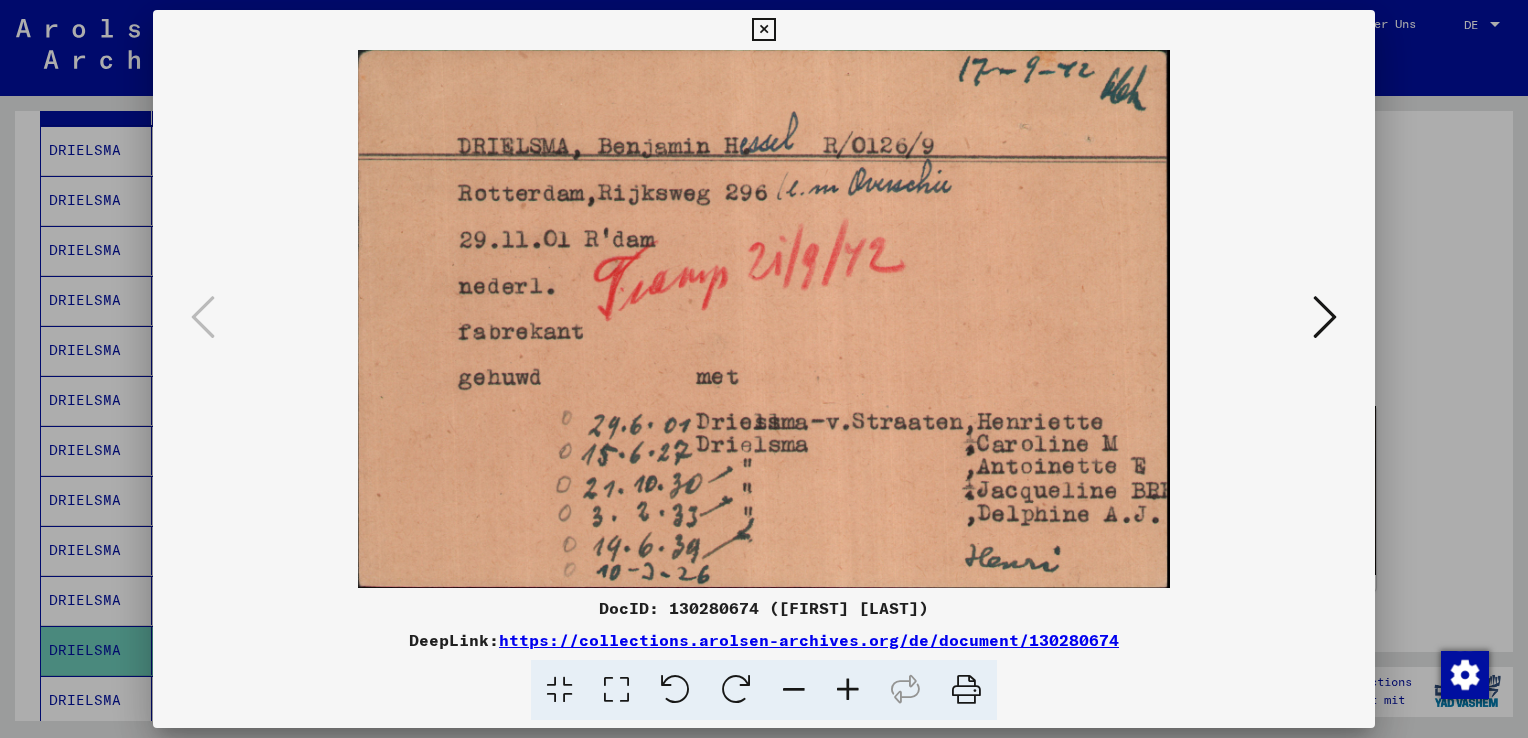click at bounding box center [764, 319] 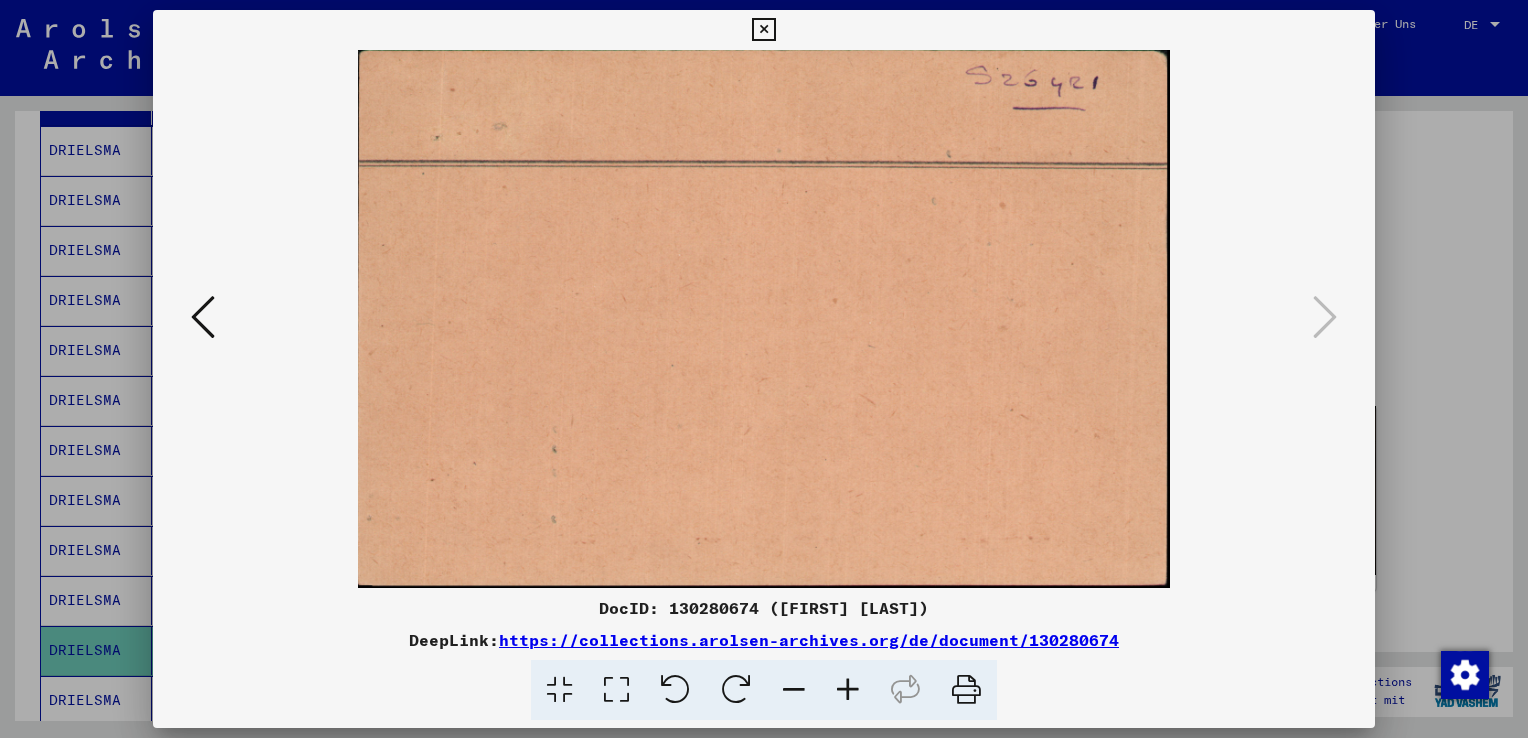 click at bounding box center [763, 30] 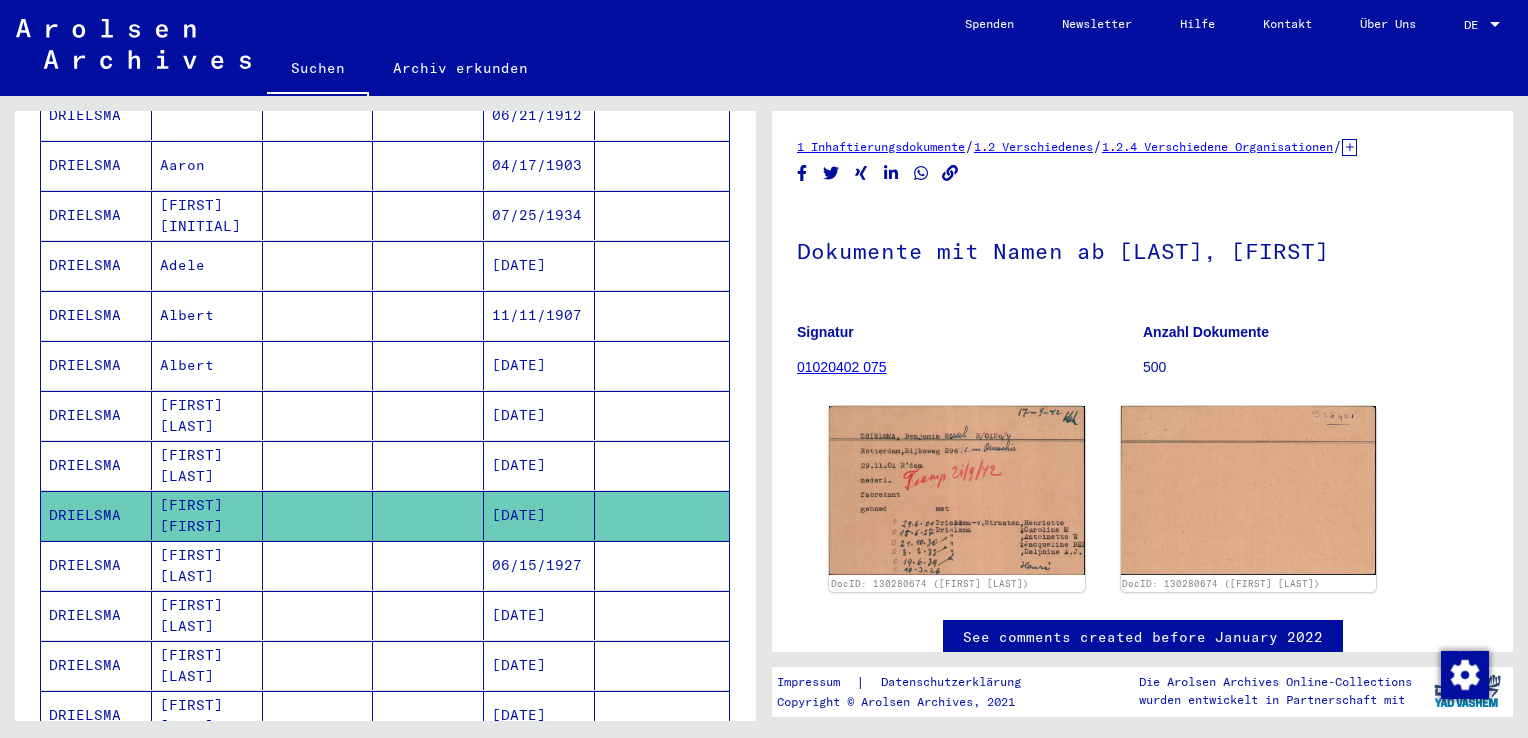 scroll, scrollTop: 500, scrollLeft: 0, axis: vertical 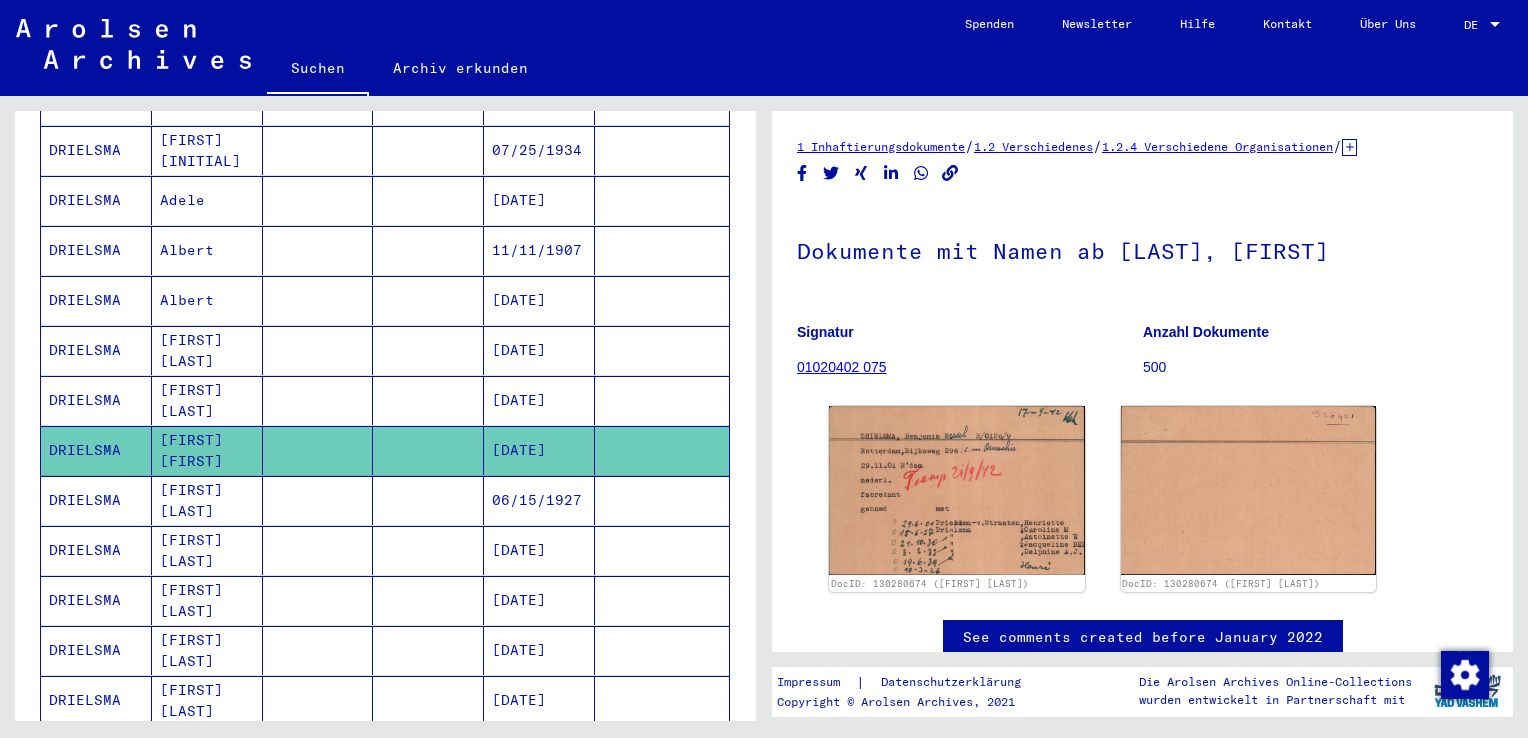 click on "[FIRST] [LAST]" at bounding box center (207, 650) 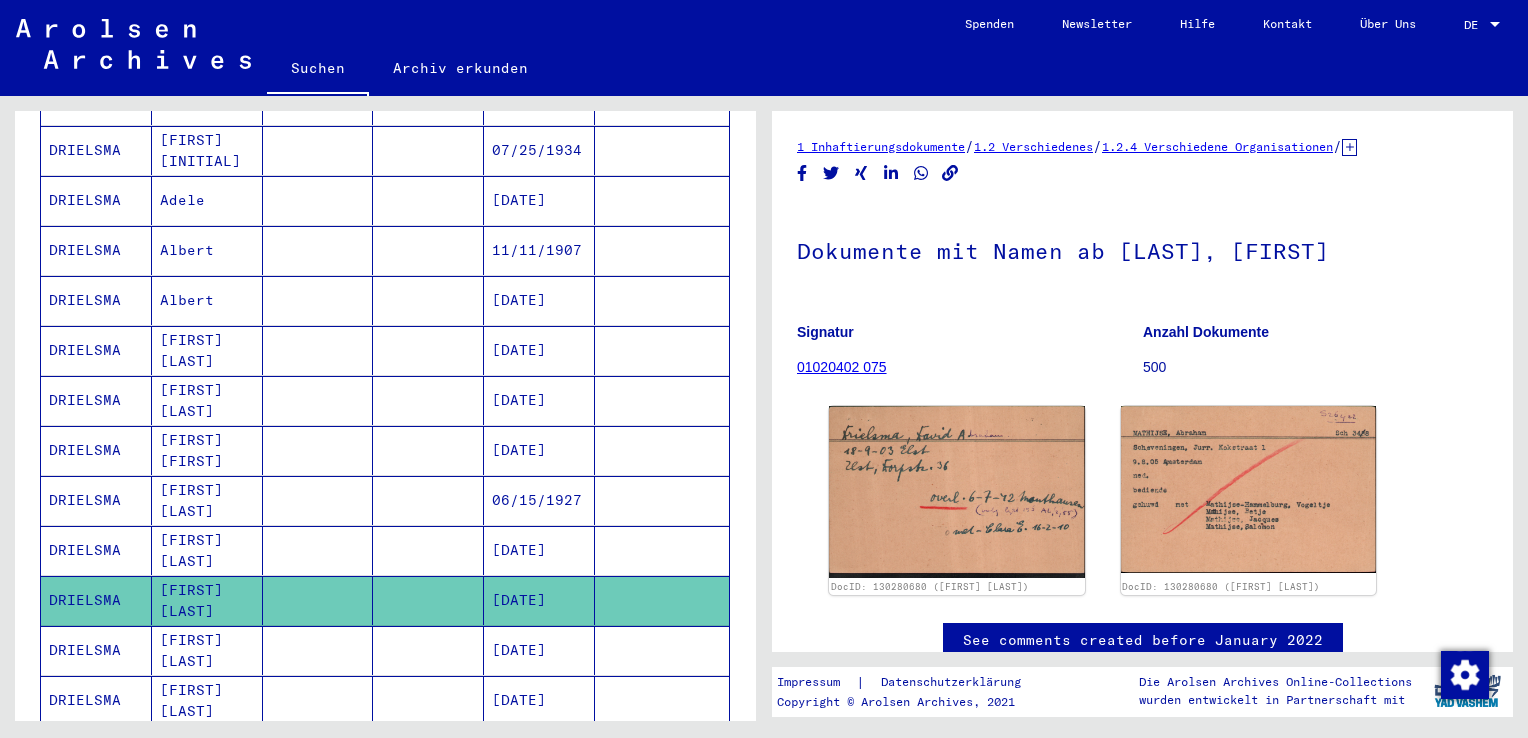 scroll, scrollTop: 0, scrollLeft: 0, axis: both 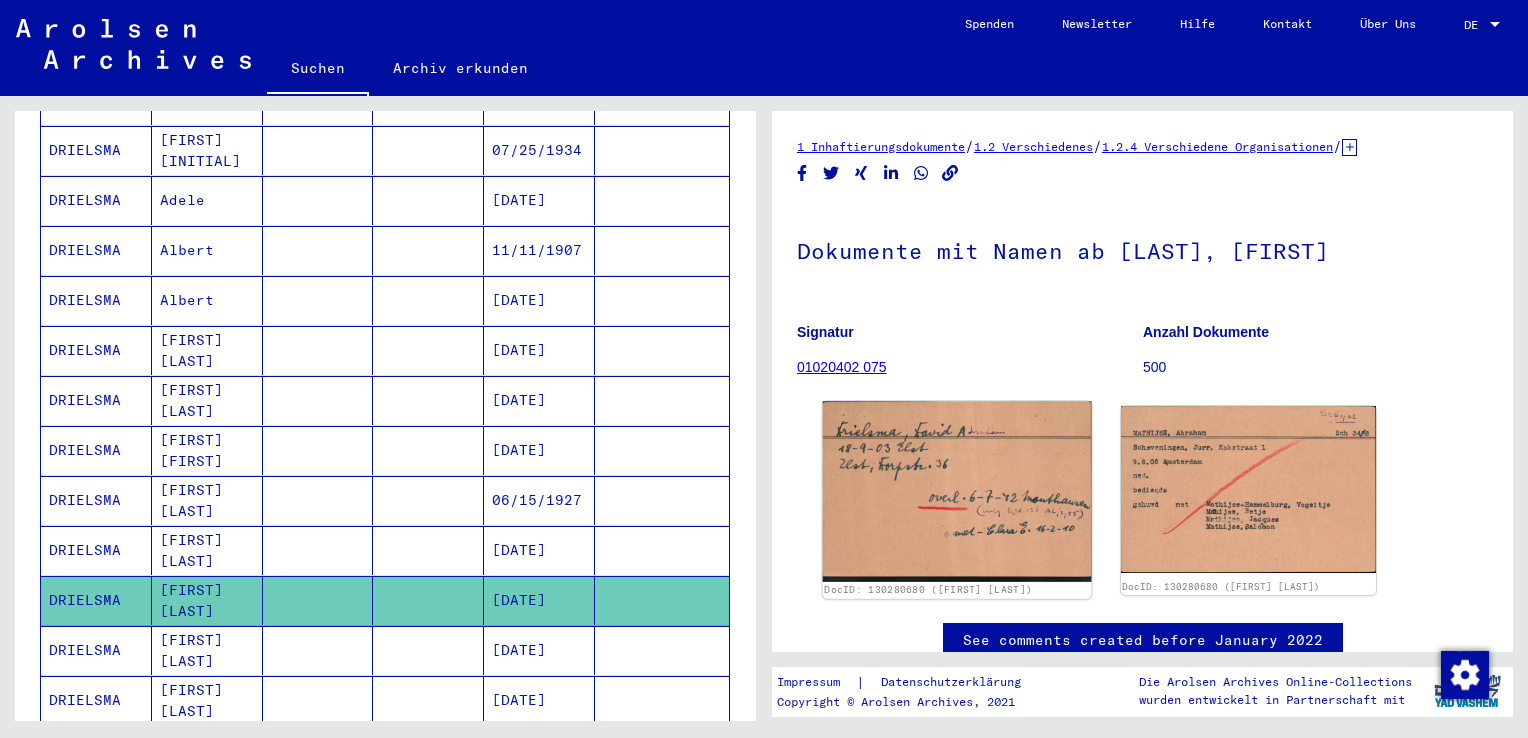 click 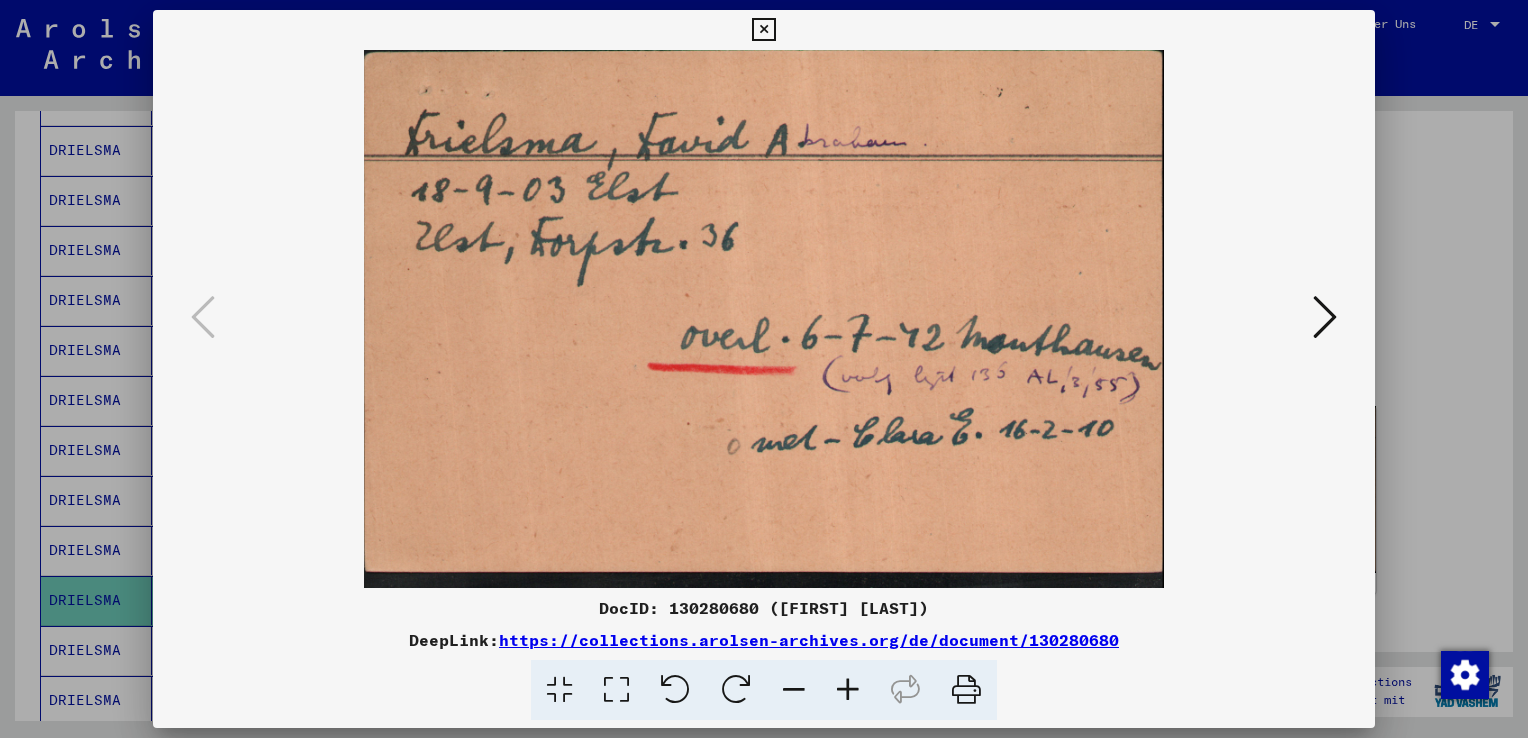 click at bounding box center [763, 30] 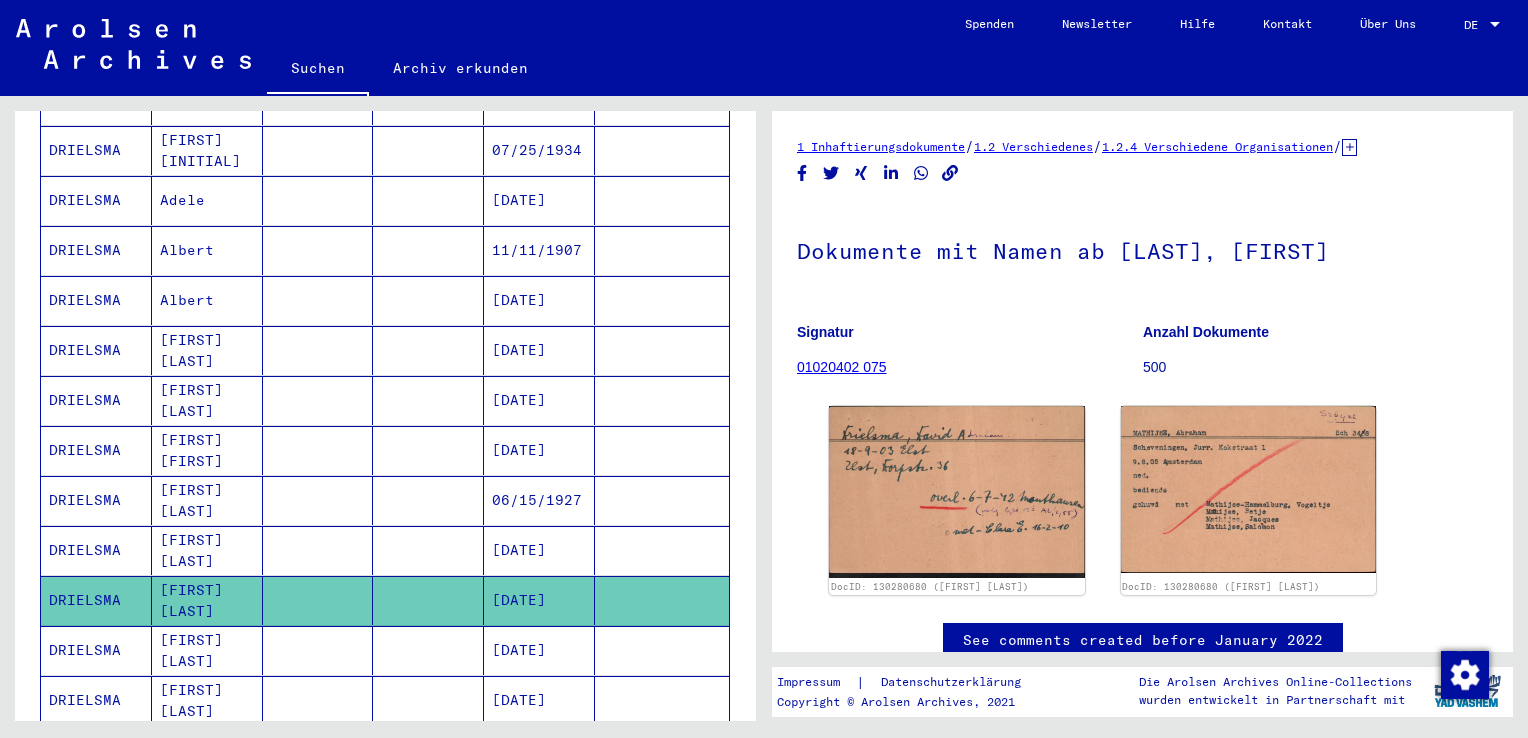 click on "[FIRST] [LAST]" at bounding box center [207, 750] 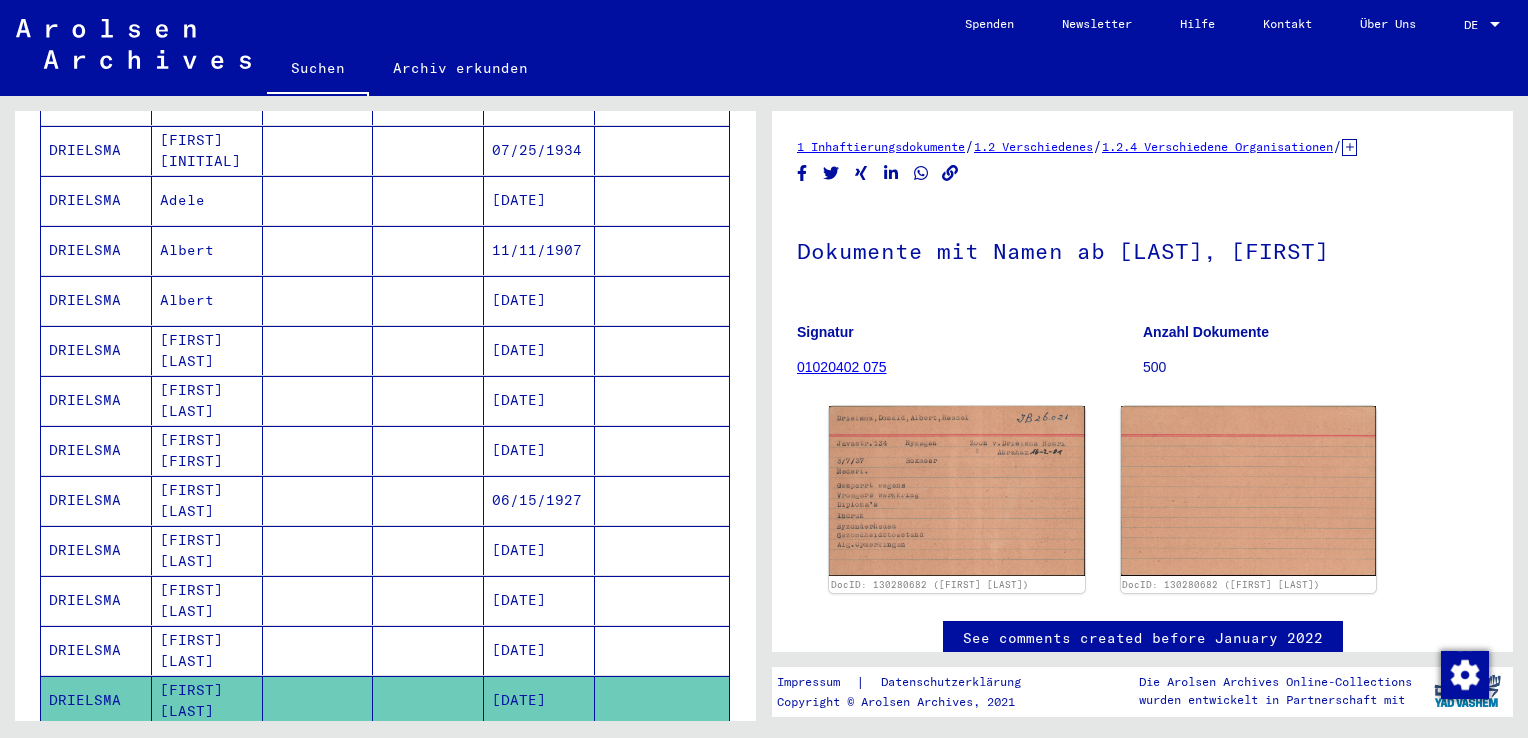 scroll, scrollTop: 0, scrollLeft: 0, axis: both 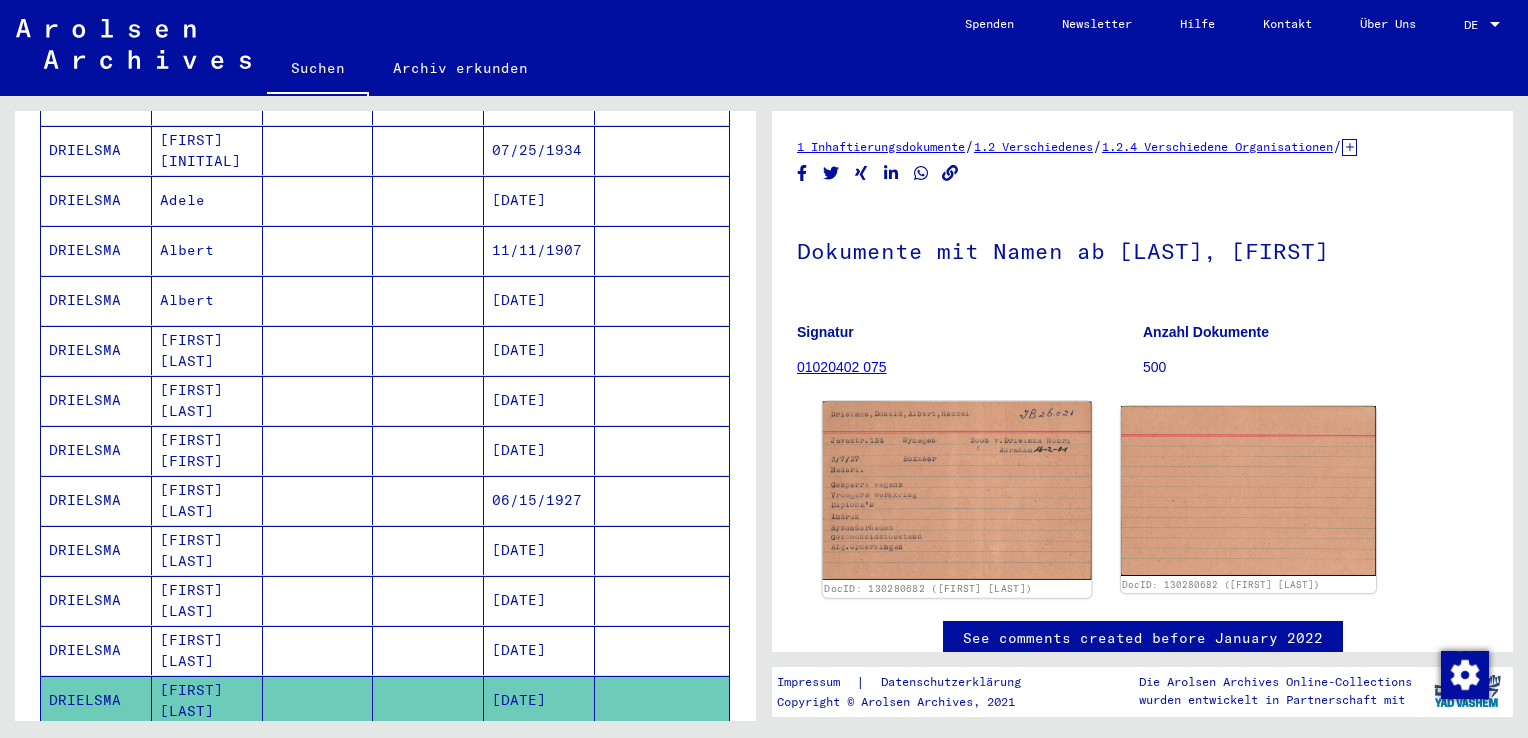 click 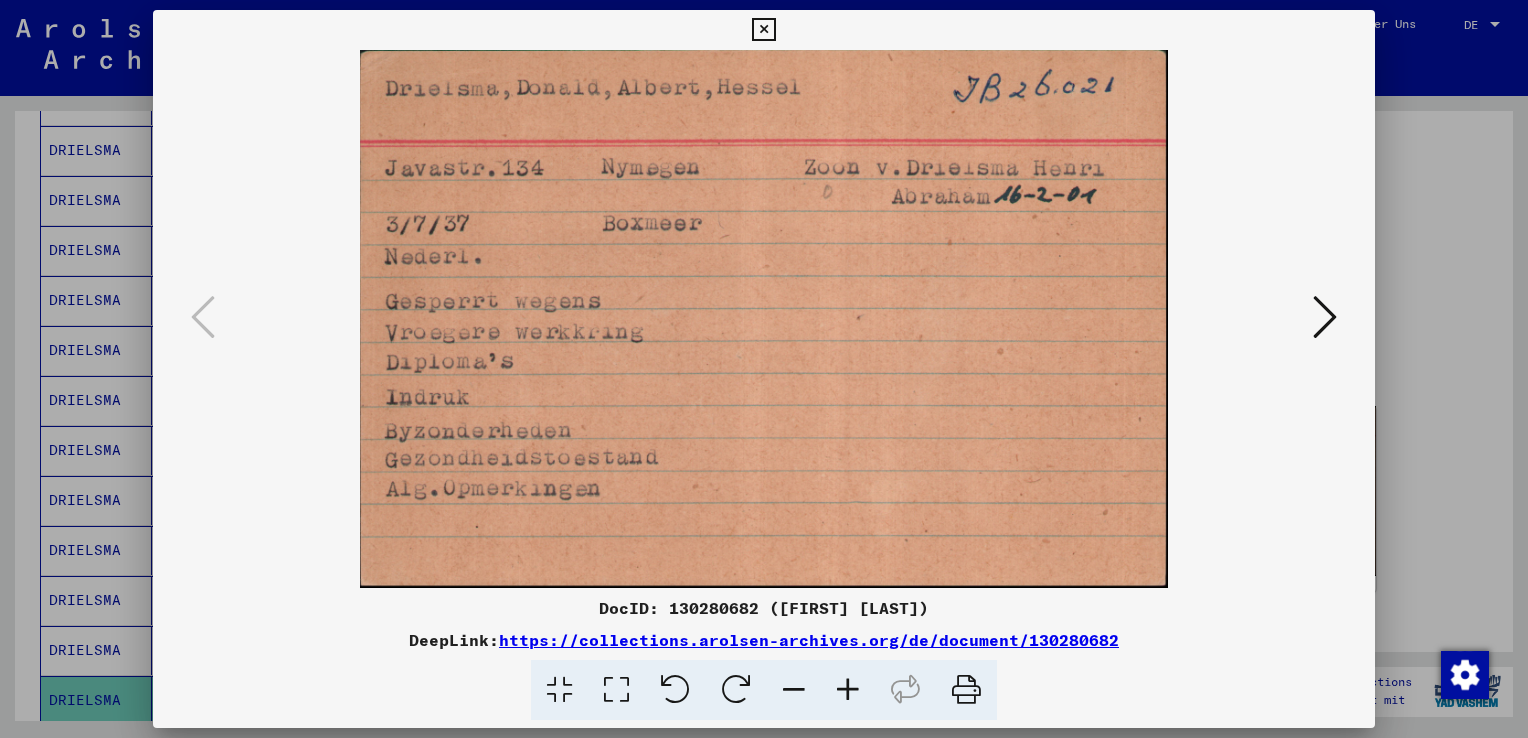 click at bounding box center (1325, 317) 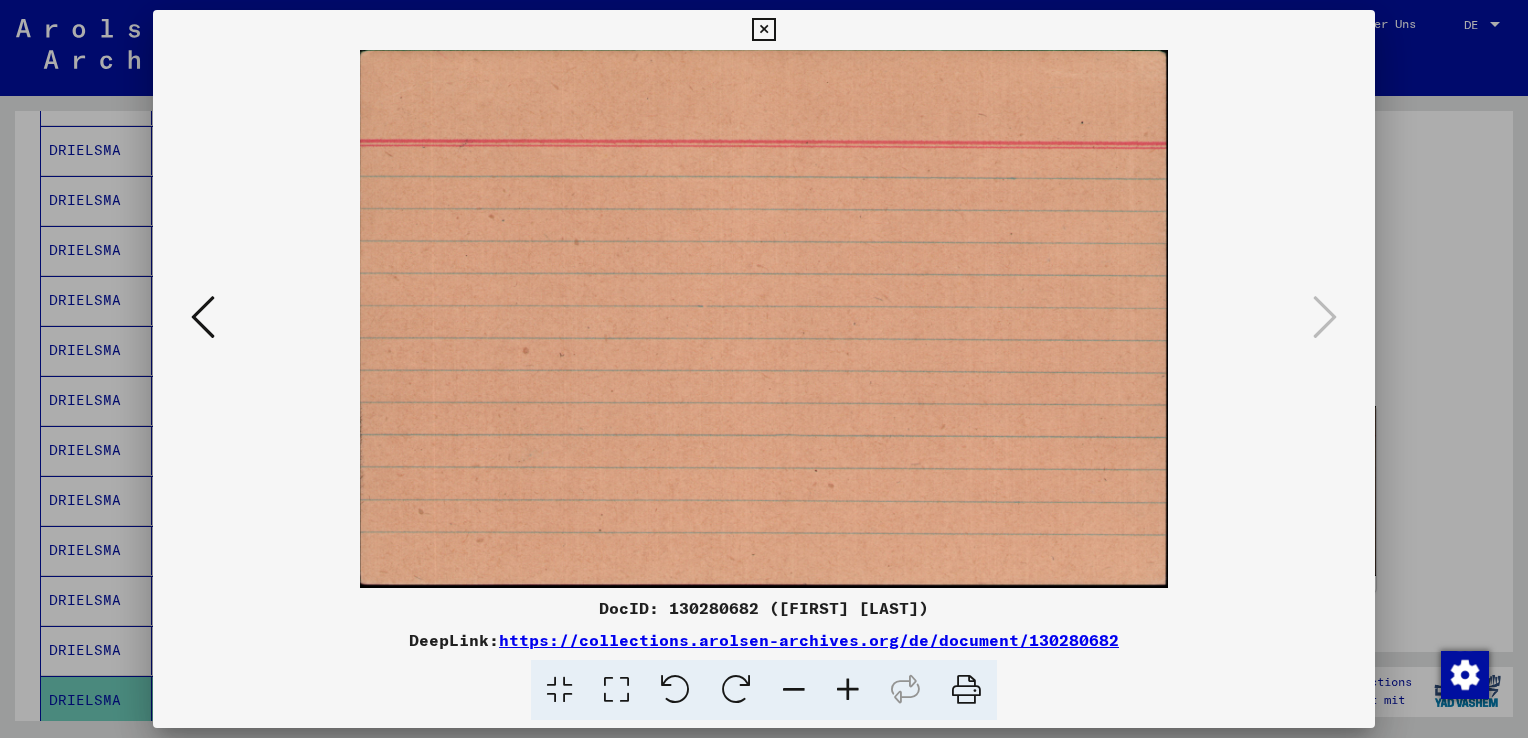click at bounding box center [763, 30] 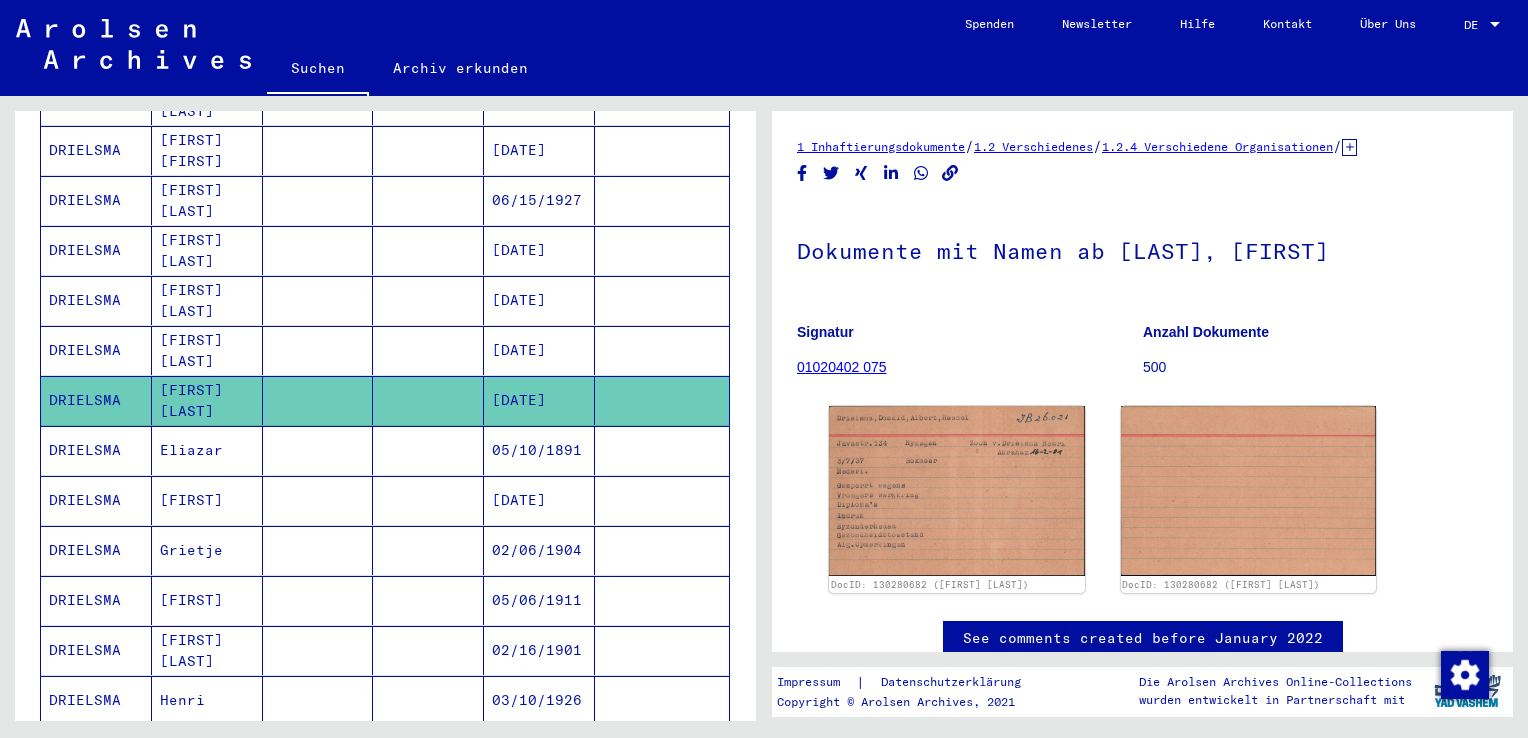 scroll, scrollTop: 900, scrollLeft: 0, axis: vertical 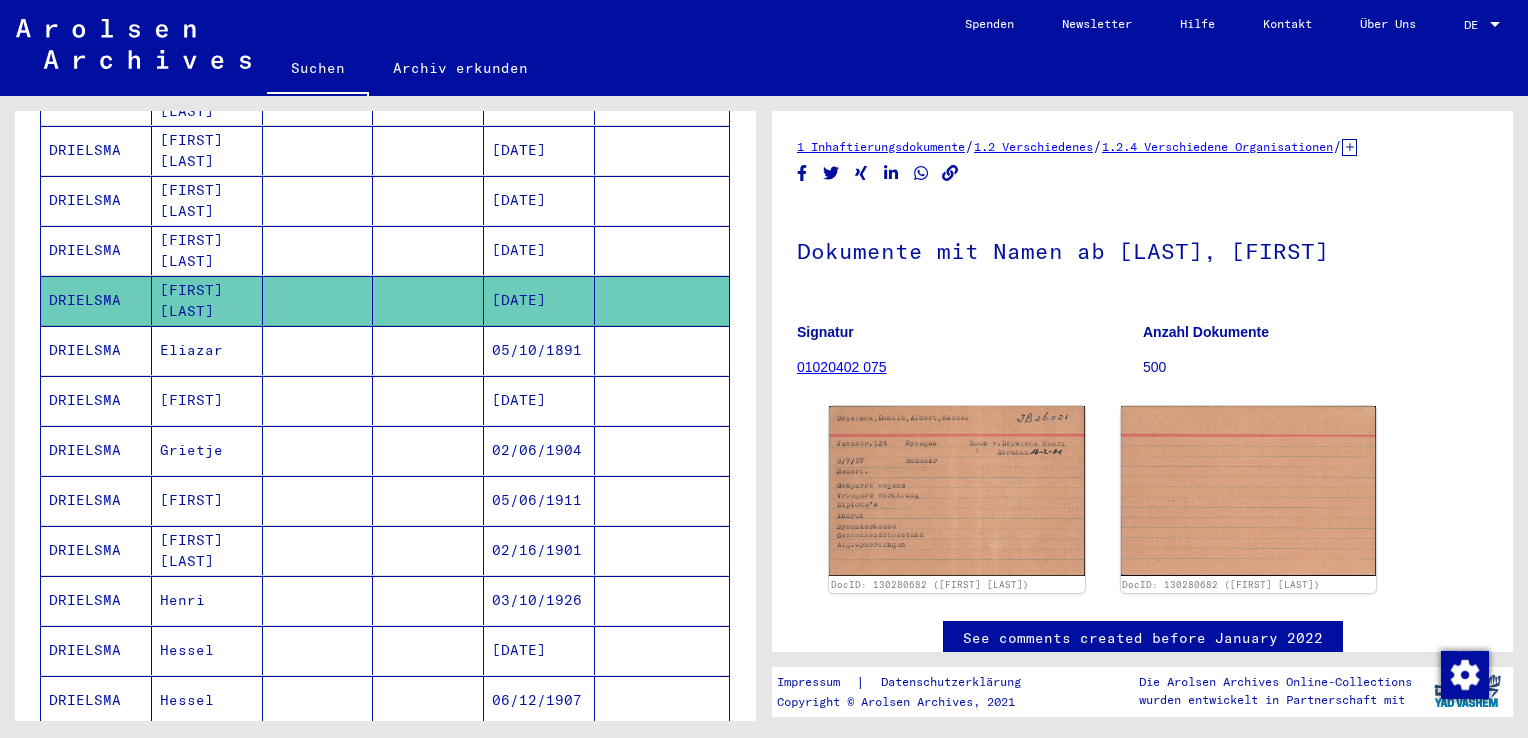 click on "Eliazar" at bounding box center [207, 400] 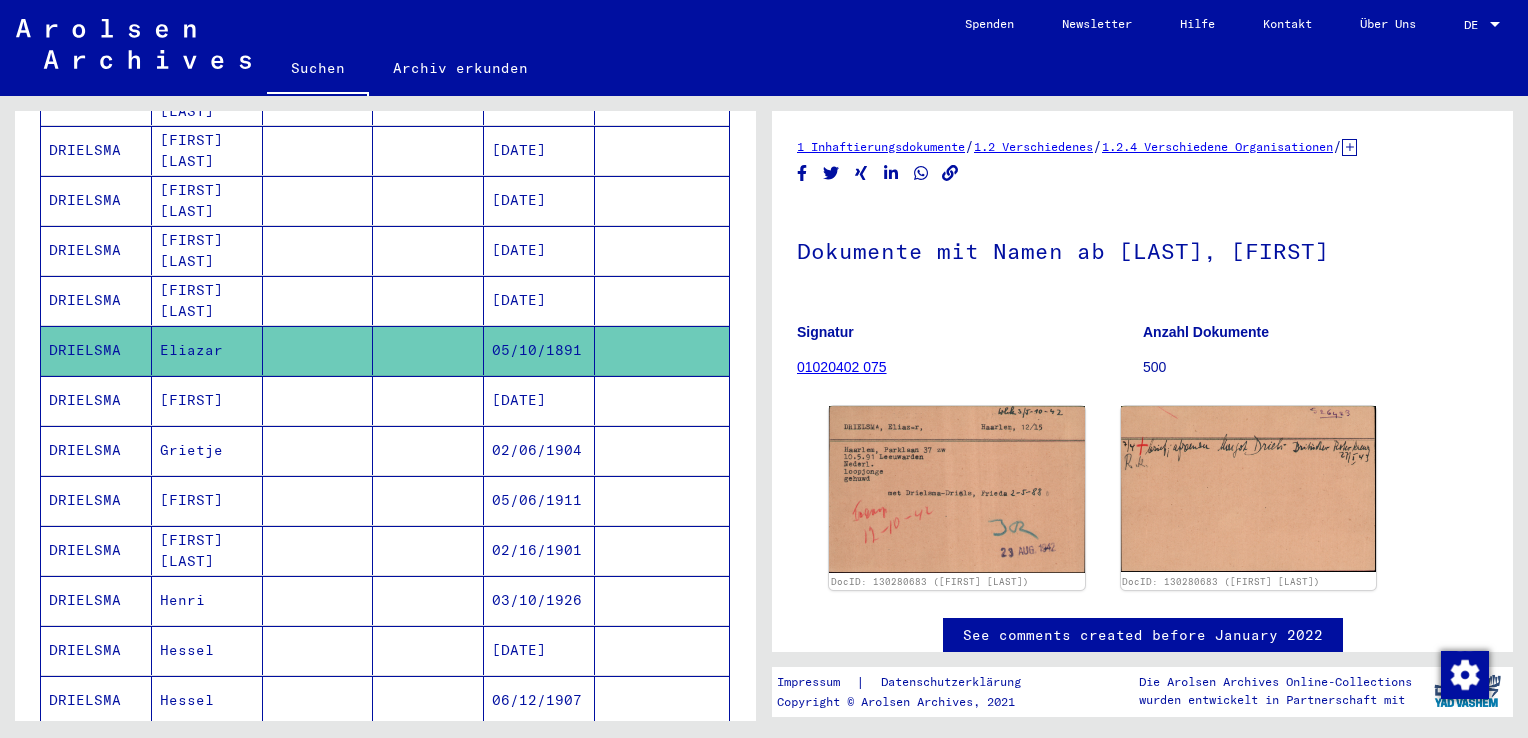 scroll, scrollTop: 0, scrollLeft: 0, axis: both 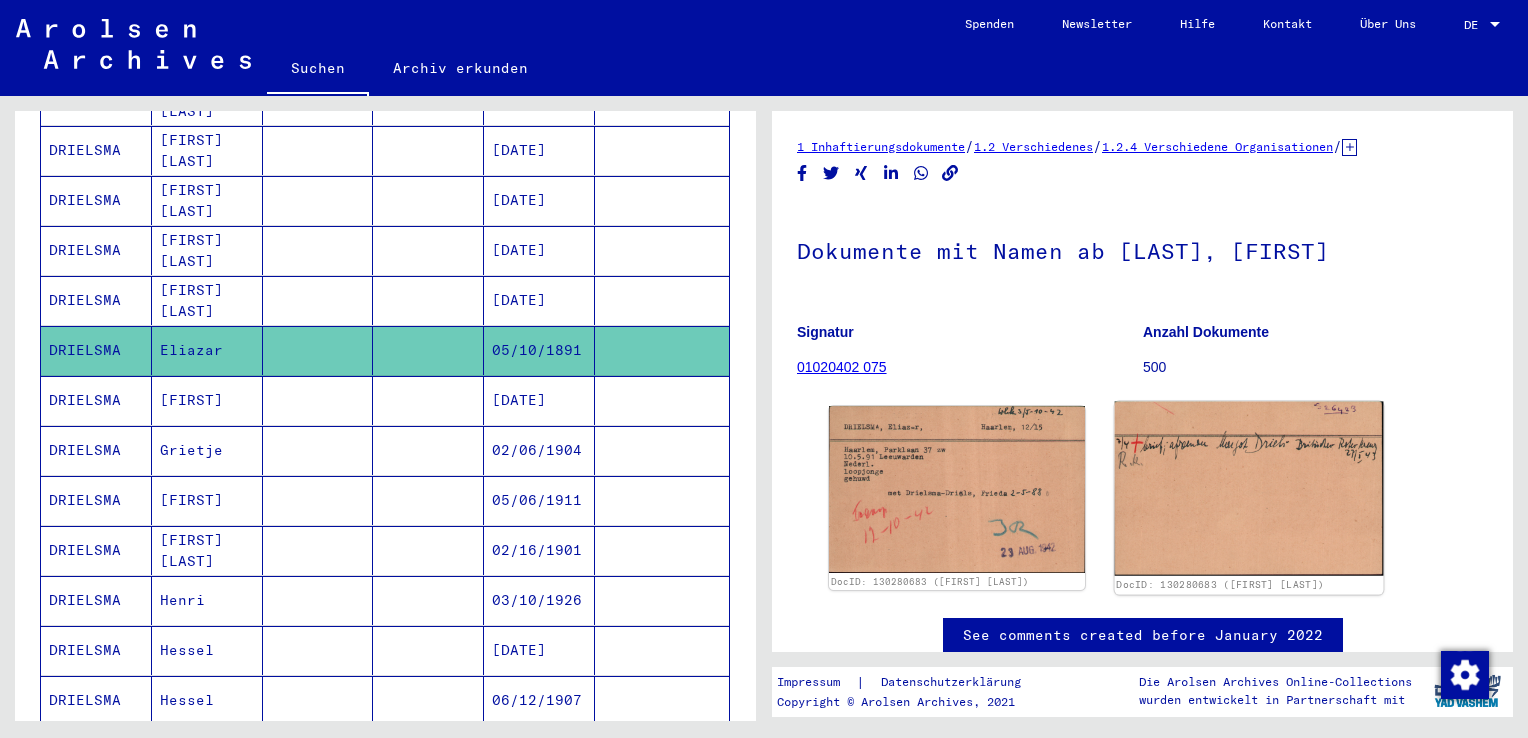 click 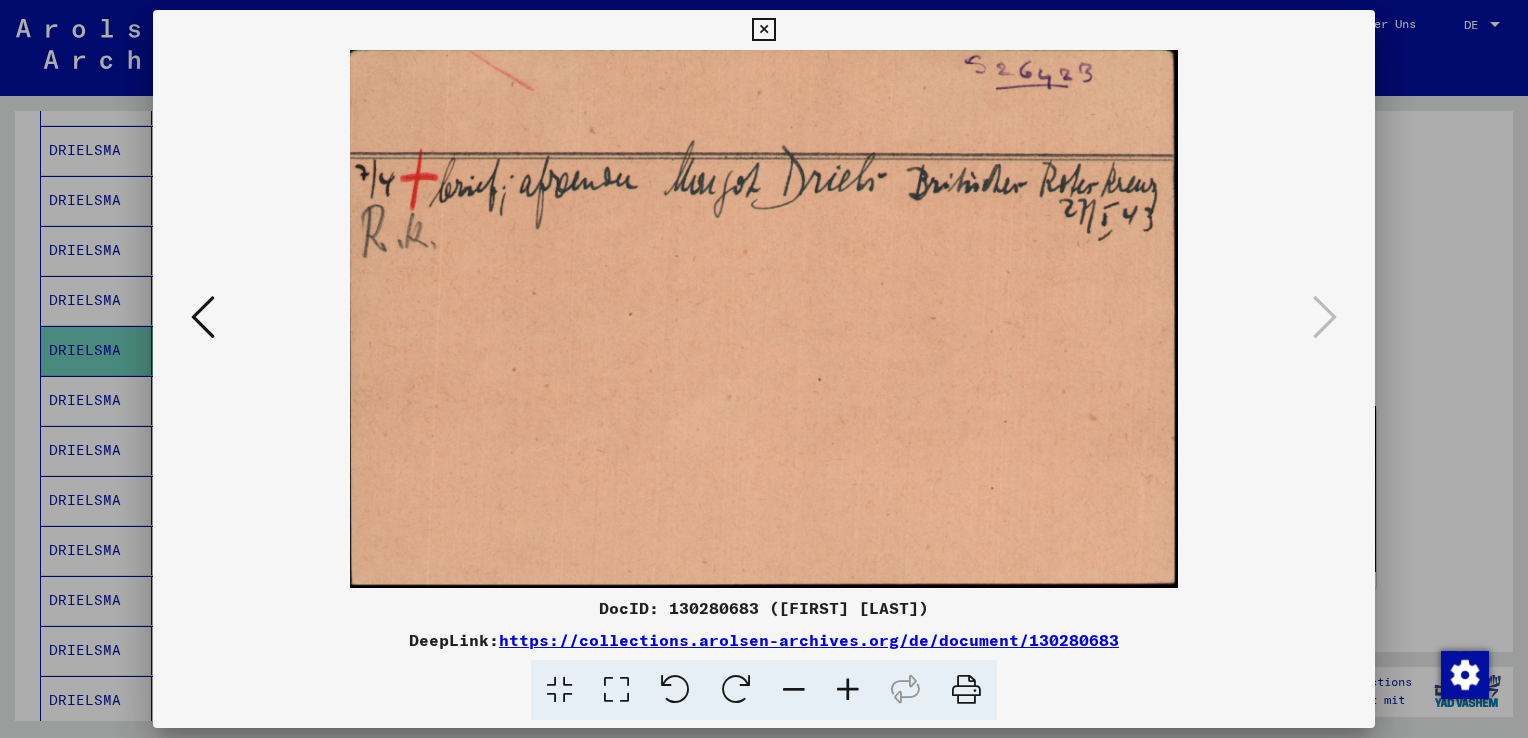 click at bounding box center [763, 30] 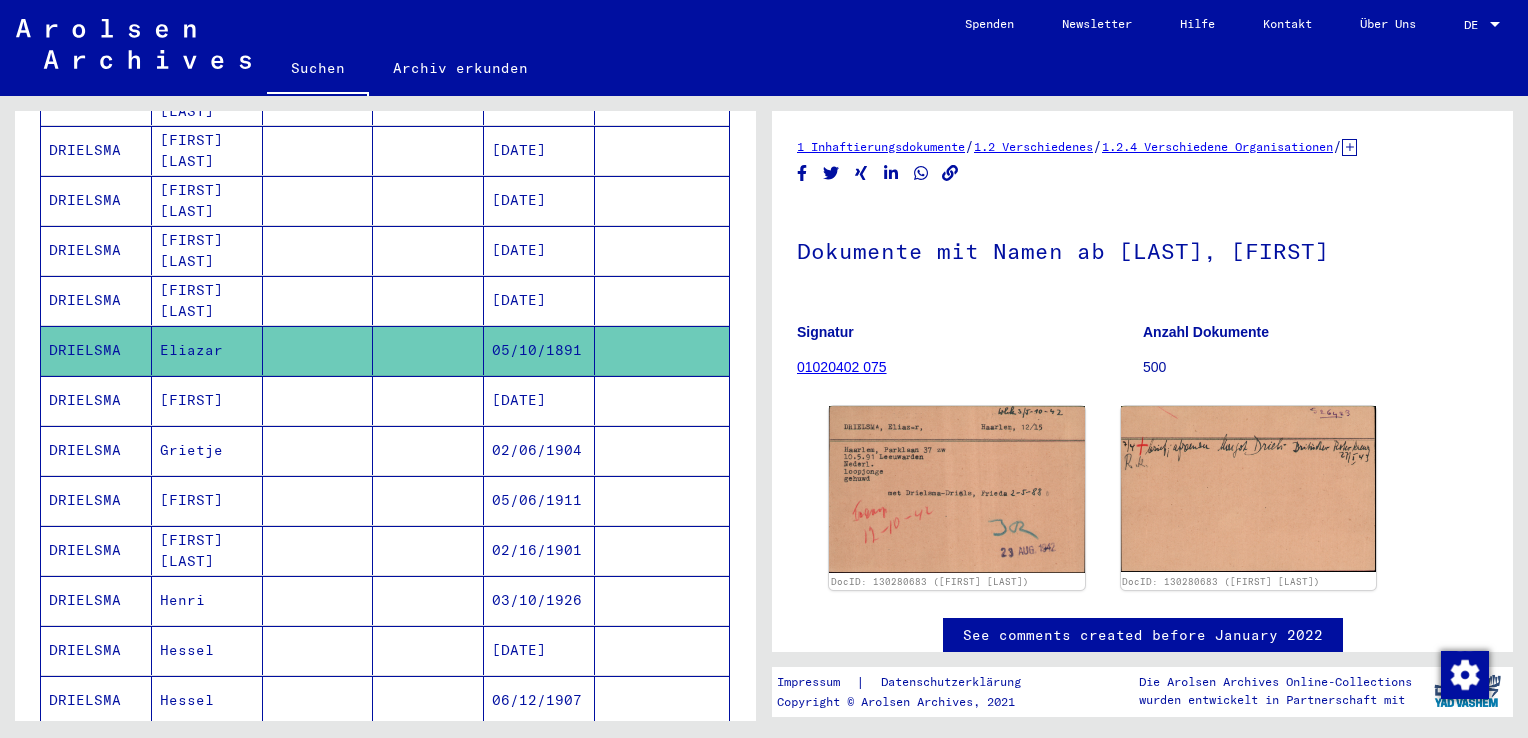 click on "[FIRST]" at bounding box center [207, 450] 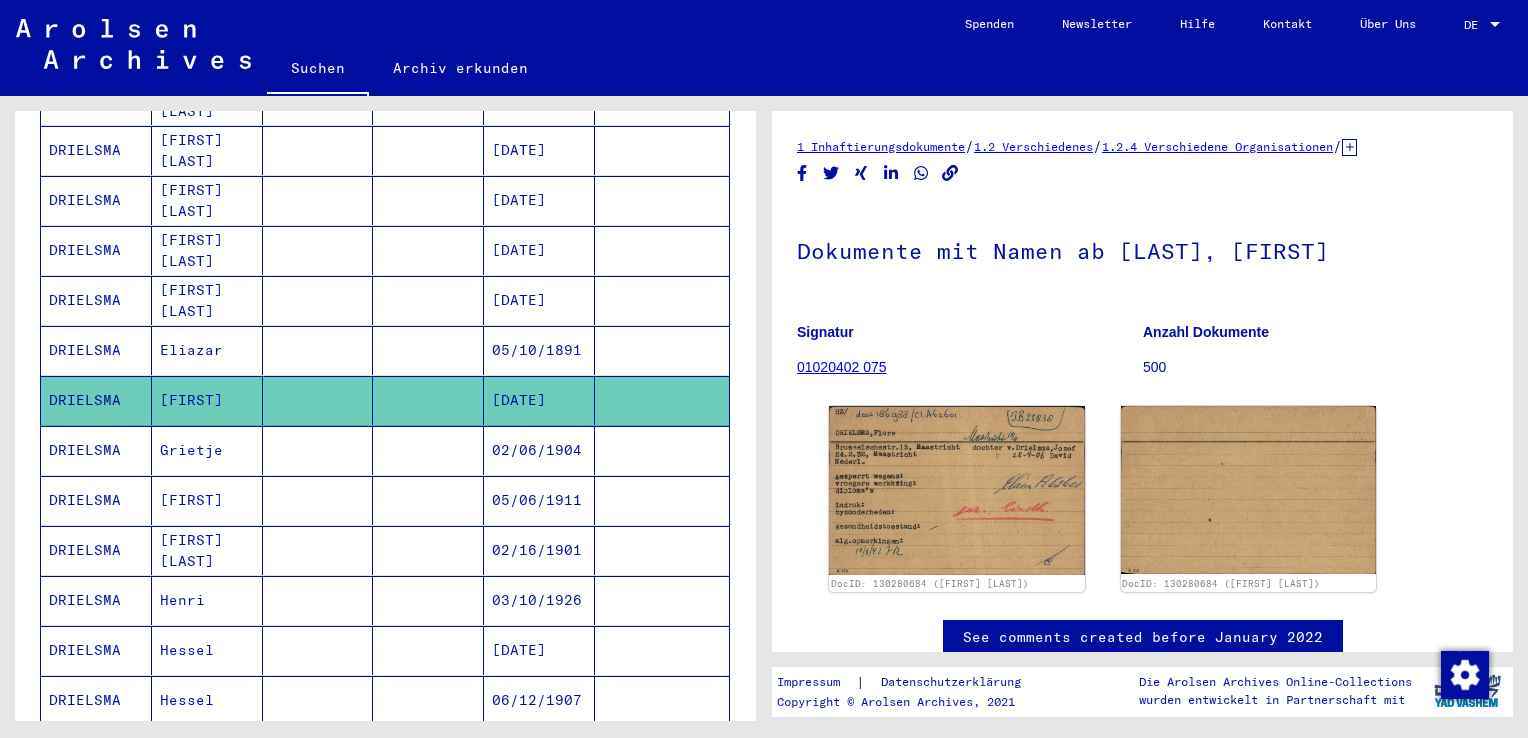 scroll, scrollTop: 0, scrollLeft: 0, axis: both 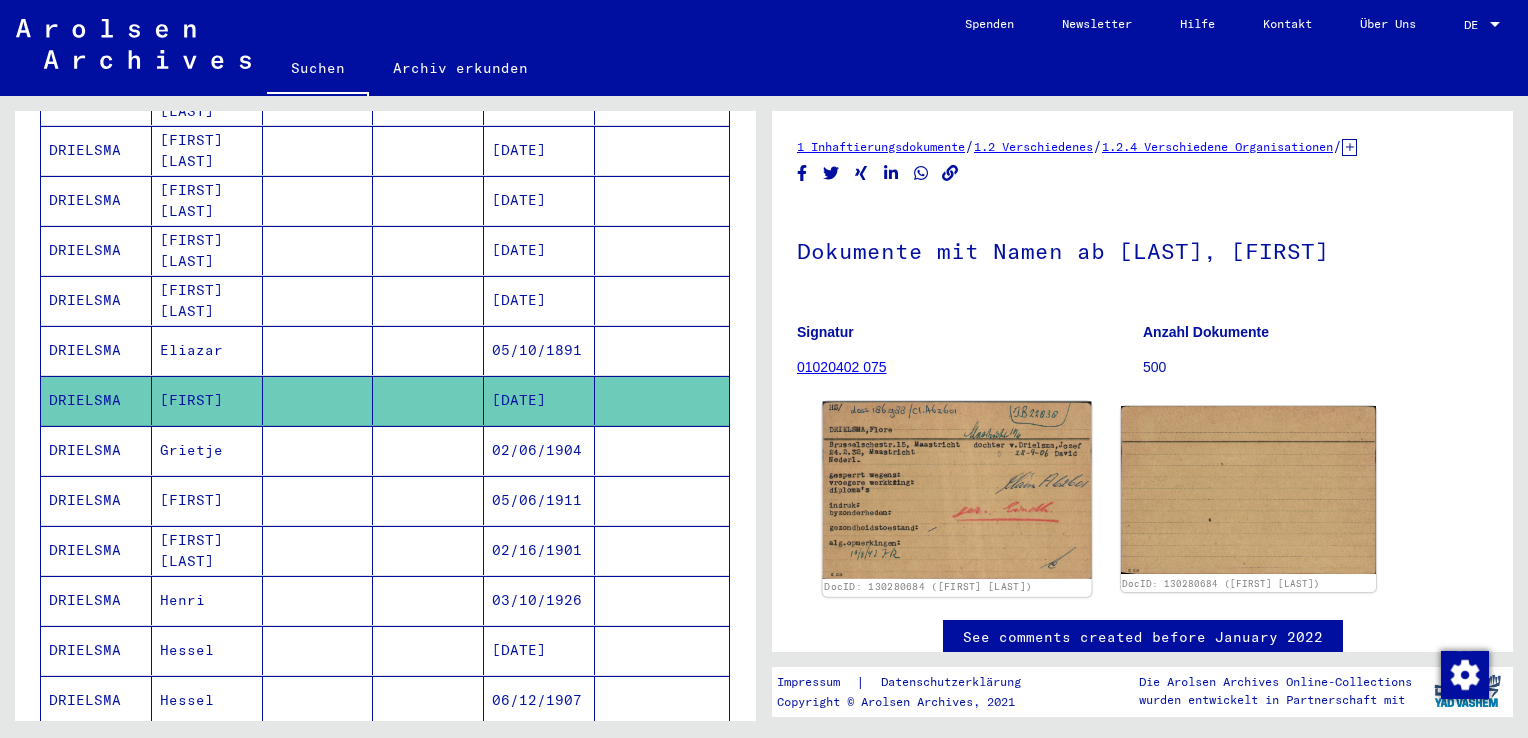click 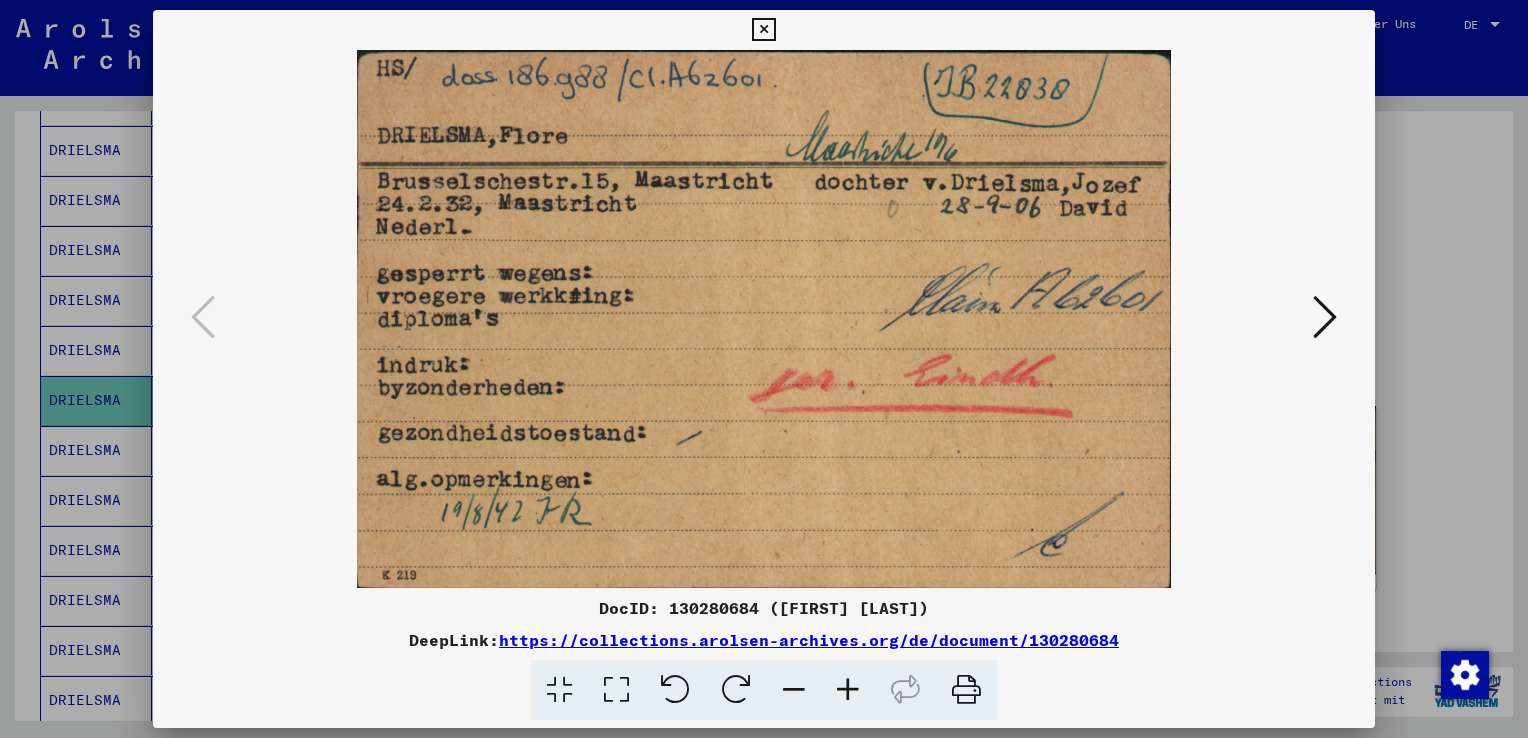 click at bounding box center [763, 30] 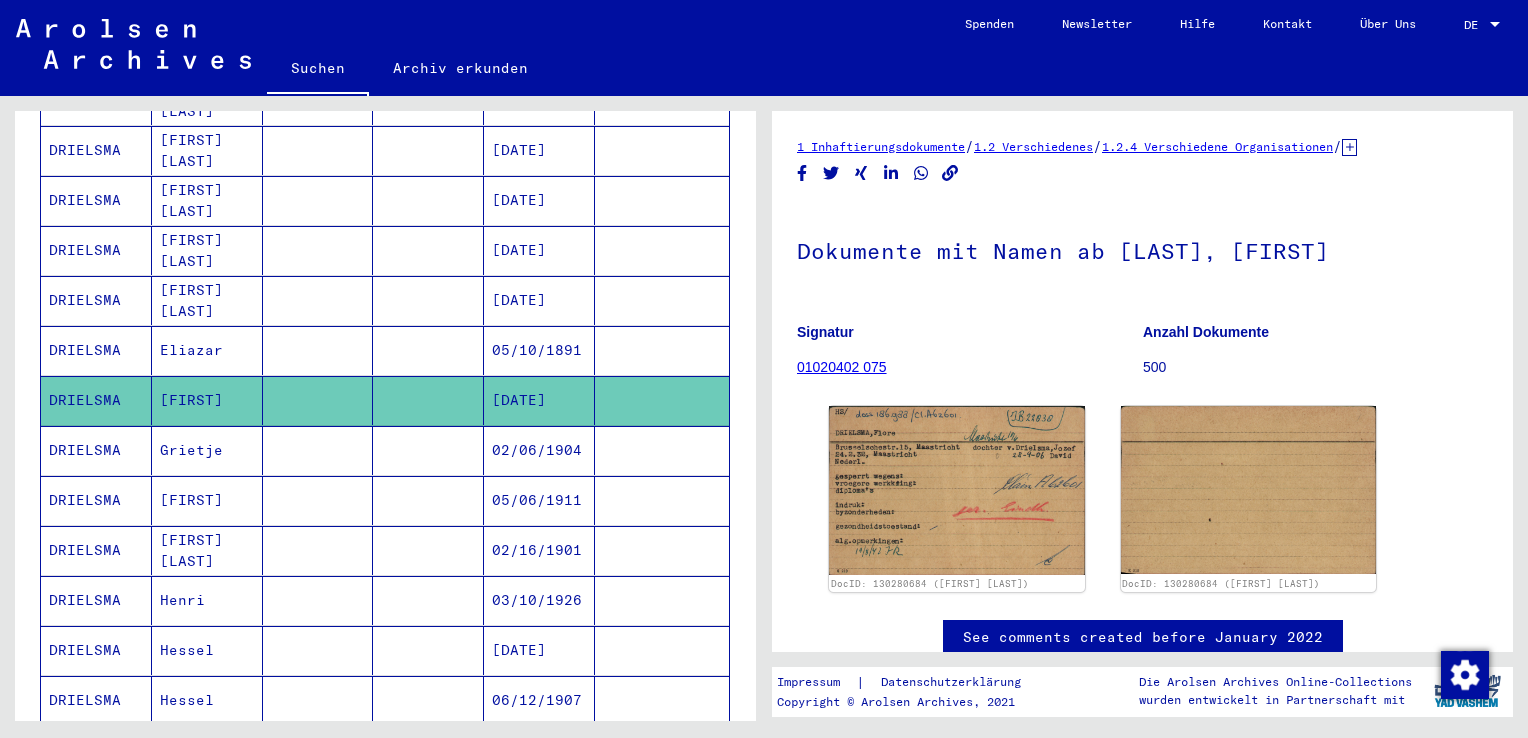 click on "[FIRST]" at bounding box center (207, 550) 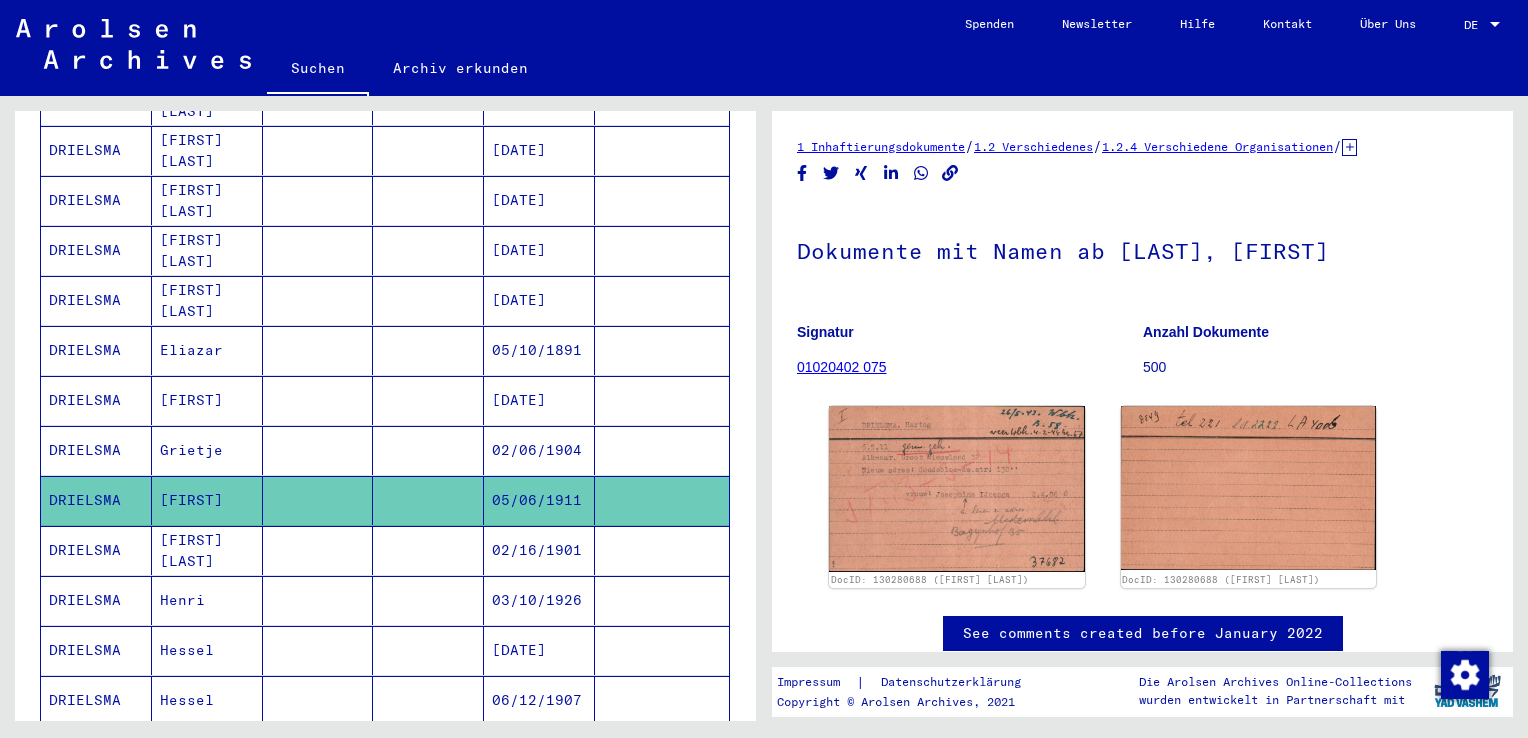 scroll, scrollTop: 0, scrollLeft: 0, axis: both 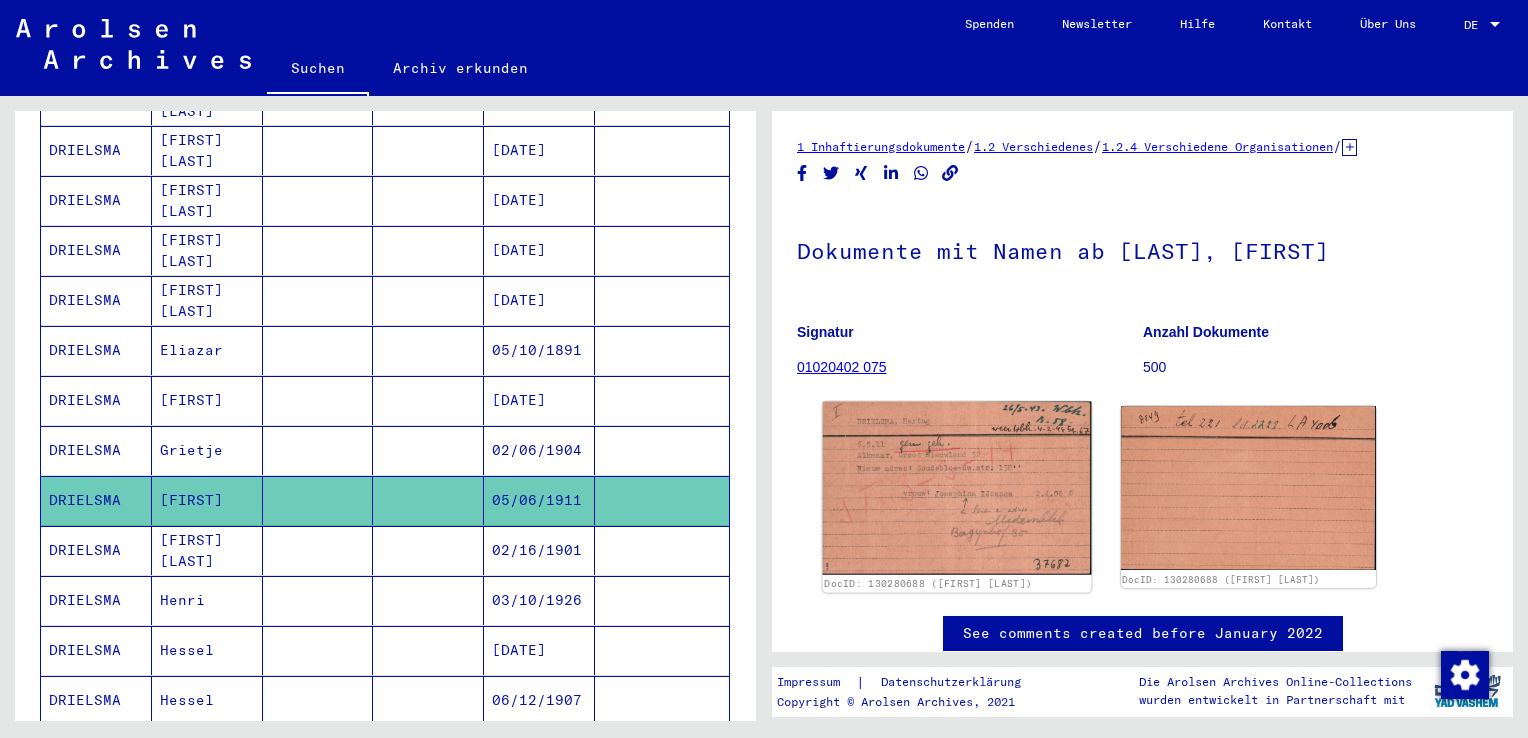 click 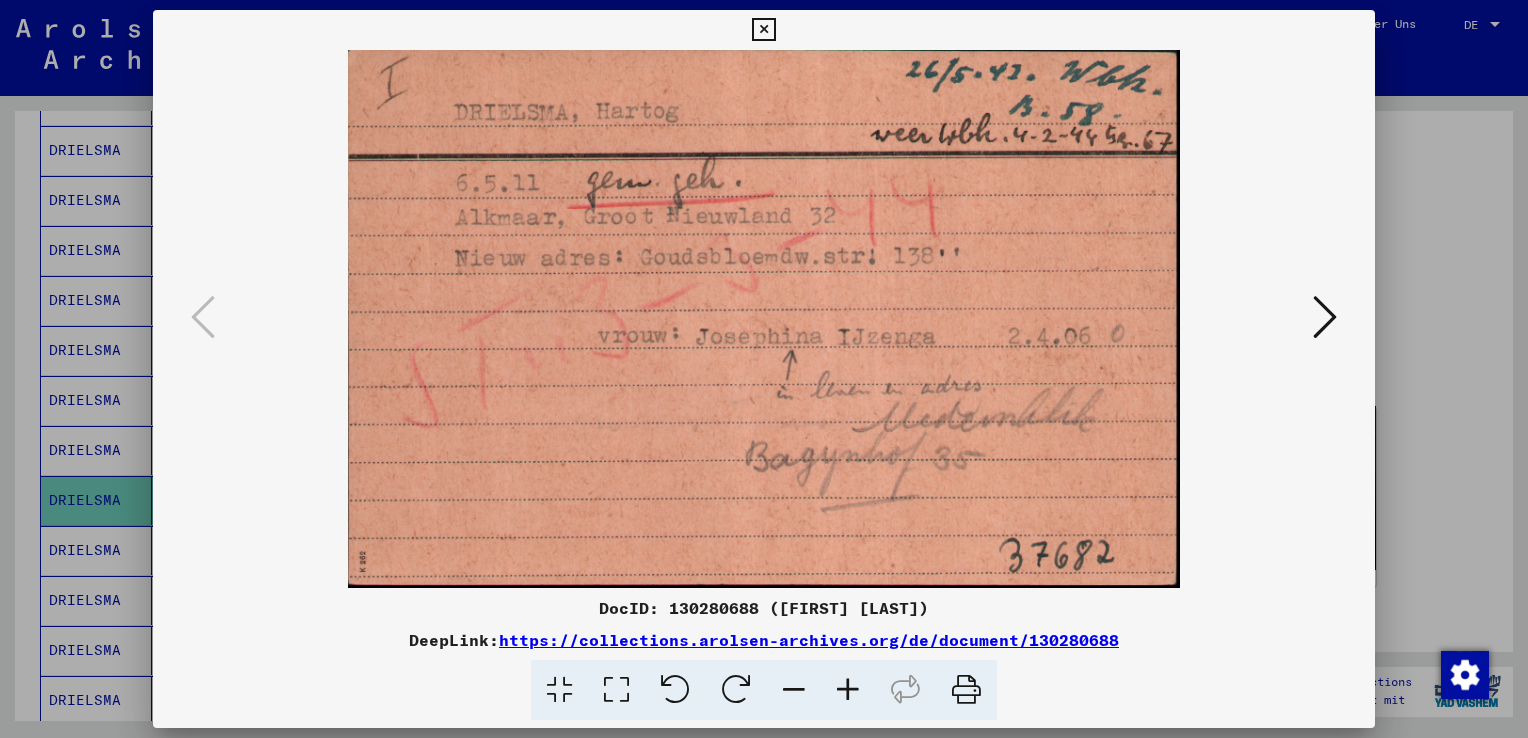 click at bounding box center (763, 30) 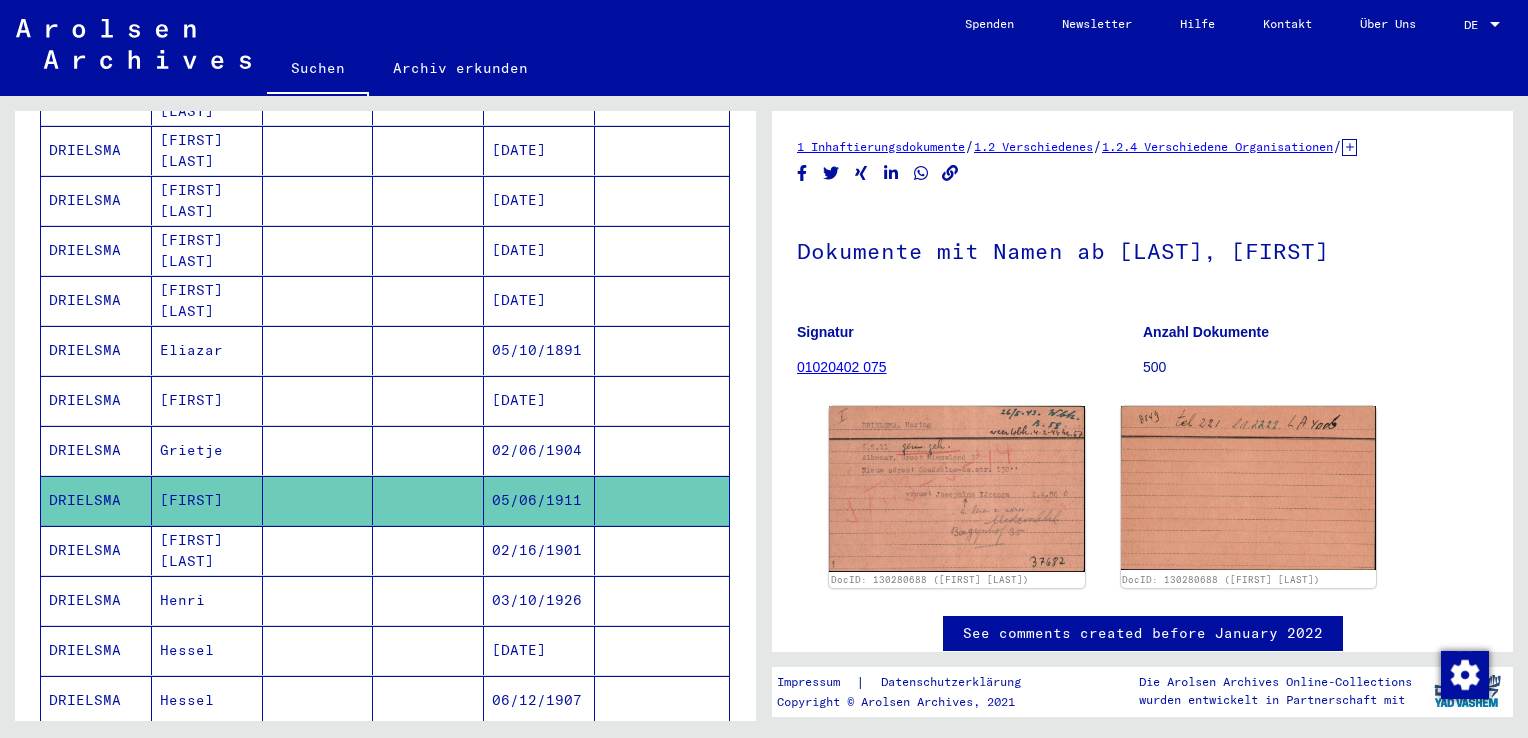click on "[FIRST] [LAST]" at bounding box center (207, 600) 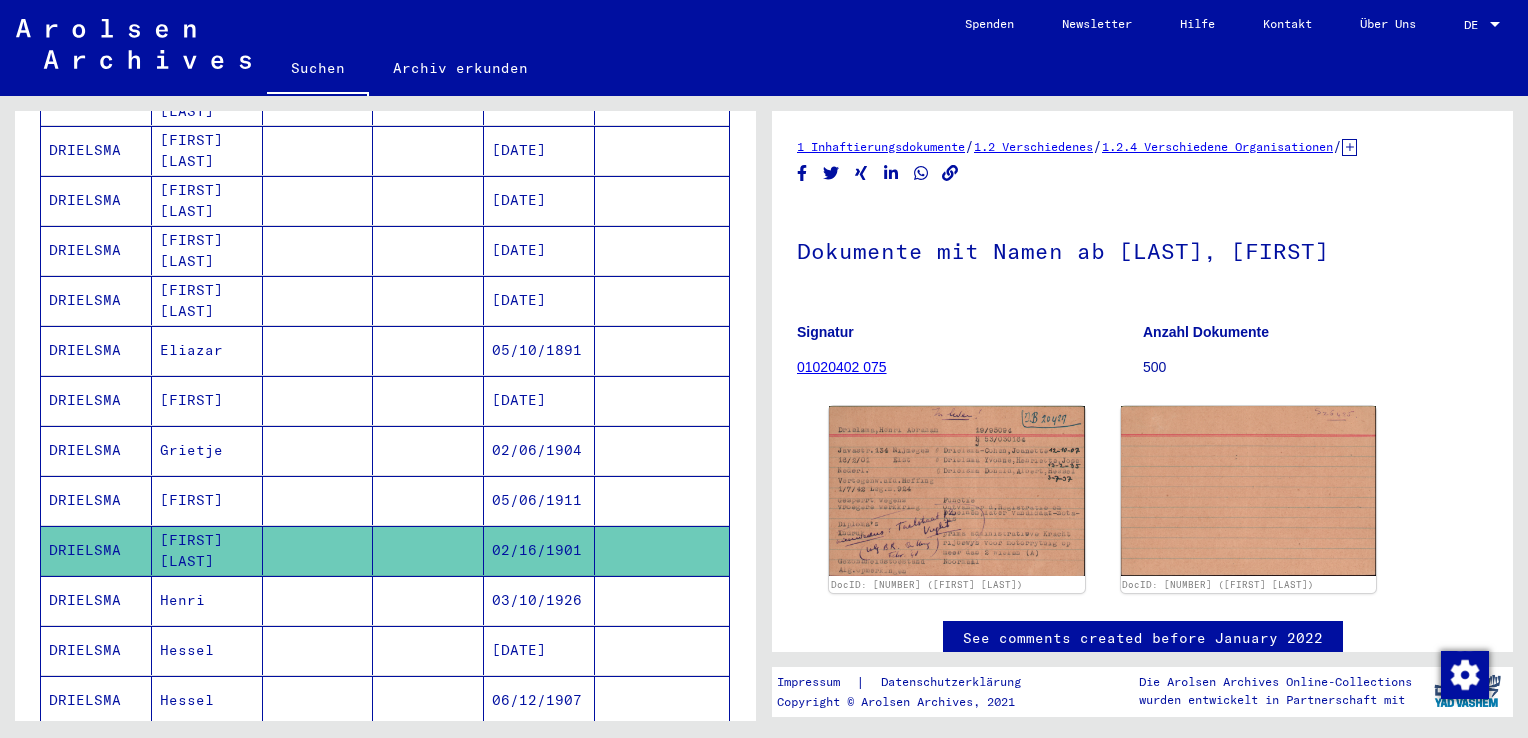 scroll, scrollTop: 0, scrollLeft: 0, axis: both 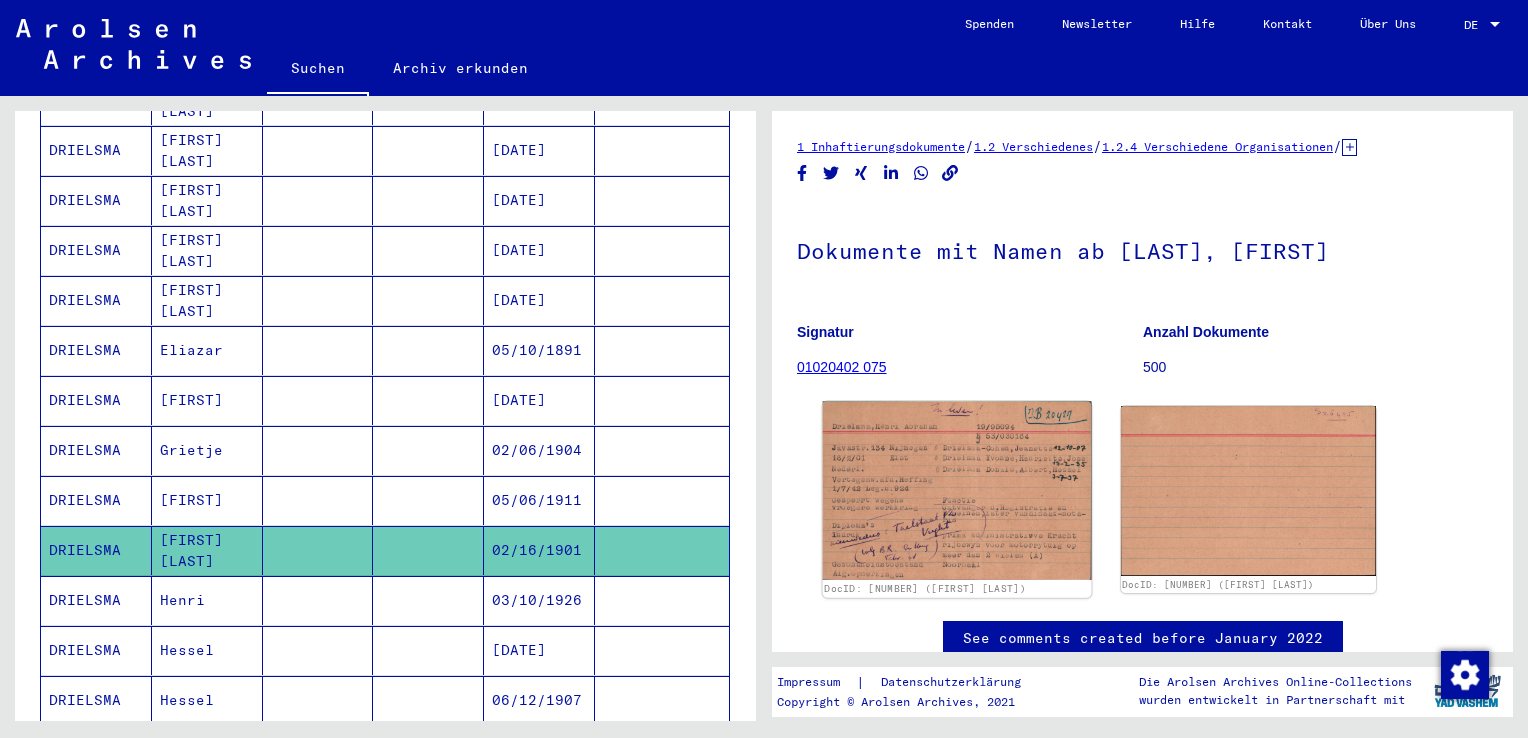 click 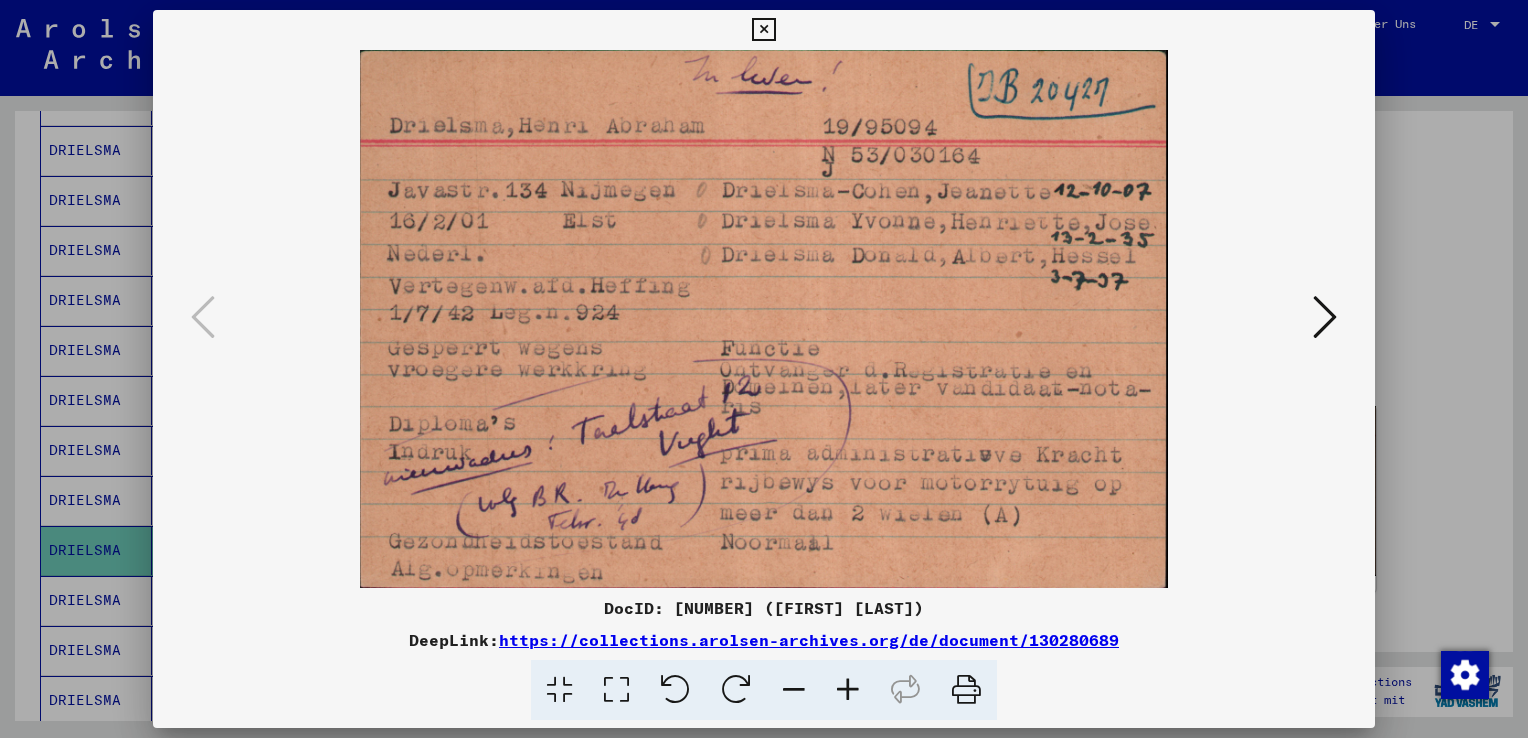 click at bounding box center [763, 30] 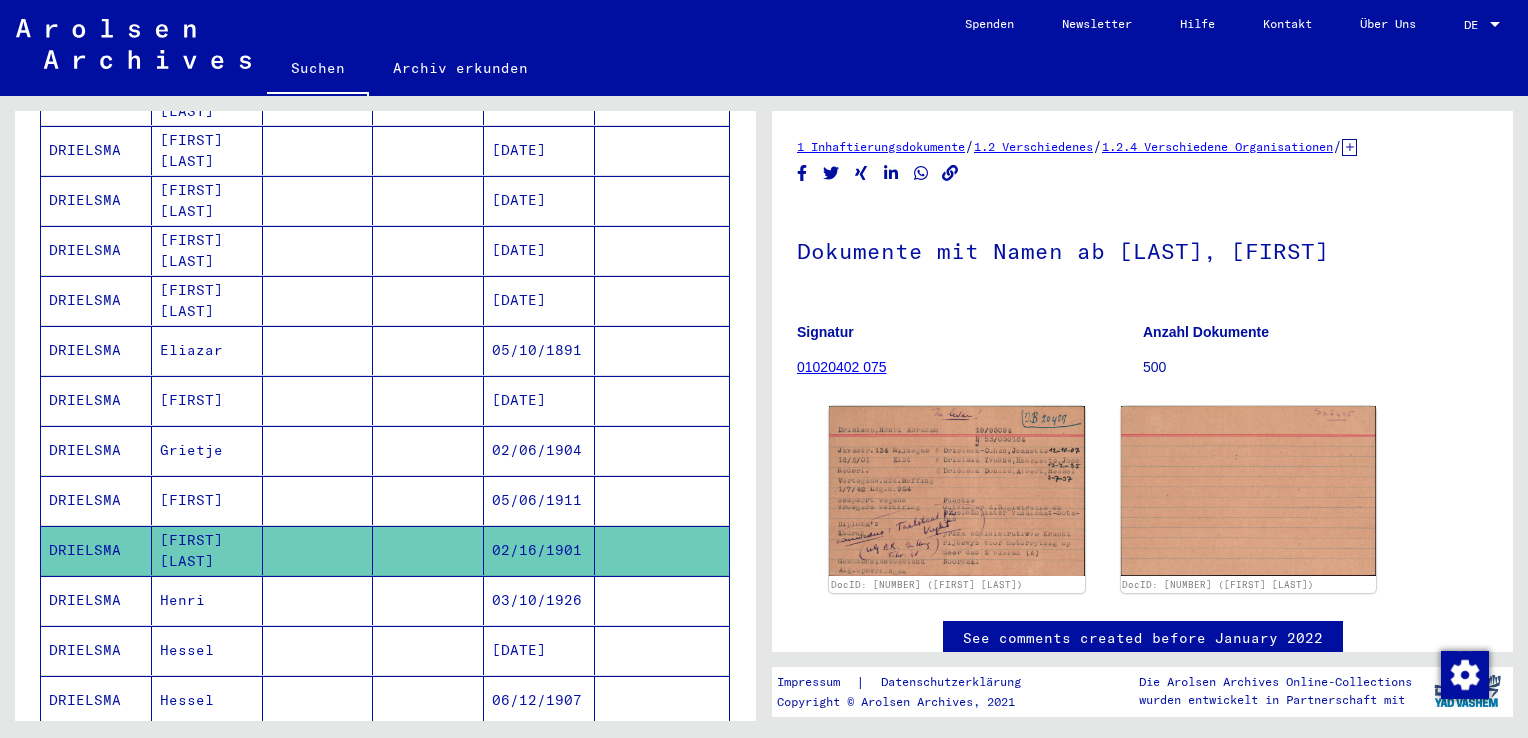 click on "Henri" at bounding box center [207, 650] 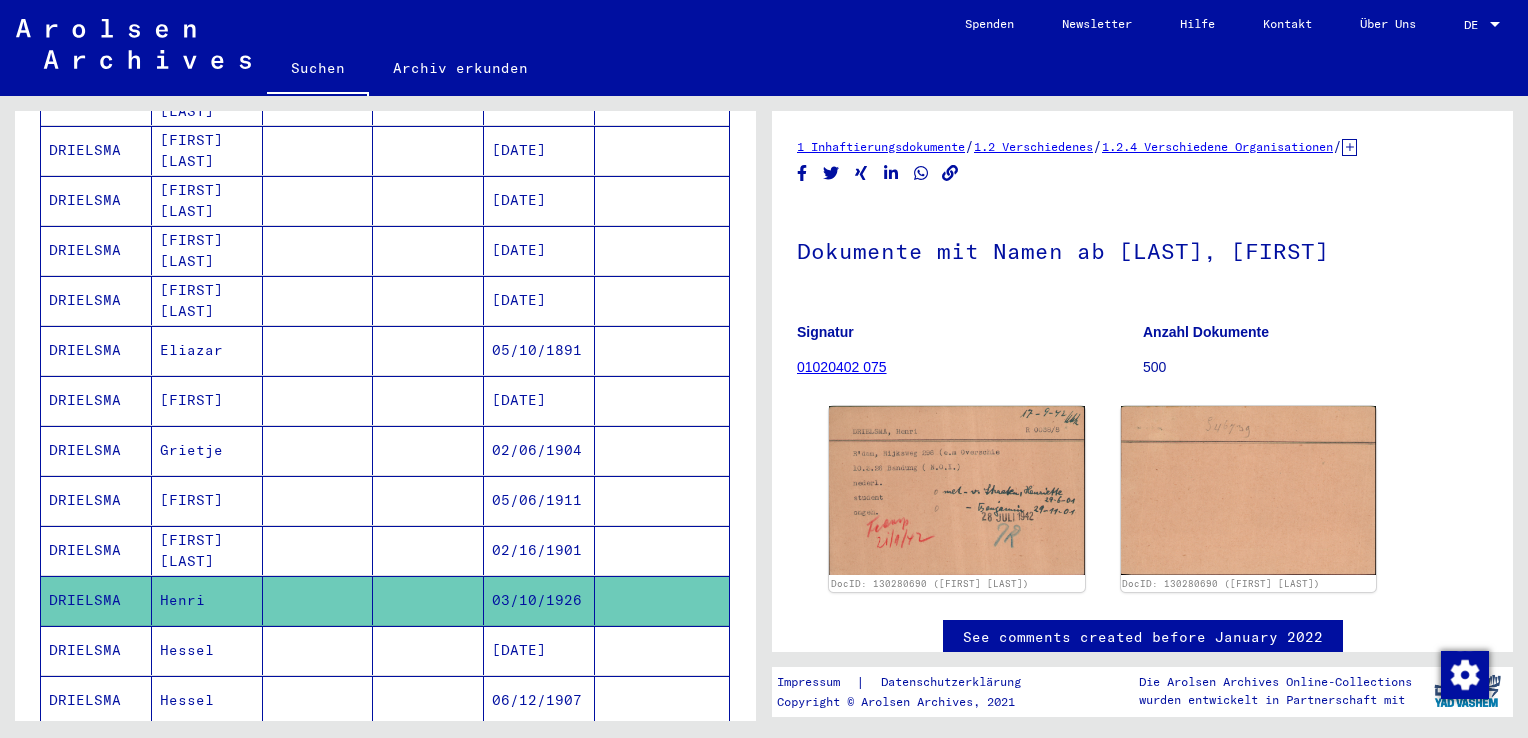 scroll, scrollTop: 0, scrollLeft: 0, axis: both 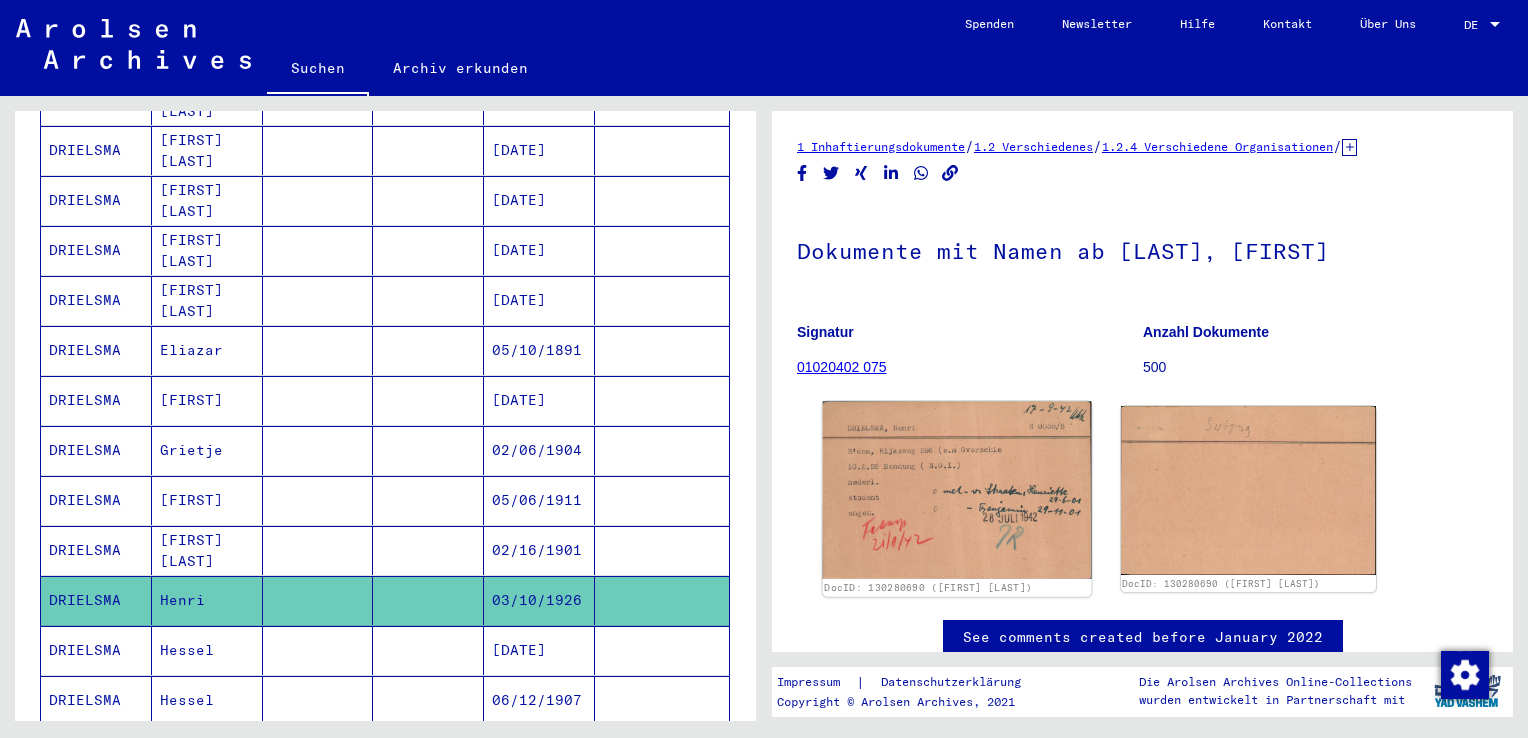 click 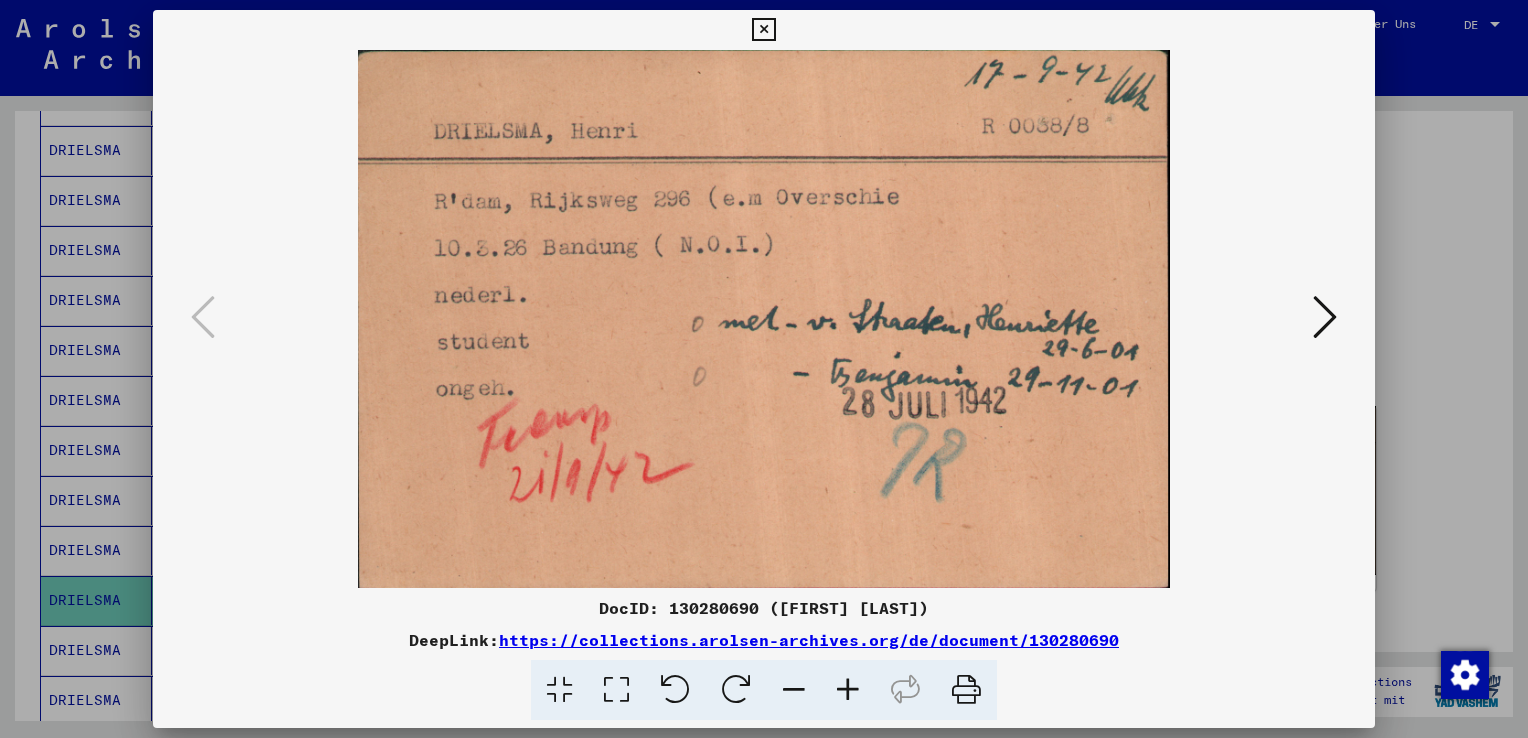 click at bounding box center (763, 30) 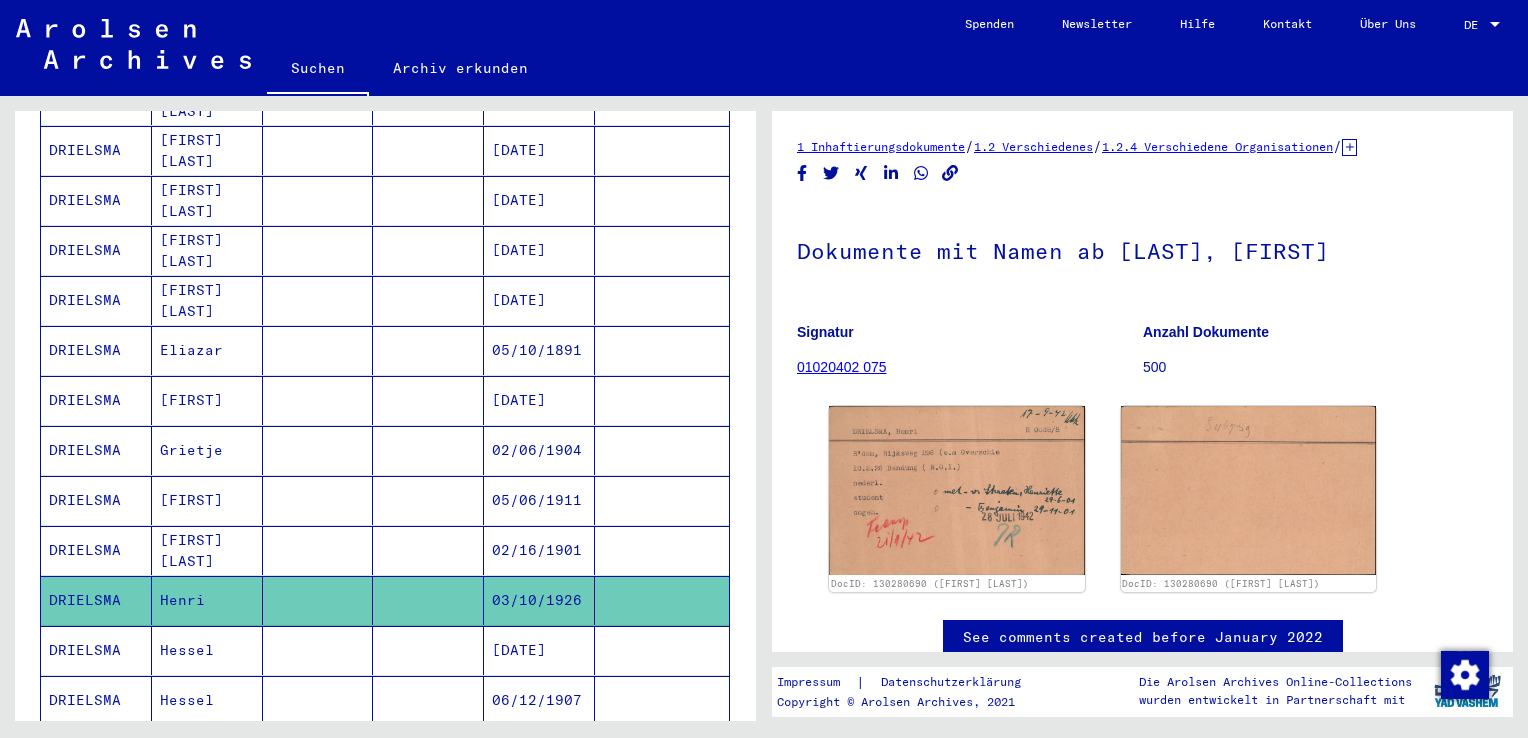 click on "Hessel" at bounding box center [207, 700] 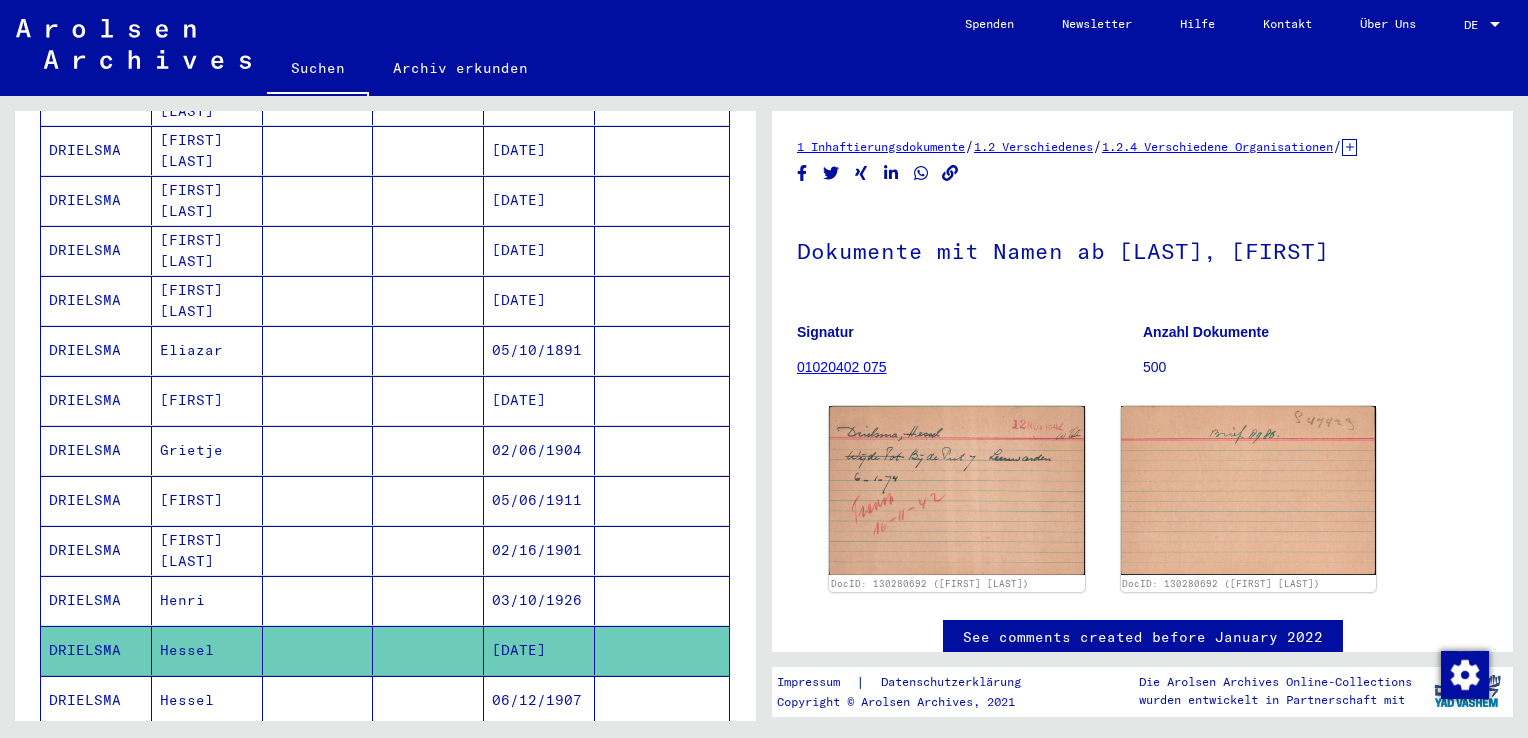 scroll, scrollTop: 0, scrollLeft: 0, axis: both 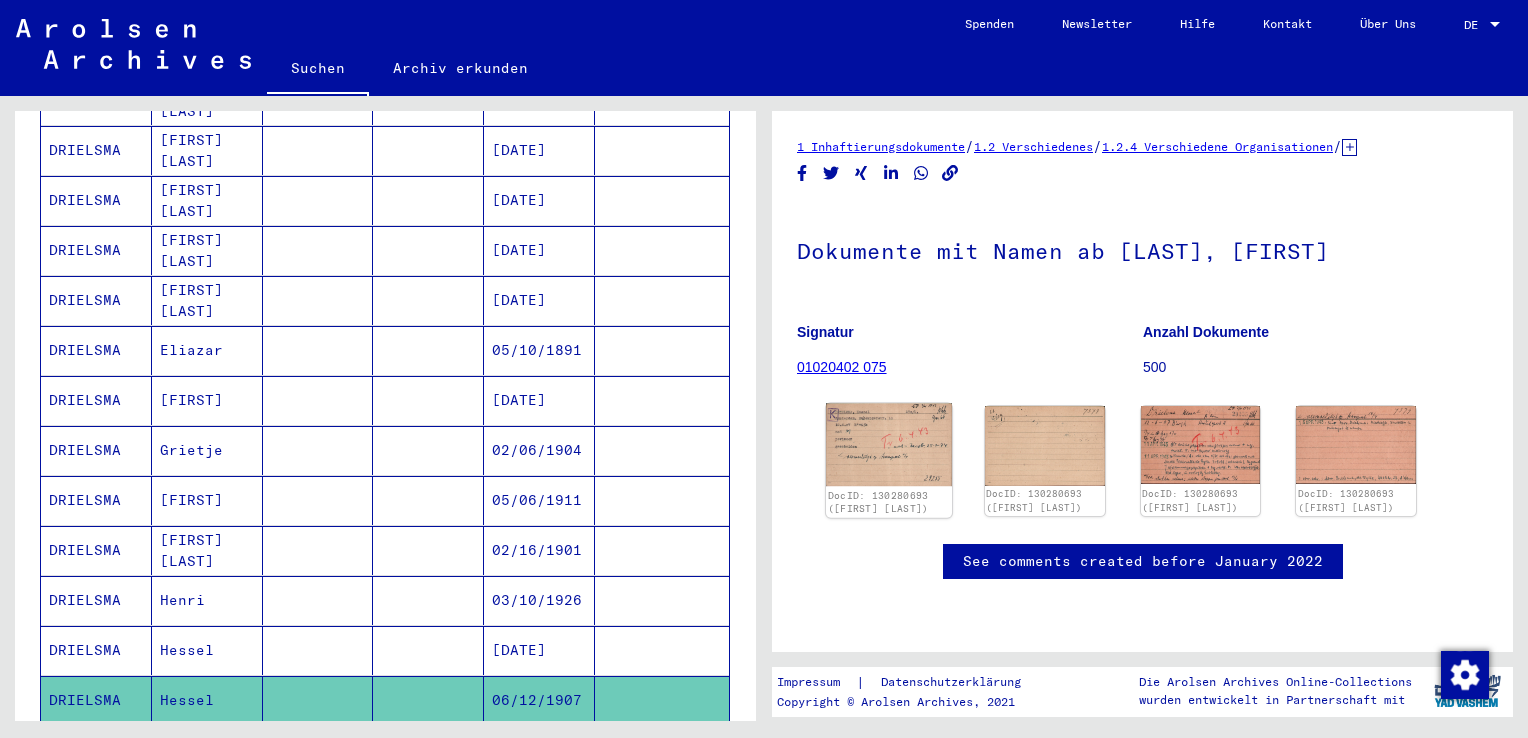 click 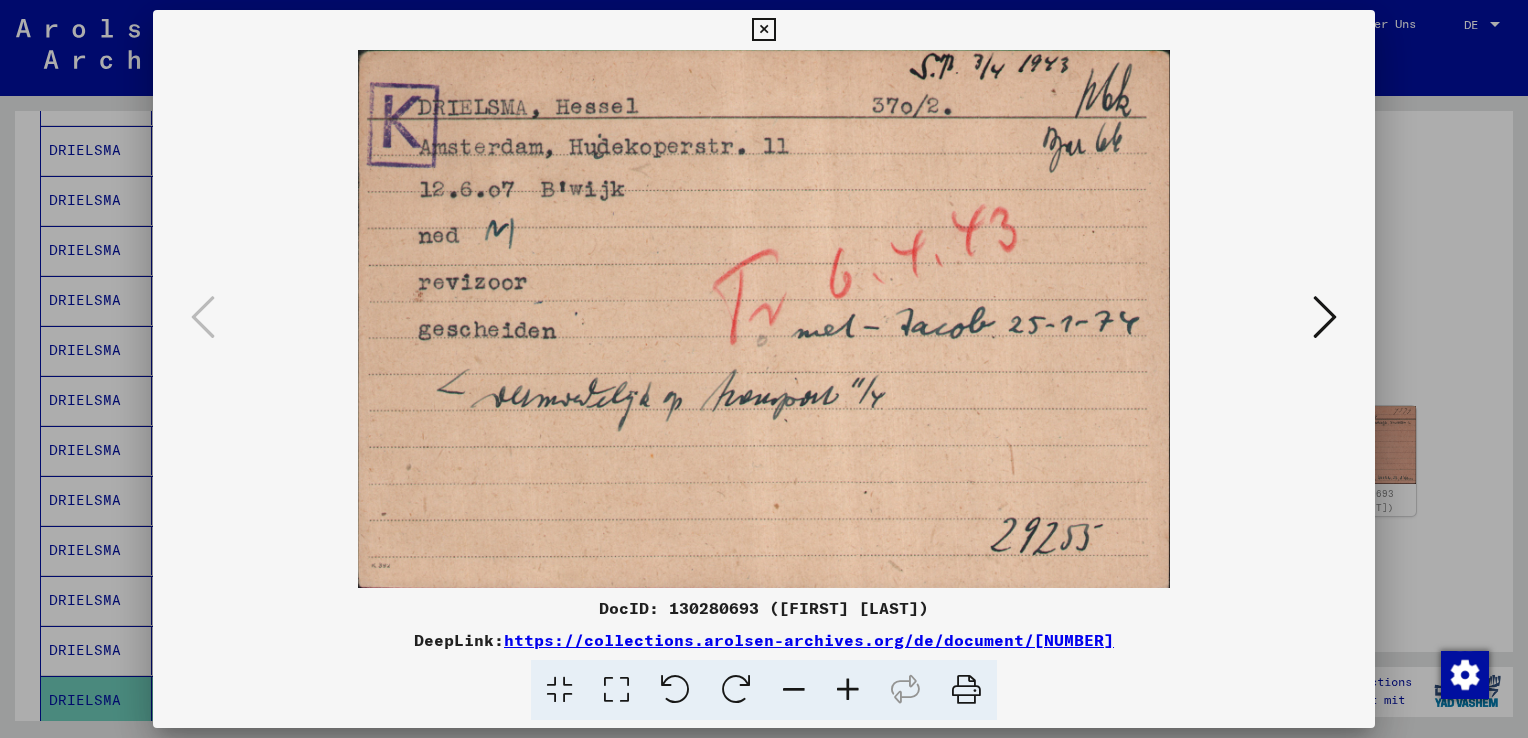 click at bounding box center [1325, 317] 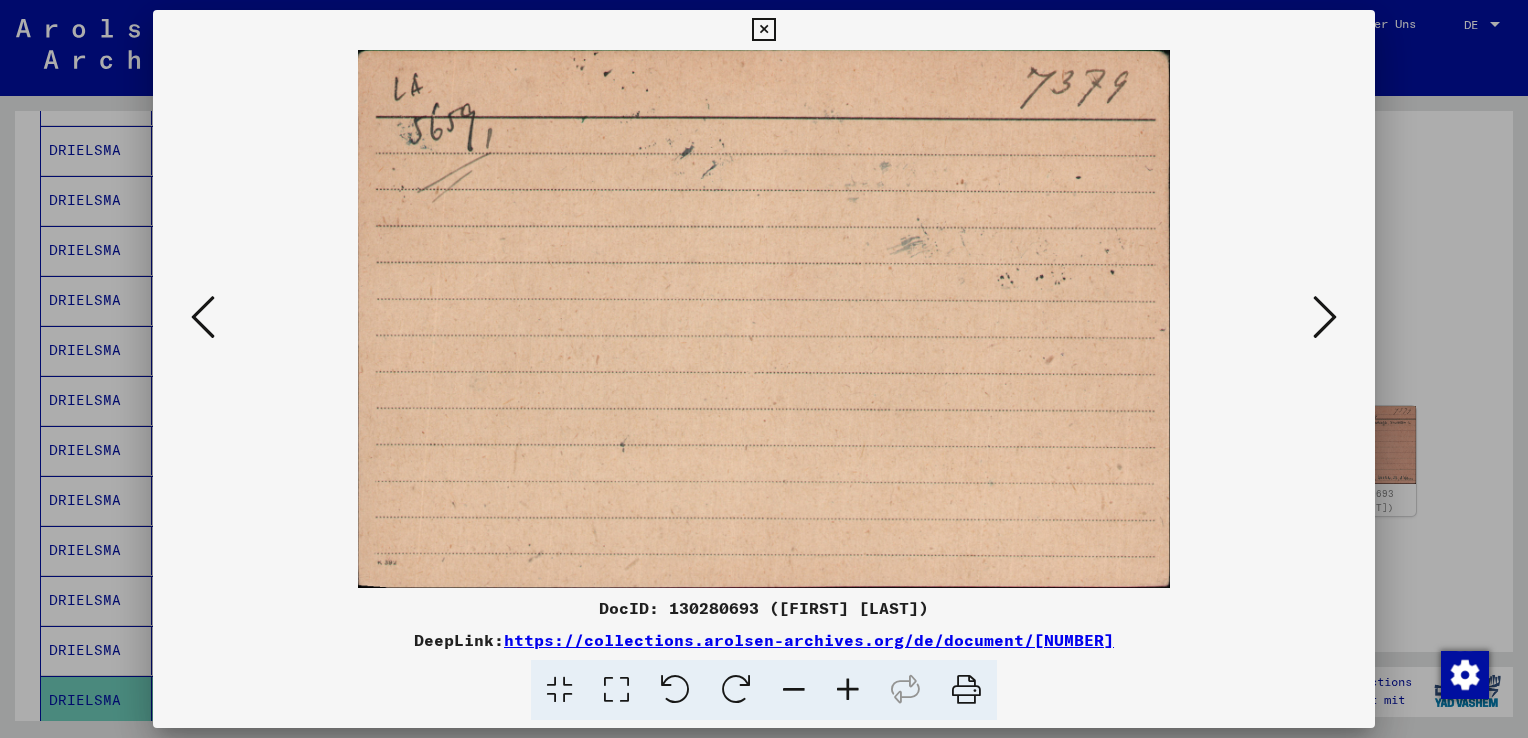click at bounding box center [1325, 317] 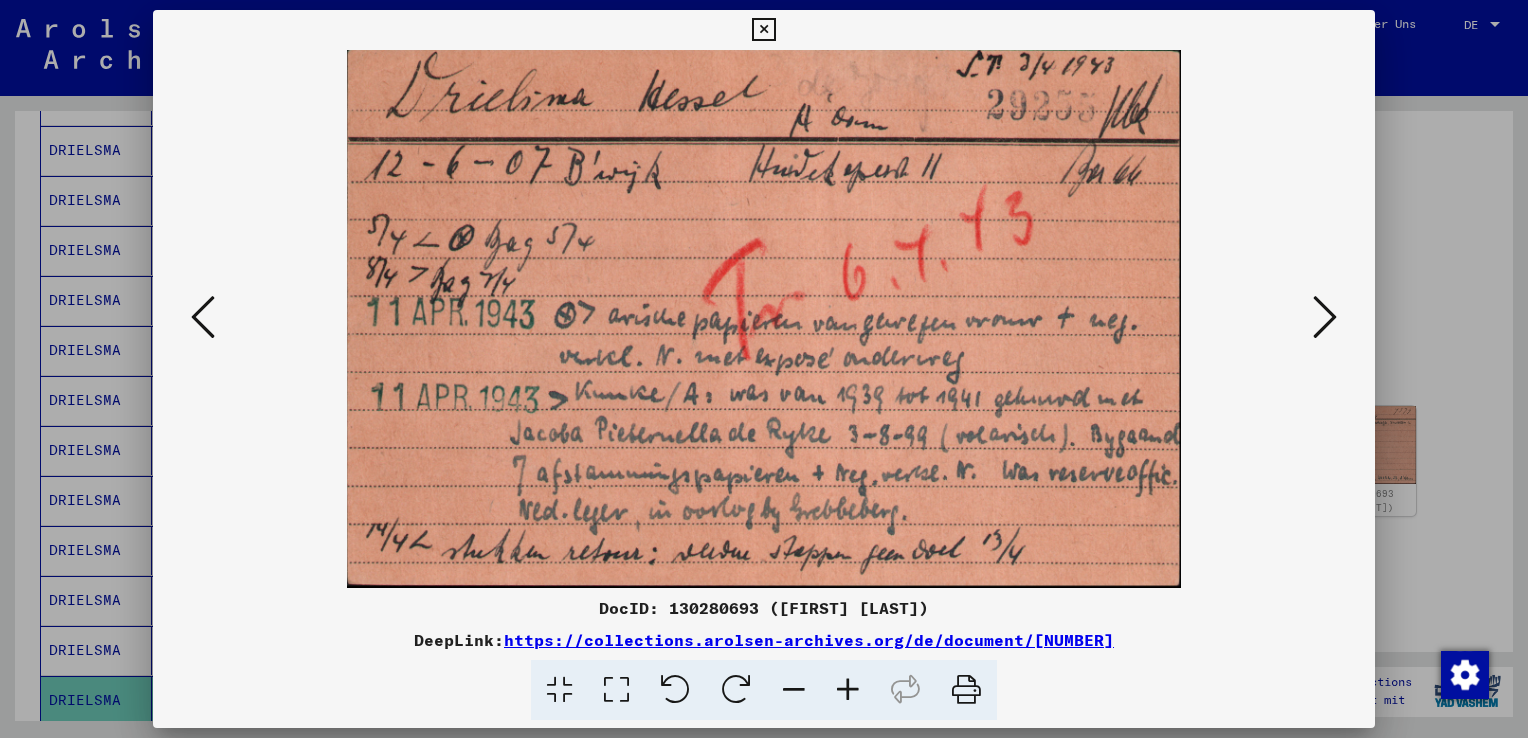 click at bounding box center [763, 30] 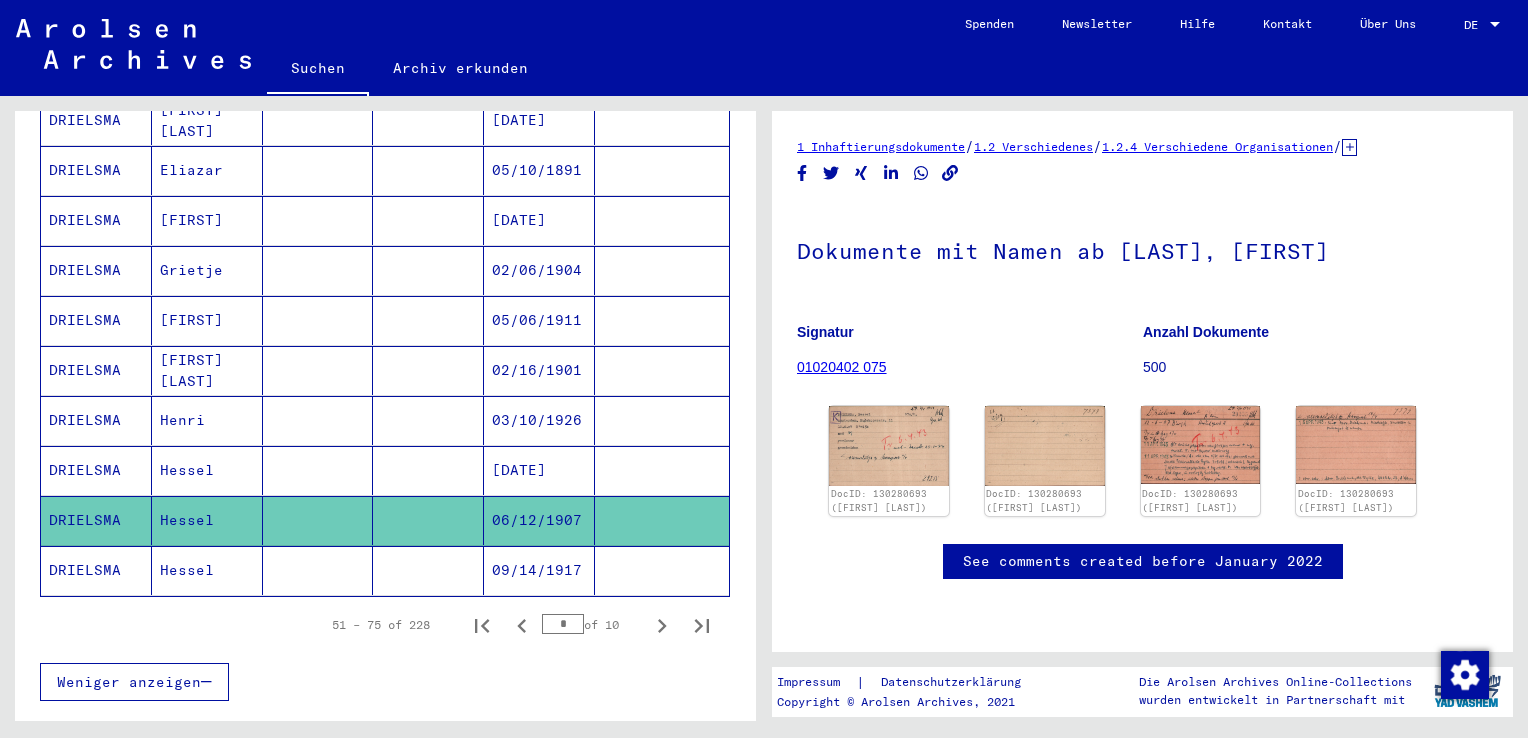 scroll, scrollTop: 1200, scrollLeft: 0, axis: vertical 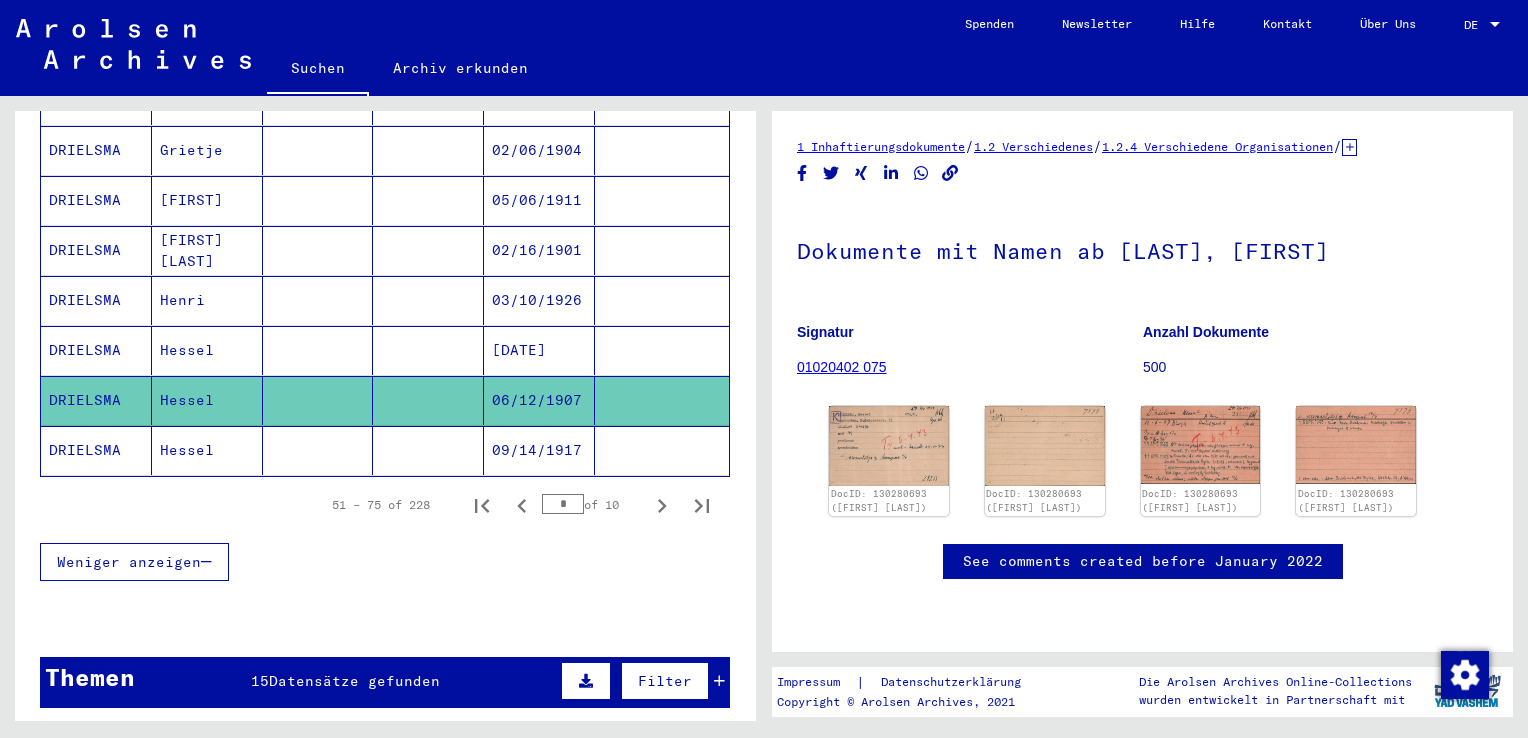 click on "Hessel" 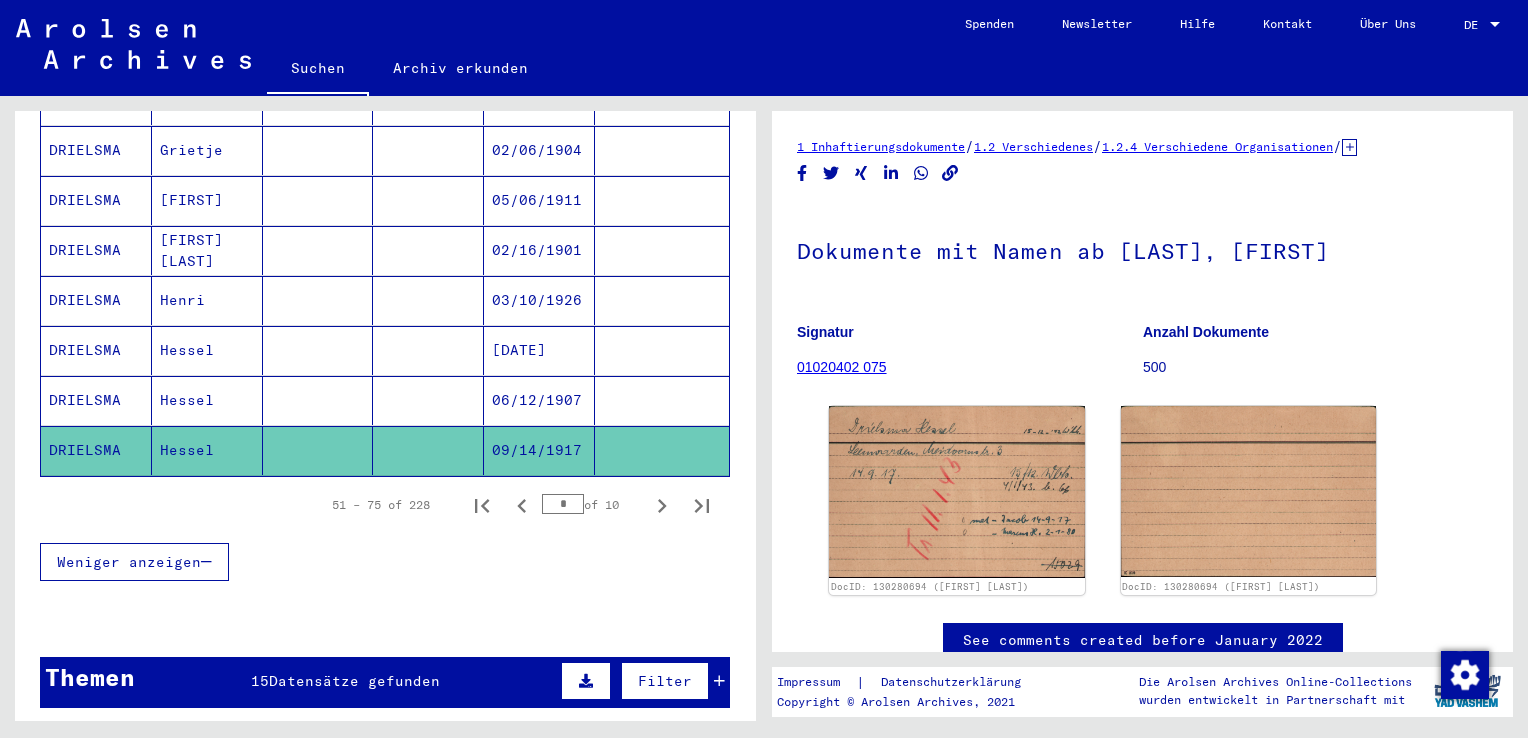 scroll, scrollTop: 0, scrollLeft: 0, axis: both 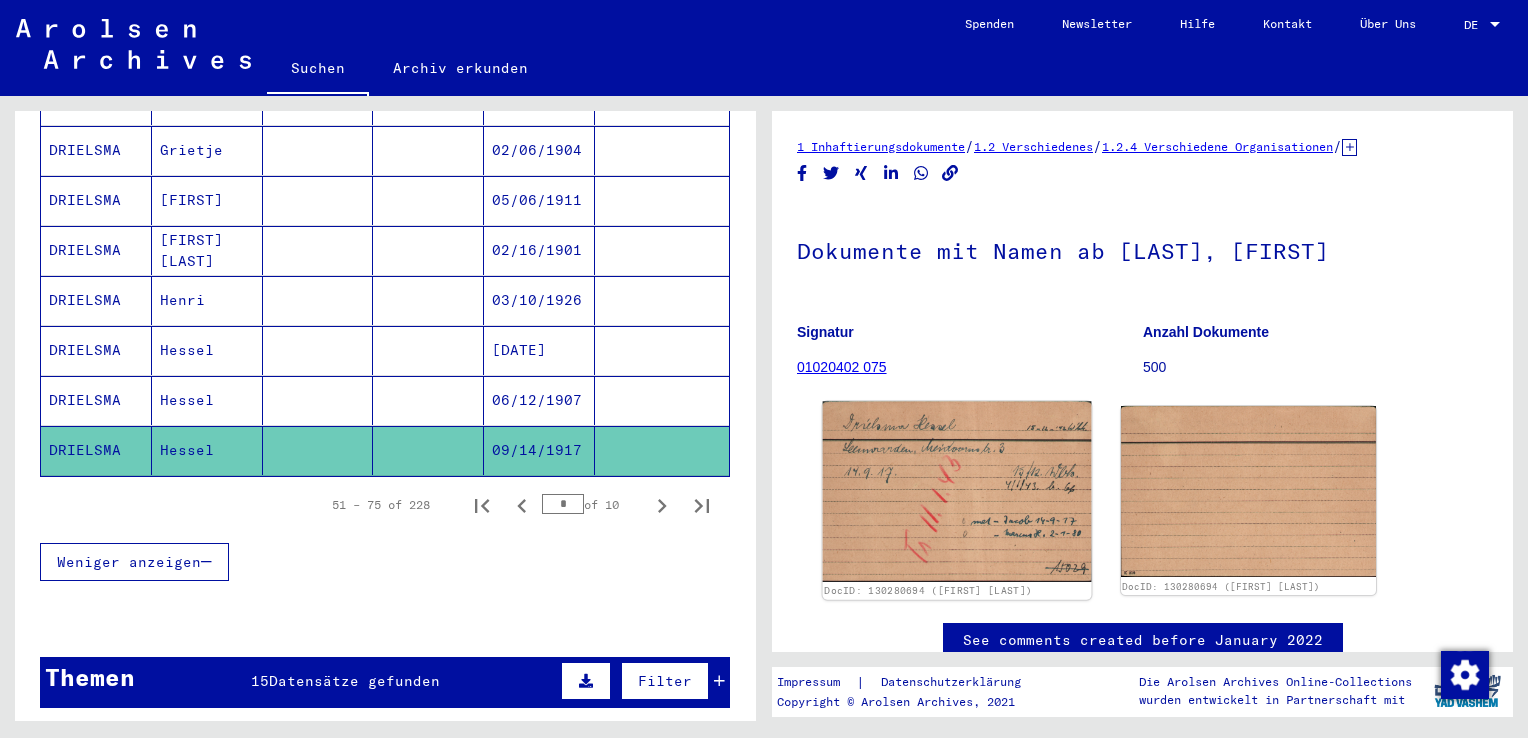 click 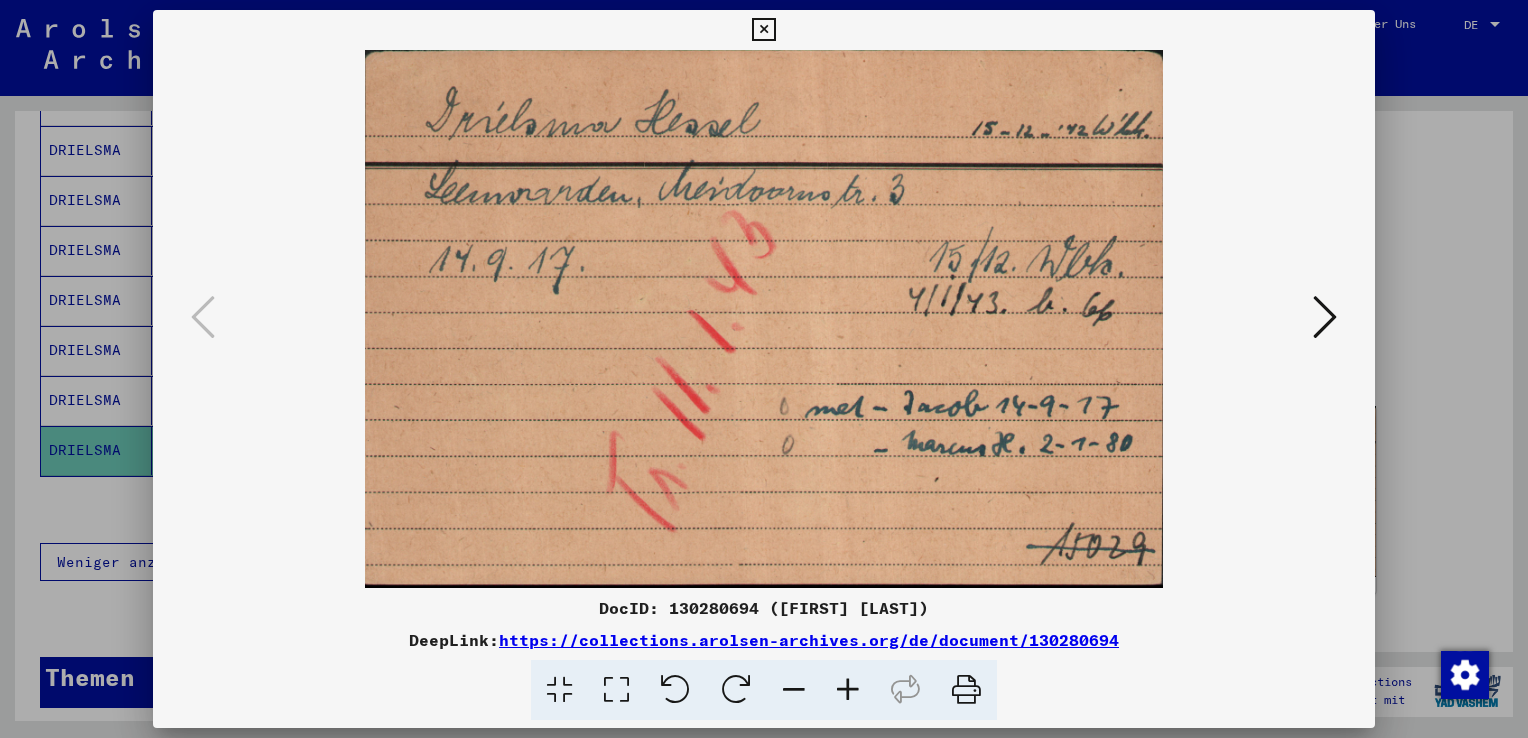click at bounding box center [763, 30] 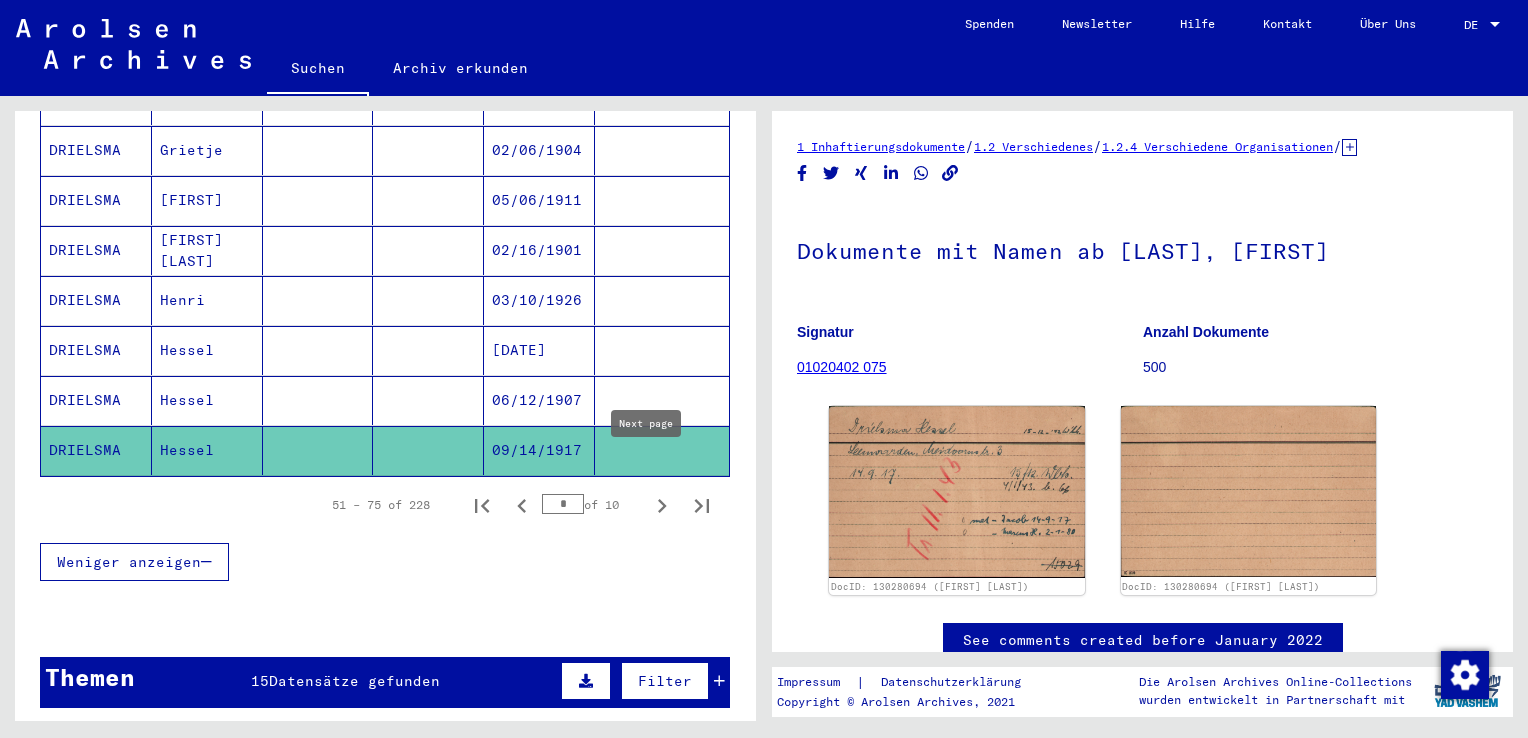 click 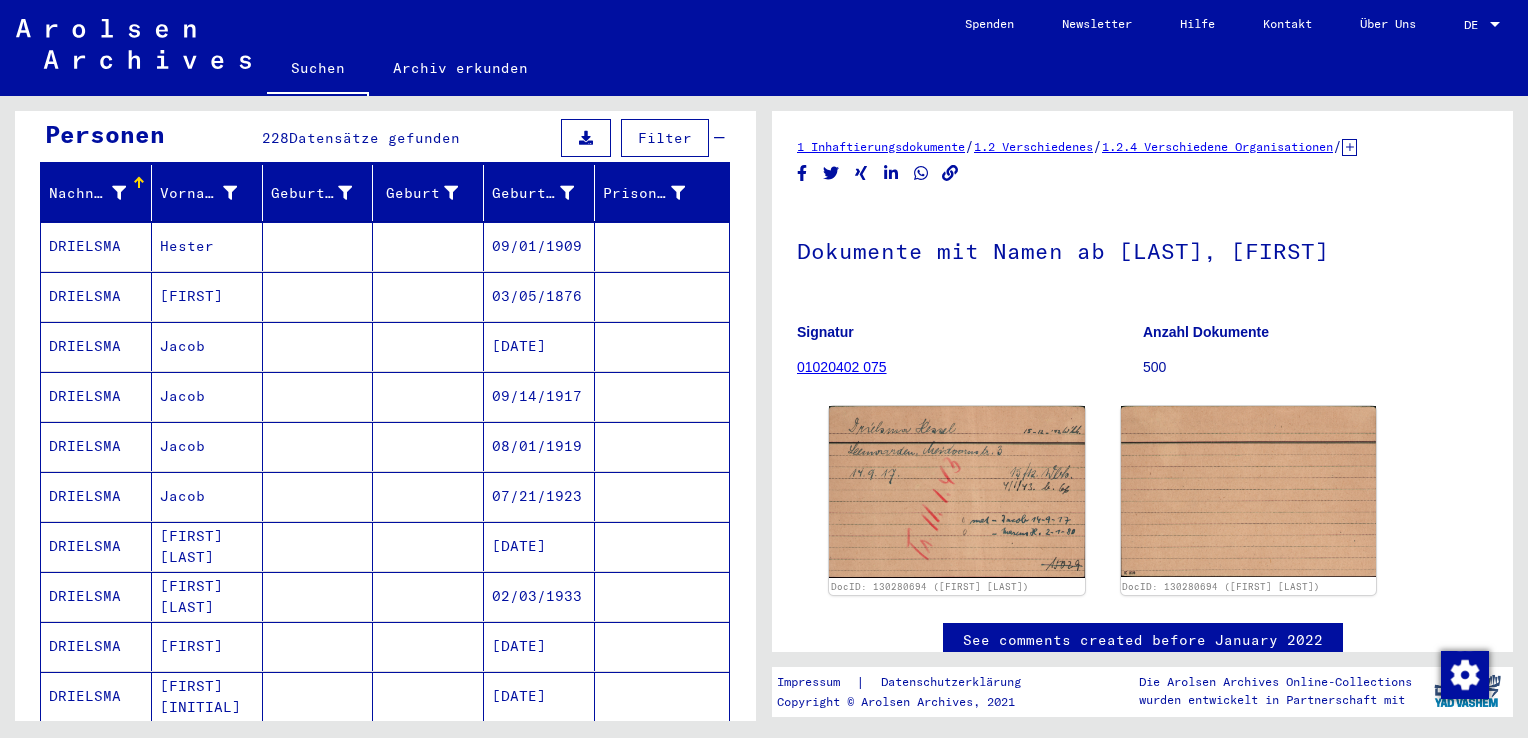 scroll, scrollTop: 200, scrollLeft: 0, axis: vertical 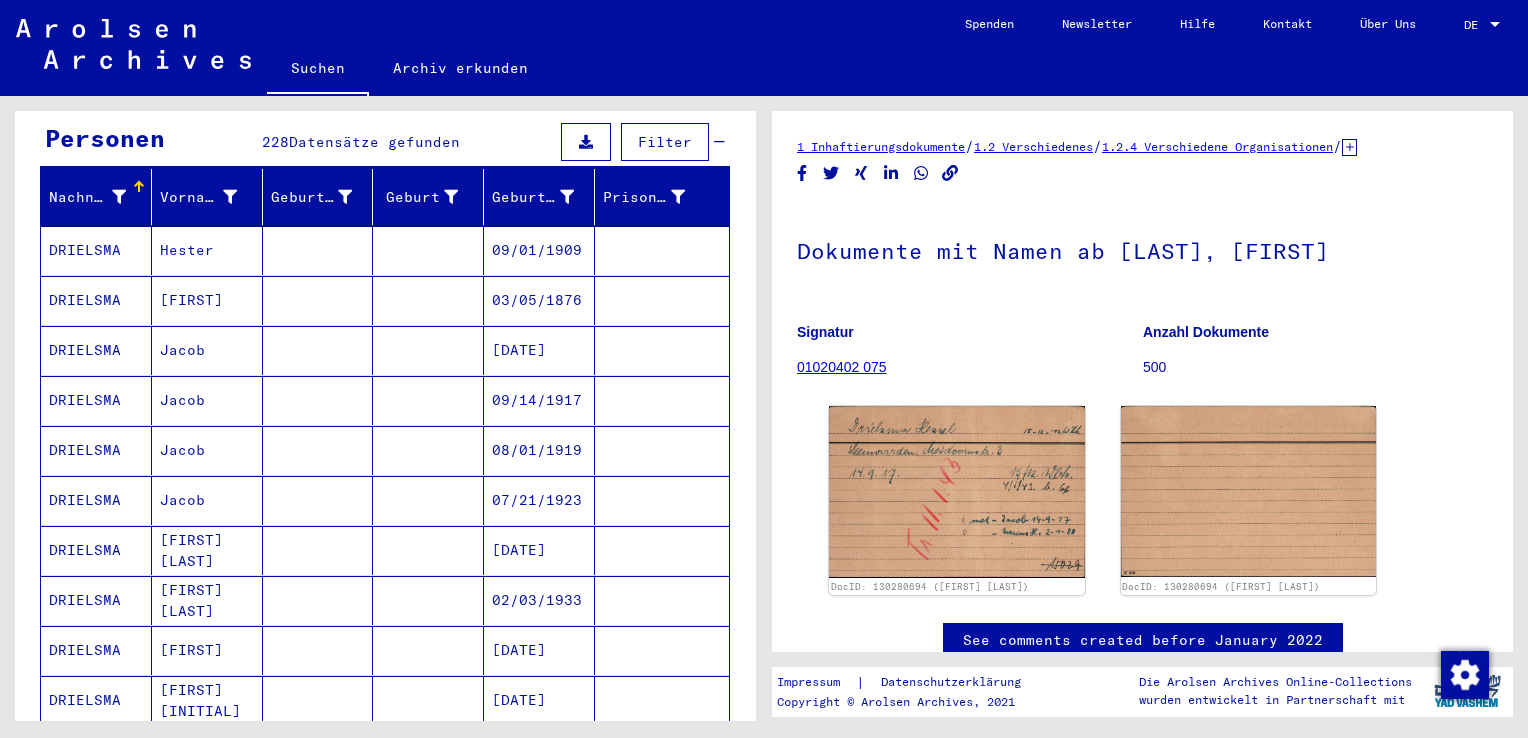 click on "[FIRST]" at bounding box center [207, 350] 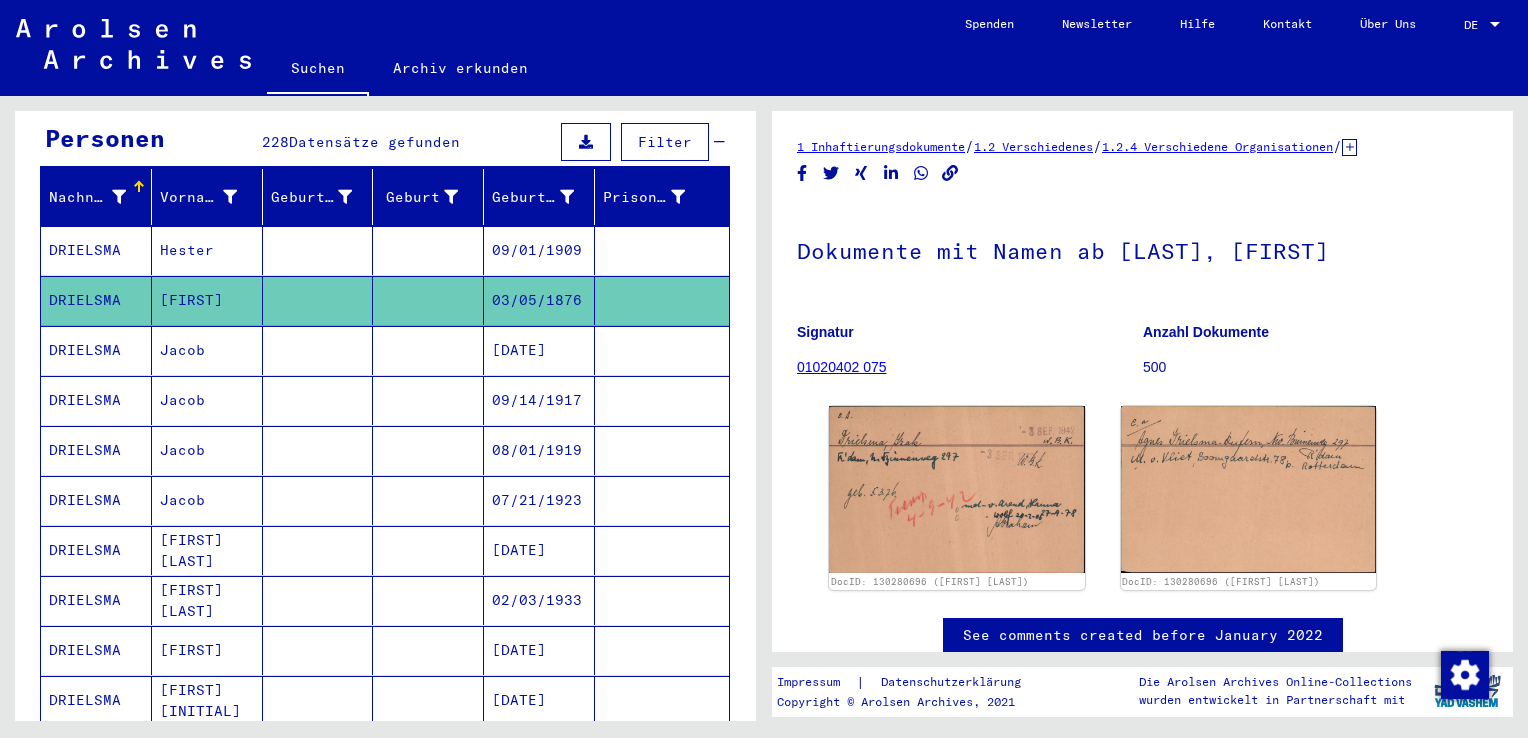 scroll, scrollTop: 0, scrollLeft: 0, axis: both 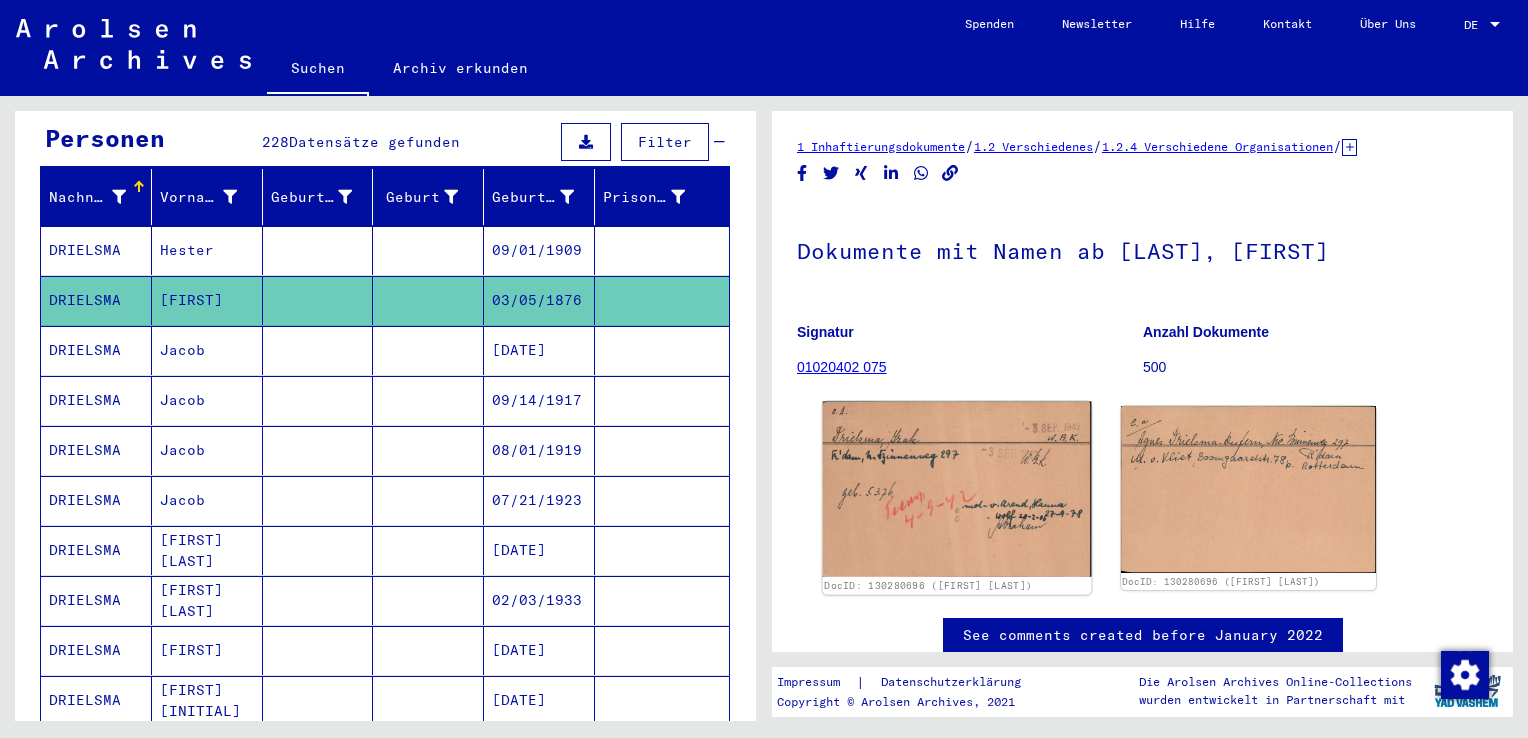 click 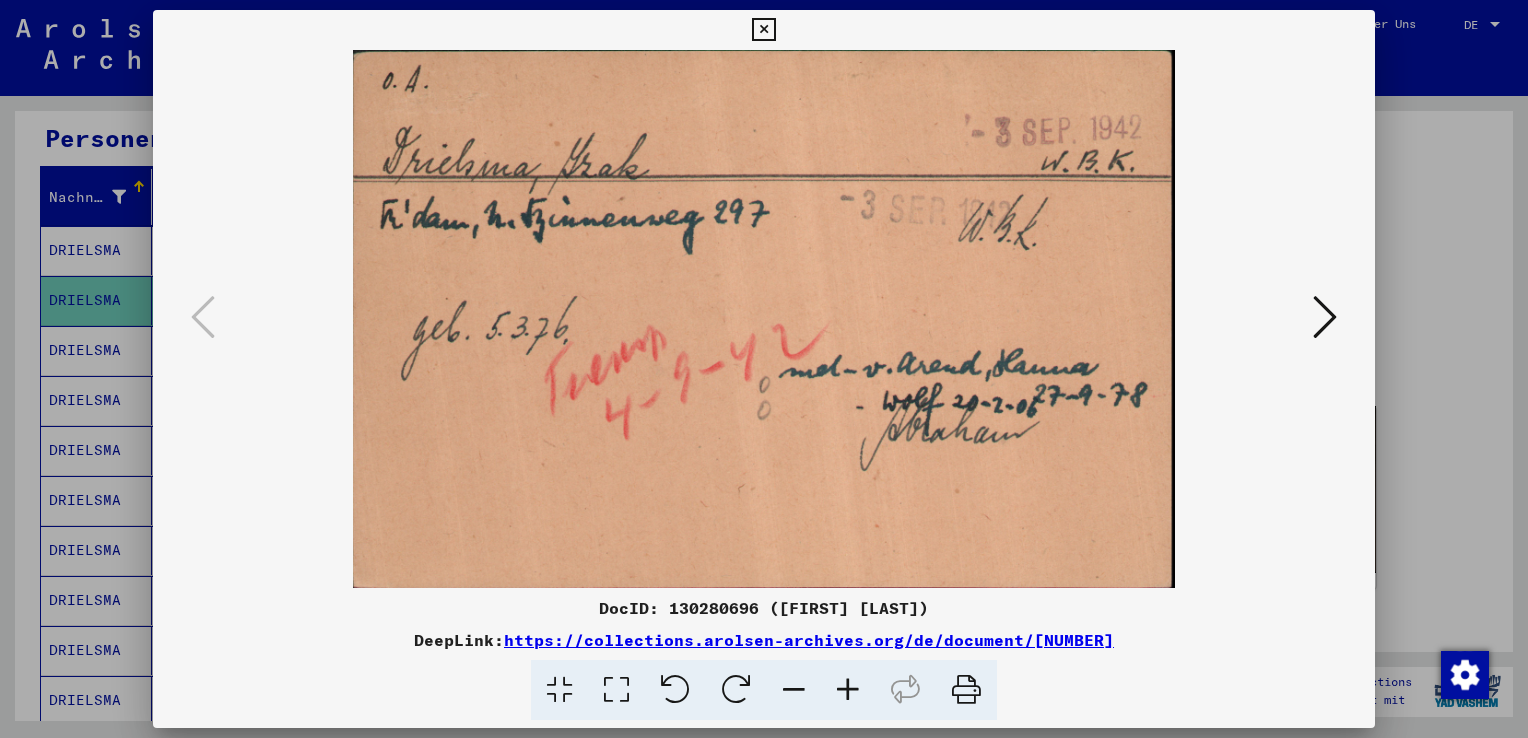 click at bounding box center [763, 30] 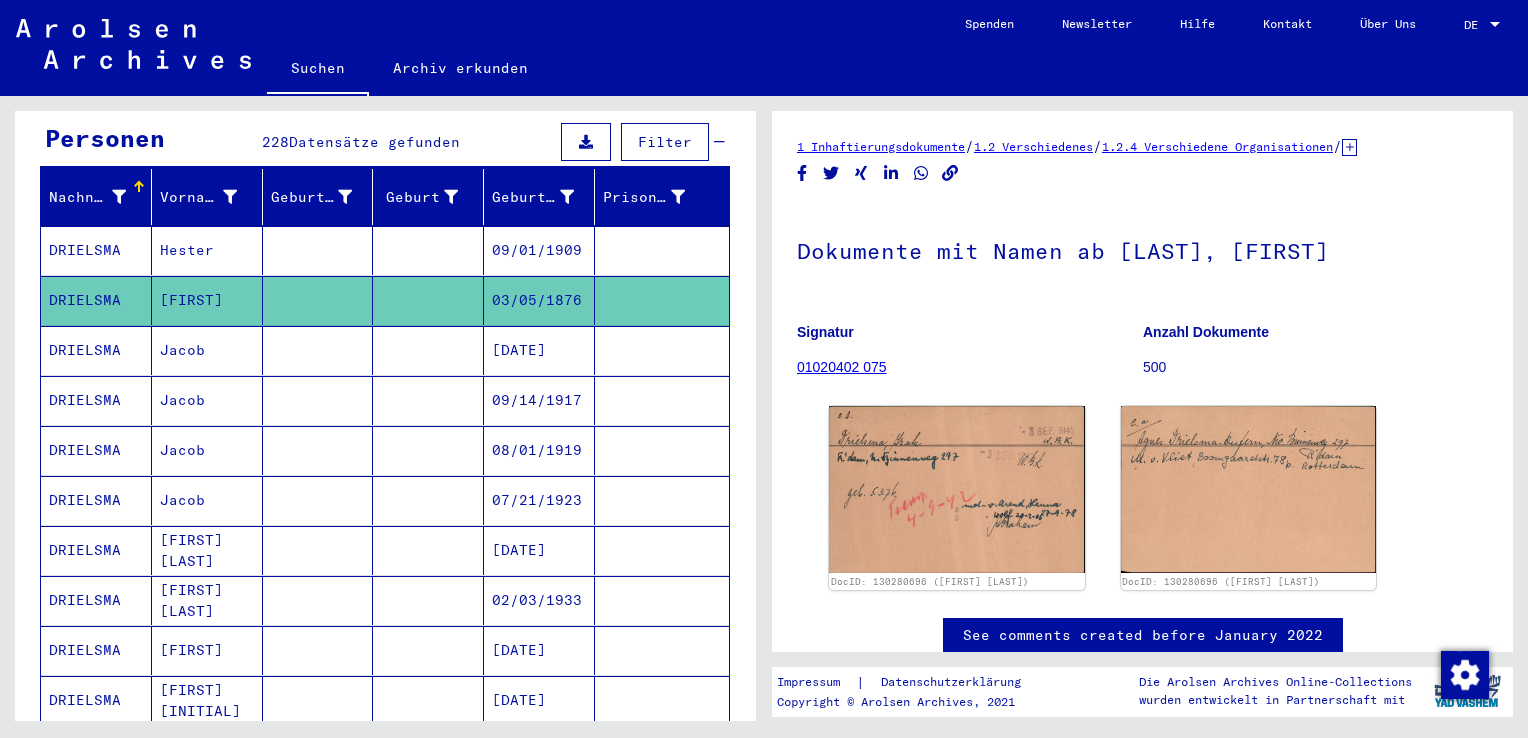 click on "Jacob" at bounding box center [207, 400] 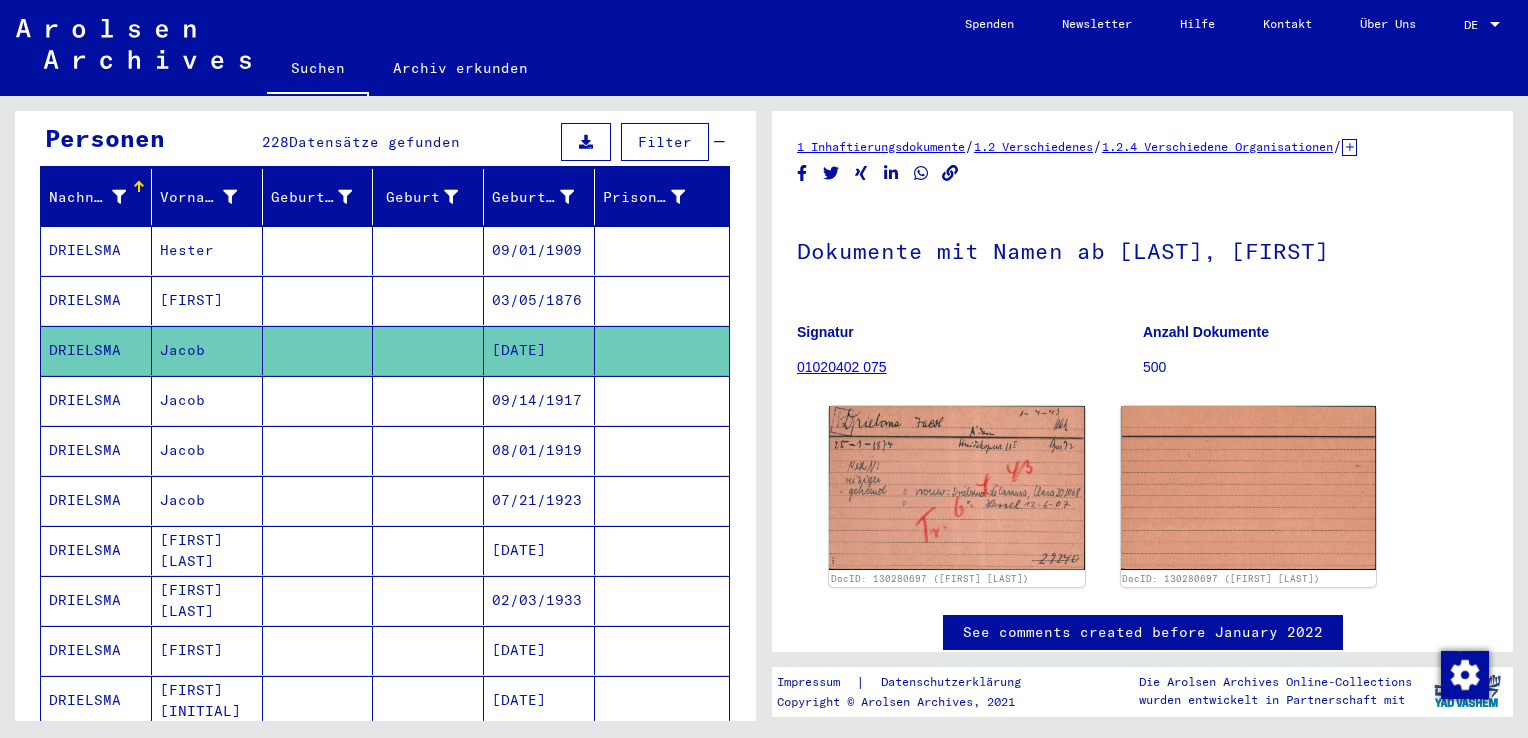 scroll, scrollTop: 0, scrollLeft: 0, axis: both 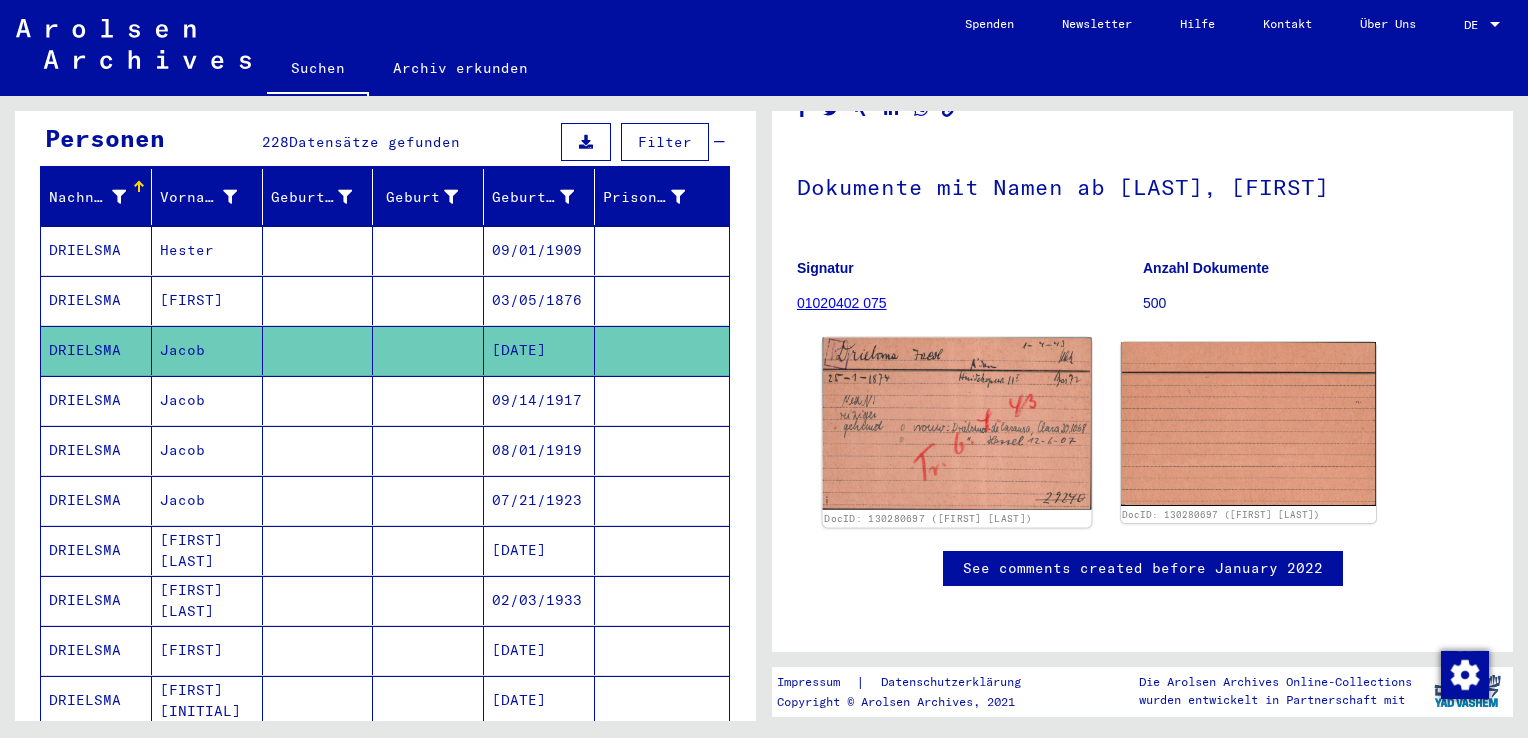 click 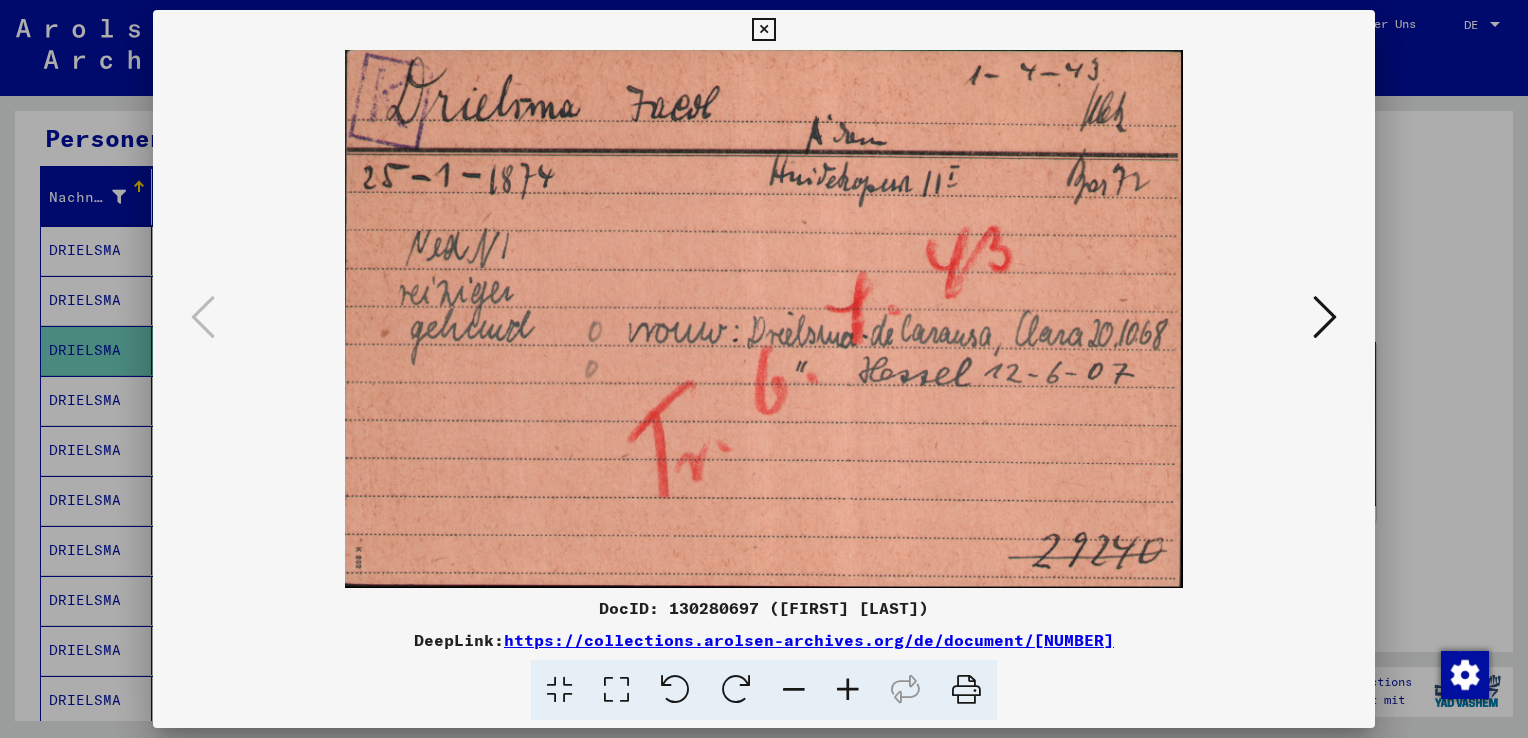 click at bounding box center (763, 30) 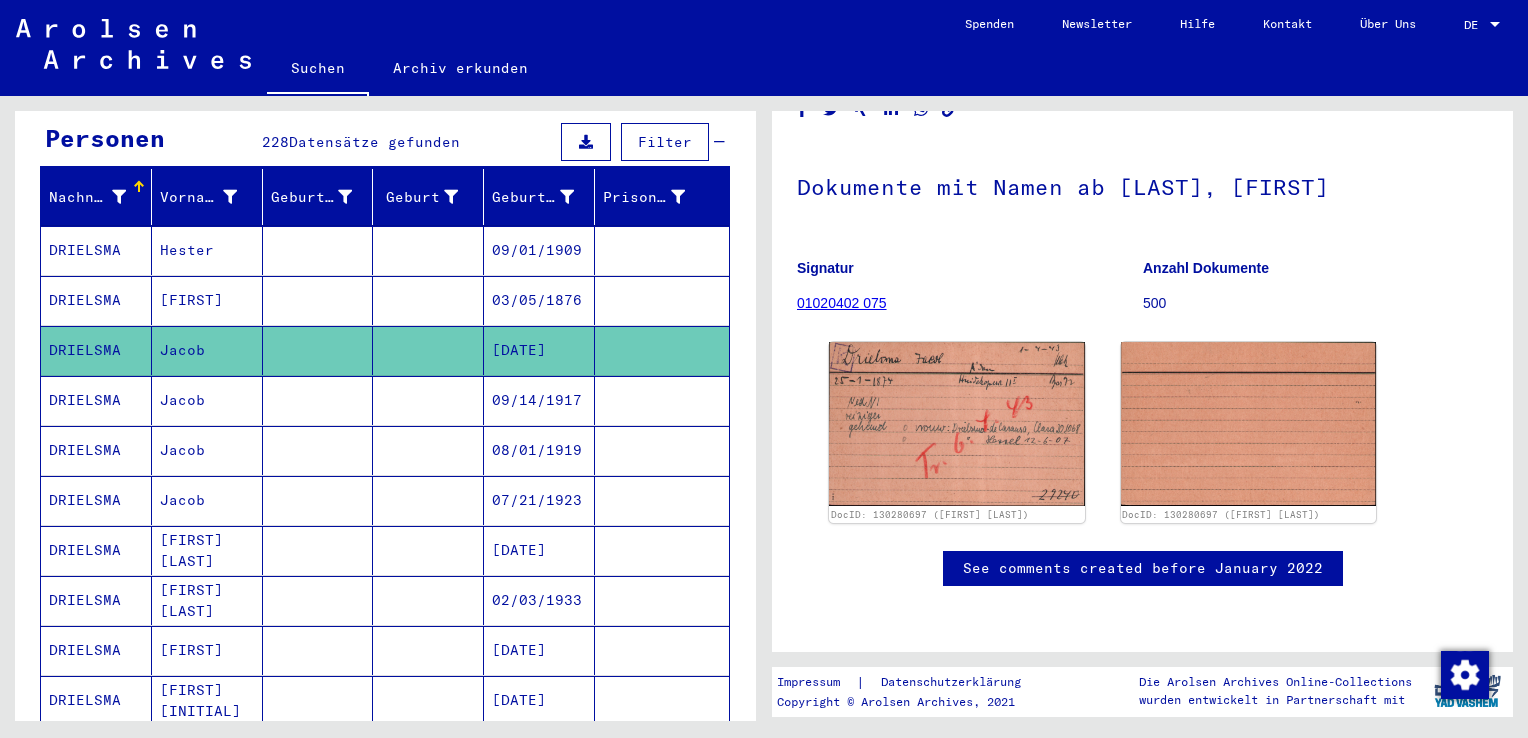 click on "Jacob" at bounding box center [207, 450] 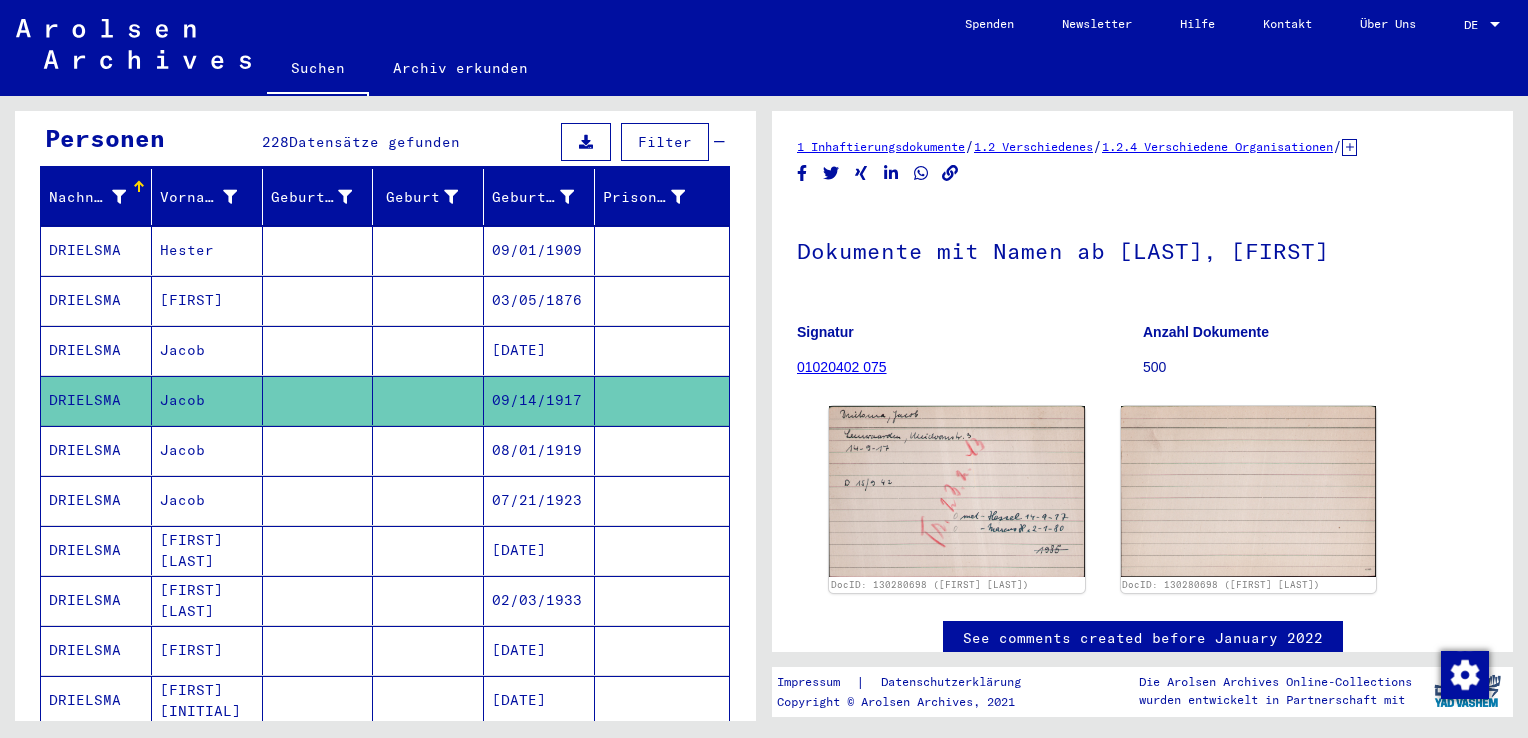 scroll, scrollTop: 0, scrollLeft: 0, axis: both 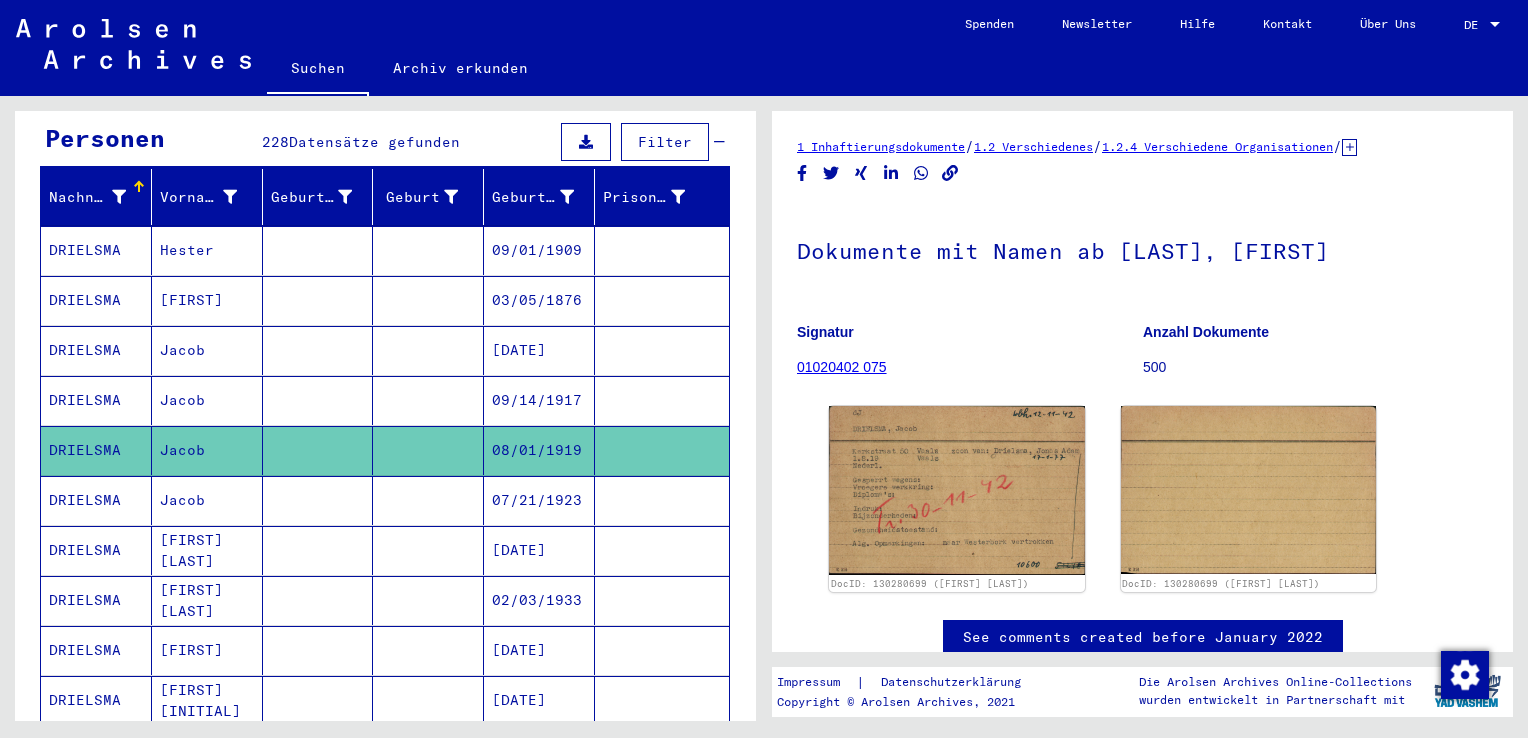 click on "Jacob" at bounding box center (207, 550) 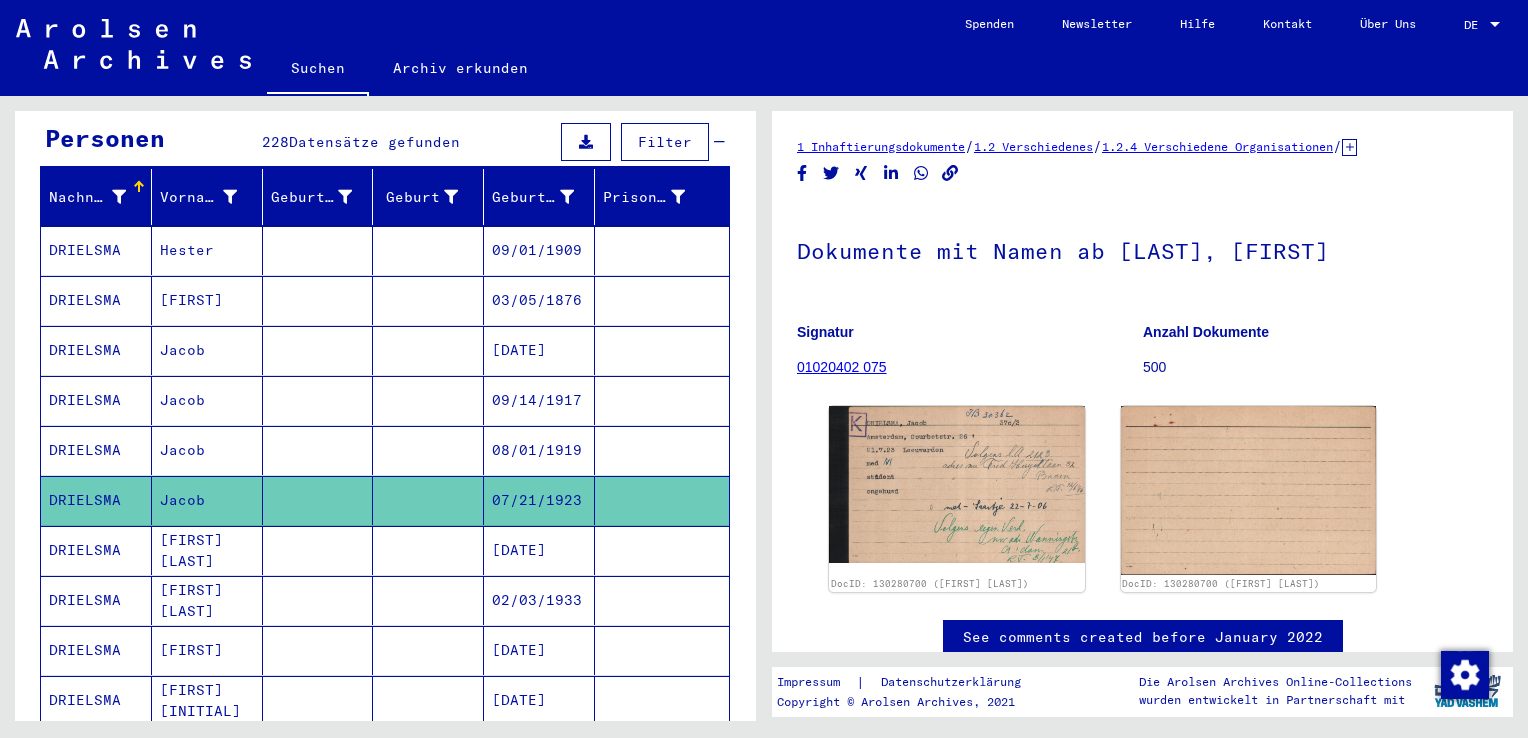 scroll, scrollTop: 0, scrollLeft: 0, axis: both 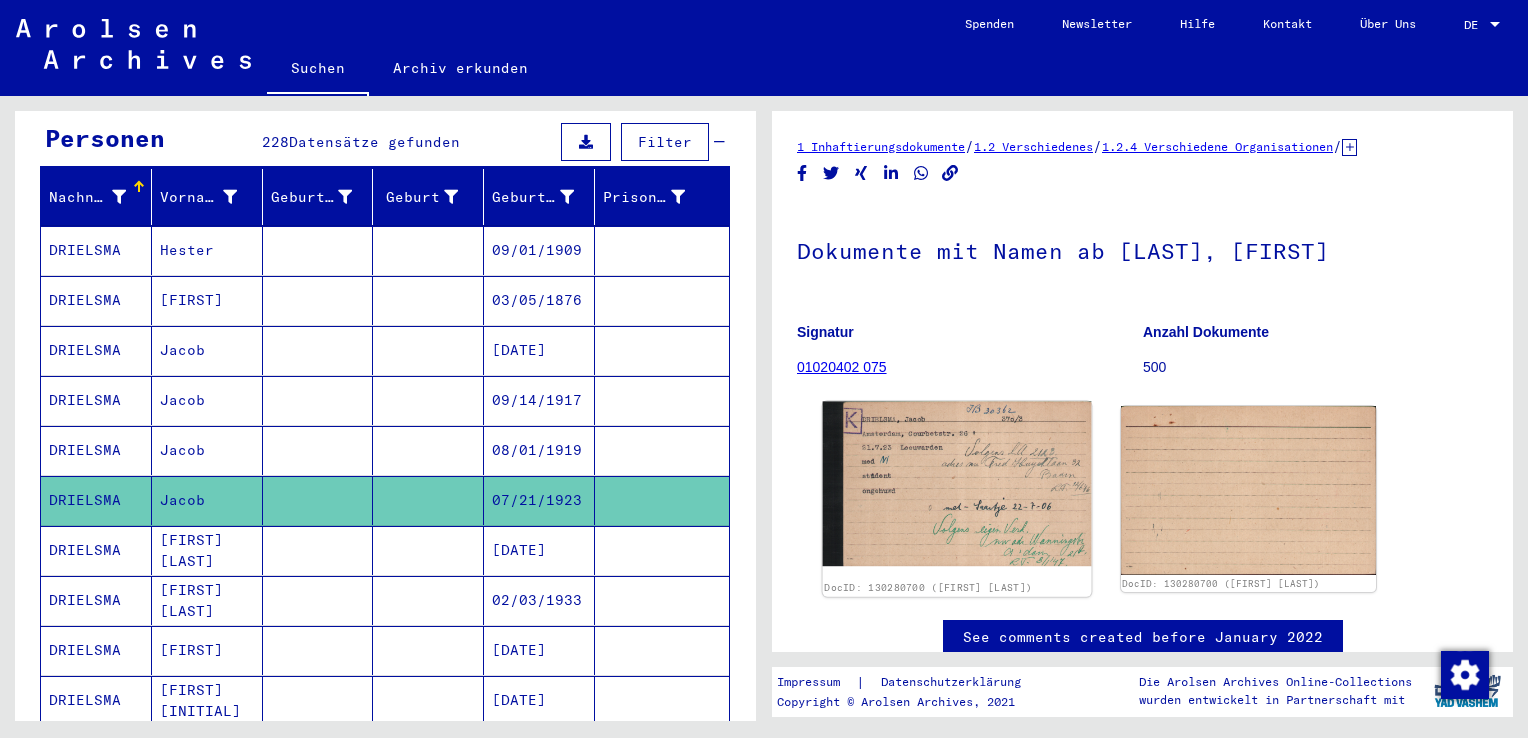 click 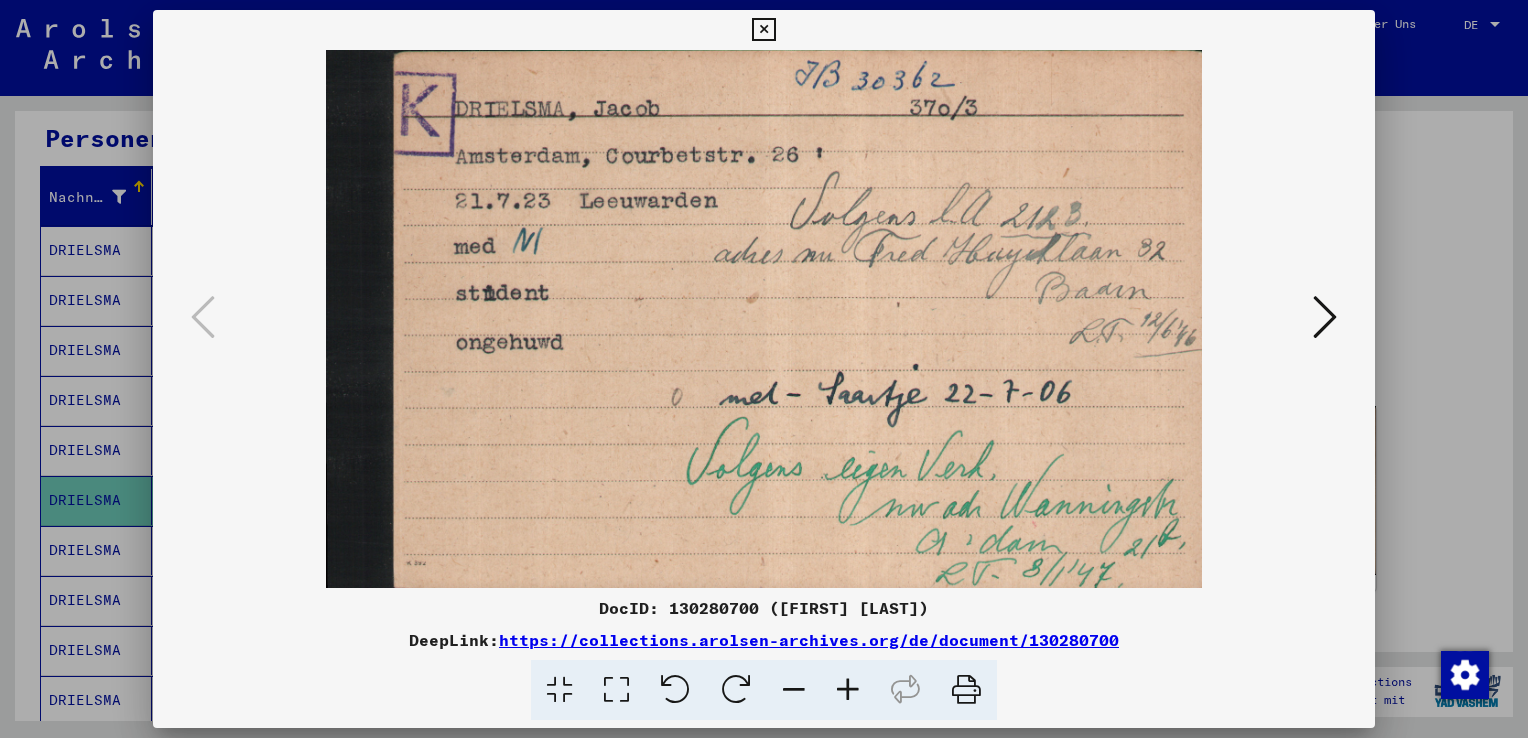 click at bounding box center (763, 30) 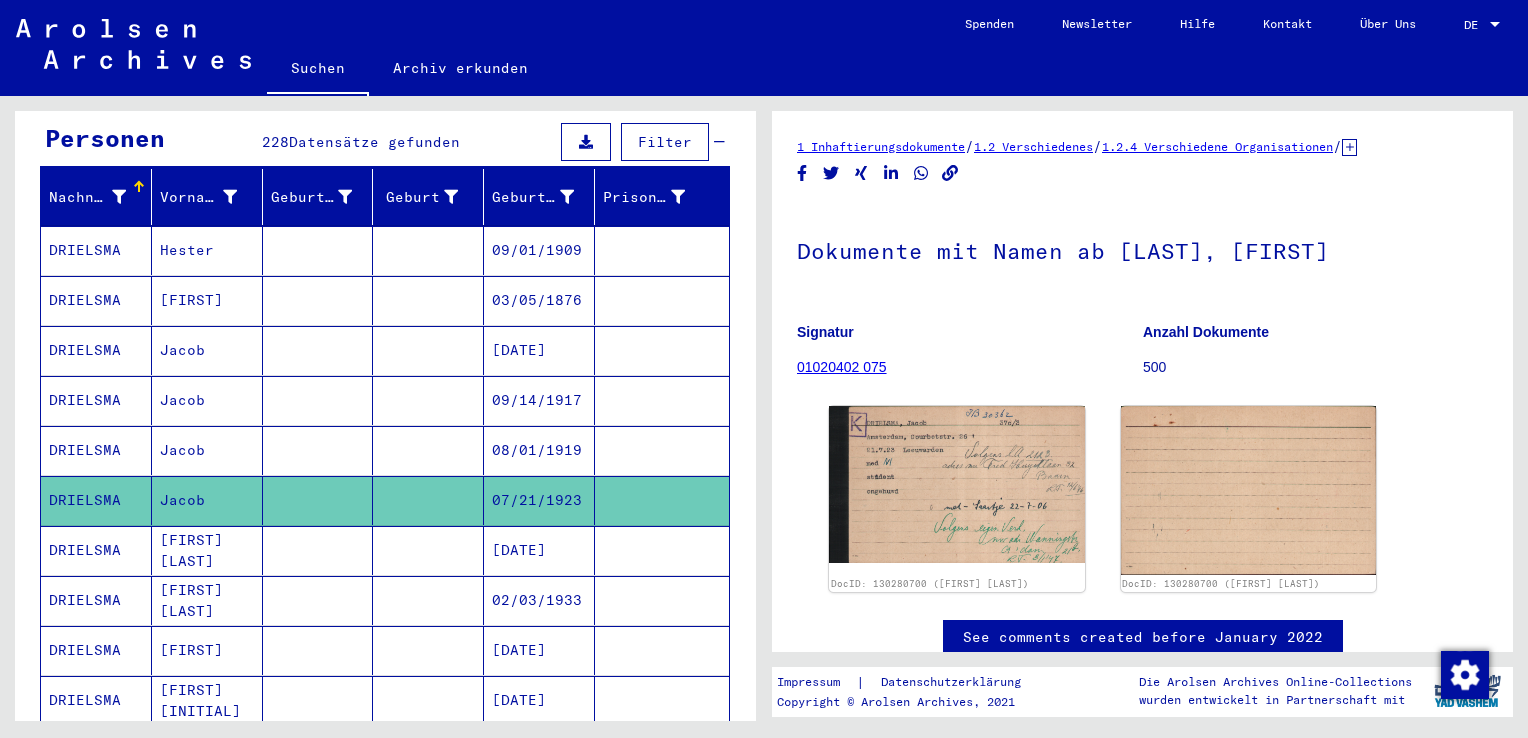 click on "[FIRST] [LAST]" at bounding box center (207, 600) 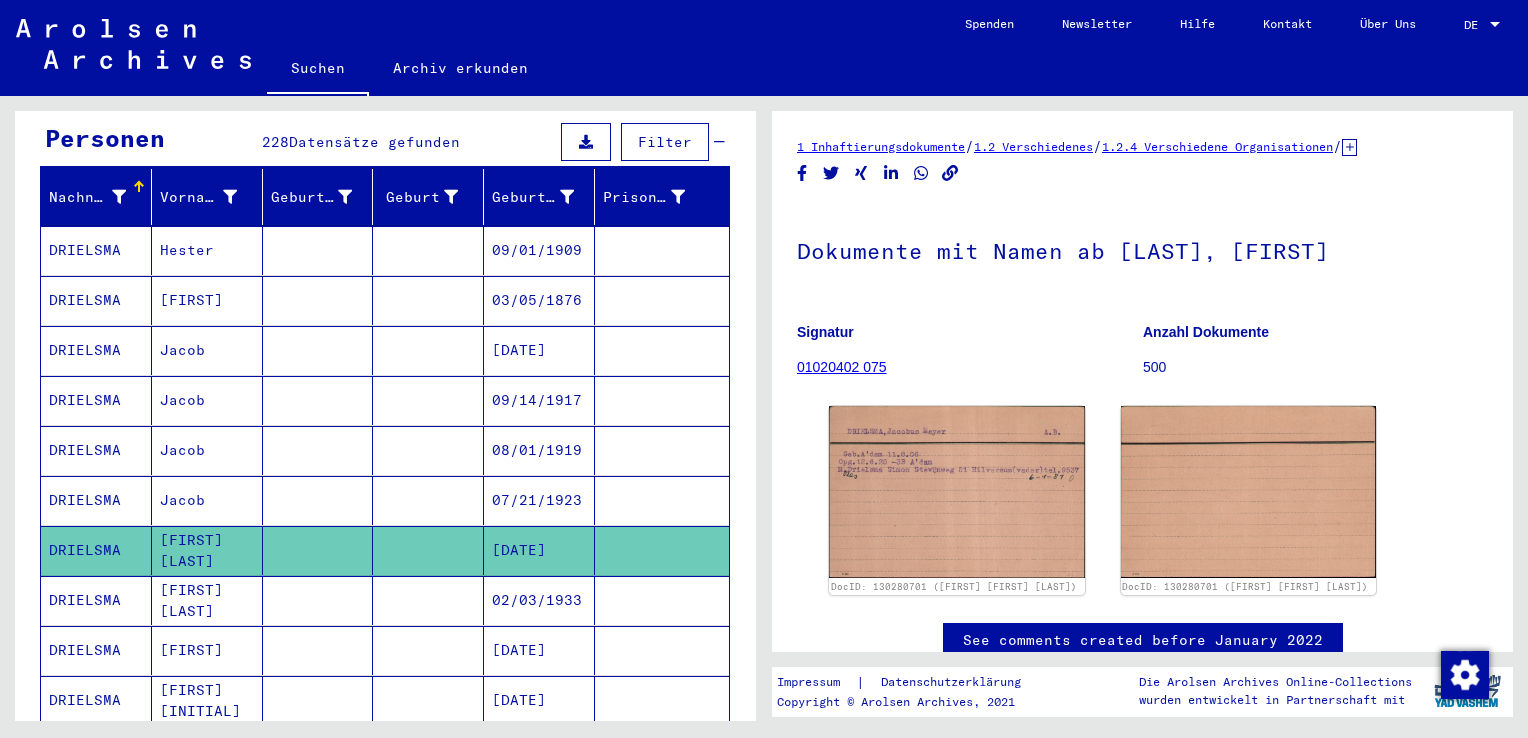 scroll, scrollTop: 0, scrollLeft: 0, axis: both 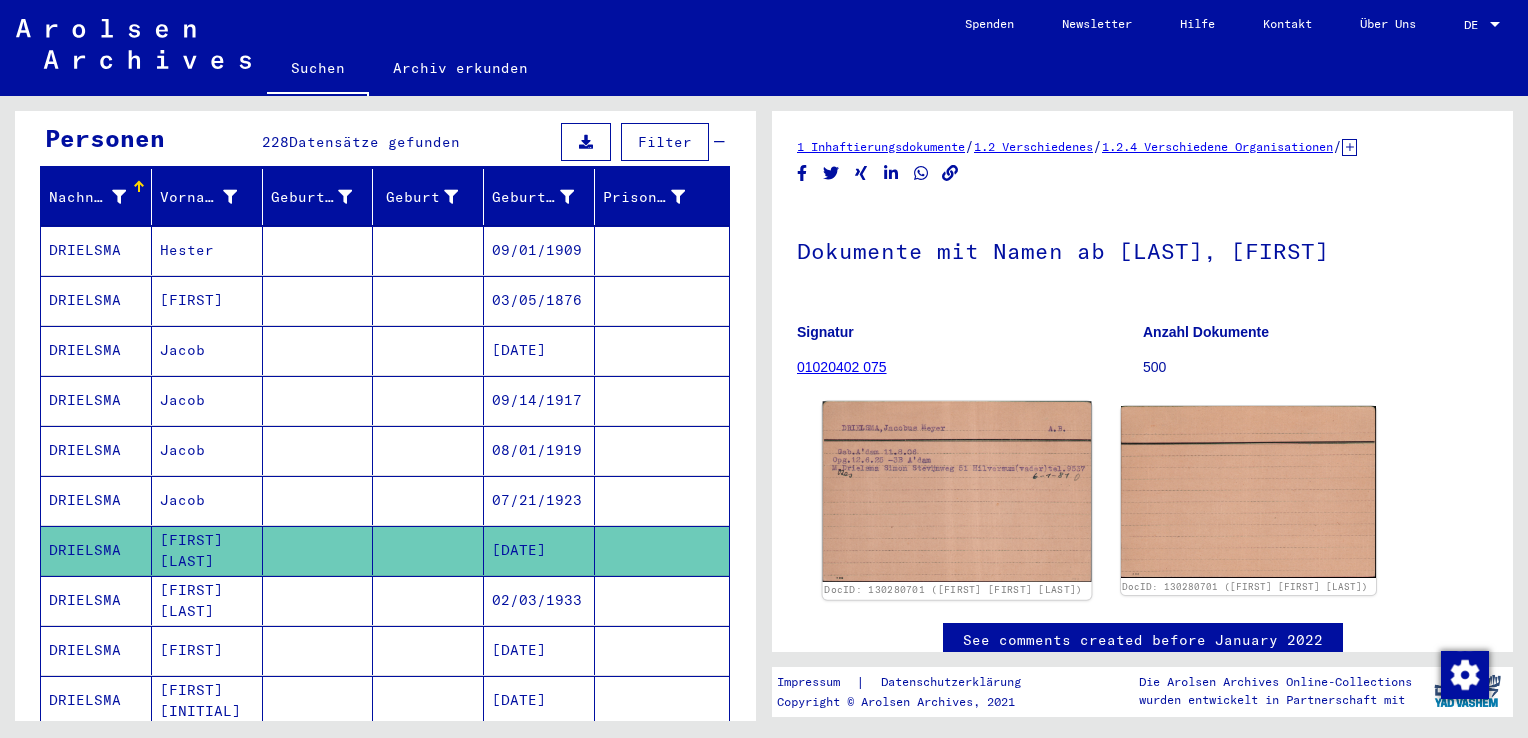 click 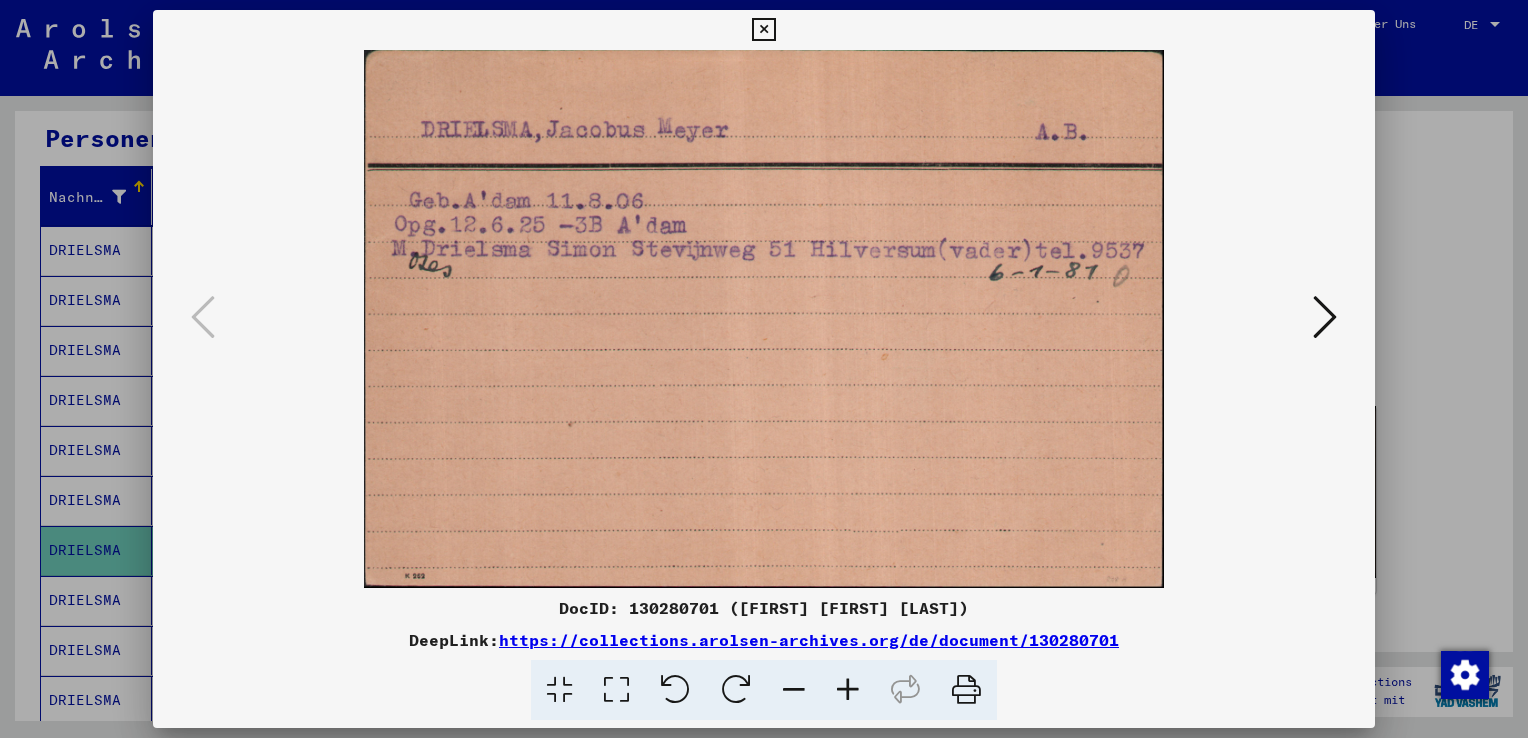 click at bounding box center [763, 30] 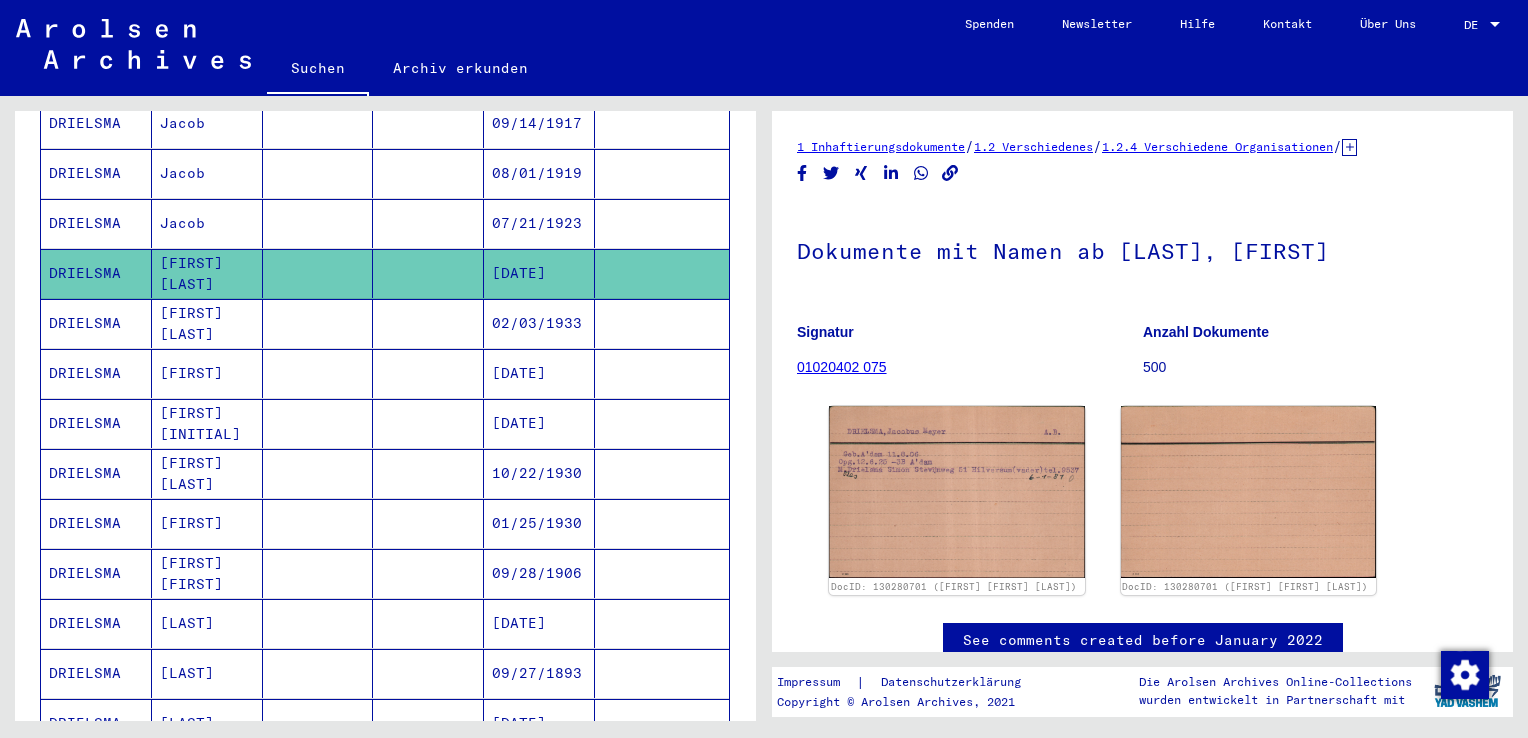 scroll, scrollTop: 500, scrollLeft: 0, axis: vertical 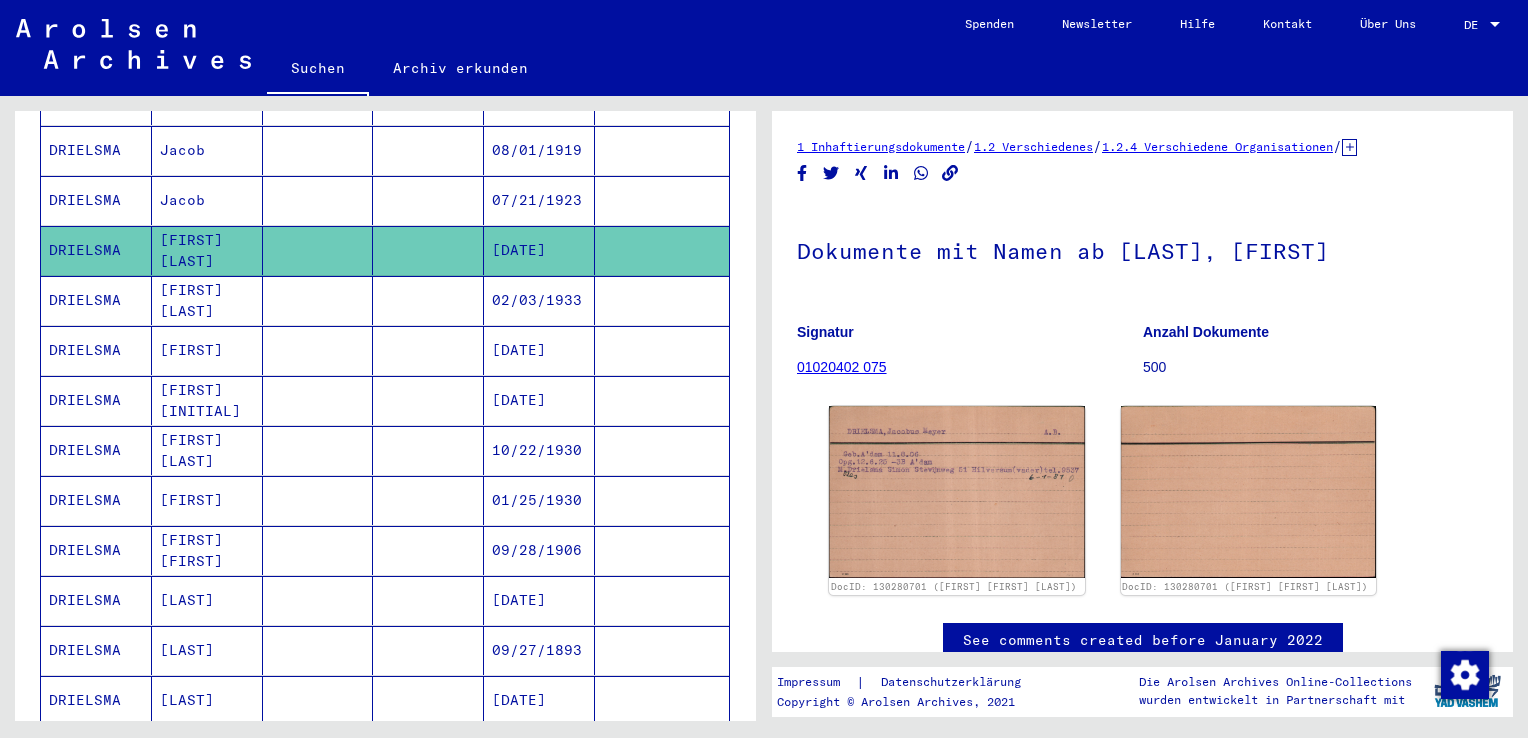 click on "[FIRST] [INITIAL]" at bounding box center (207, 450) 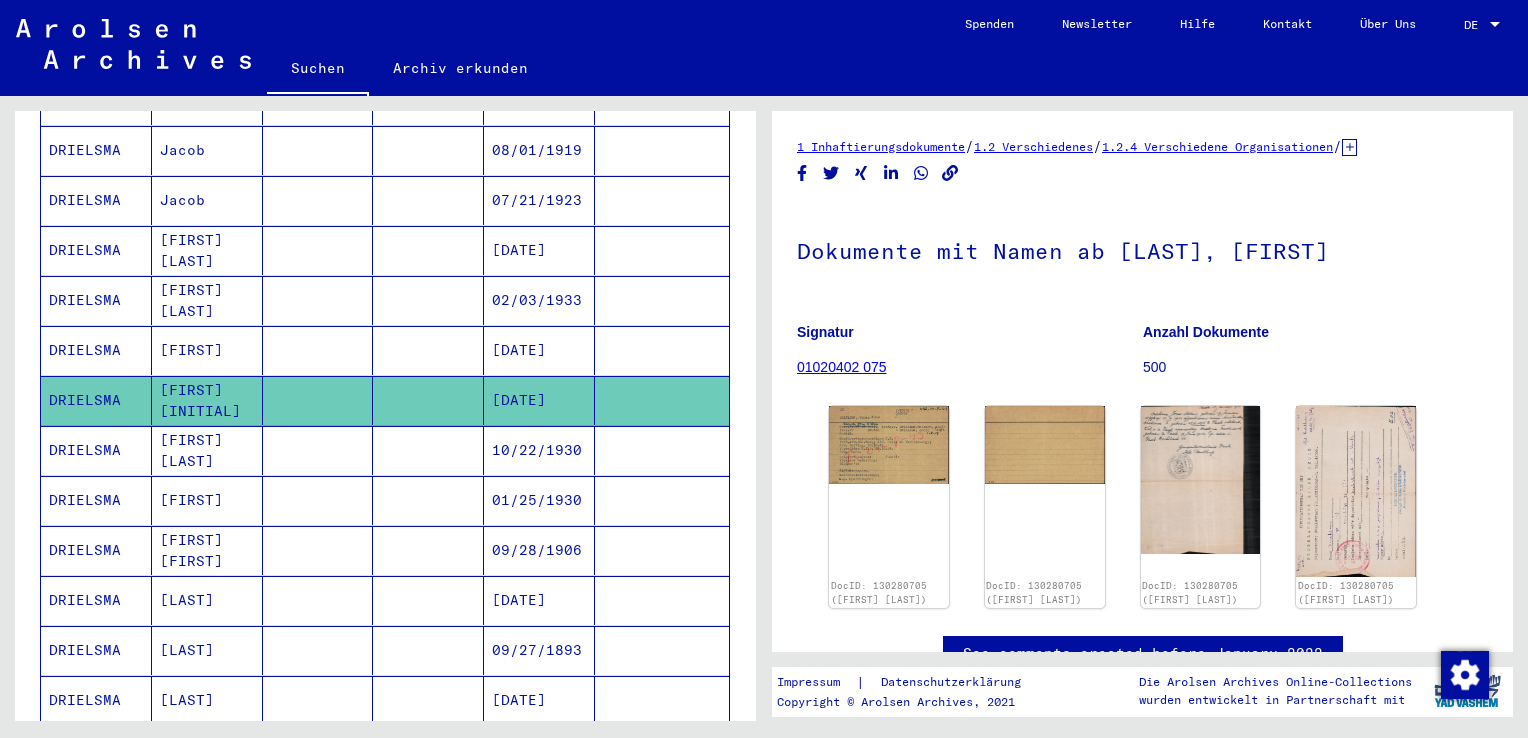 scroll, scrollTop: 0, scrollLeft: 0, axis: both 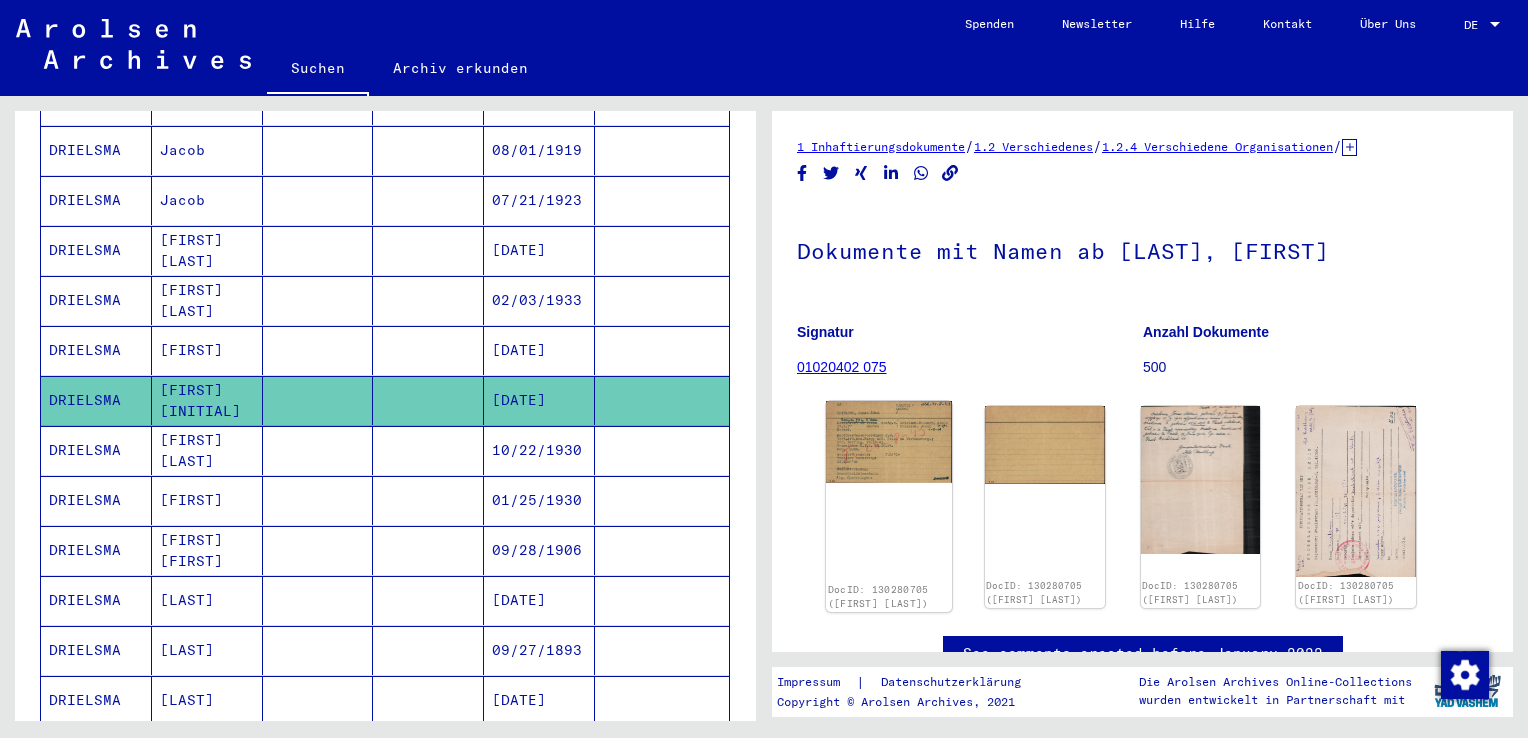 click 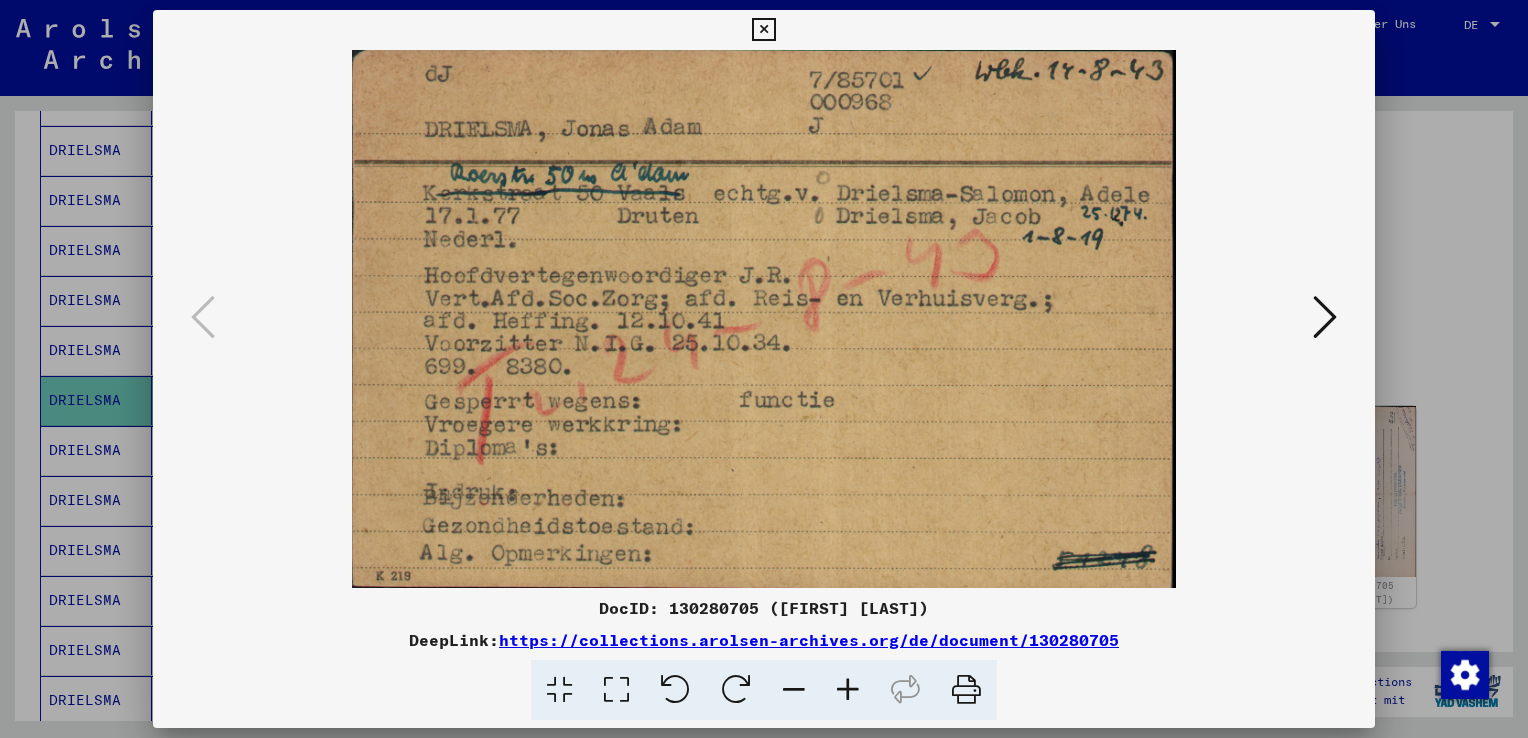 click at bounding box center (763, 30) 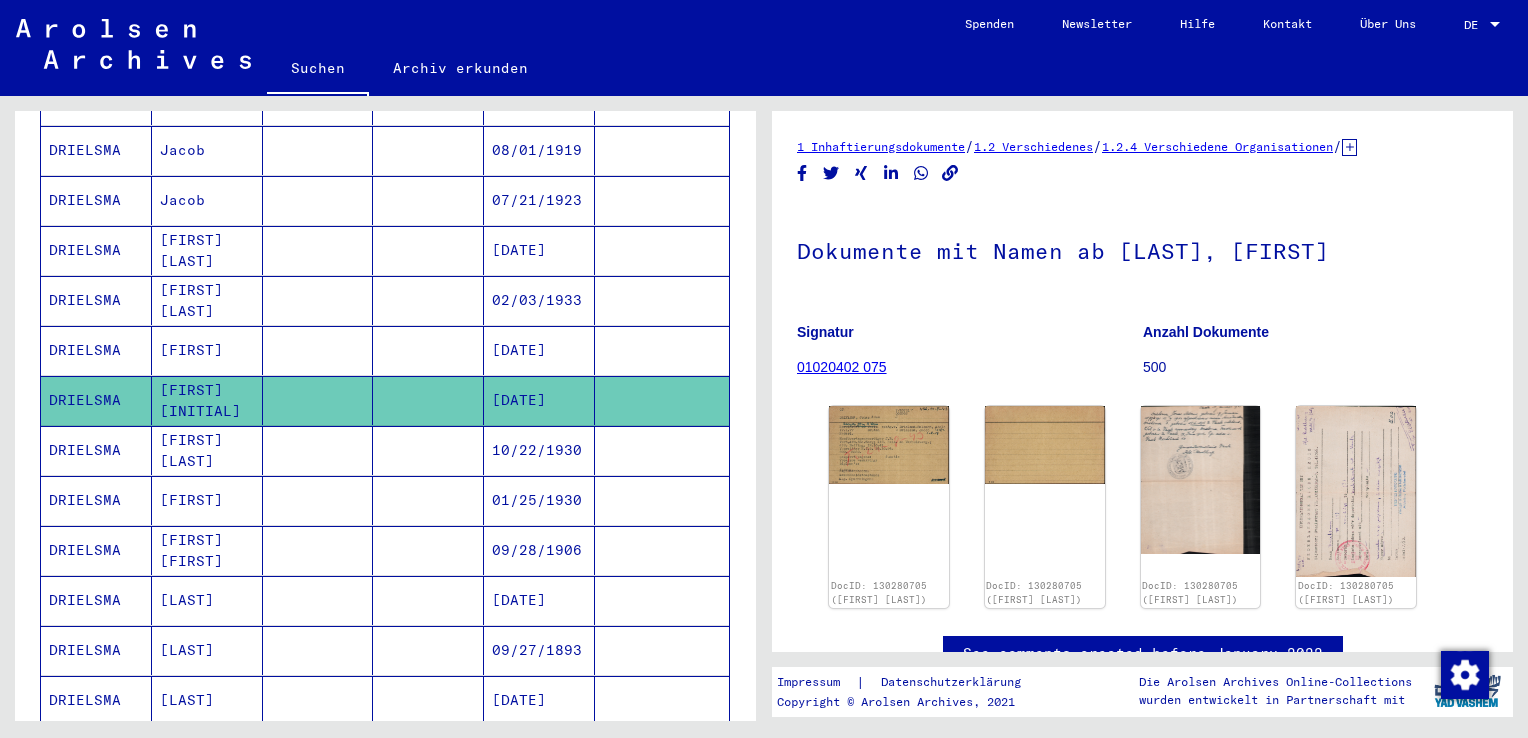 click on "[FIRST] [LAST]" at bounding box center (207, 500) 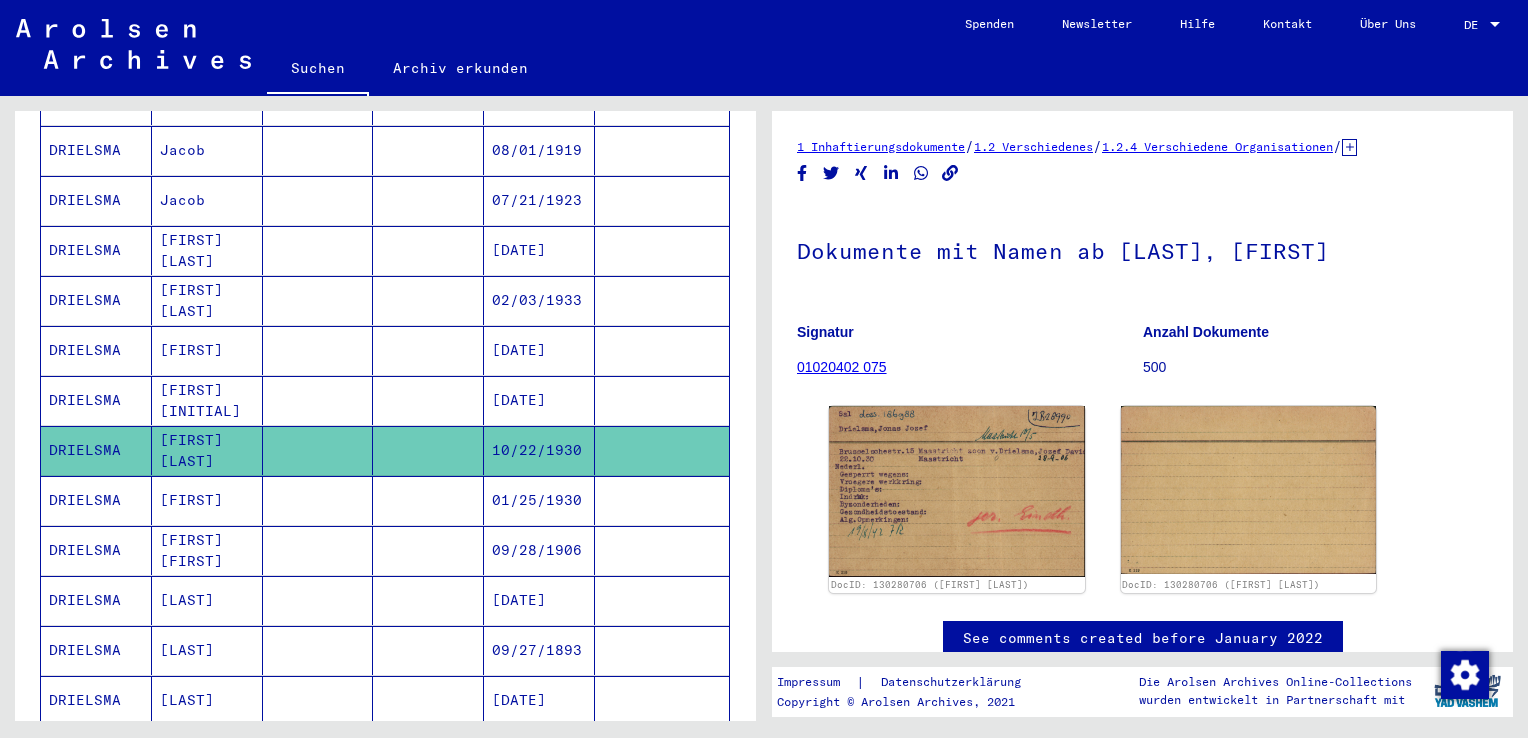 scroll, scrollTop: 0, scrollLeft: 0, axis: both 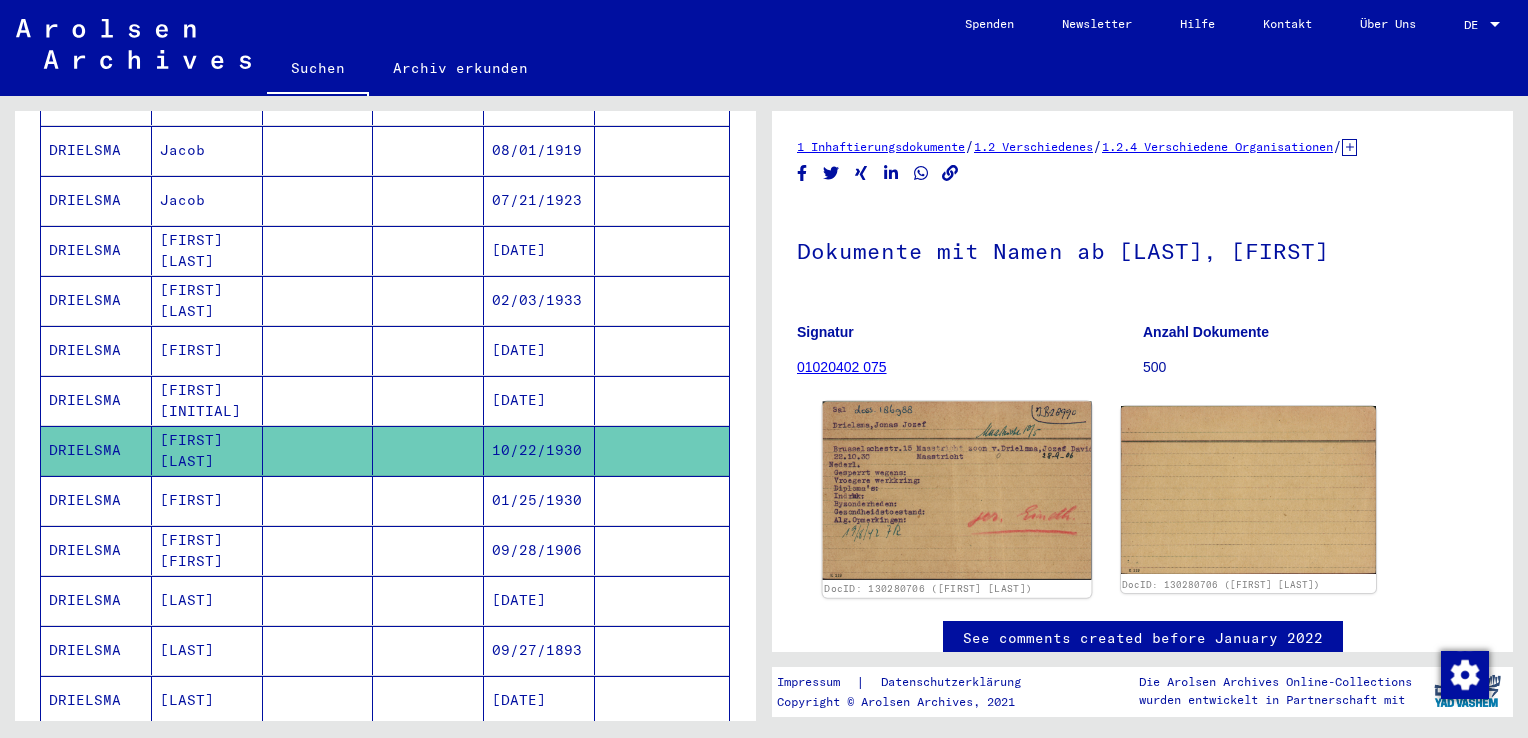 click 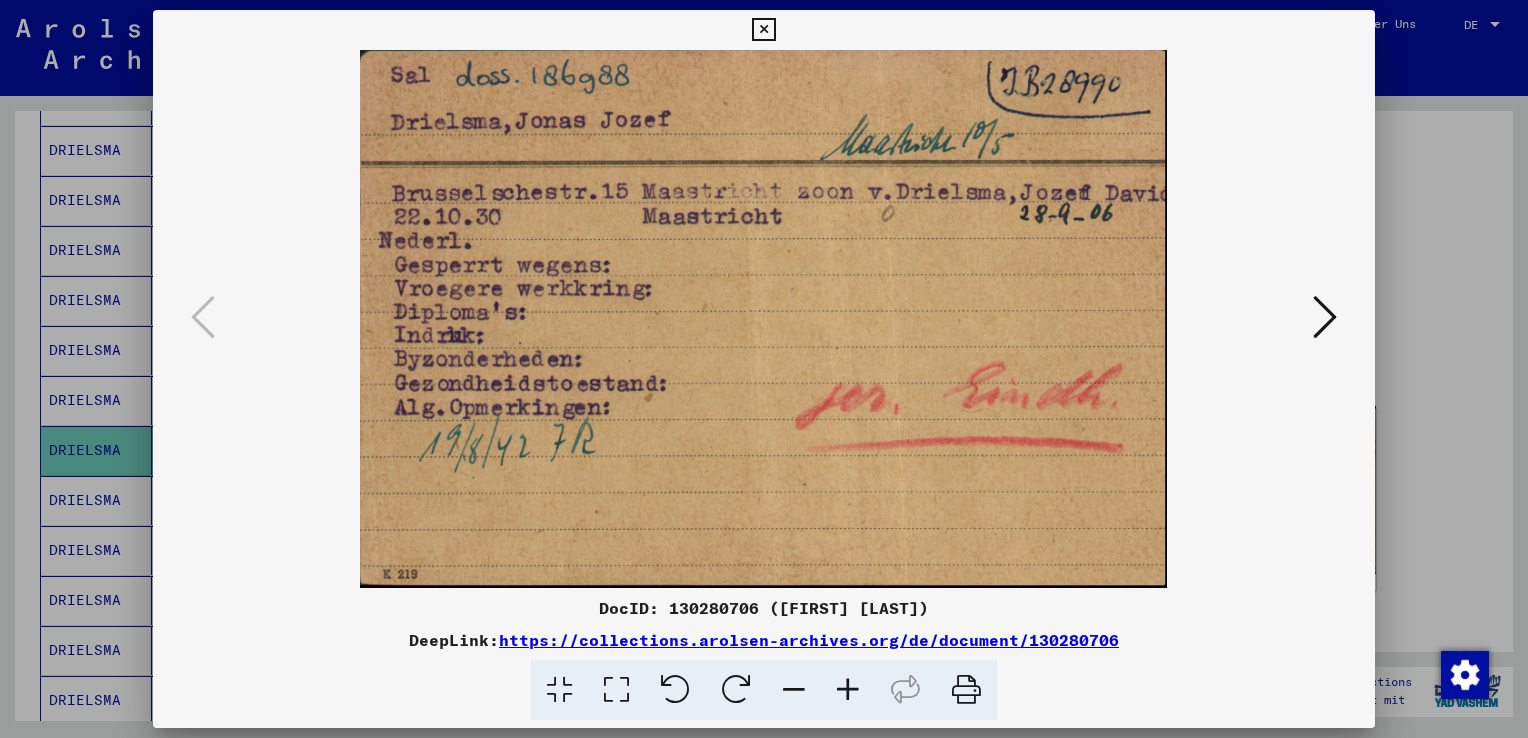 click at bounding box center (763, 30) 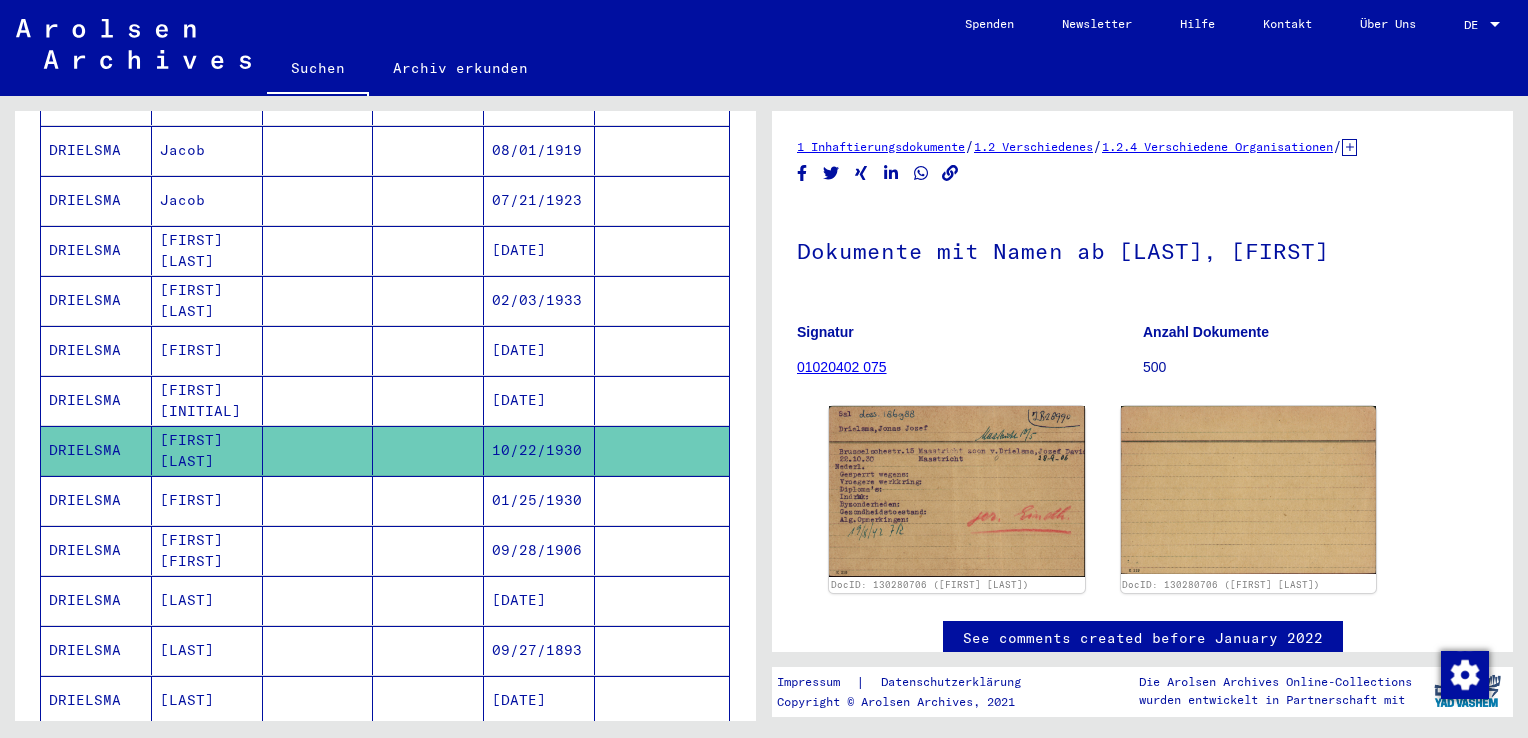 click on "[FIRST]" at bounding box center (207, 550) 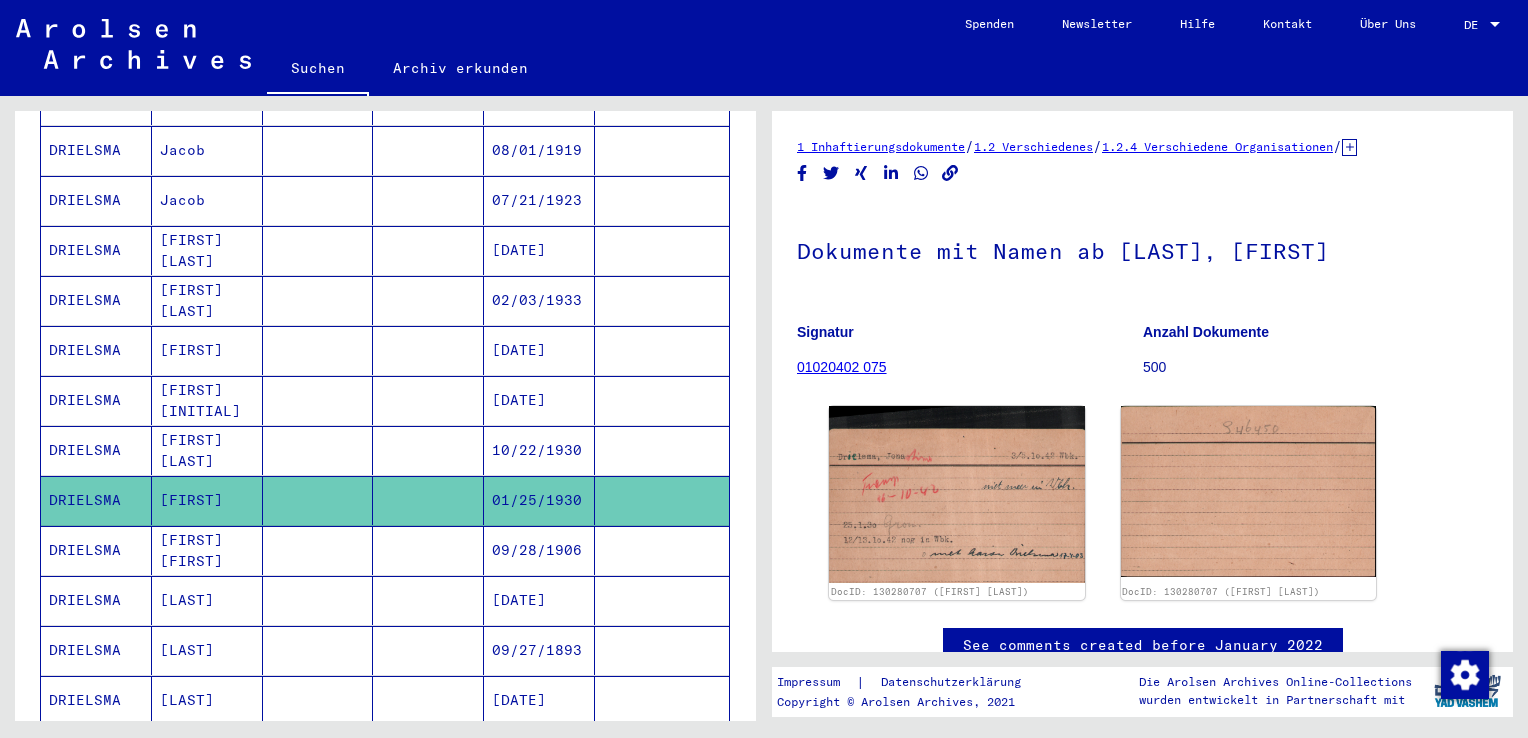 scroll, scrollTop: 0, scrollLeft: 0, axis: both 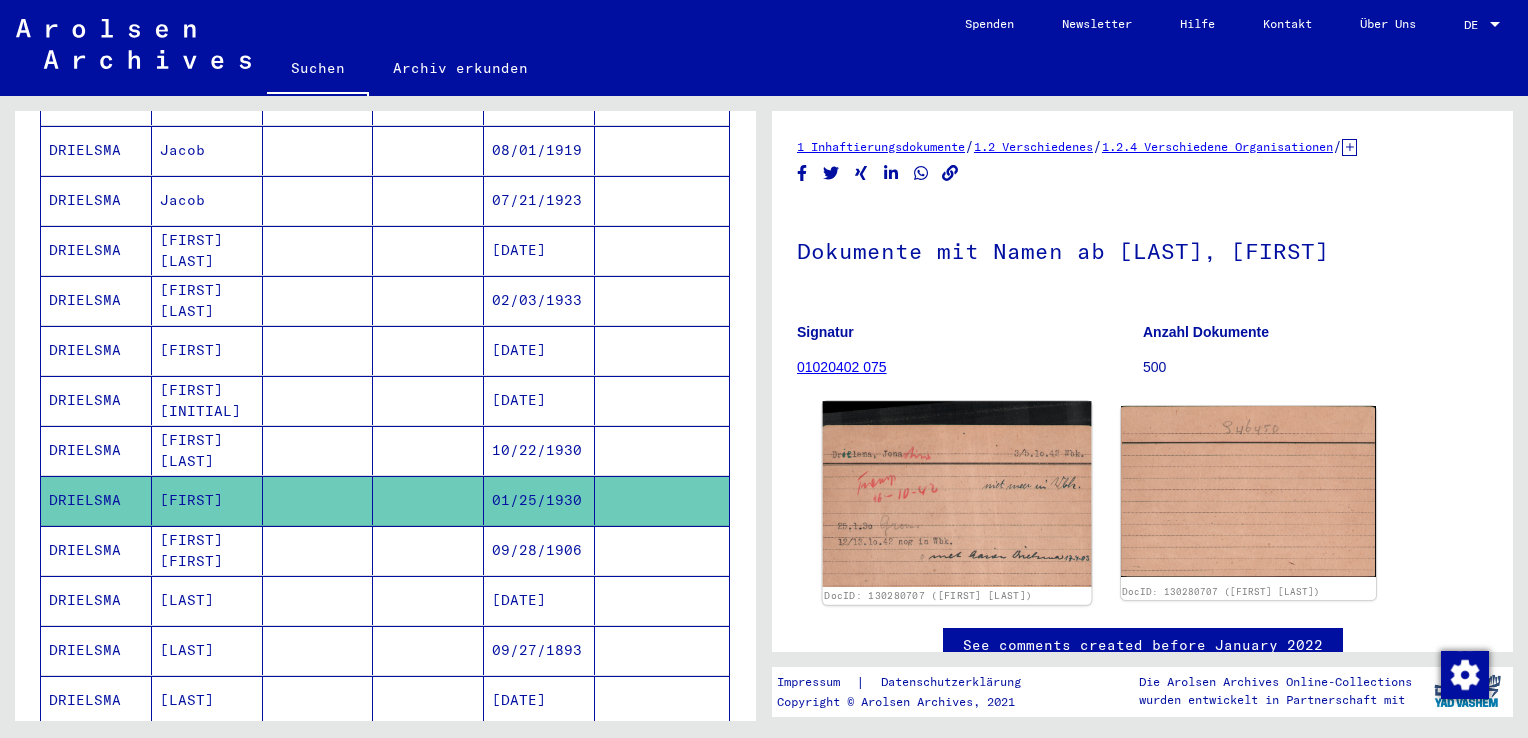 click 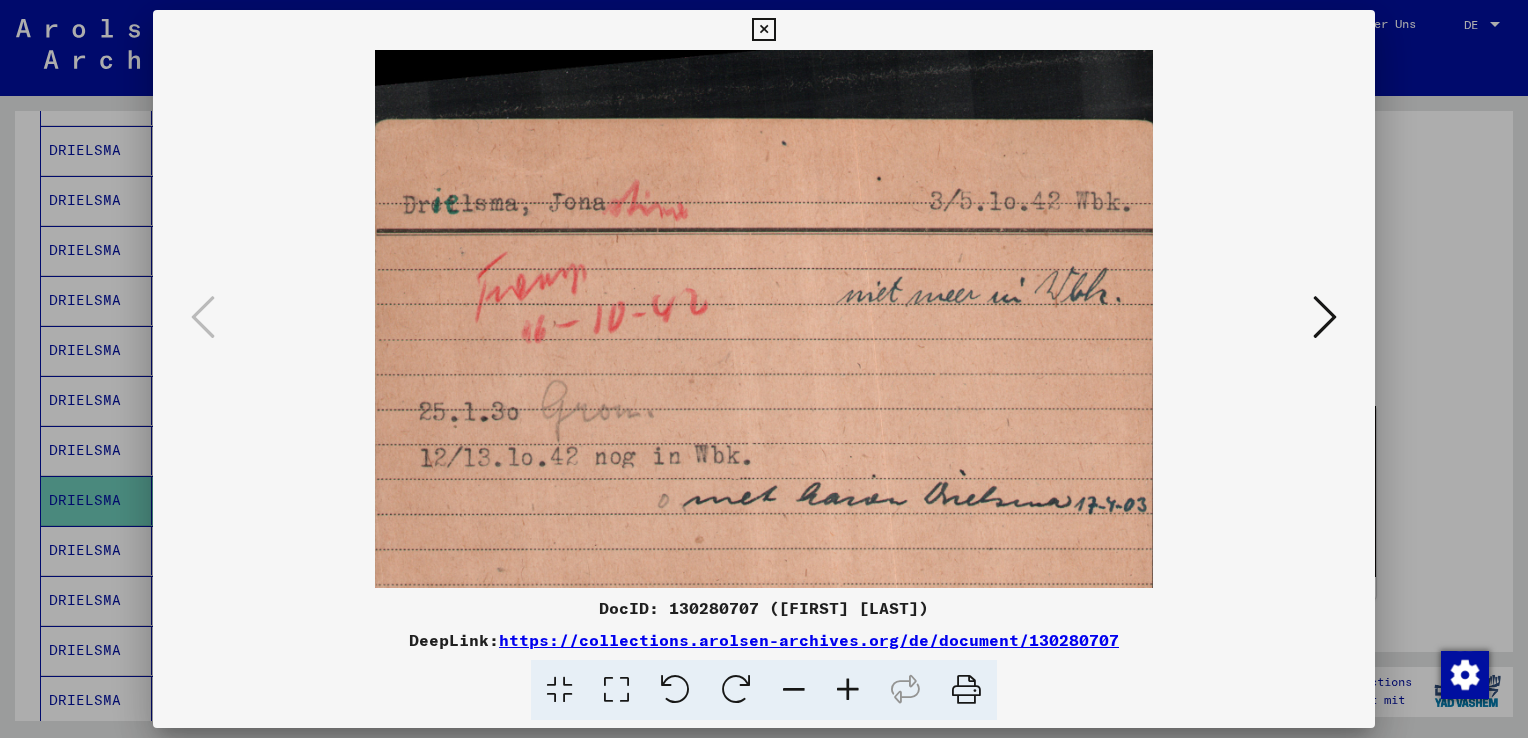 click at bounding box center [763, 30] 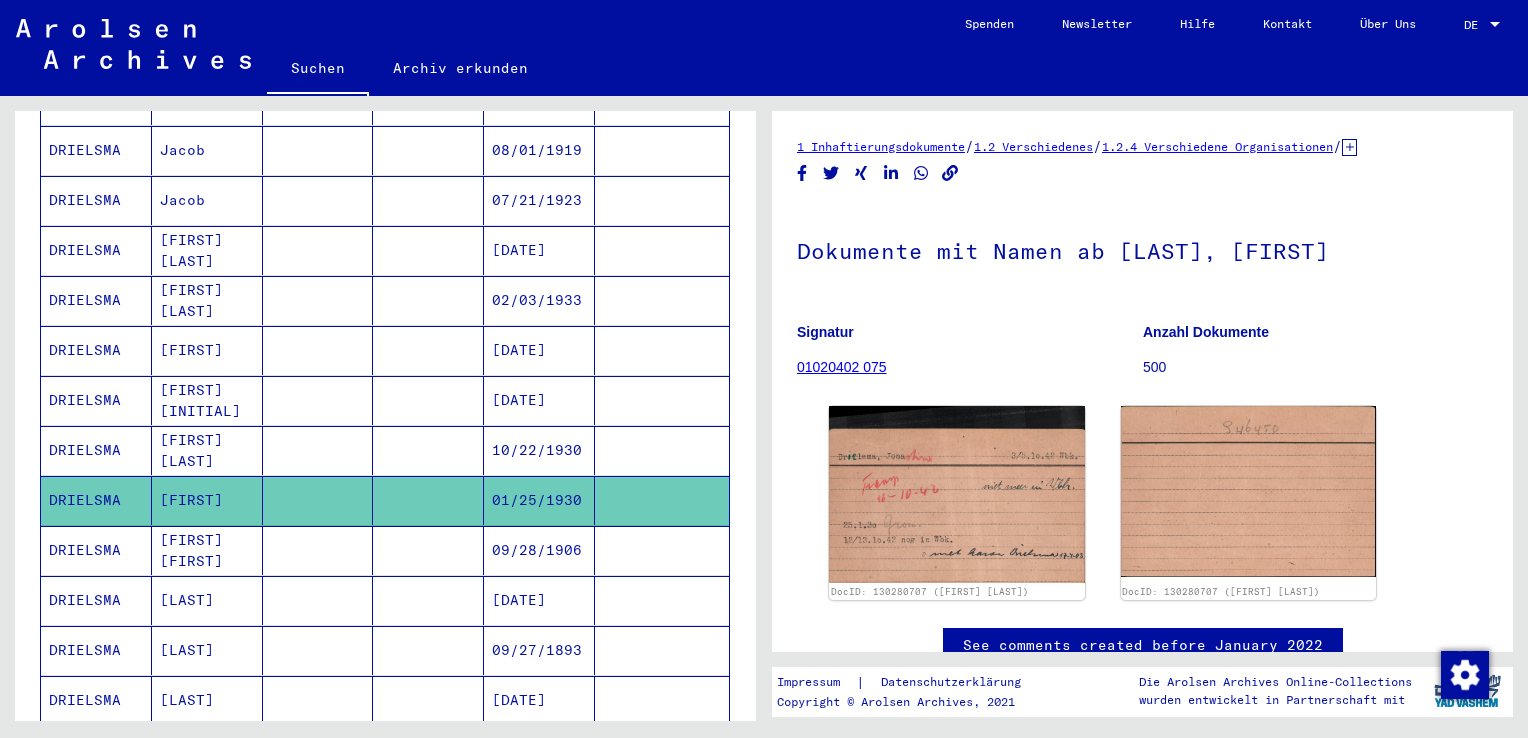 click on "[FIRST] [FIRST]" at bounding box center (207, 600) 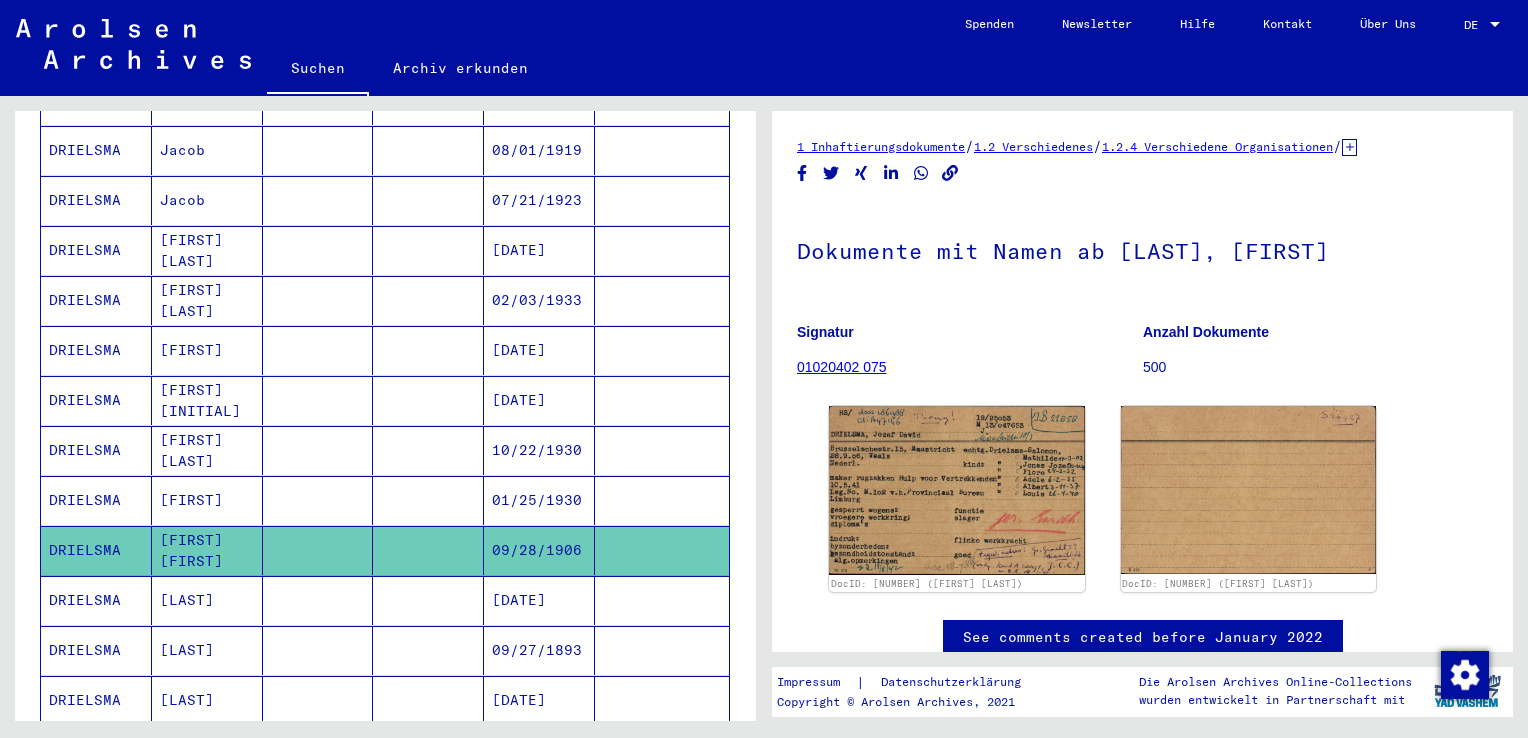 scroll, scrollTop: 0, scrollLeft: 0, axis: both 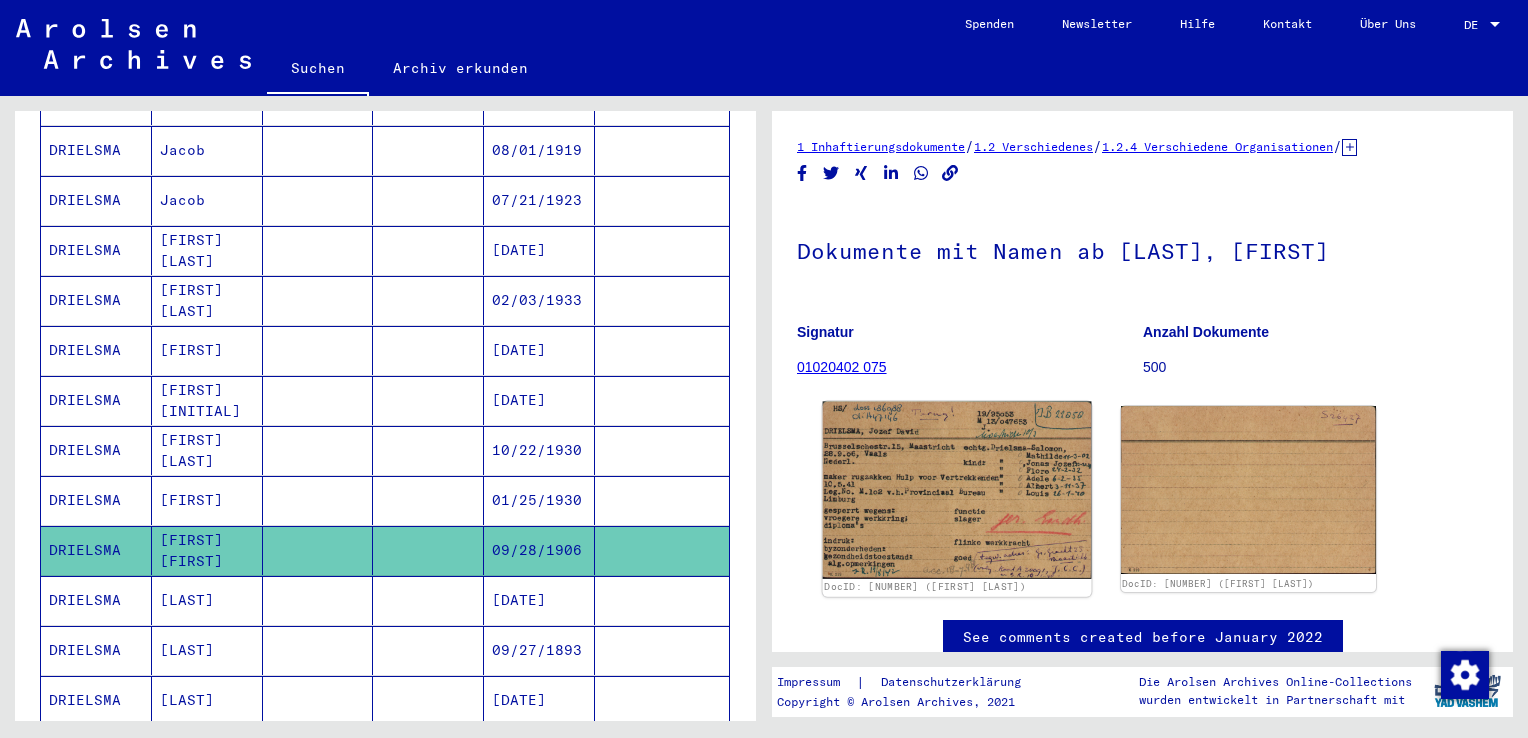 click 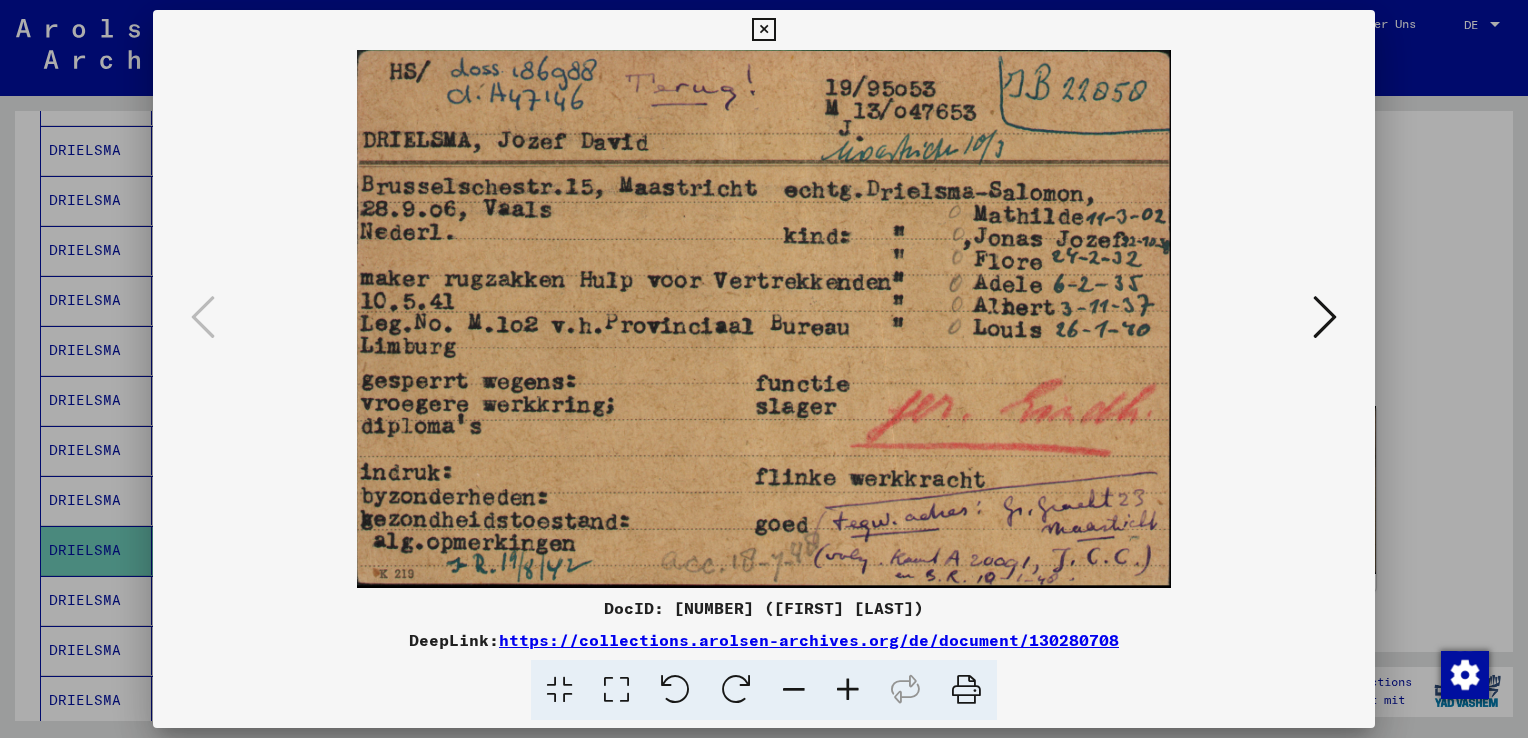 click at bounding box center [763, 30] 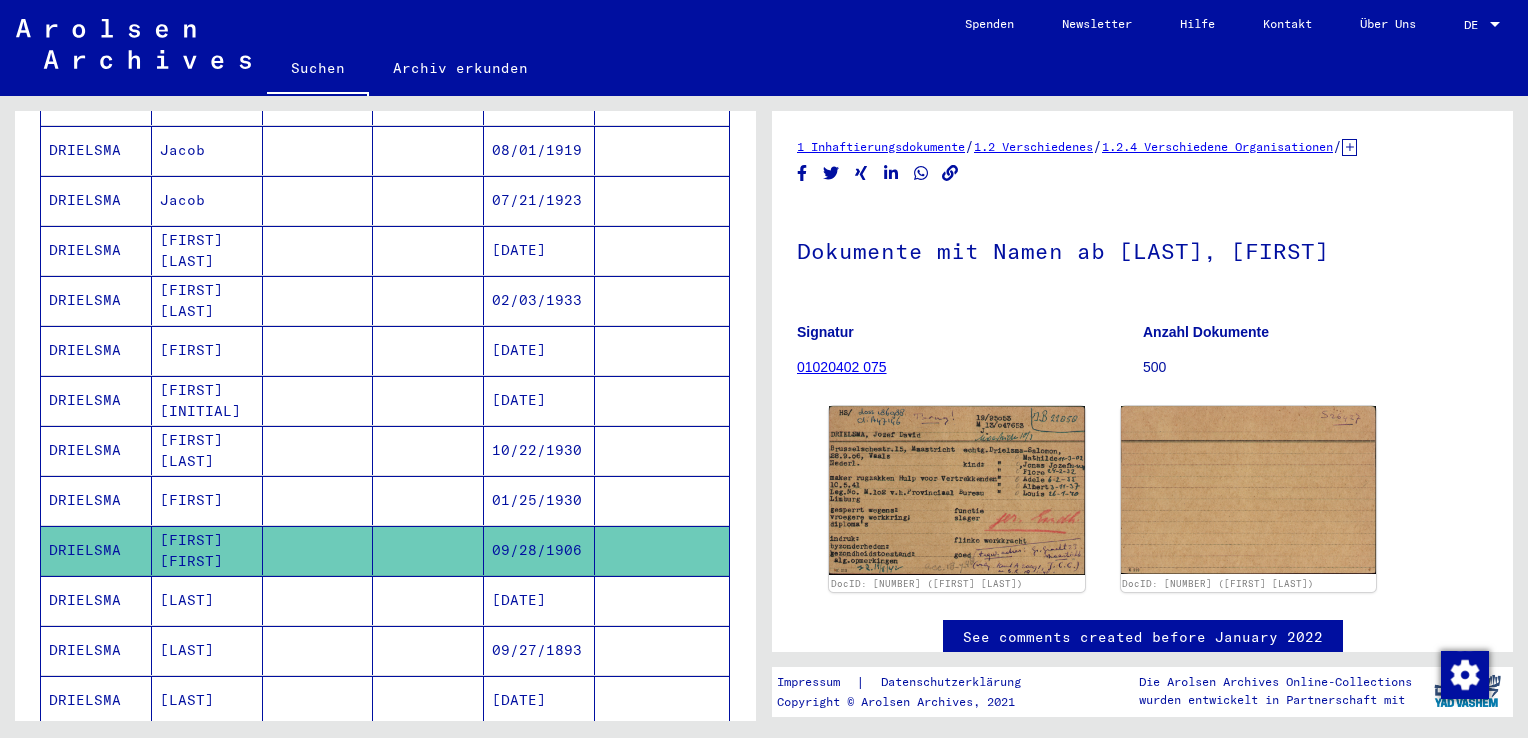 click on "[LAST]" at bounding box center (207, 650) 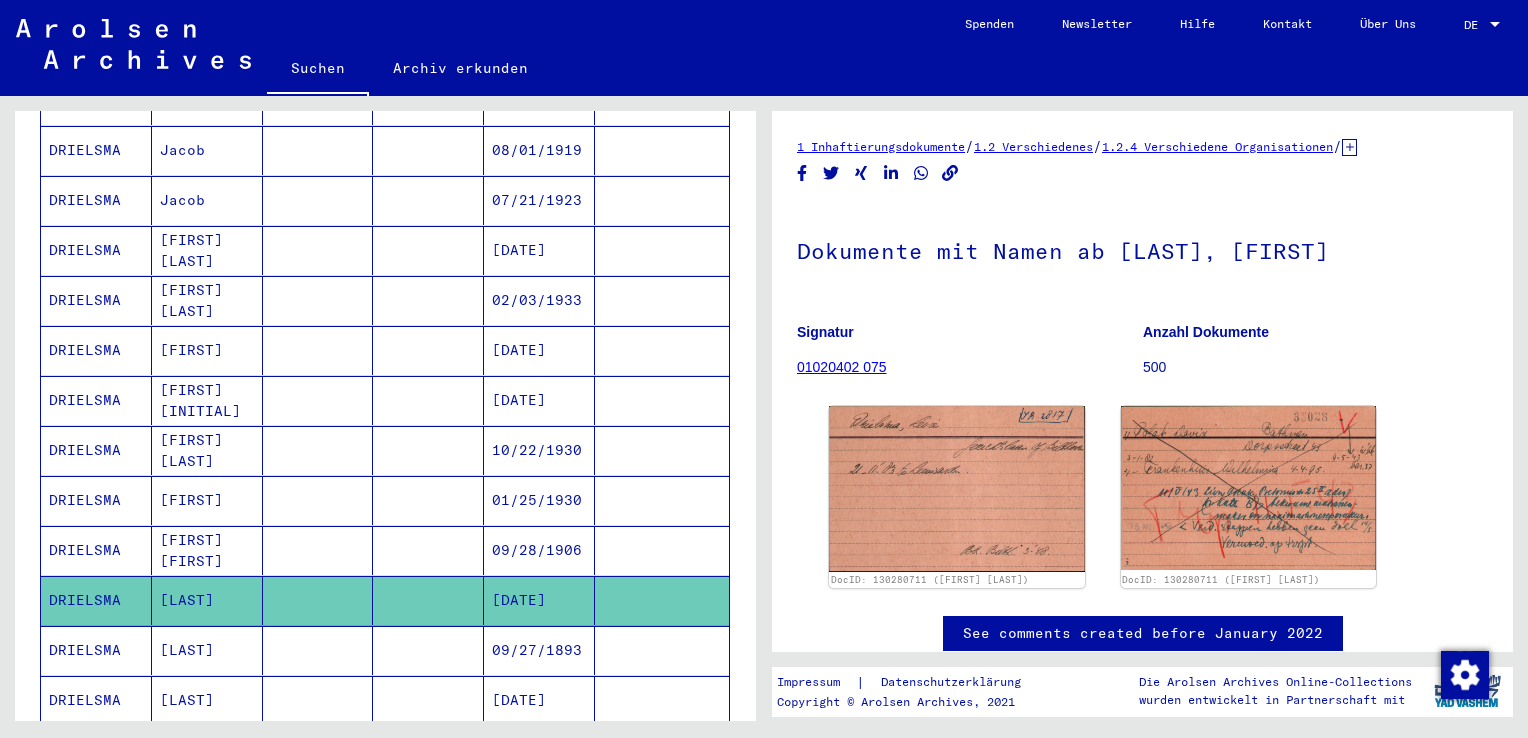 scroll, scrollTop: 0, scrollLeft: 0, axis: both 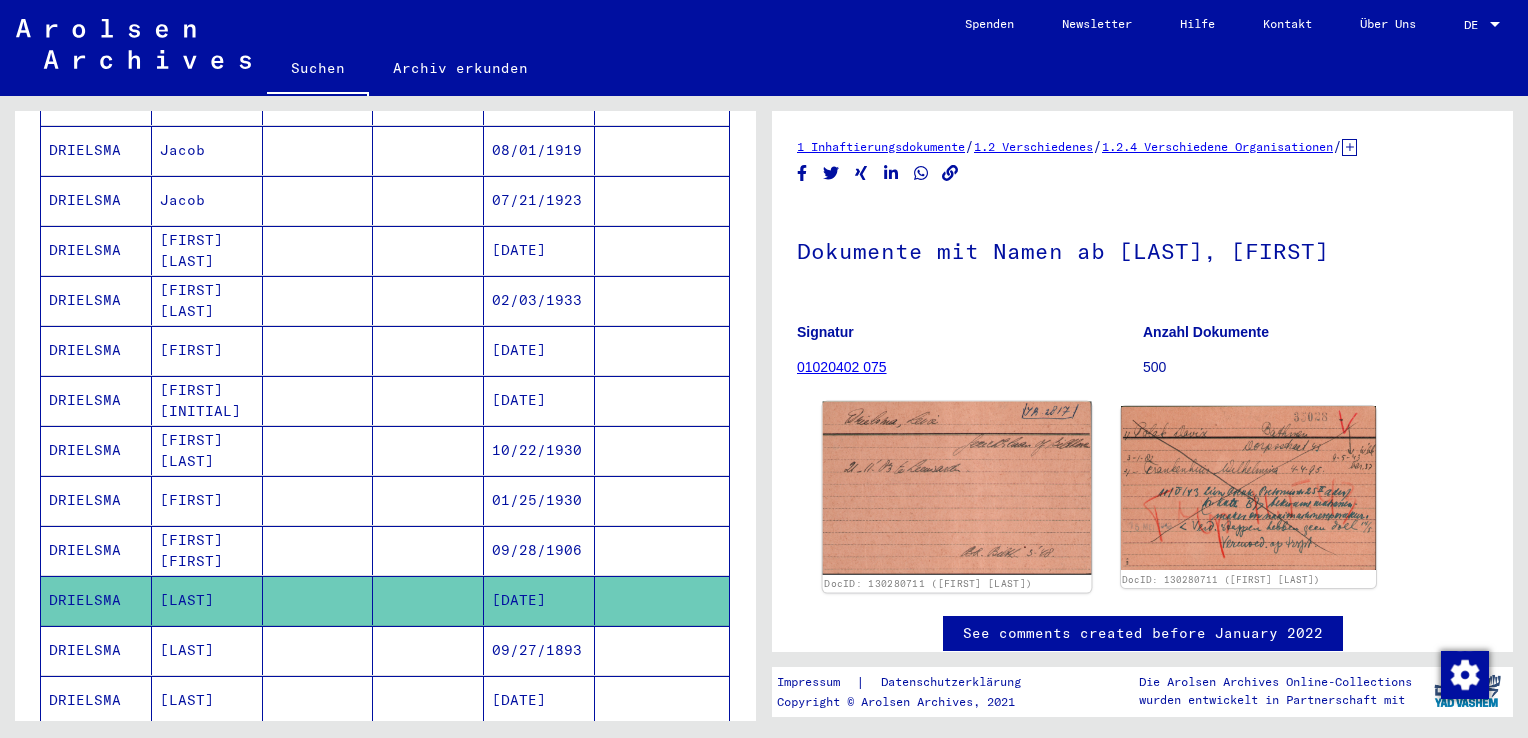 click 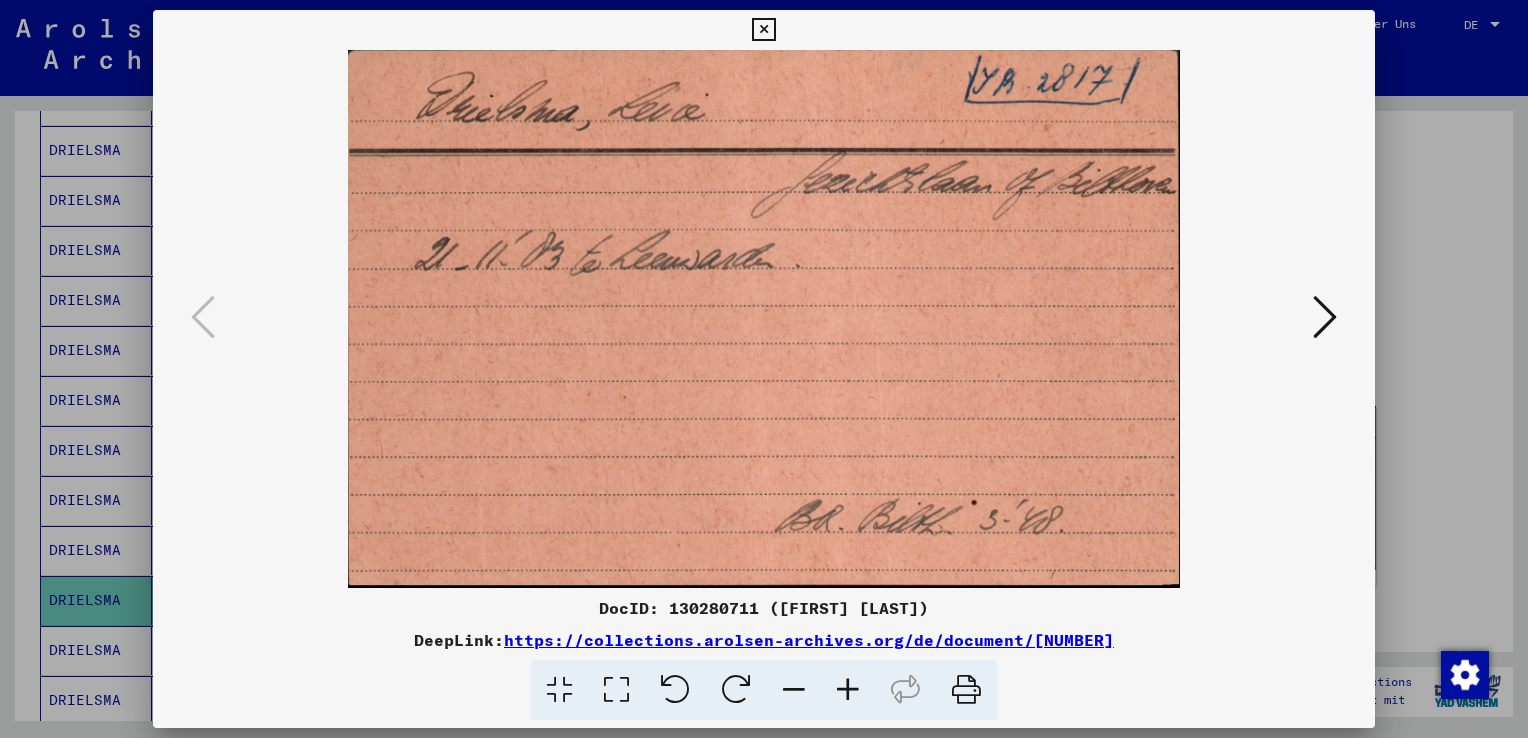 click at bounding box center [763, 30] 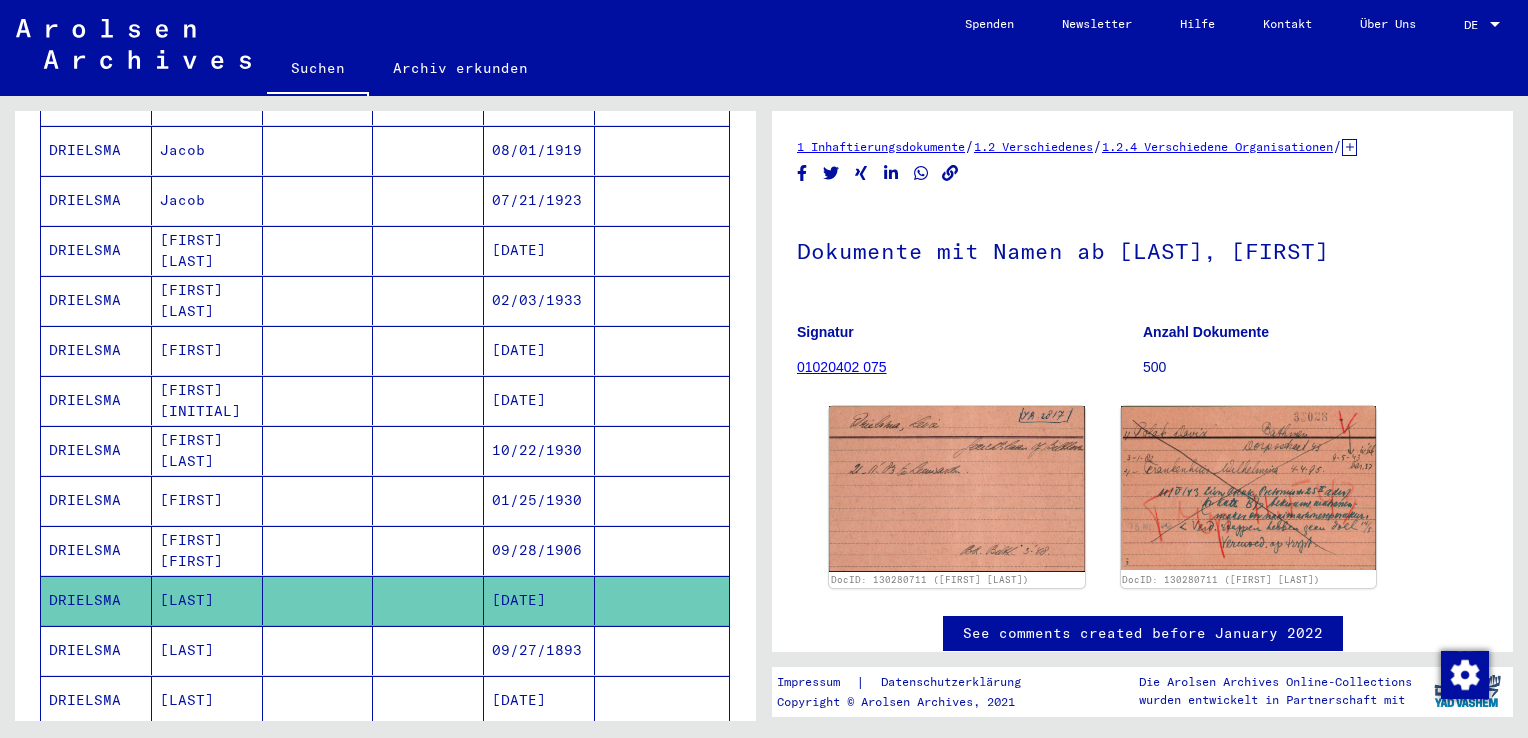 click on "[LAST]" at bounding box center (207, 700) 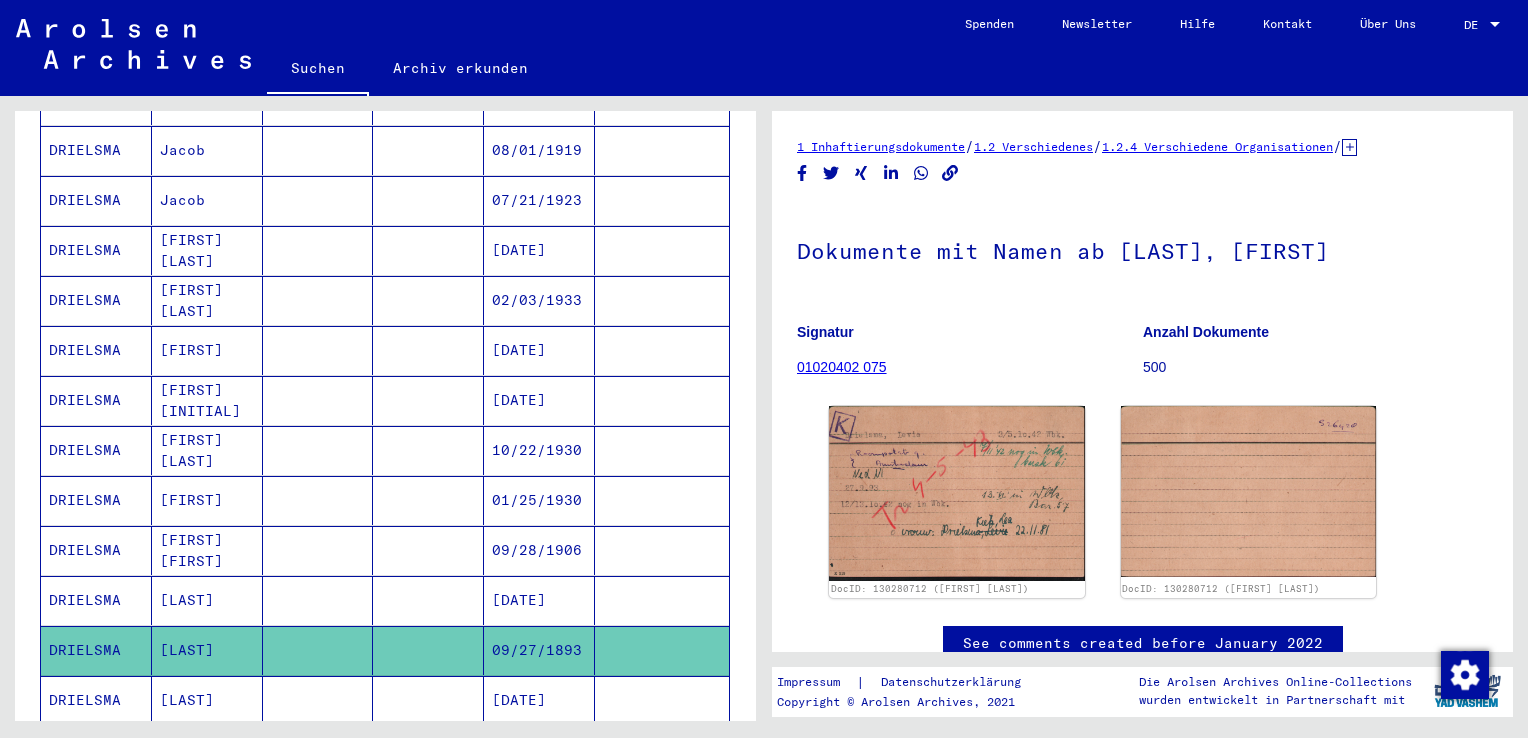 scroll, scrollTop: 0, scrollLeft: 0, axis: both 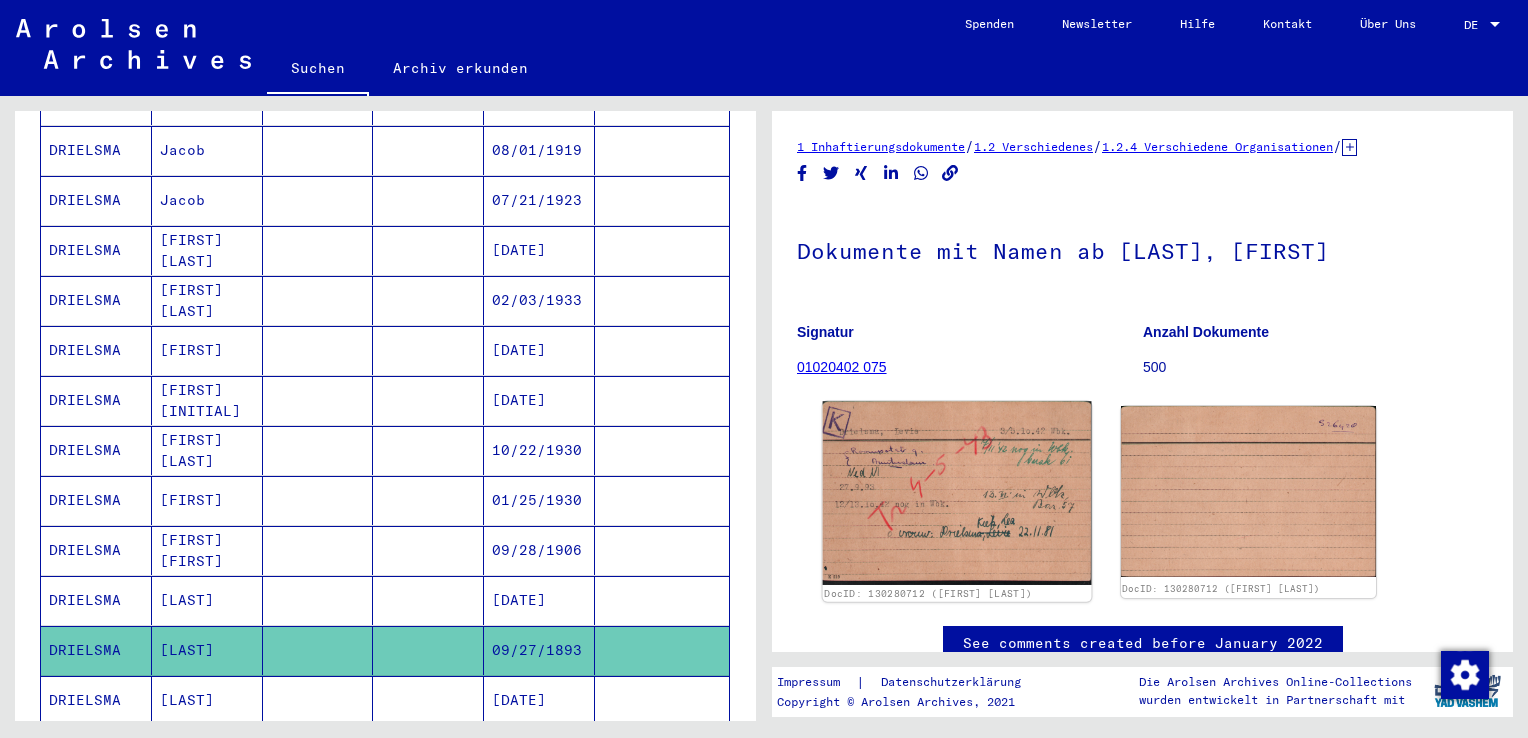 click 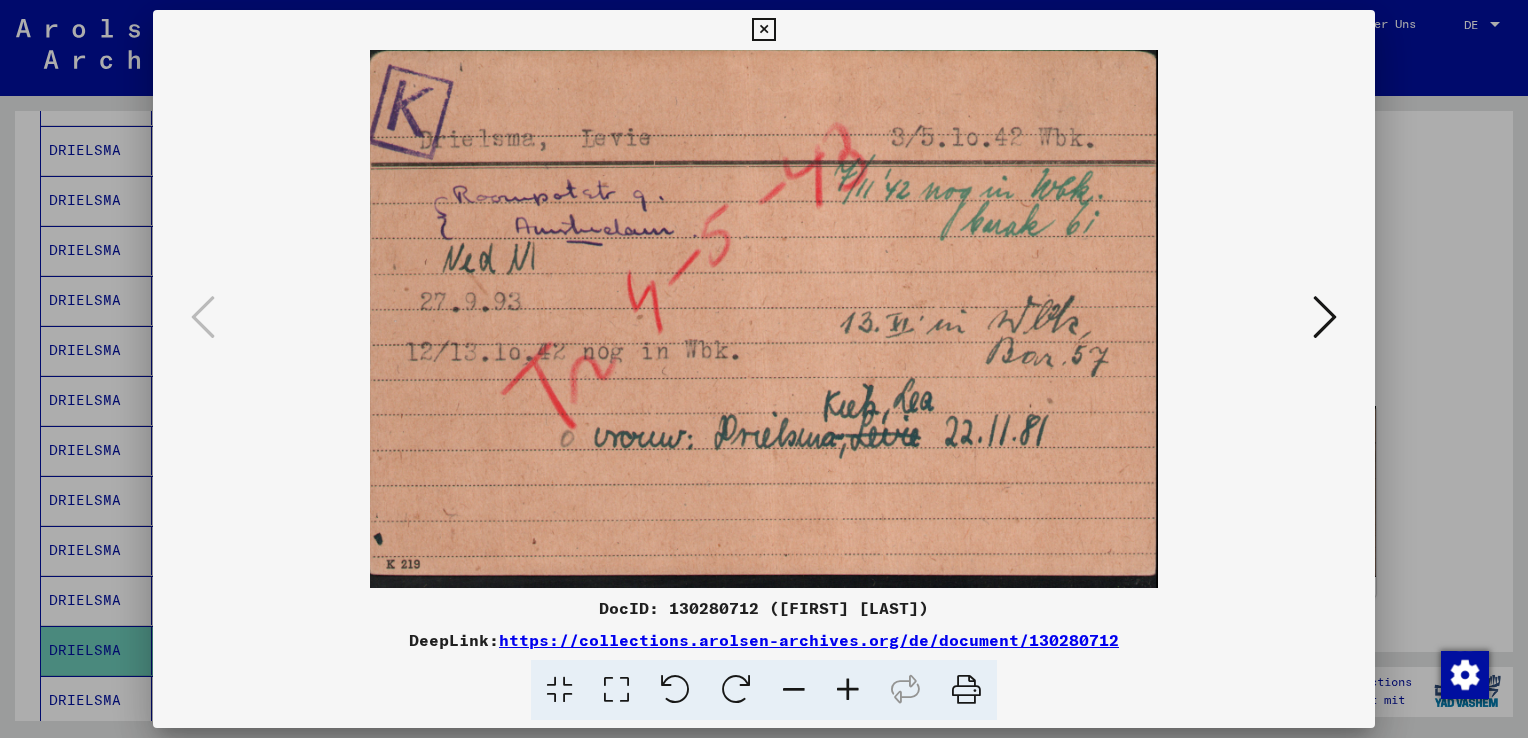 click at bounding box center [763, 30] 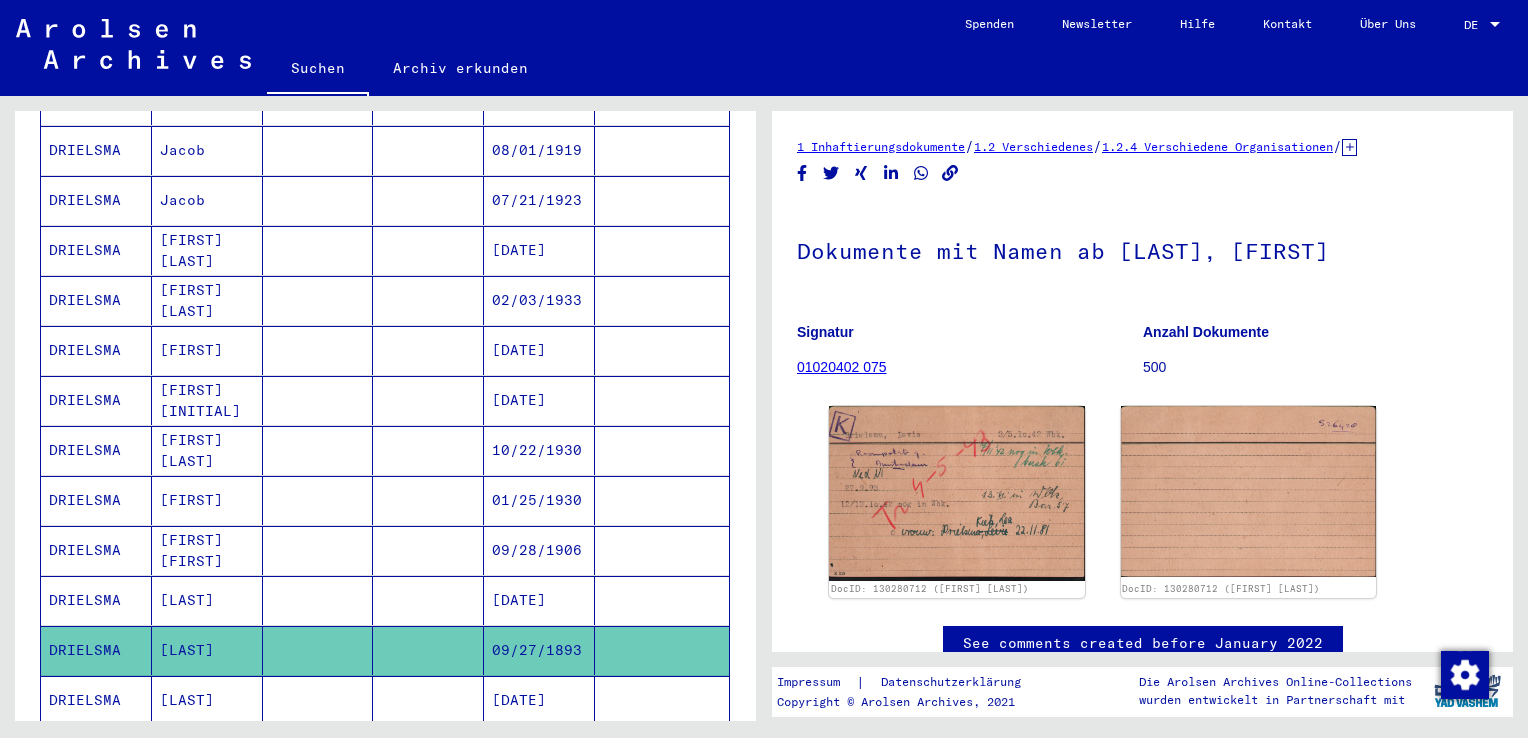click on "[LAST]" at bounding box center [207, 750] 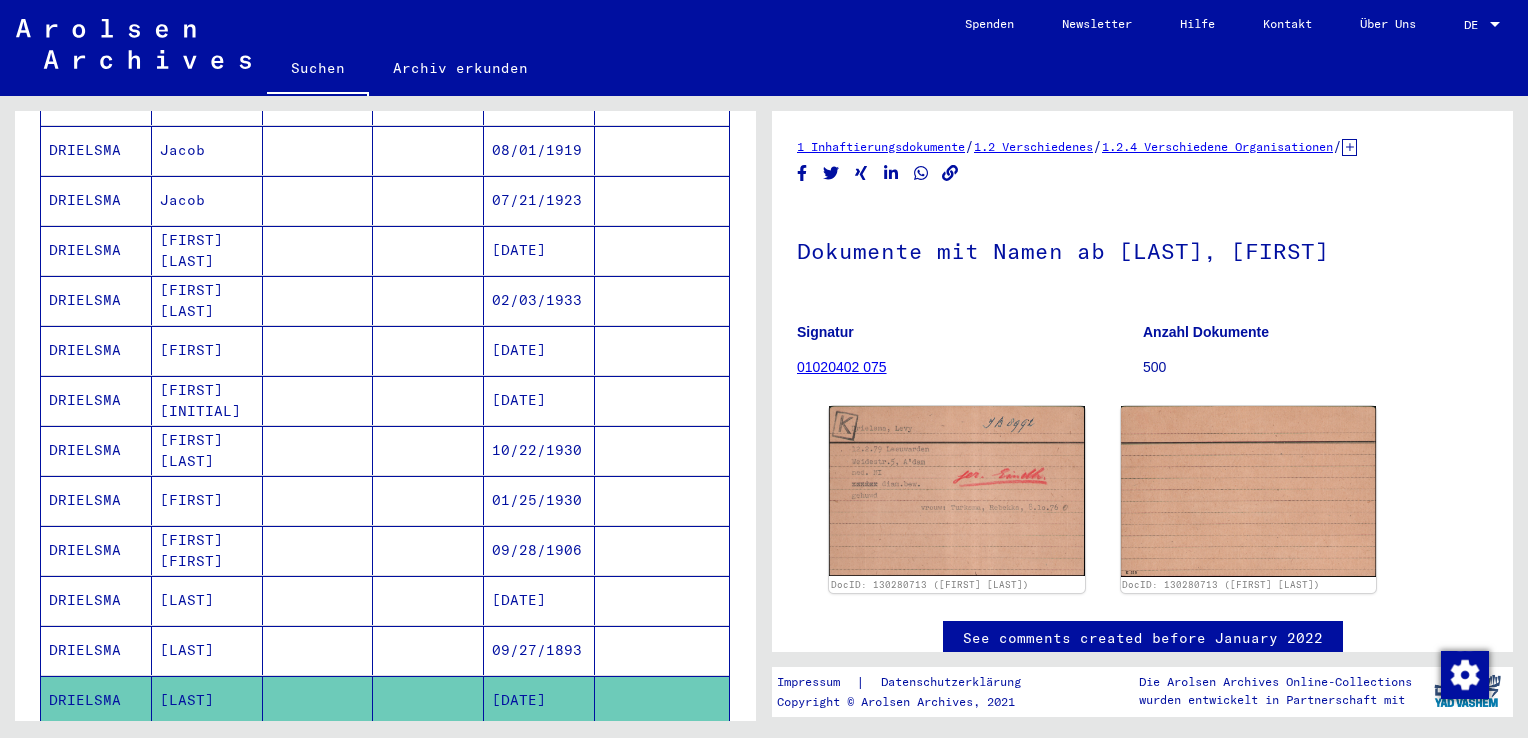 scroll, scrollTop: 0, scrollLeft: 0, axis: both 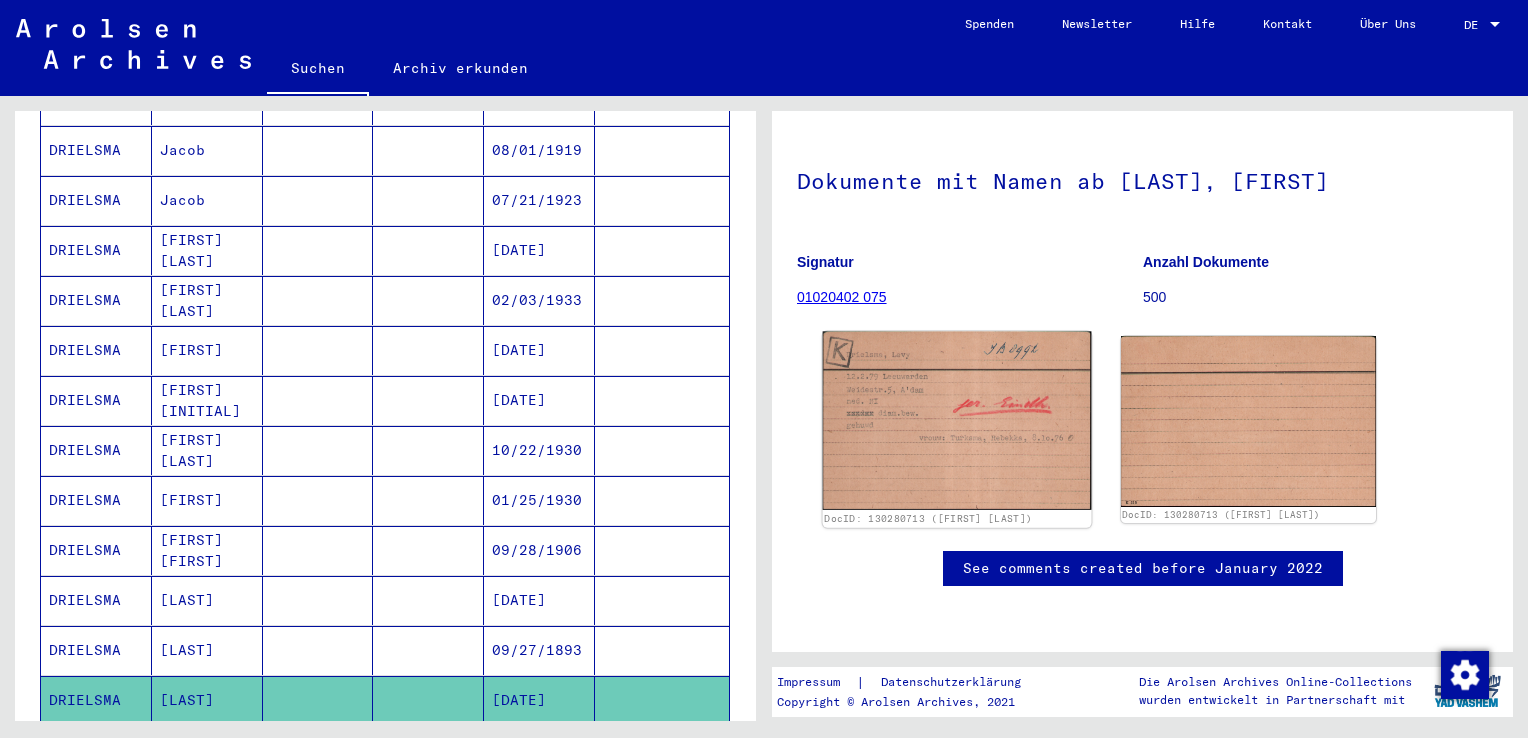 click 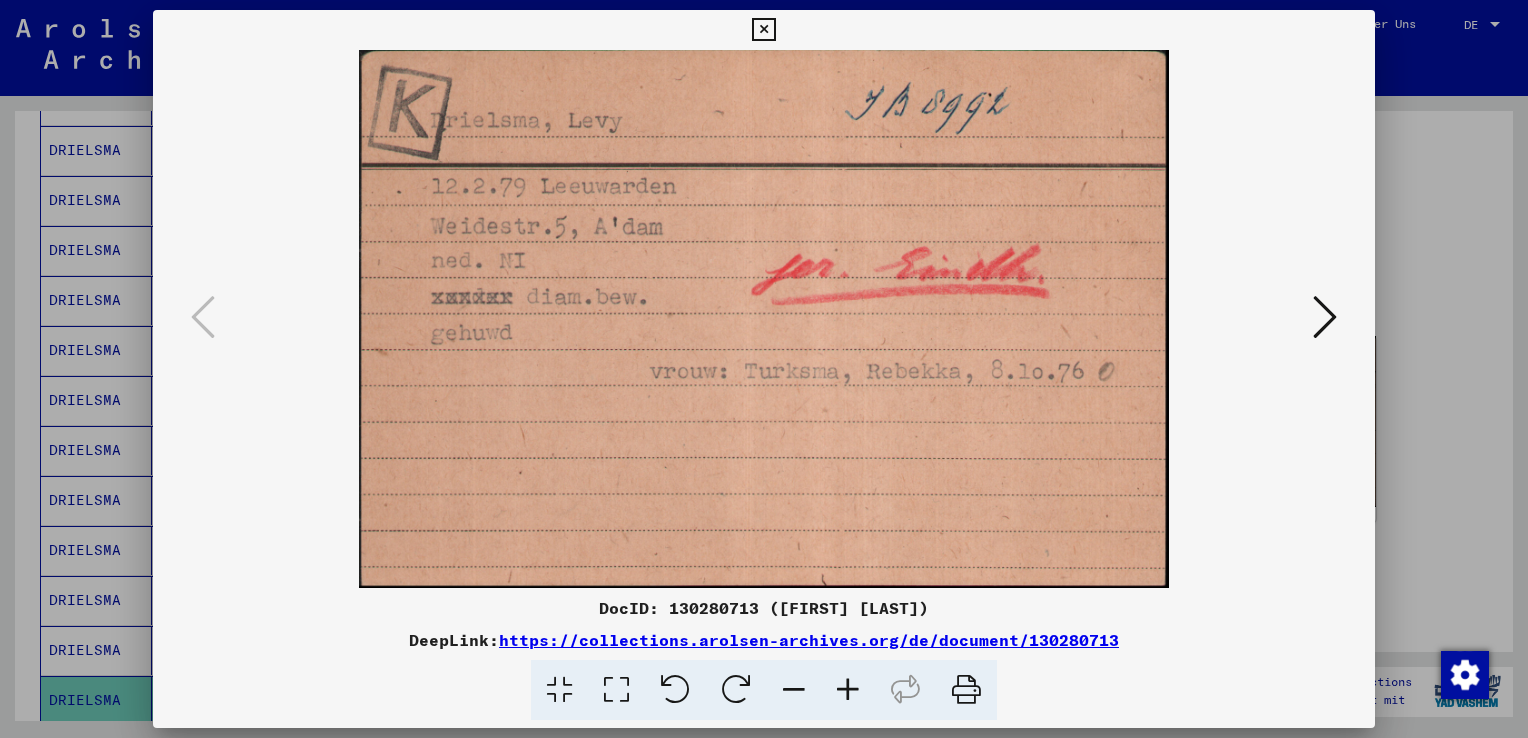 click at bounding box center (763, 30) 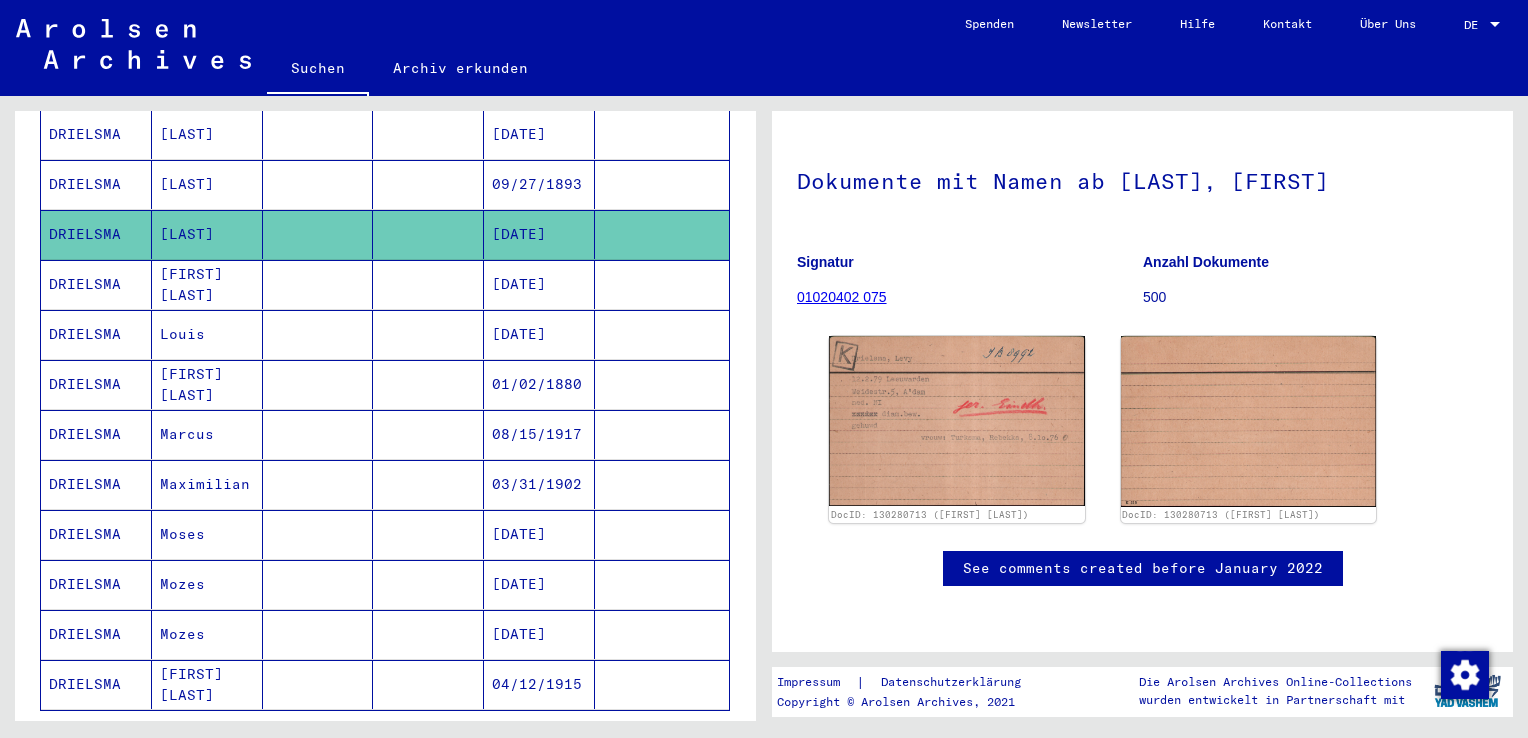 scroll, scrollTop: 1000, scrollLeft: 0, axis: vertical 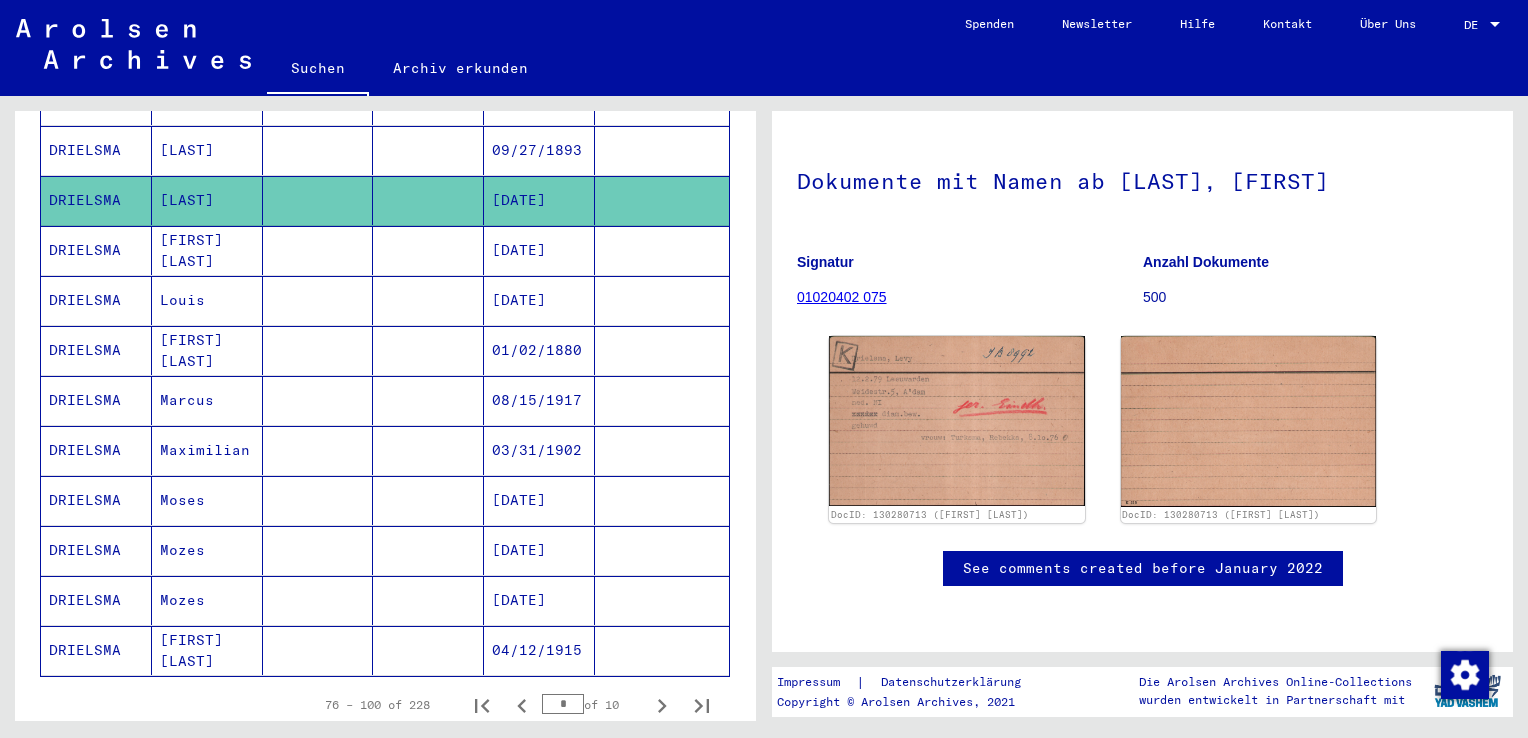 click on "Louis" at bounding box center (207, 350) 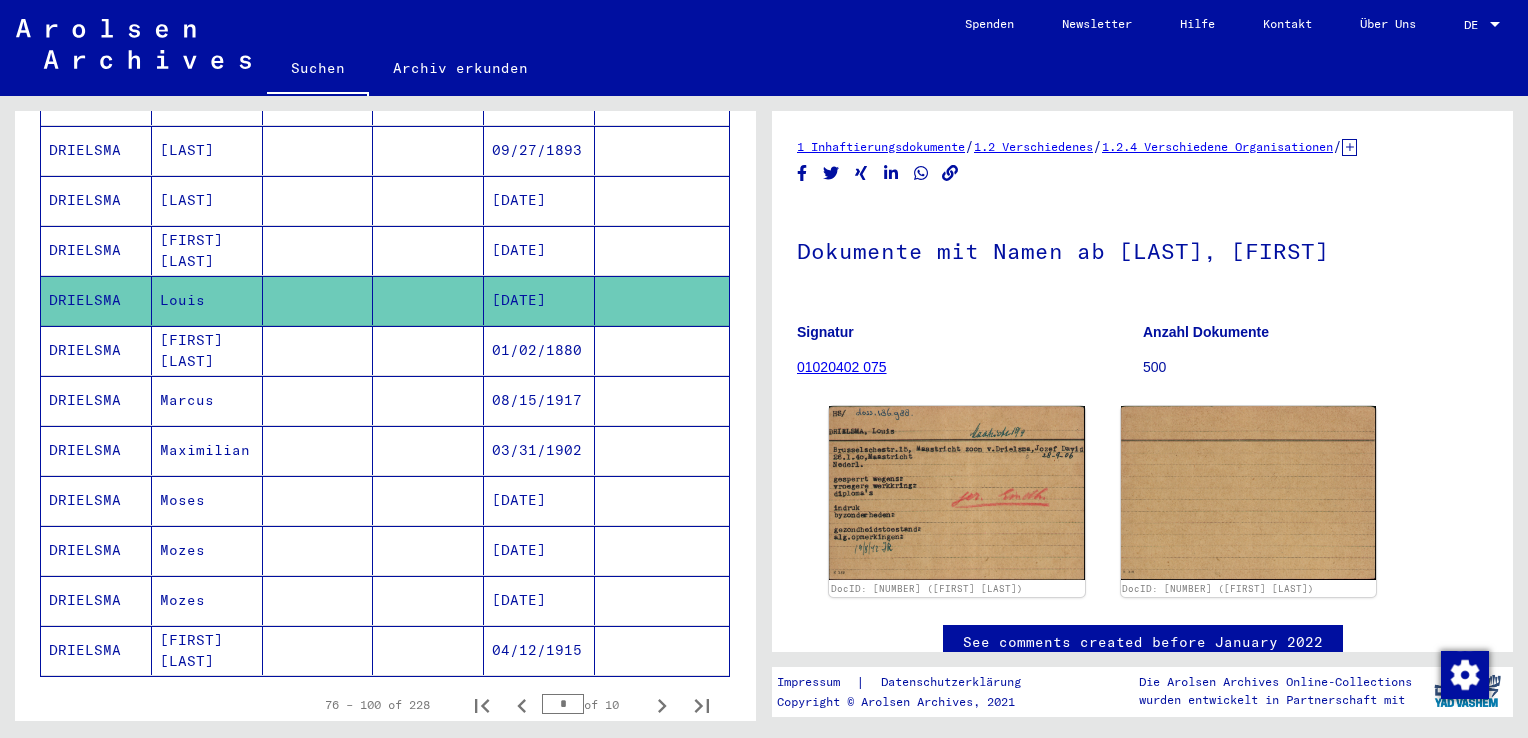 scroll, scrollTop: 0, scrollLeft: 0, axis: both 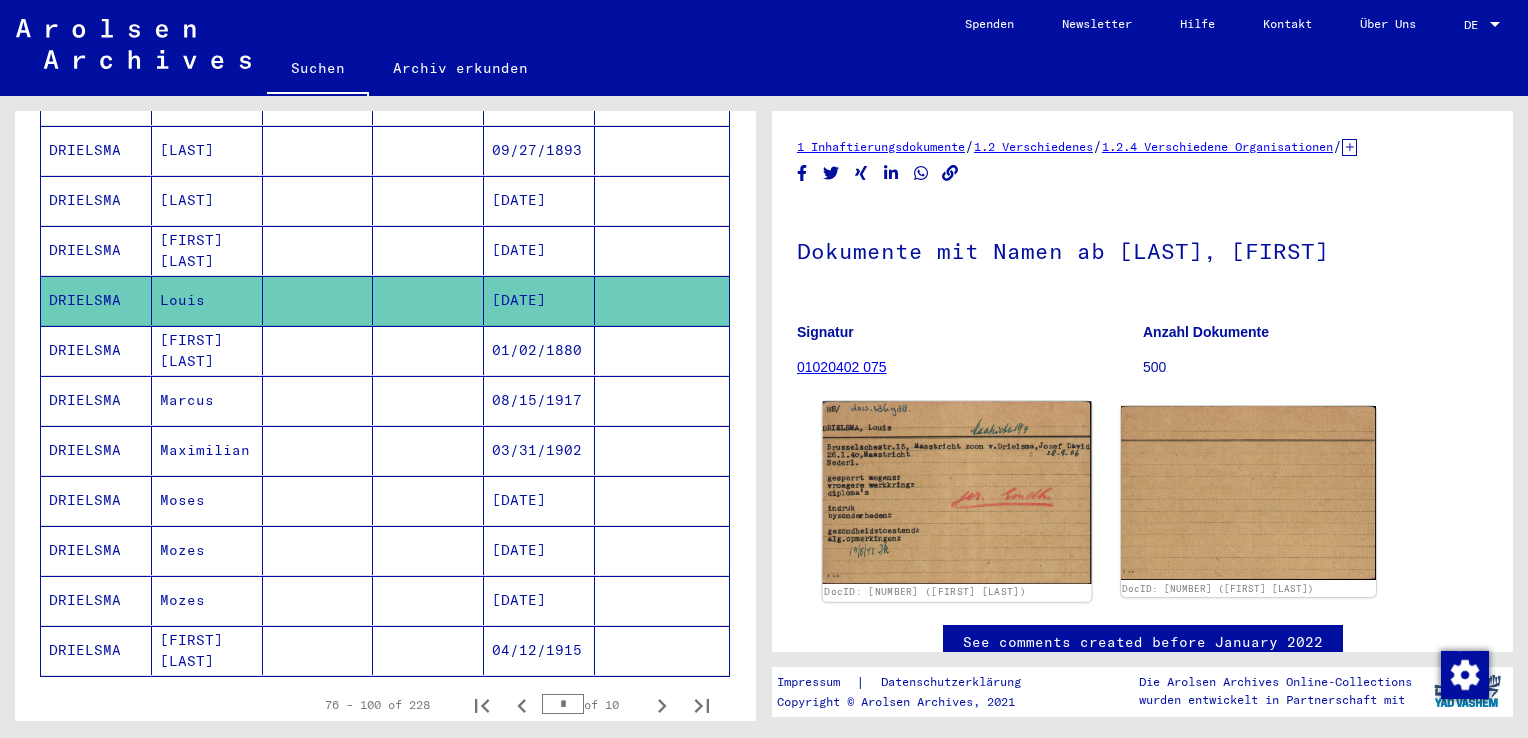 click 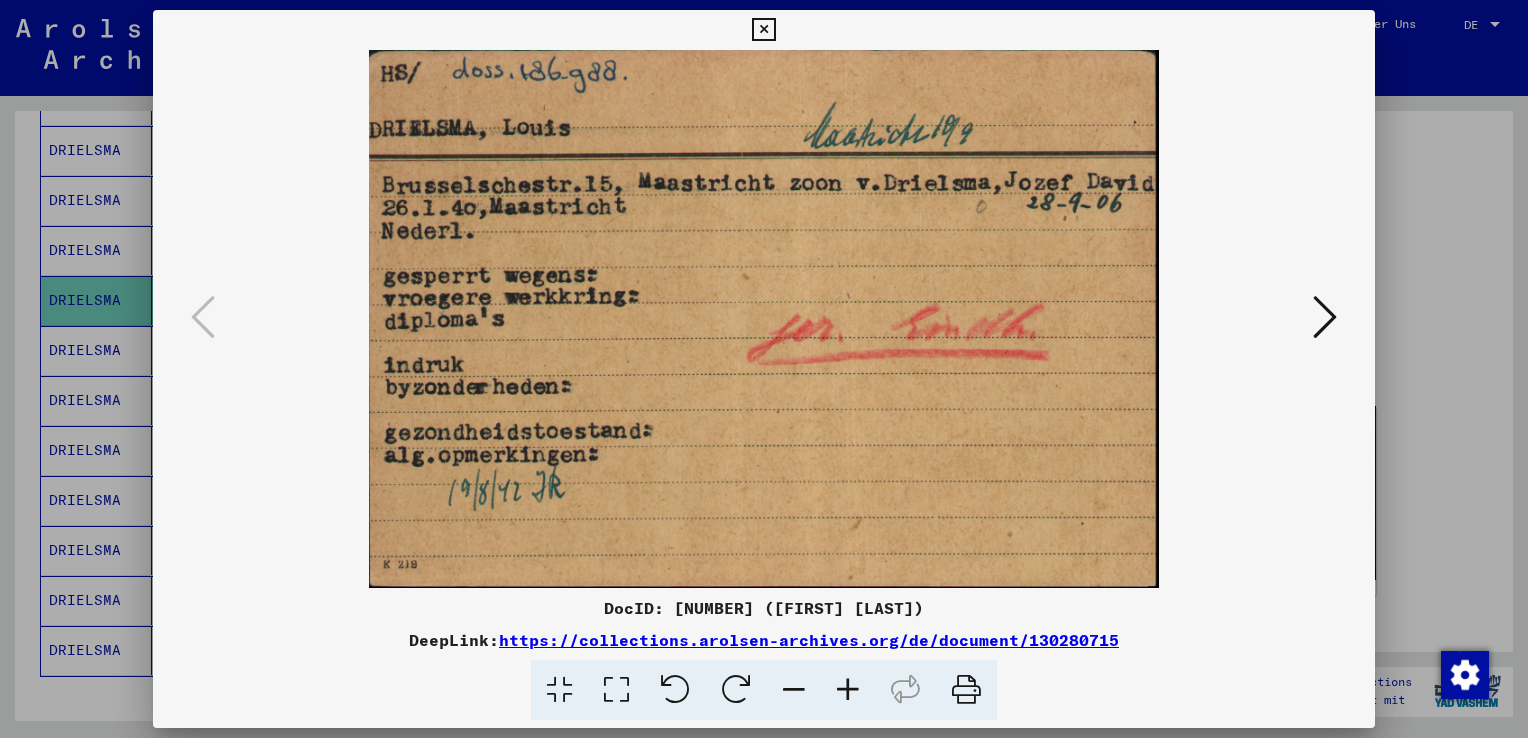 click at bounding box center (763, 30) 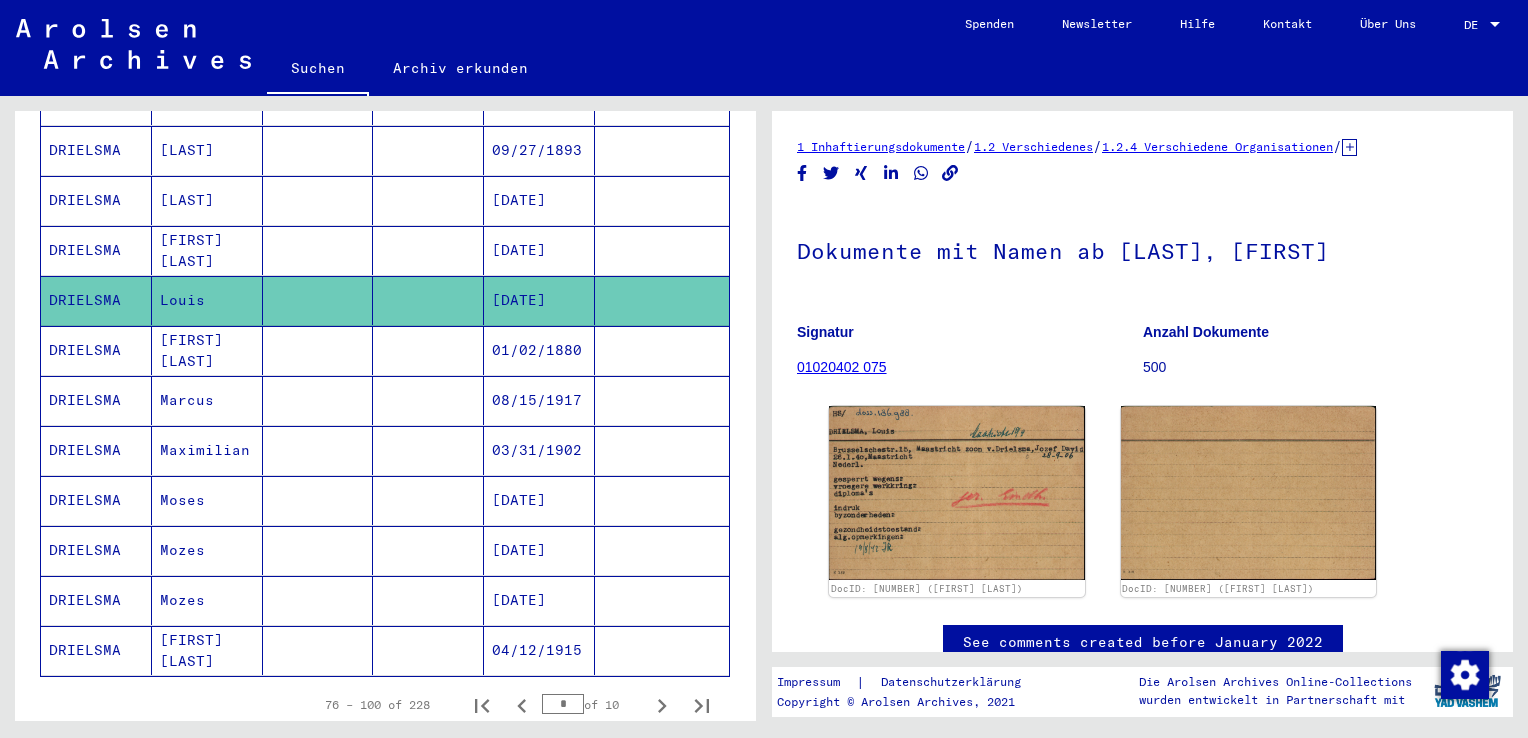 click on "[FIRST] [LAST]" at bounding box center [207, 400] 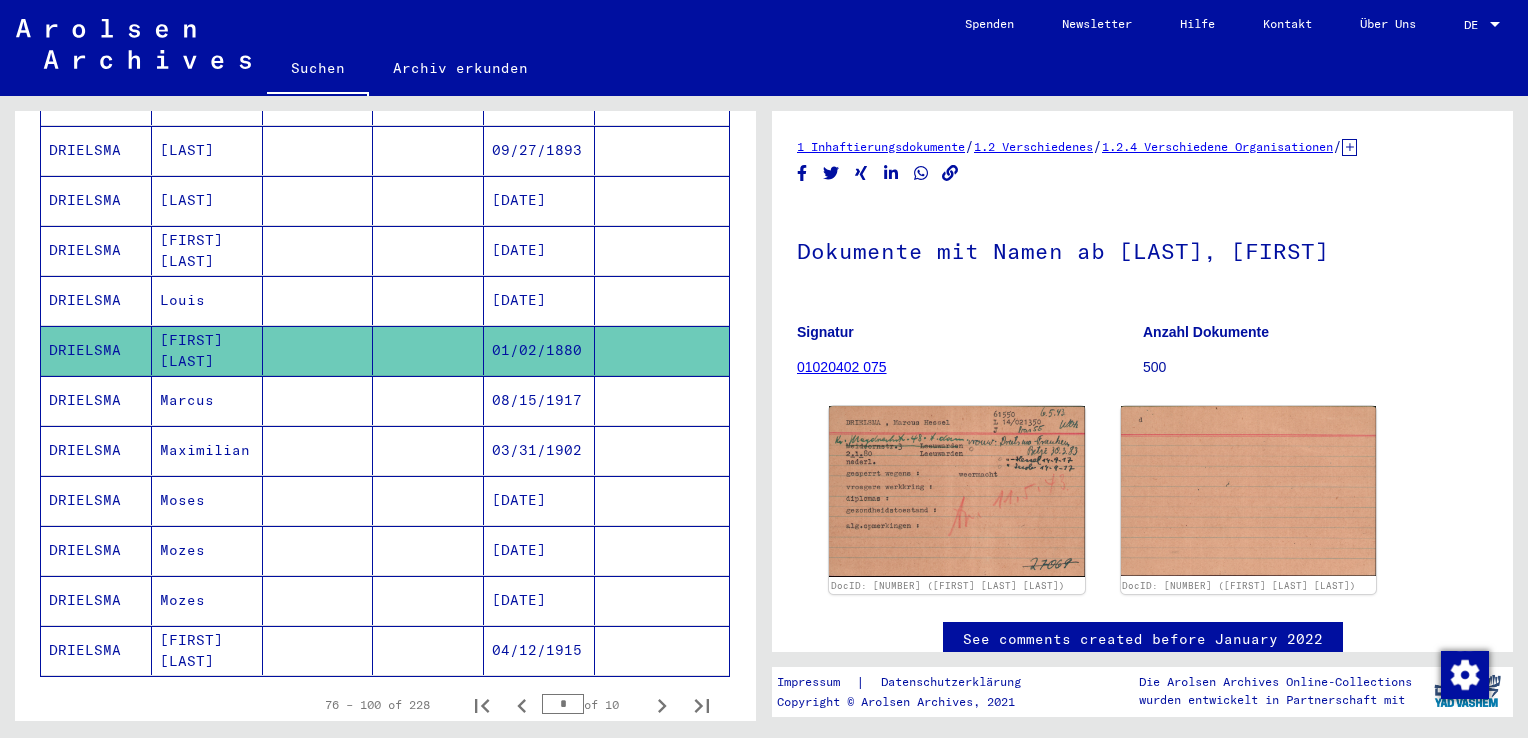 scroll, scrollTop: 0, scrollLeft: 0, axis: both 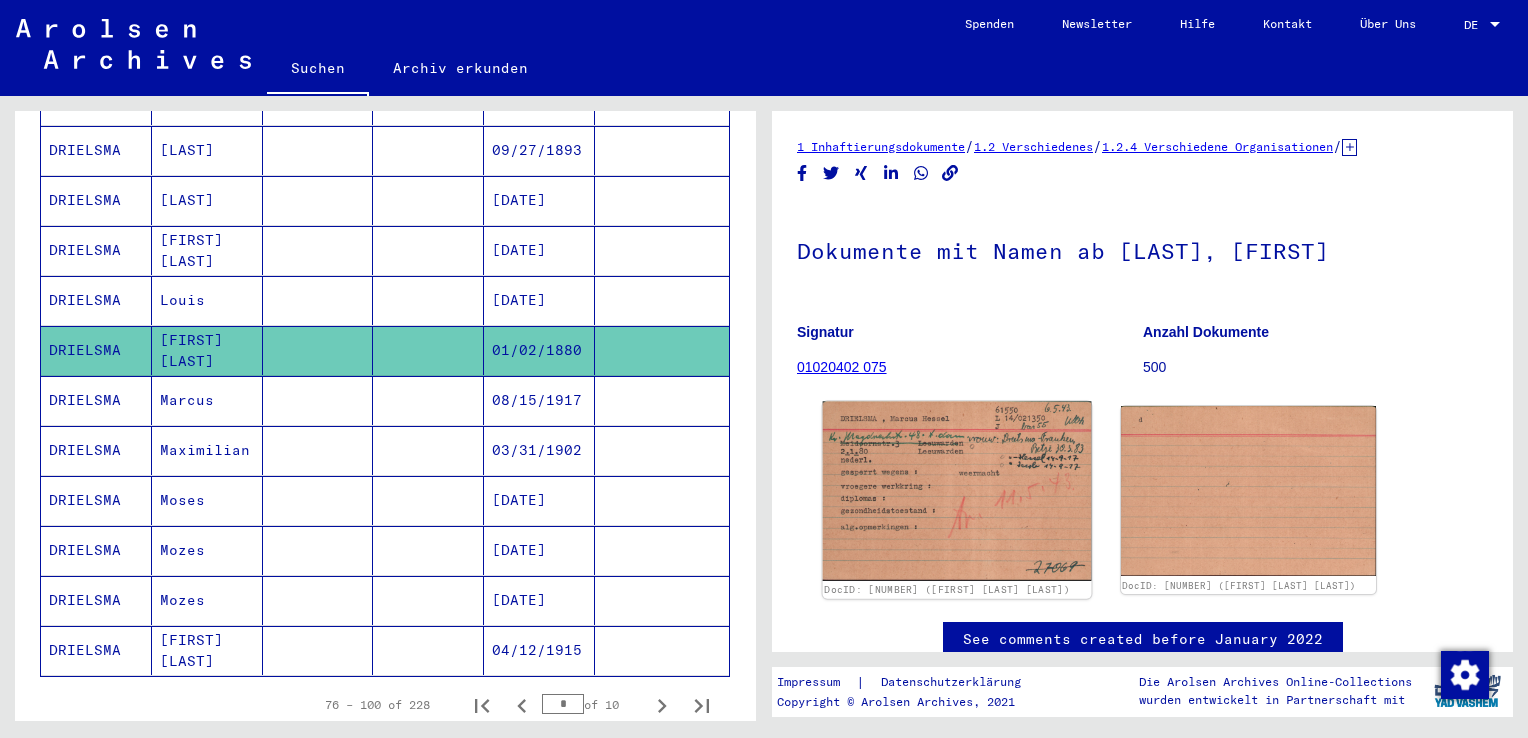 click 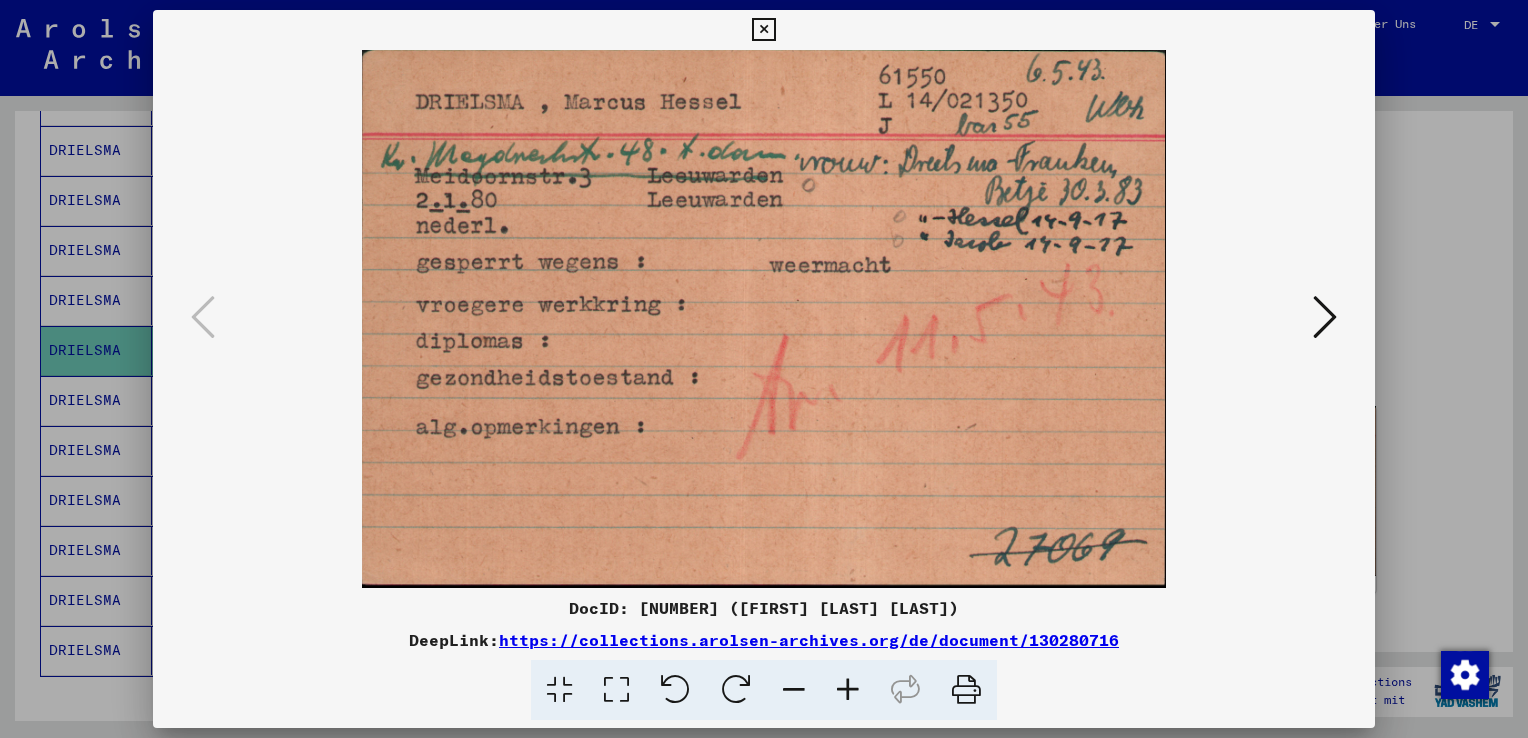click at bounding box center (763, 30) 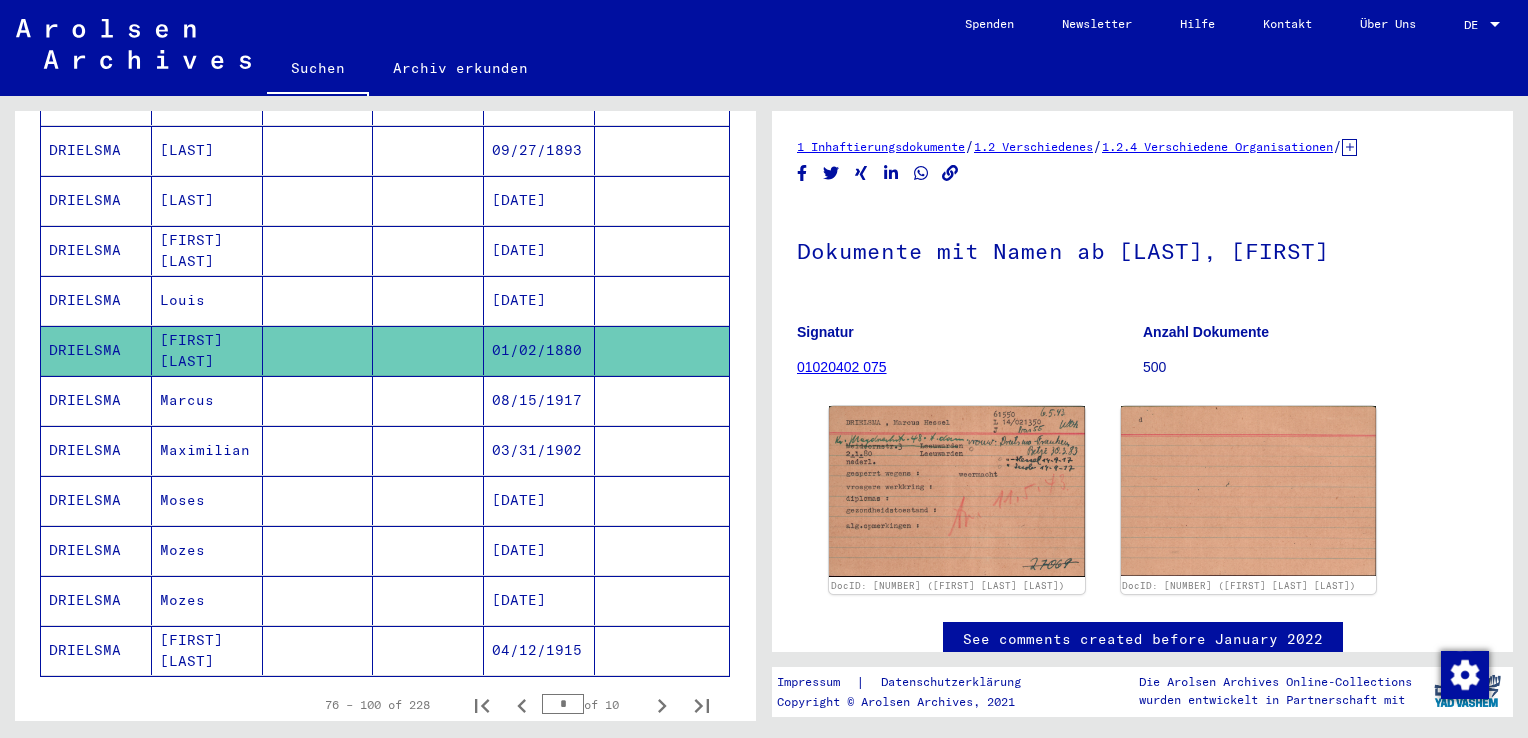click on "Marcus" at bounding box center [207, 450] 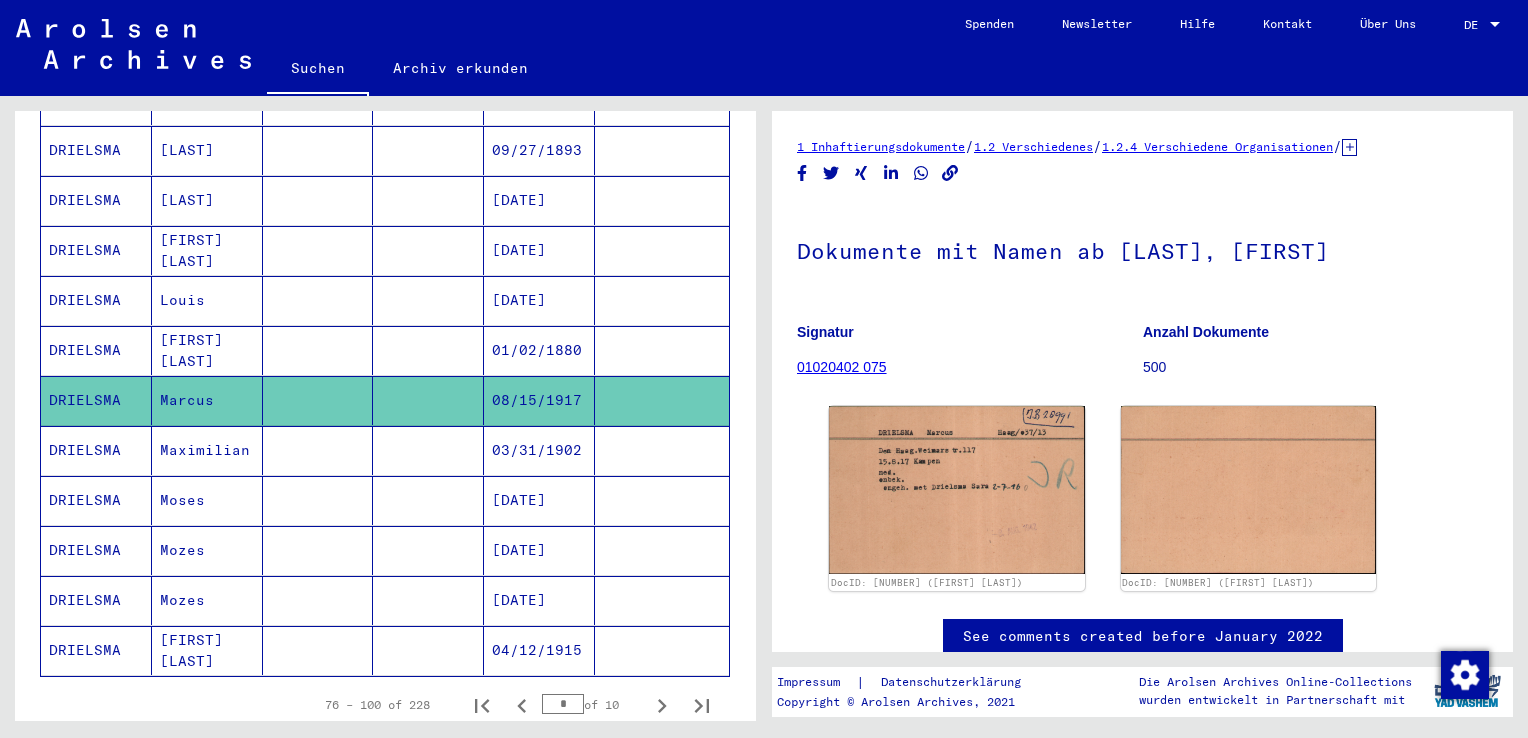 scroll, scrollTop: 0, scrollLeft: 0, axis: both 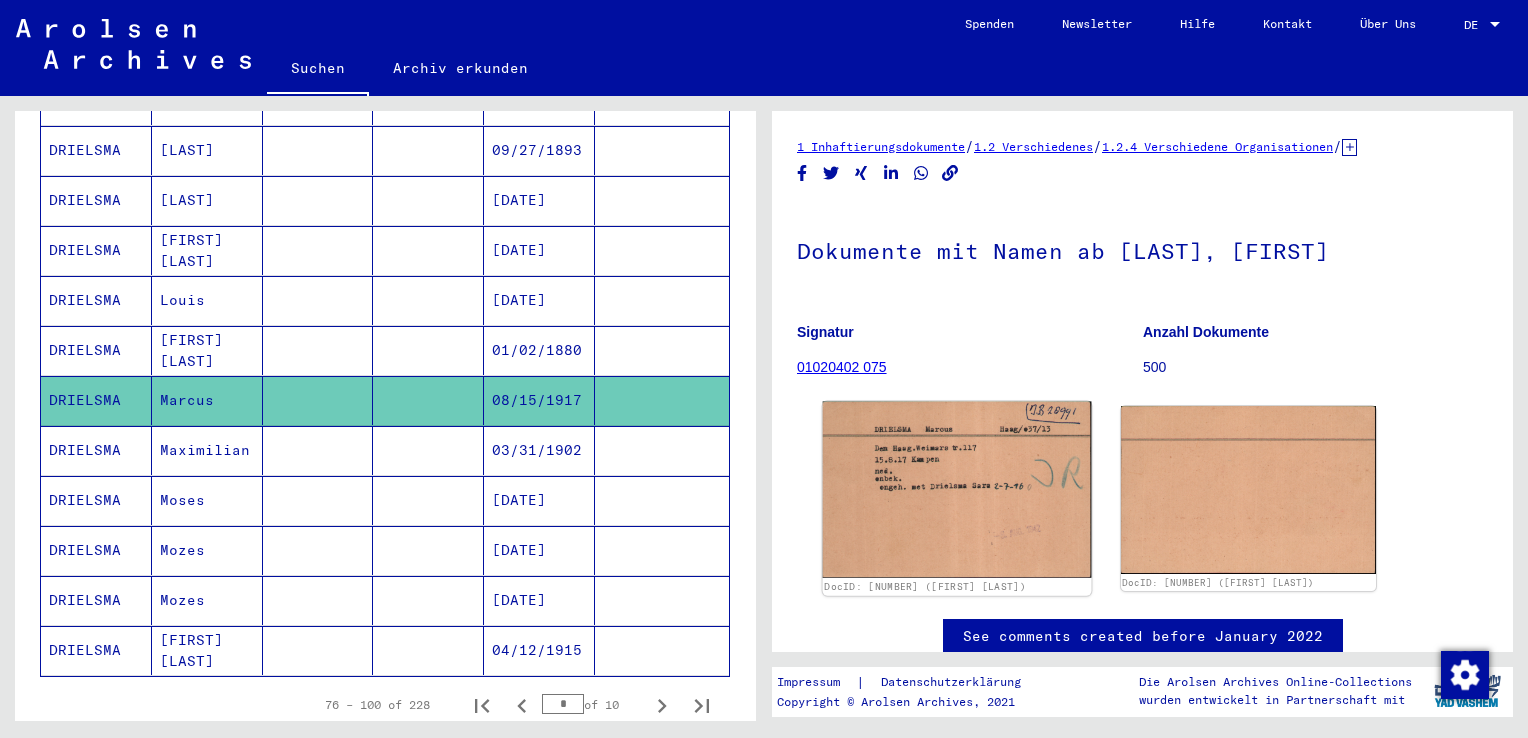 click 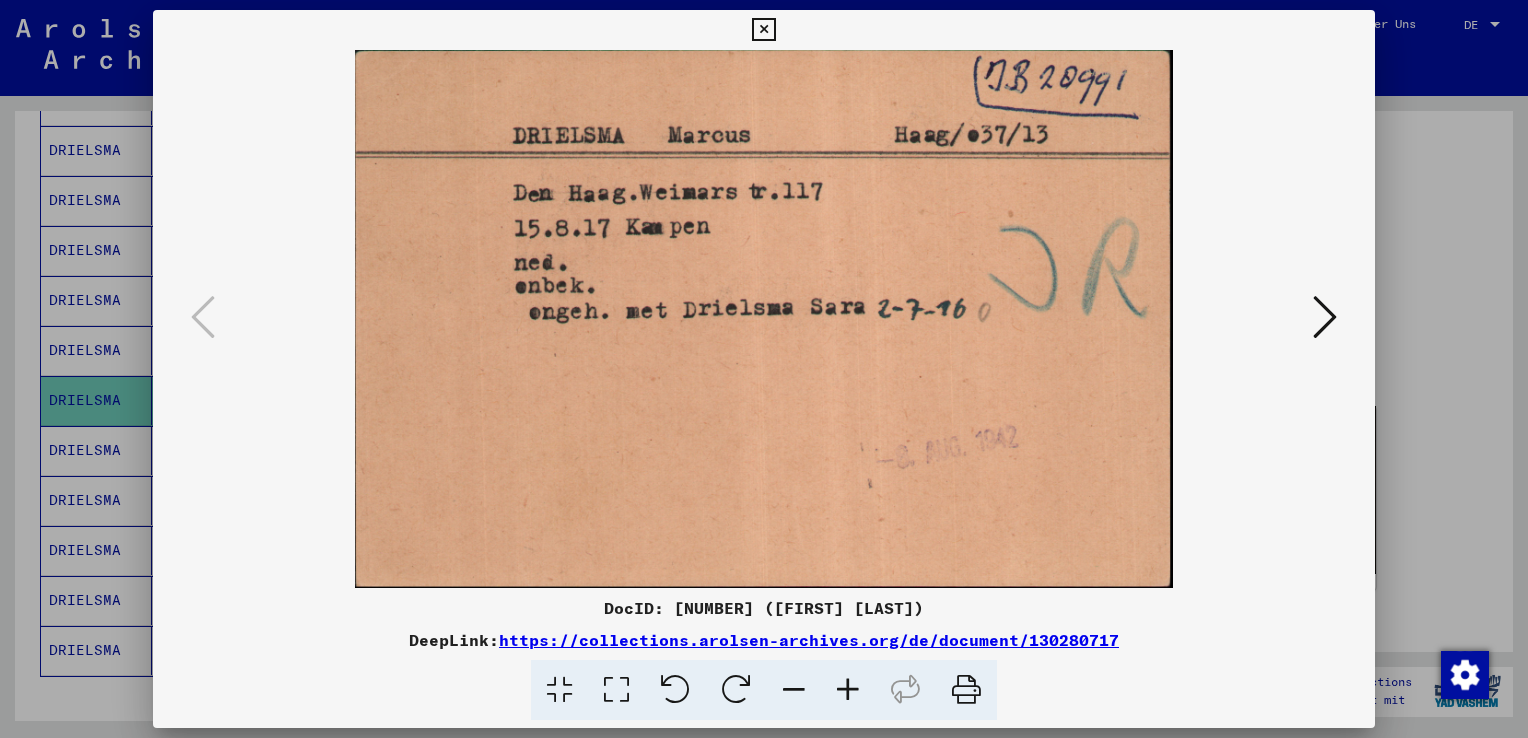 click at bounding box center [764, 319] 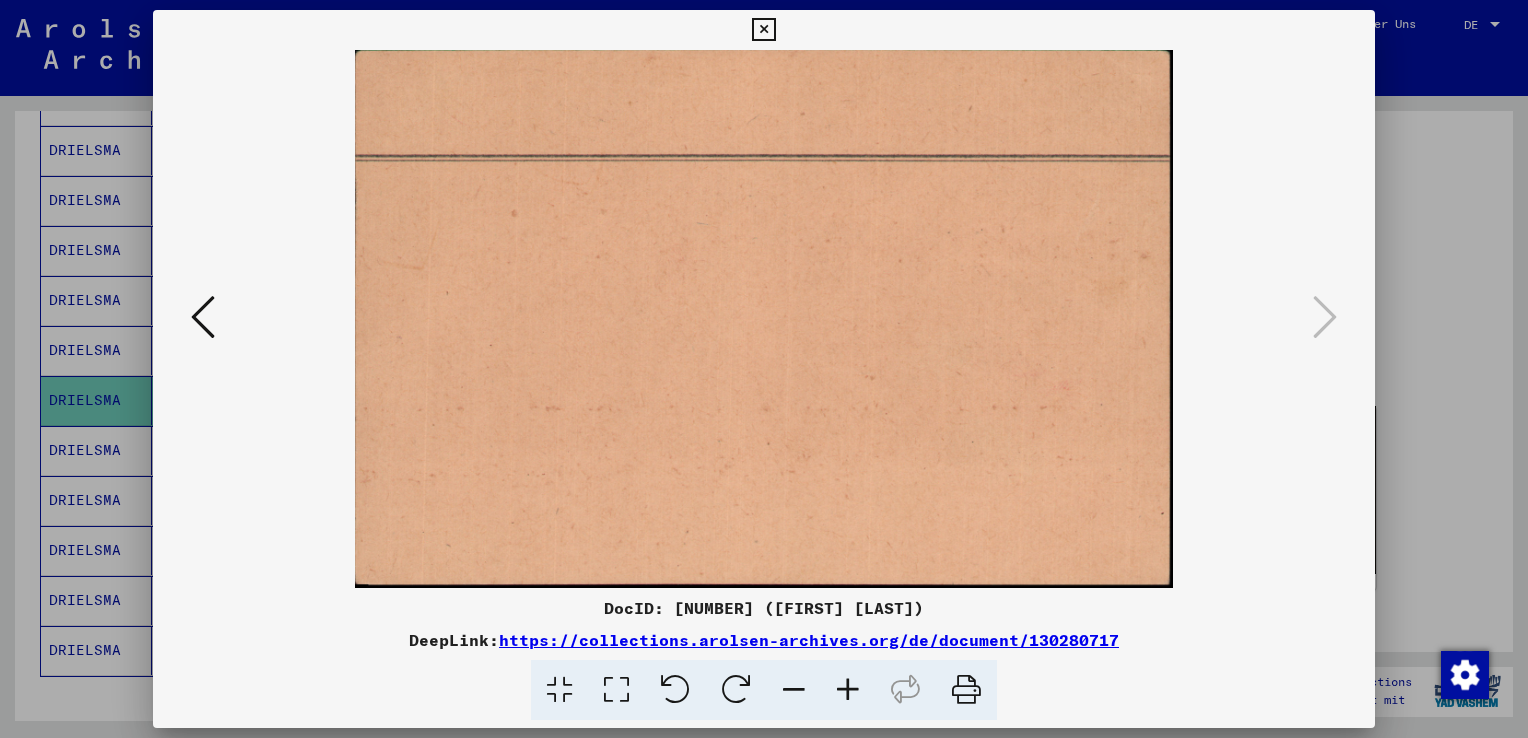 click at bounding box center (763, 30) 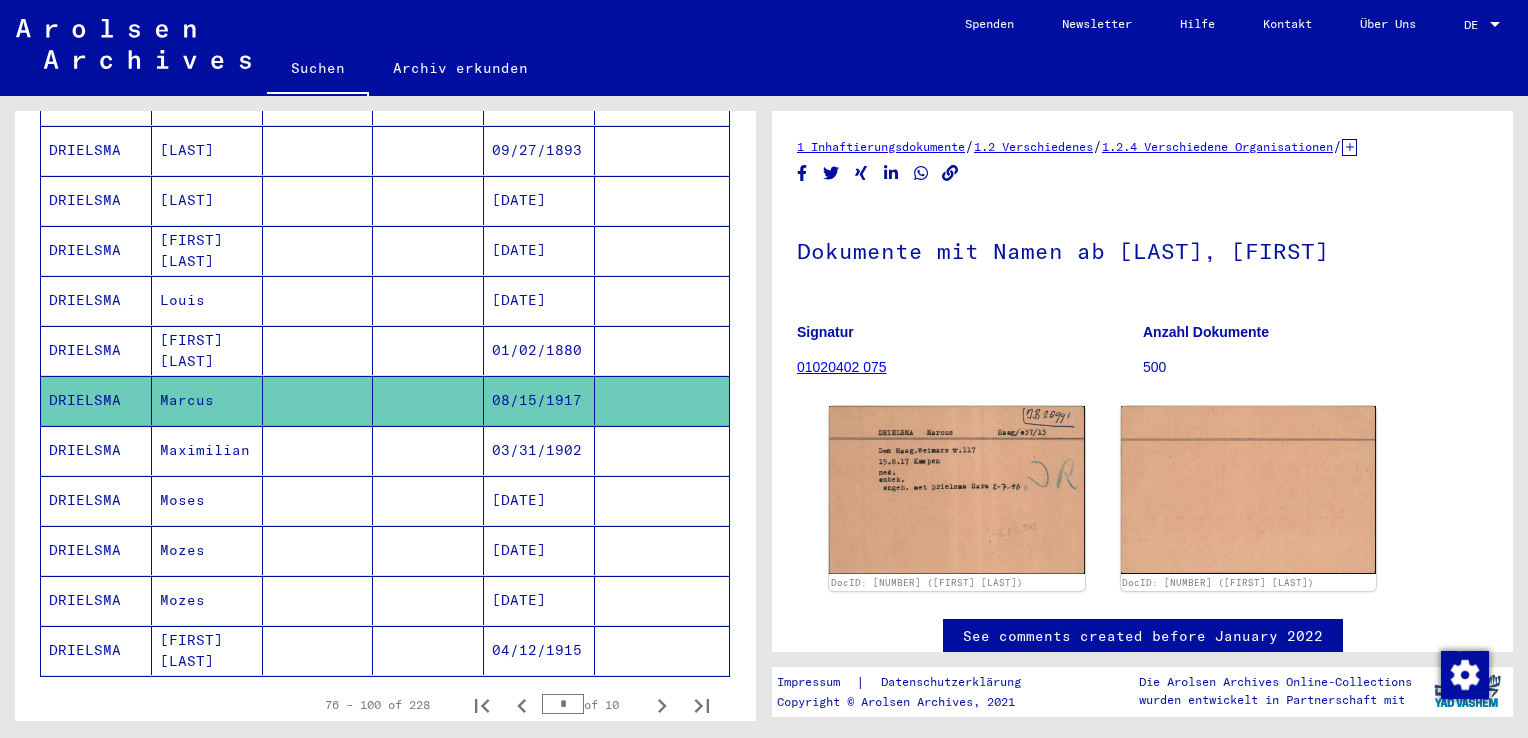 click on "Maximilian" at bounding box center (207, 500) 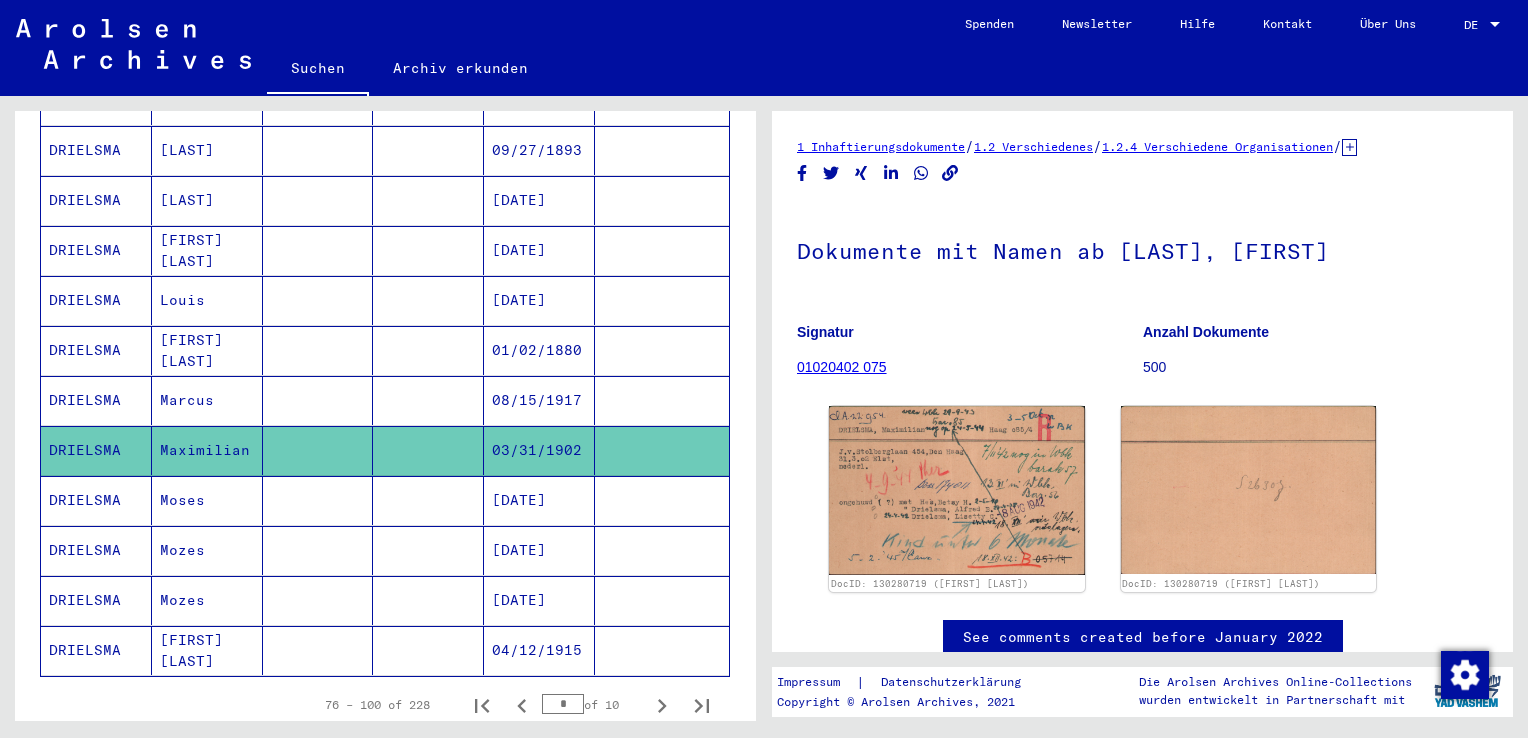 scroll, scrollTop: 0, scrollLeft: 0, axis: both 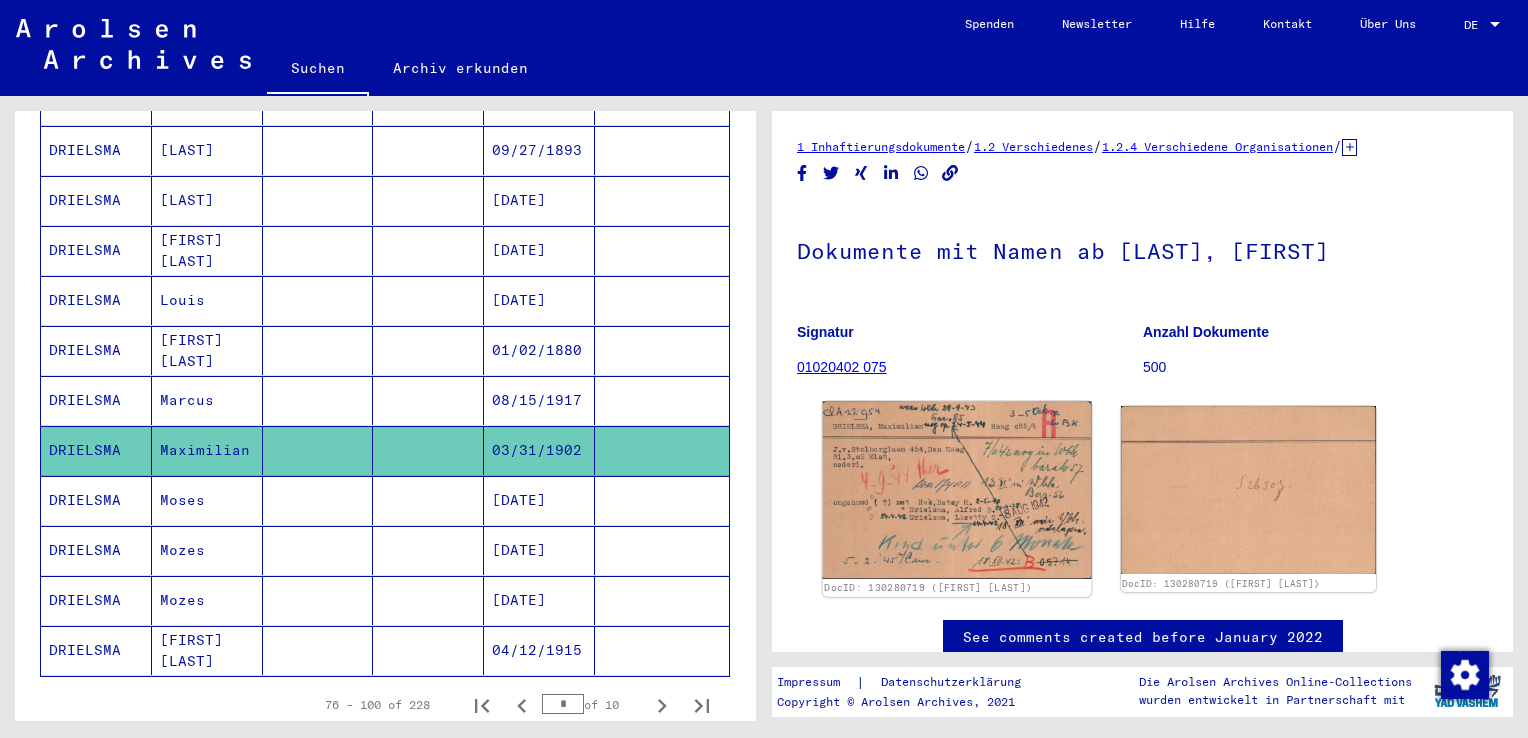 click 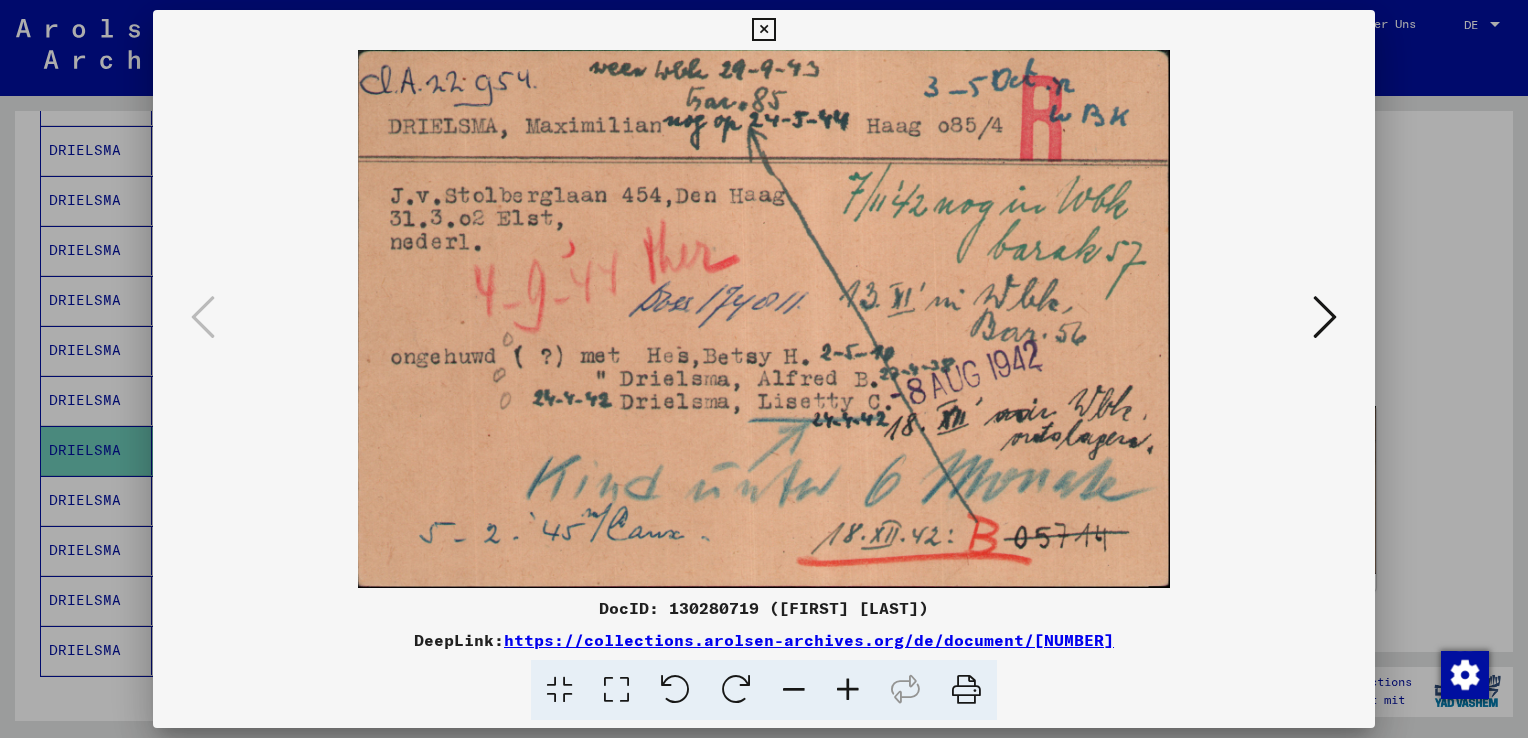 click at bounding box center [1325, 317] 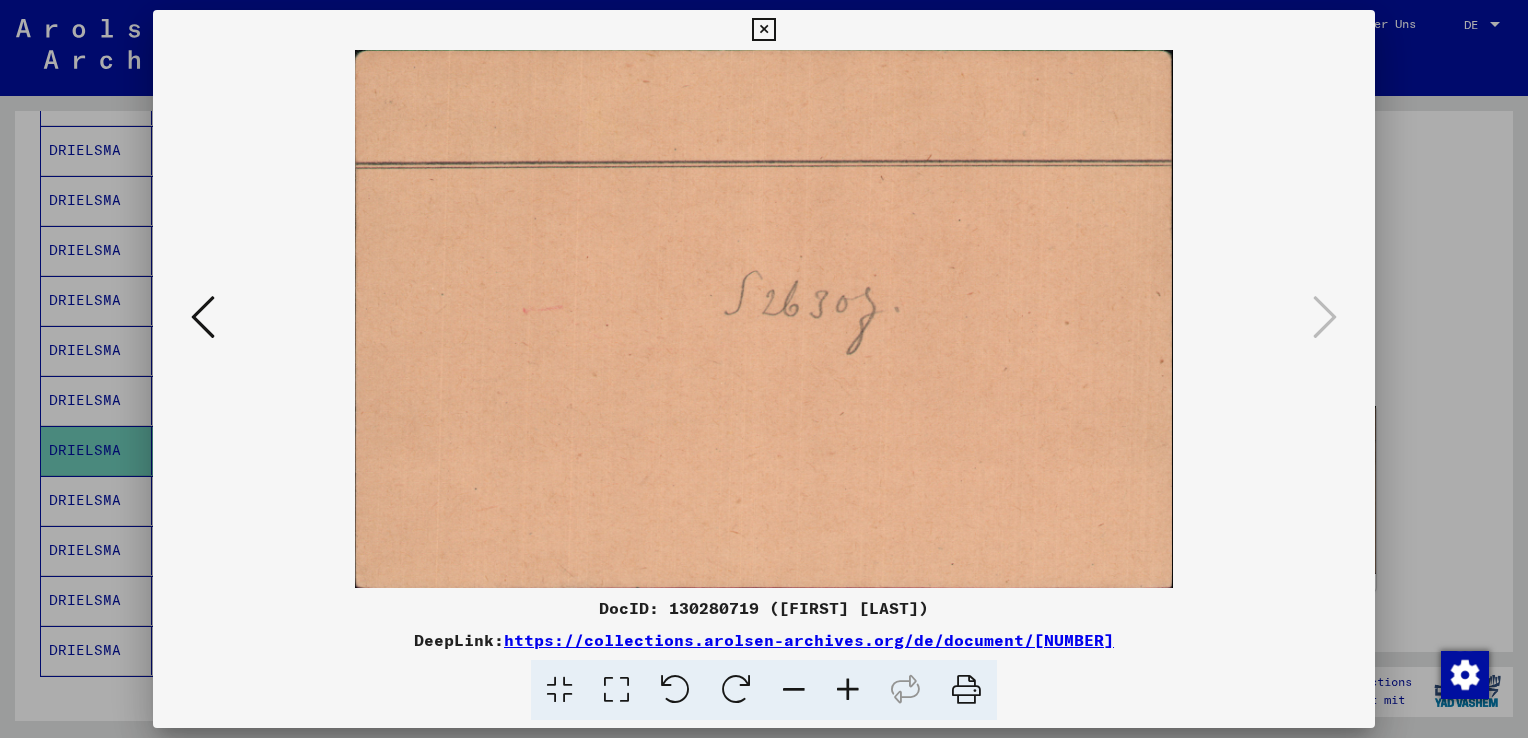 click at bounding box center (763, 30) 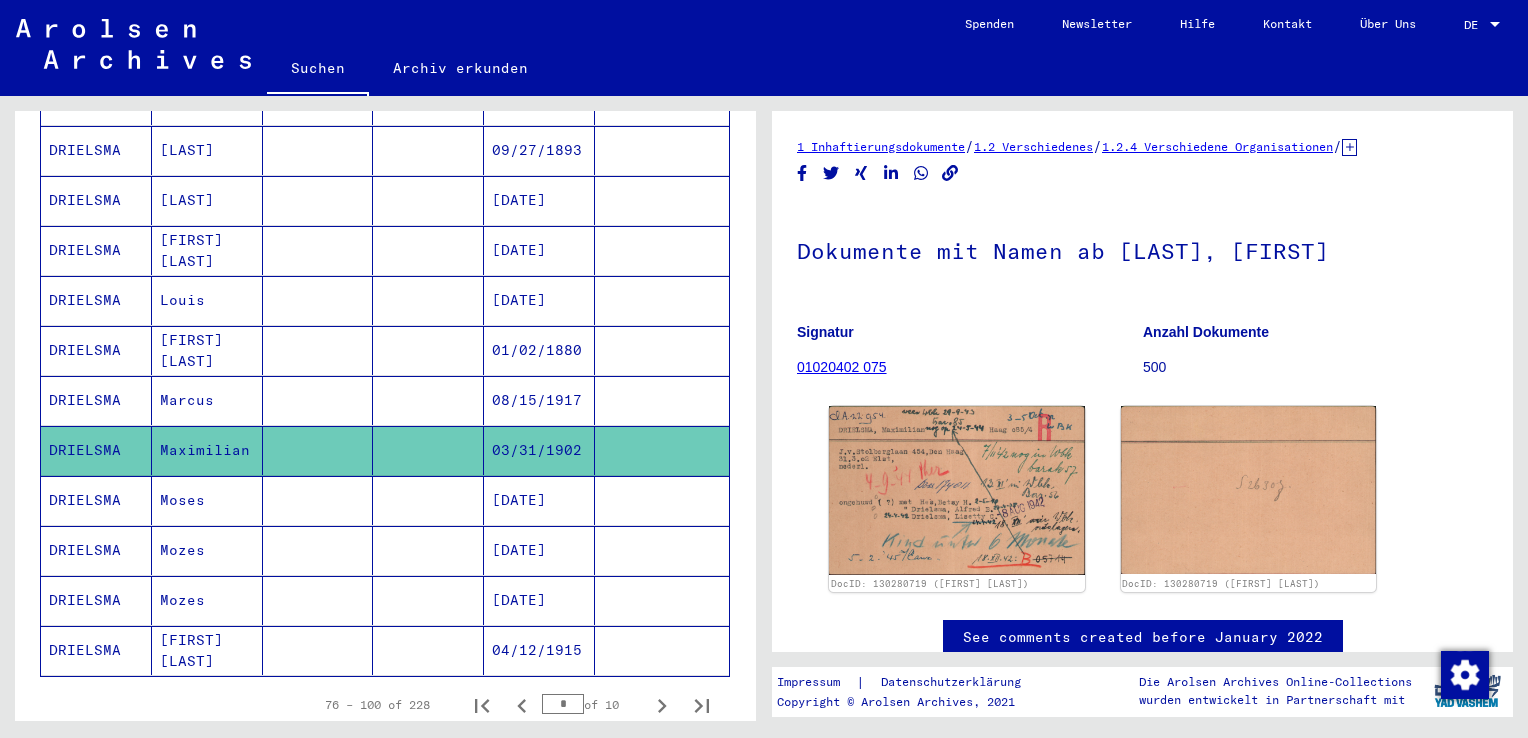 click on "Moses" at bounding box center [207, 550] 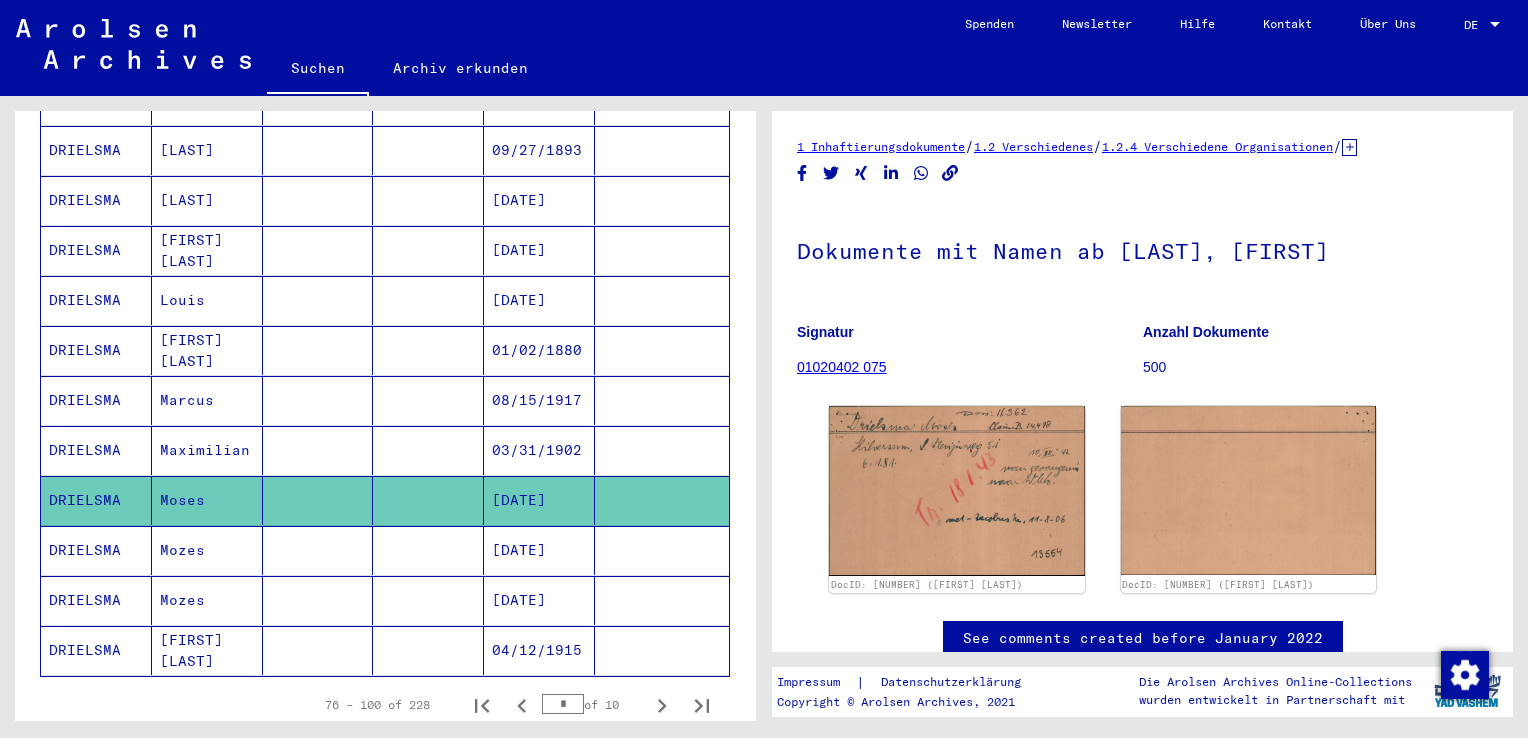 scroll, scrollTop: 0, scrollLeft: 0, axis: both 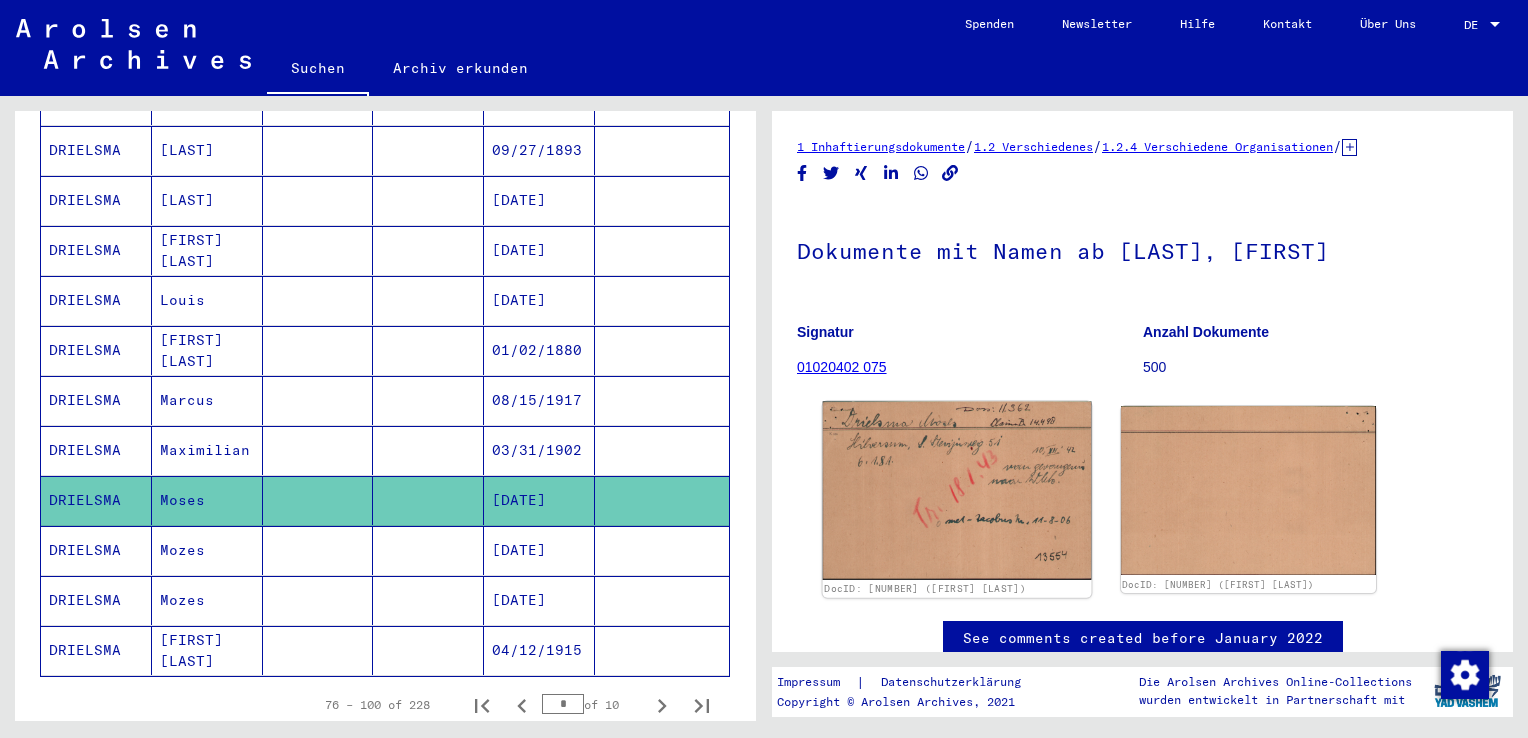 click 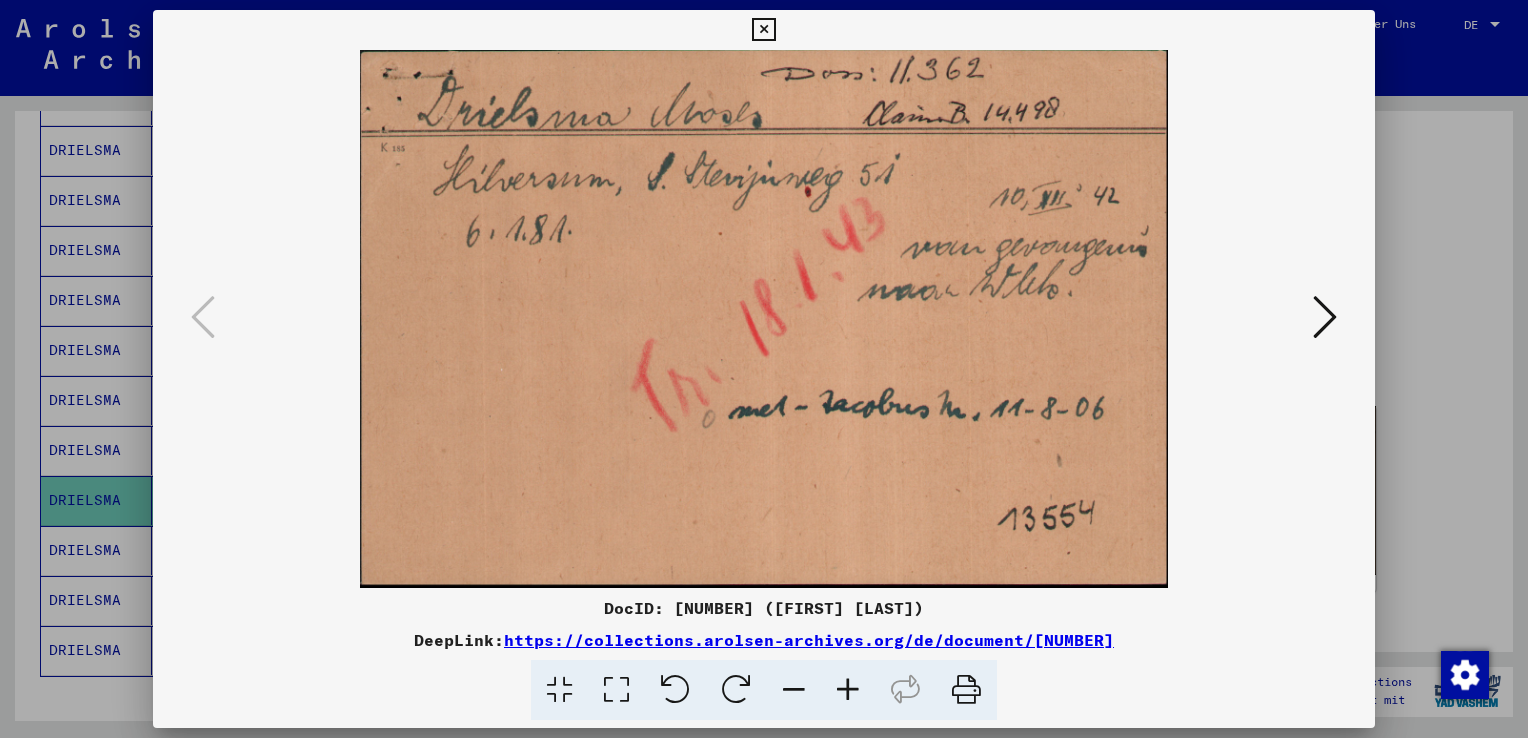 click at bounding box center (763, 30) 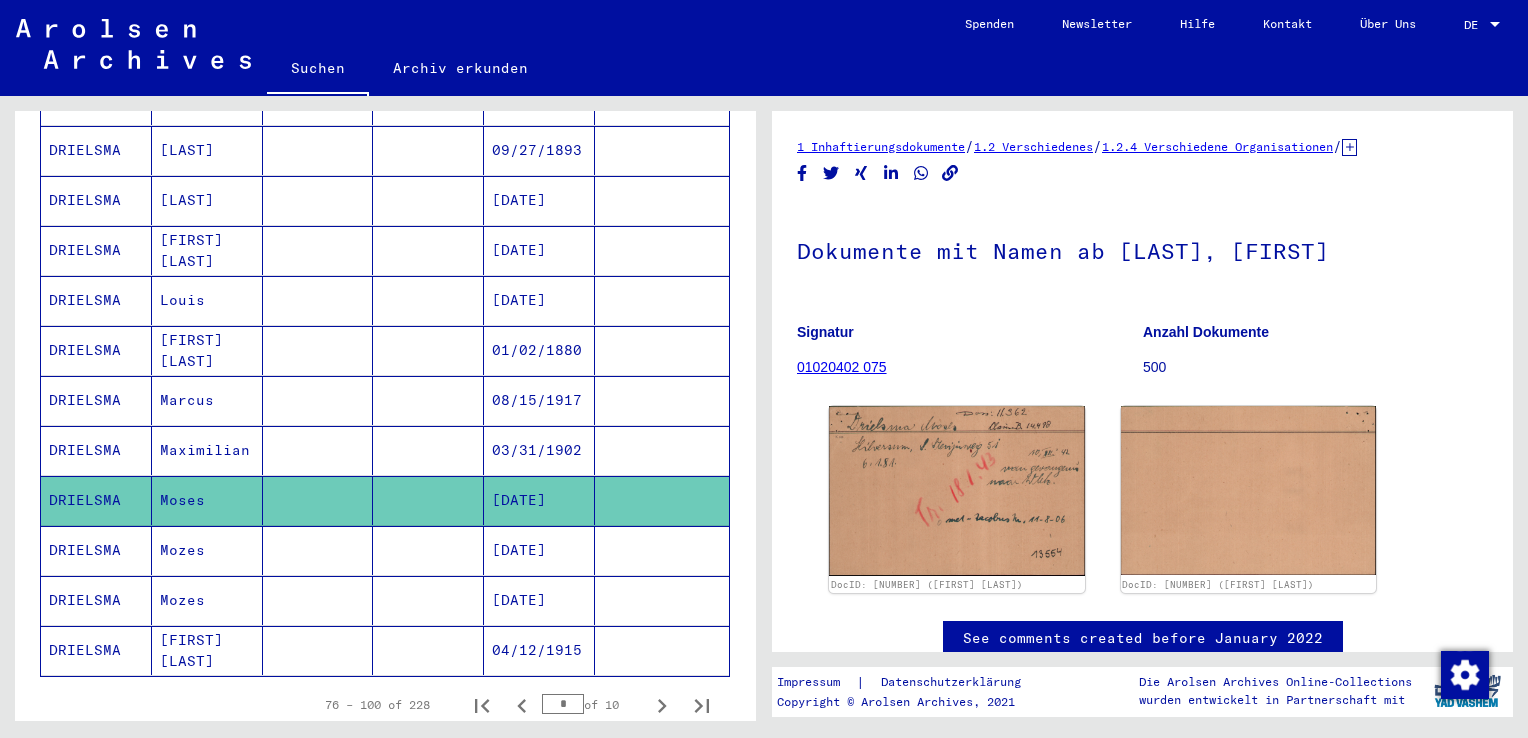 click on "Mozes" at bounding box center (207, 600) 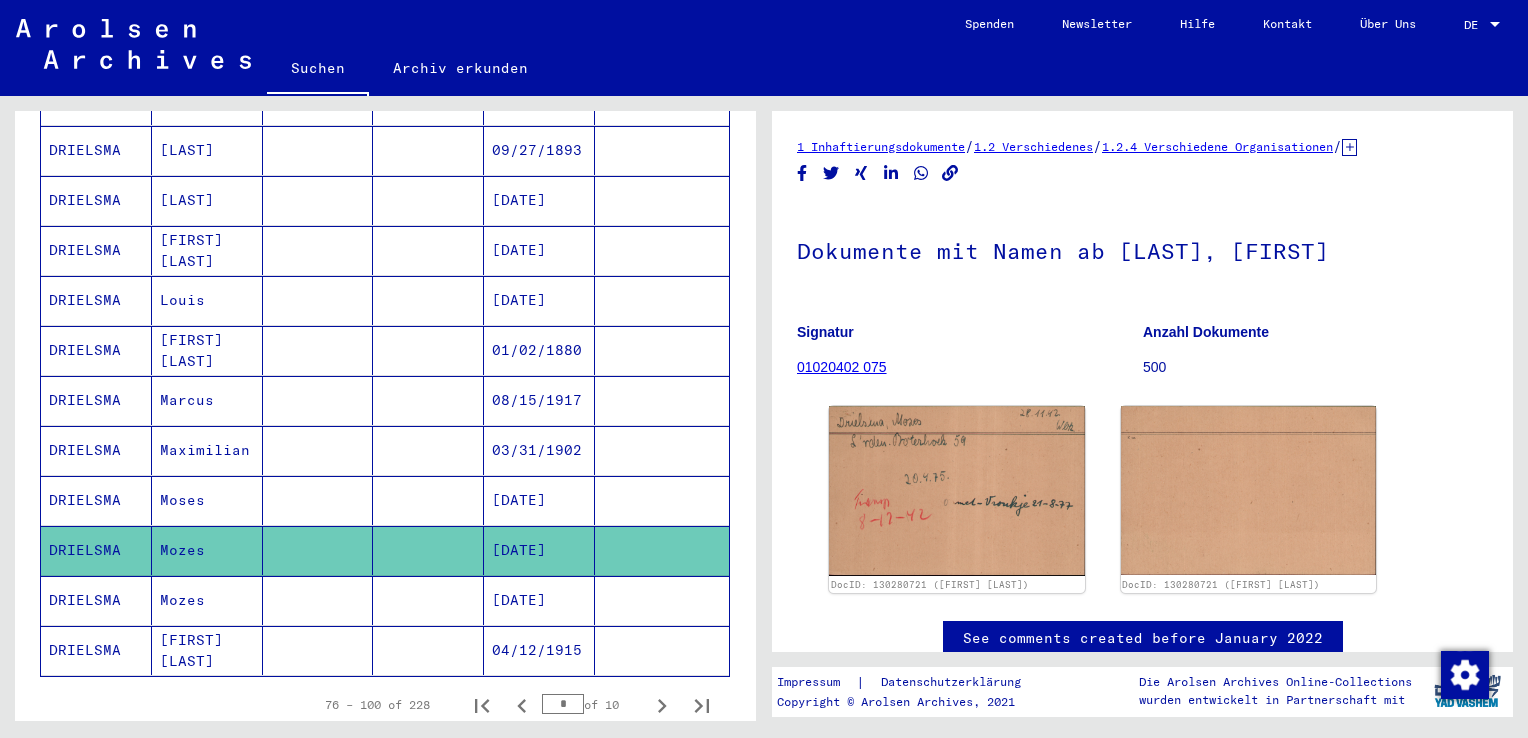 scroll, scrollTop: 0, scrollLeft: 0, axis: both 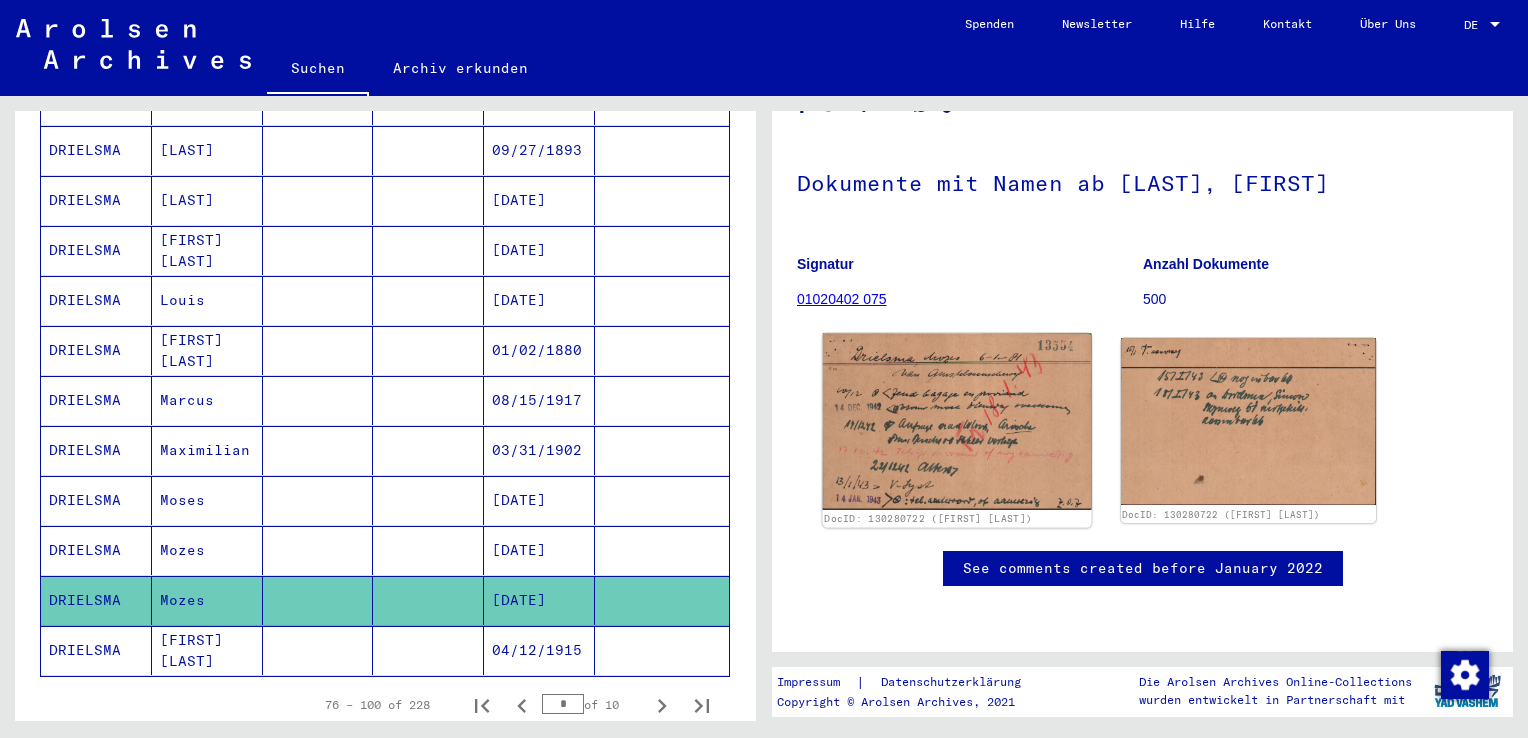 click 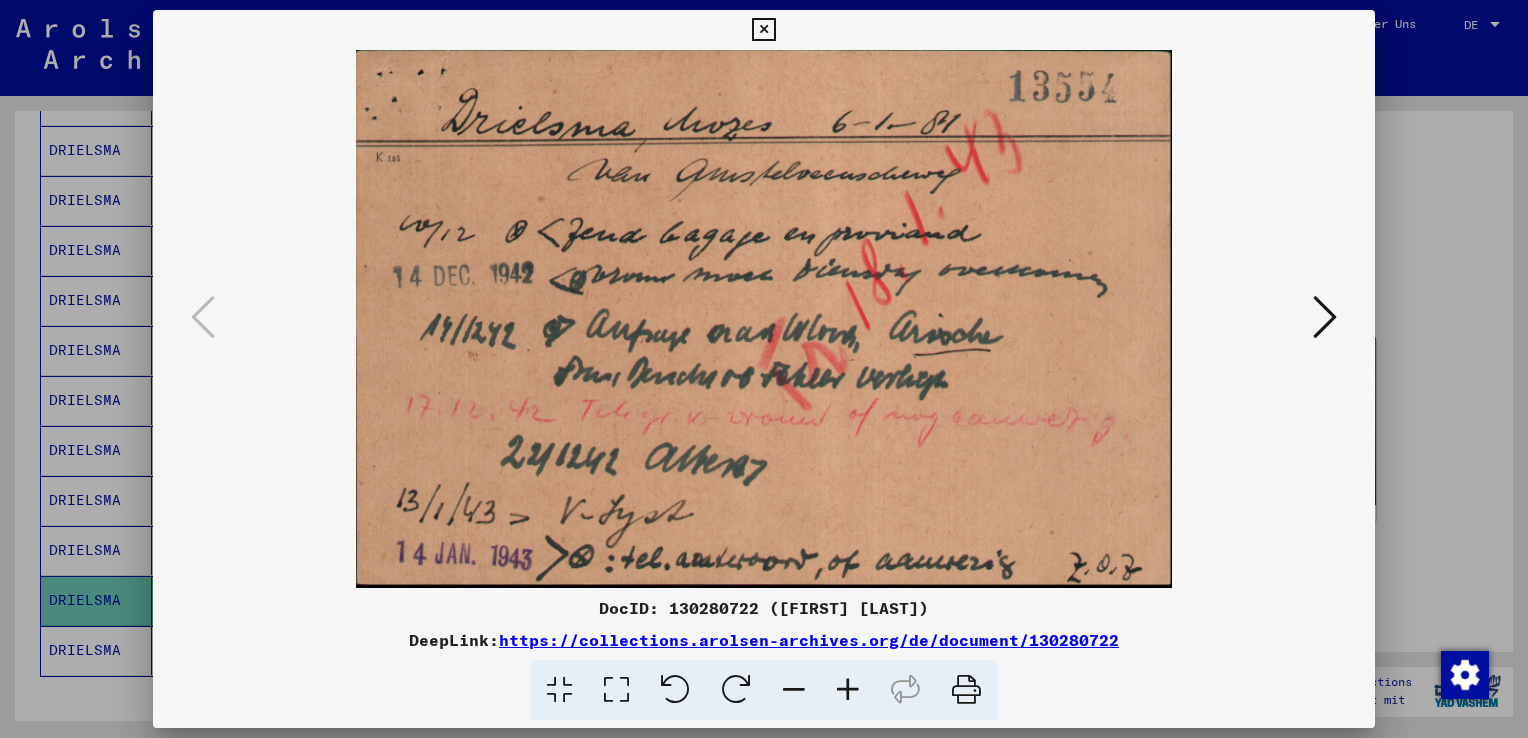 click at bounding box center [1325, 317] 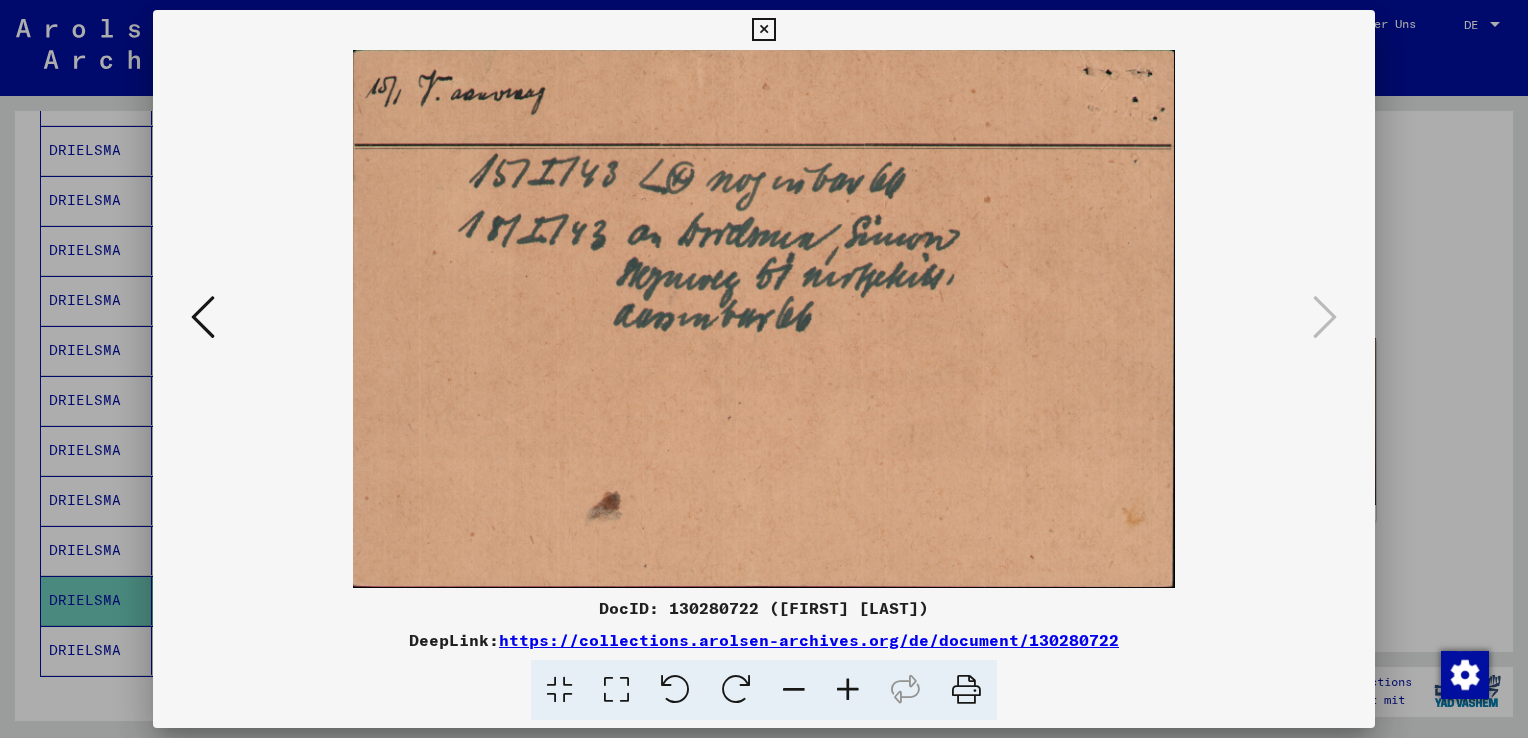 click at bounding box center [763, 30] 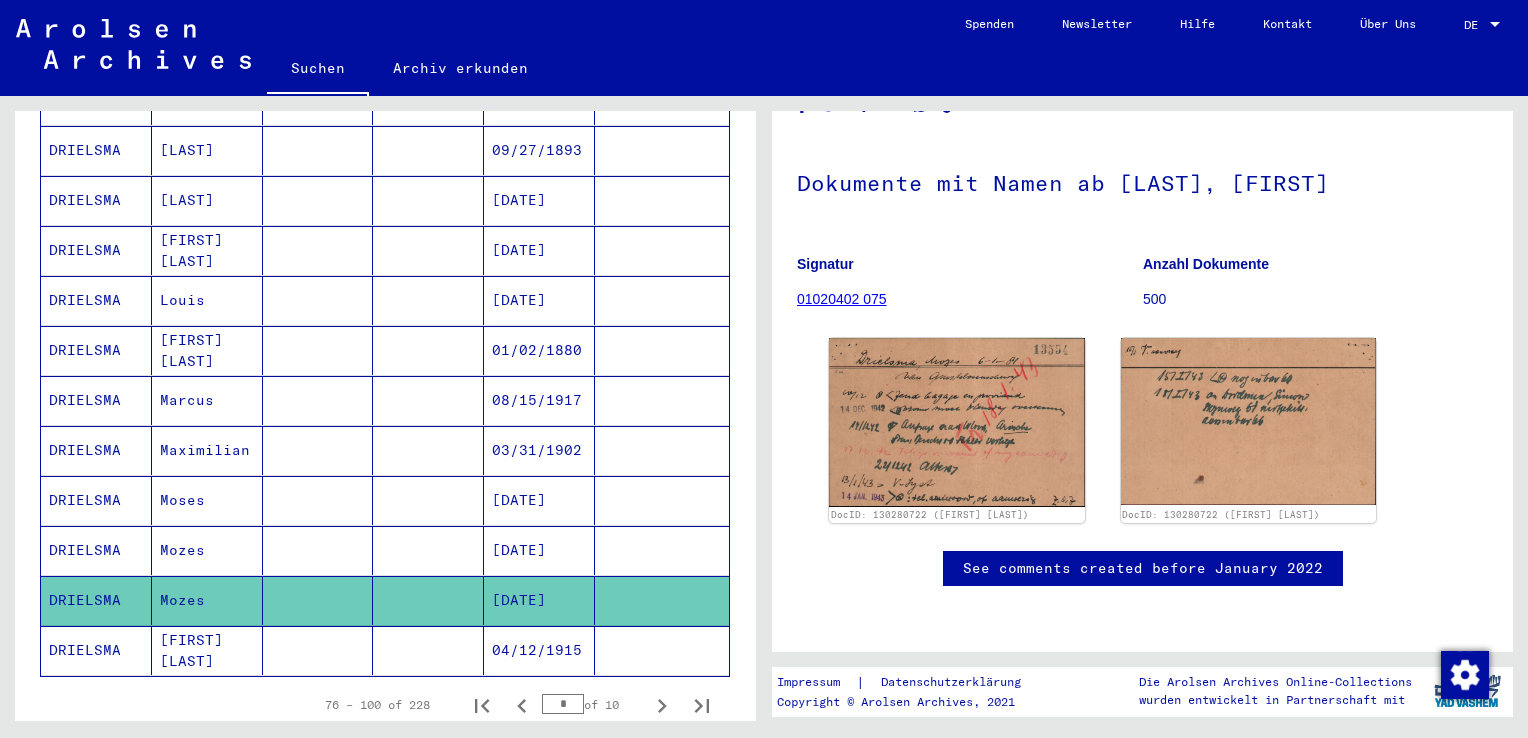click on "[FIRST] [LAST]" 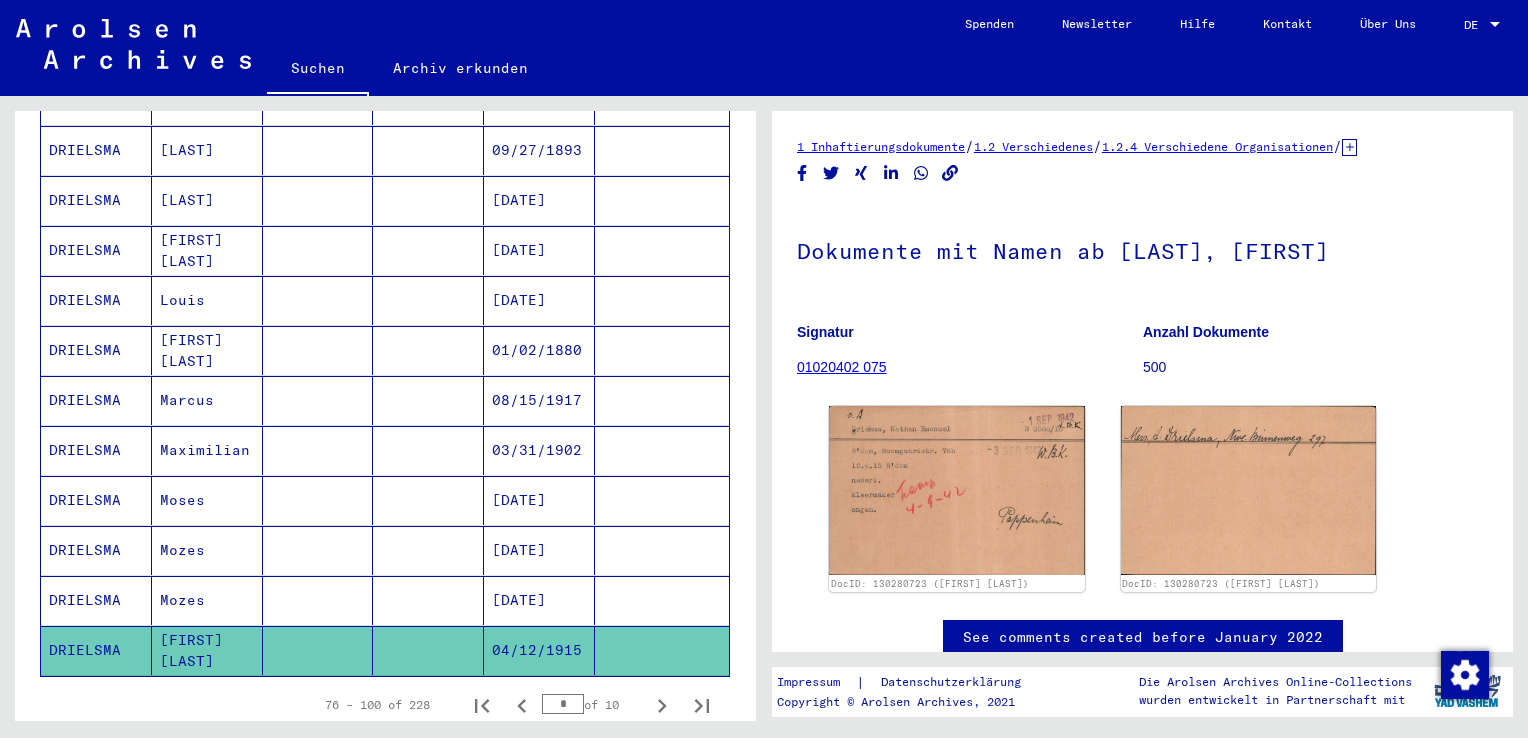 scroll, scrollTop: 0, scrollLeft: 0, axis: both 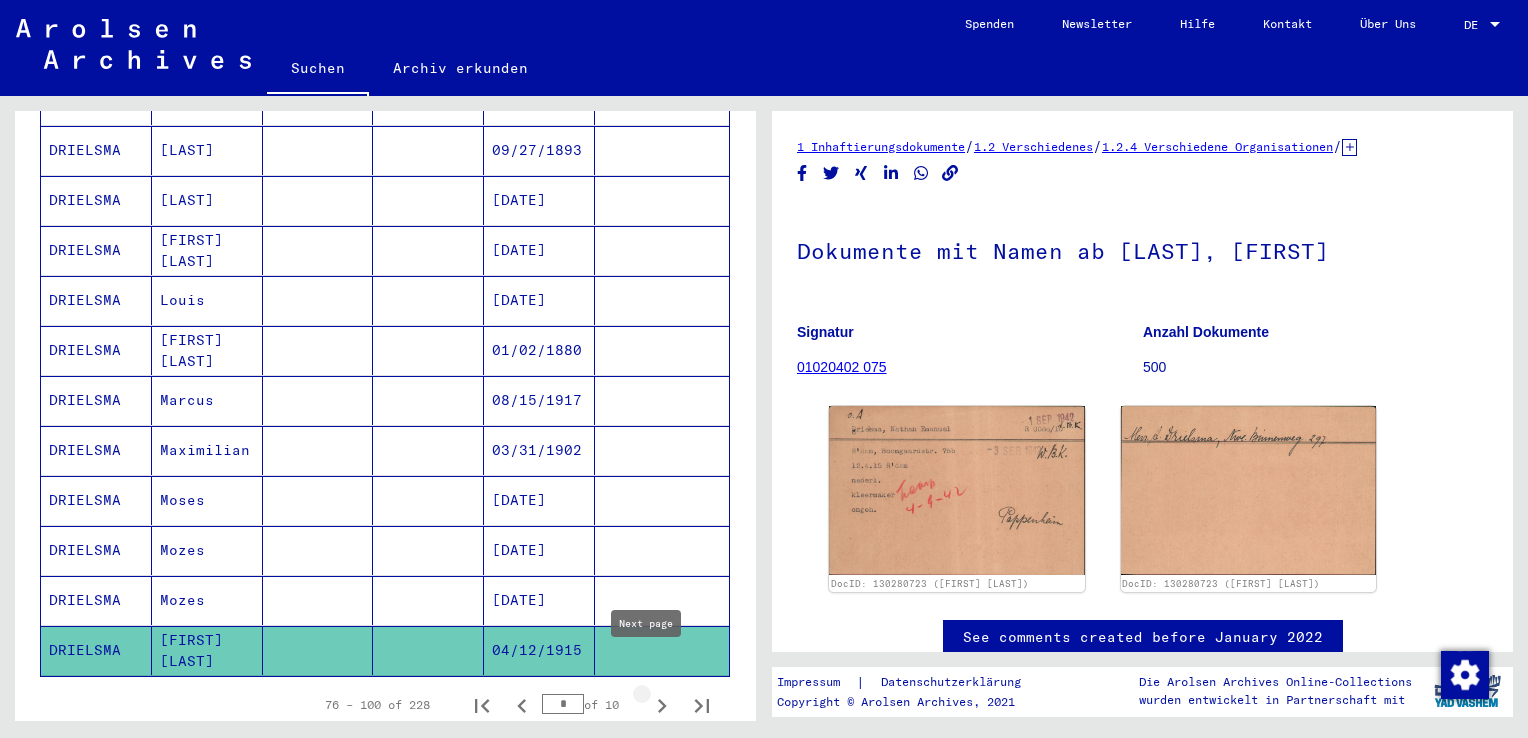 click 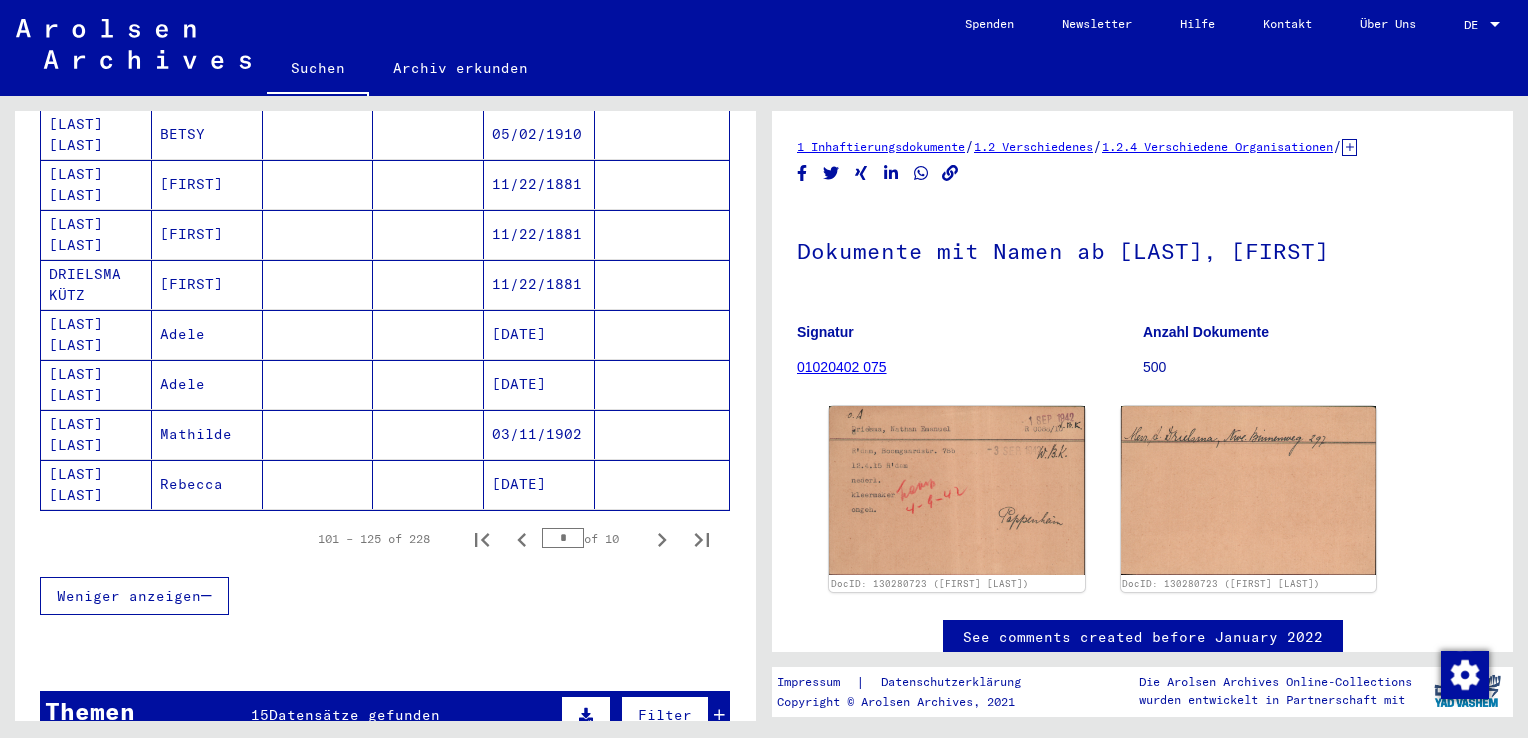 scroll, scrollTop: 1200, scrollLeft: 0, axis: vertical 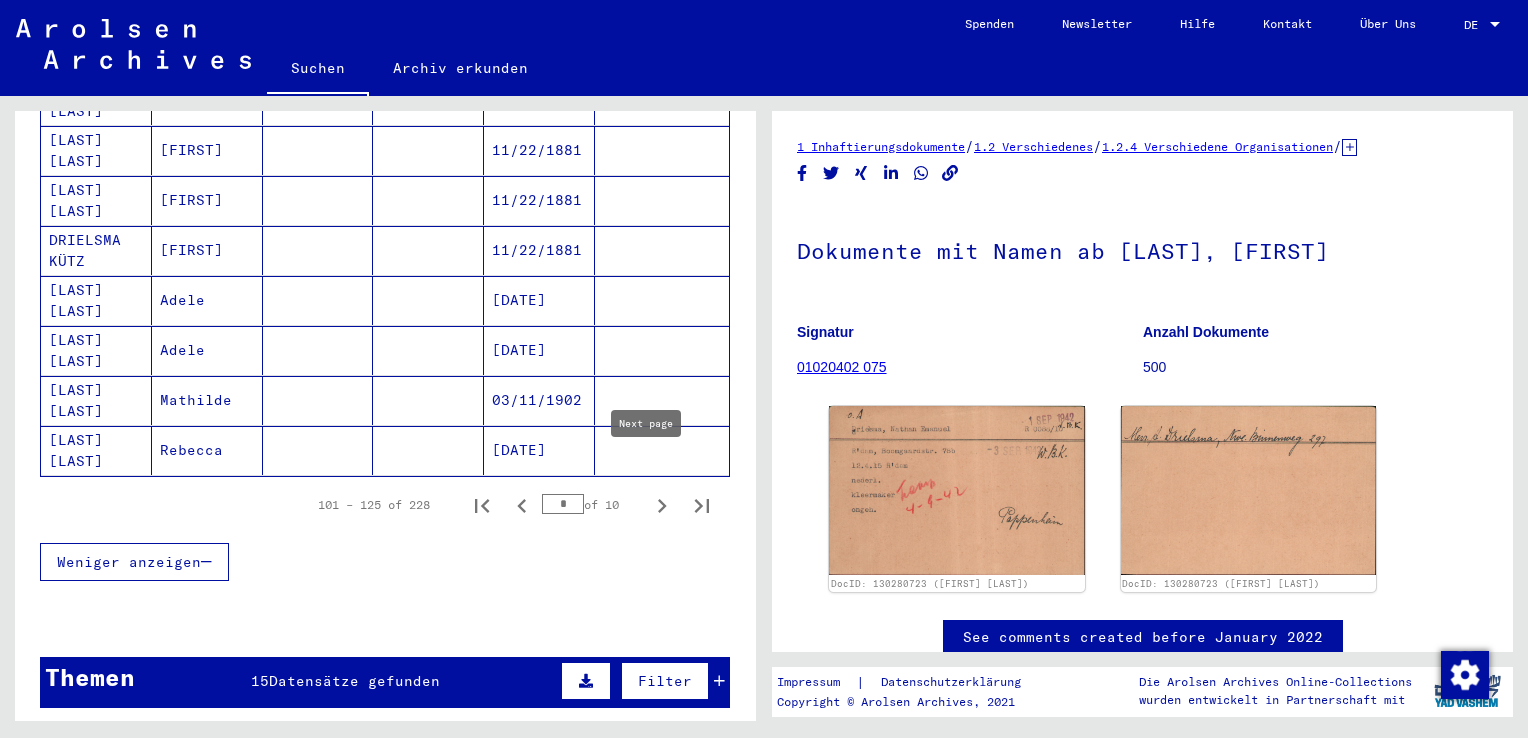 click 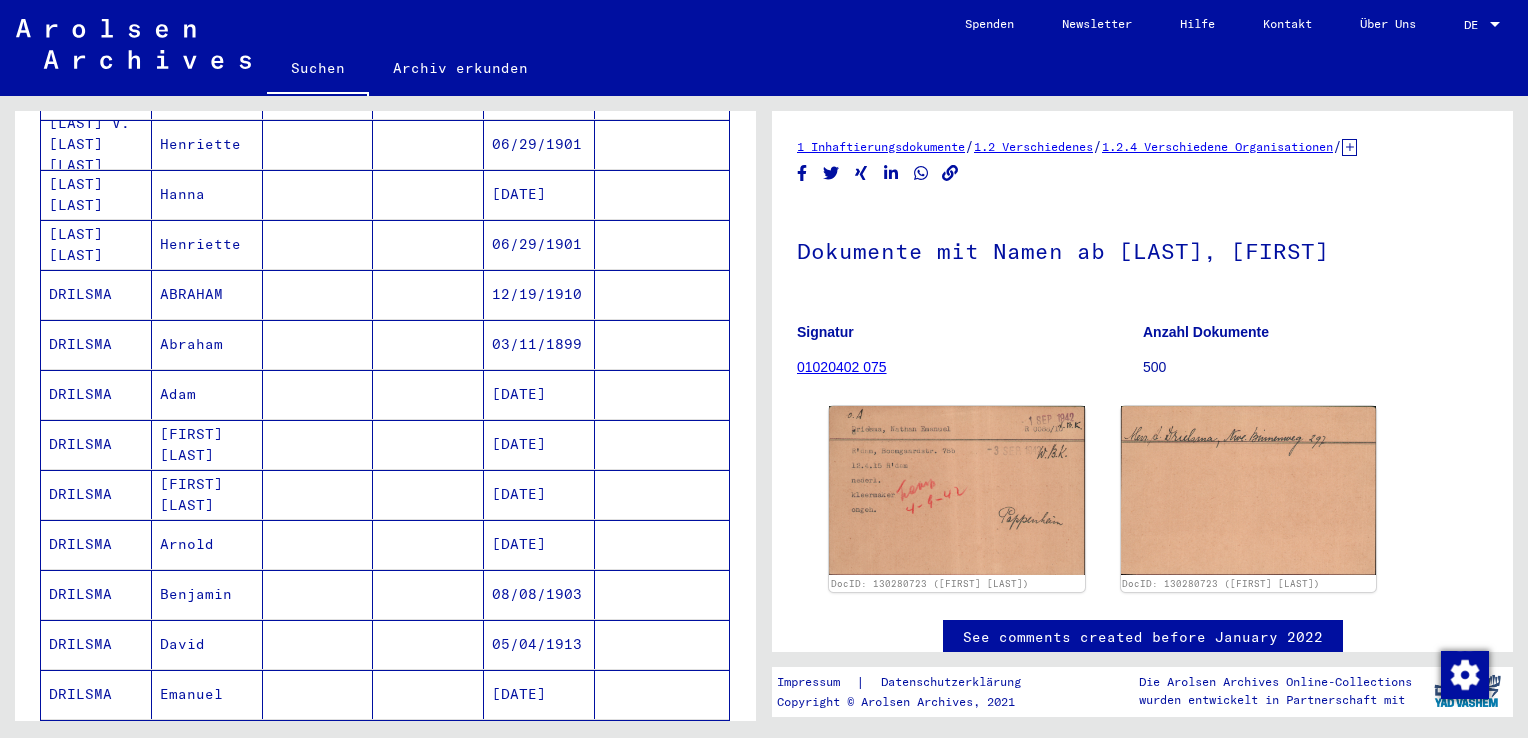 scroll, scrollTop: 500, scrollLeft: 0, axis: vertical 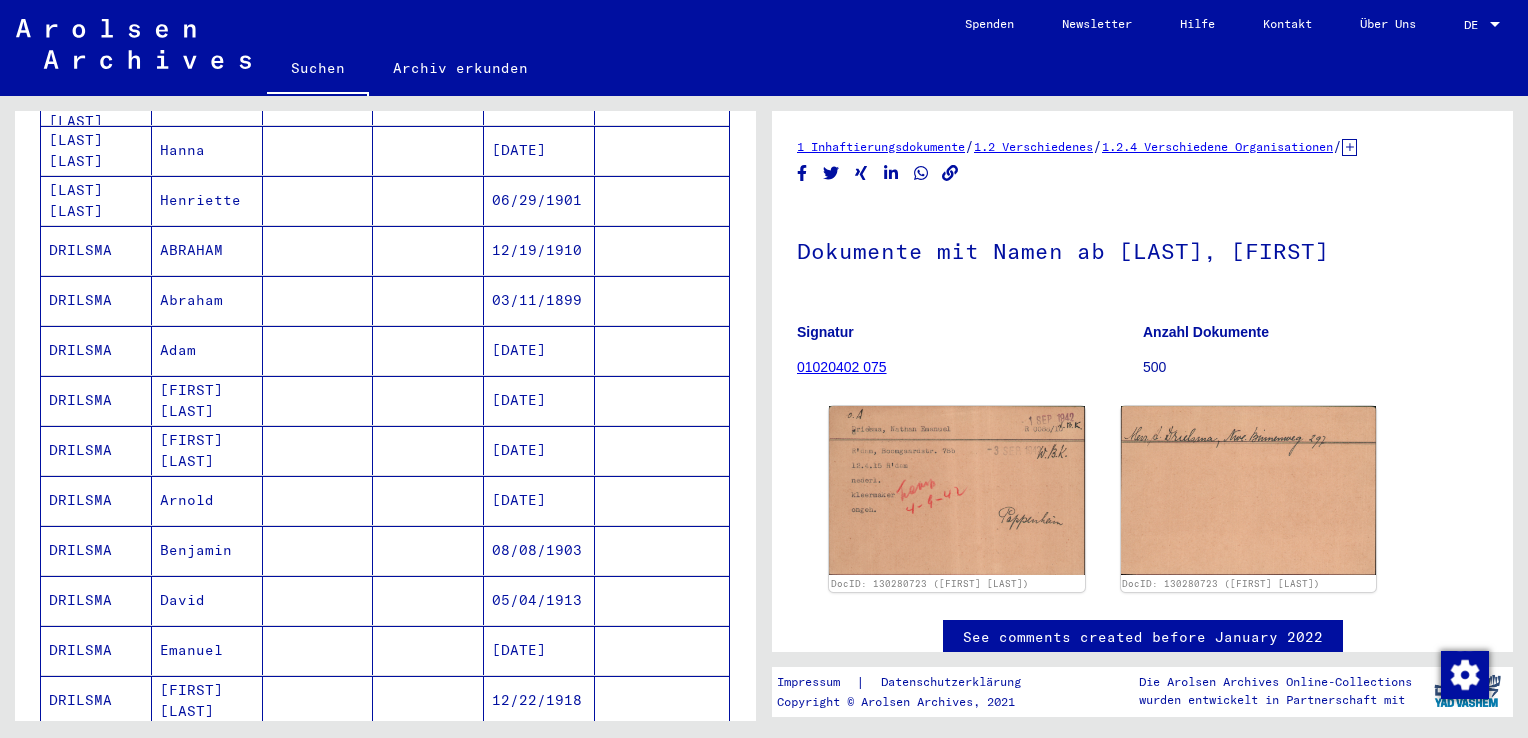 click on "ABRAHAM" at bounding box center (207, 300) 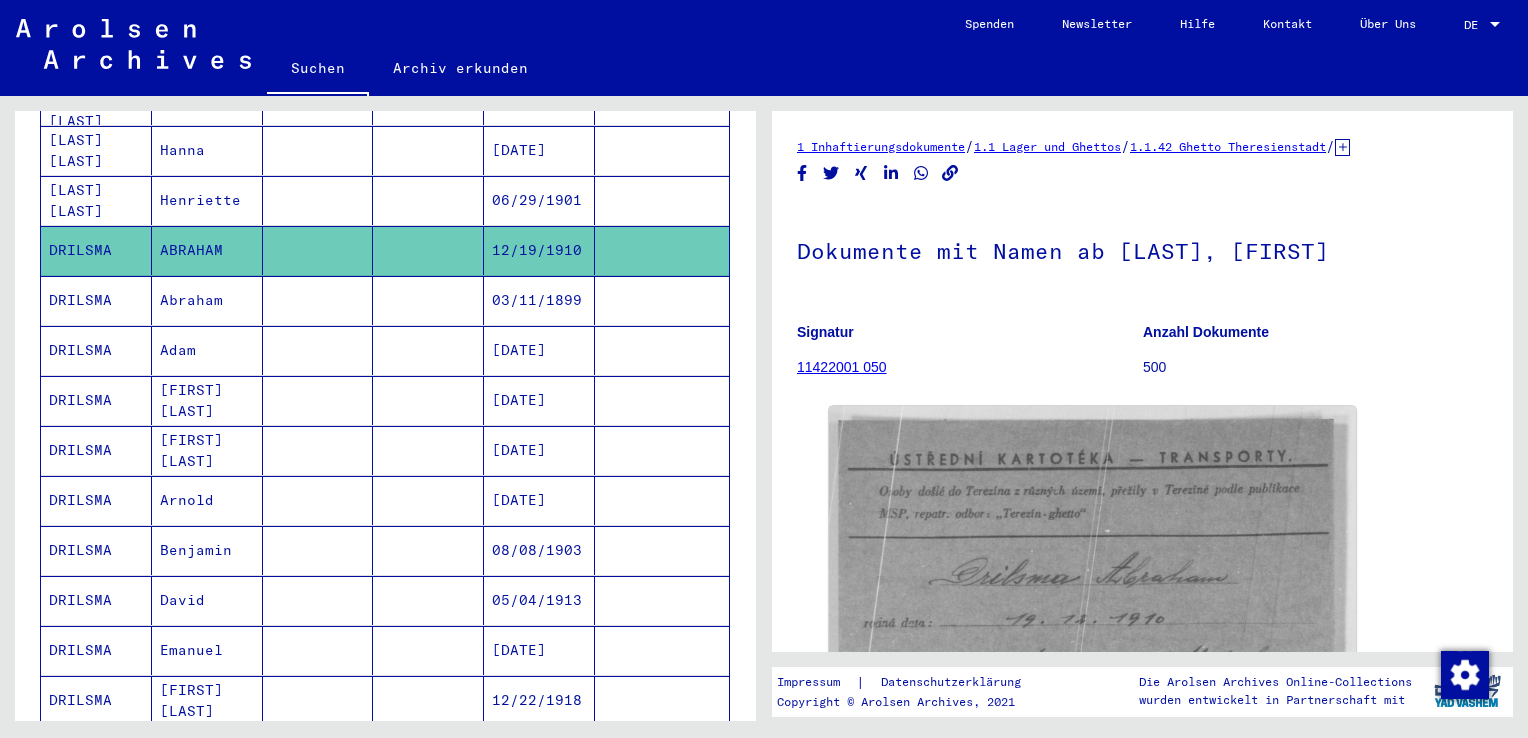 click on "Abraham" at bounding box center [207, 350] 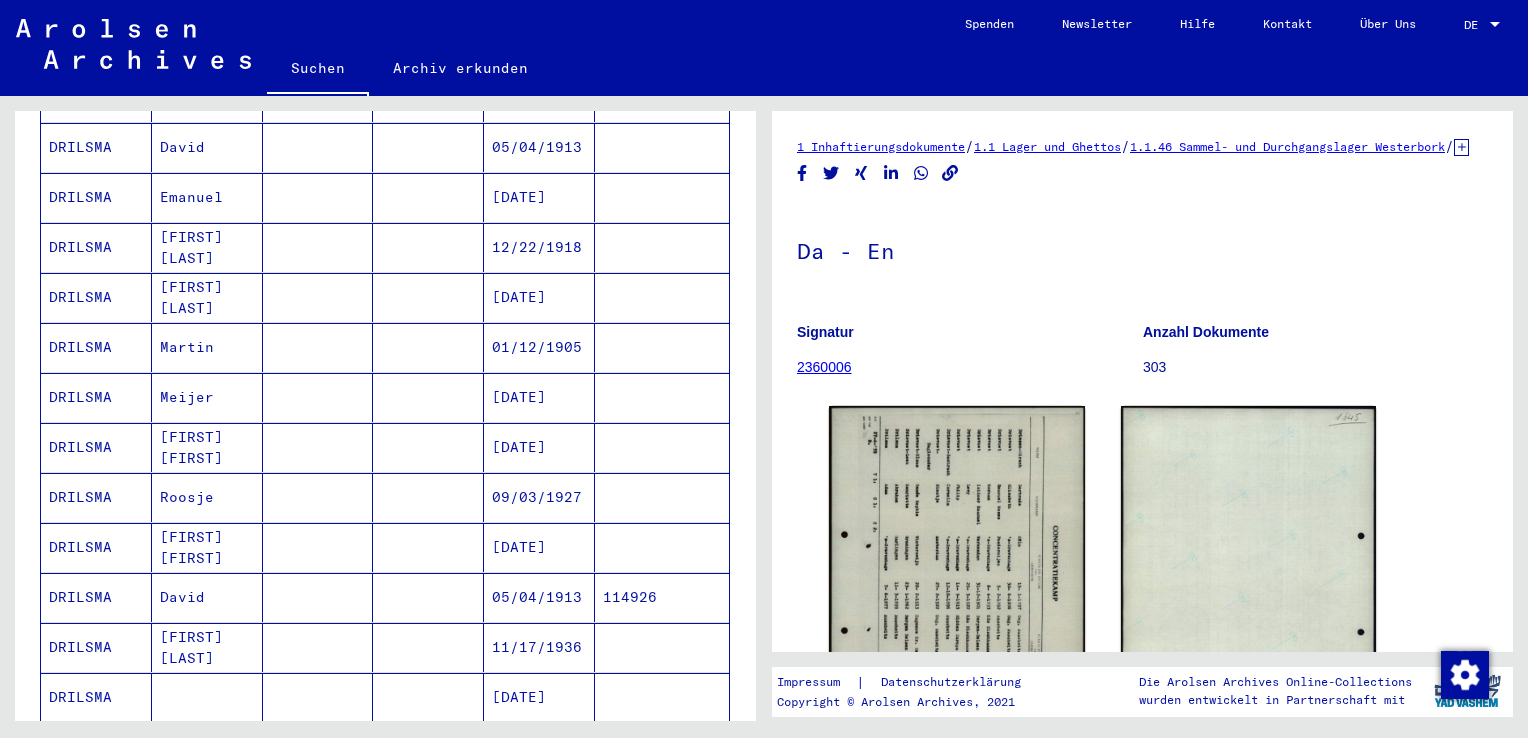 scroll, scrollTop: 1100, scrollLeft: 0, axis: vertical 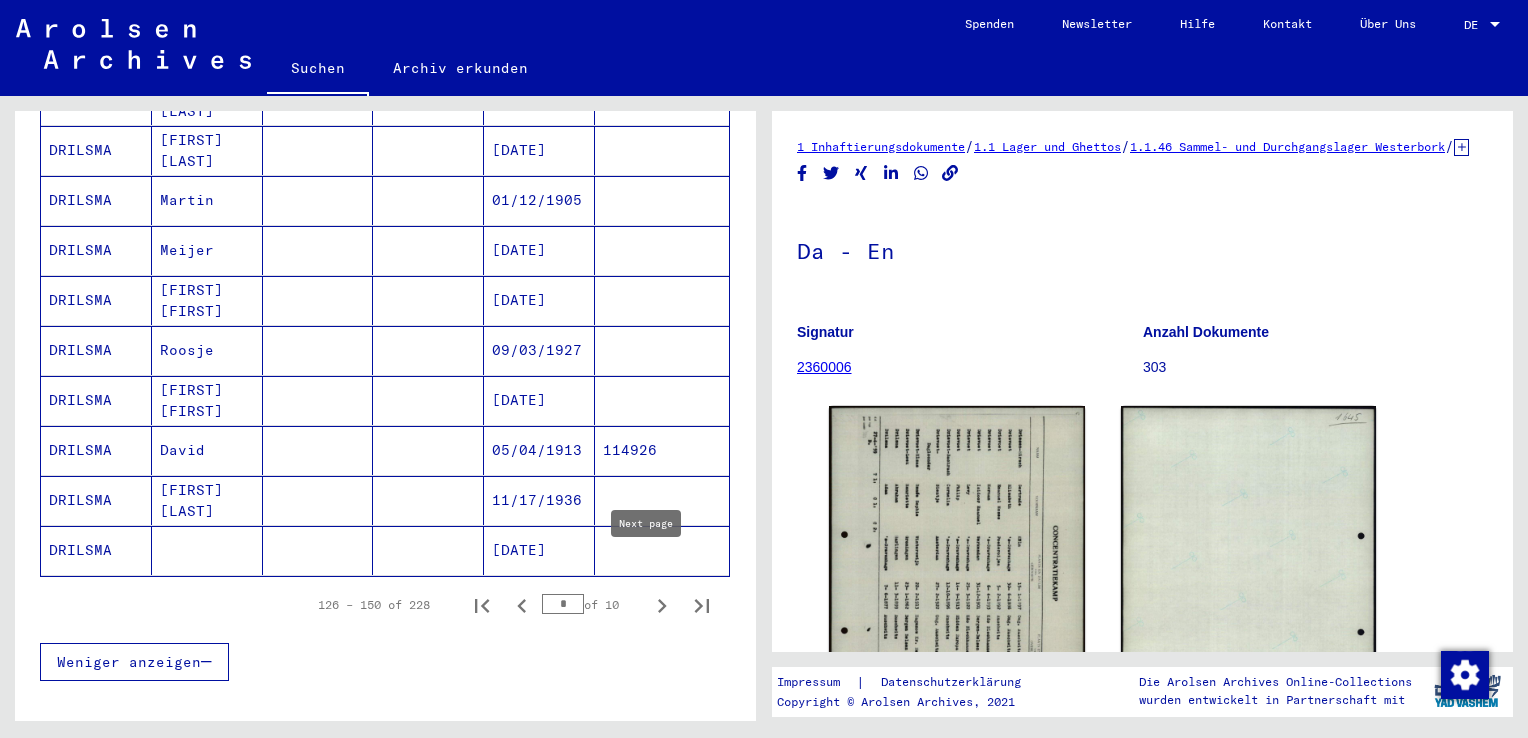 click 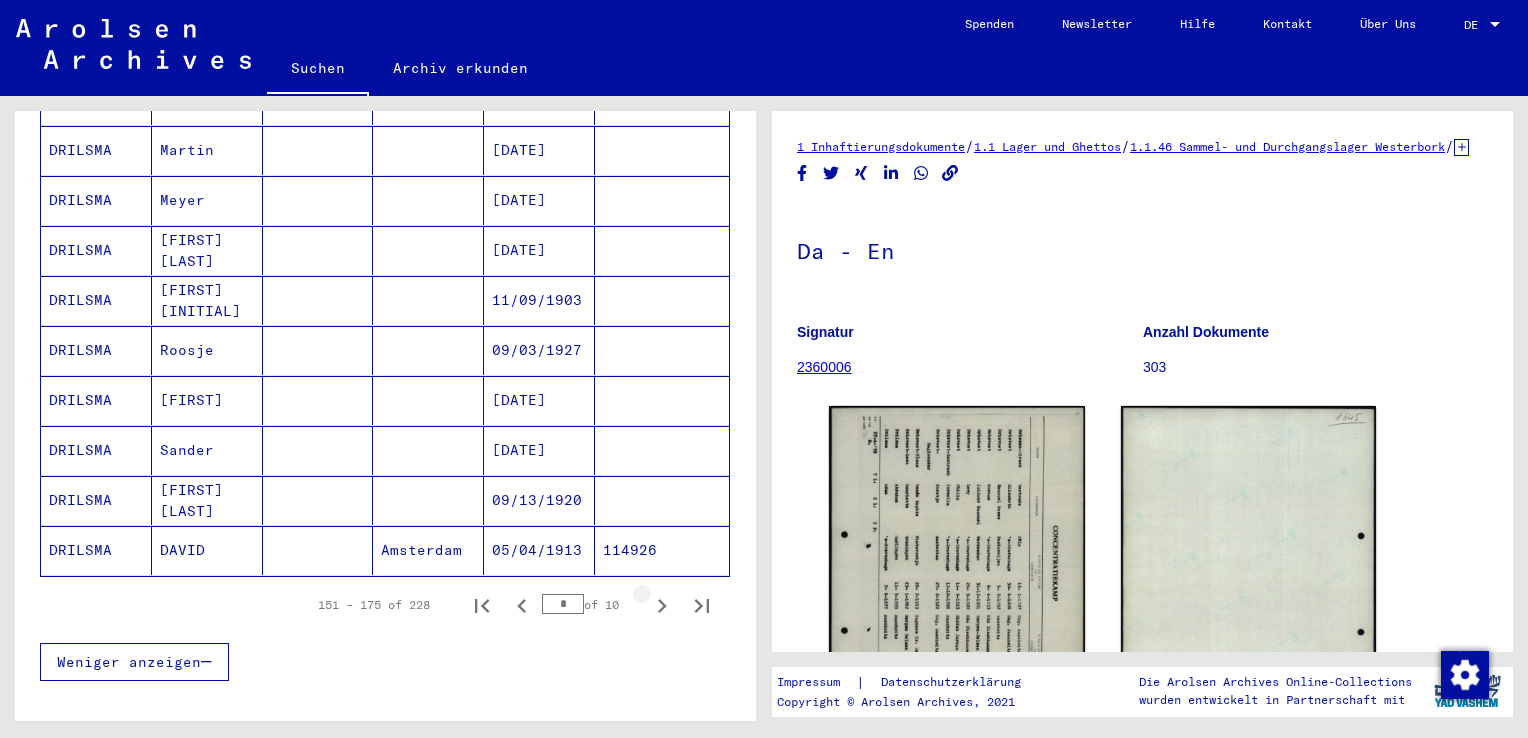 click 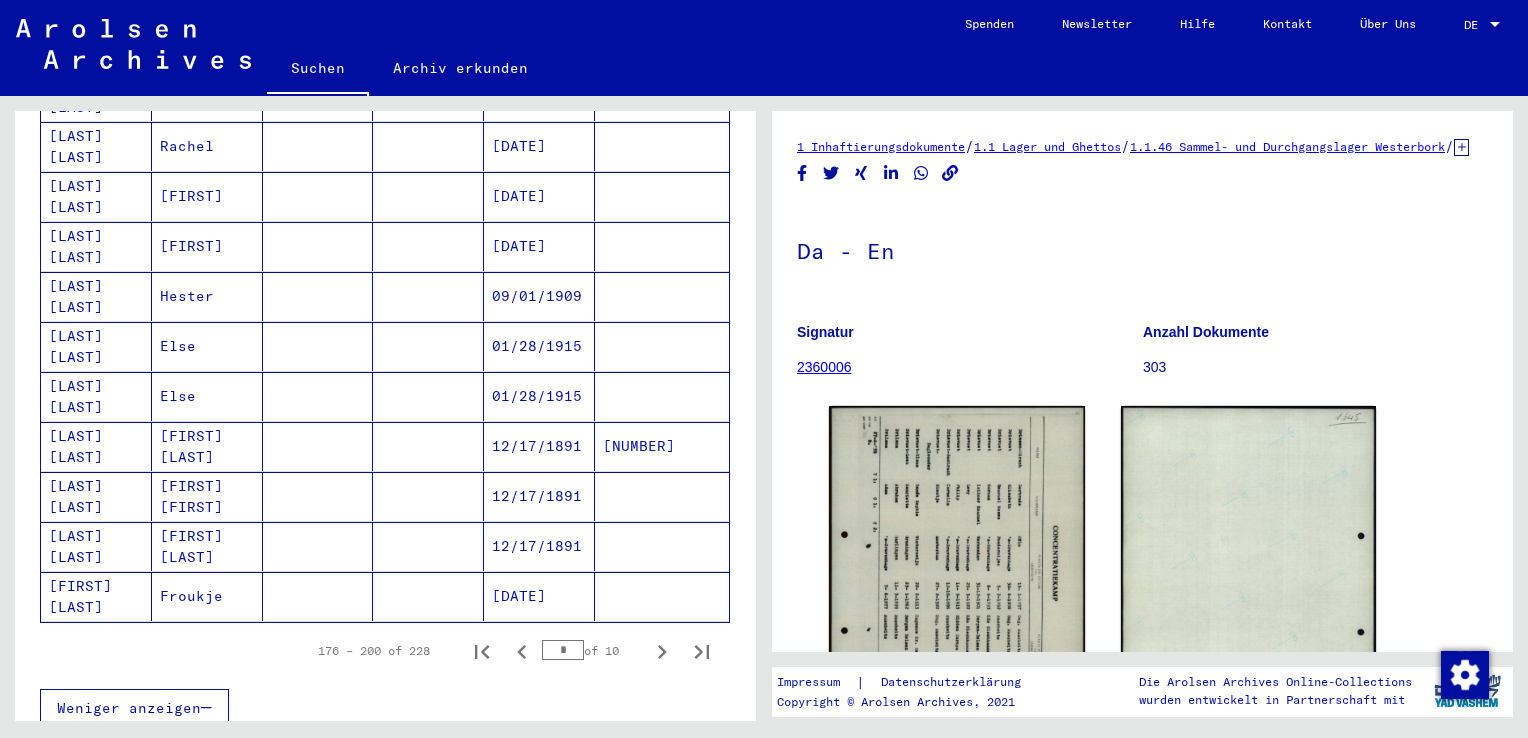 scroll, scrollTop: 1100, scrollLeft: 0, axis: vertical 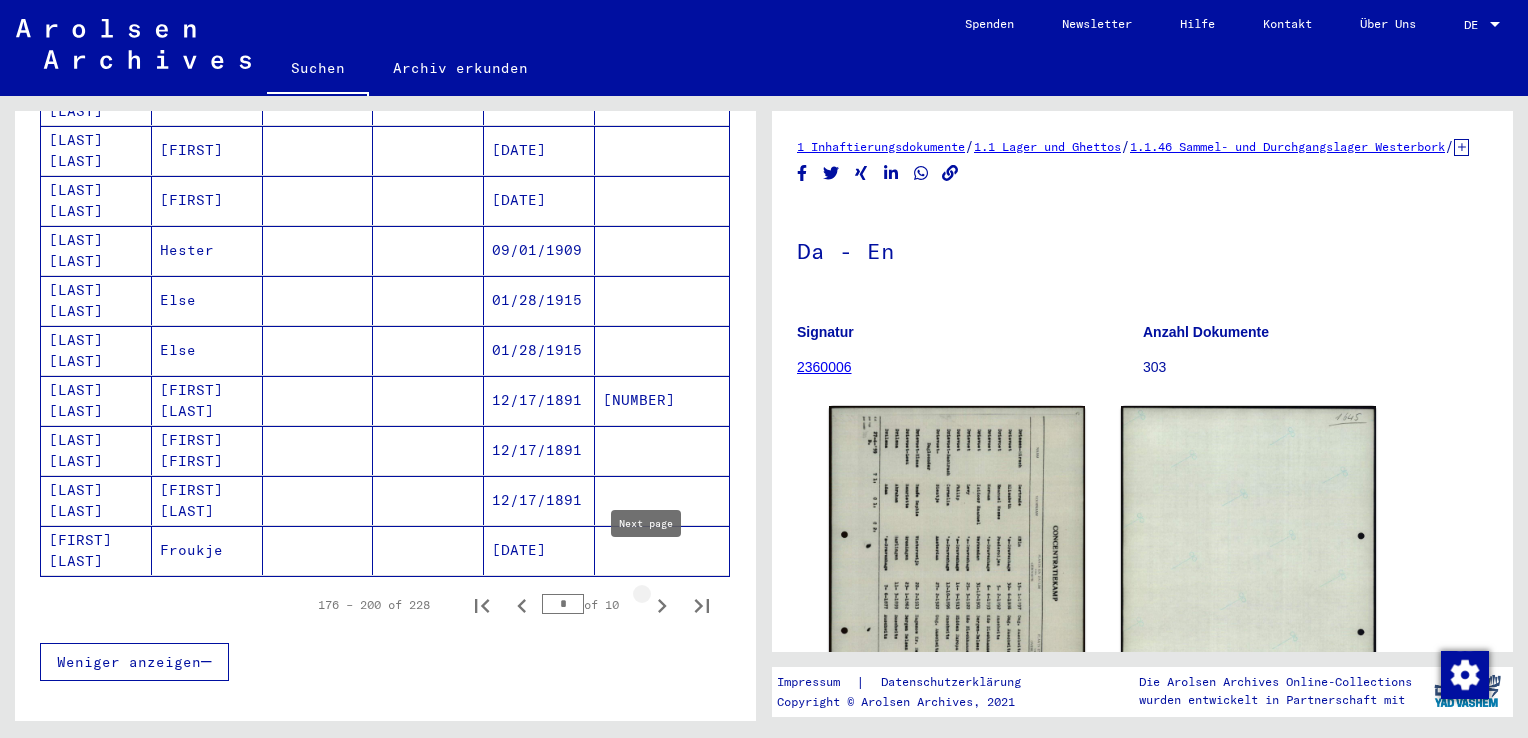 click 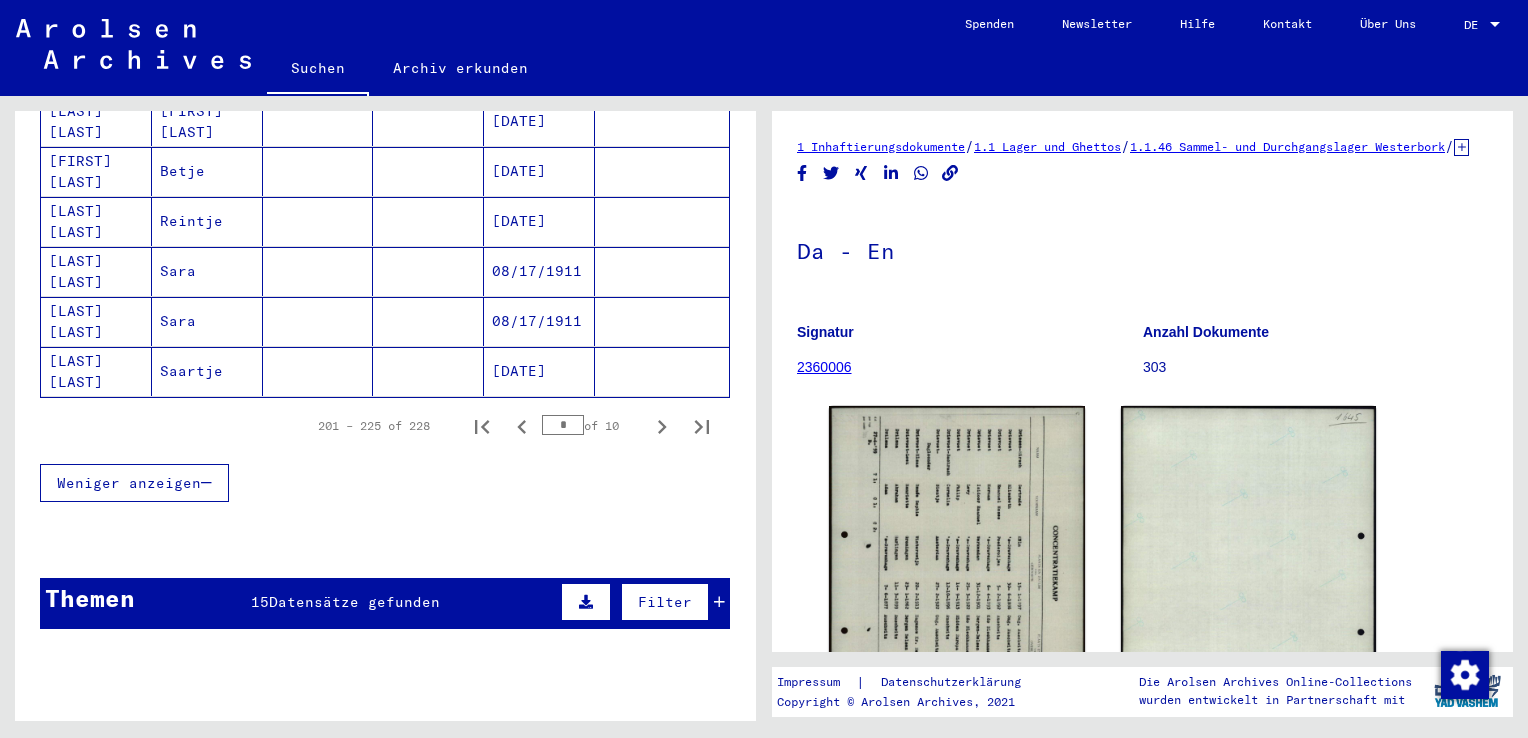 scroll, scrollTop: 1400, scrollLeft: 0, axis: vertical 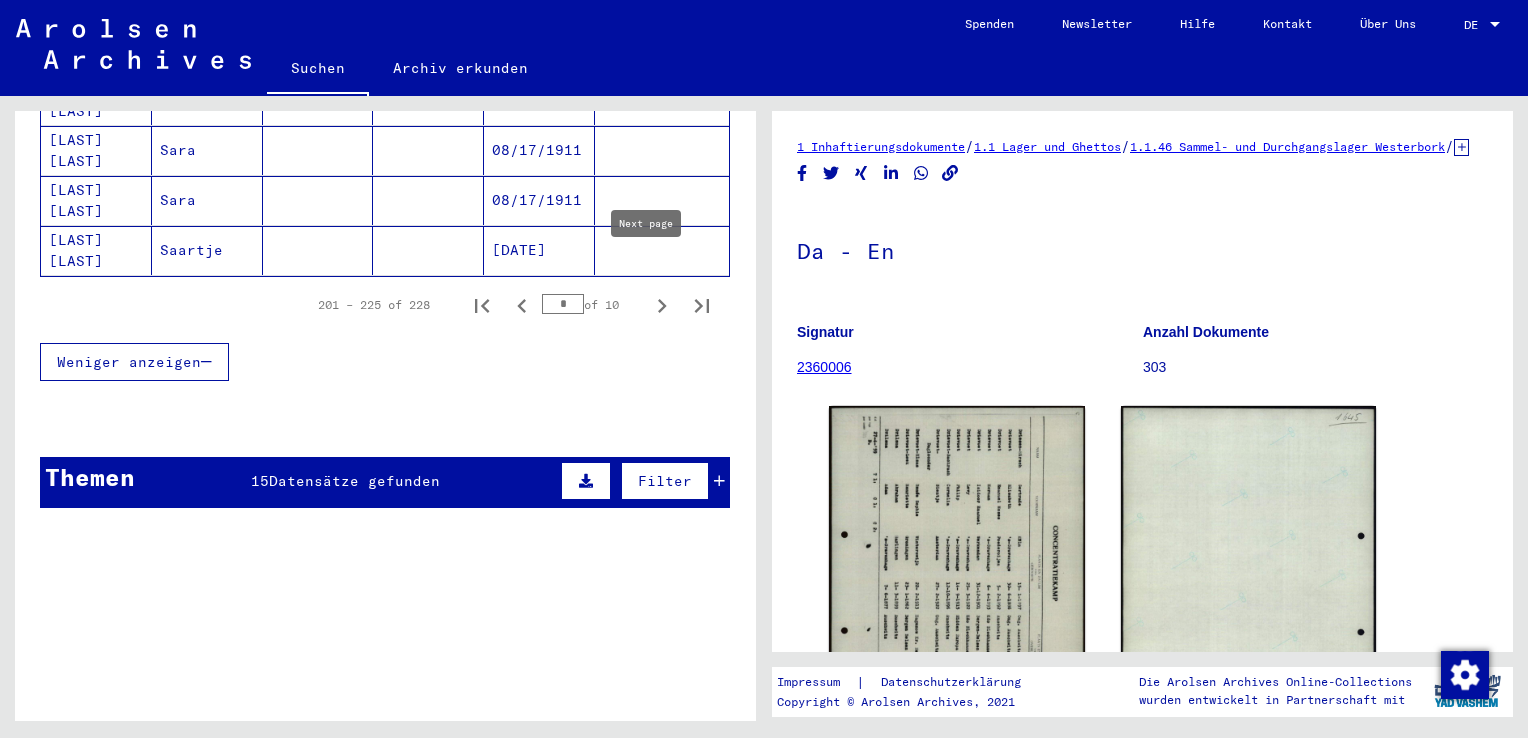 click 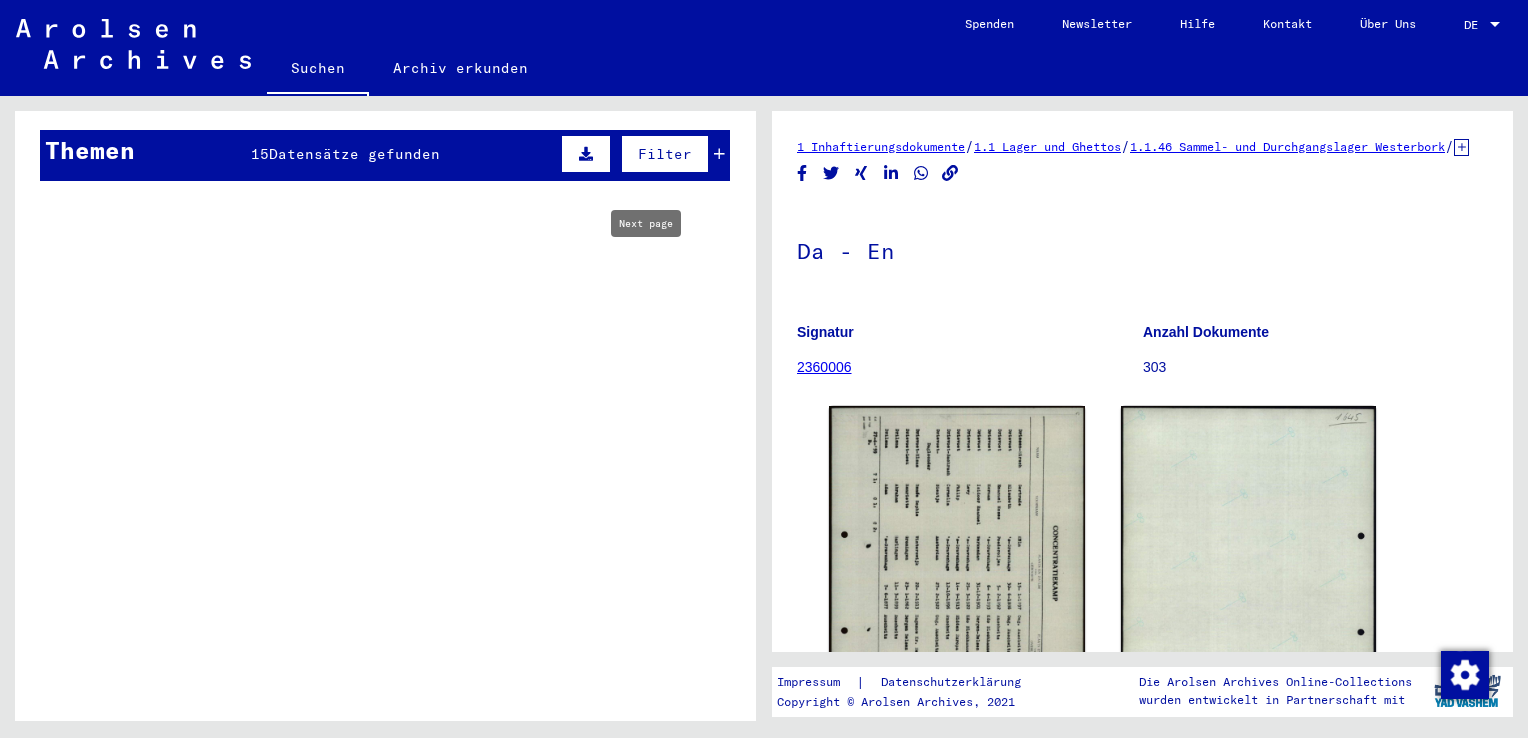 type on "**" 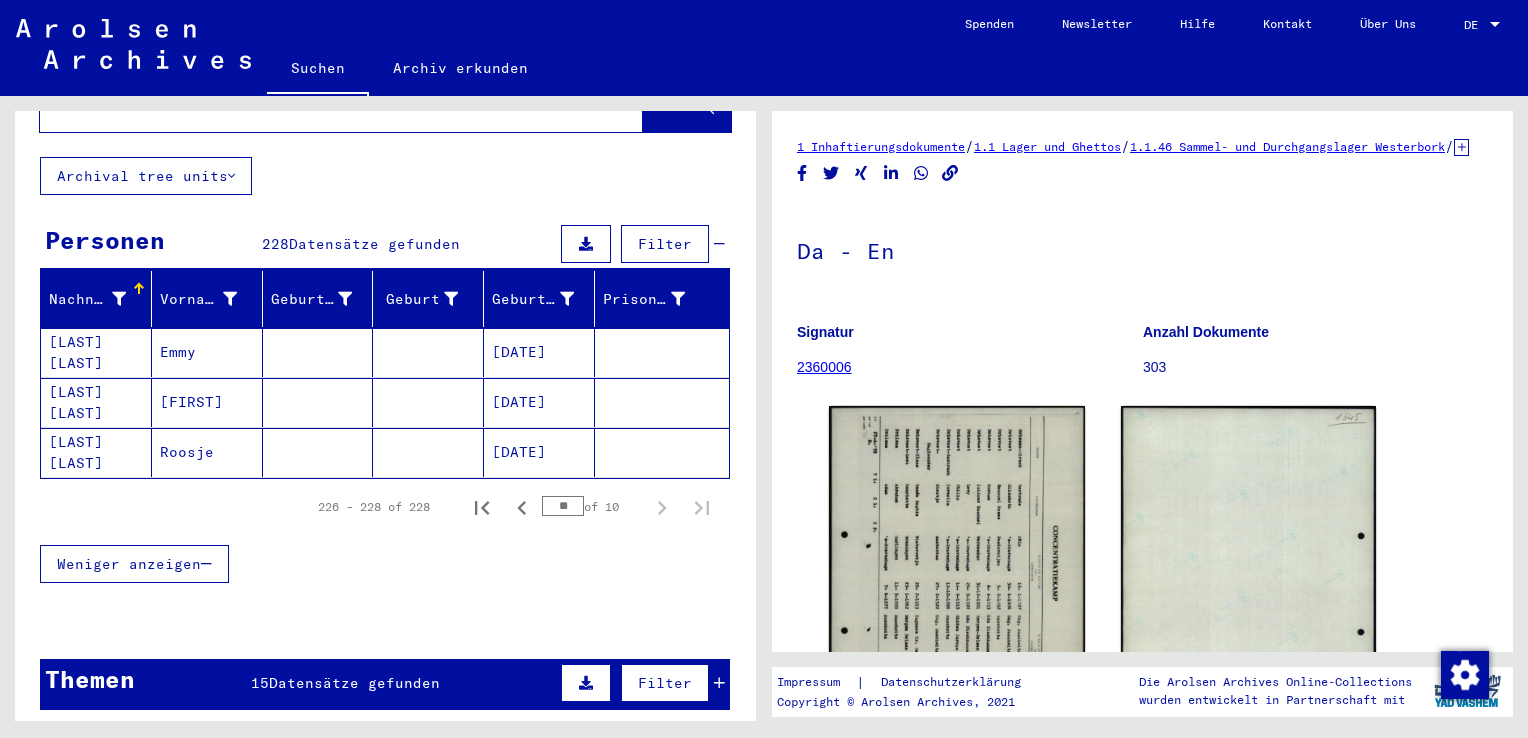 scroll, scrollTop: 0, scrollLeft: 0, axis: both 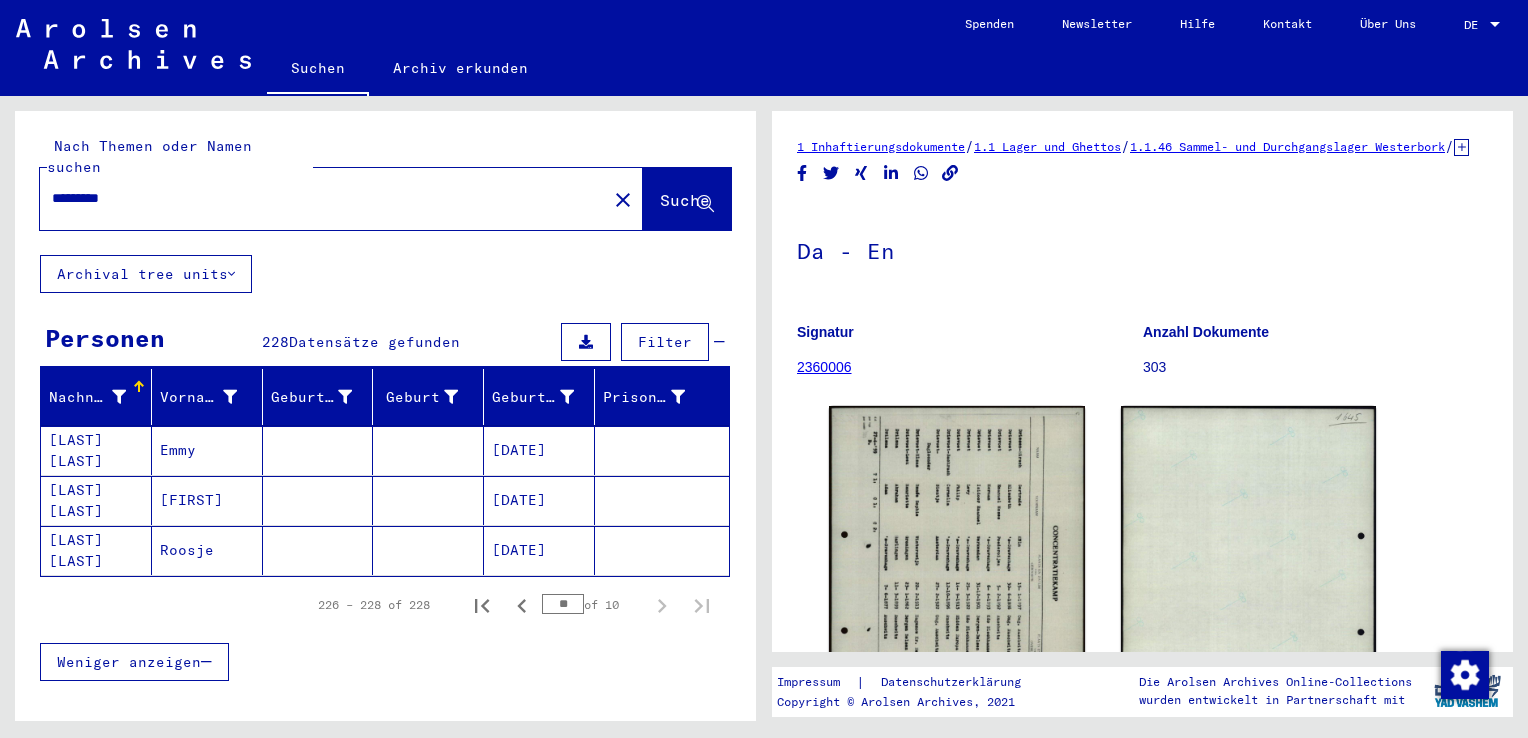 drag, startPoint x: 126, startPoint y: 182, endPoint x: 51, endPoint y: 176, distance: 75.23962 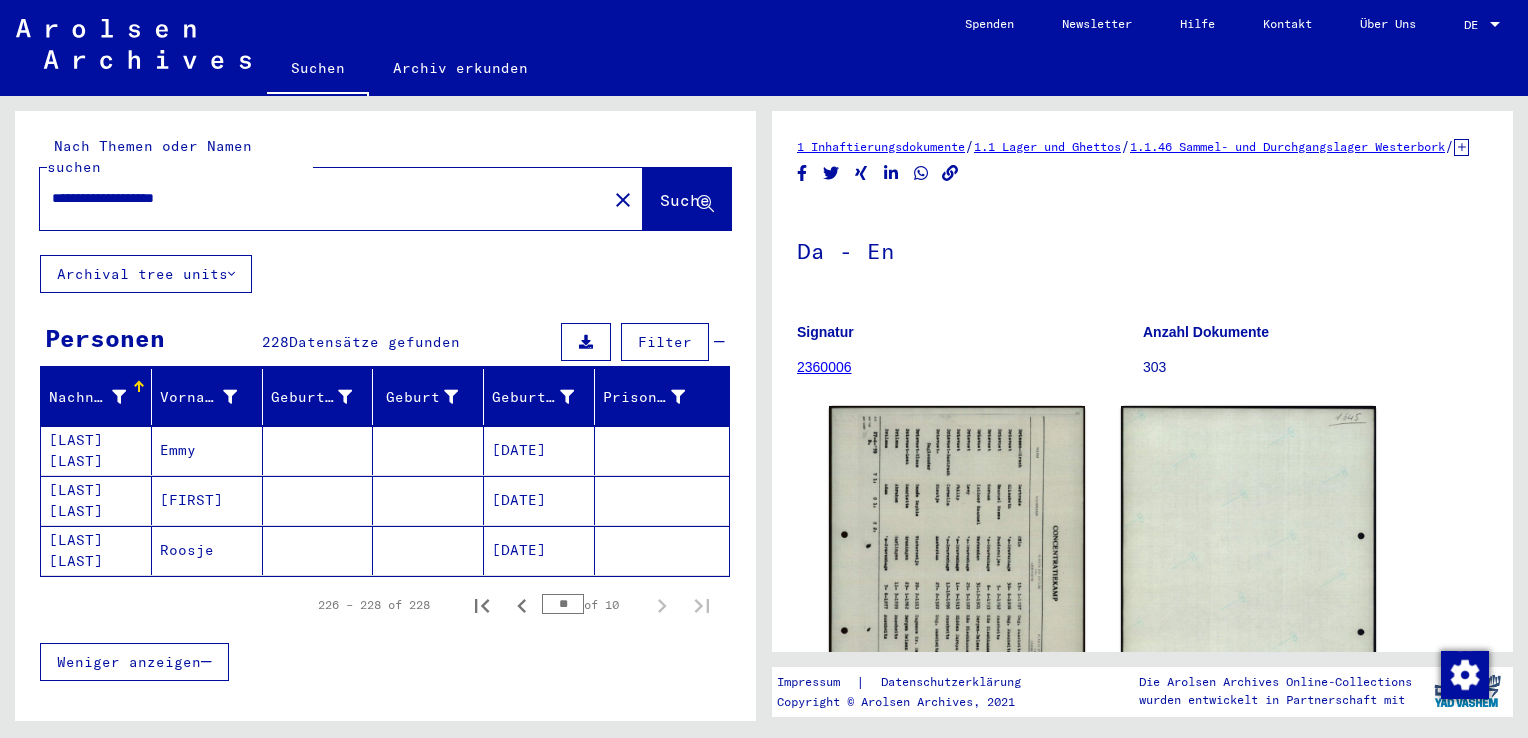 click on "Suche" 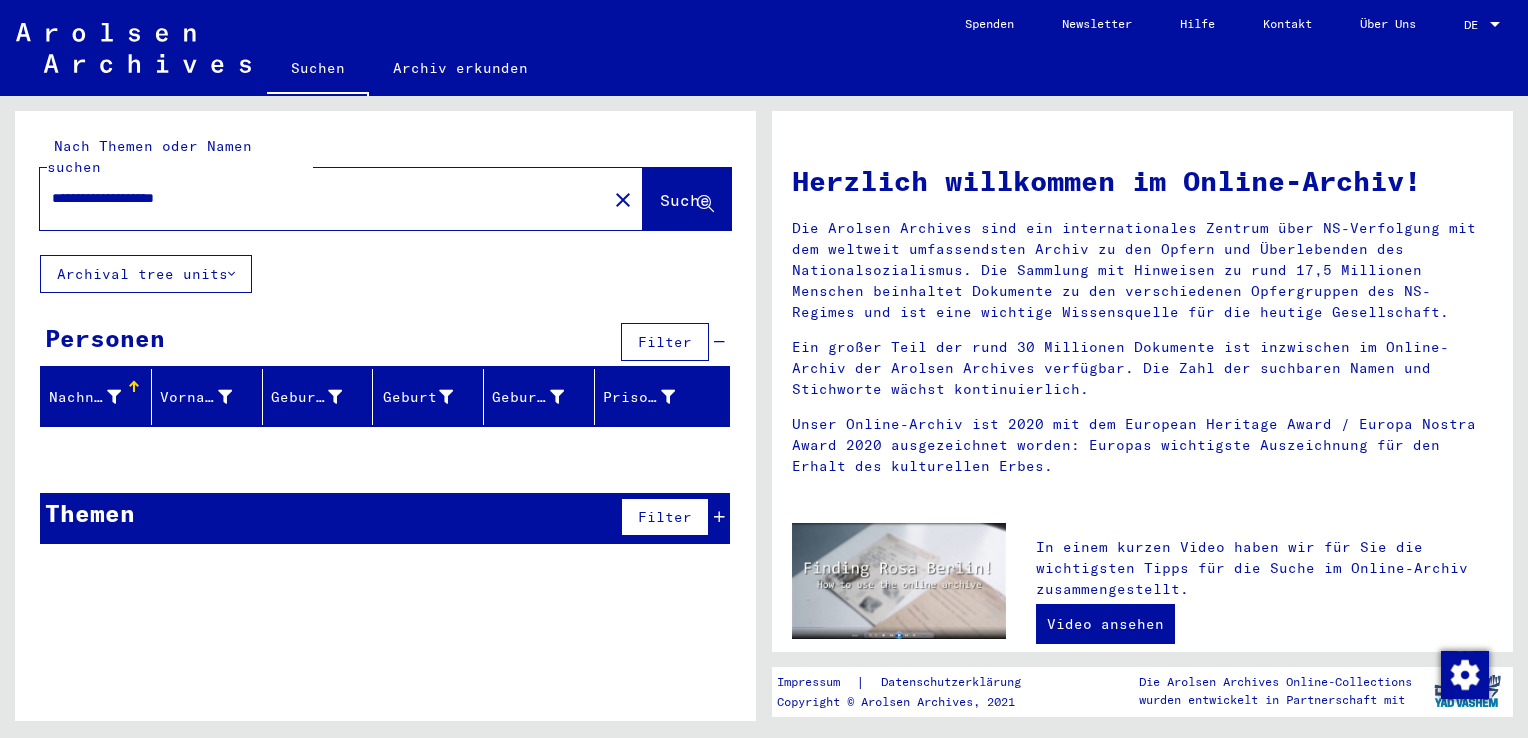 click on "**********" at bounding box center (317, 198) 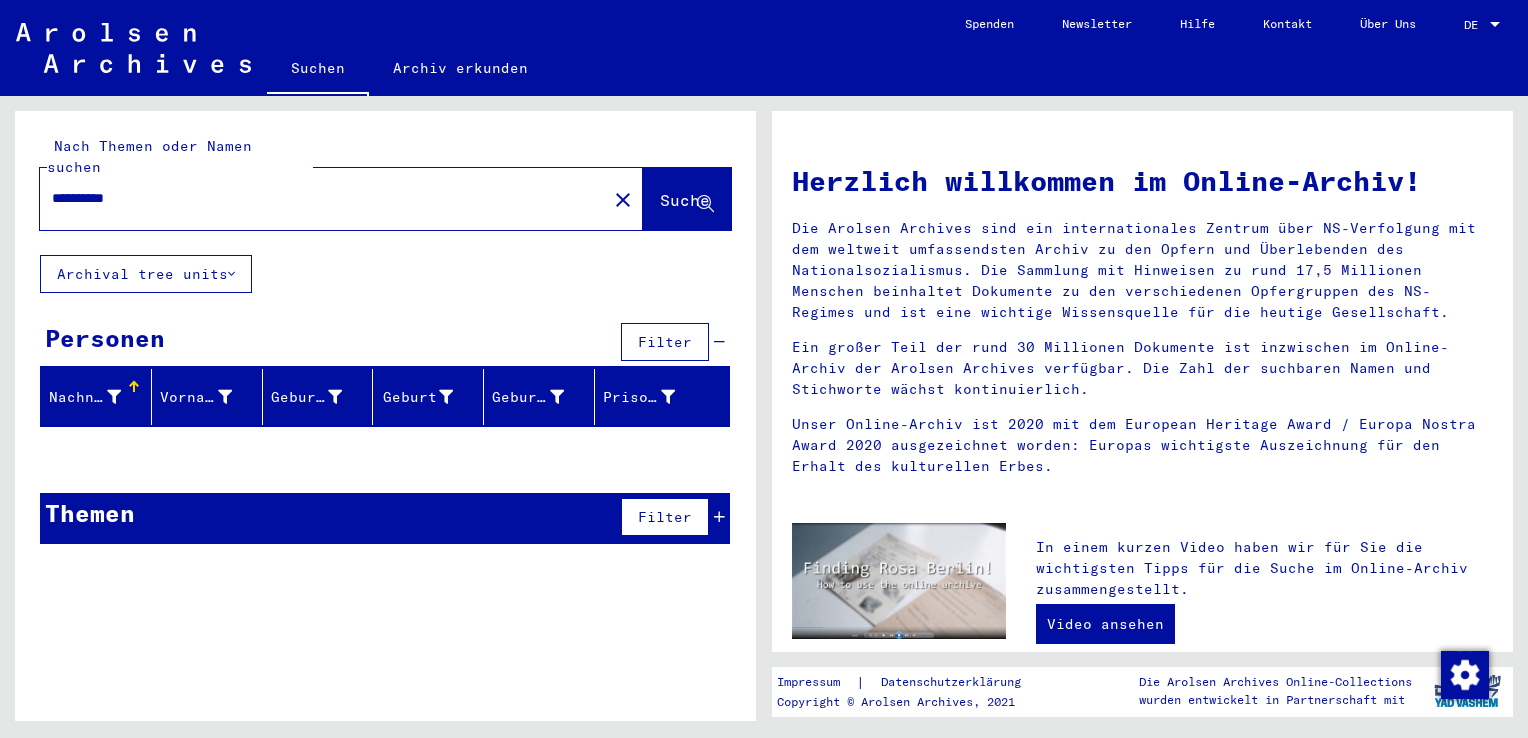 type on "**********" 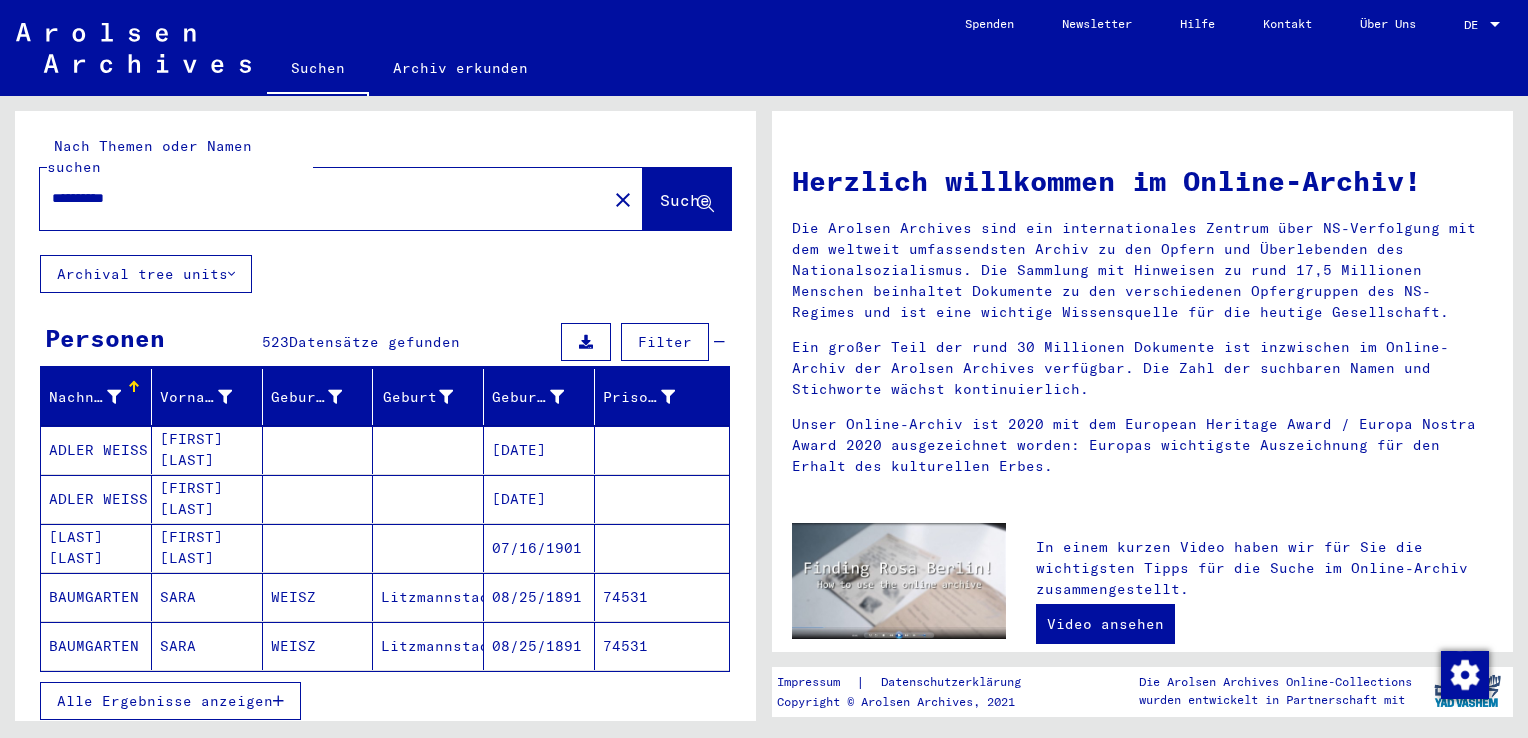 scroll, scrollTop: 0, scrollLeft: 0, axis: both 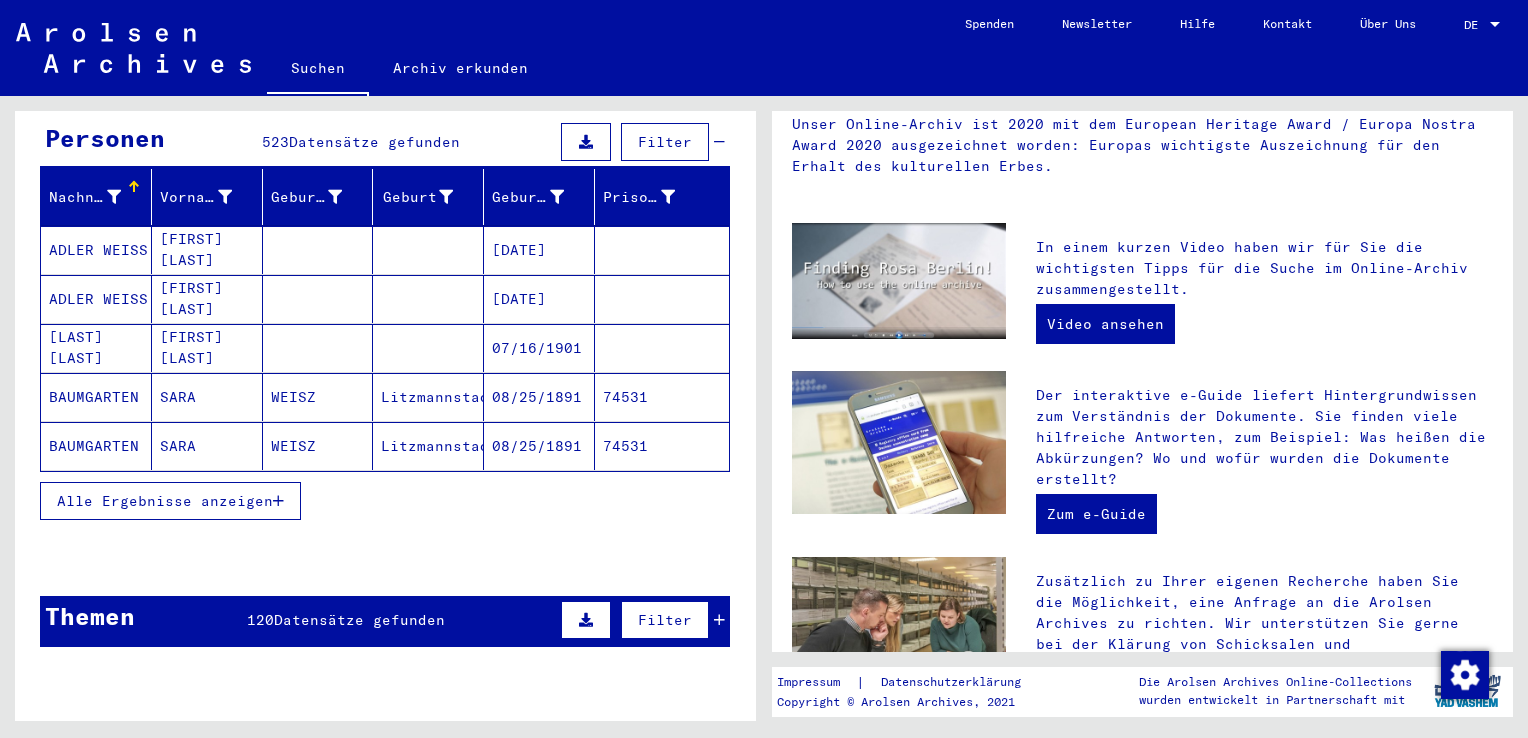 click on "Alle Ergebnisse anzeigen" at bounding box center [170, 501] 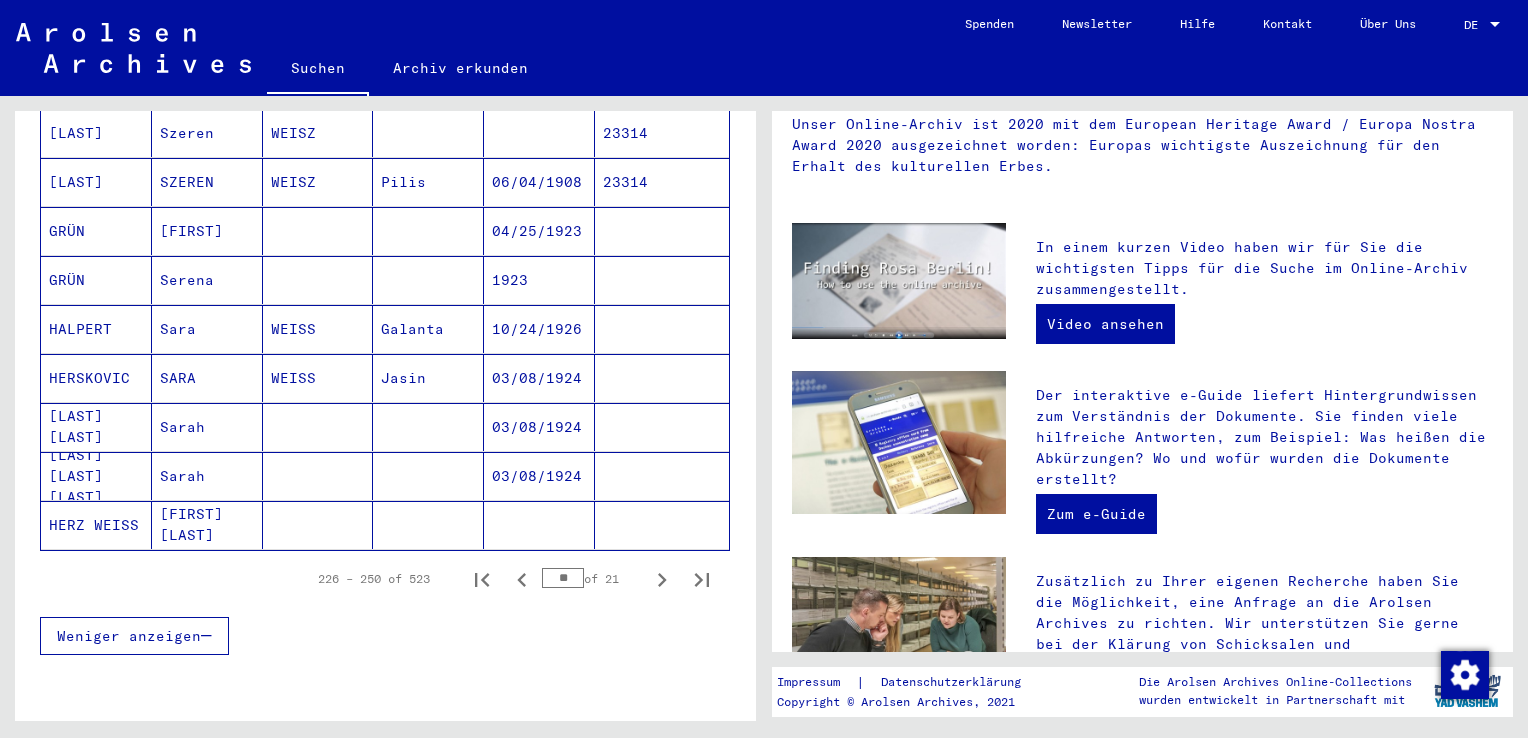 scroll, scrollTop: 1200, scrollLeft: 0, axis: vertical 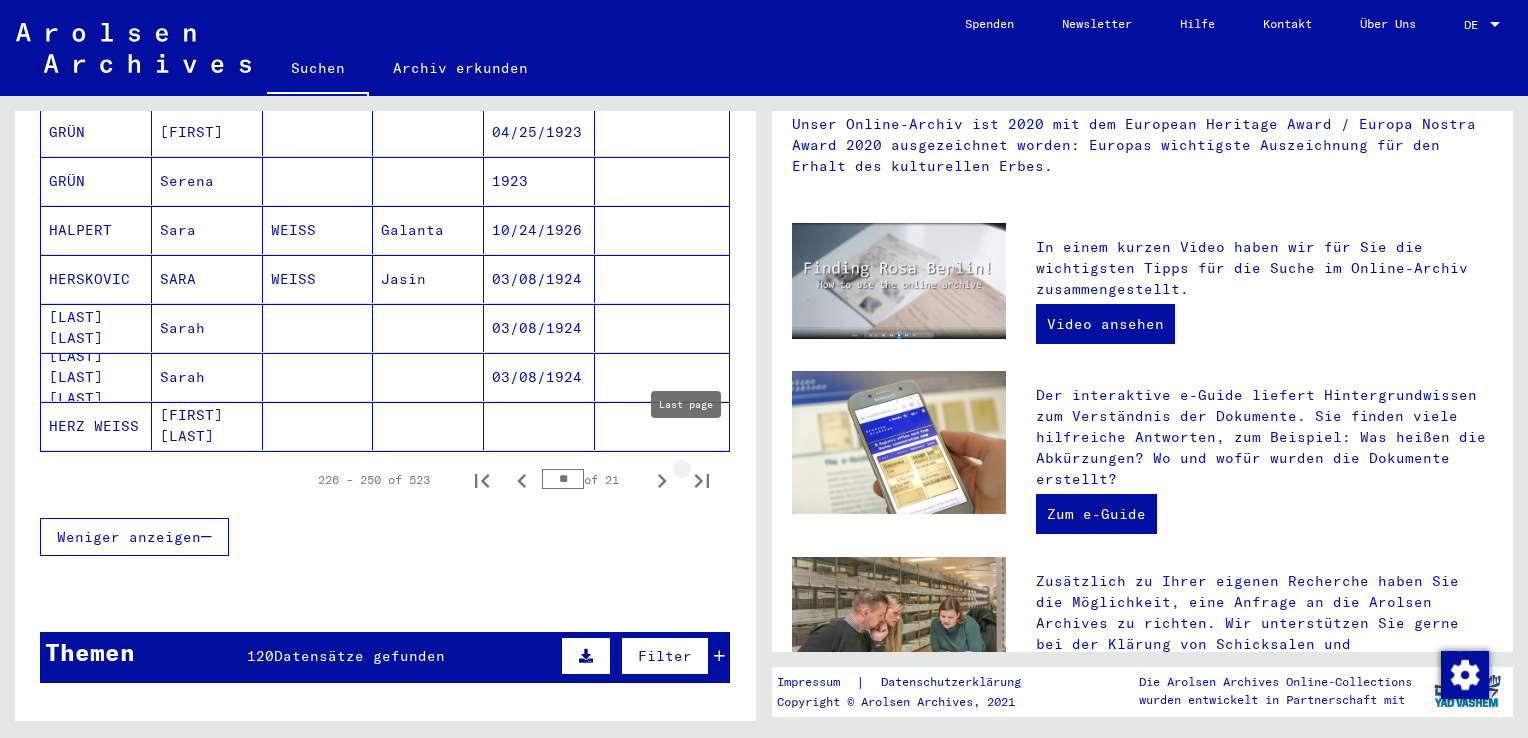 click 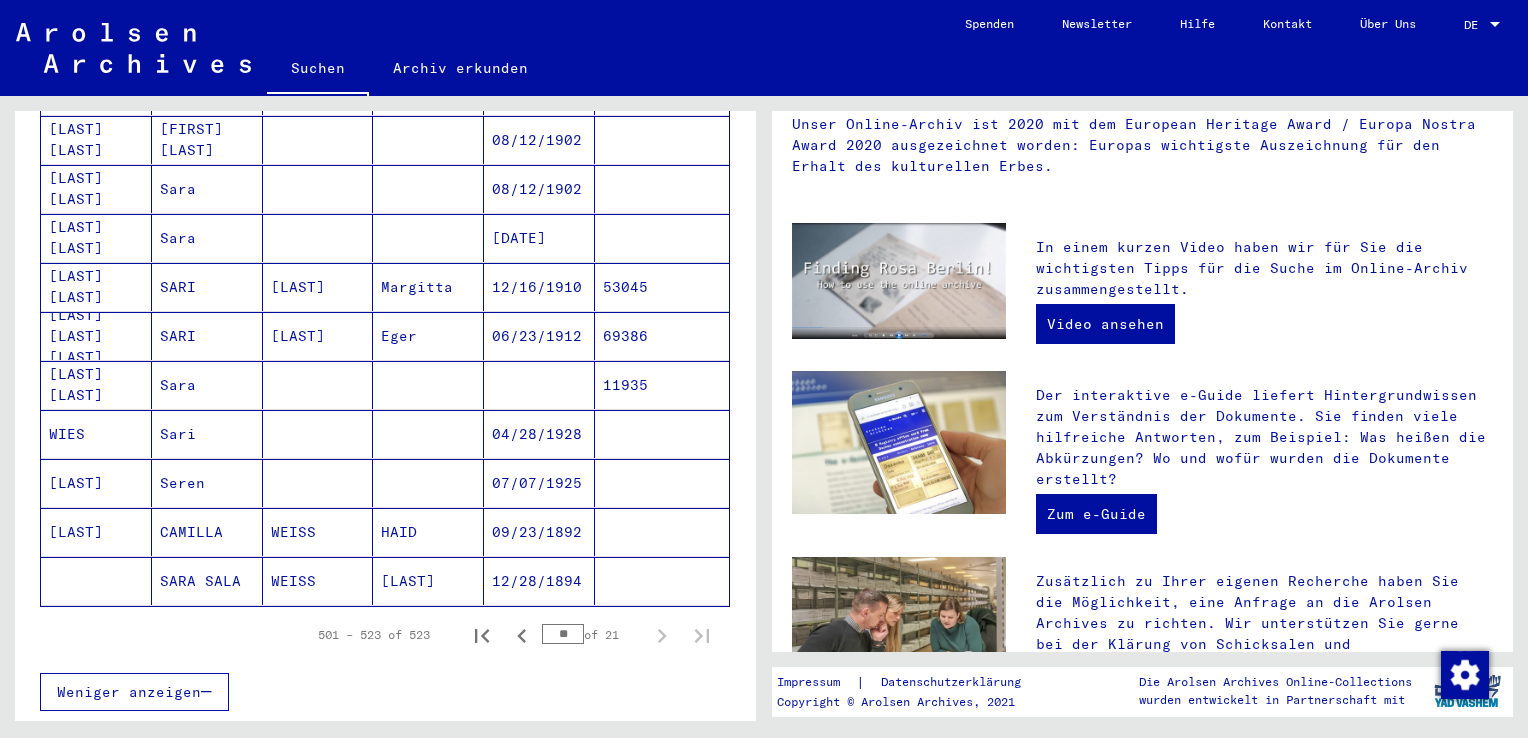 scroll, scrollTop: 900, scrollLeft: 0, axis: vertical 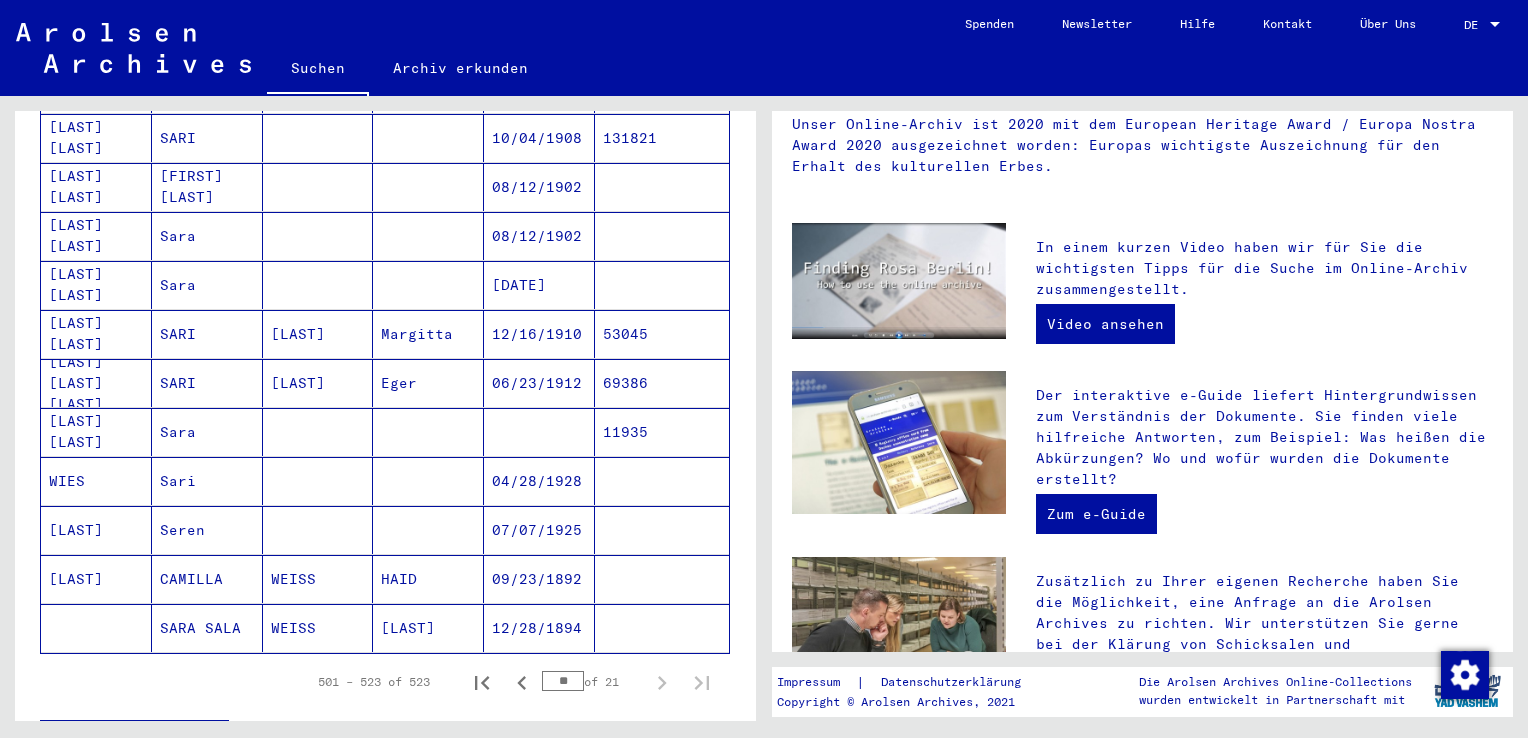 click on "Sara" at bounding box center [207, 481] 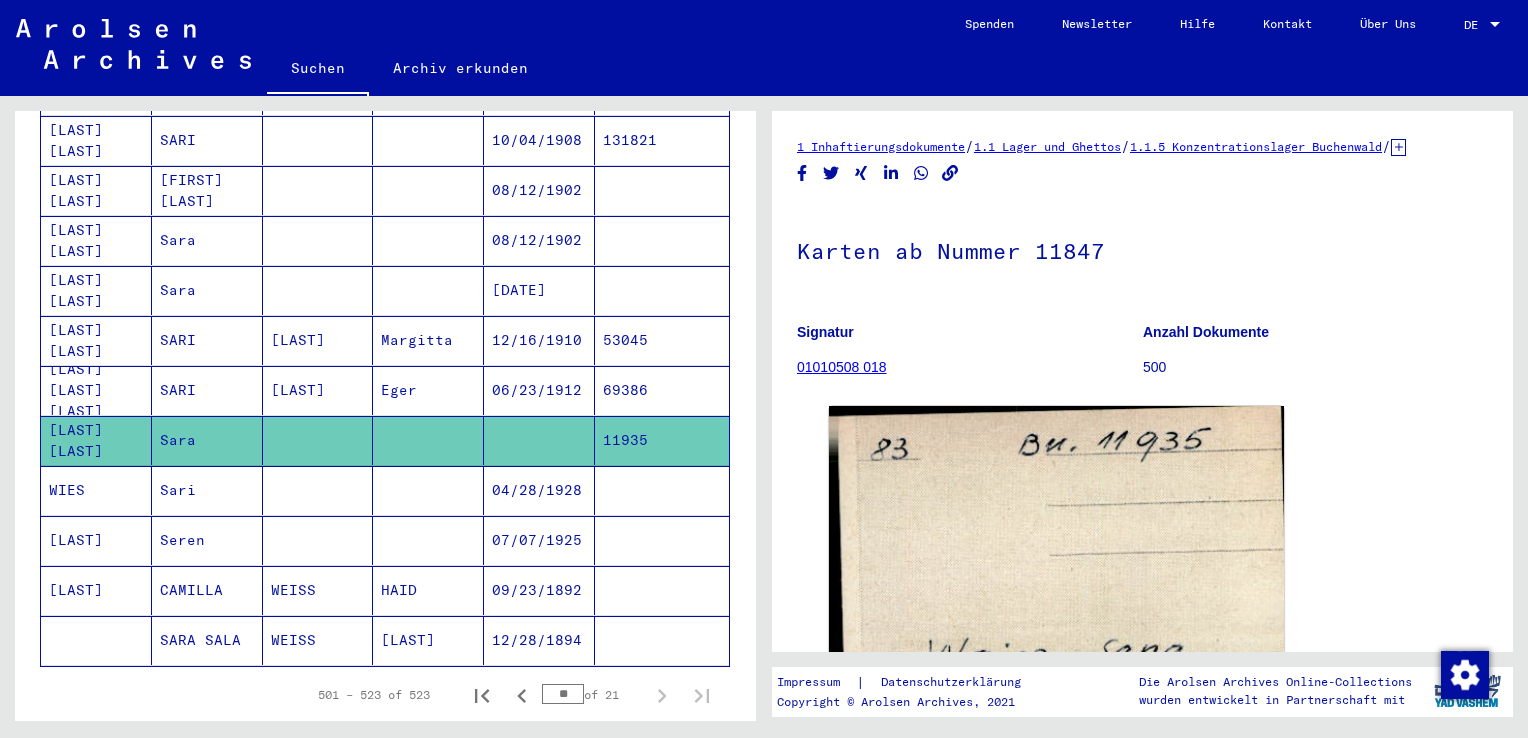 click on "Sara" at bounding box center [207, 340] 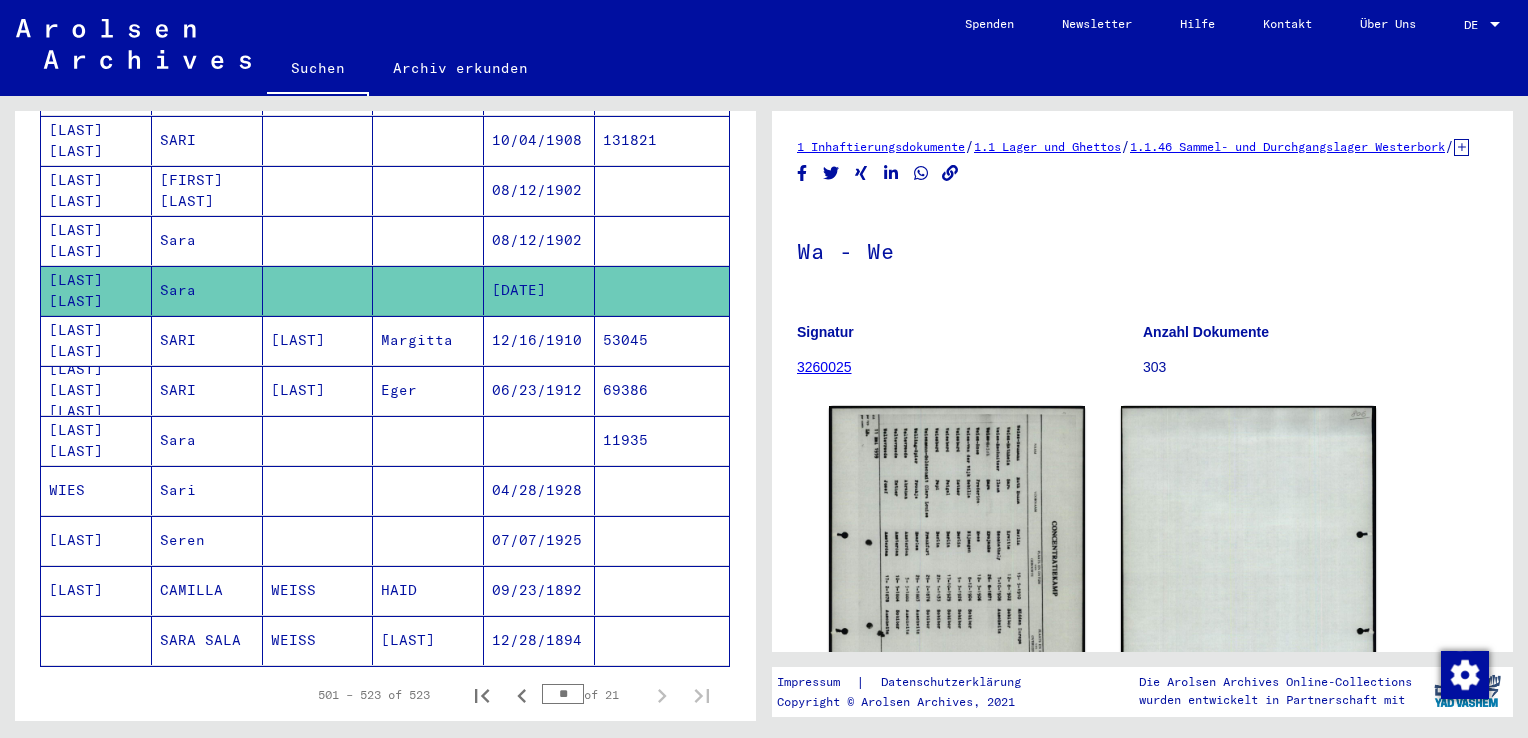 click on "Sara" at bounding box center [207, 290] 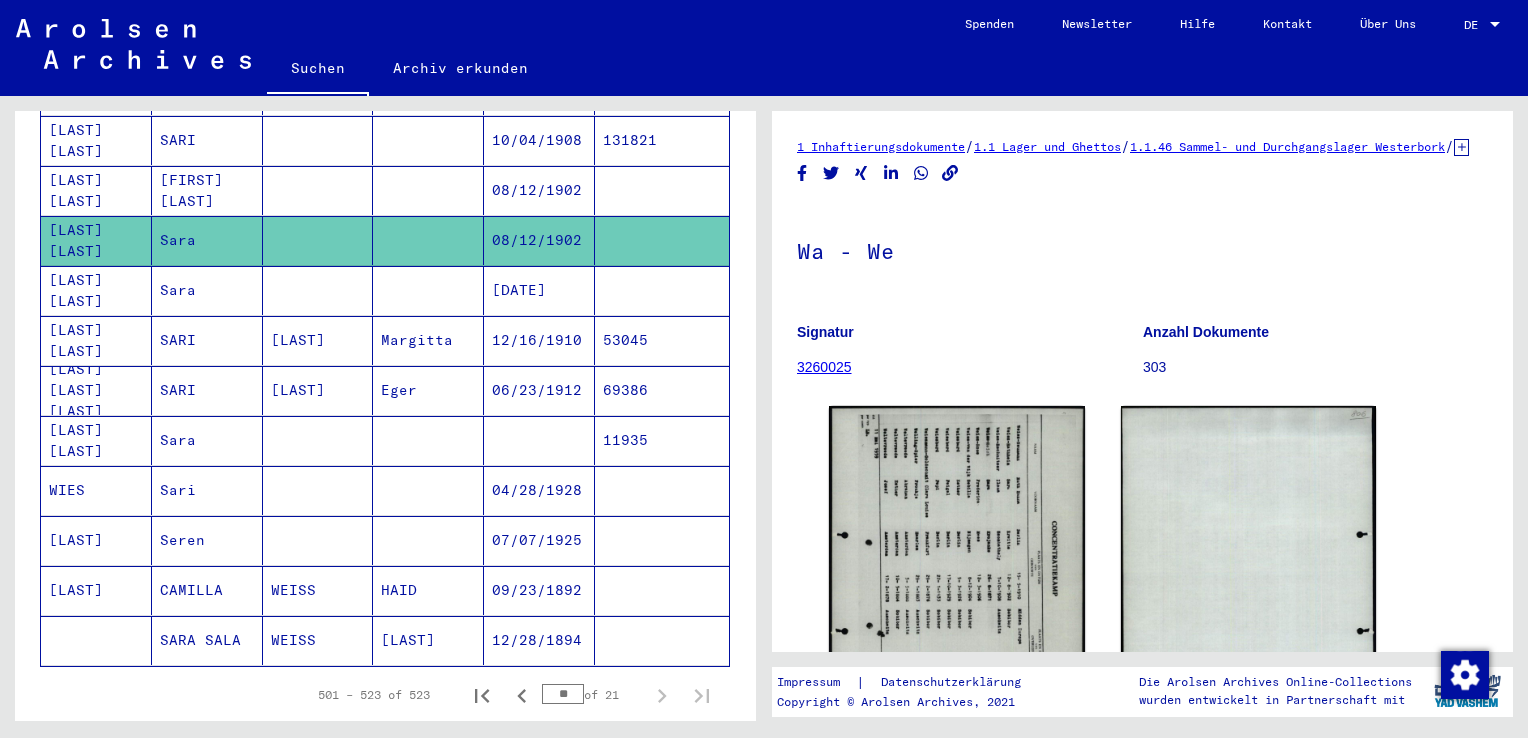 scroll, scrollTop: 810, scrollLeft: 0, axis: vertical 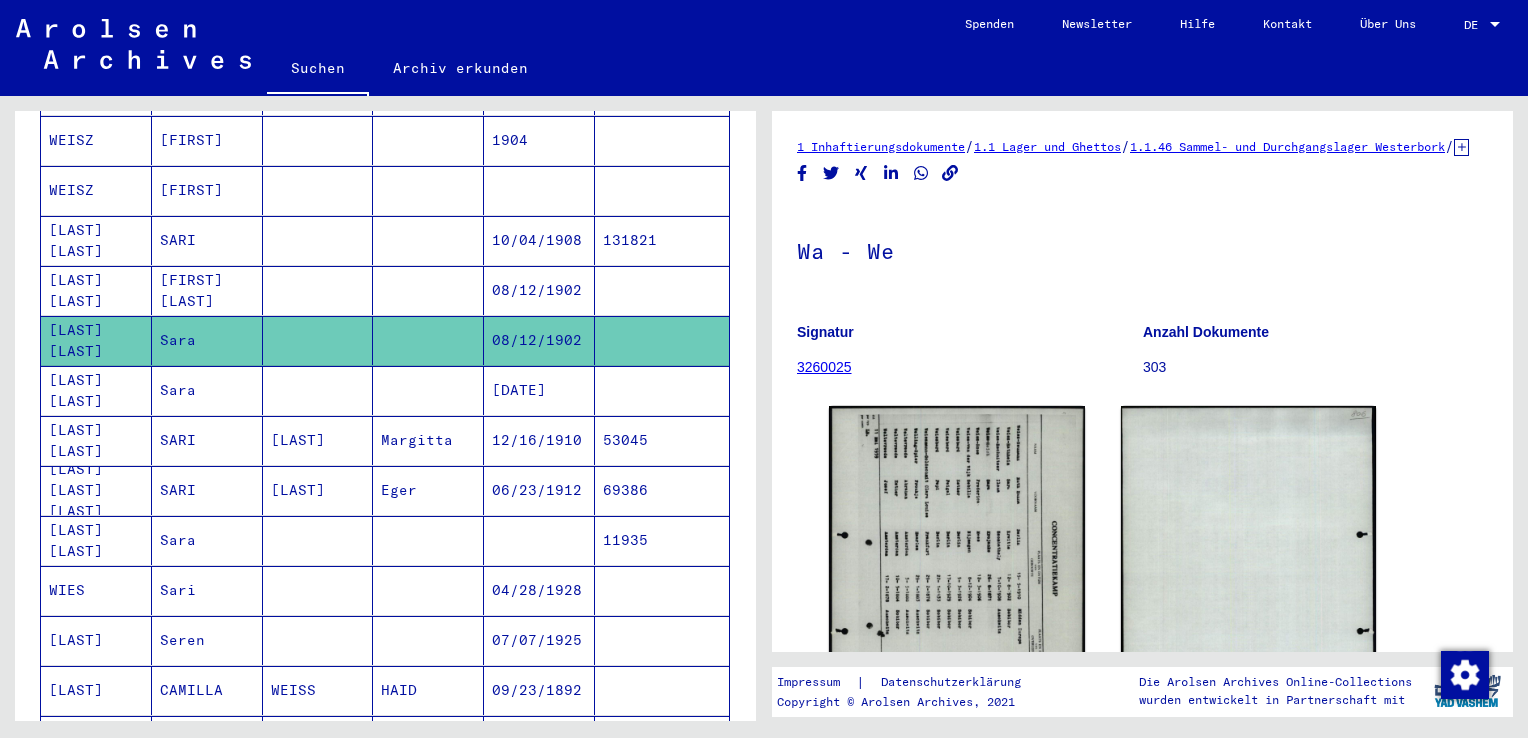 click on "[FIRST] [LAST]" at bounding box center (207, 340) 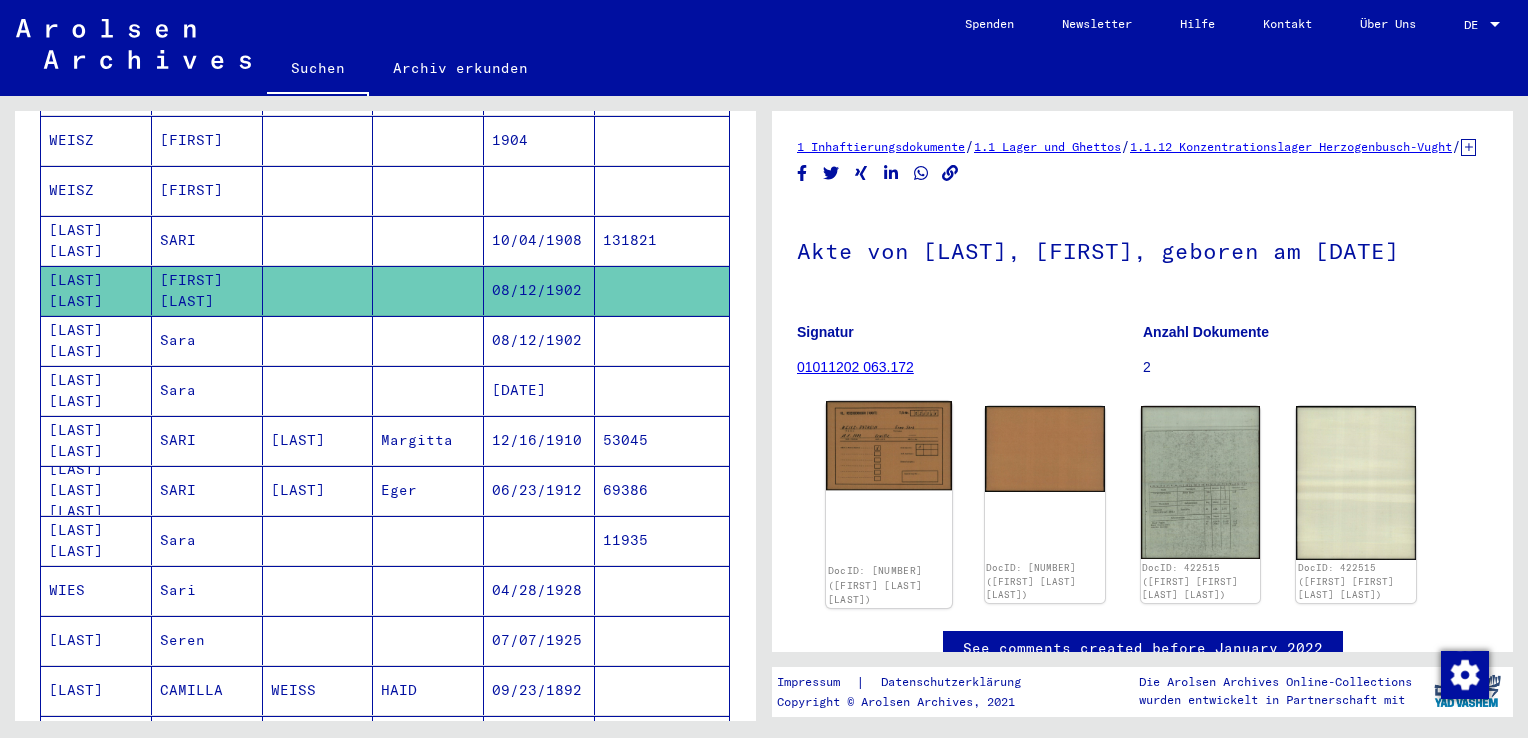 click 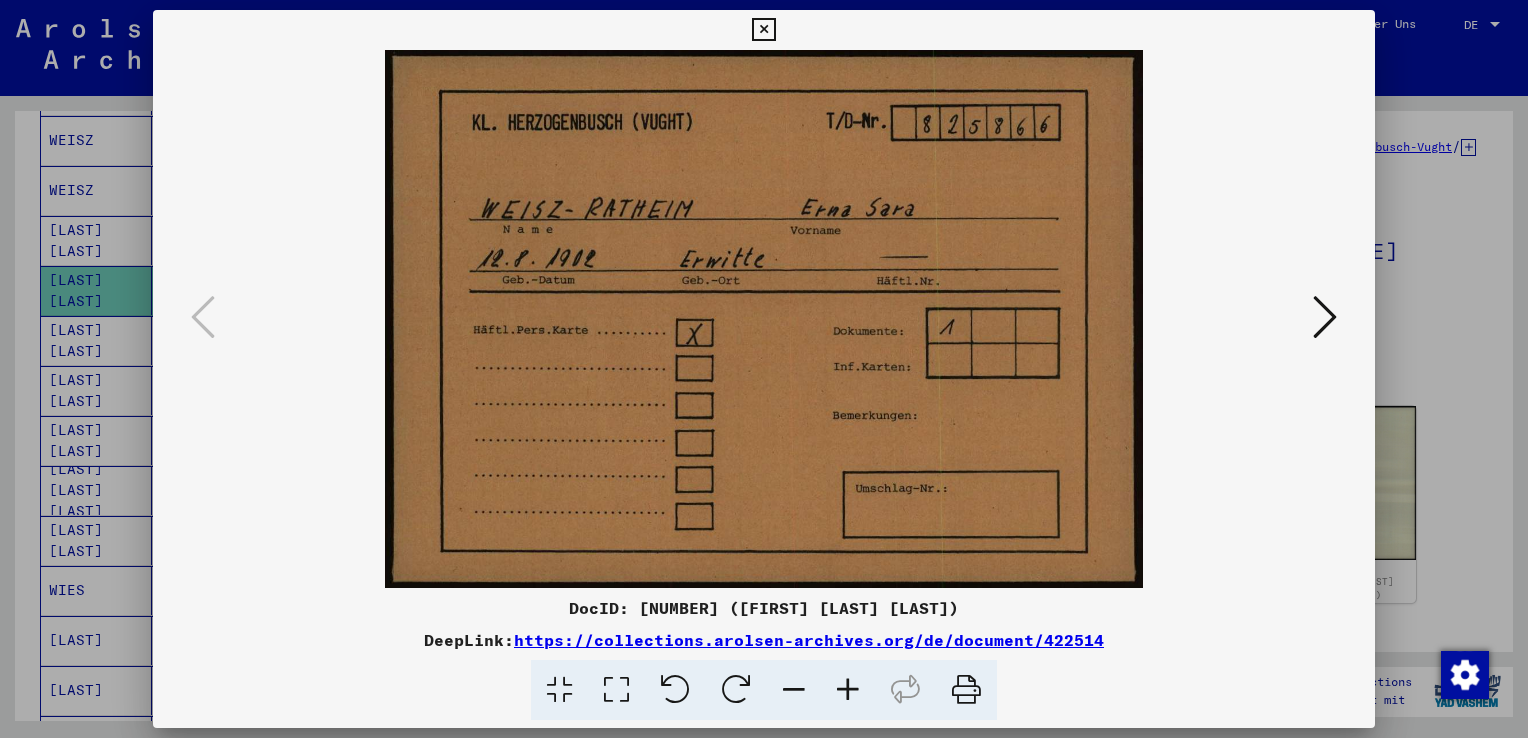 click at bounding box center [763, 30] 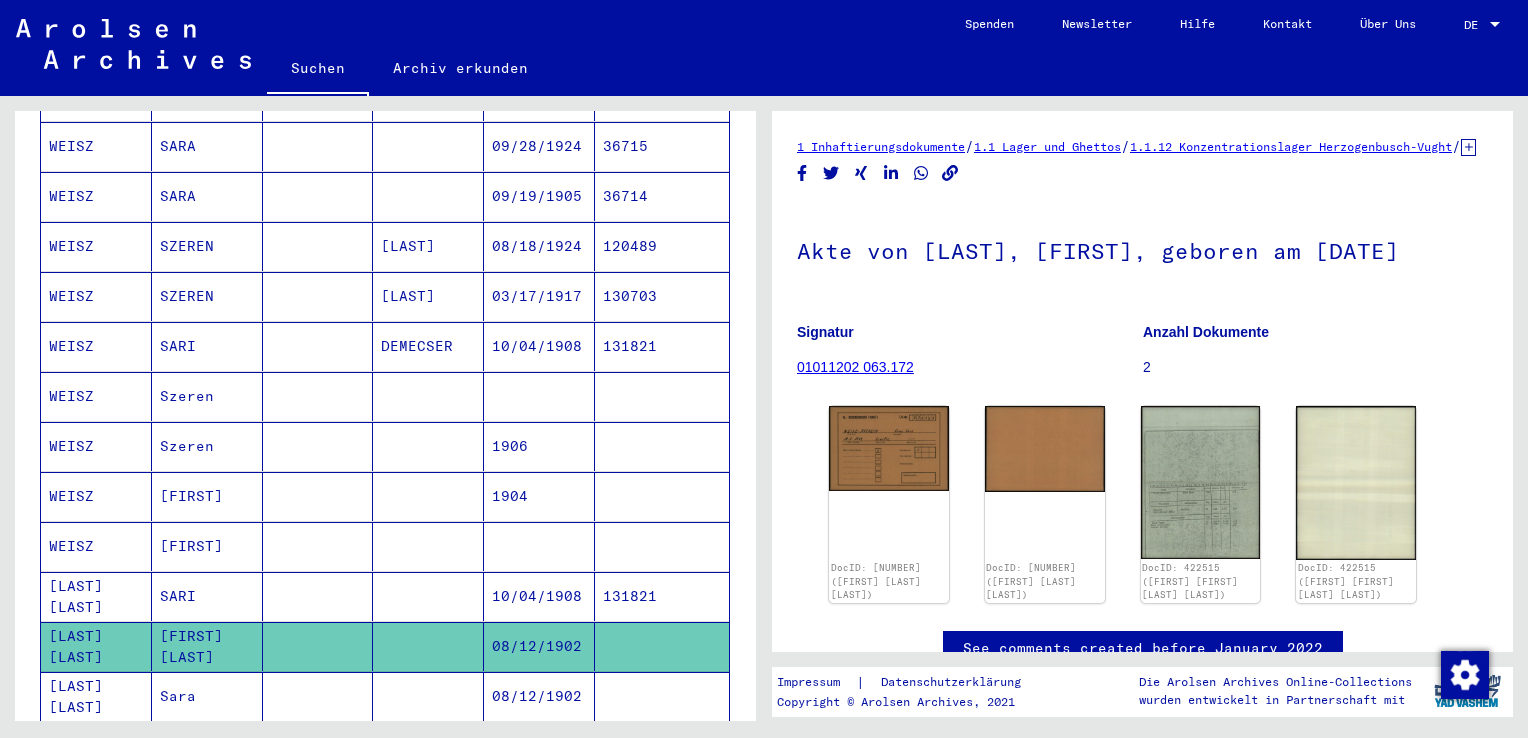 scroll, scrollTop: 410, scrollLeft: 0, axis: vertical 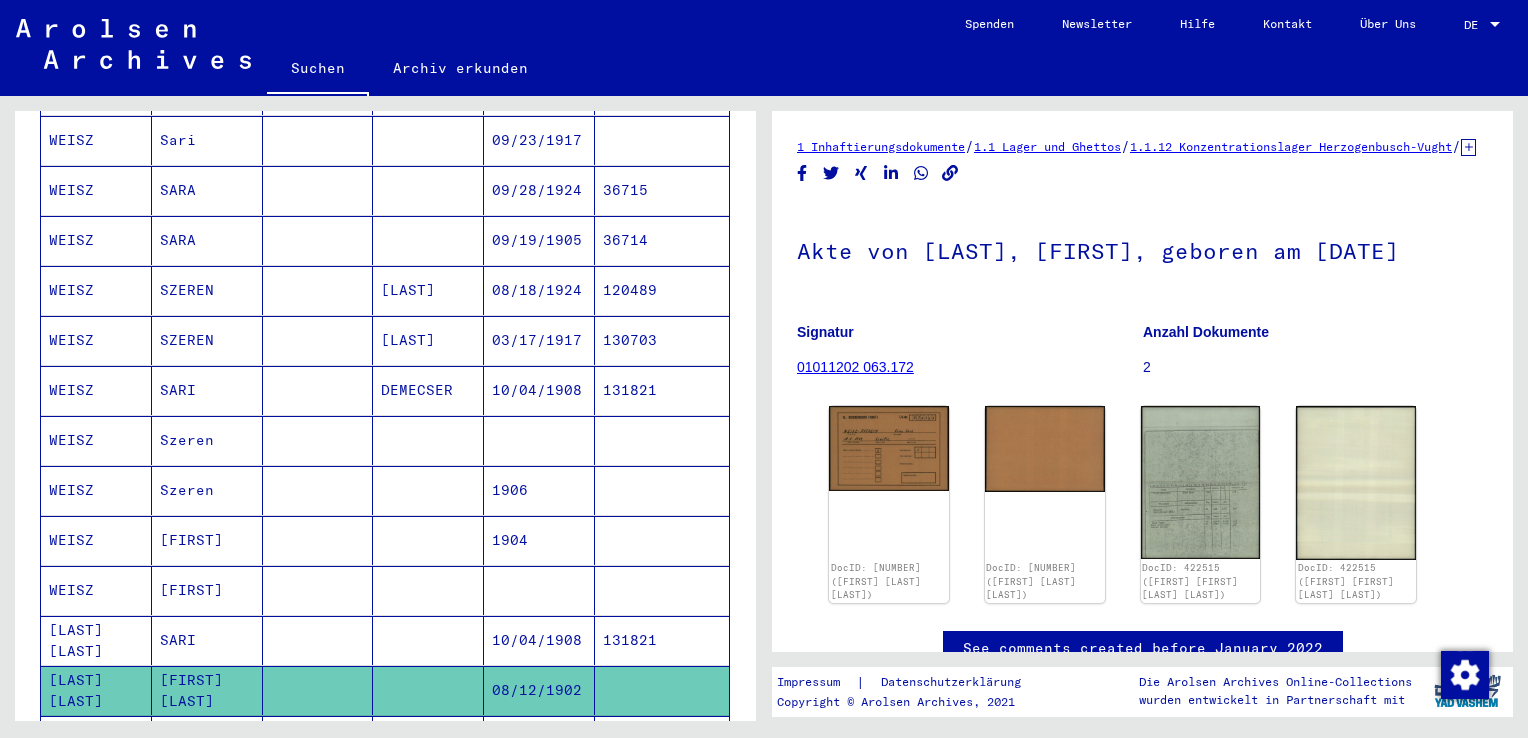 click on "SARA" at bounding box center [207, 290] 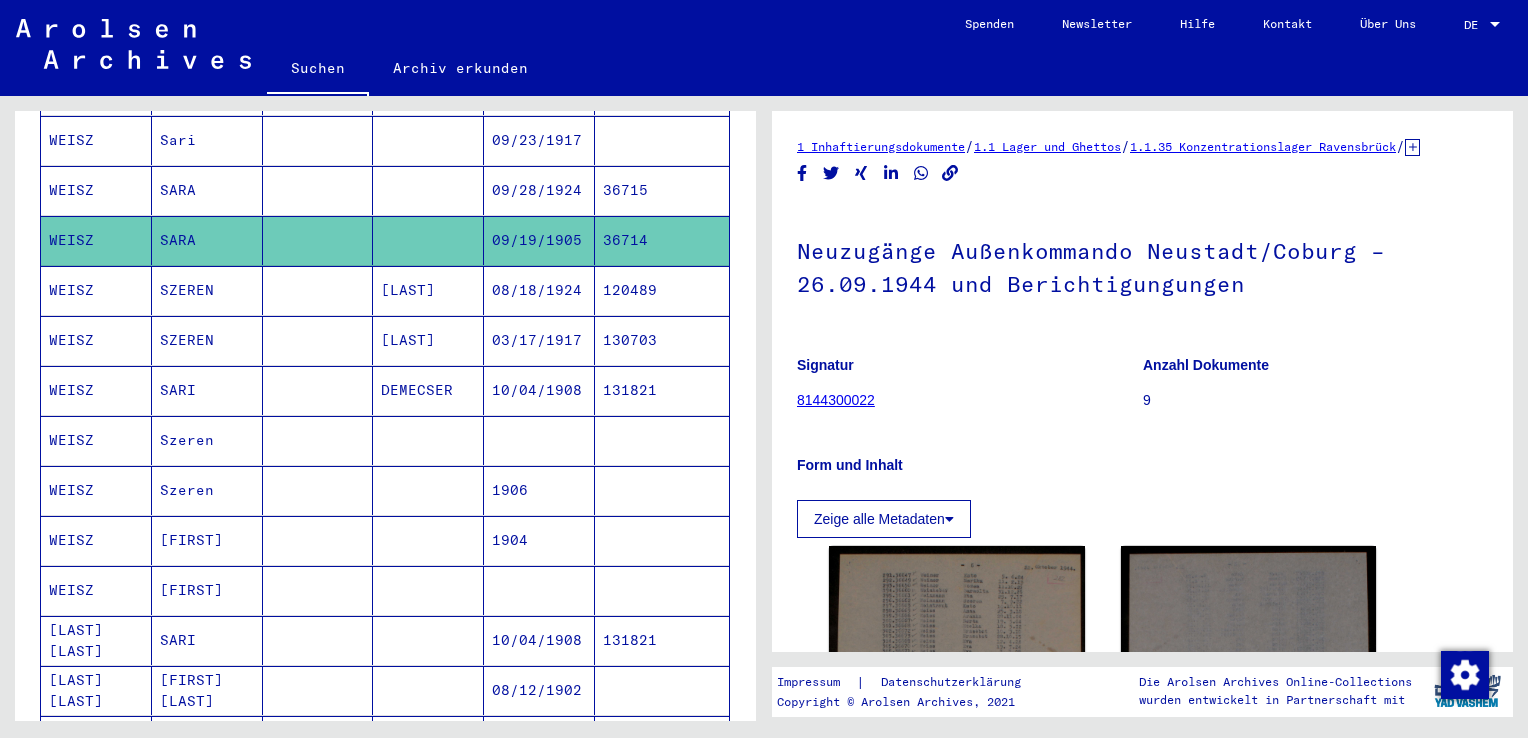 click on "SARA" at bounding box center (207, 240) 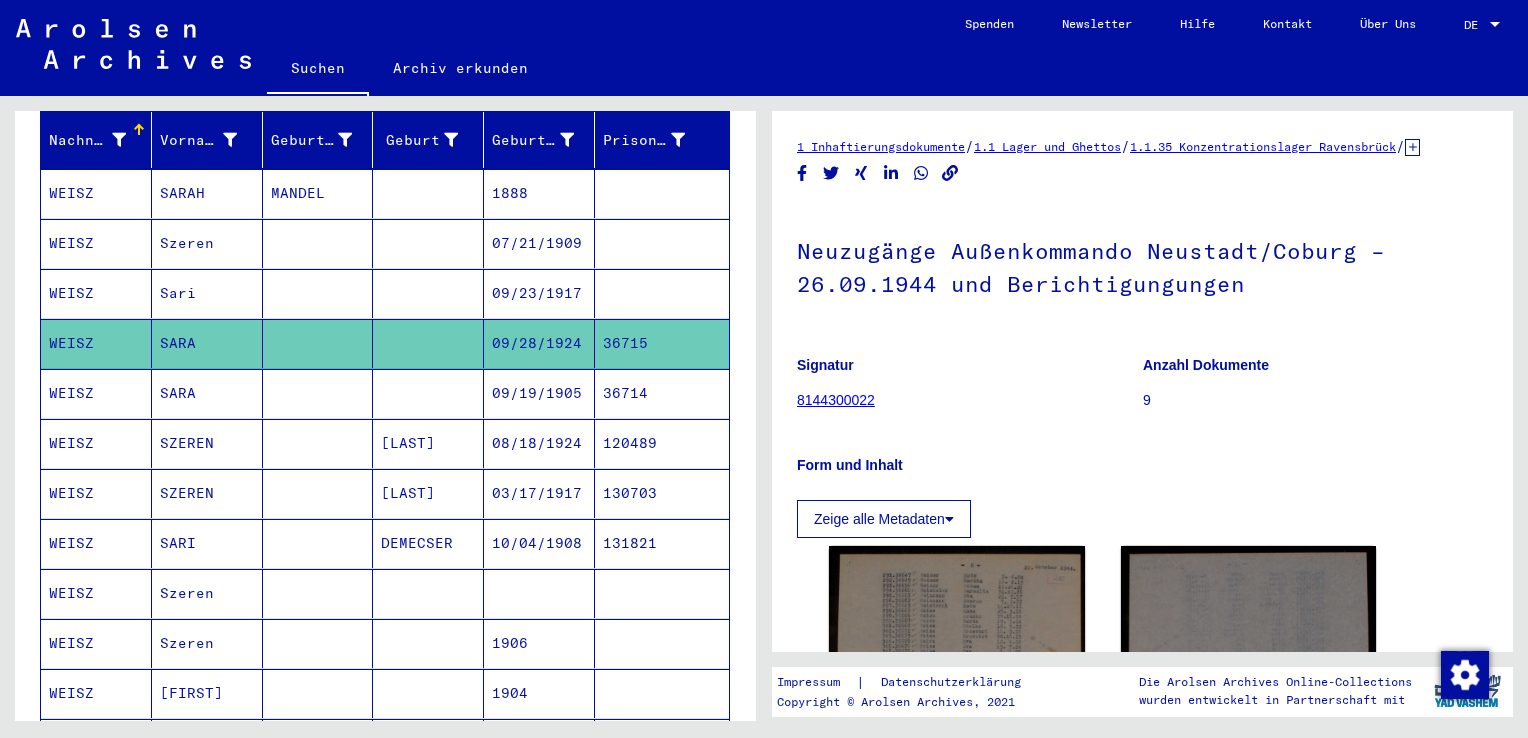 scroll, scrollTop: 210, scrollLeft: 0, axis: vertical 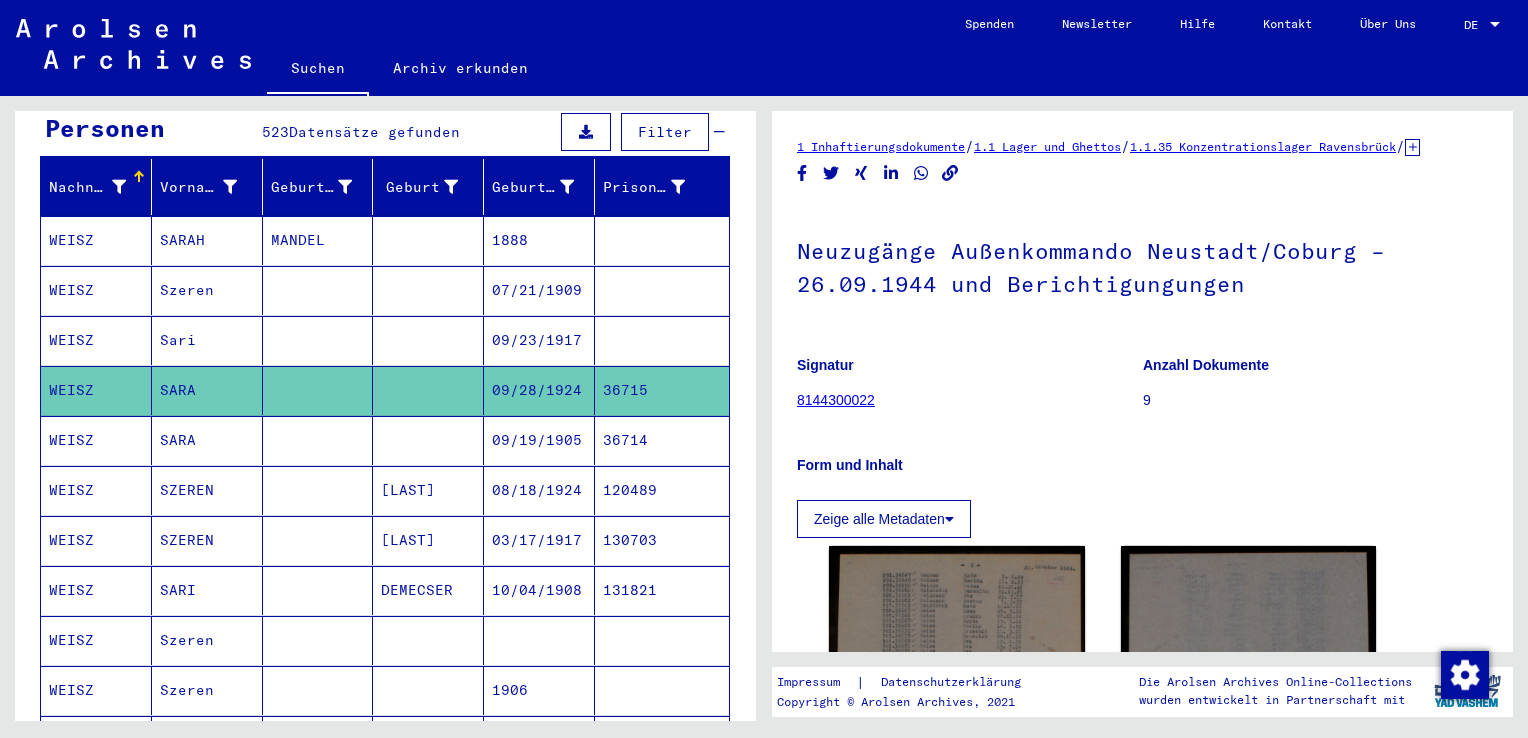 click on "SARAH" at bounding box center [207, 290] 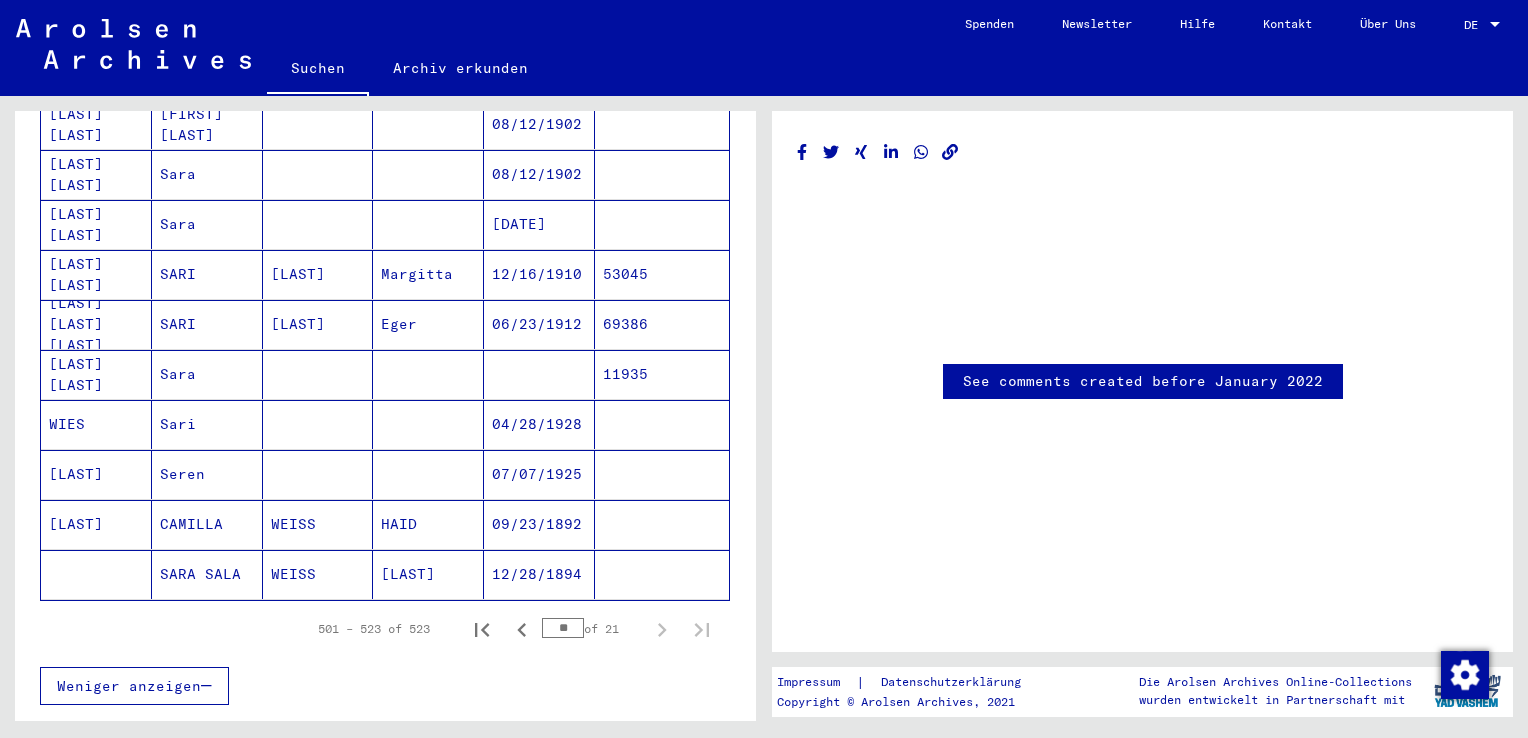 scroll, scrollTop: 1210, scrollLeft: 0, axis: vertical 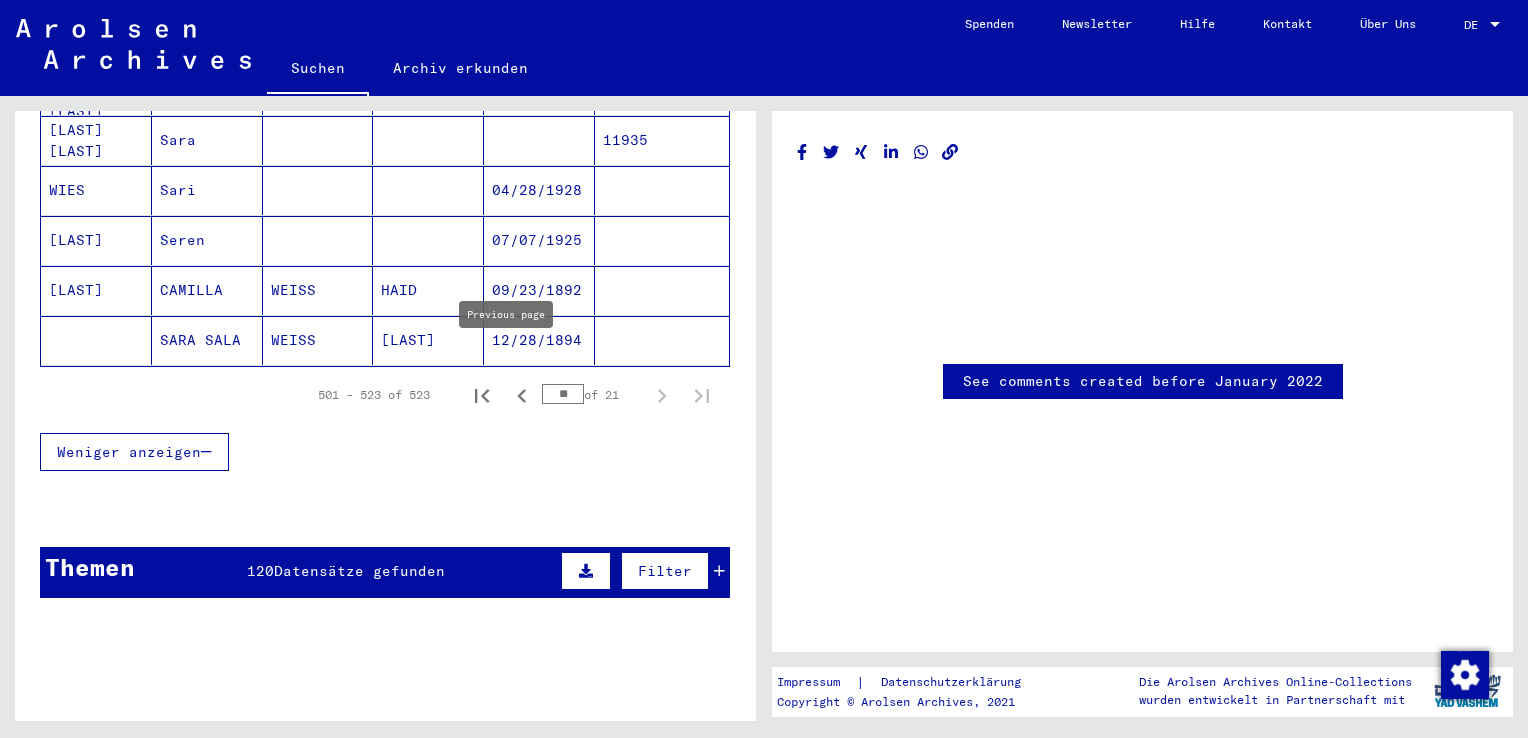 click 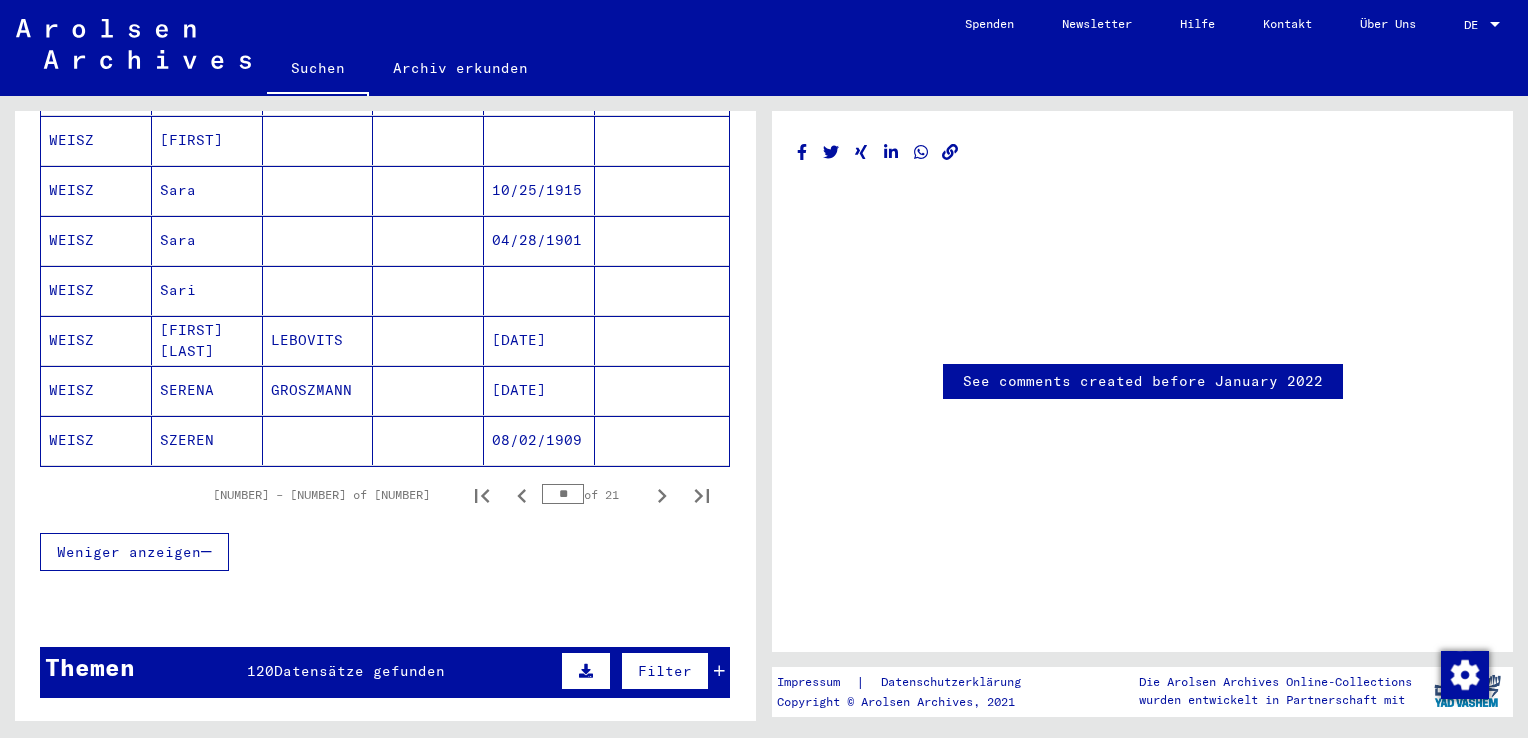 scroll, scrollTop: 1110, scrollLeft: 0, axis: vertical 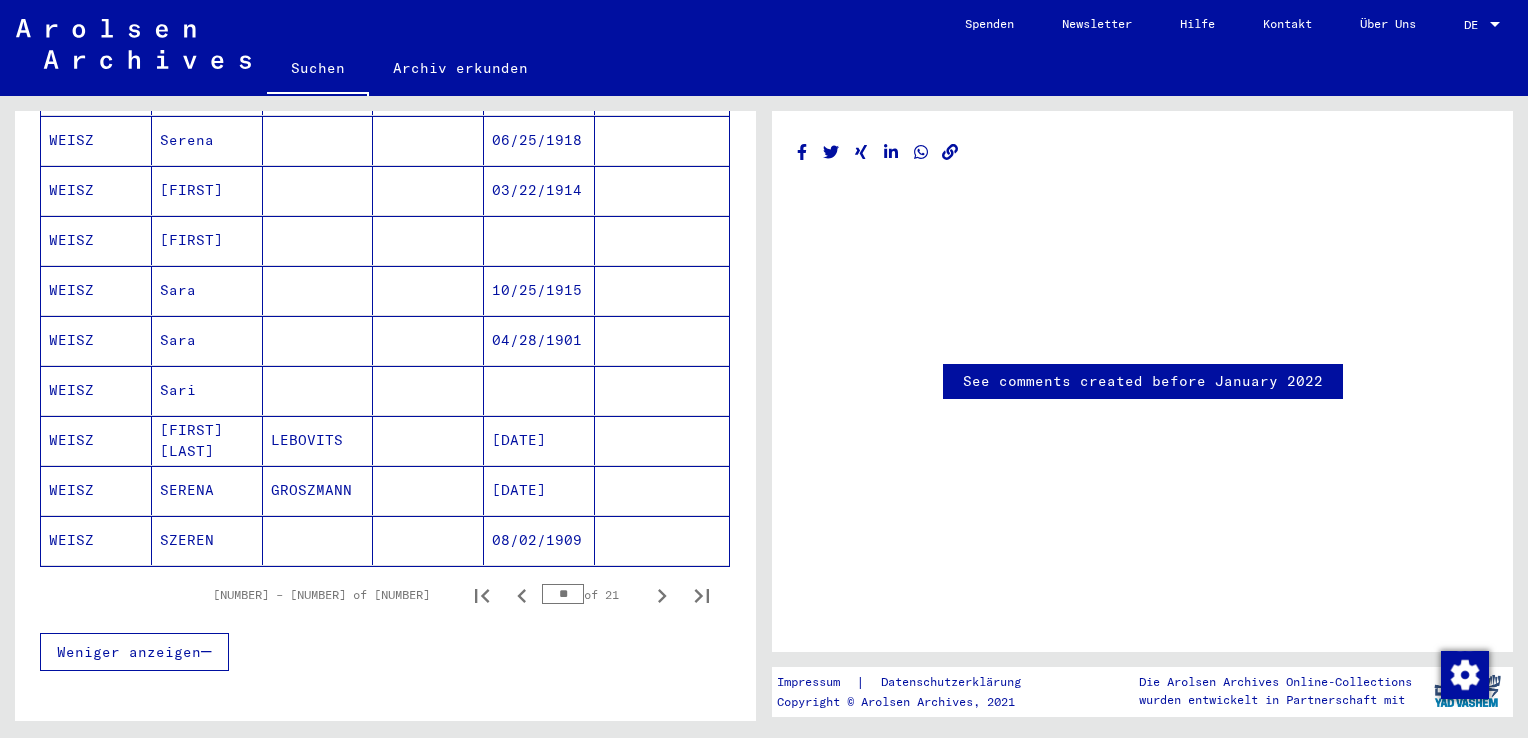 click on "Sara" at bounding box center (207, 390) 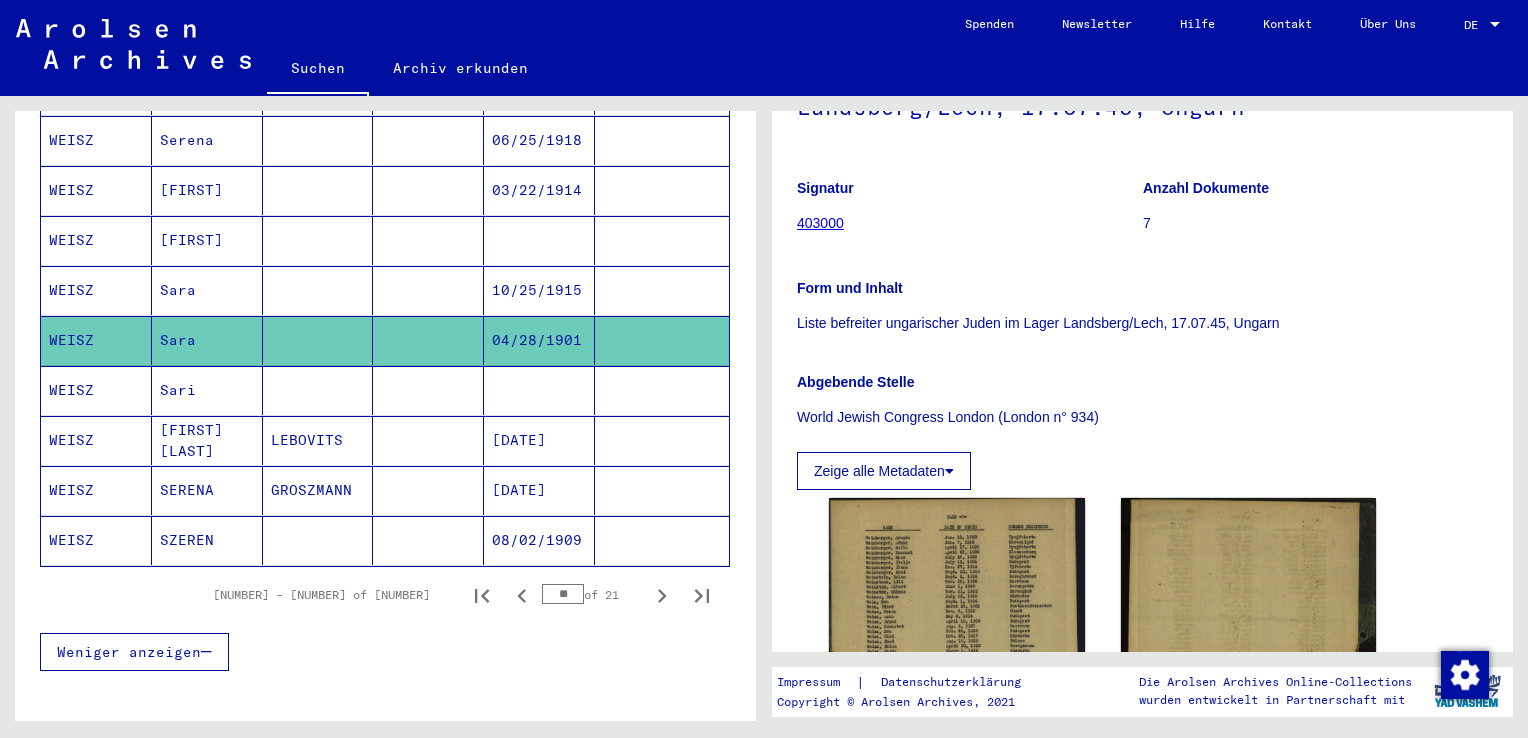 scroll, scrollTop: 200, scrollLeft: 0, axis: vertical 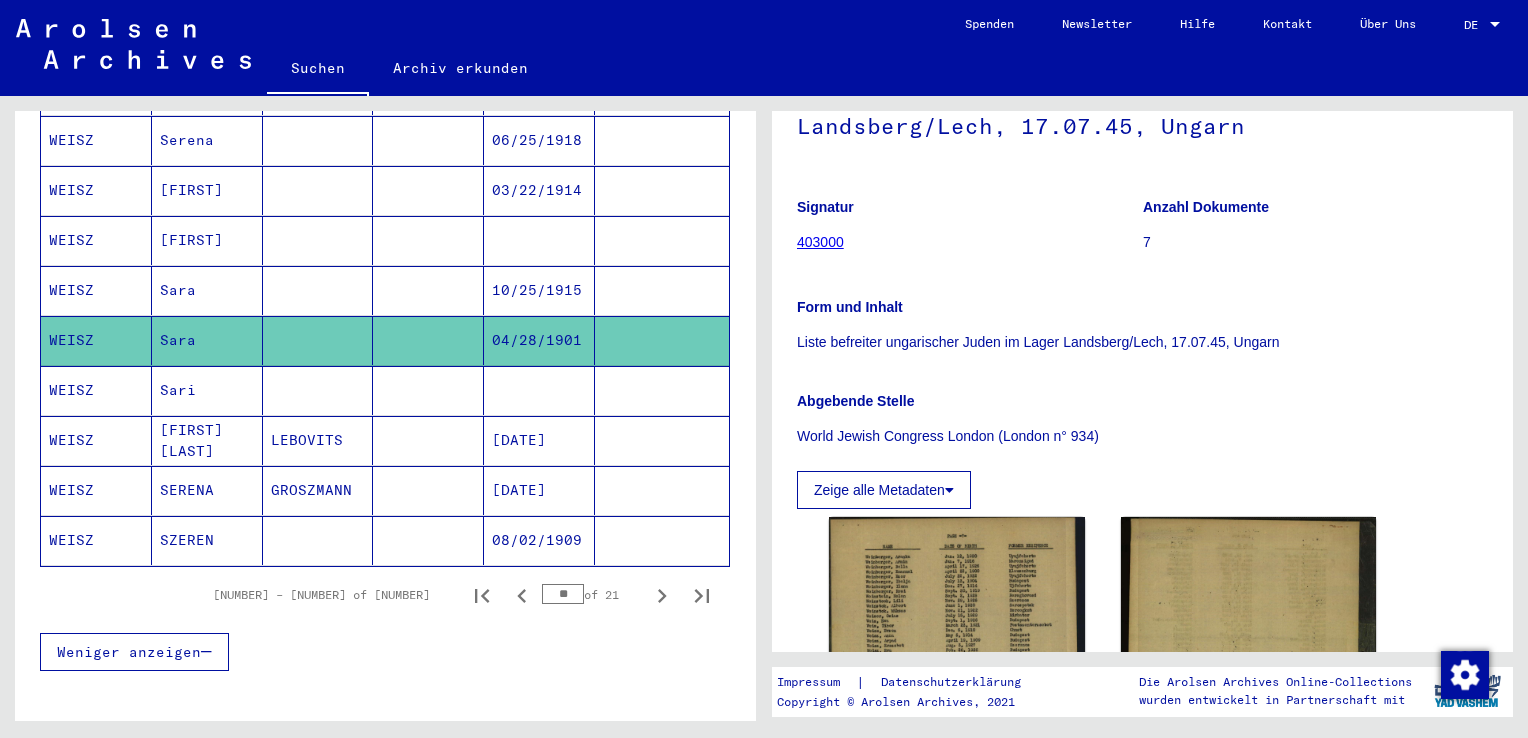 click on "Sara" at bounding box center (207, 340) 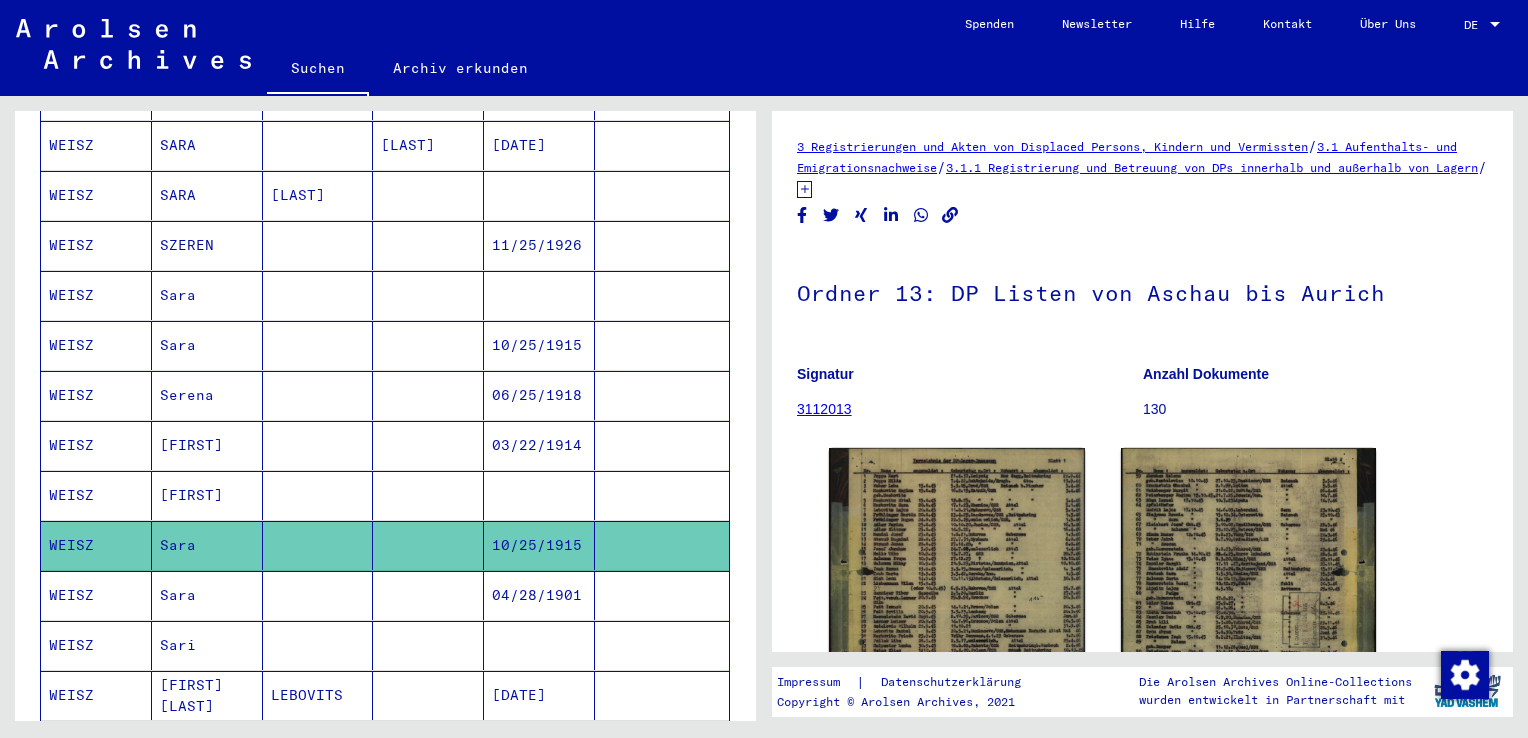 scroll, scrollTop: 810, scrollLeft: 0, axis: vertical 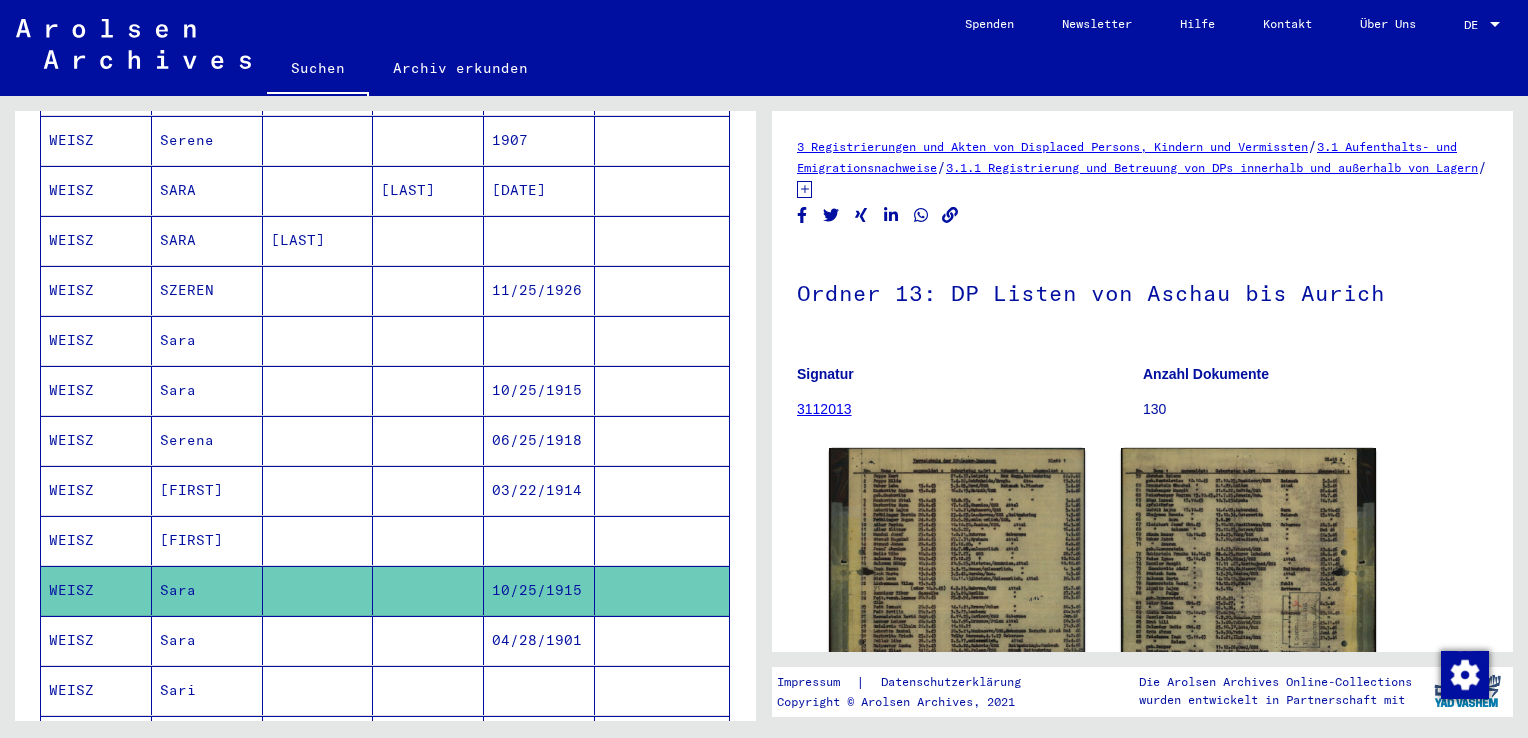 click on "Sara" at bounding box center [207, 440] 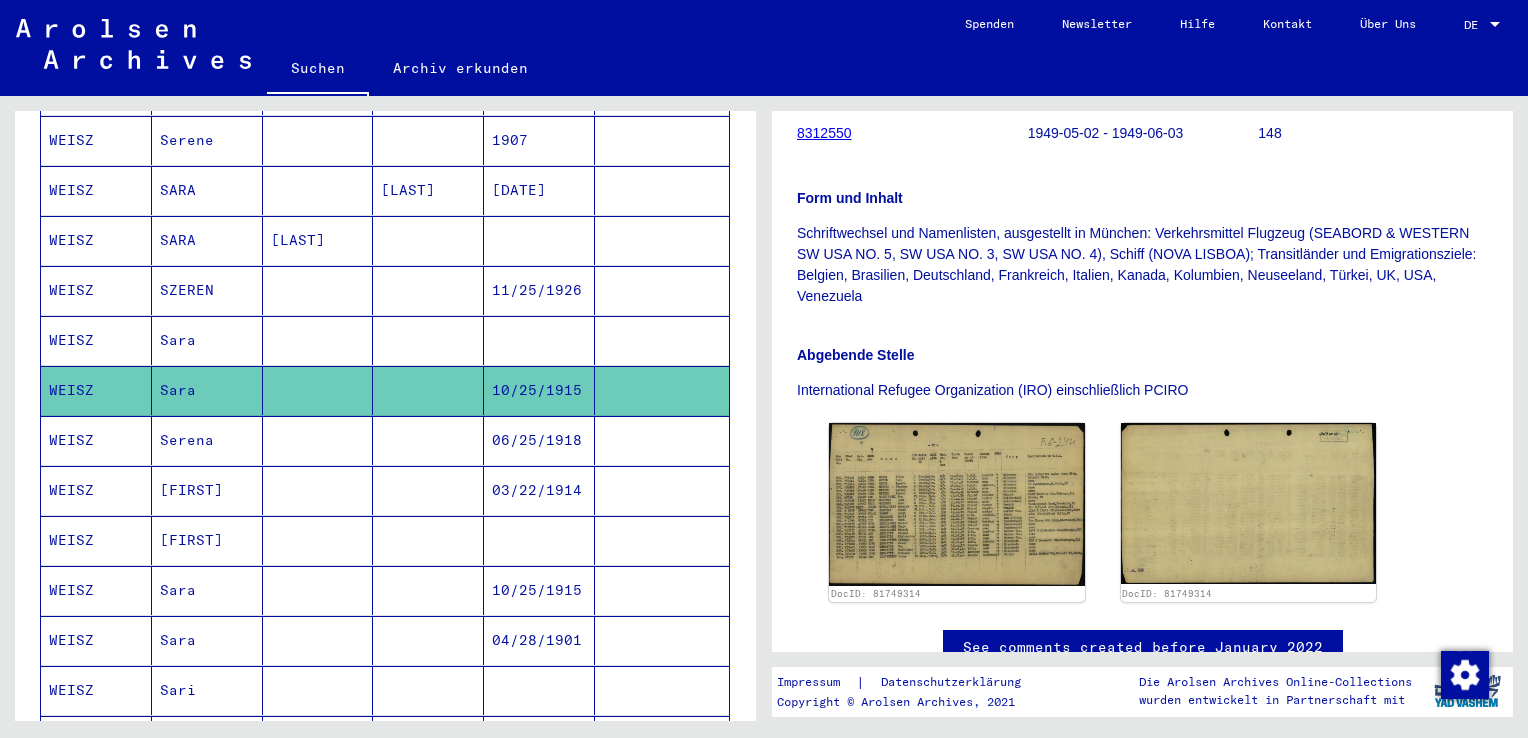 scroll, scrollTop: 400, scrollLeft: 0, axis: vertical 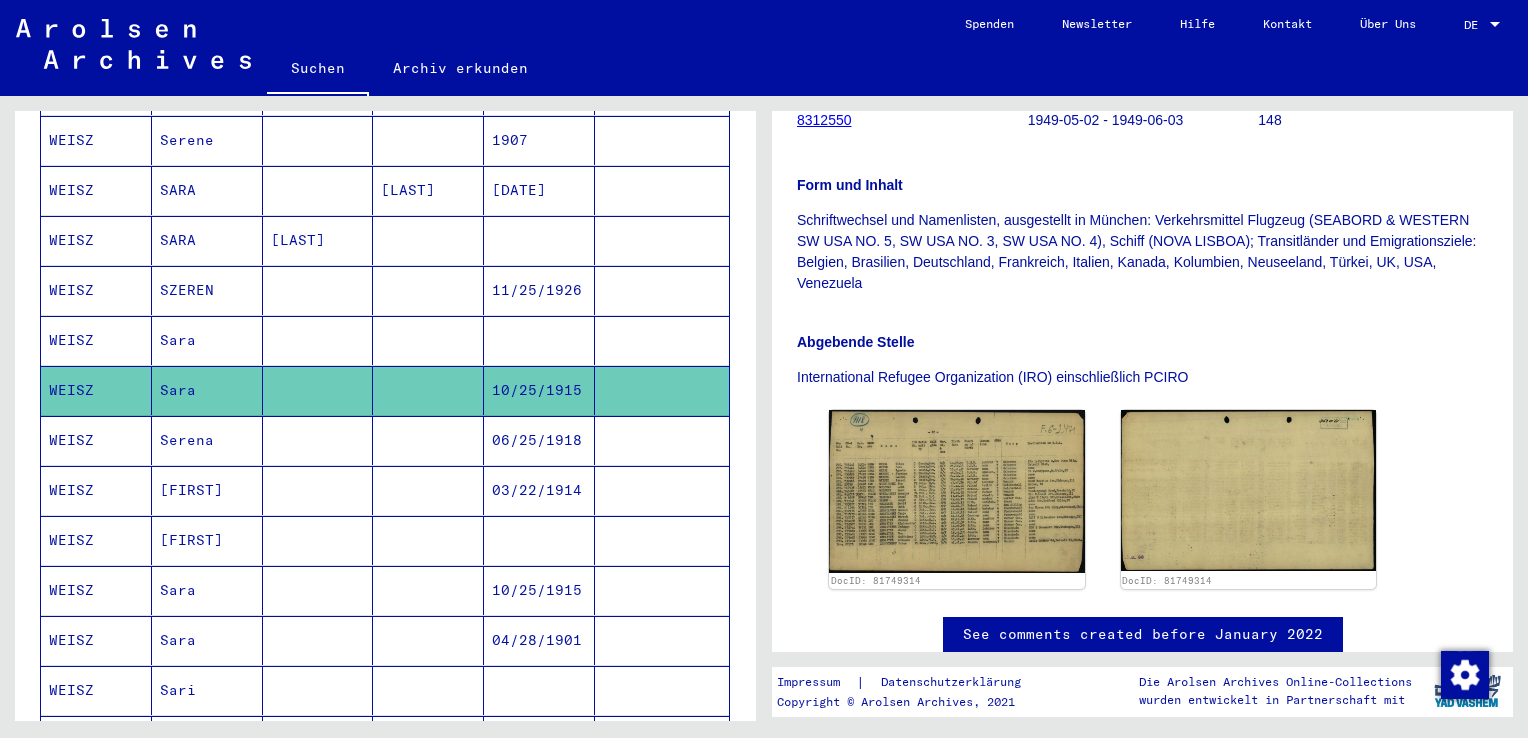 click on "Sara" at bounding box center [207, 390] 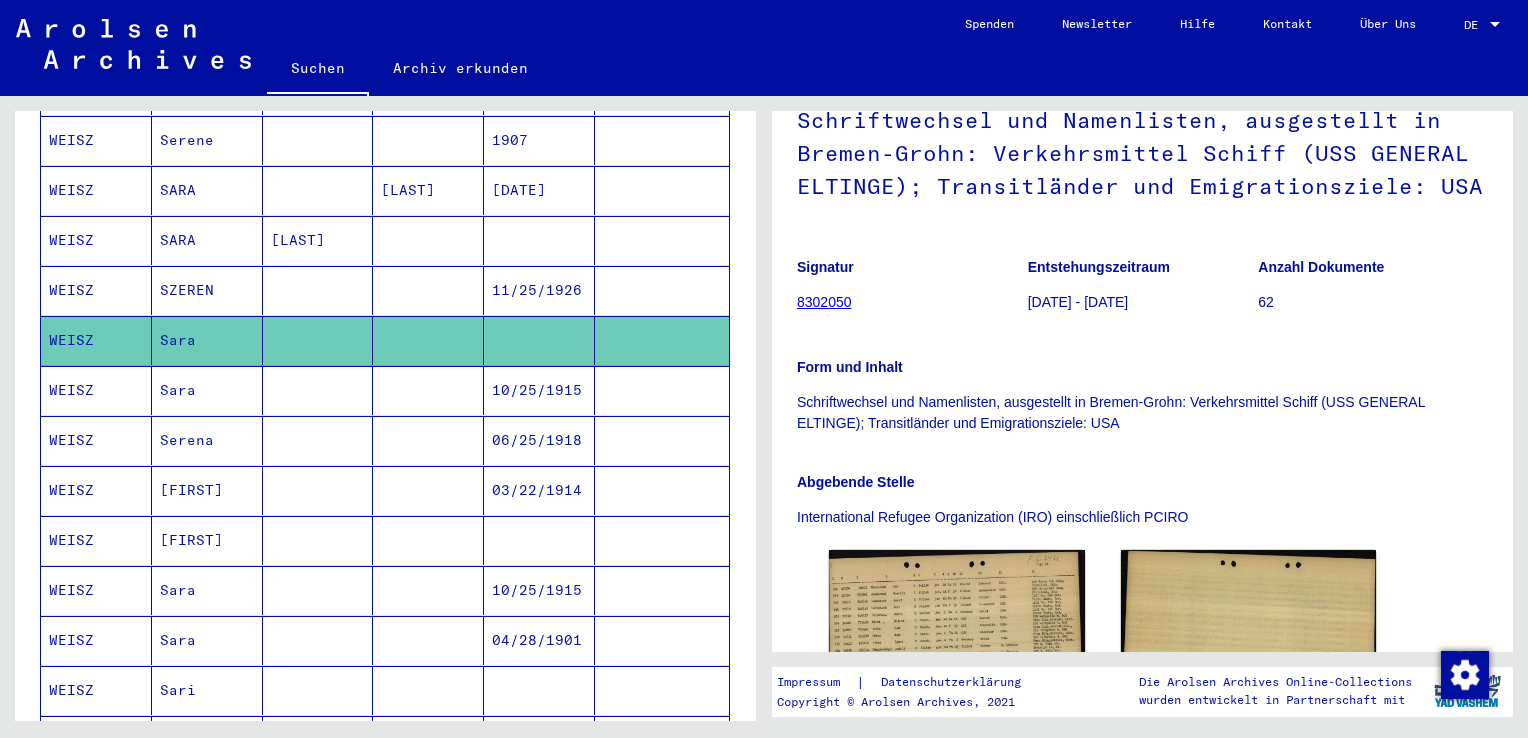 scroll, scrollTop: 100, scrollLeft: 0, axis: vertical 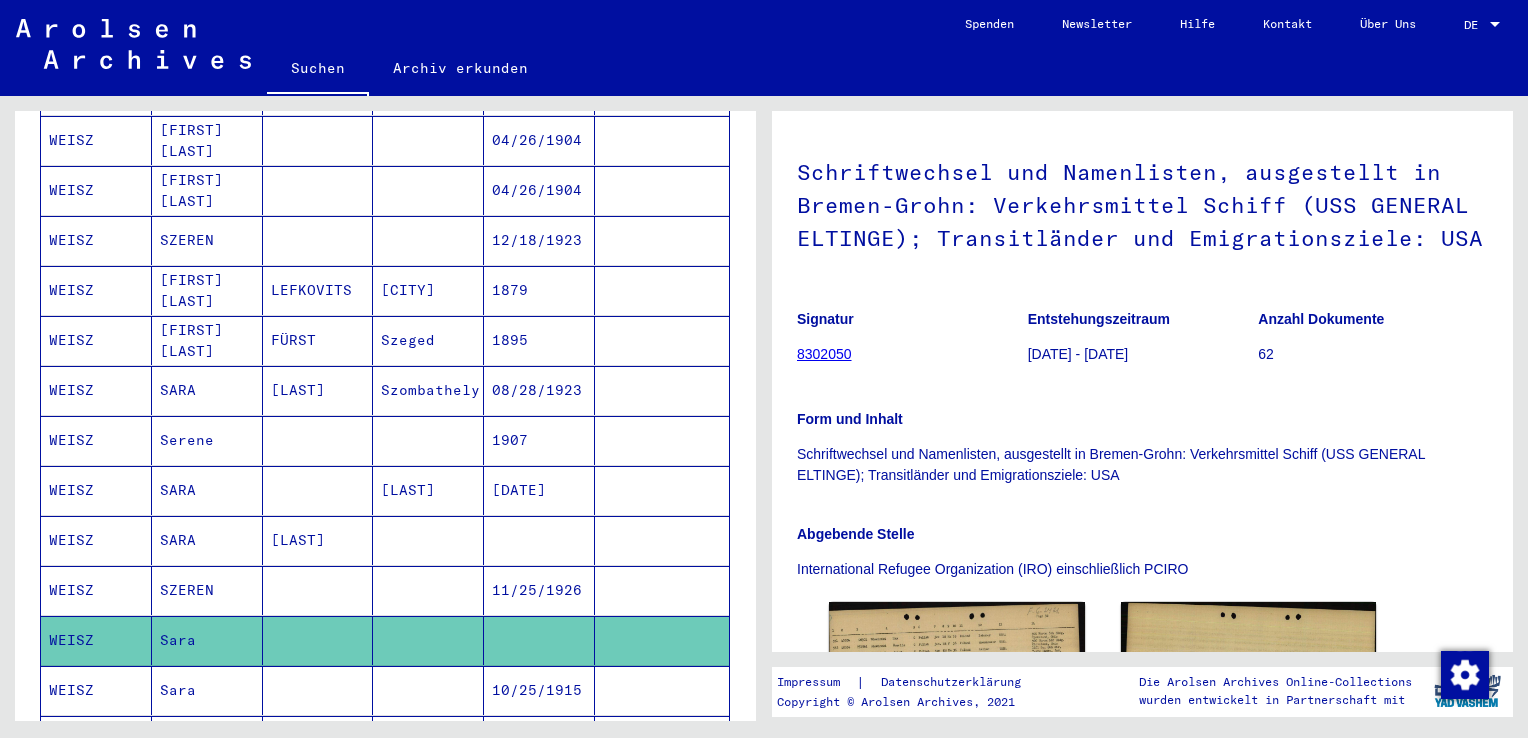 click on "SARA" at bounding box center (207, 590) 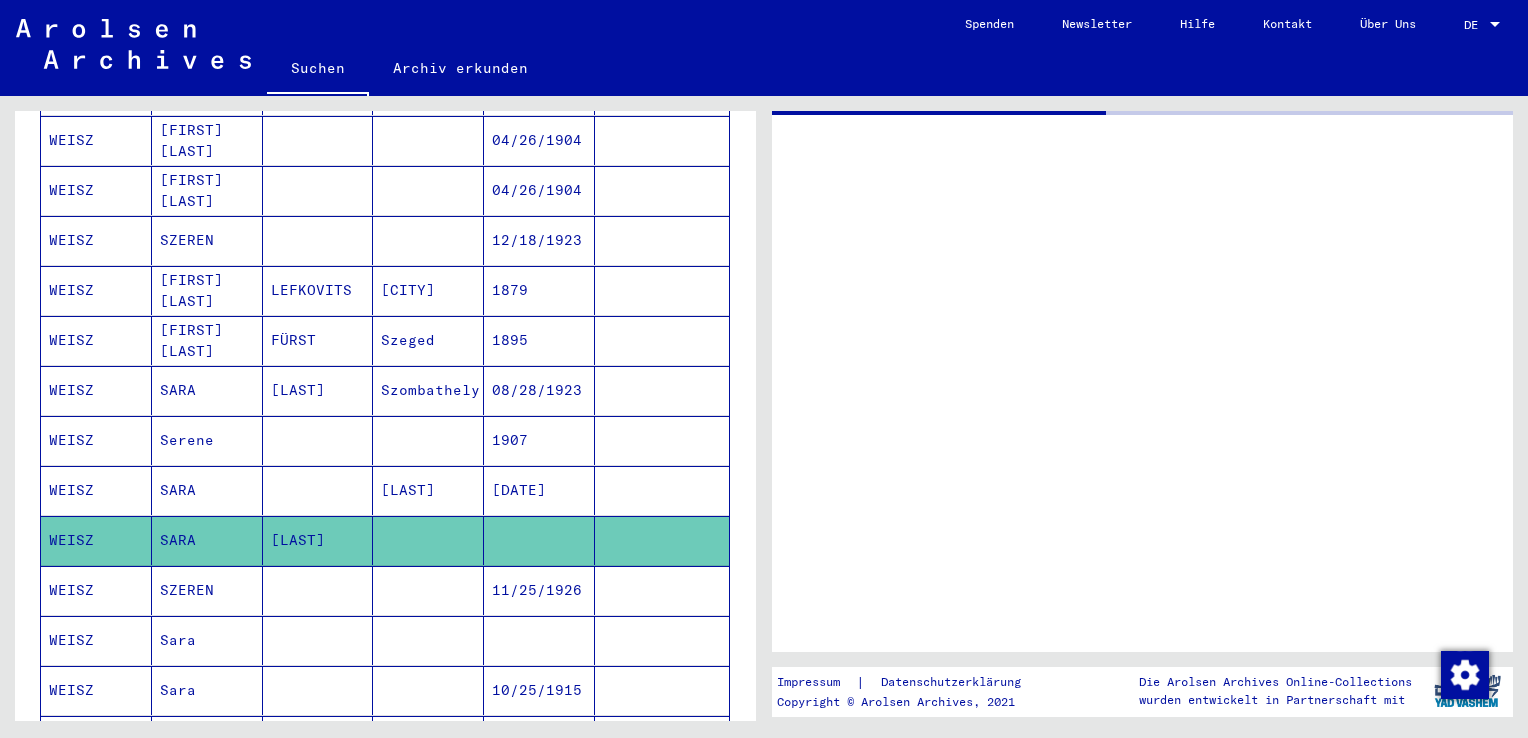 scroll, scrollTop: 0, scrollLeft: 0, axis: both 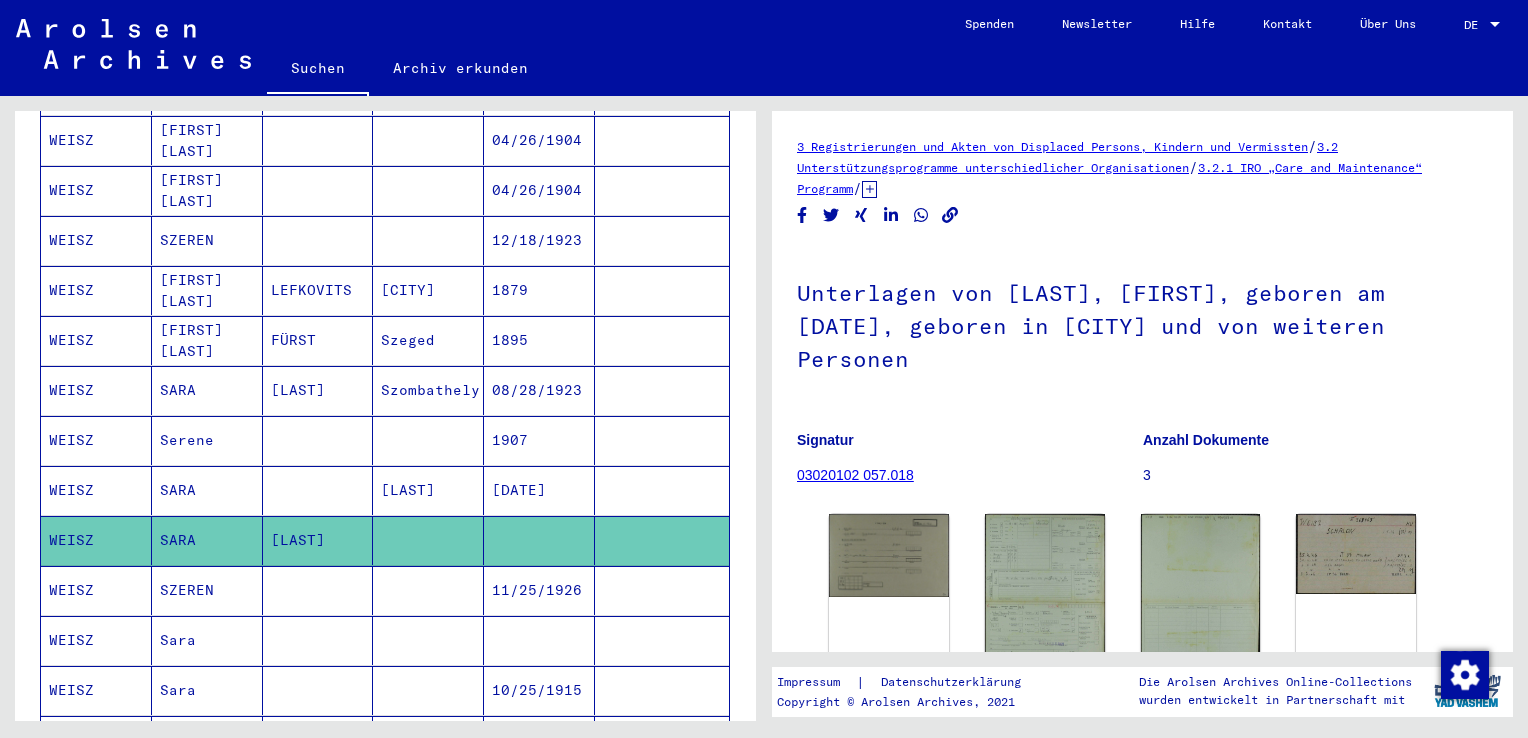 click on "SARA" at bounding box center (207, 540) 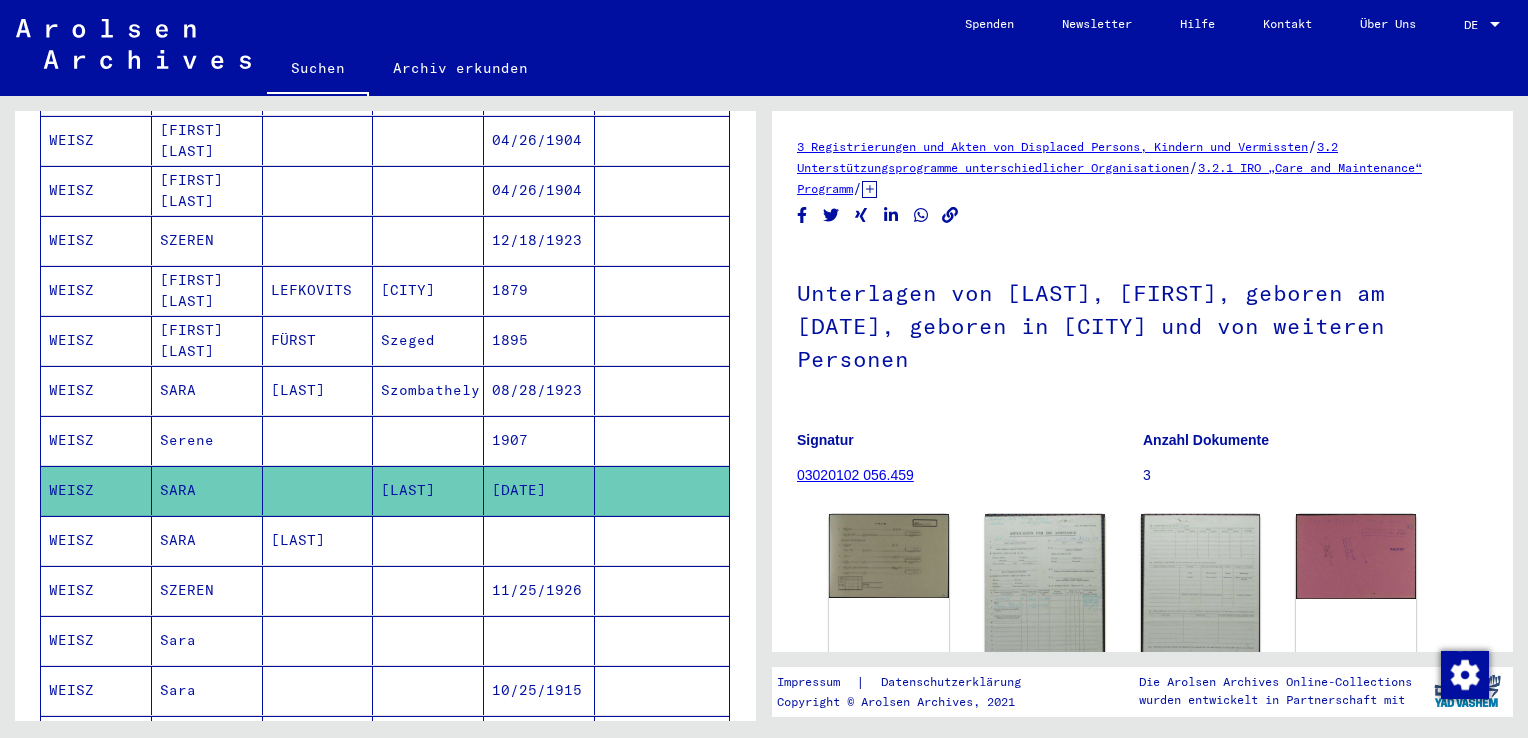 drag, startPoint x: 165, startPoint y: 468, endPoint x: 162, endPoint y: 361, distance: 107.042046 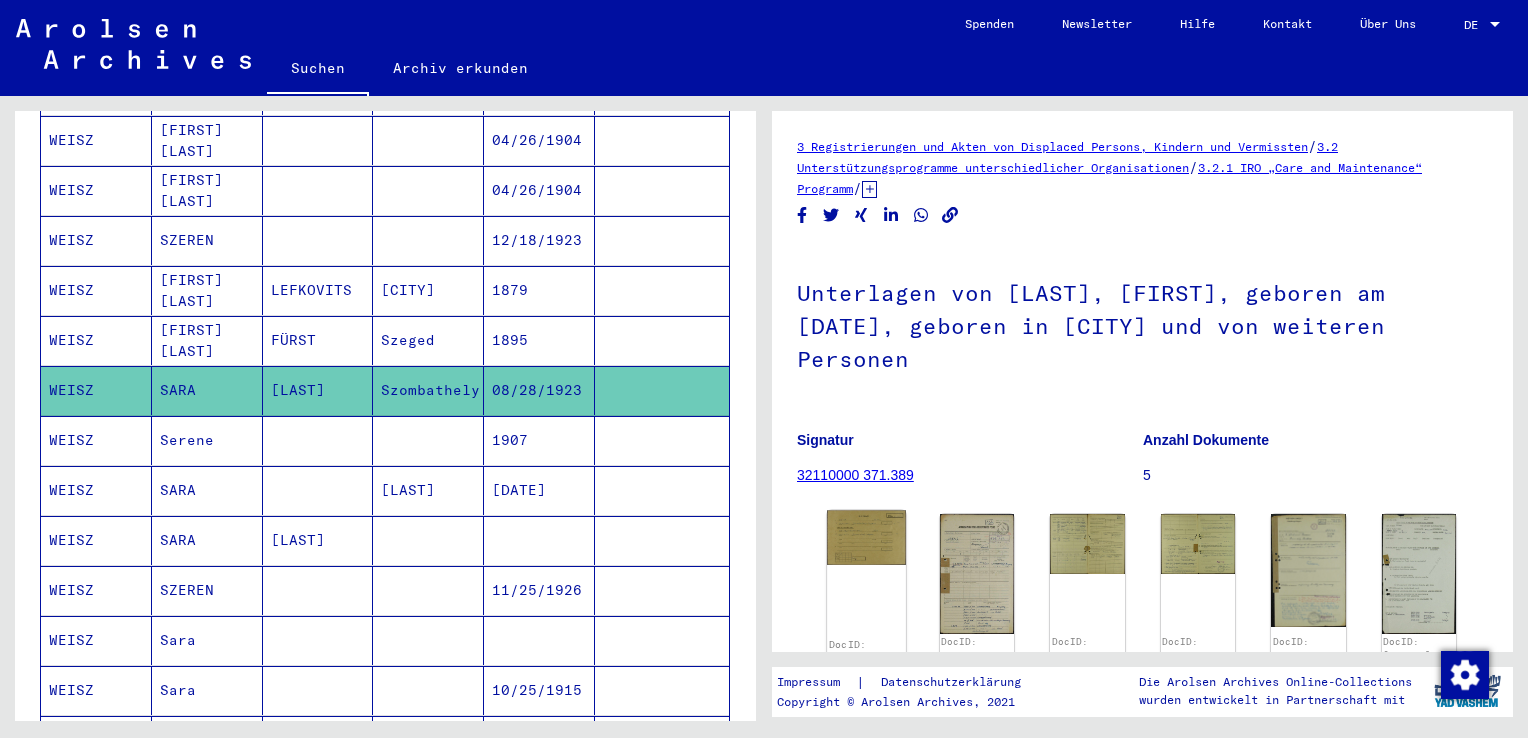 click 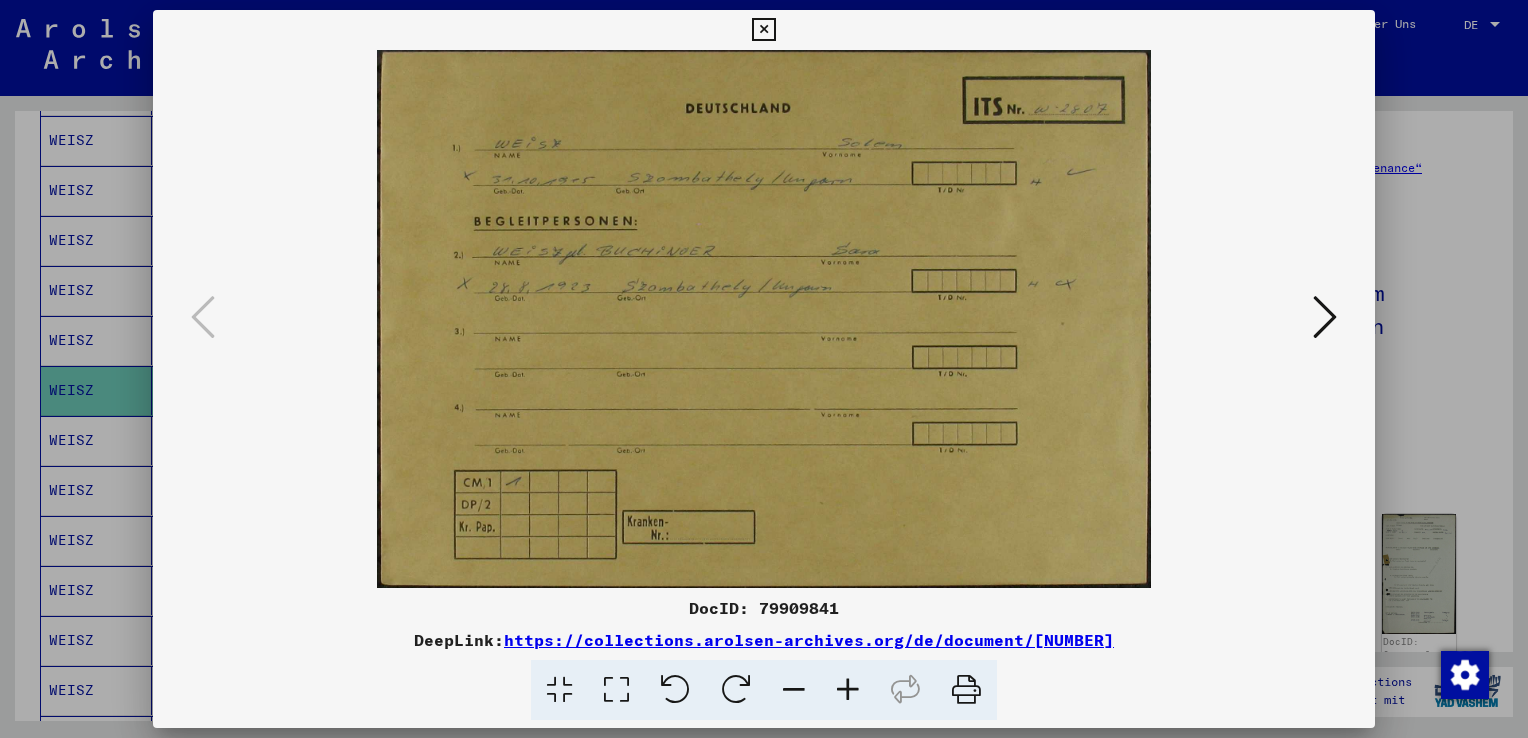 click at bounding box center [763, 30] 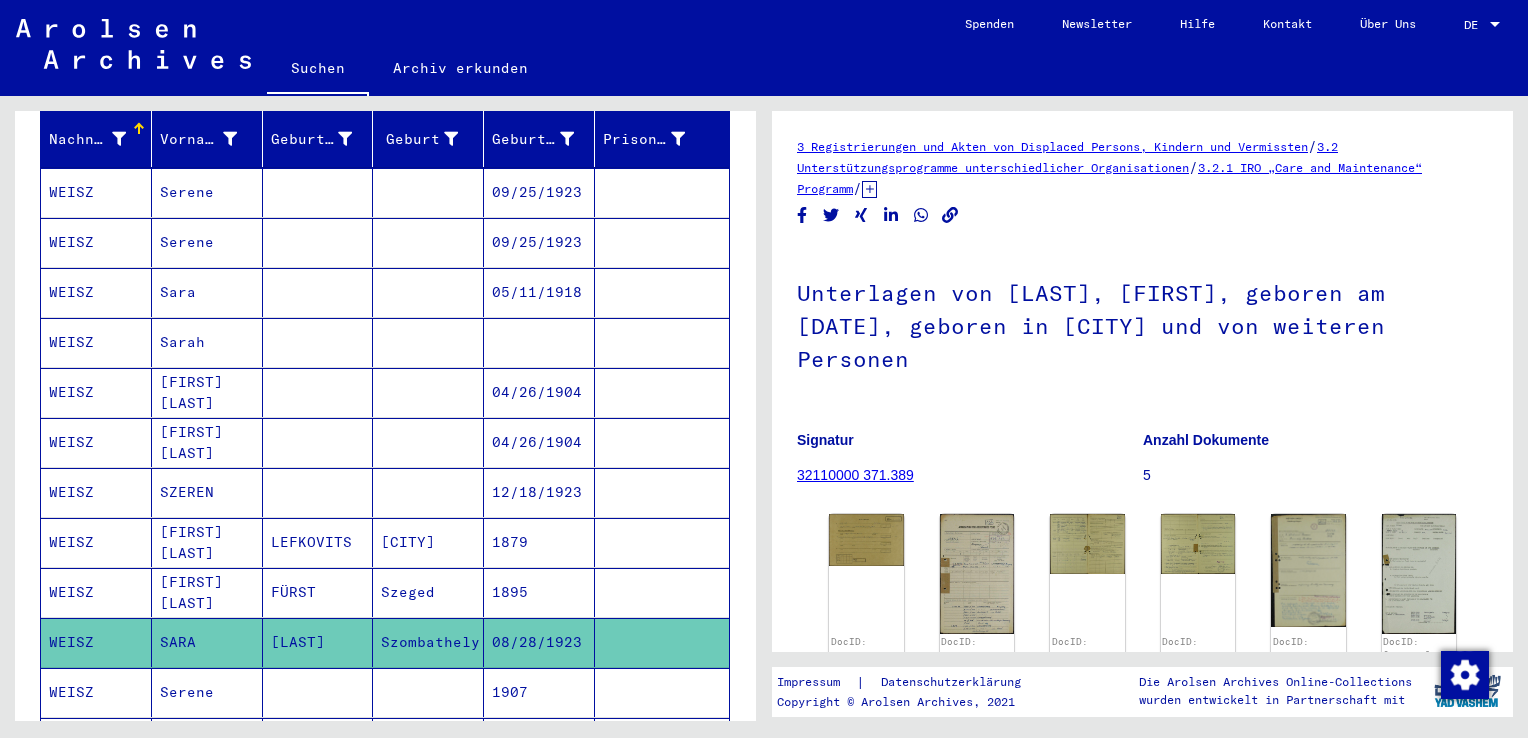scroll, scrollTop: 210, scrollLeft: 0, axis: vertical 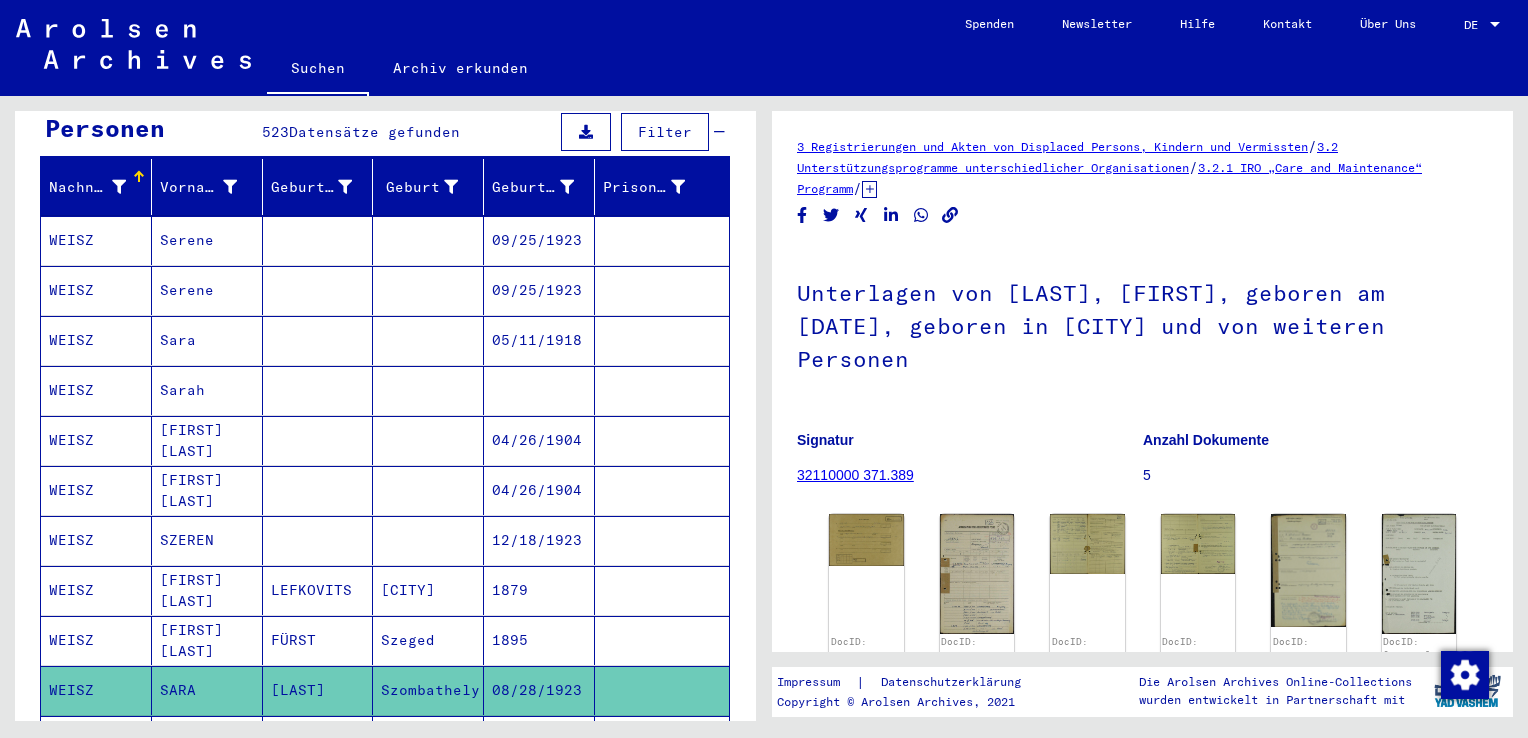 click on "Sarah" at bounding box center [207, 440] 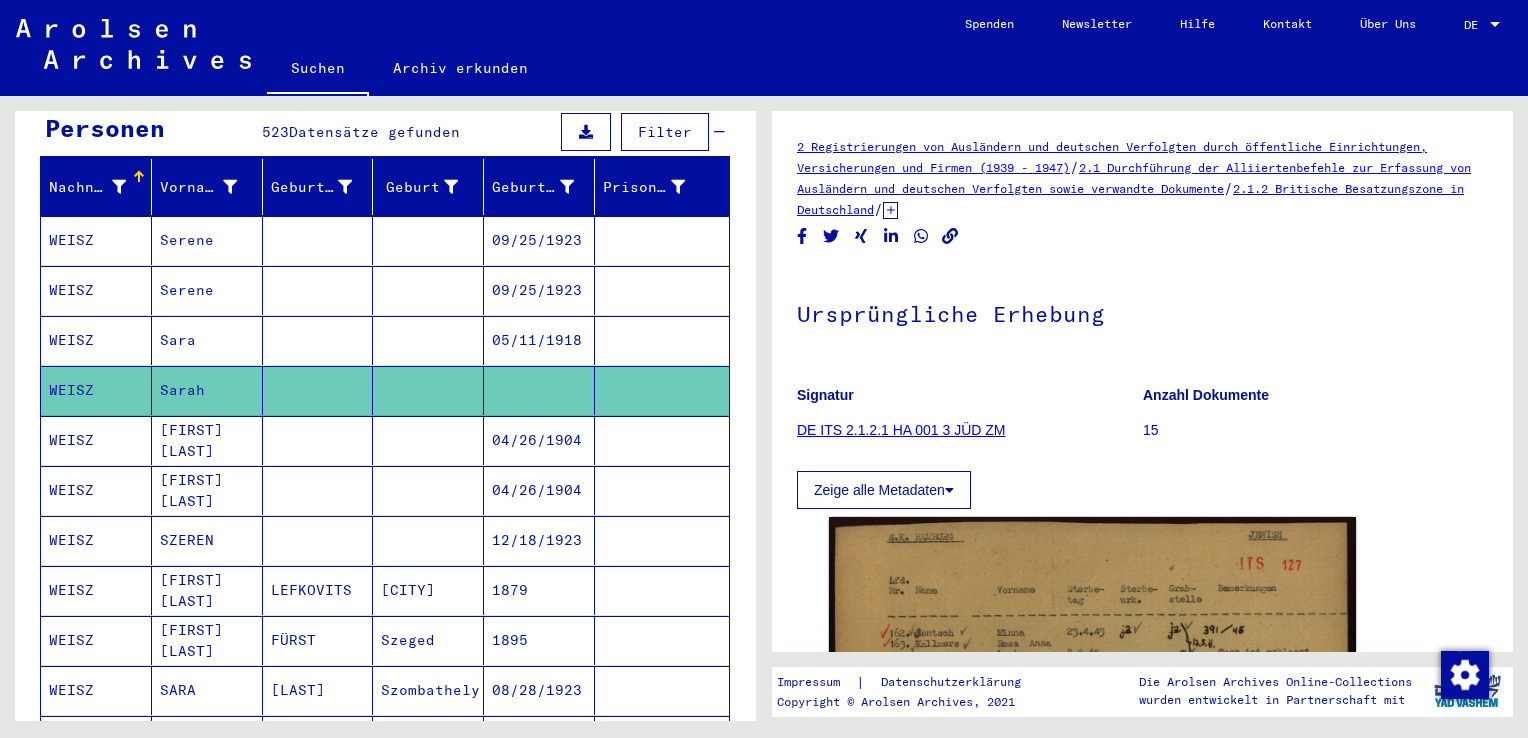 click on "Sara" at bounding box center [207, 390] 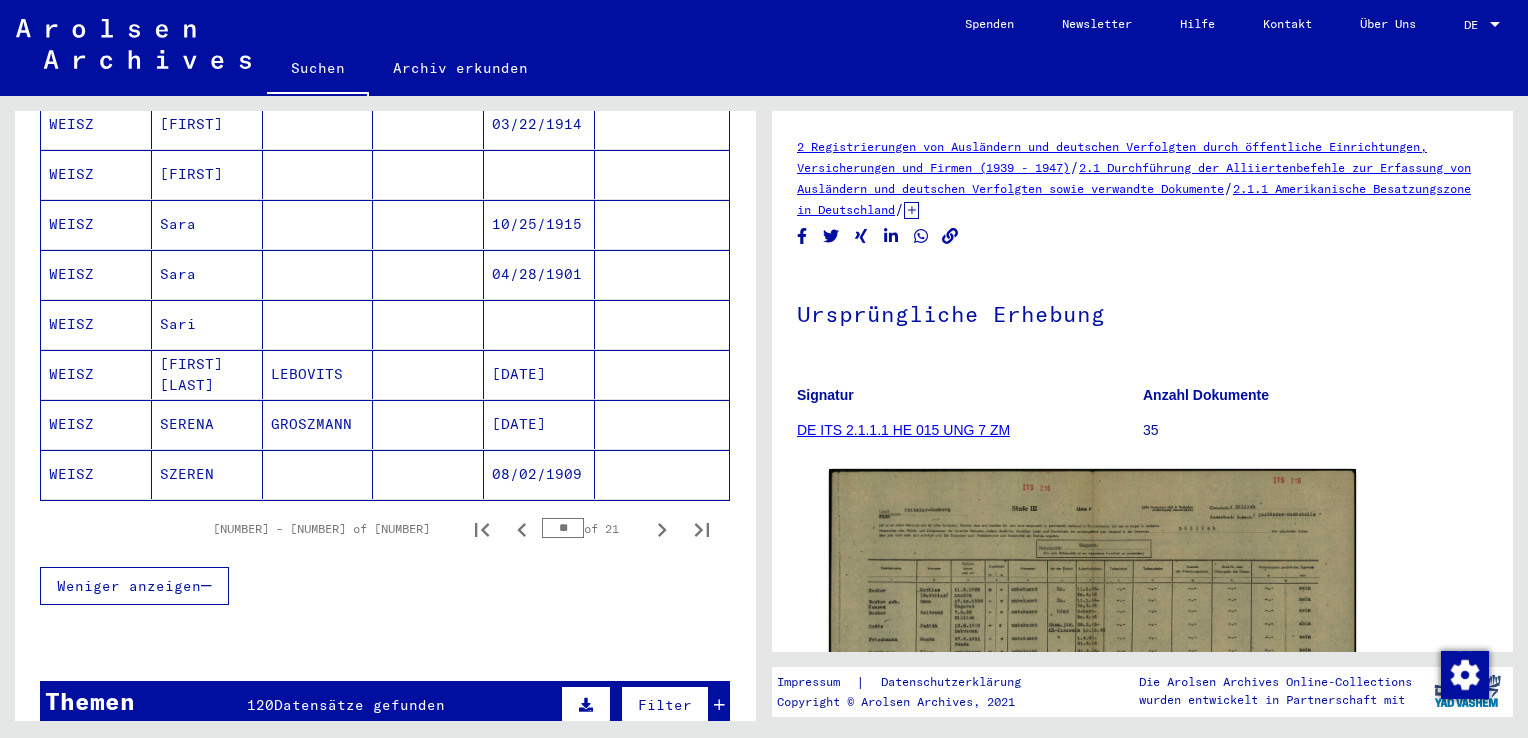 scroll, scrollTop: 1310, scrollLeft: 0, axis: vertical 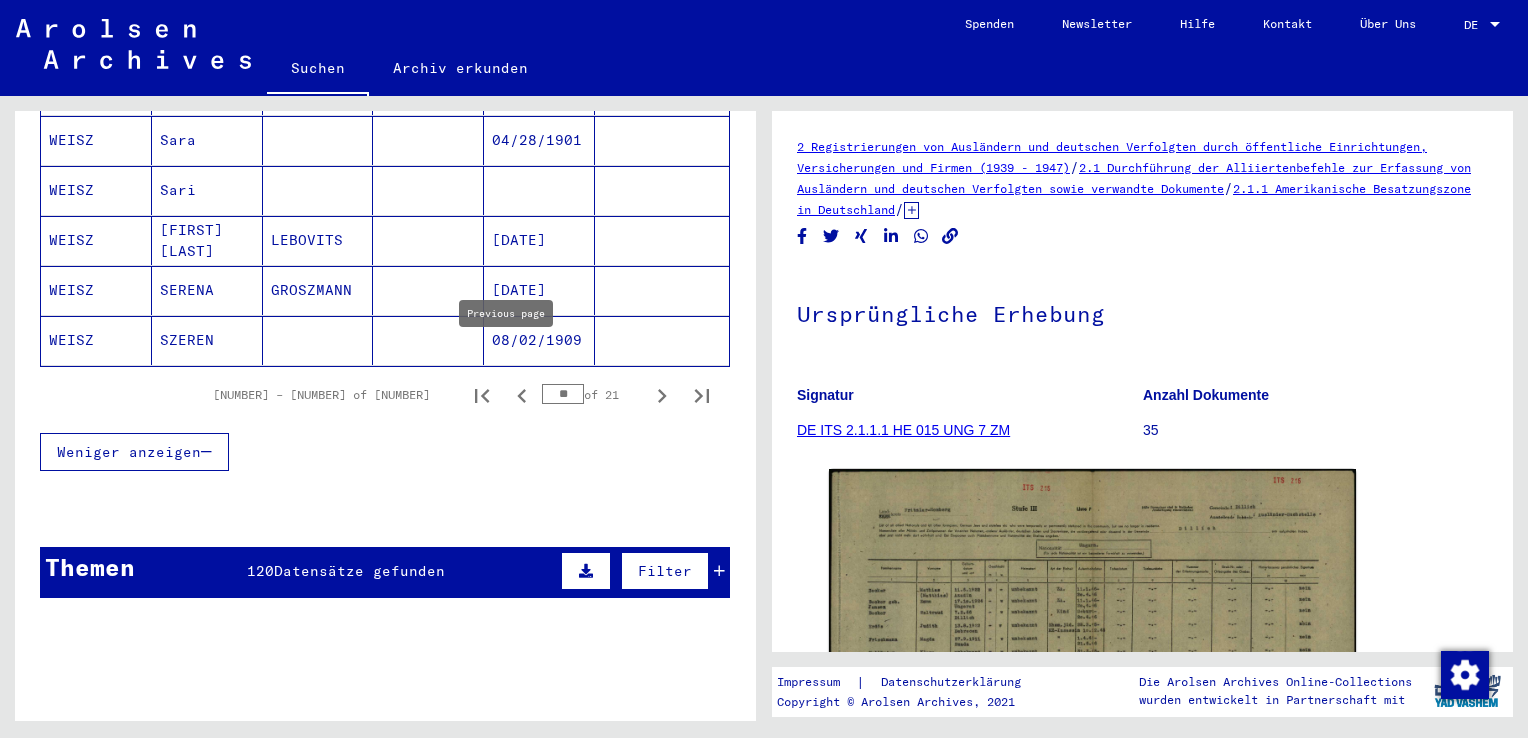 click 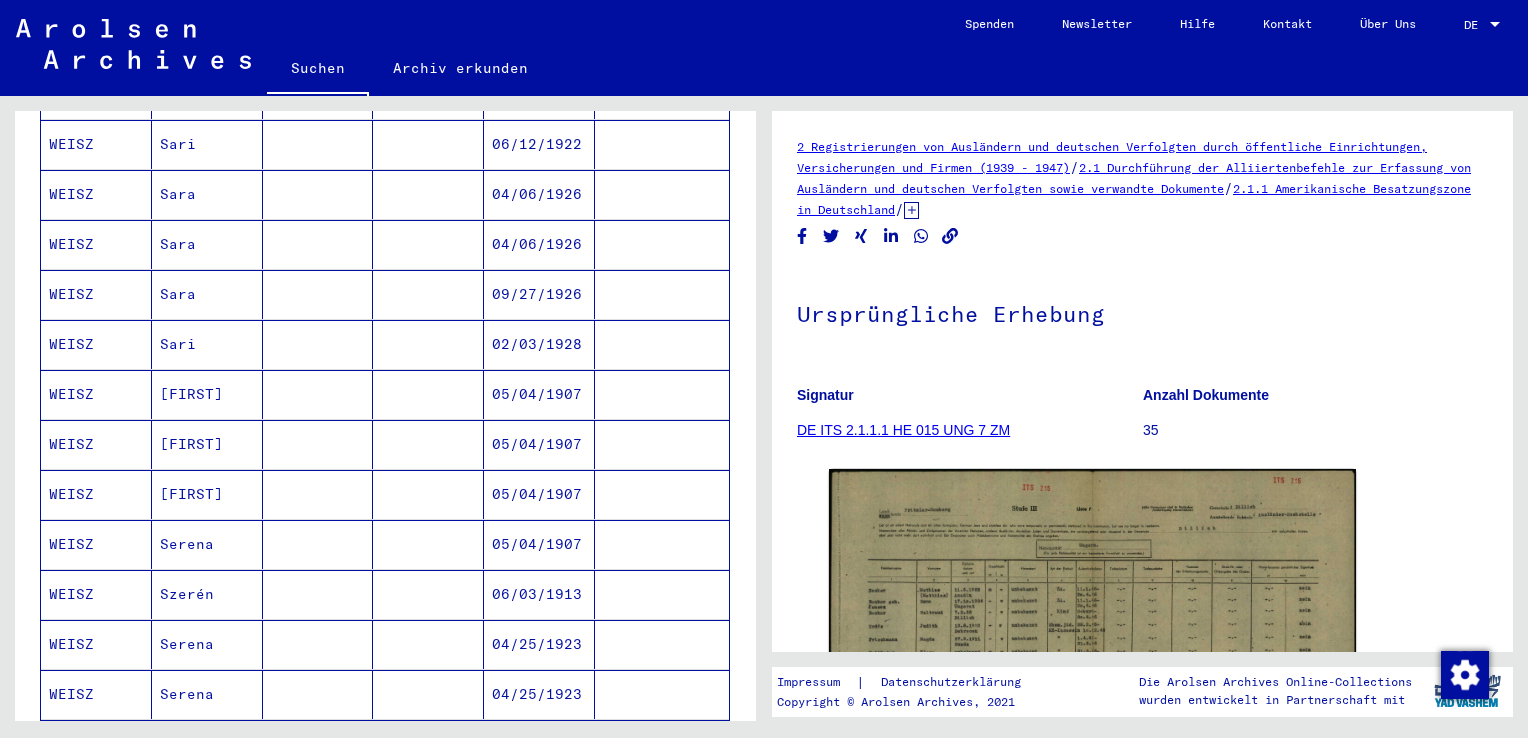 scroll, scrollTop: 610, scrollLeft: 0, axis: vertical 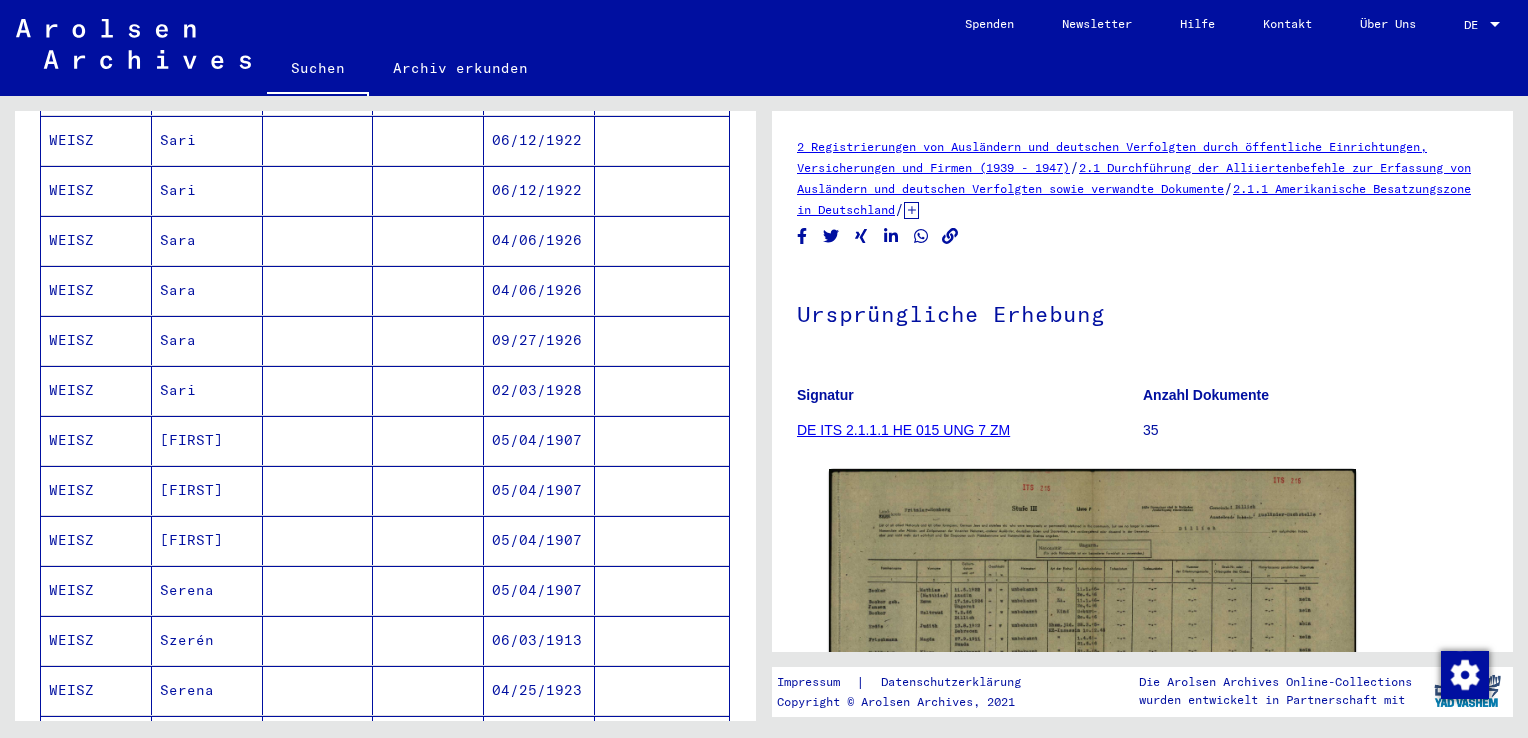 click on "Sara" at bounding box center [207, 390] 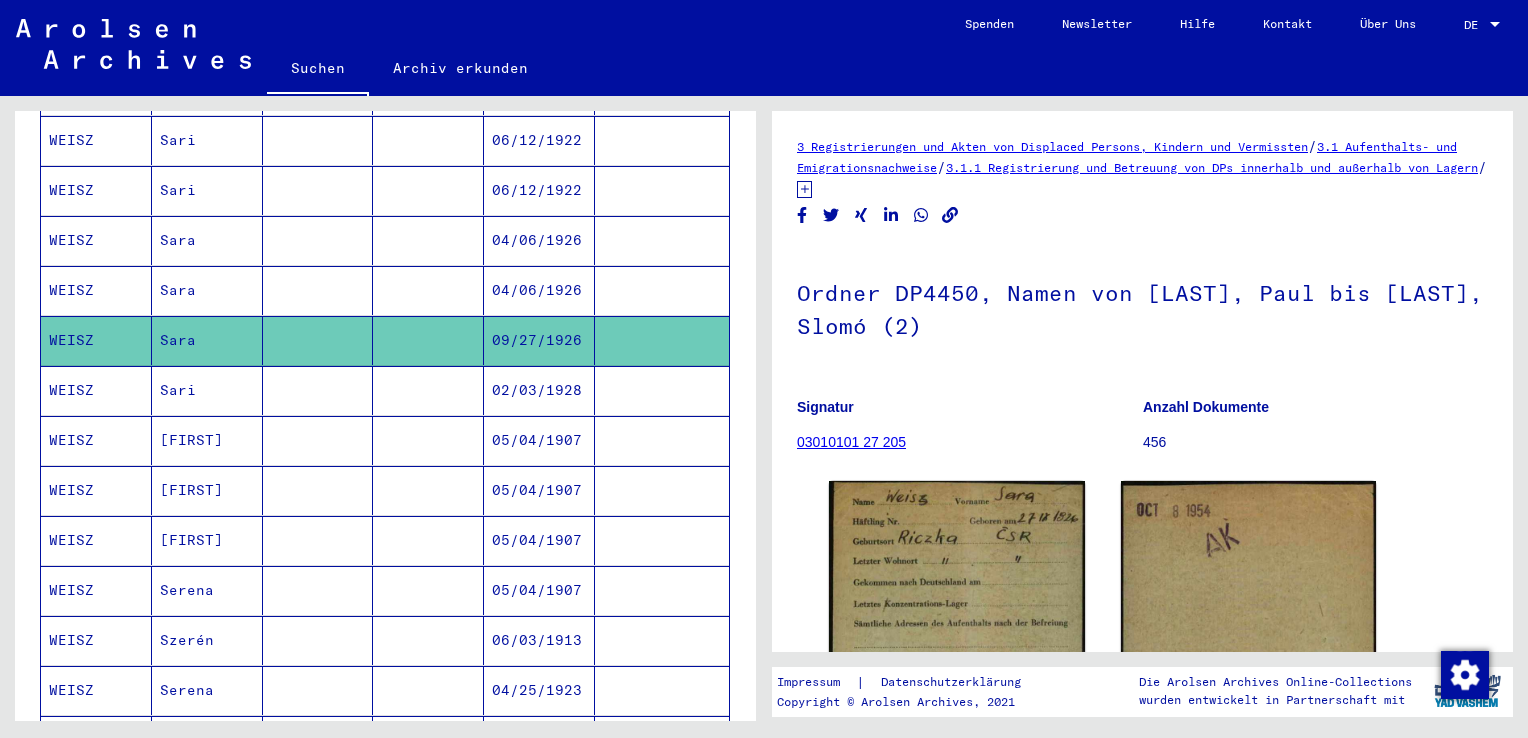 click on "Sara" at bounding box center (207, 340) 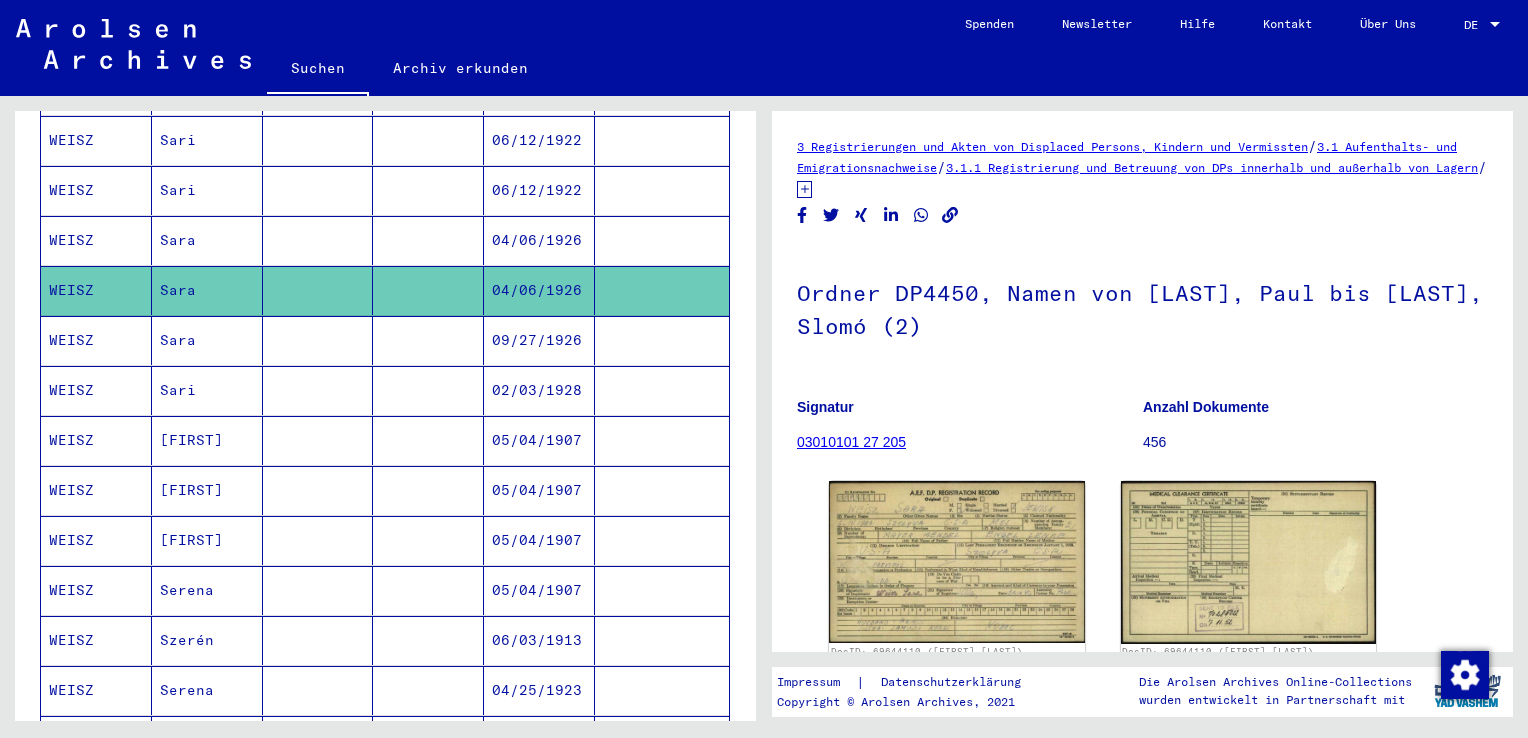 click on "Sara" at bounding box center (207, 290) 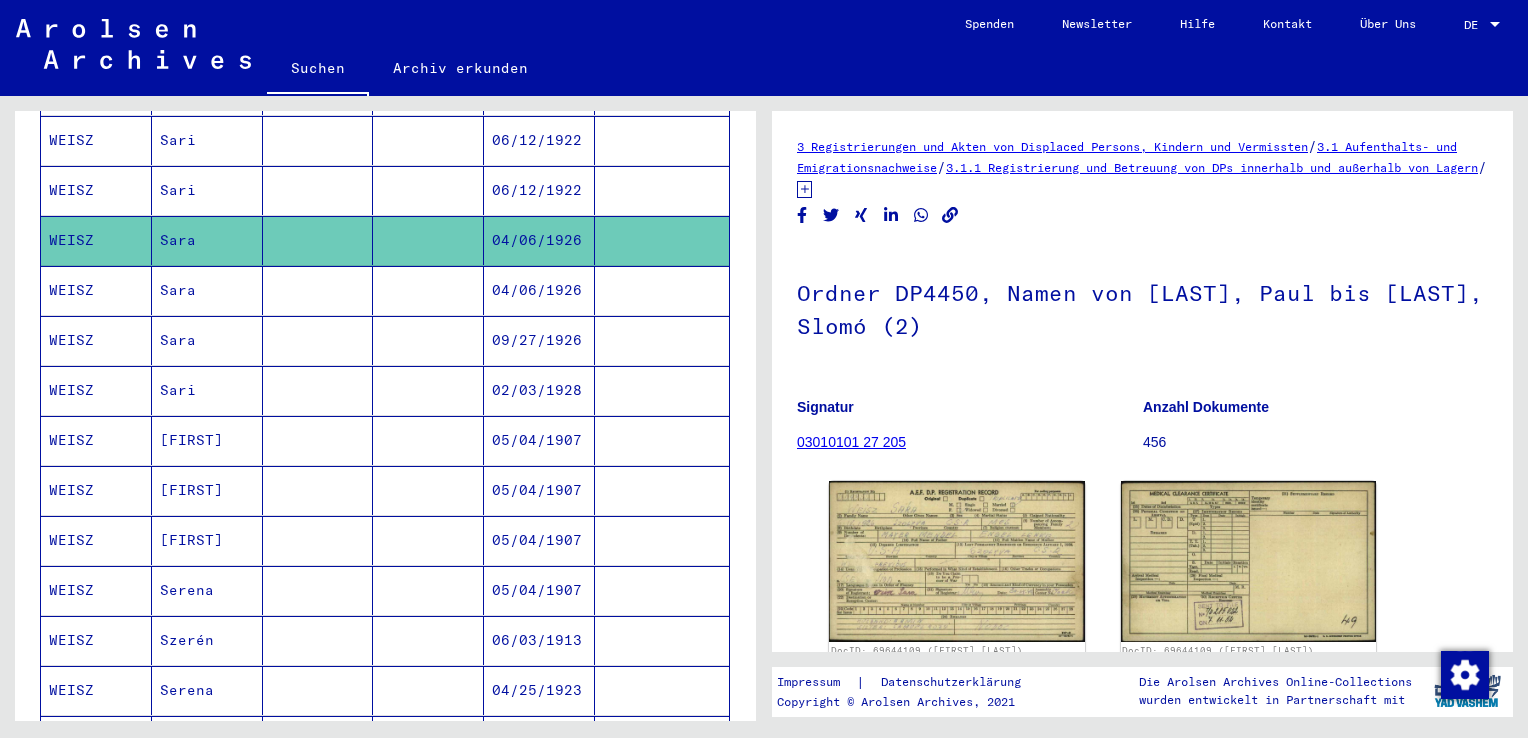 click on "Sara" at bounding box center [207, 340] 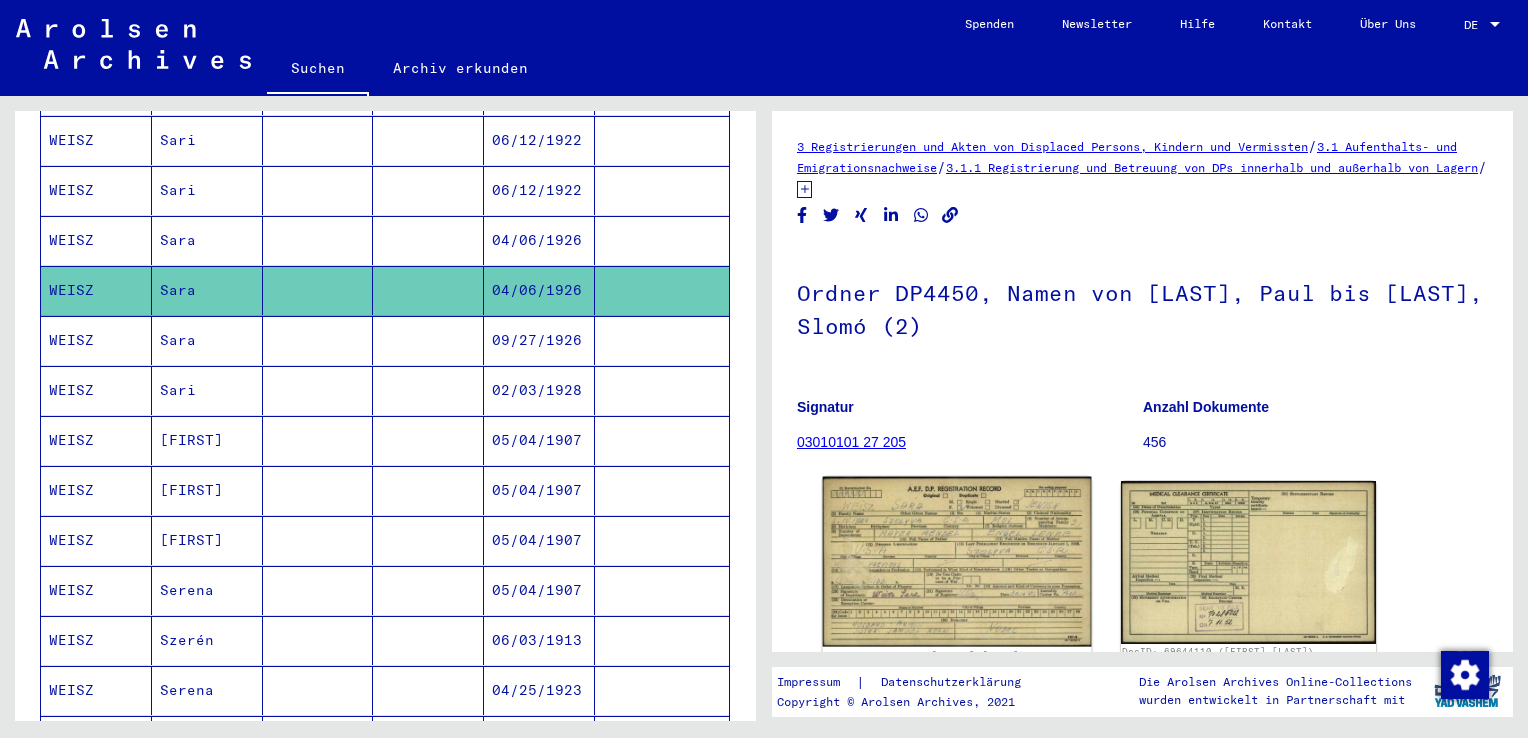 click 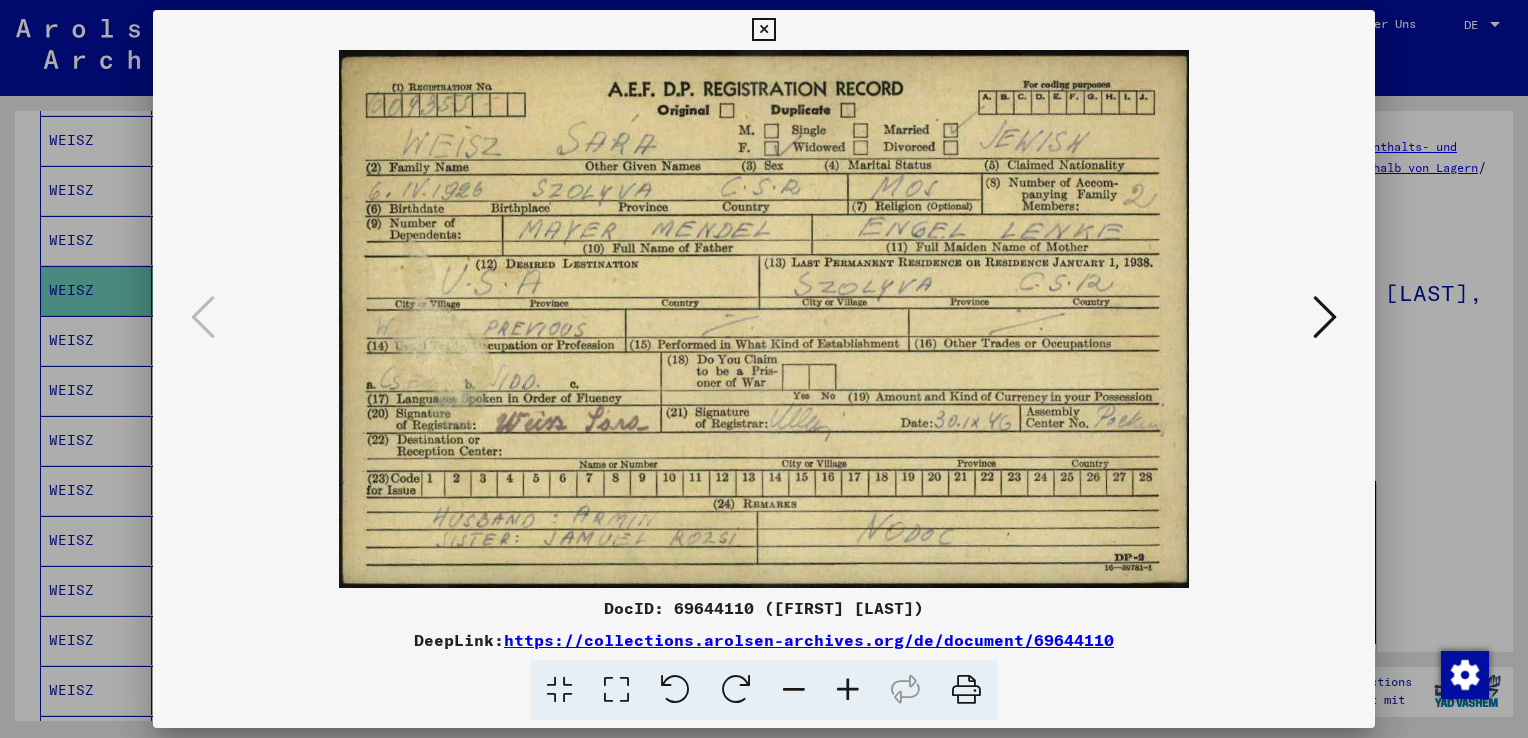 click at bounding box center [763, 30] 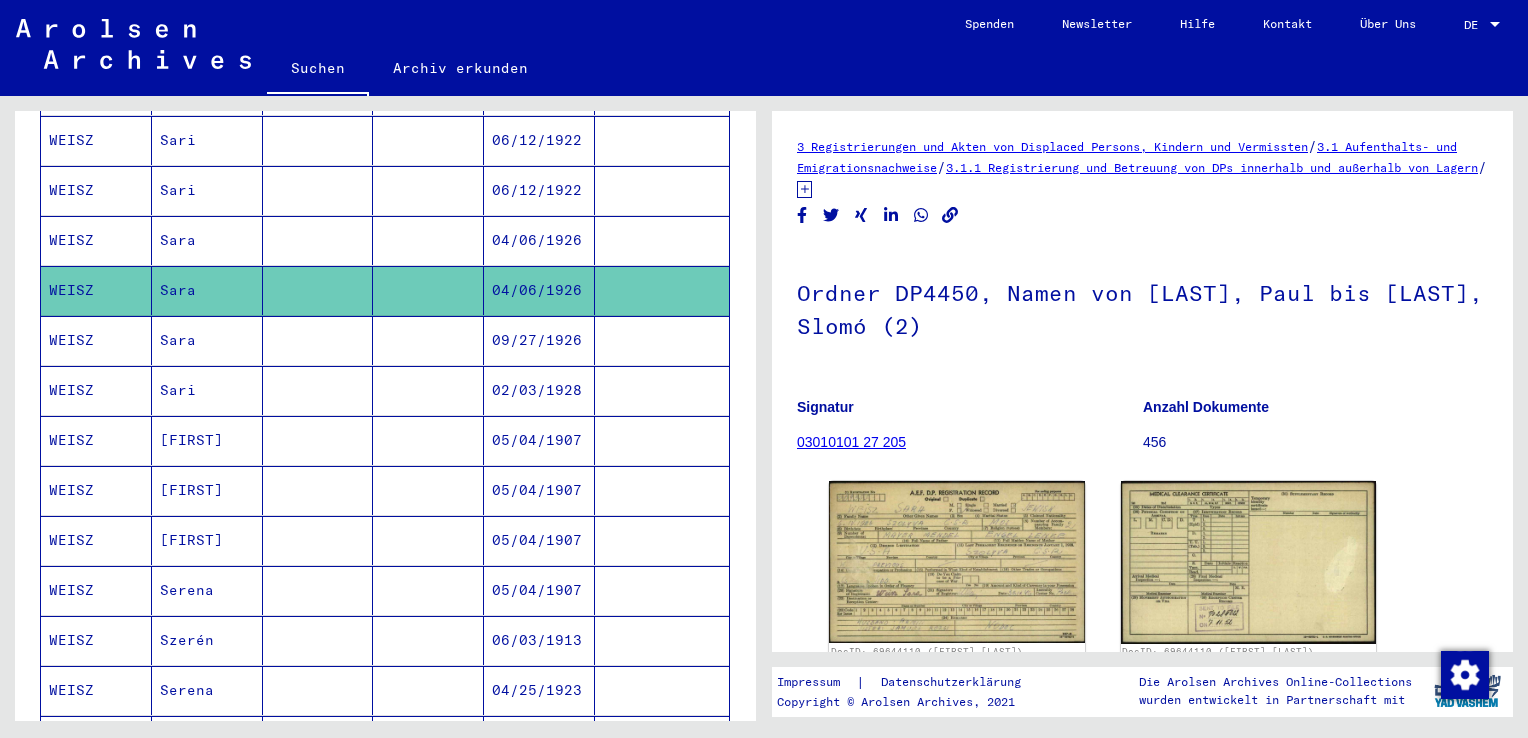 click on "Sara" at bounding box center [207, 290] 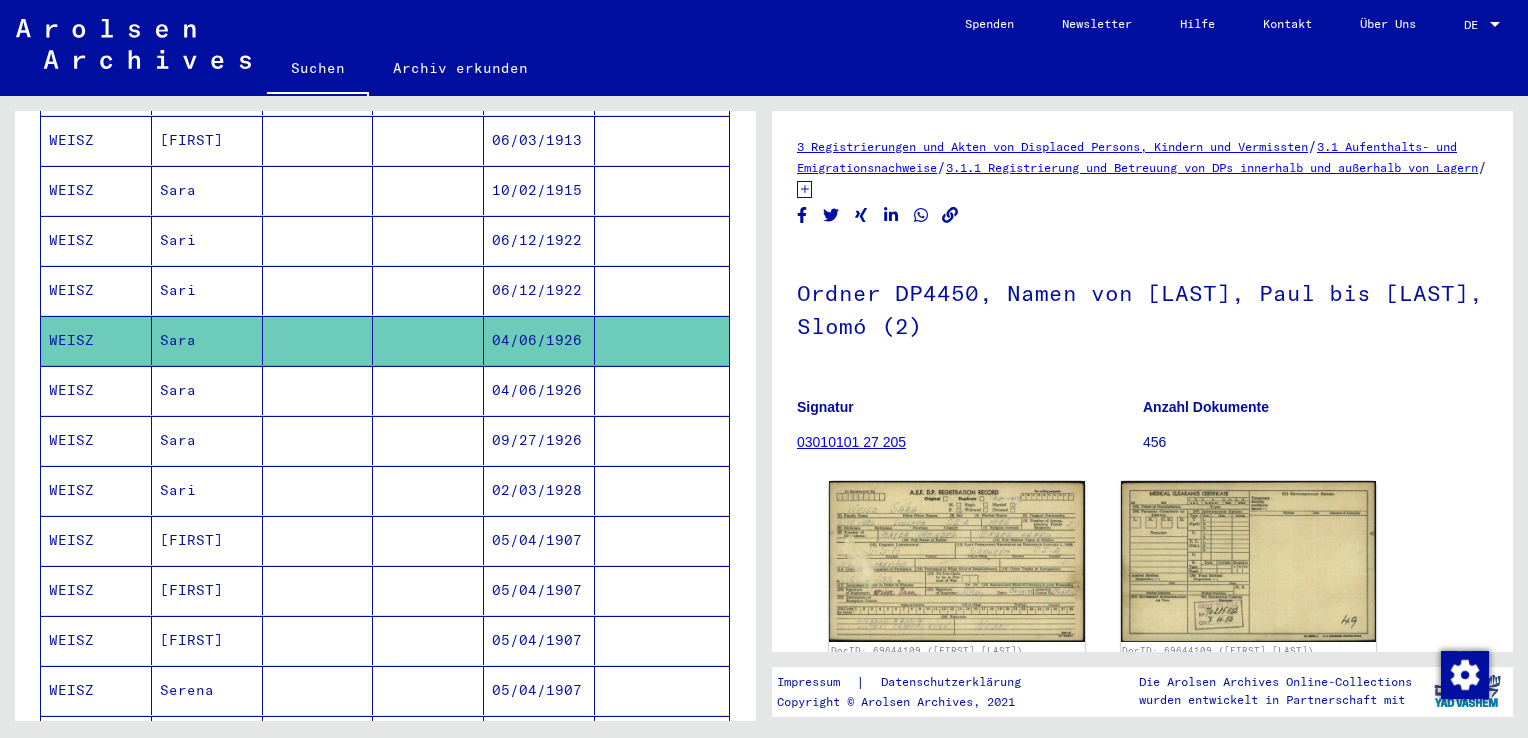 scroll, scrollTop: 410, scrollLeft: 0, axis: vertical 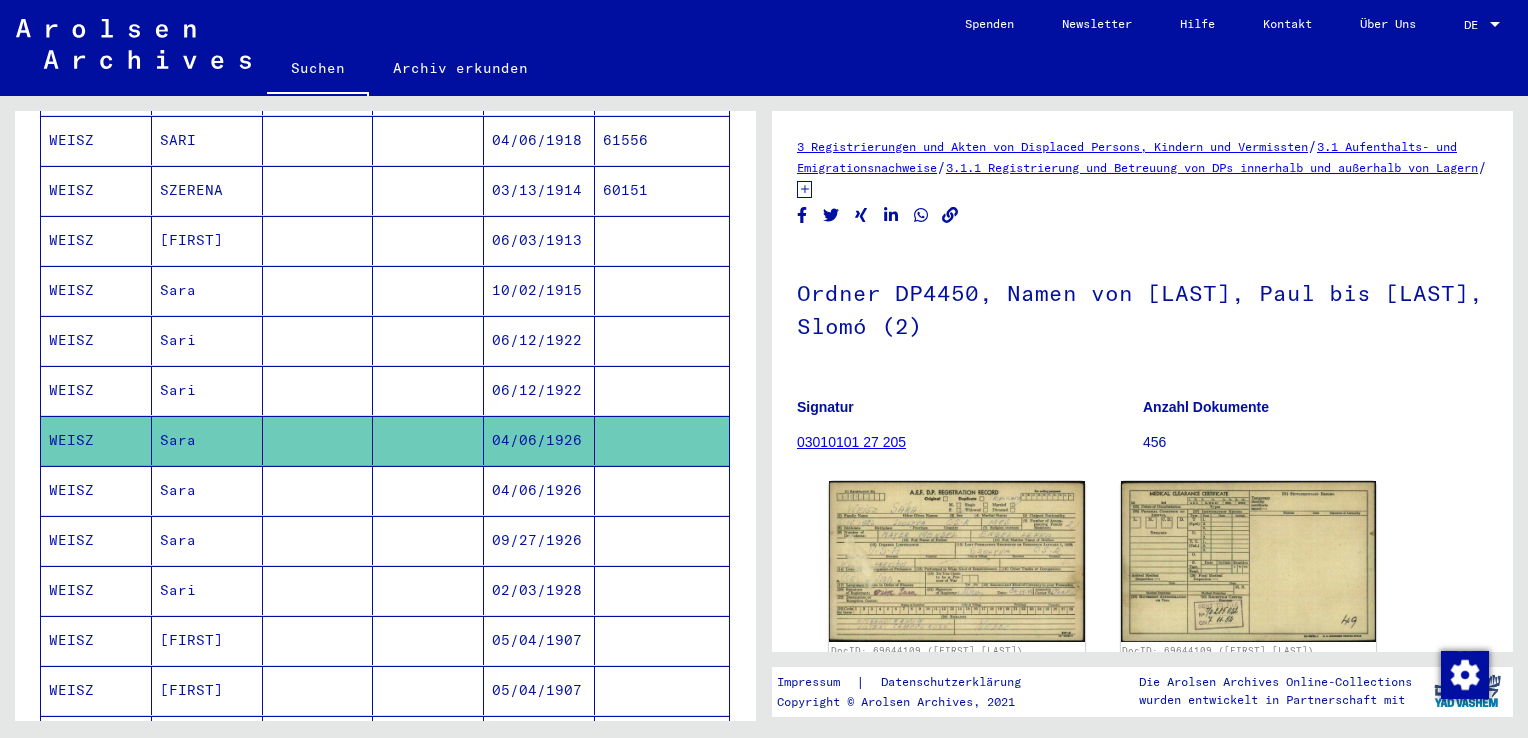 click on "Sara" at bounding box center (207, 340) 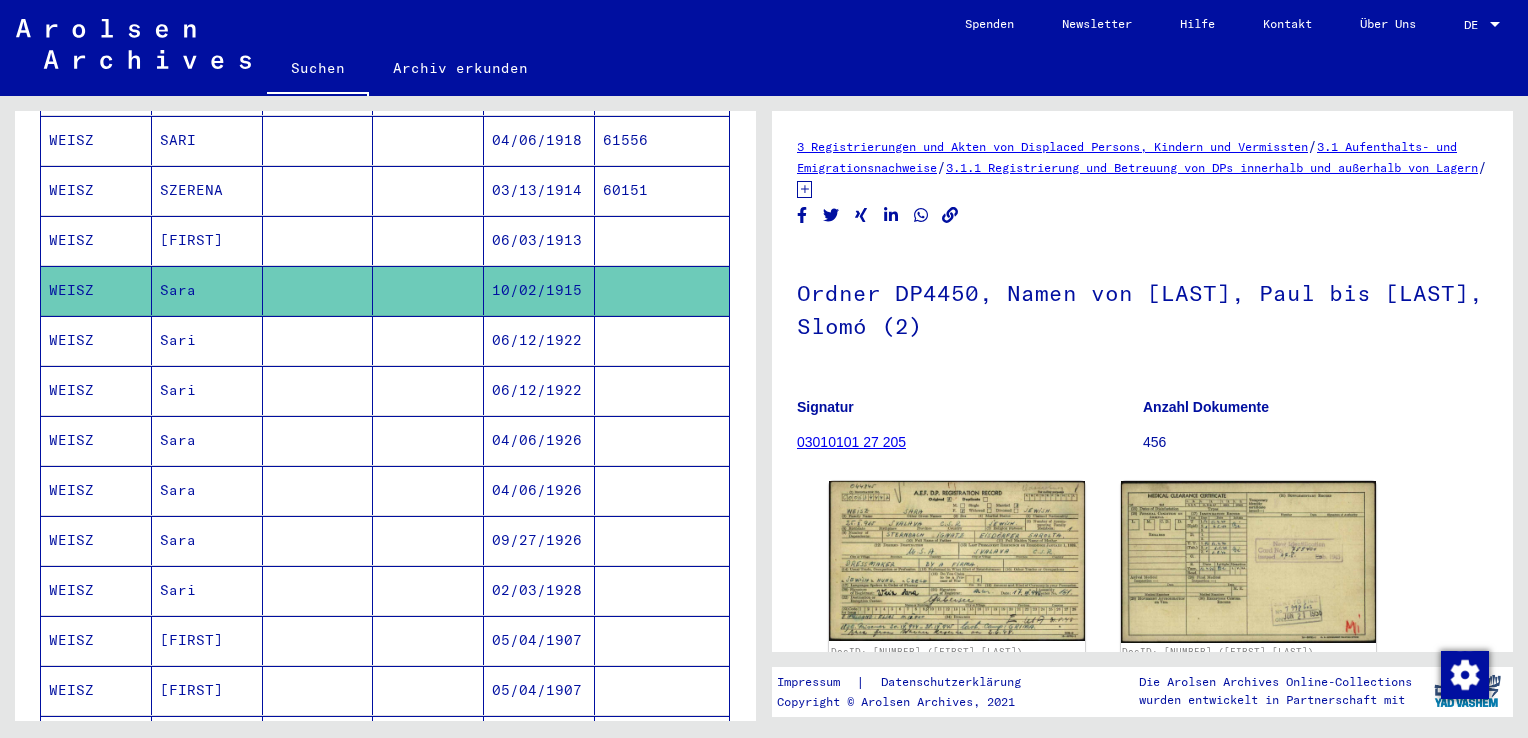 click on "[FIRST]" at bounding box center (207, 290) 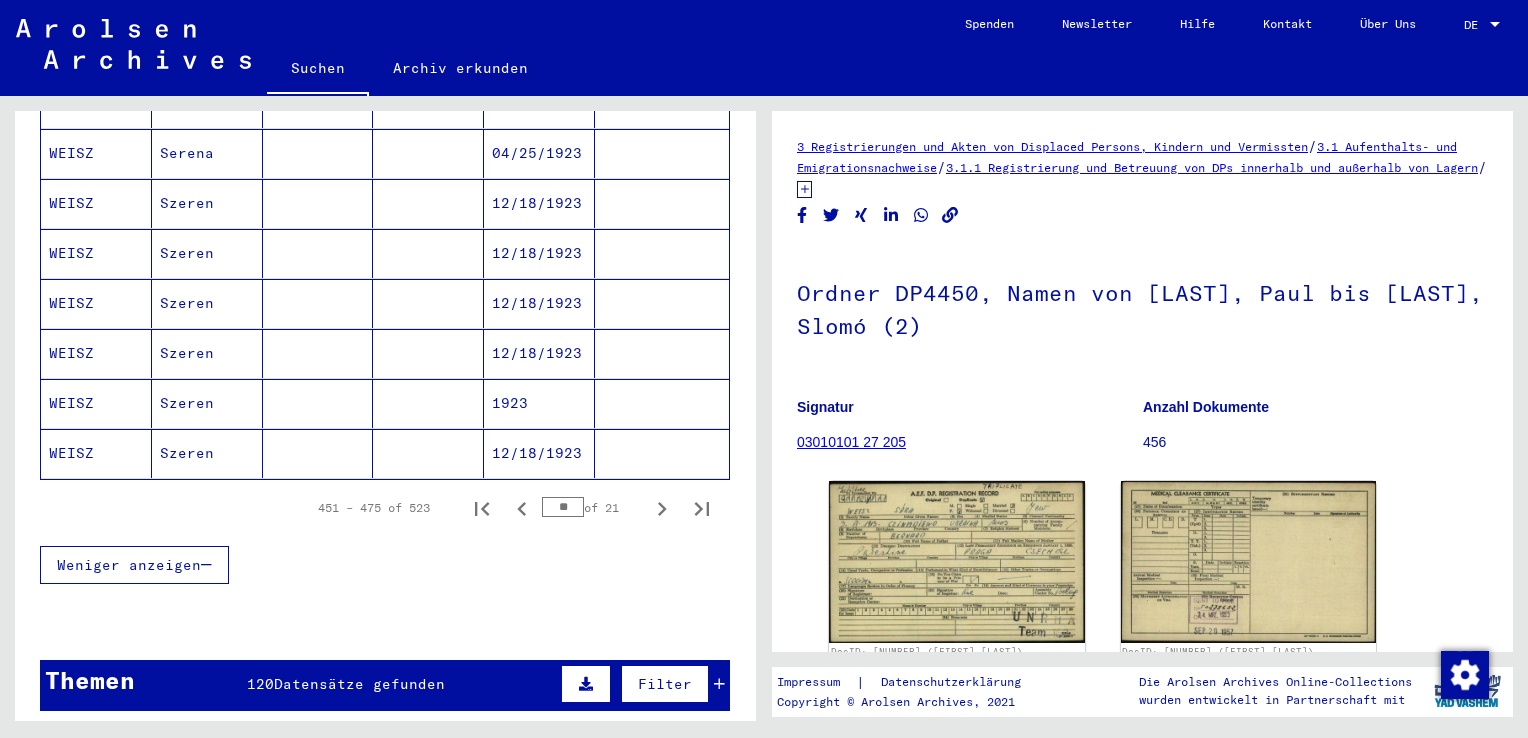 scroll, scrollTop: 1310, scrollLeft: 0, axis: vertical 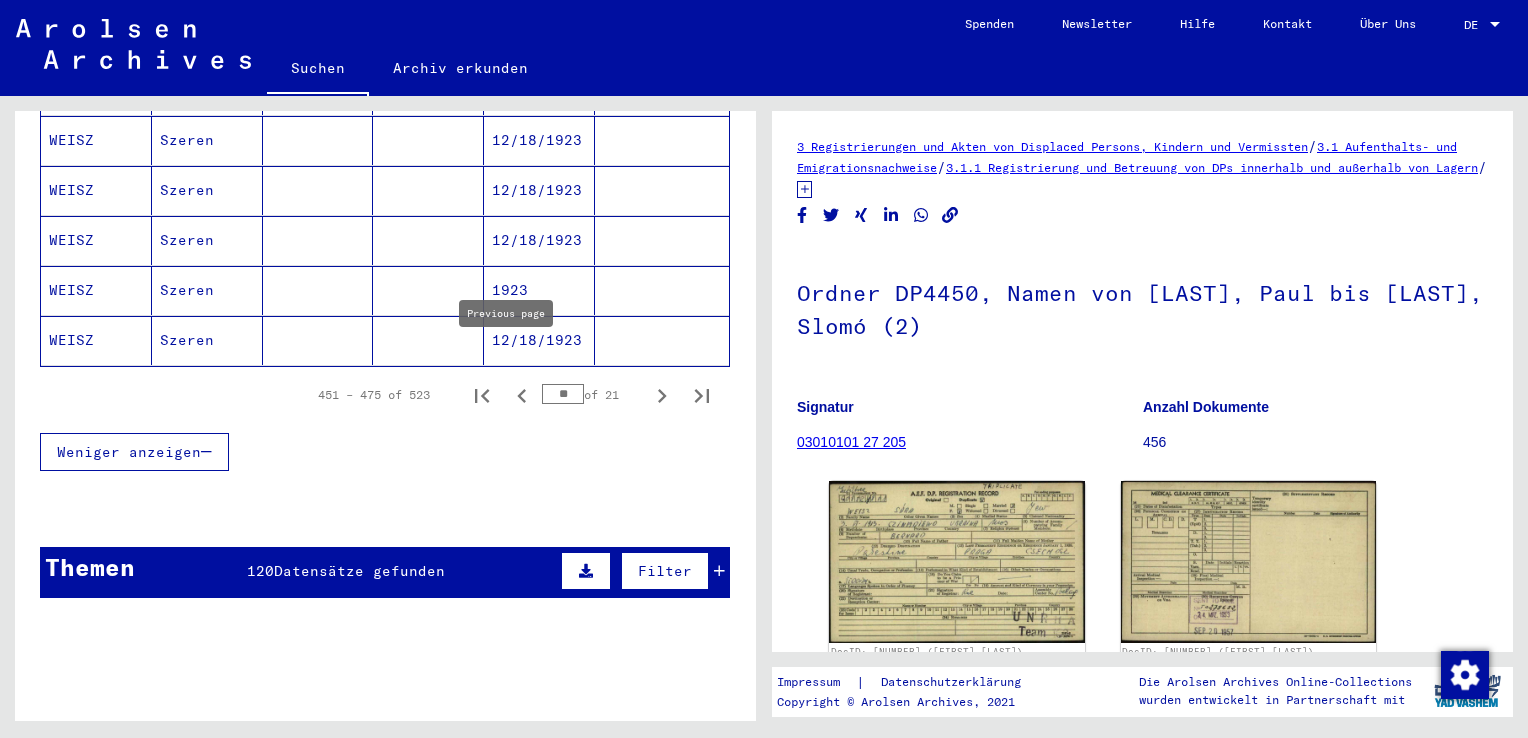 click 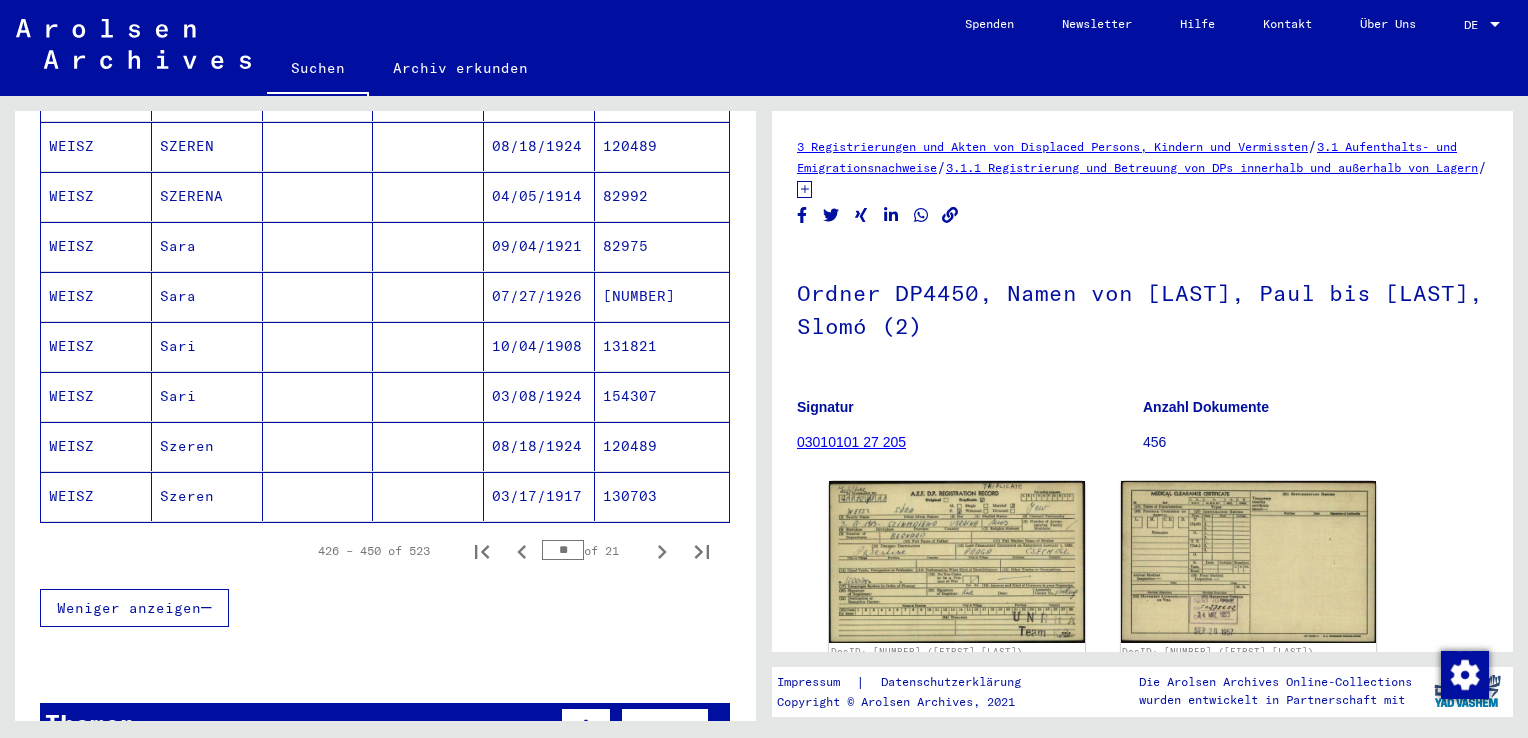 scroll, scrollTop: 1110, scrollLeft: 0, axis: vertical 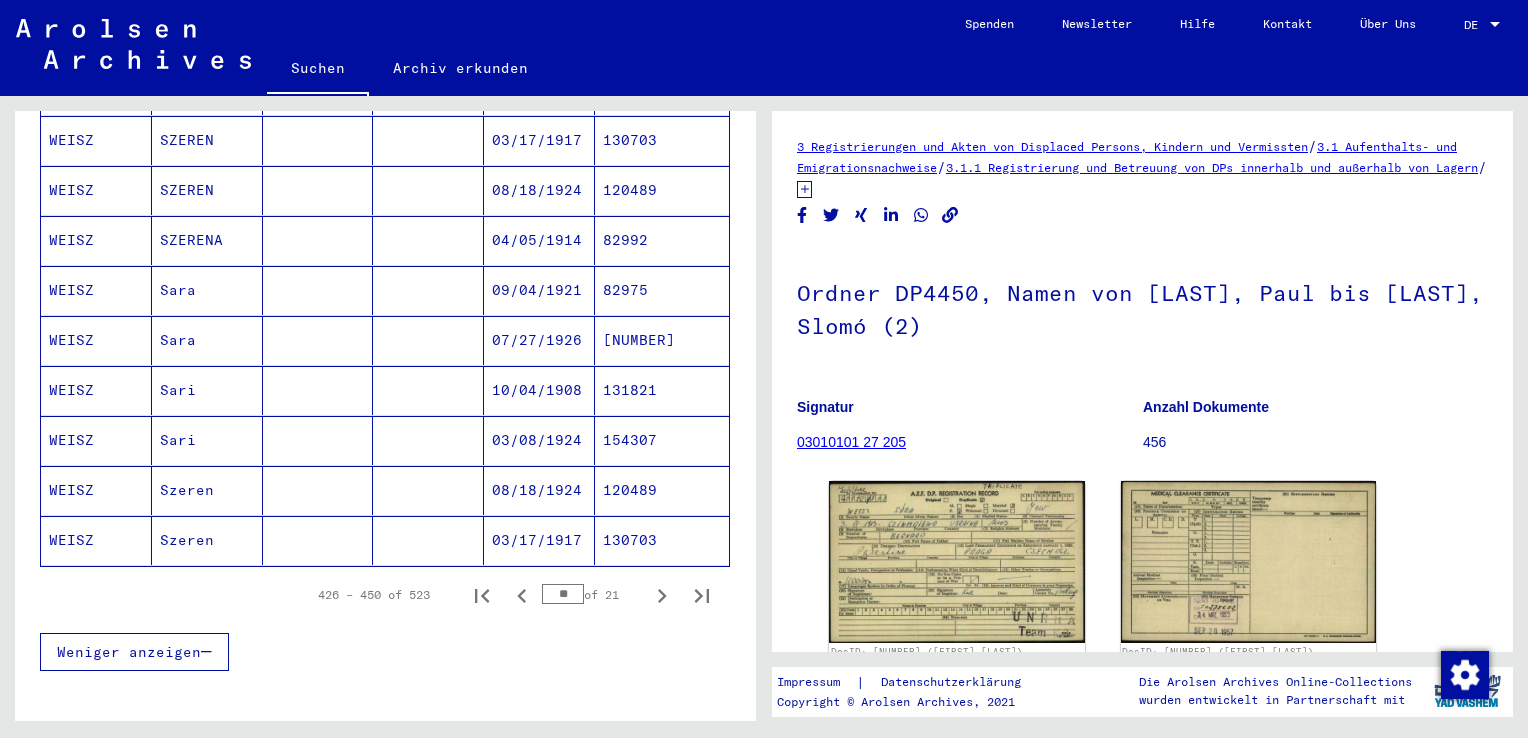 click on "Sara" at bounding box center [207, 390] 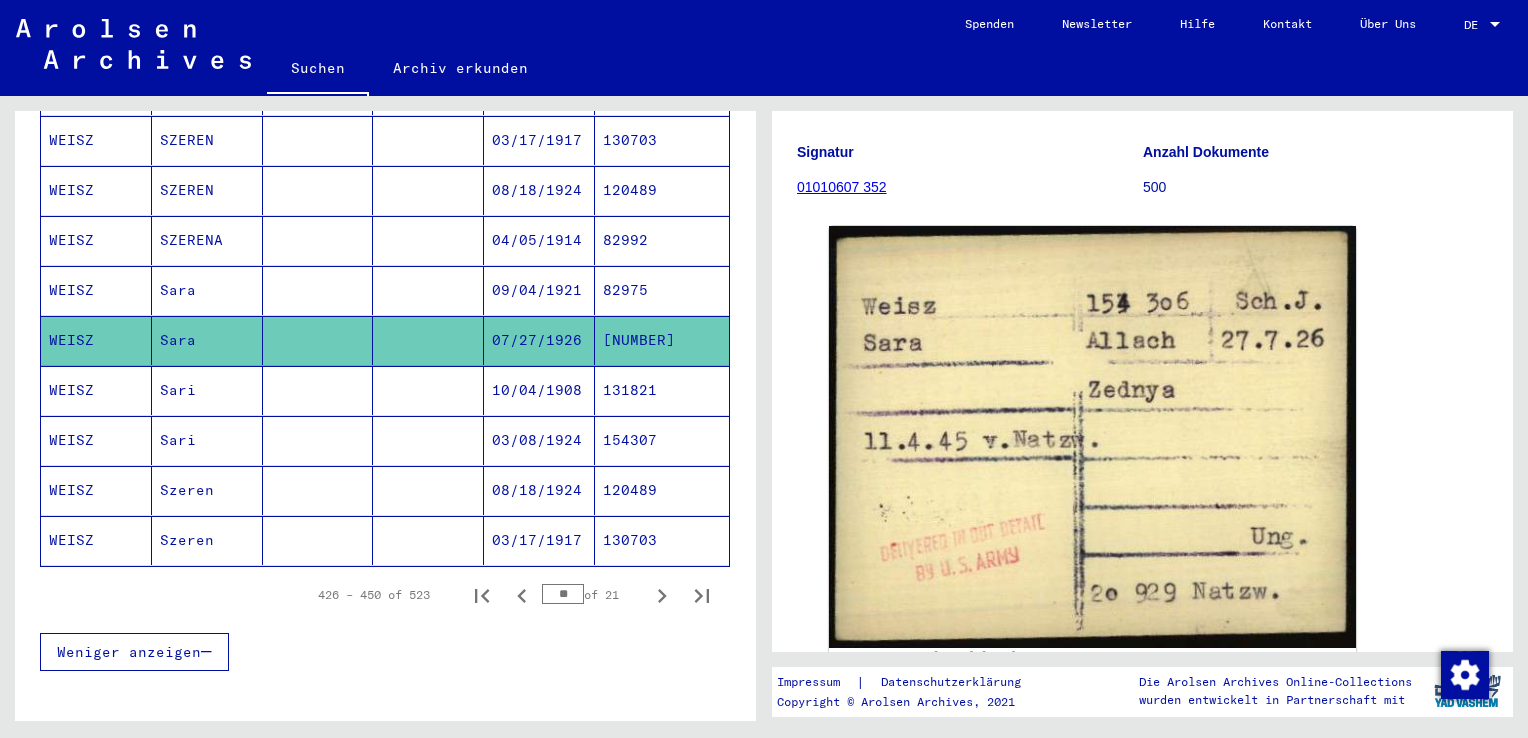 scroll, scrollTop: 200, scrollLeft: 0, axis: vertical 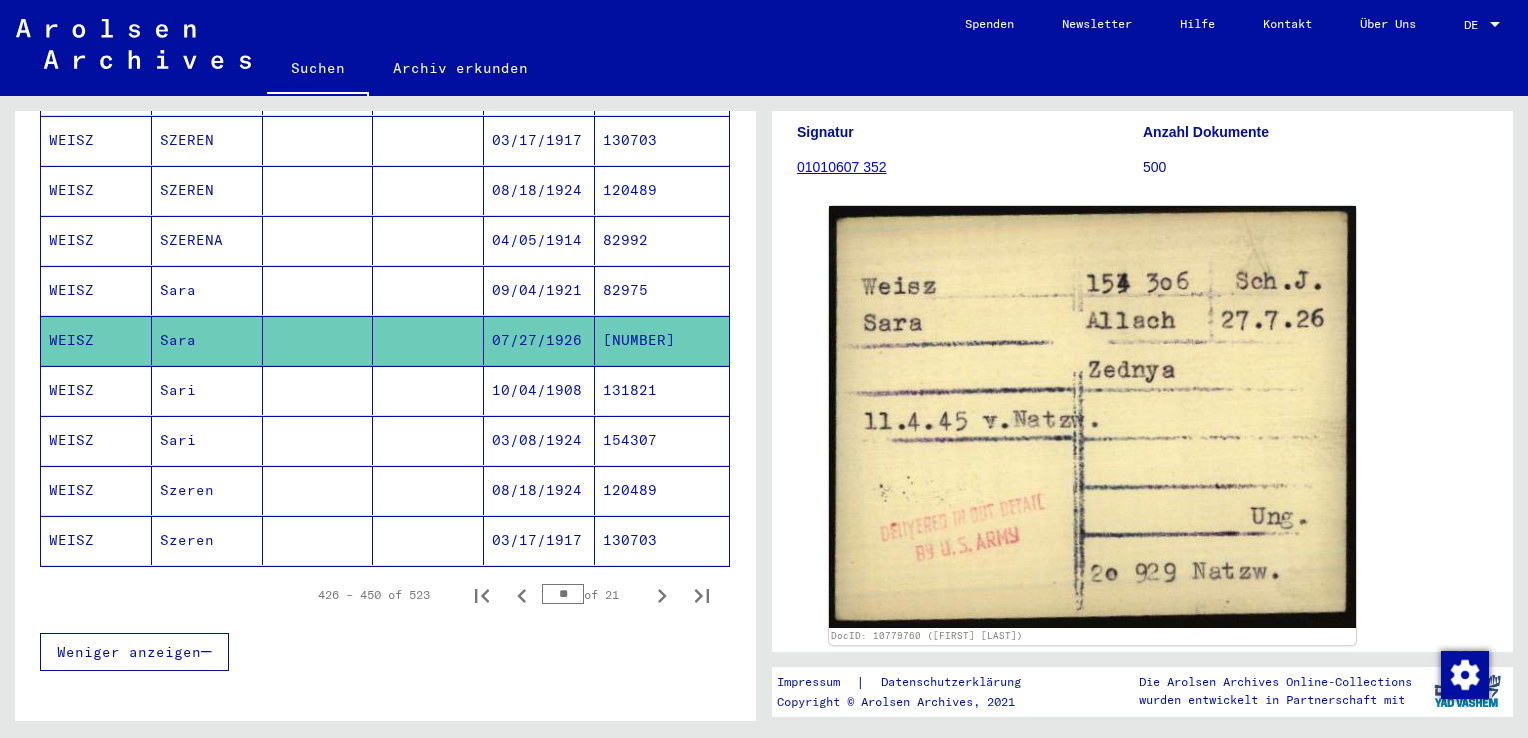 click on "Sara" at bounding box center [207, 340] 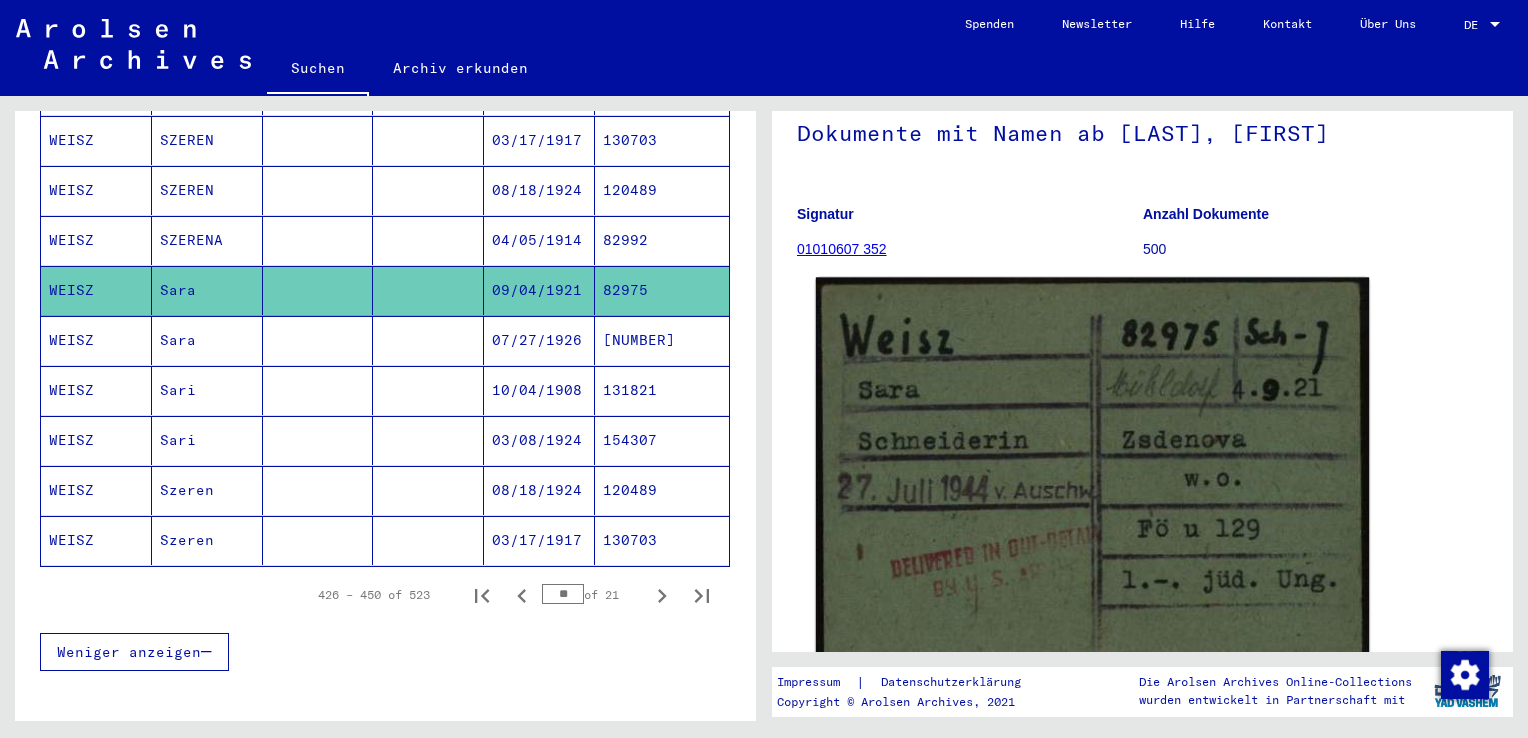 scroll, scrollTop: 100, scrollLeft: 0, axis: vertical 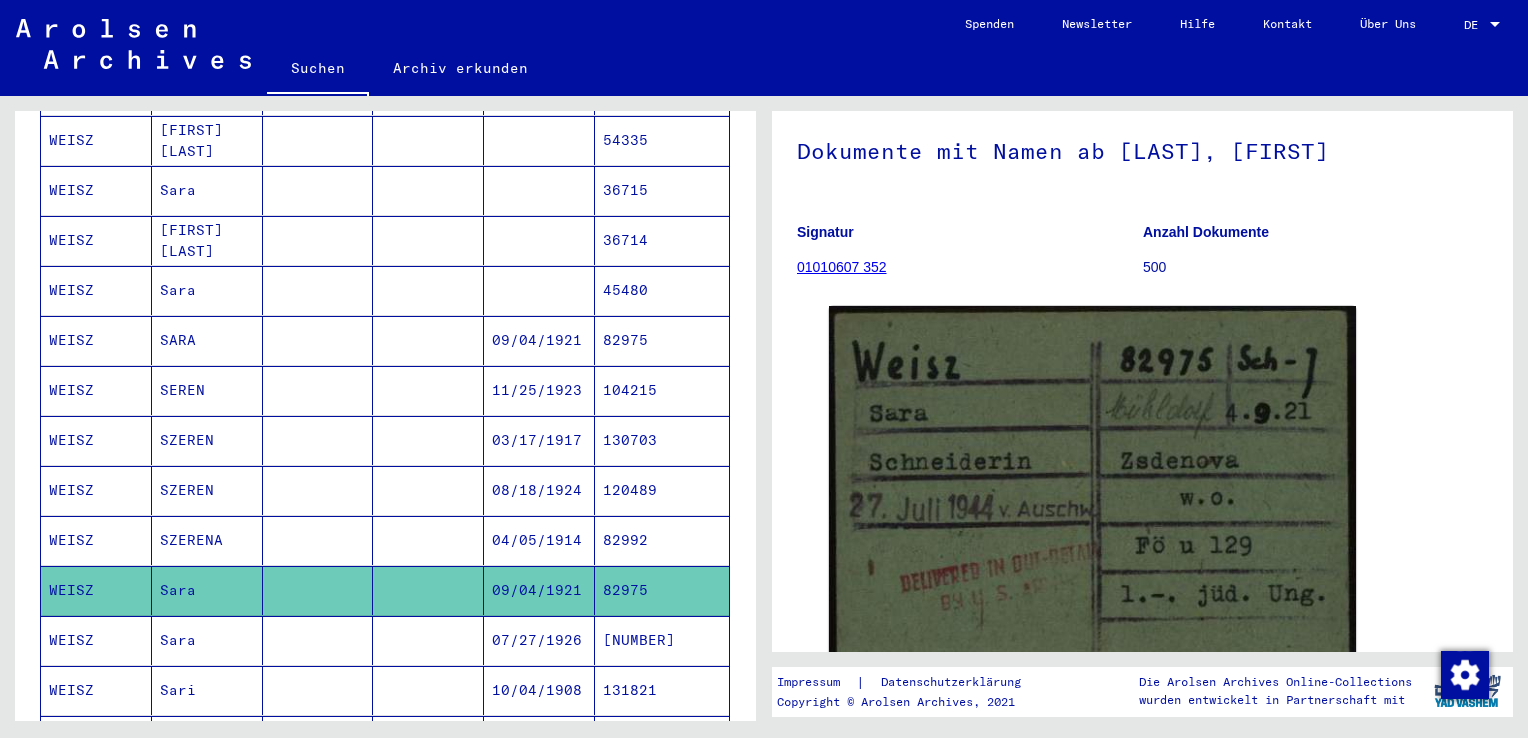 click on "SARA" at bounding box center [207, 390] 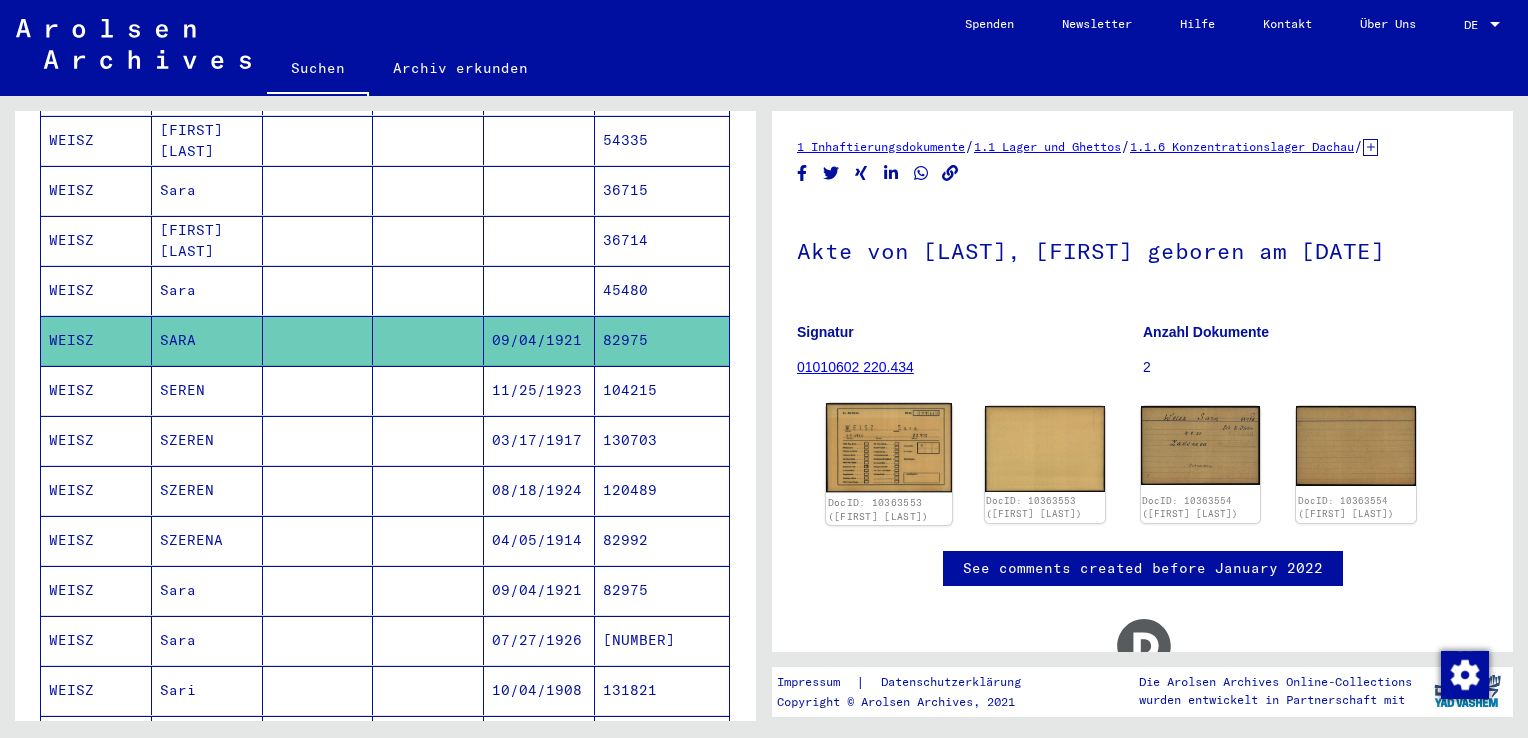 click 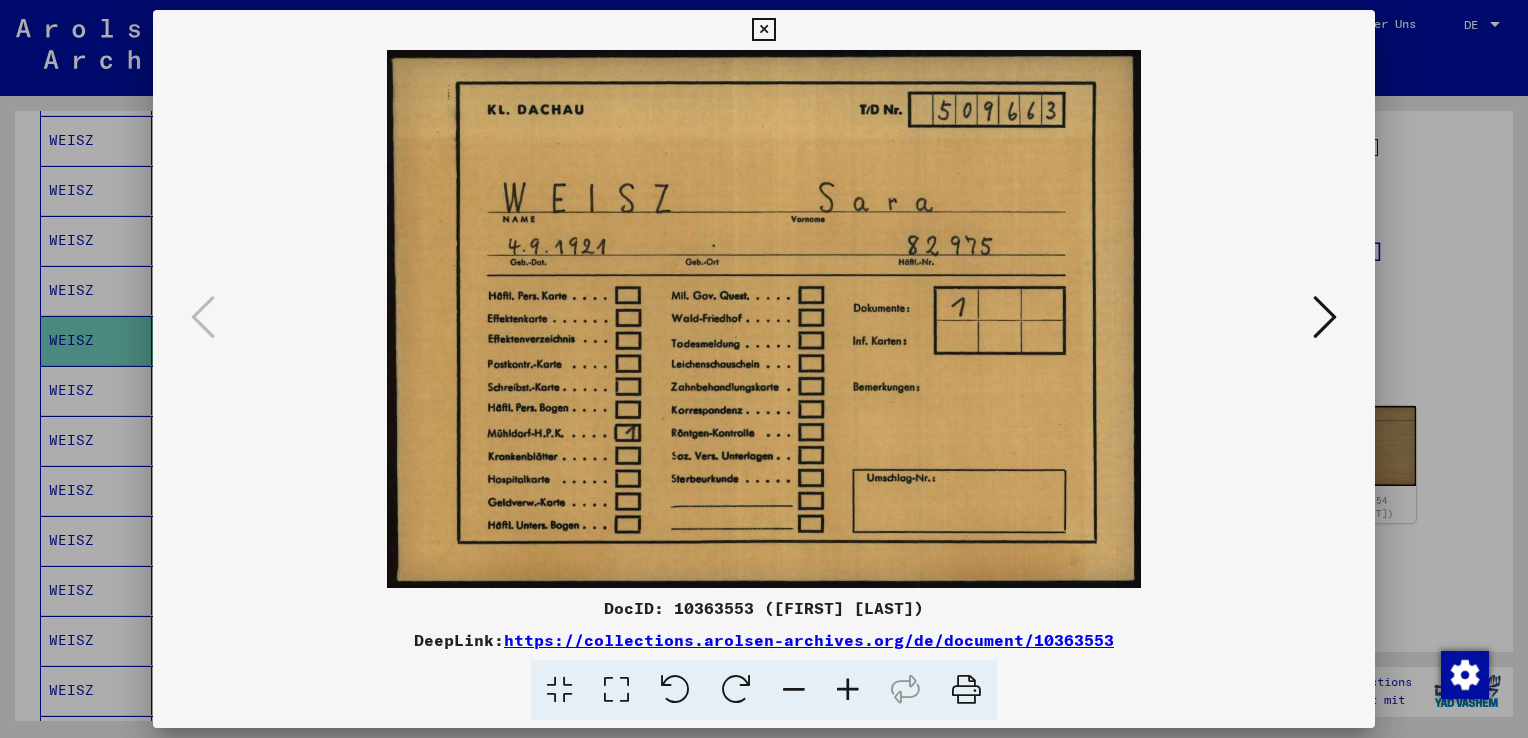 click at bounding box center [763, 30] 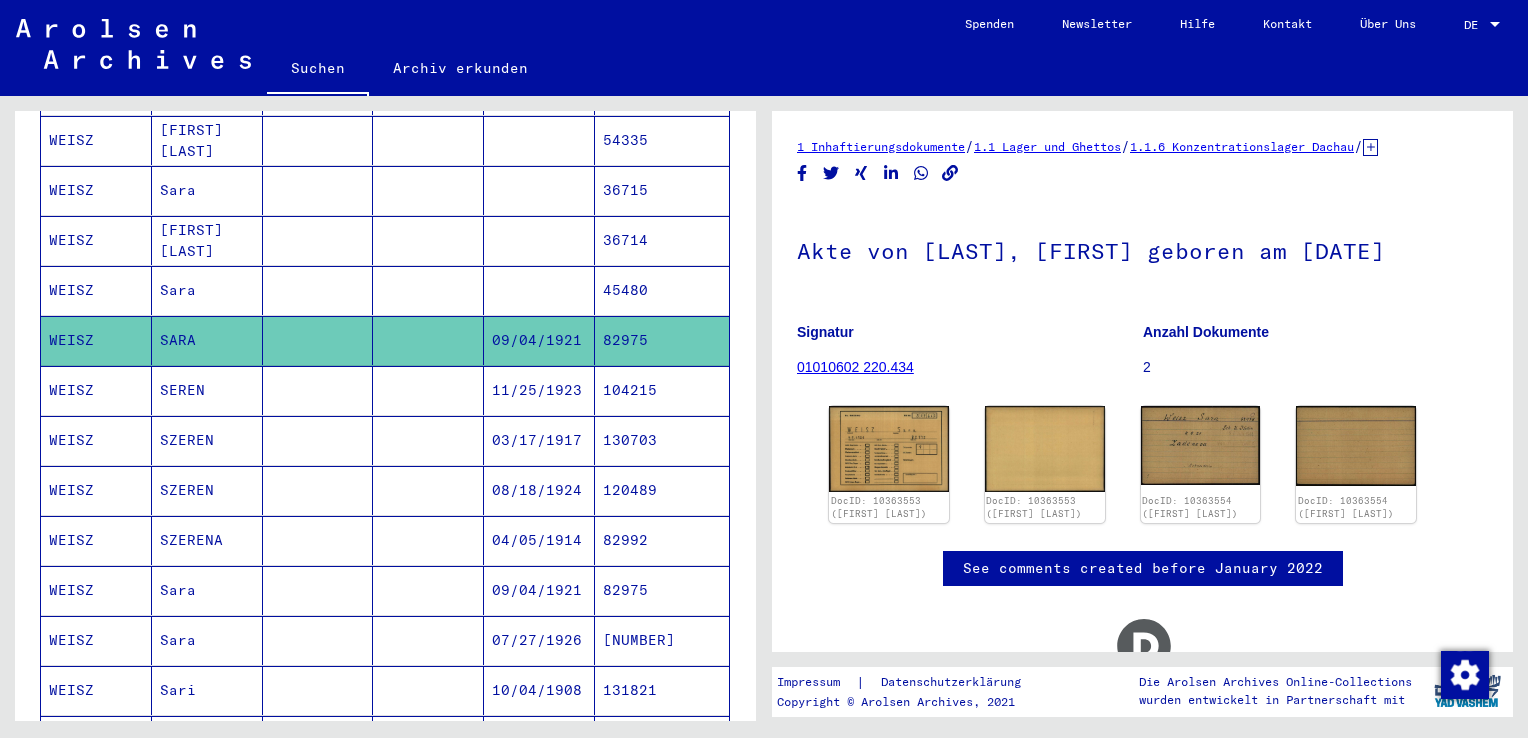 click on "Sara" at bounding box center [207, 340] 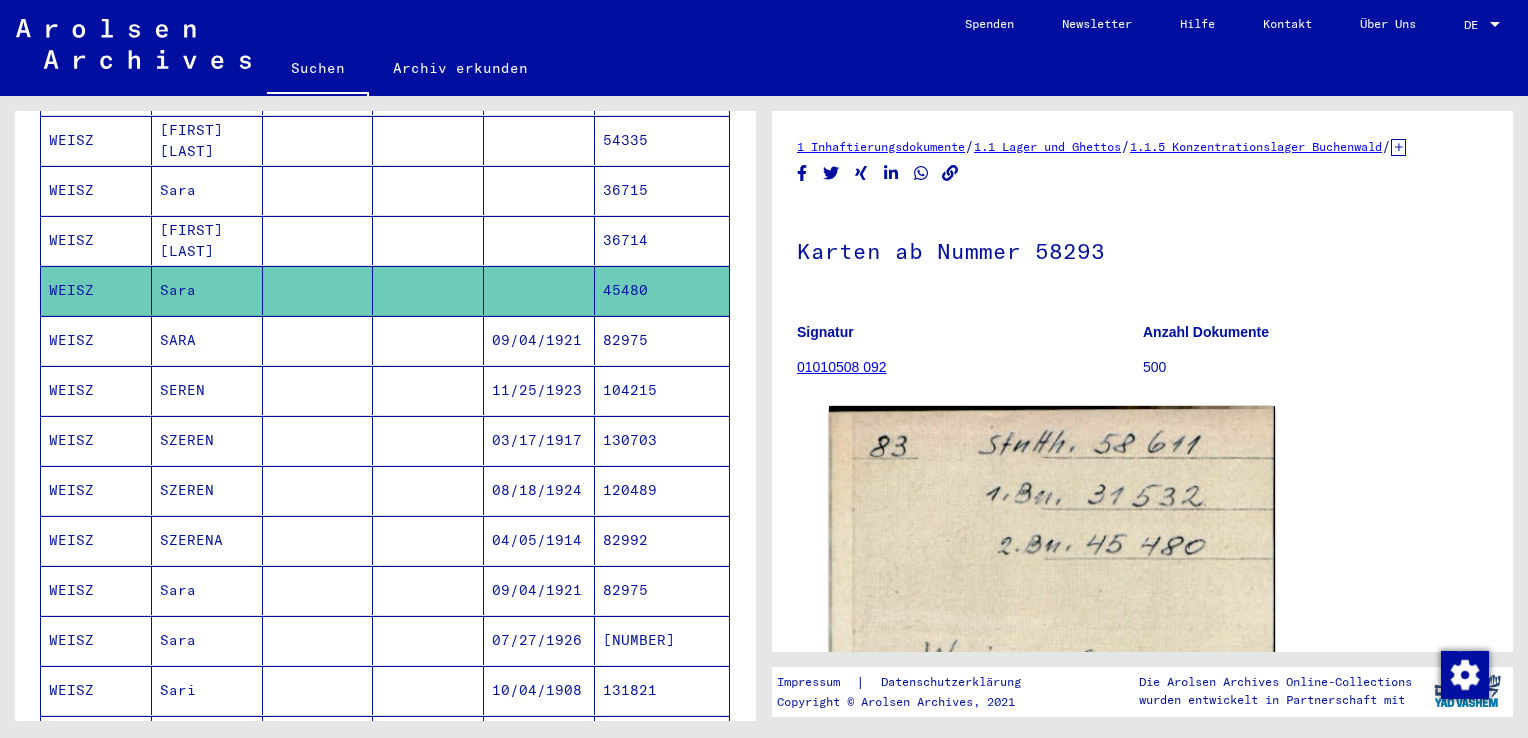click on "[FIRST] [LAST]" at bounding box center [207, 290] 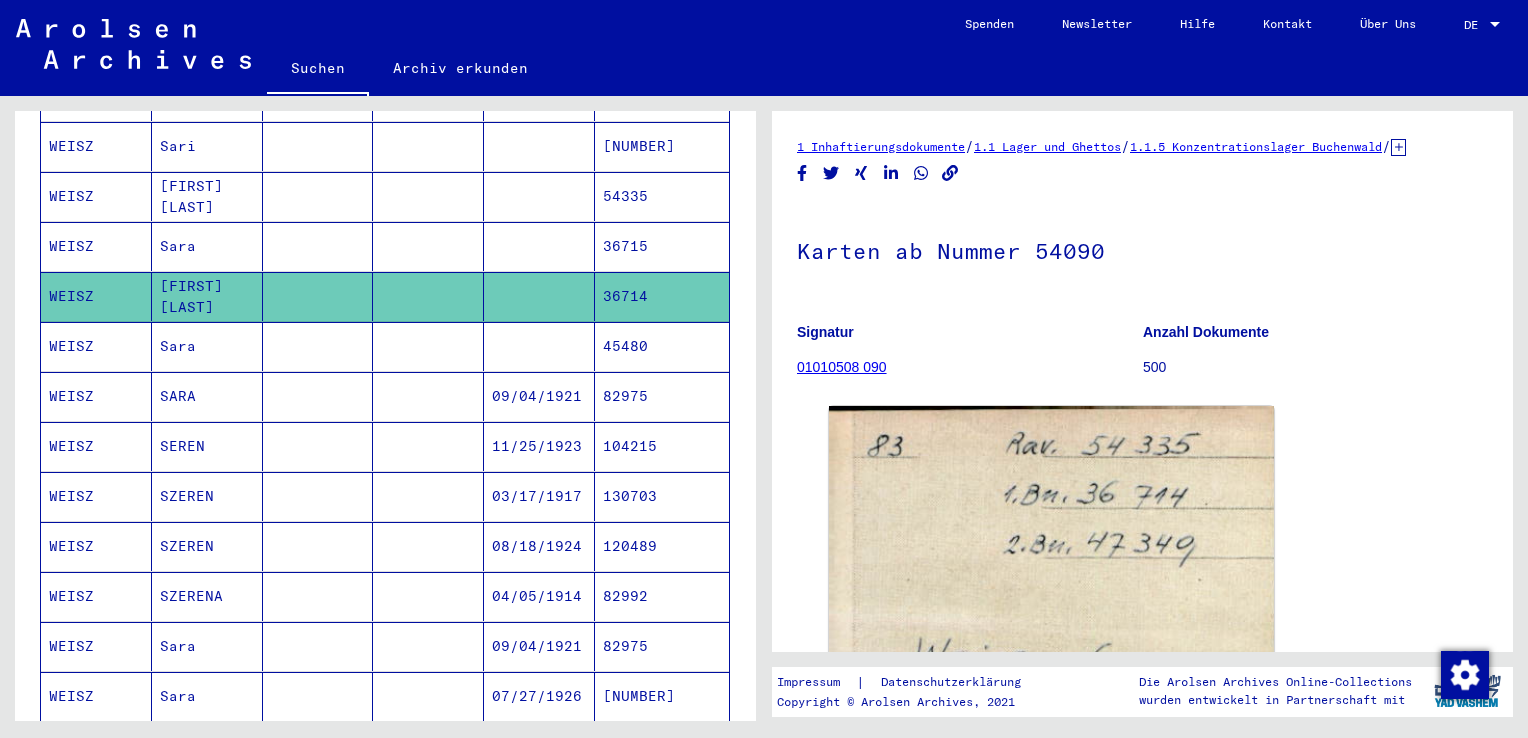 scroll, scrollTop: 710, scrollLeft: 0, axis: vertical 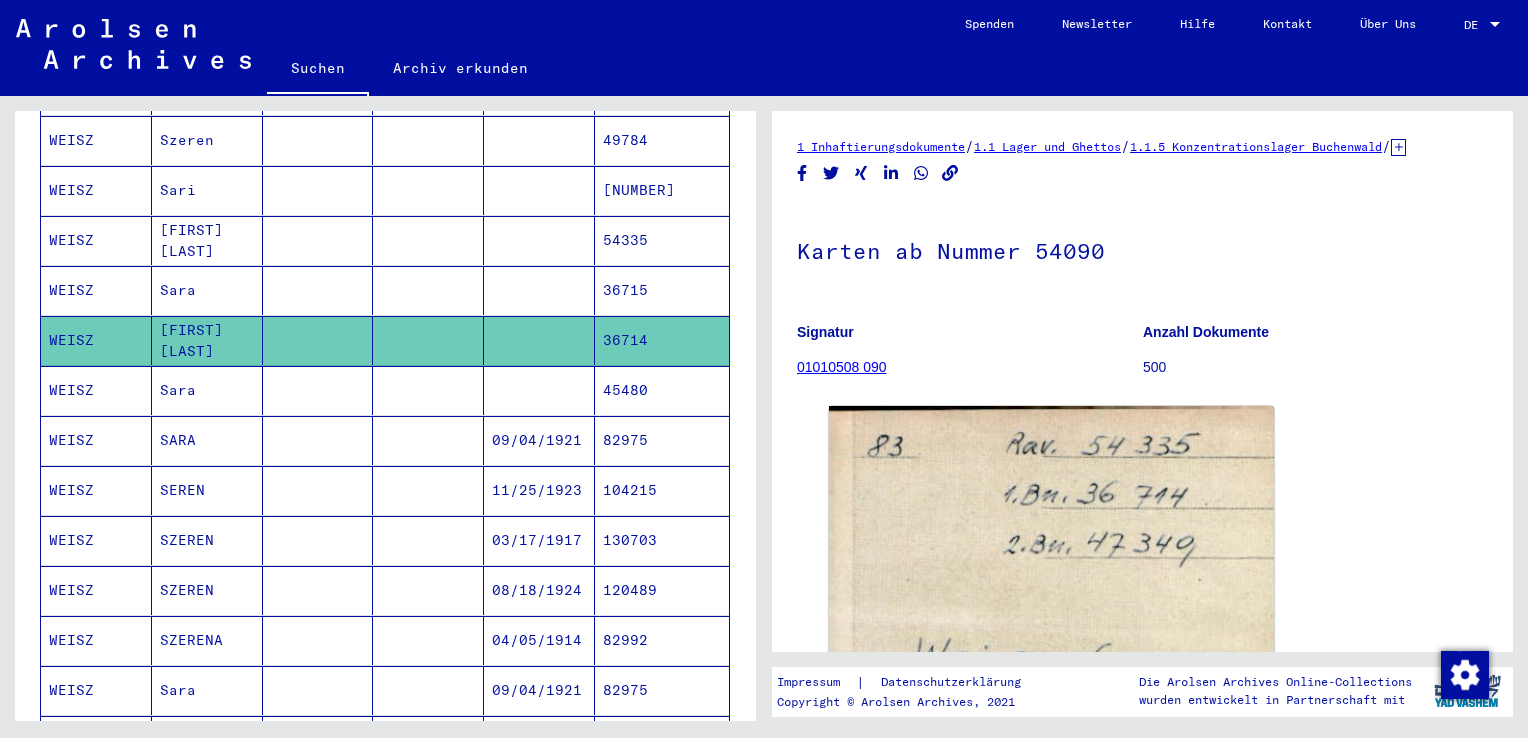 click on "Sara" at bounding box center (207, 340) 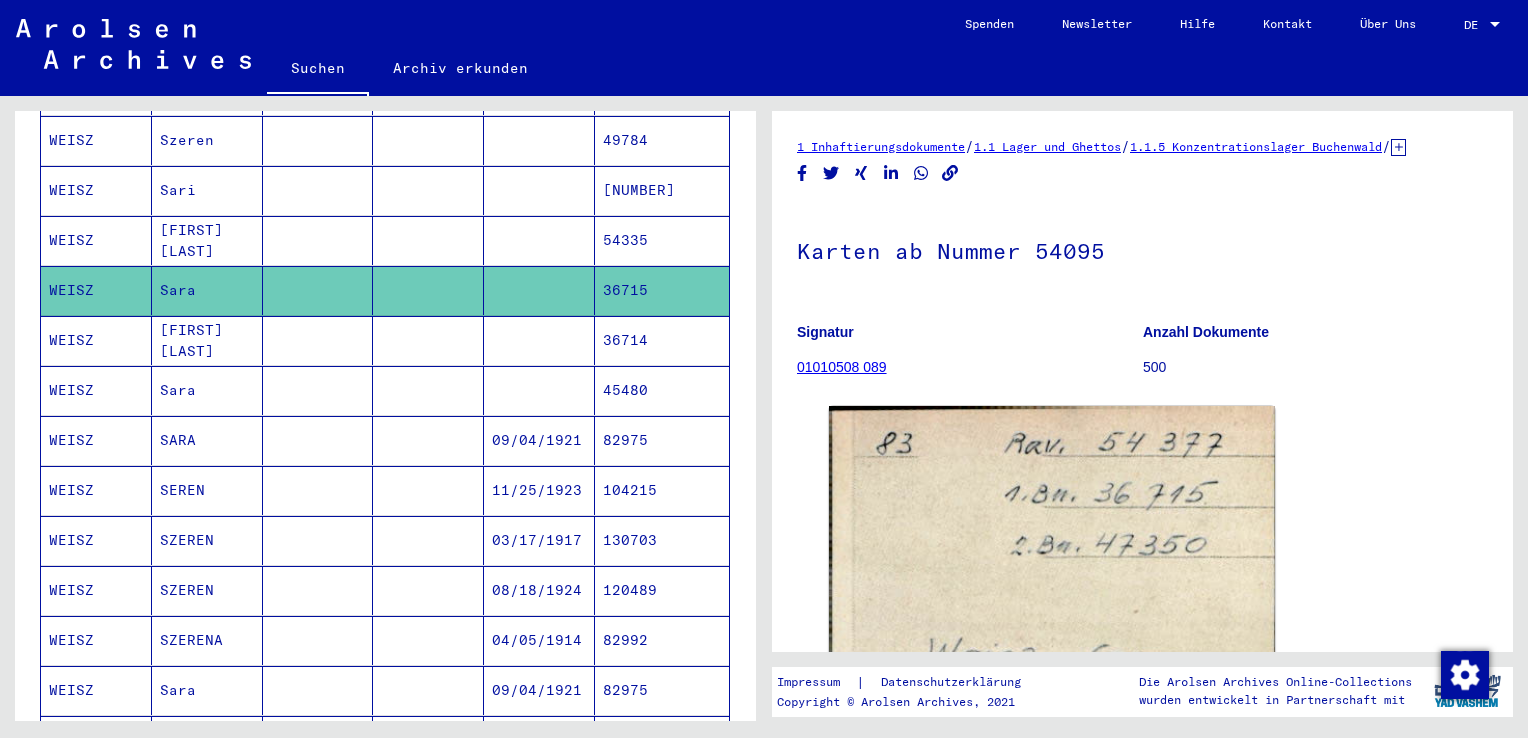 click on "[FIRST] [LAST]" at bounding box center [207, 290] 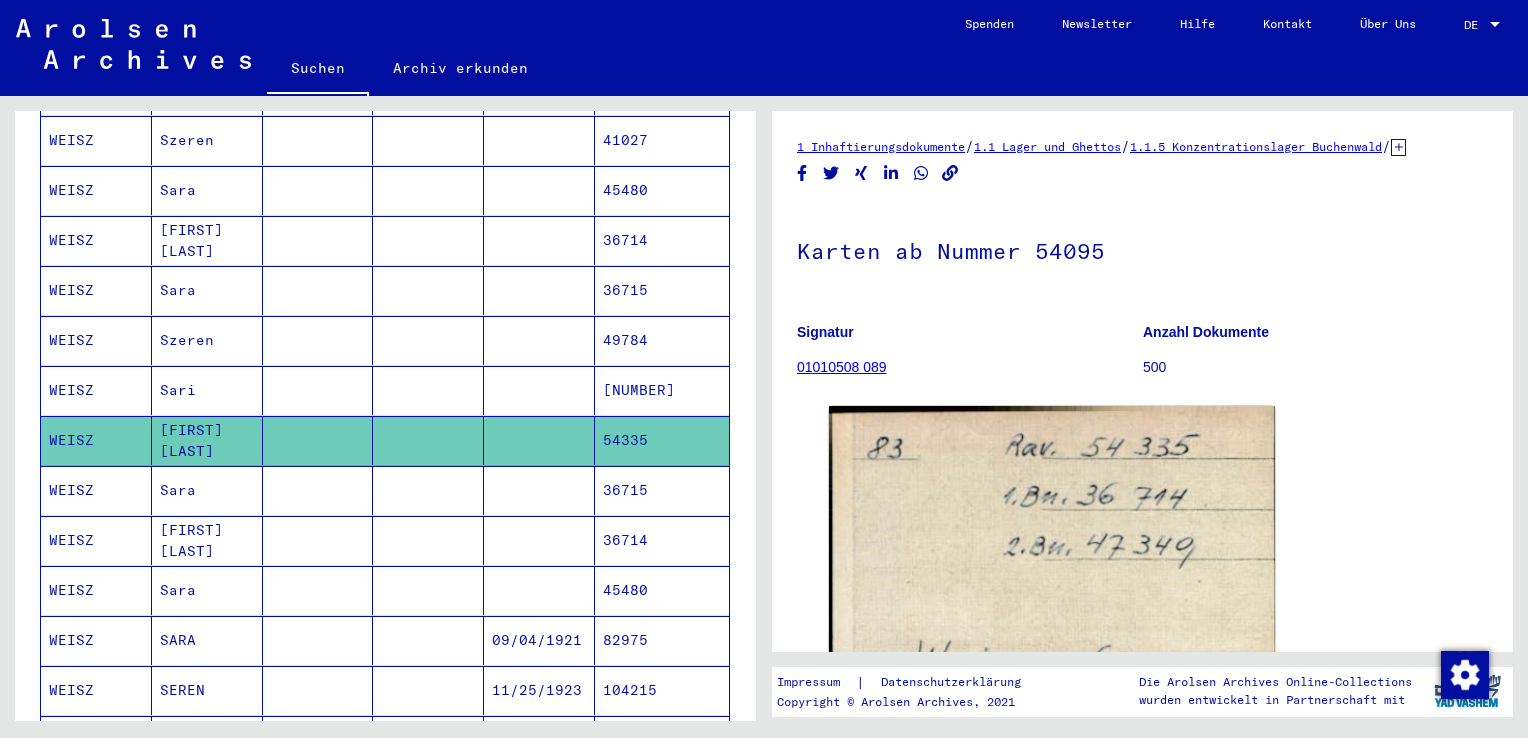 scroll, scrollTop: 410, scrollLeft: 0, axis: vertical 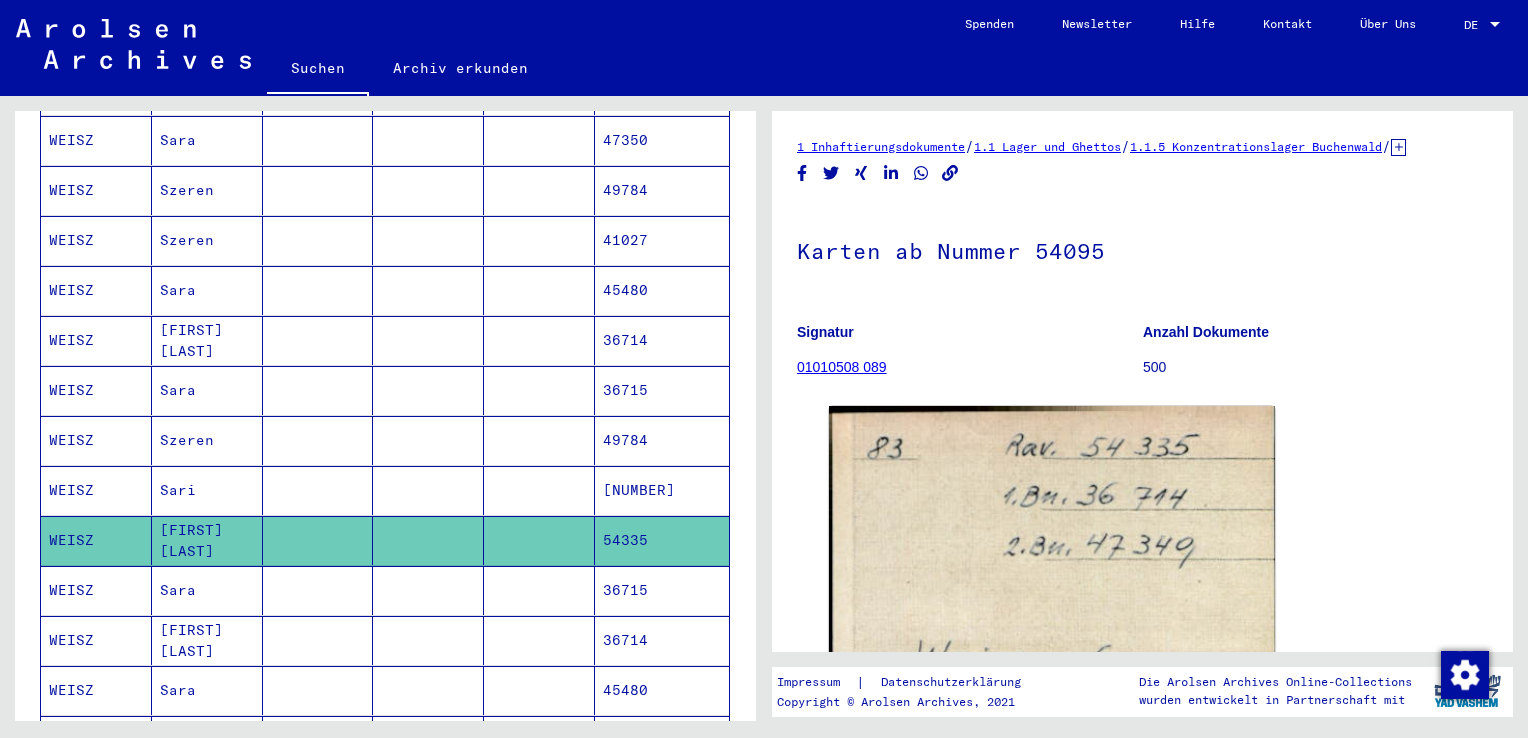 click on "Sara" at bounding box center [207, 440] 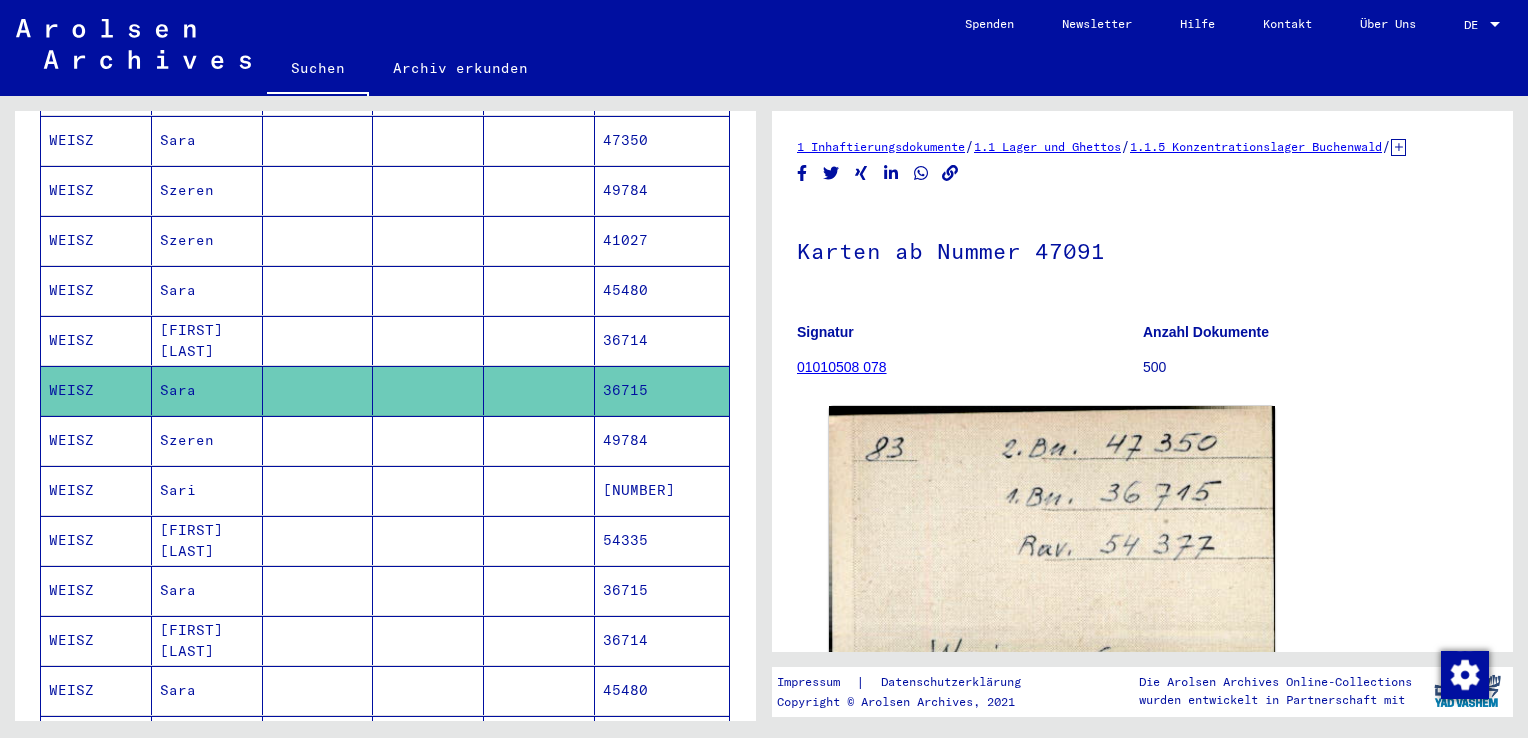 click on "[FIRST] [LAST]" at bounding box center [207, 390] 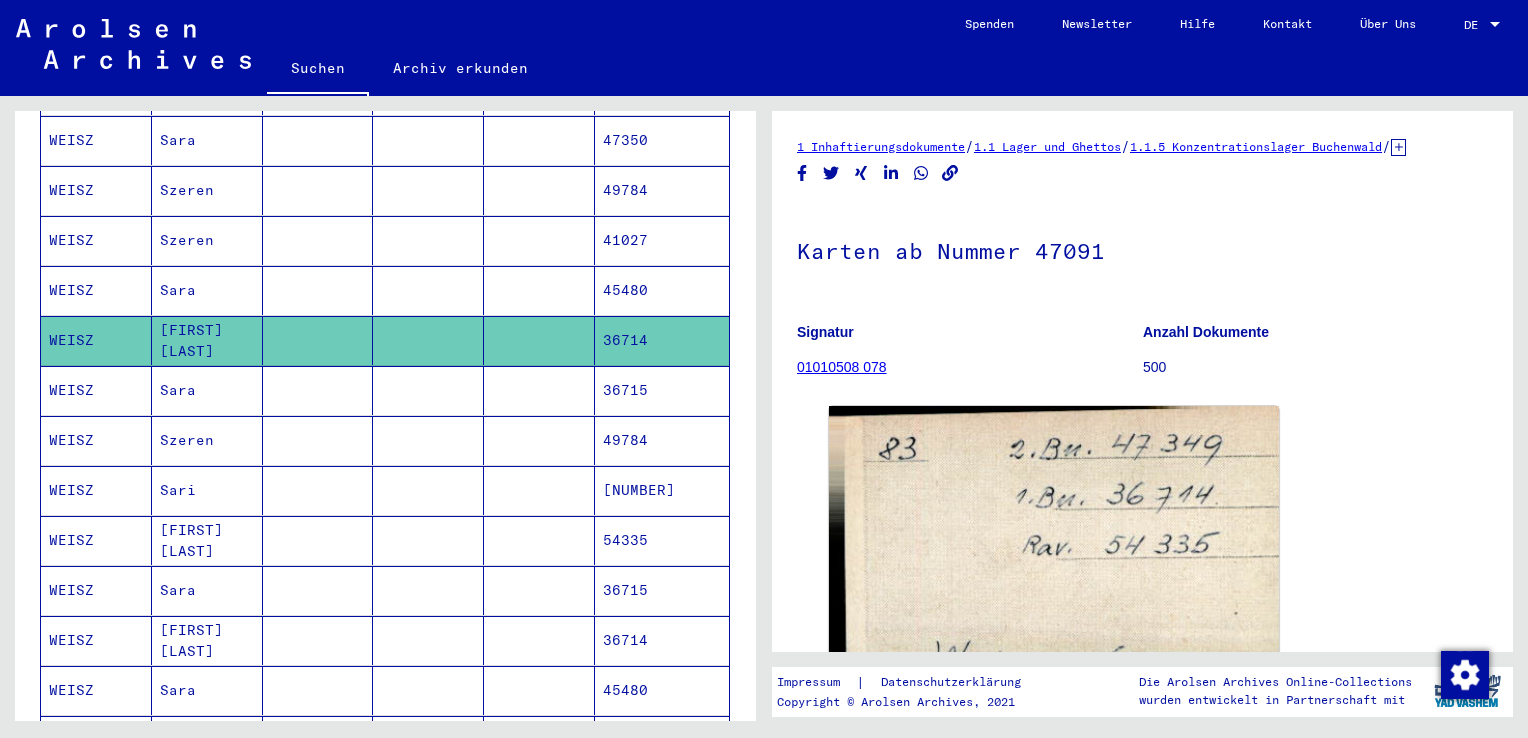 click on "Sara" at bounding box center (207, 340) 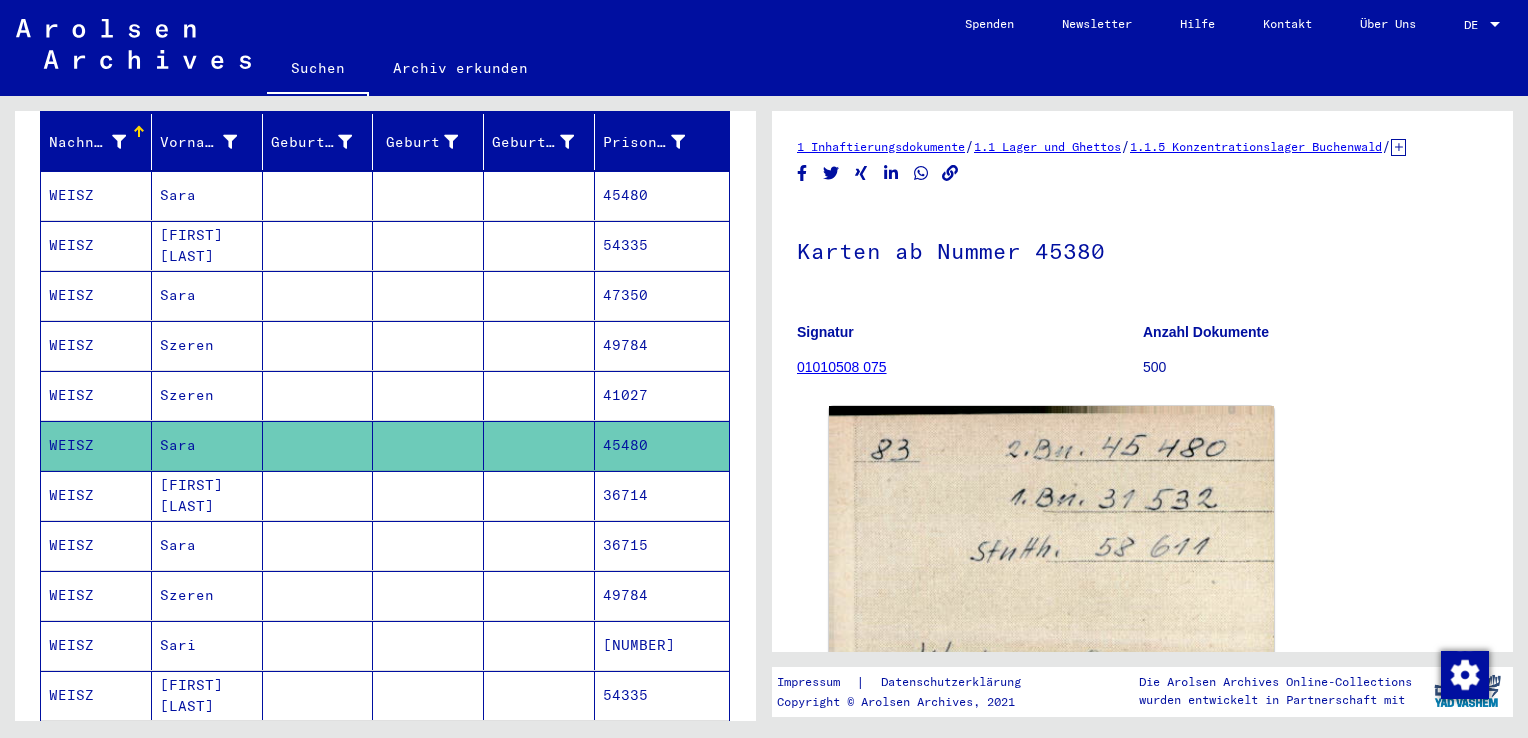 scroll, scrollTop: 210, scrollLeft: 0, axis: vertical 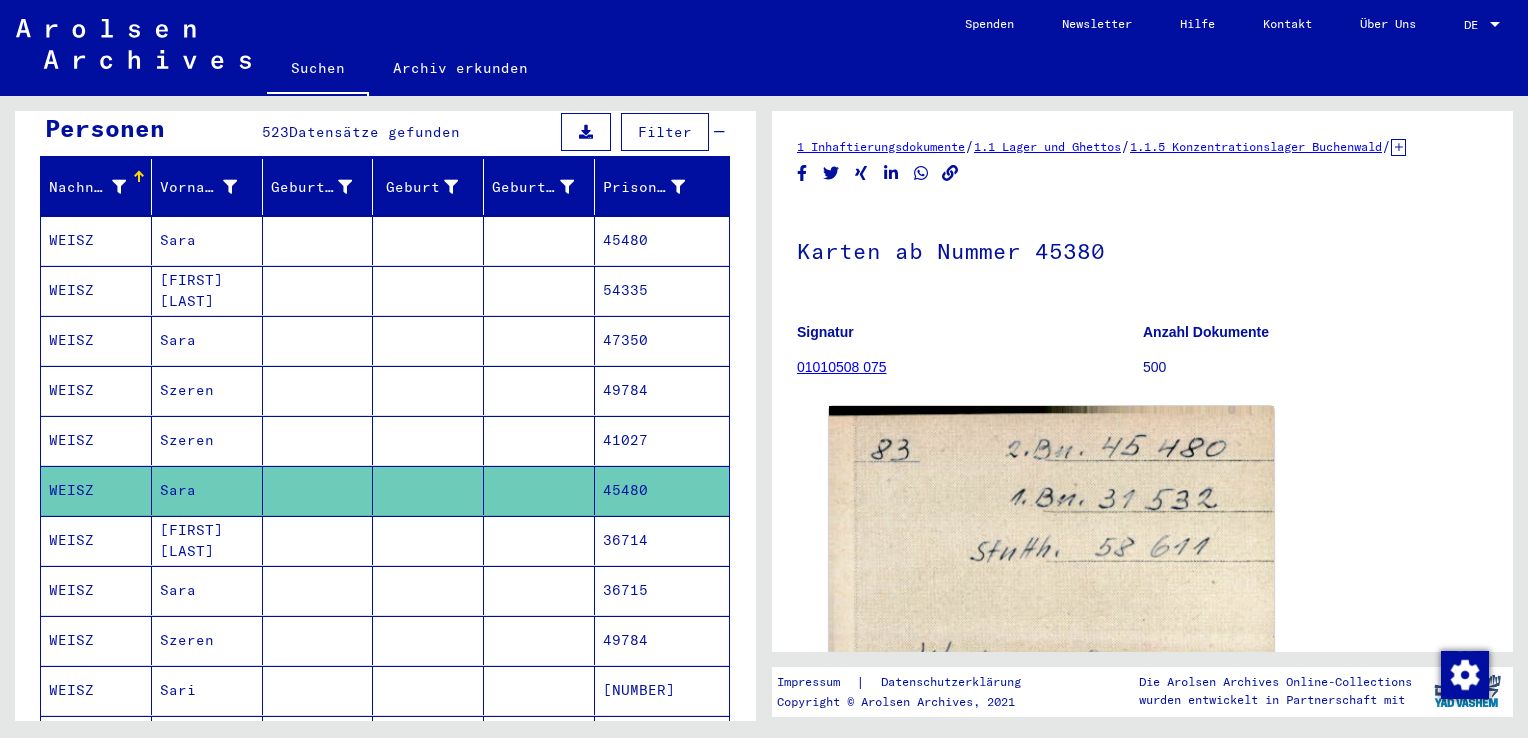 click on "Sara" at bounding box center (207, 390) 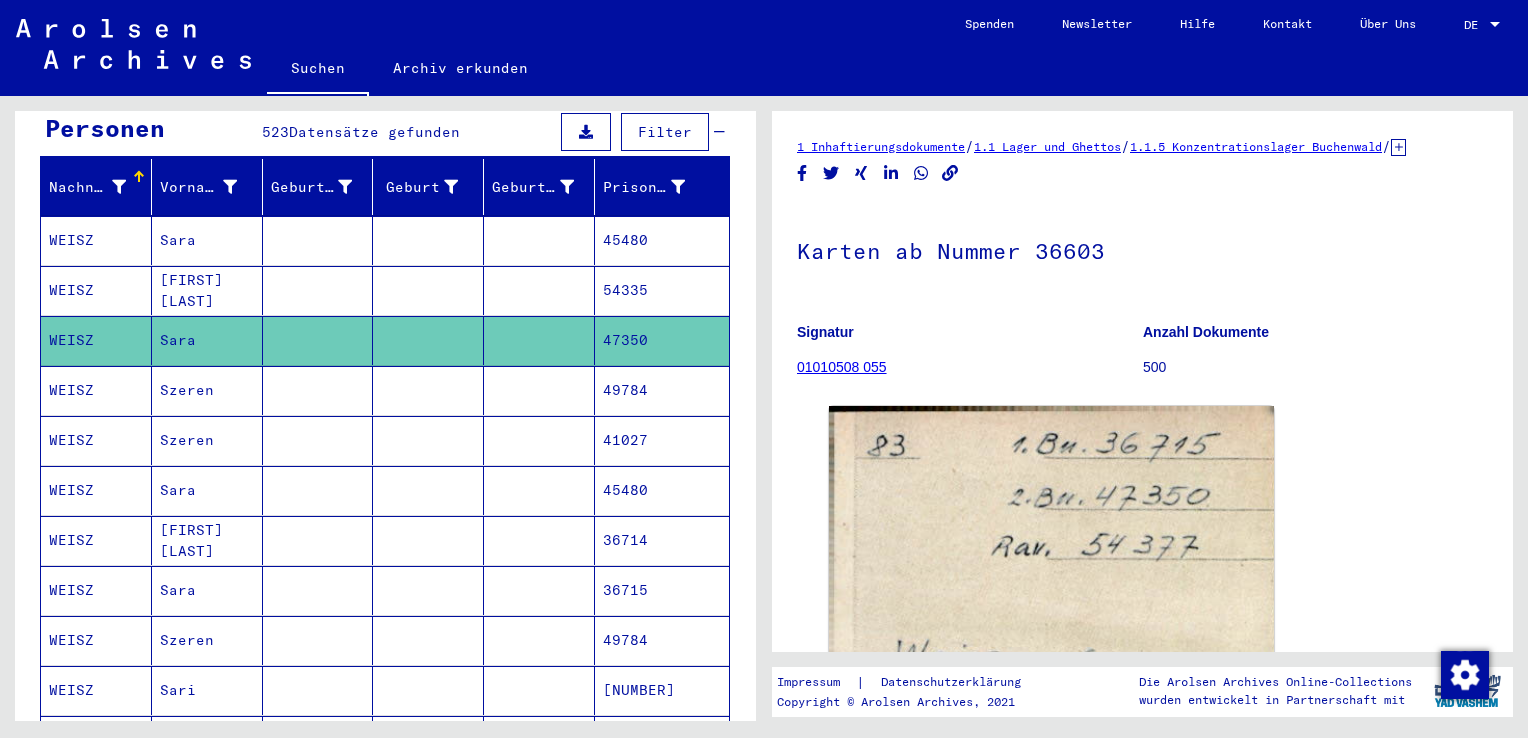 click on "[FIRST] [LAST]" at bounding box center (207, 340) 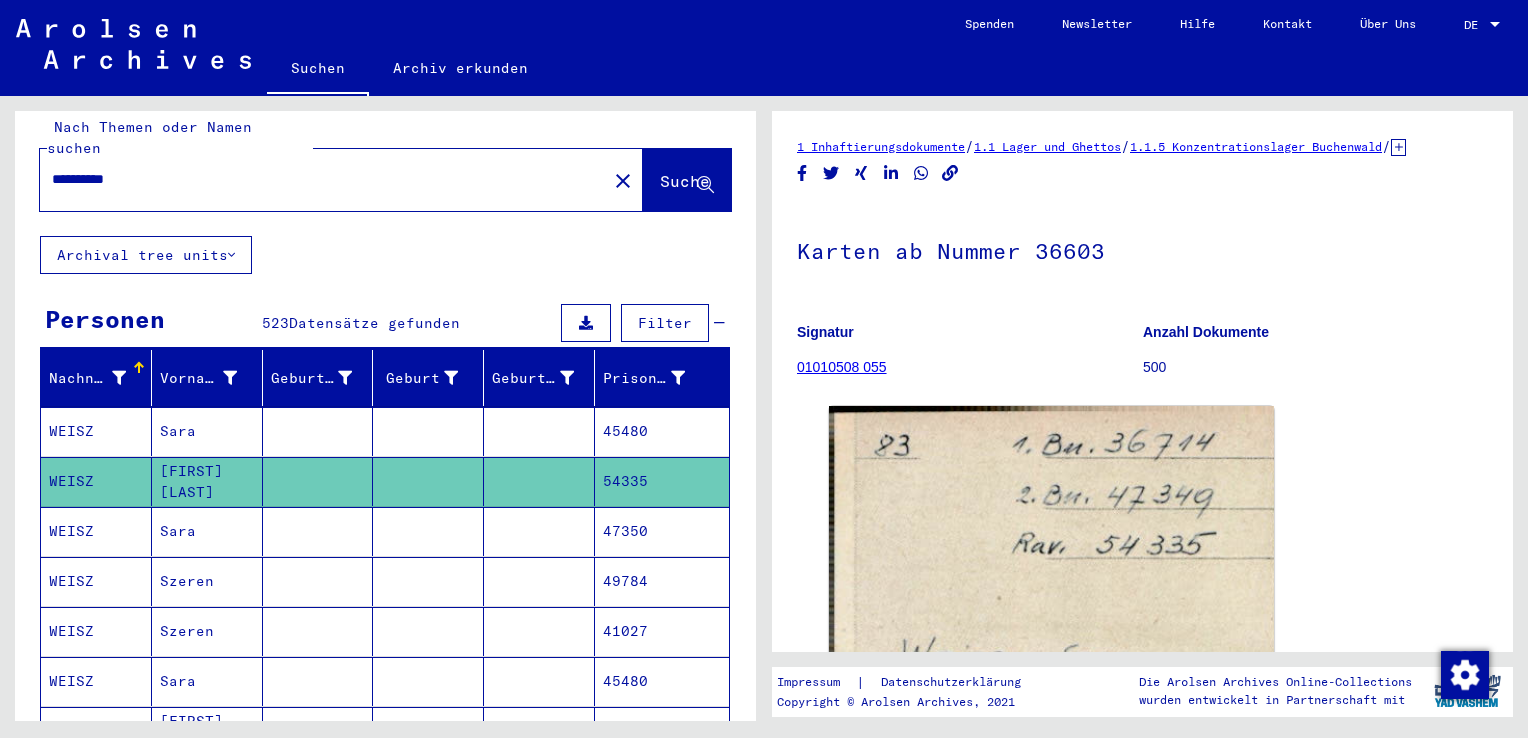 scroll, scrollTop: 10, scrollLeft: 0, axis: vertical 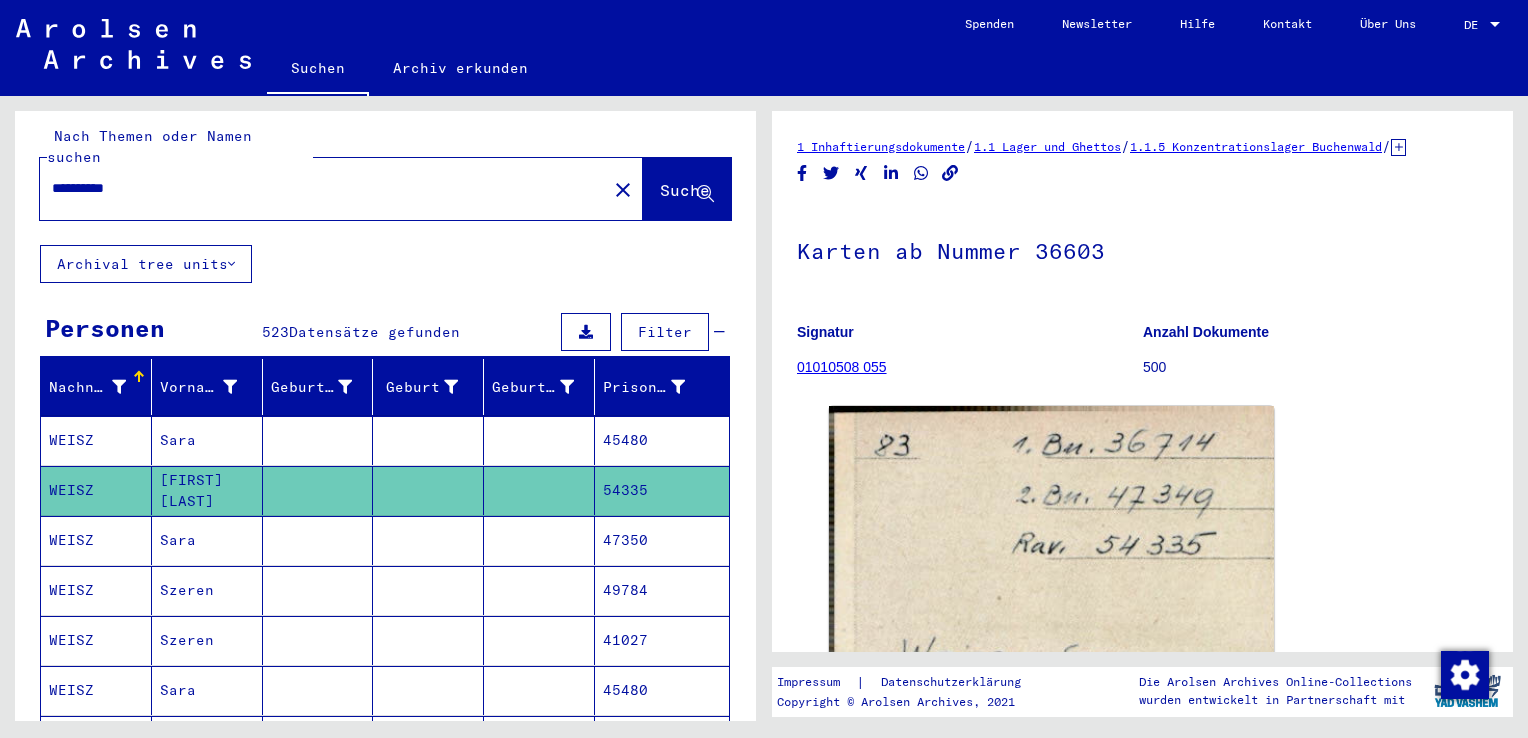 click on "Sara" at bounding box center (207, 490) 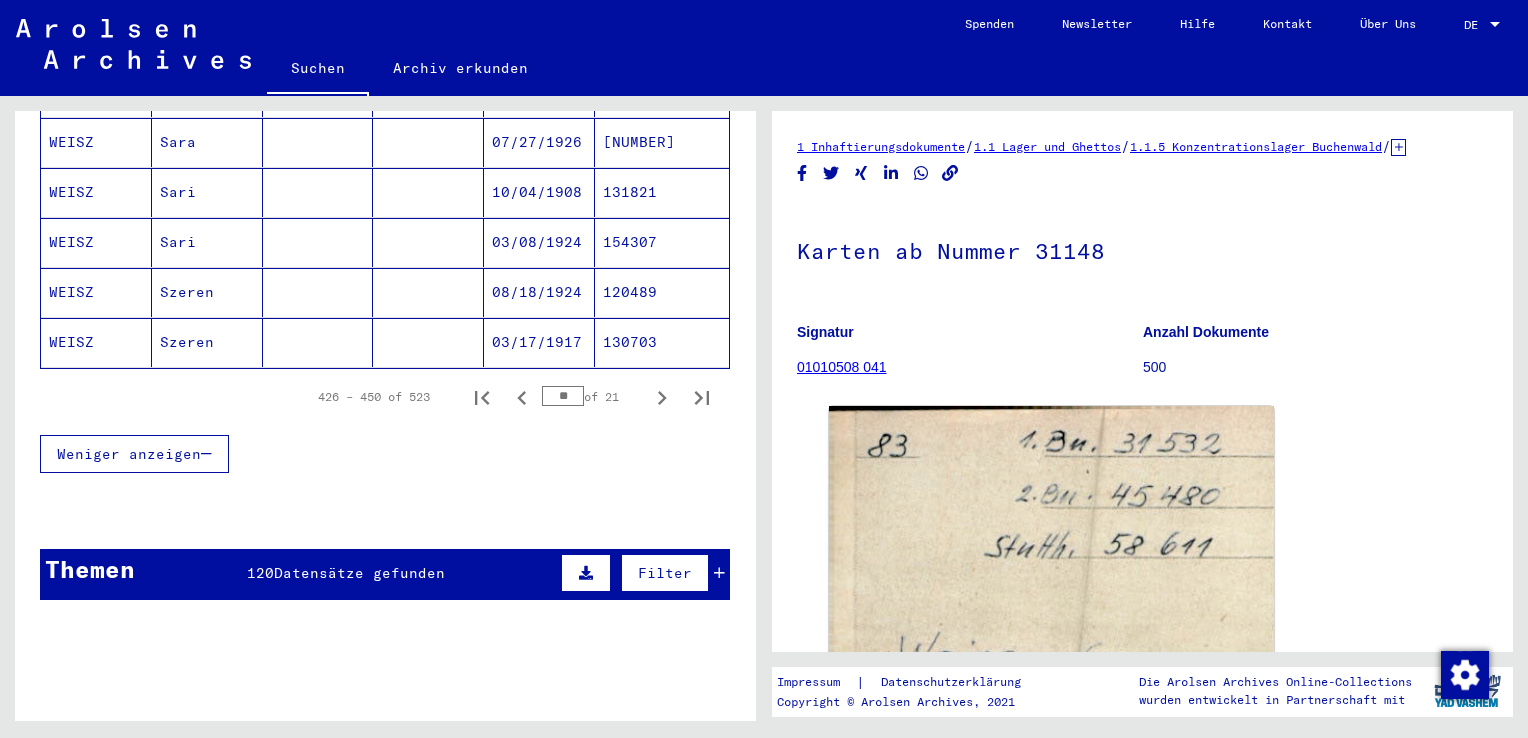 scroll, scrollTop: 1310, scrollLeft: 0, axis: vertical 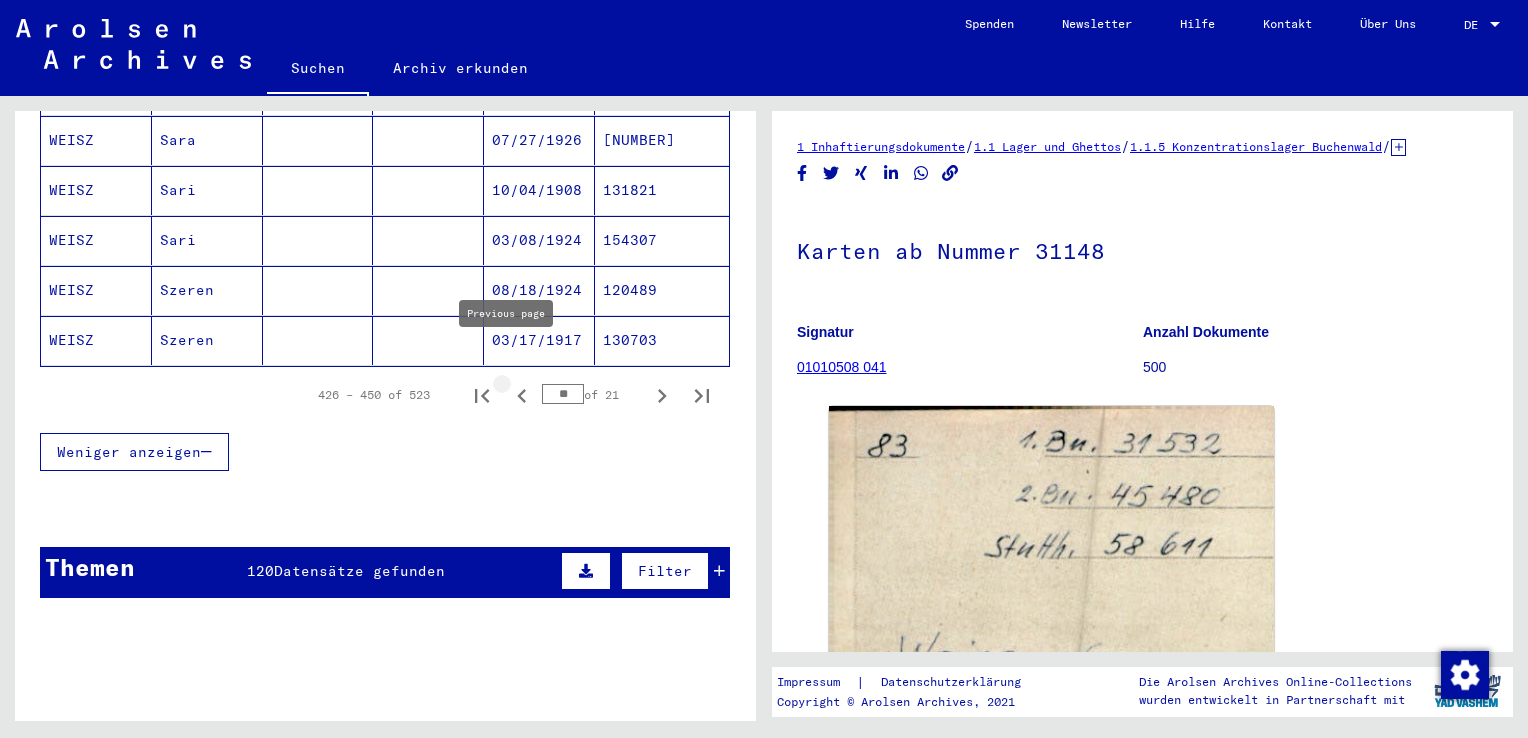 click 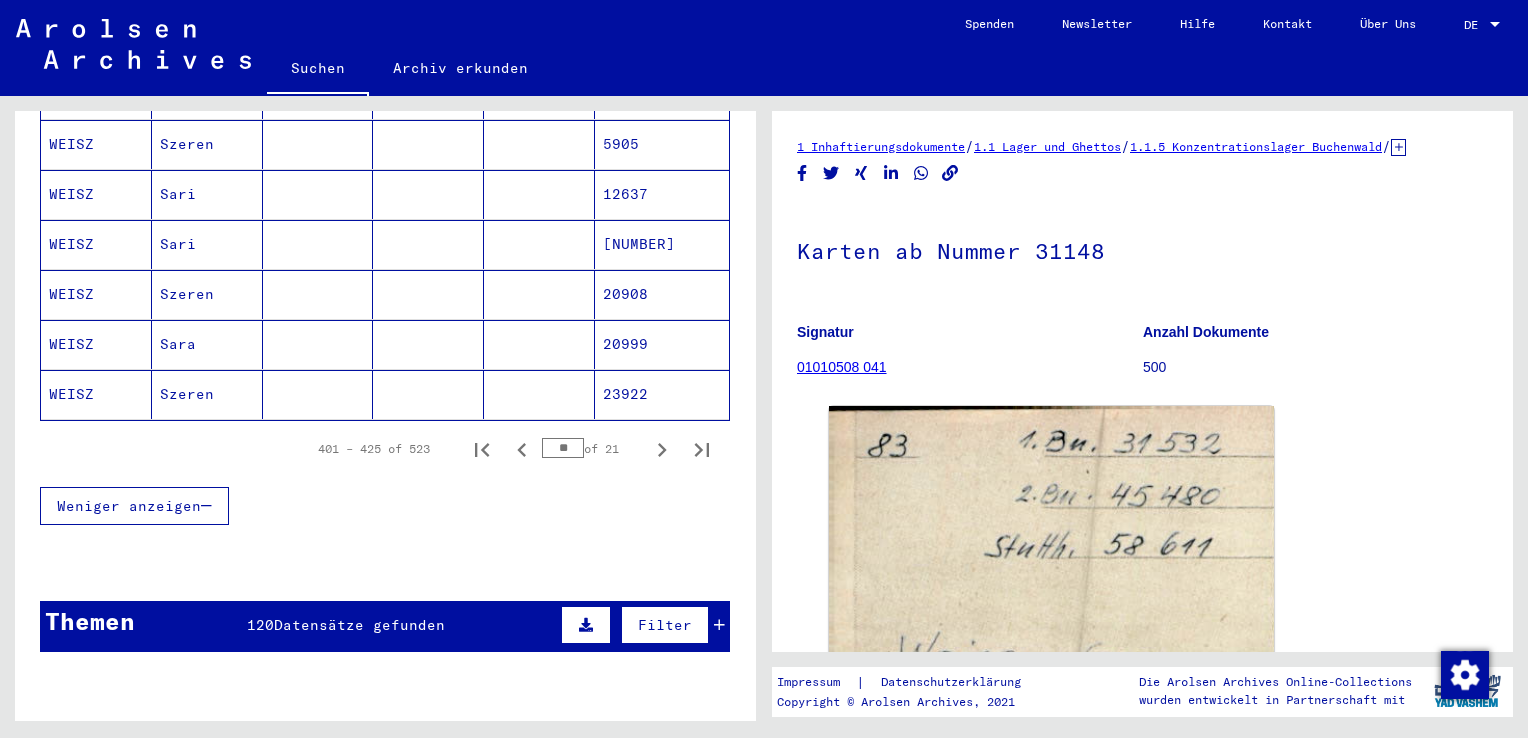 scroll, scrollTop: 1210, scrollLeft: 0, axis: vertical 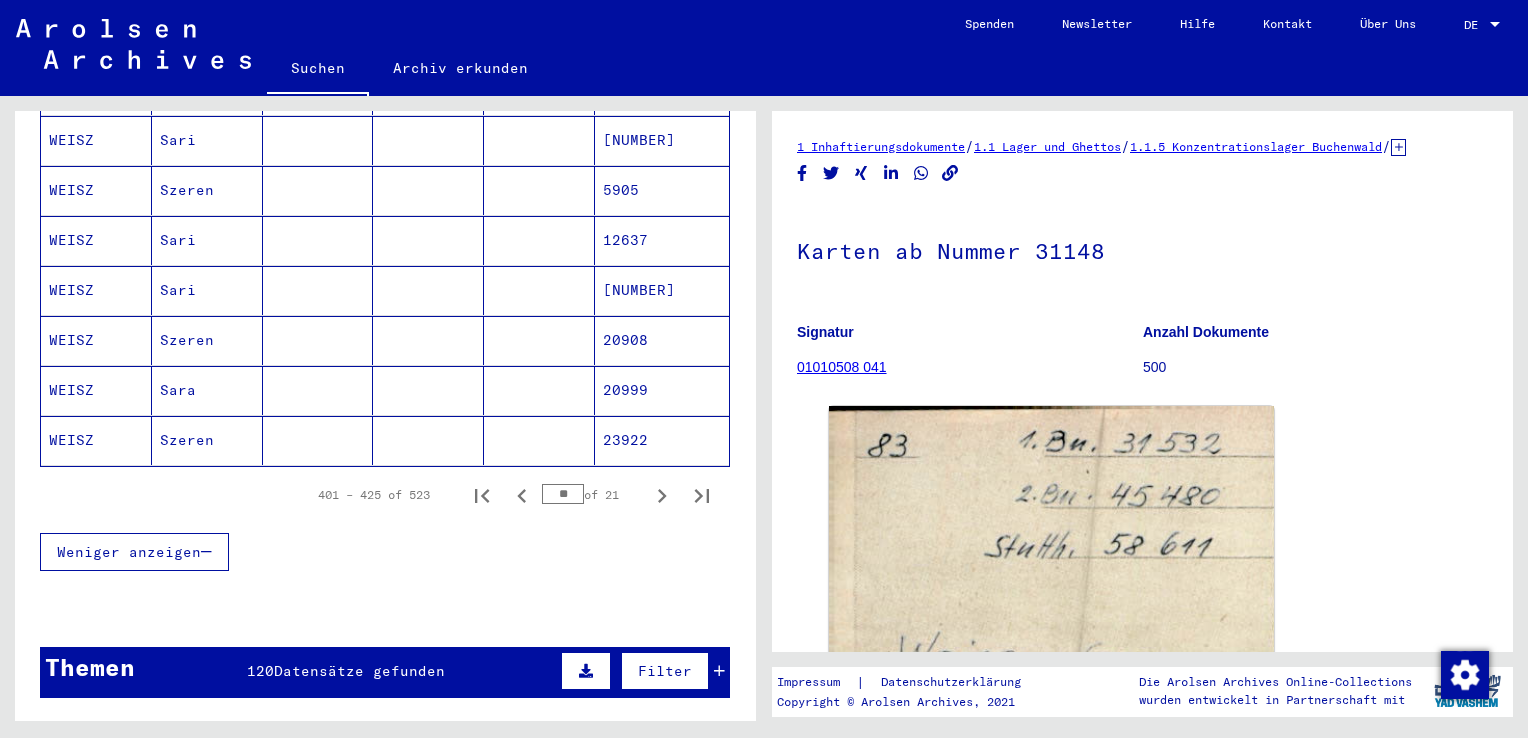 click on "Sara" at bounding box center [207, 440] 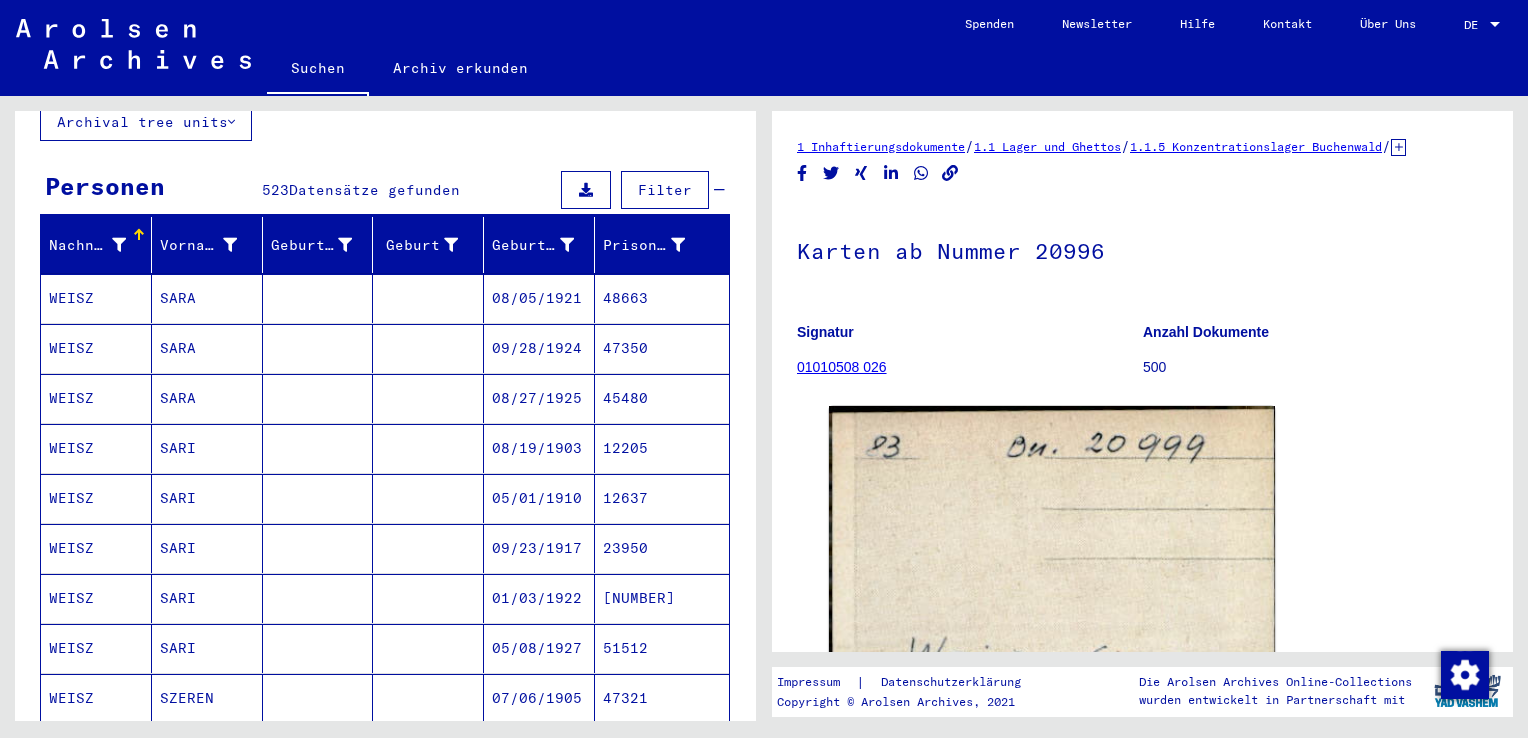 scroll, scrollTop: 110, scrollLeft: 0, axis: vertical 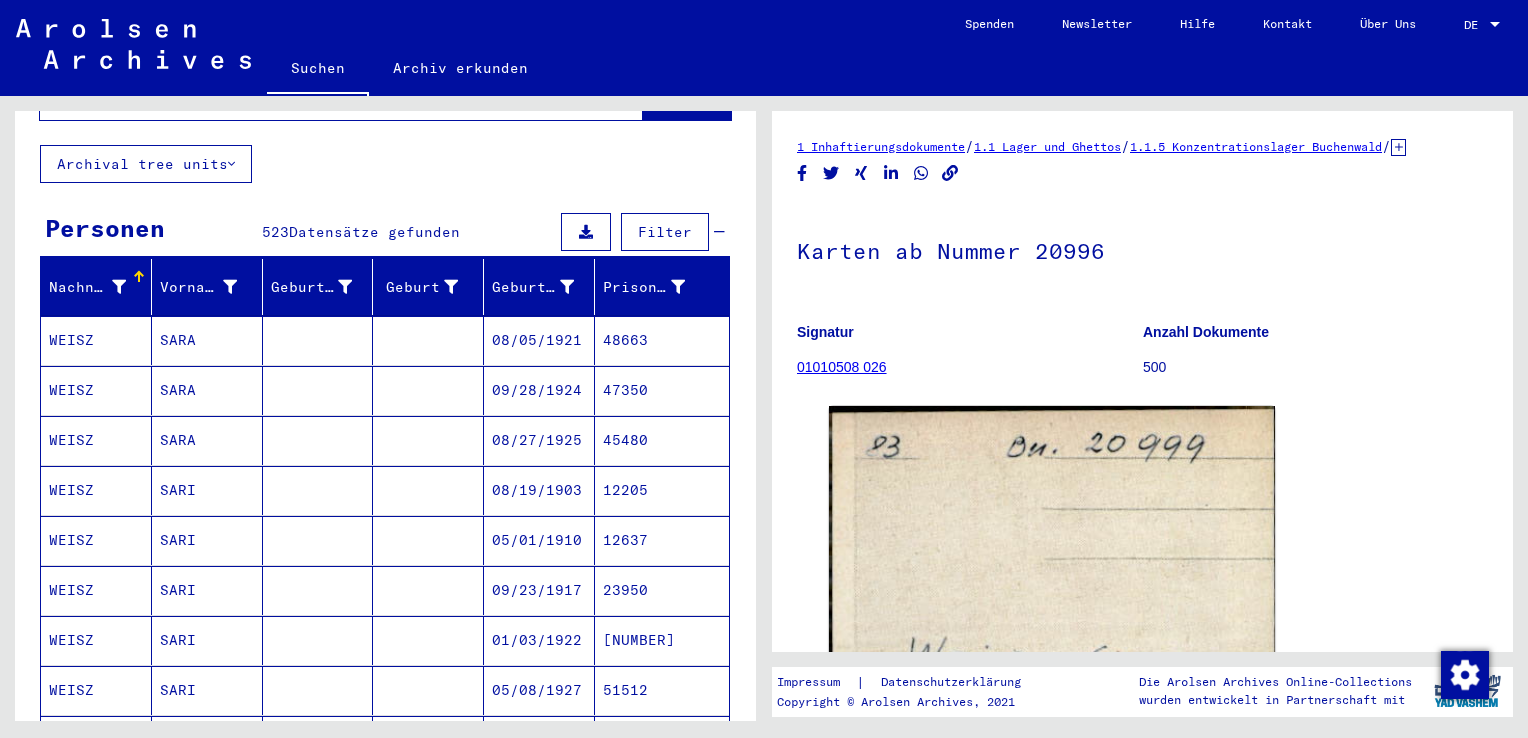 click on "SARA" at bounding box center [207, 490] 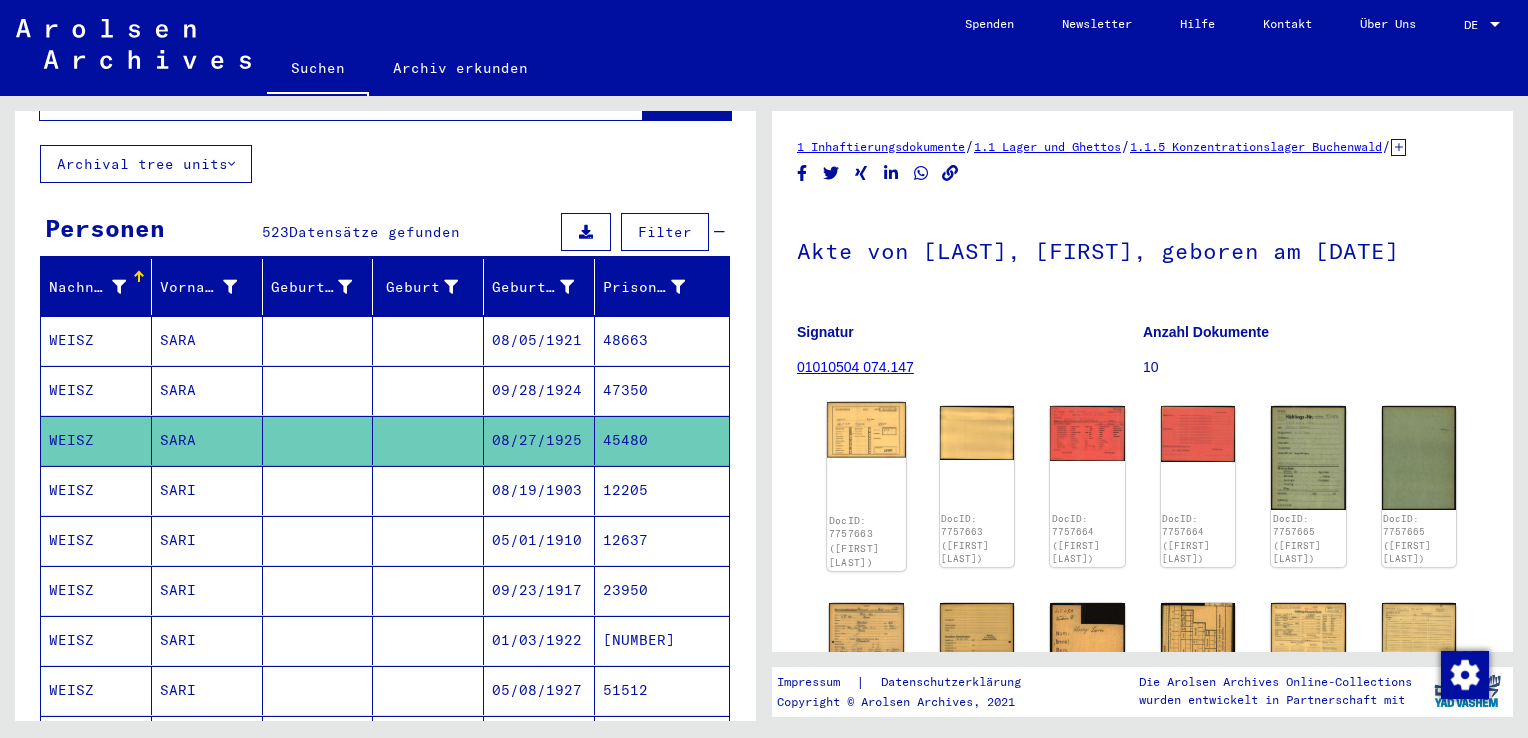 click 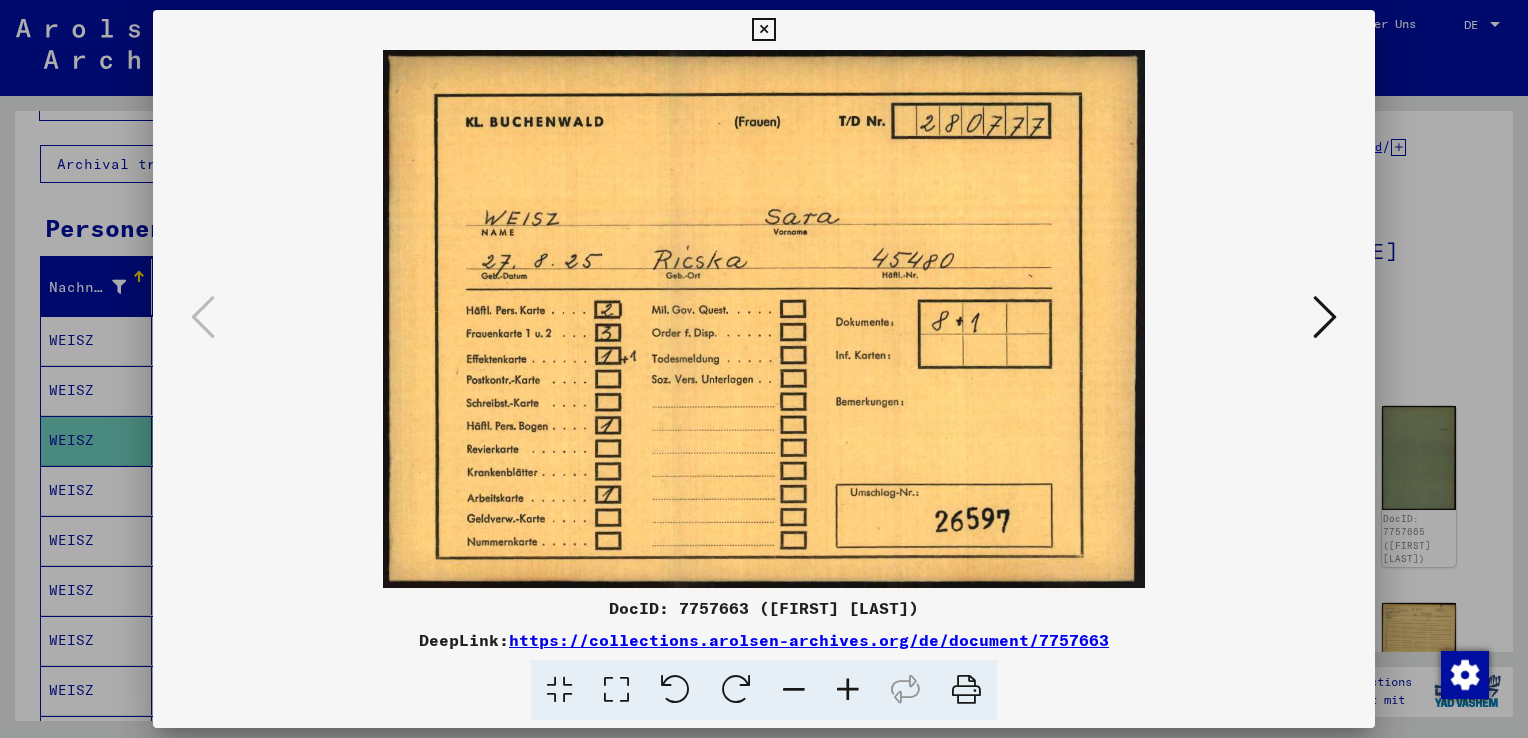 click at bounding box center [763, 30] 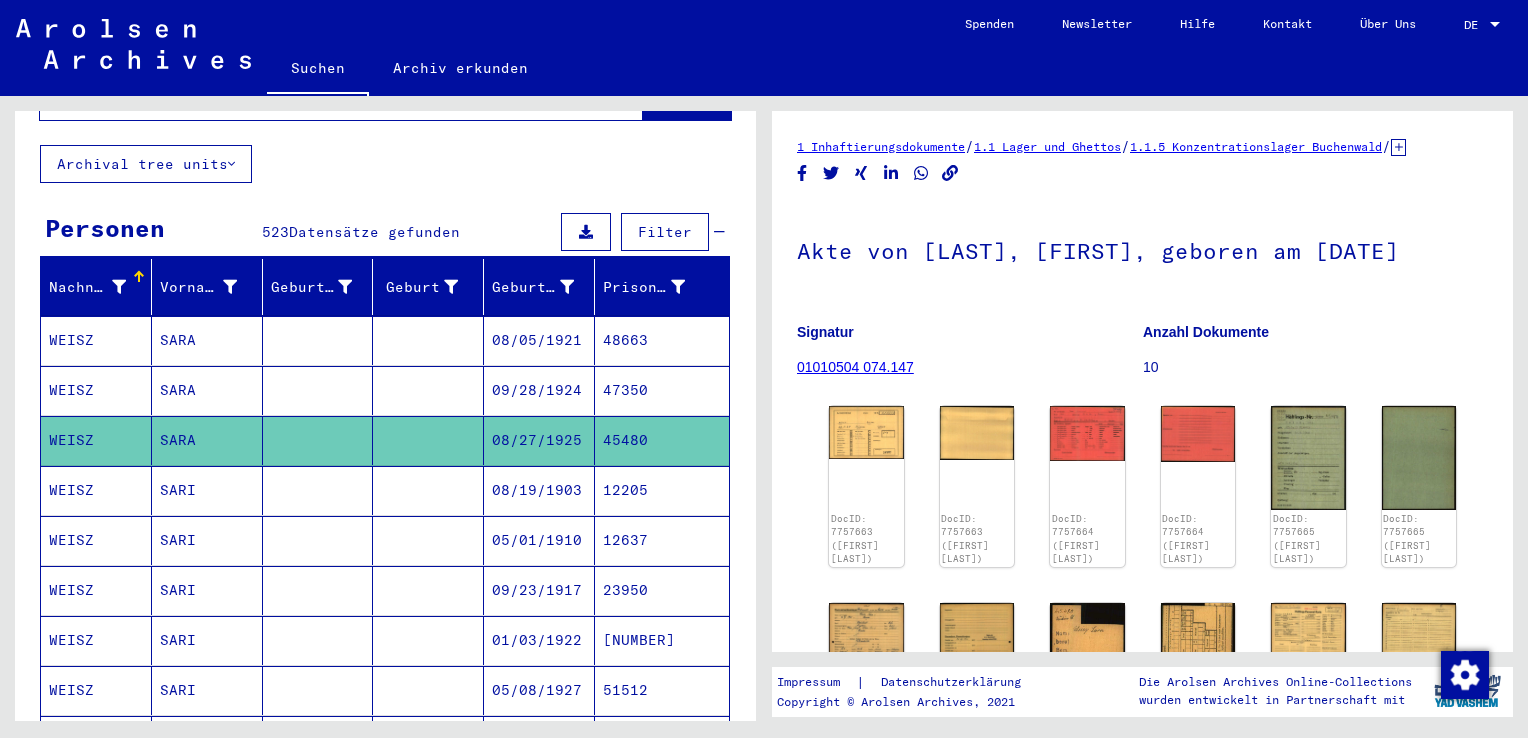 click on "SARA" at bounding box center [207, 440] 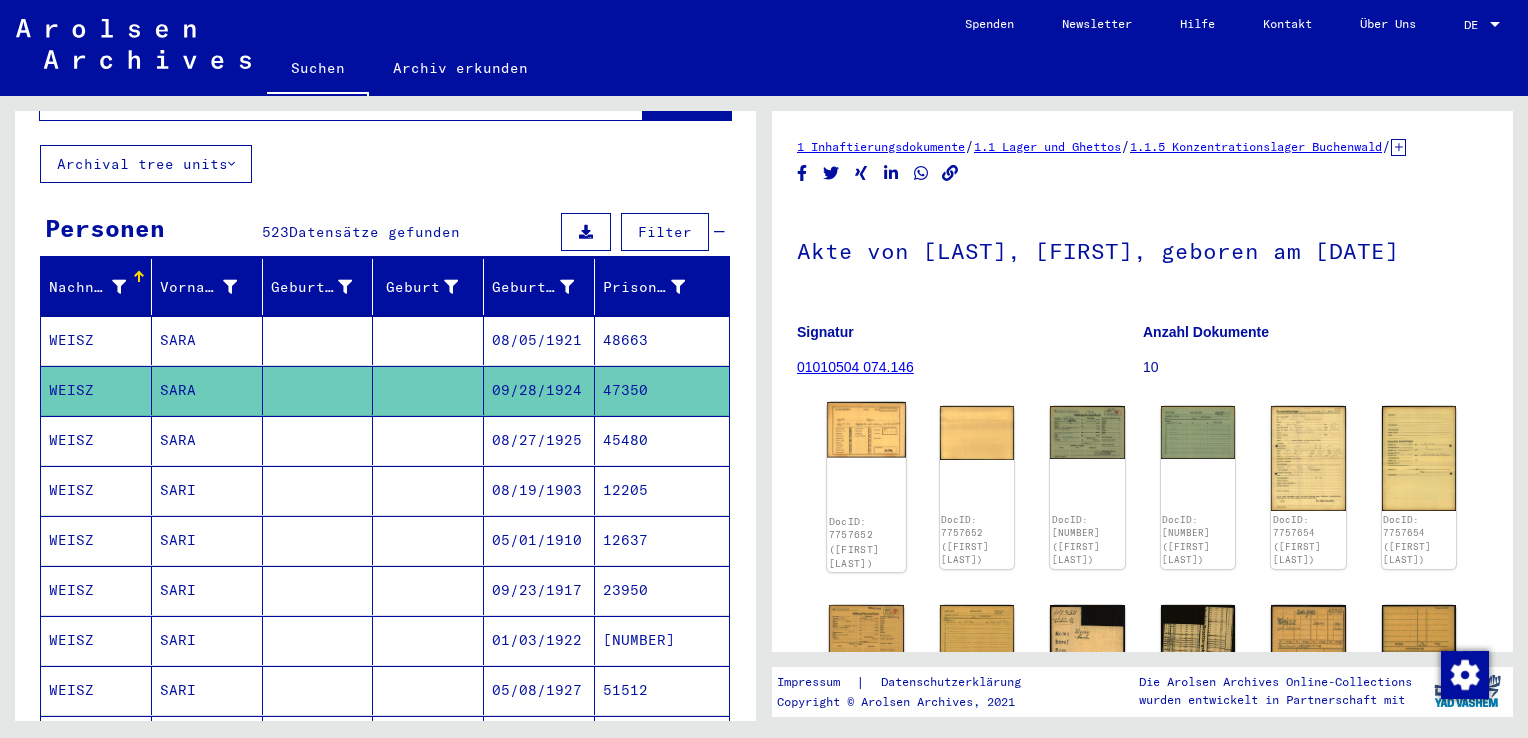 click 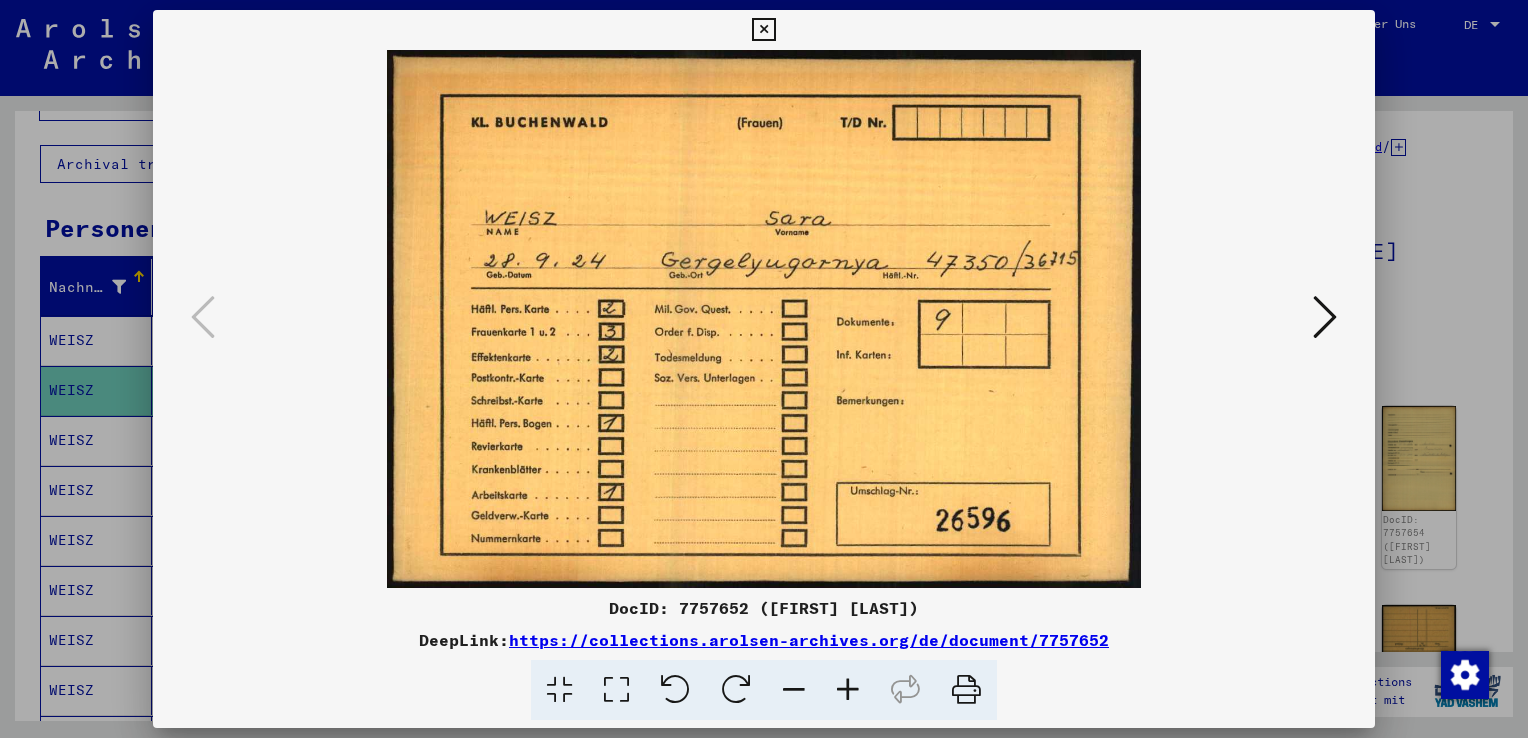 click at bounding box center (763, 30) 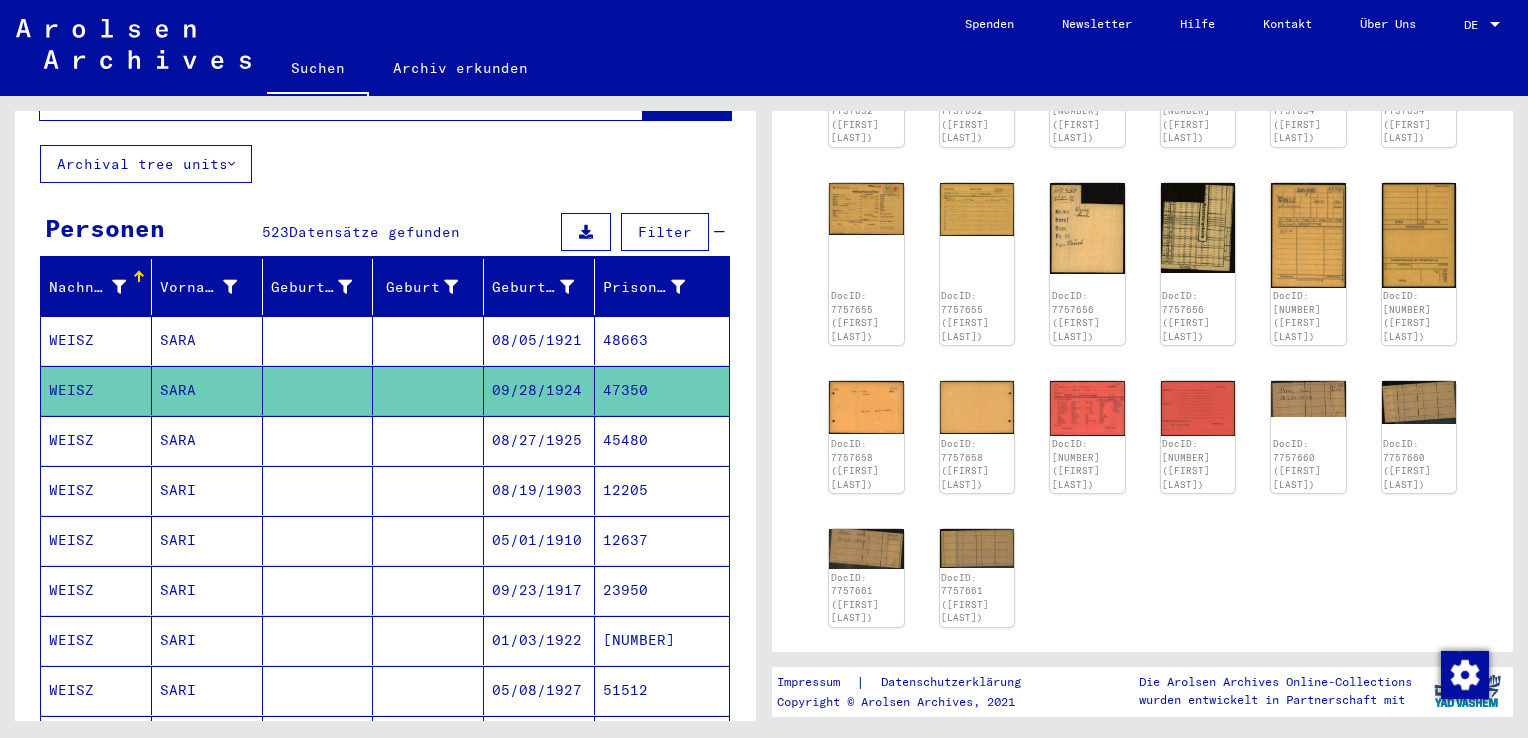 scroll, scrollTop: 400, scrollLeft: 0, axis: vertical 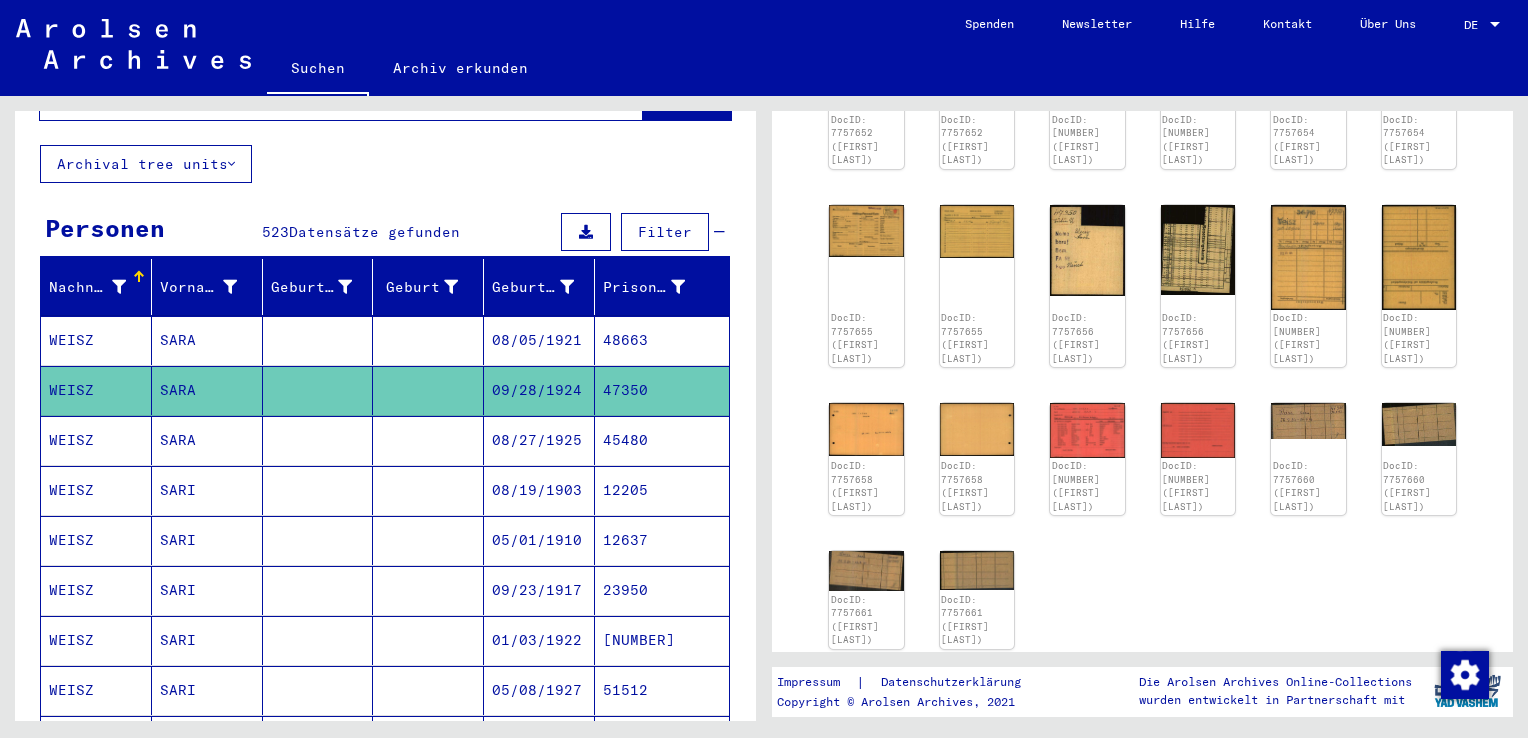 click on "SARA" at bounding box center [207, 390] 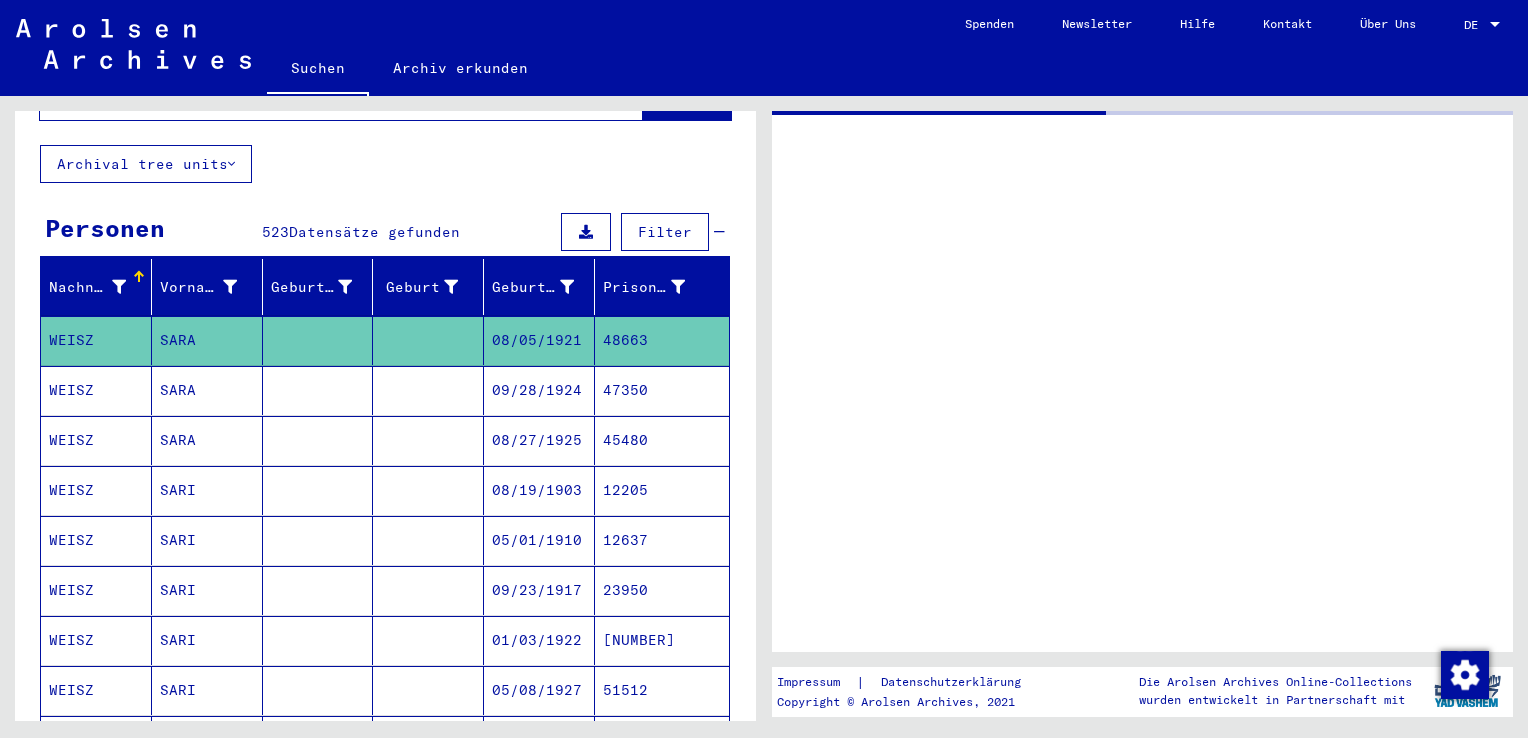 scroll, scrollTop: 0, scrollLeft: 0, axis: both 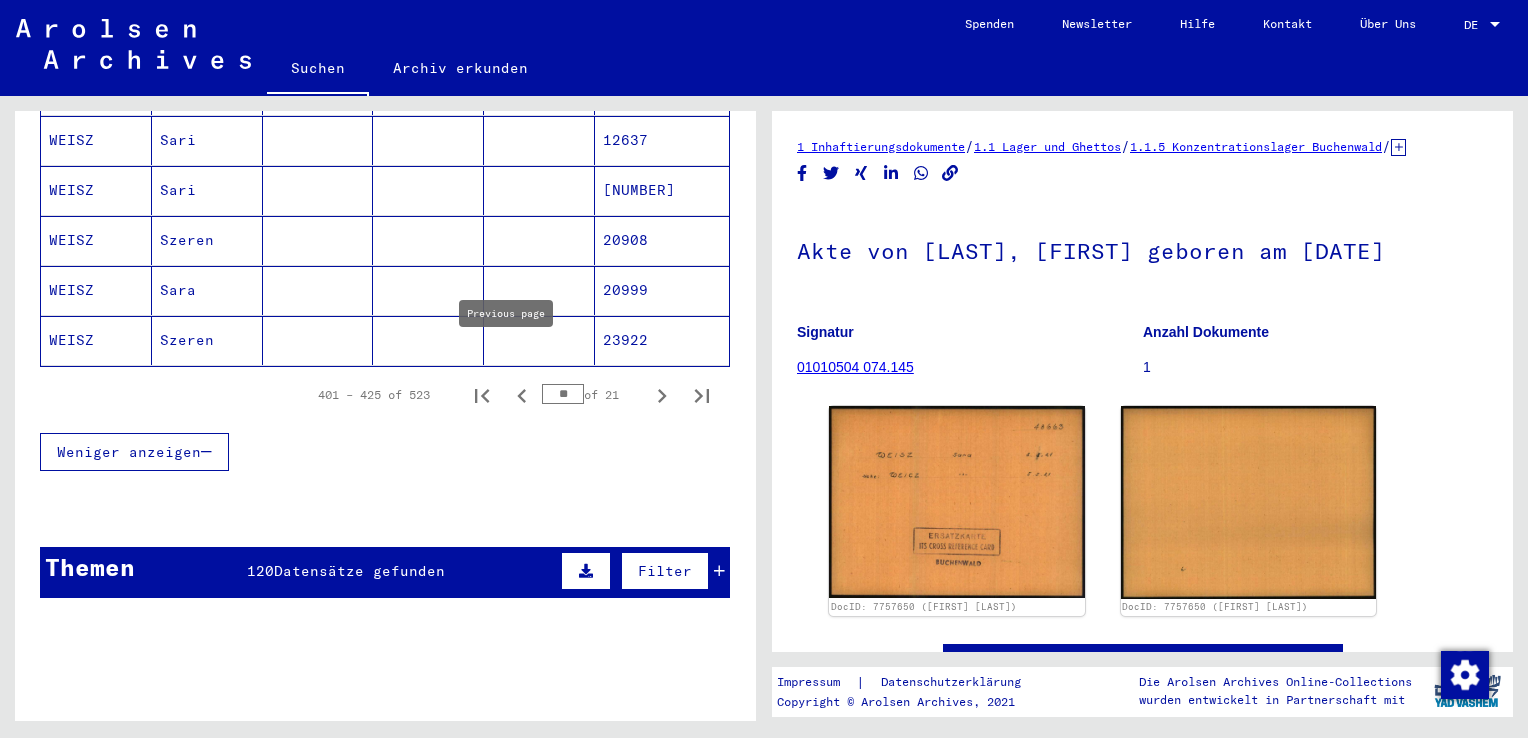 click 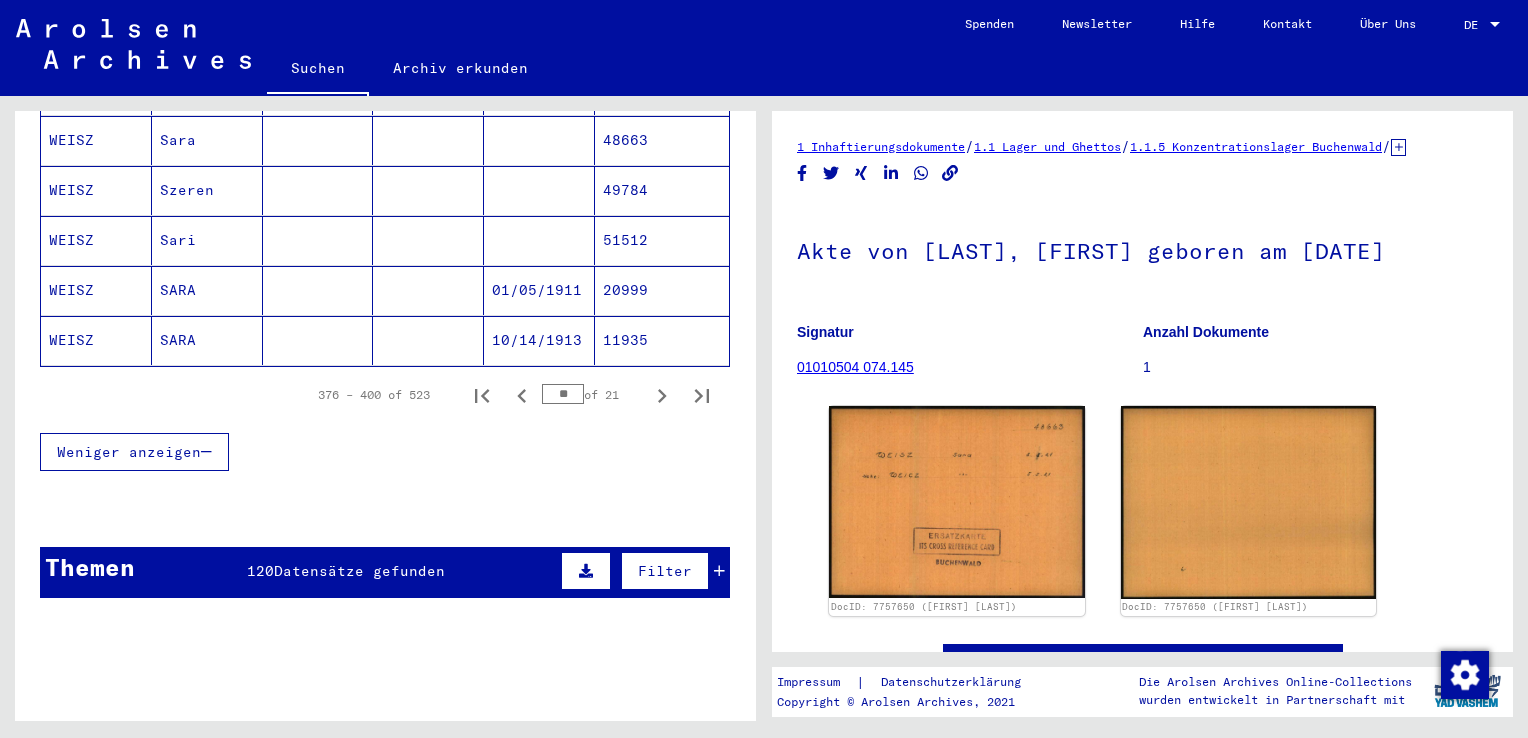 click on "SARA" 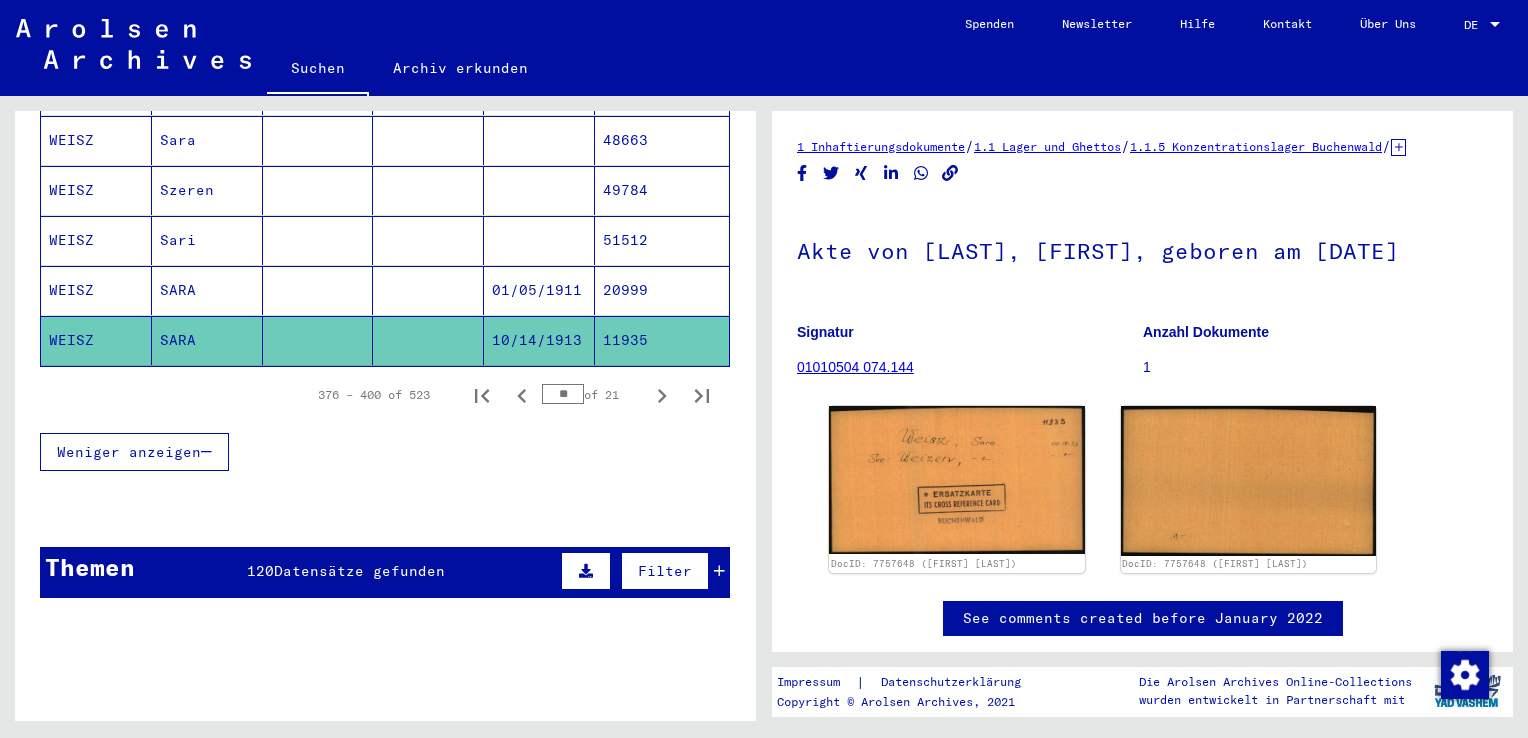 click on "SARA" at bounding box center [207, 340] 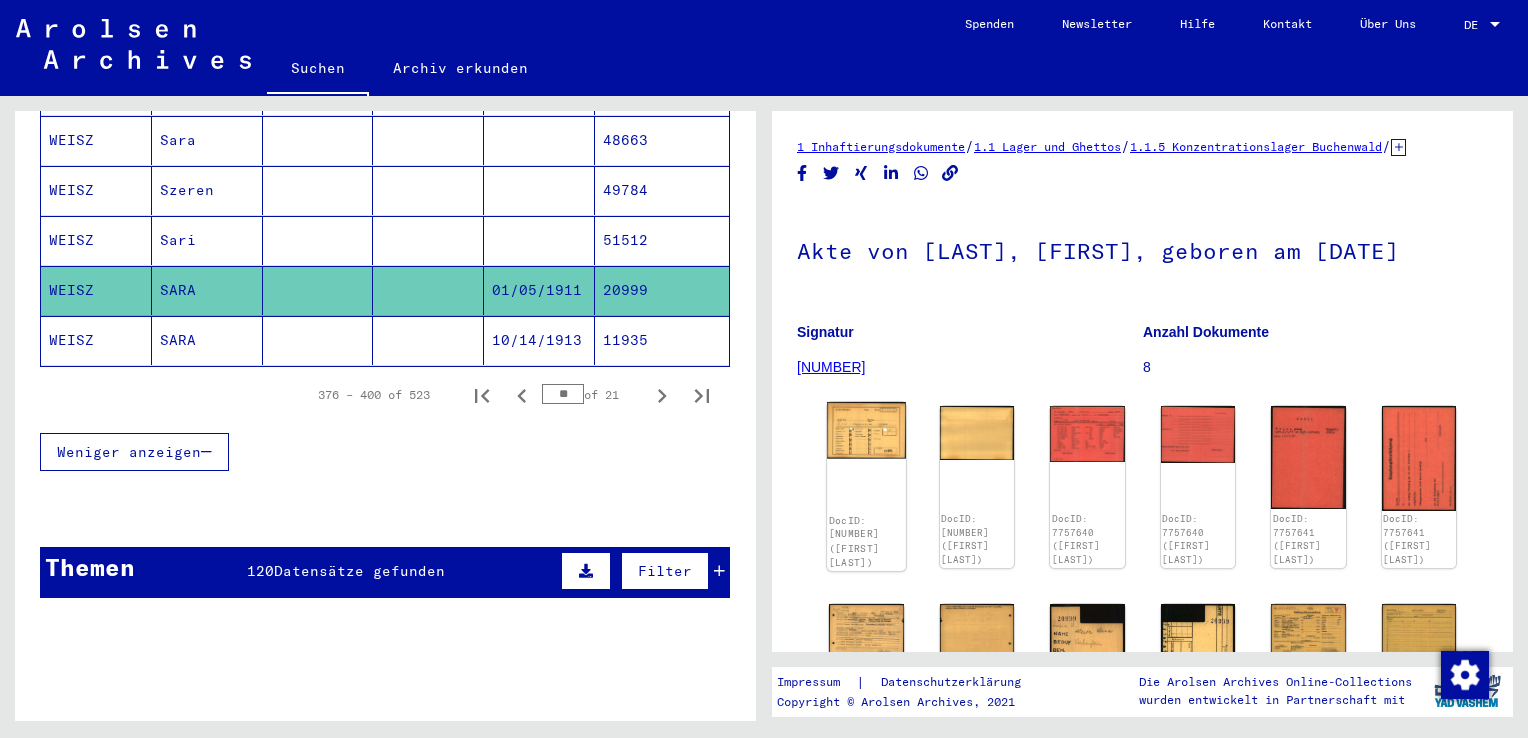 click 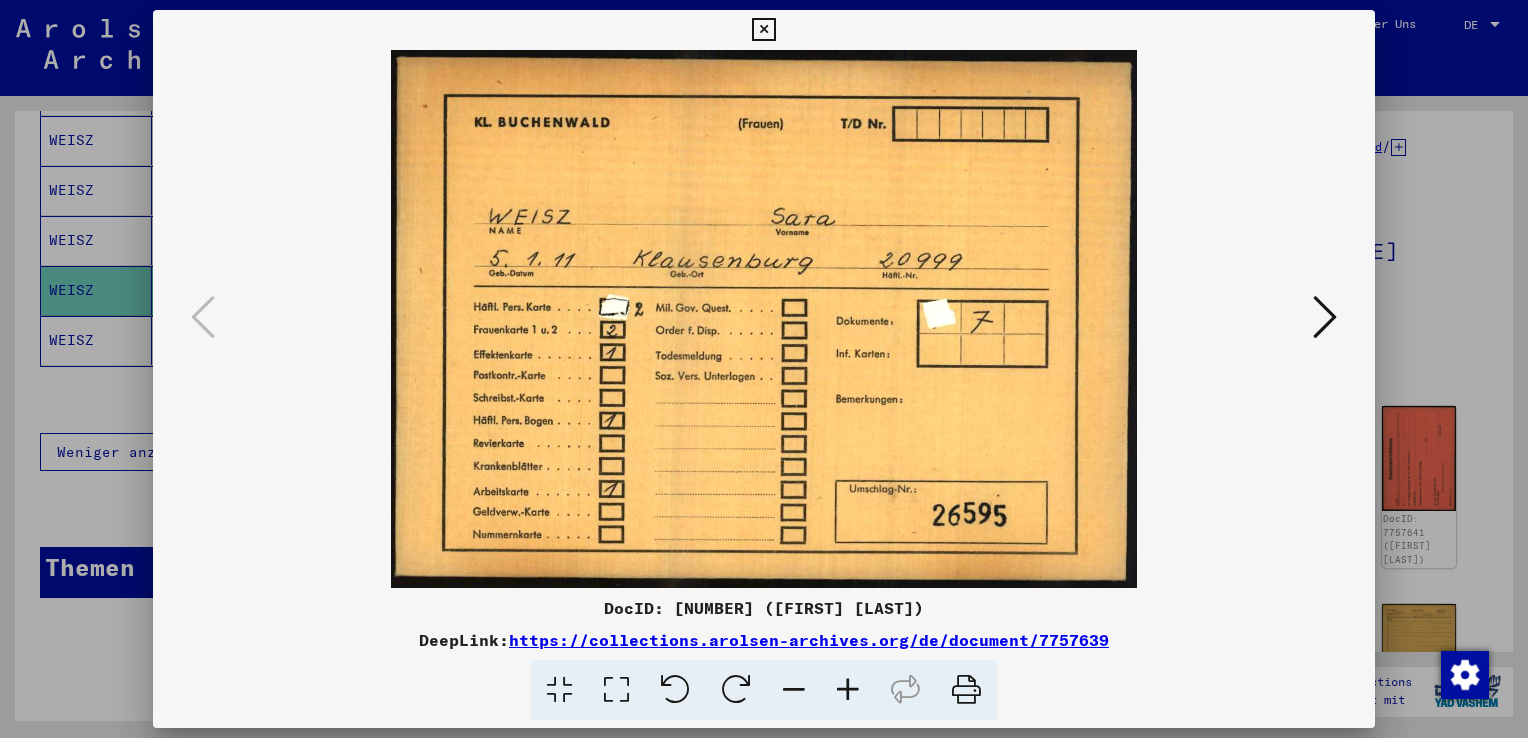 click at bounding box center [763, 30] 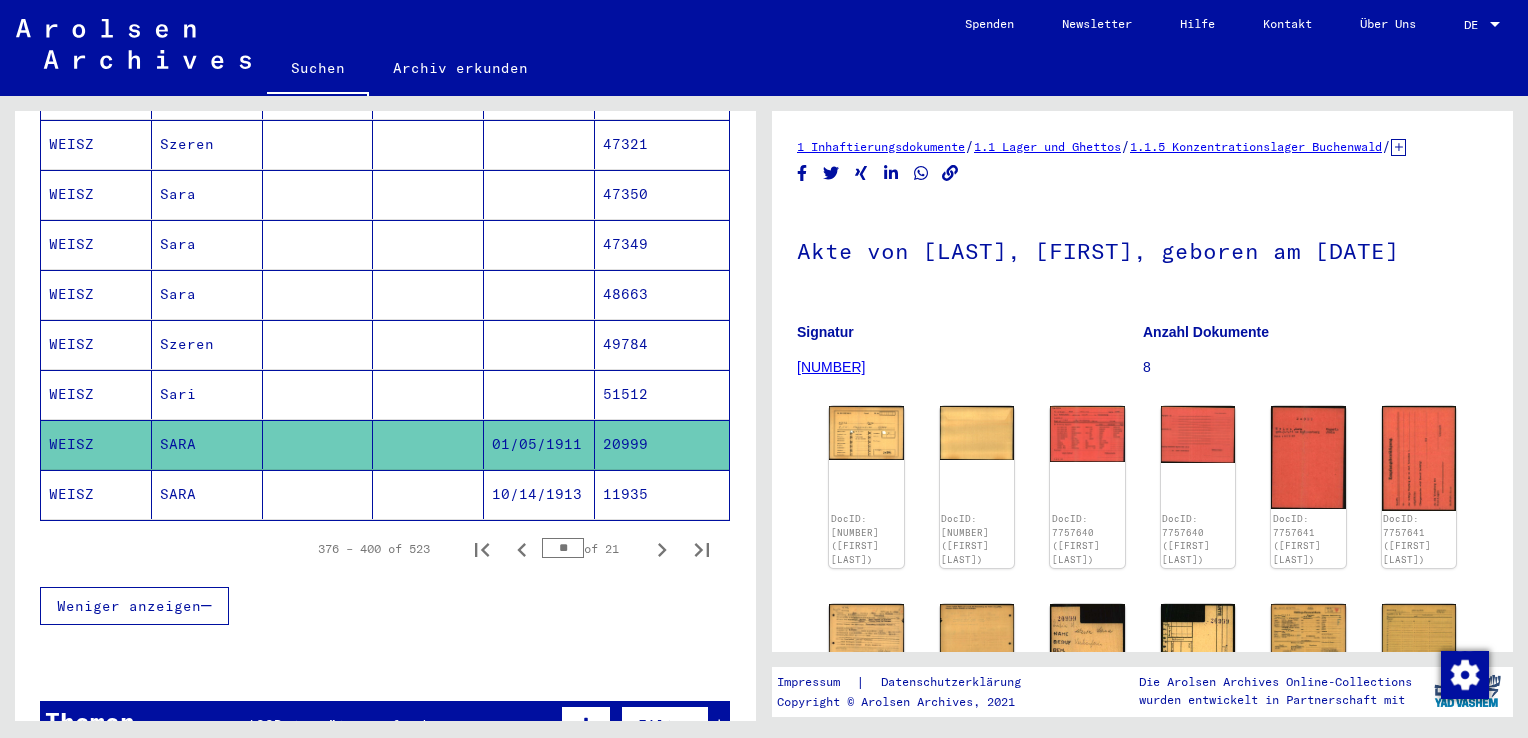 scroll, scrollTop: 1110, scrollLeft: 0, axis: vertical 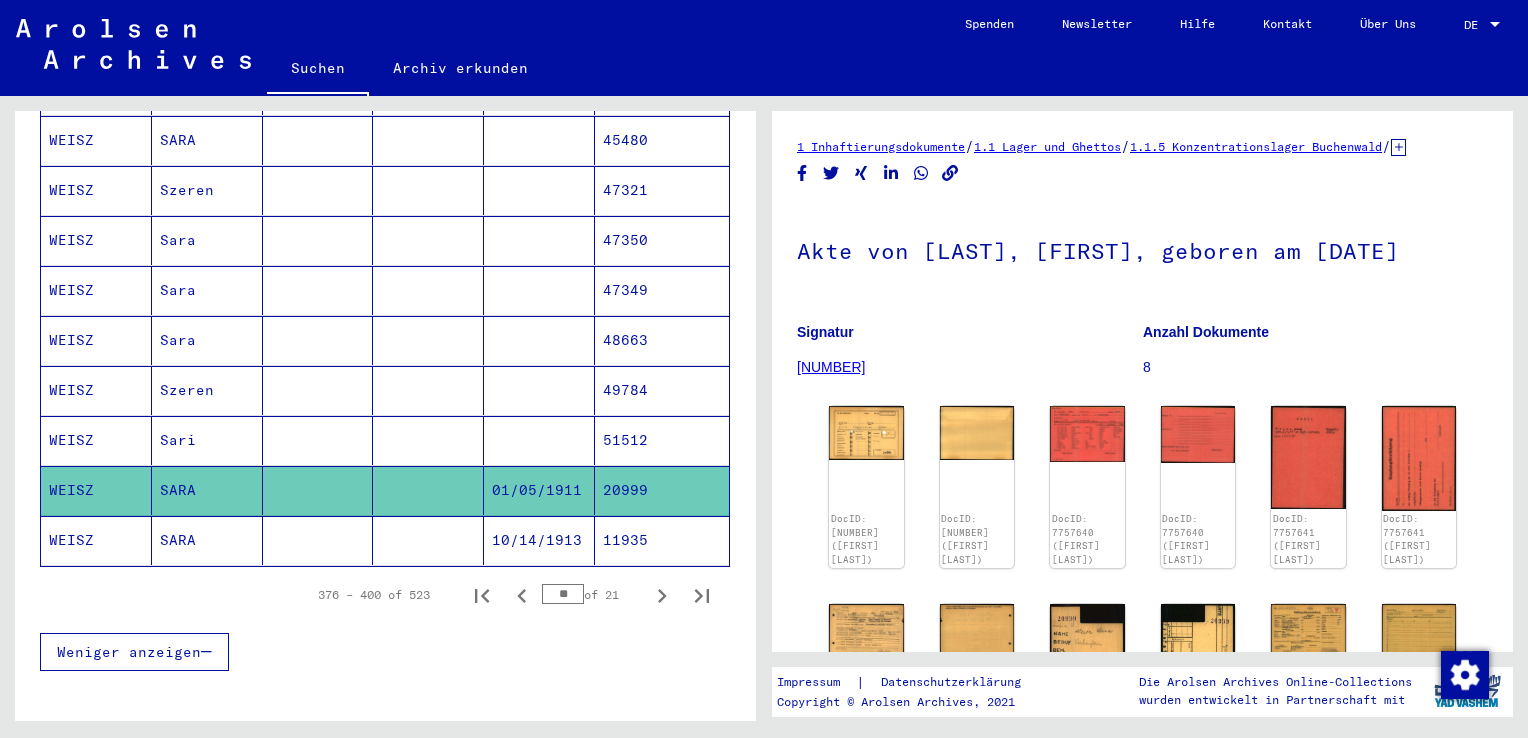 click on "Sara" at bounding box center (207, 390) 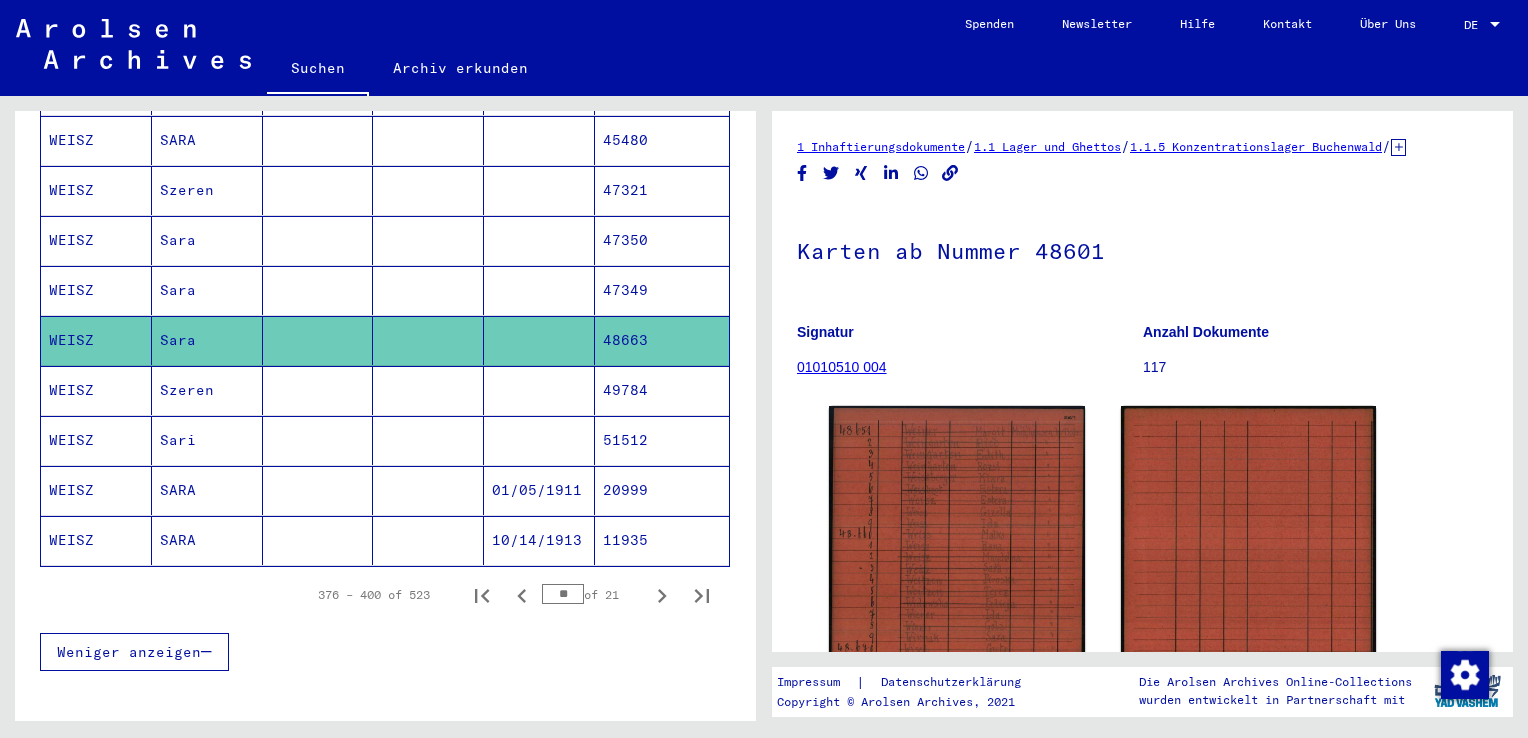 click on "Sara" at bounding box center (207, 340) 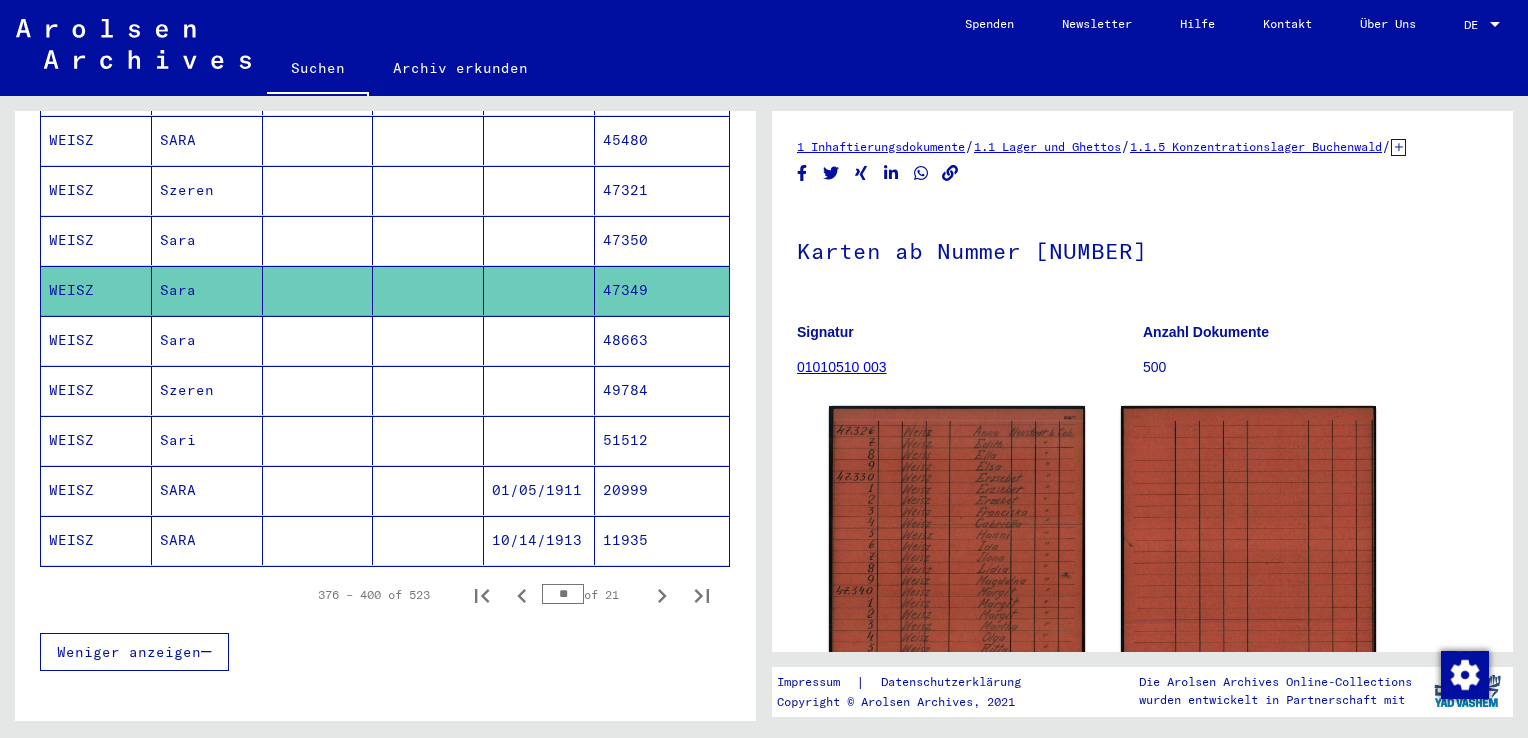 click on "Sara" at bounding box center (207, 290) 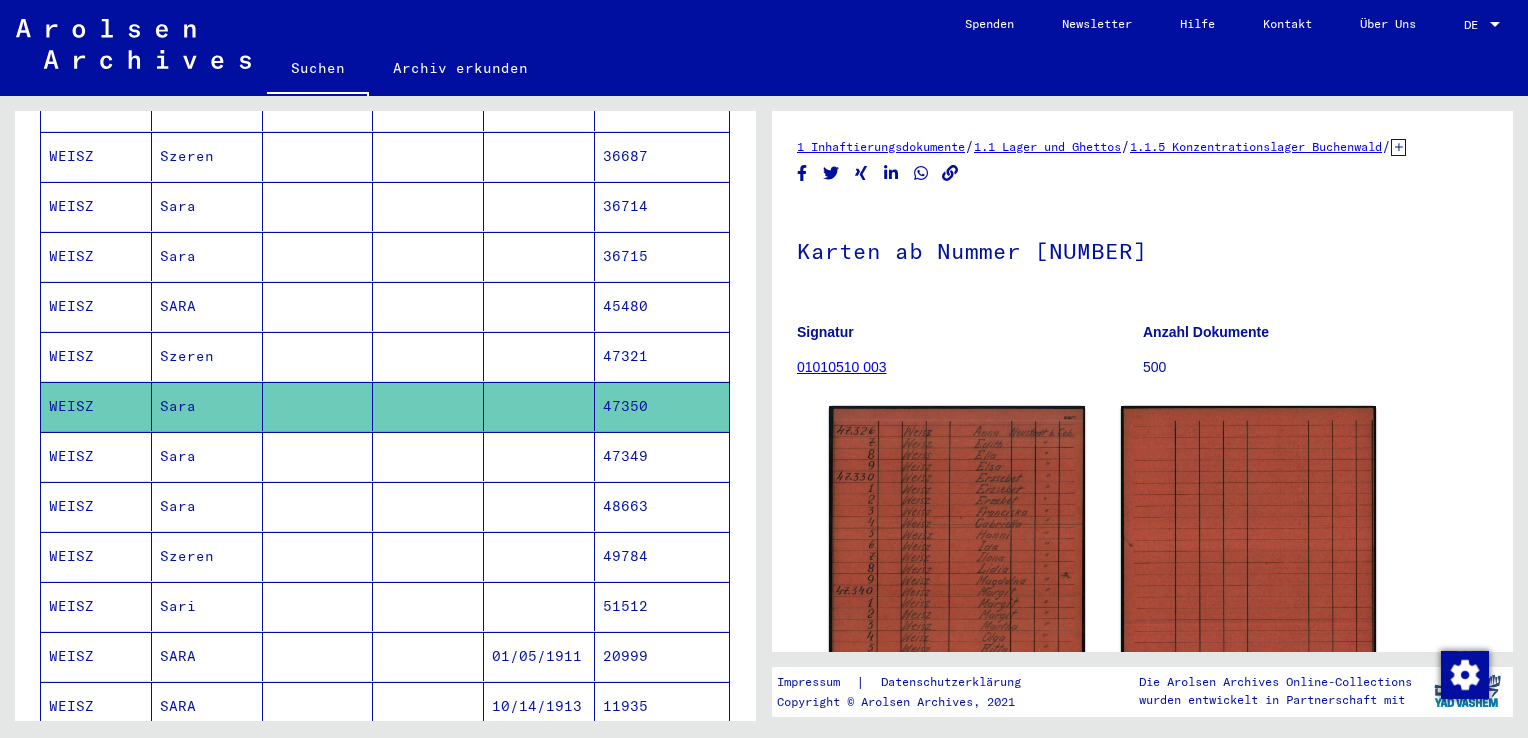scroll, scrollTop: 910, scrollLeft: 0, axis: vertical 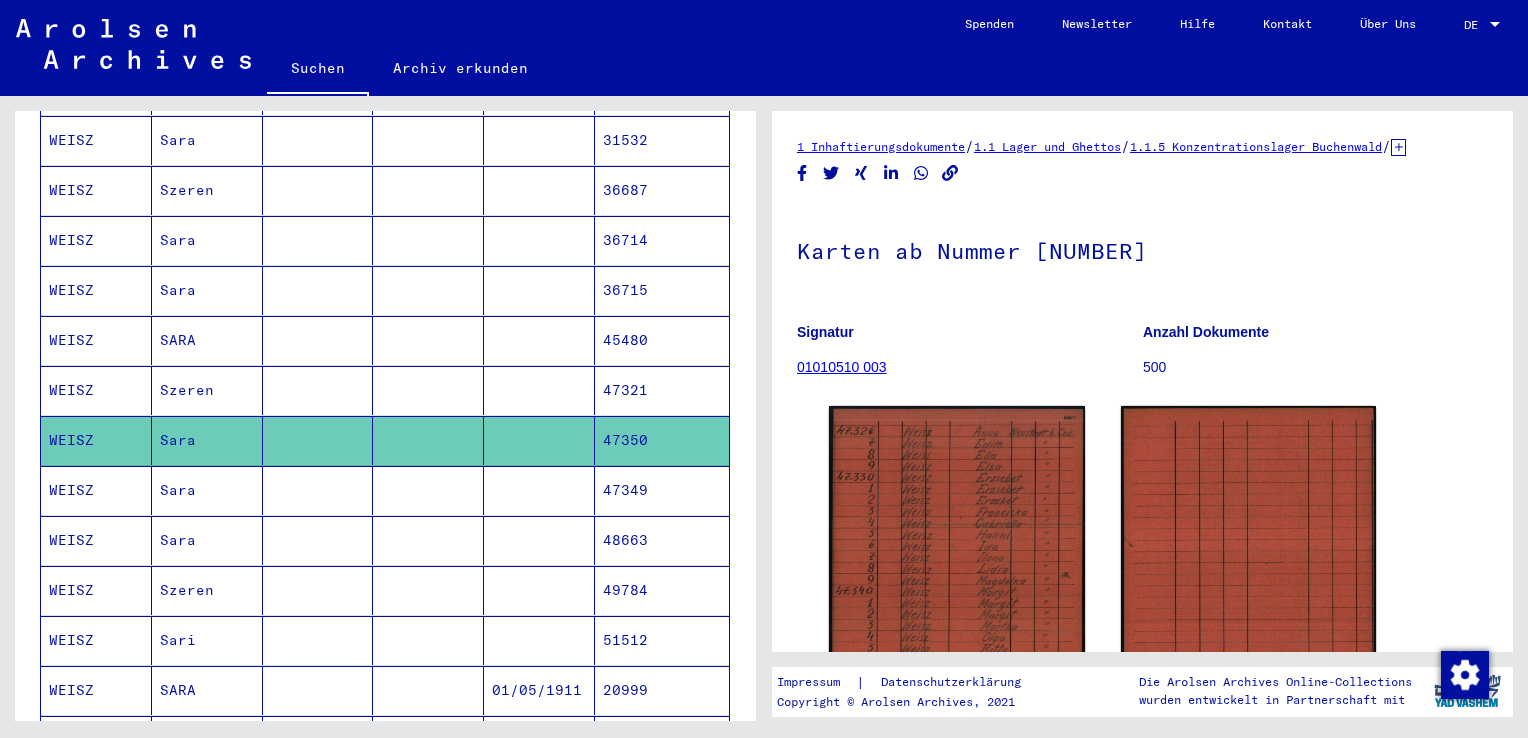 click on "SARA" at bounding box center (207, 390) 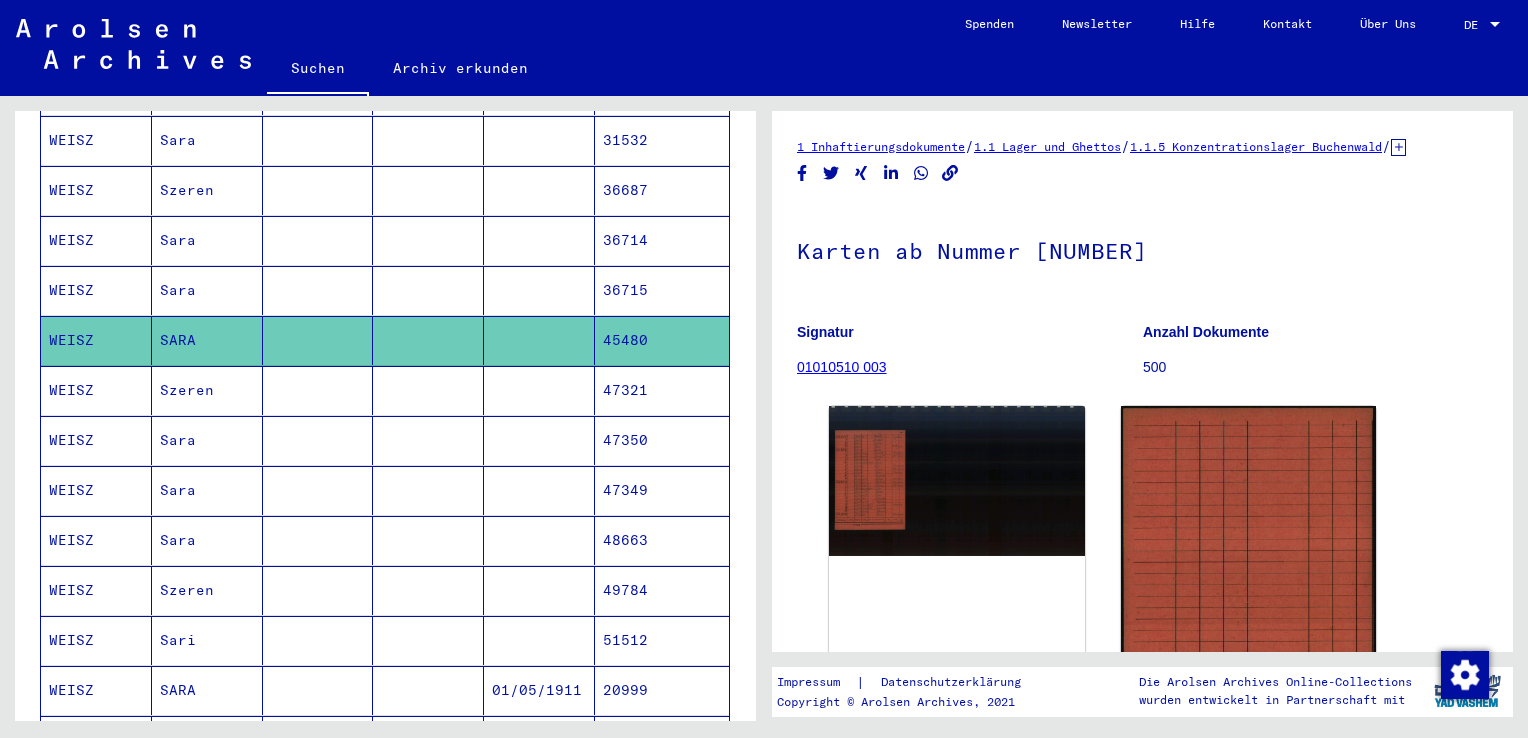 click on "Sara" at bounding box center [207, 340] 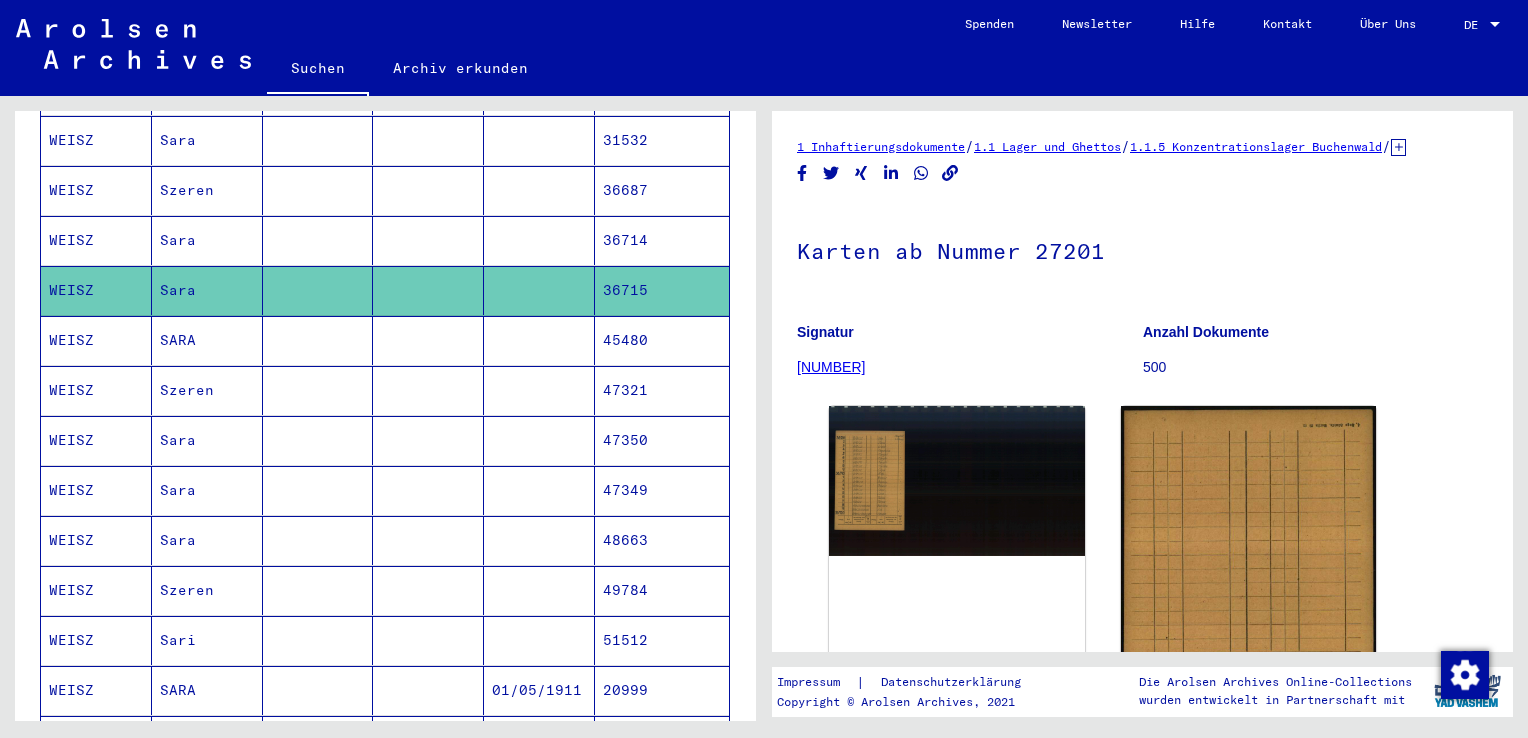 click on "Sara" at bounding box center [207, 290] 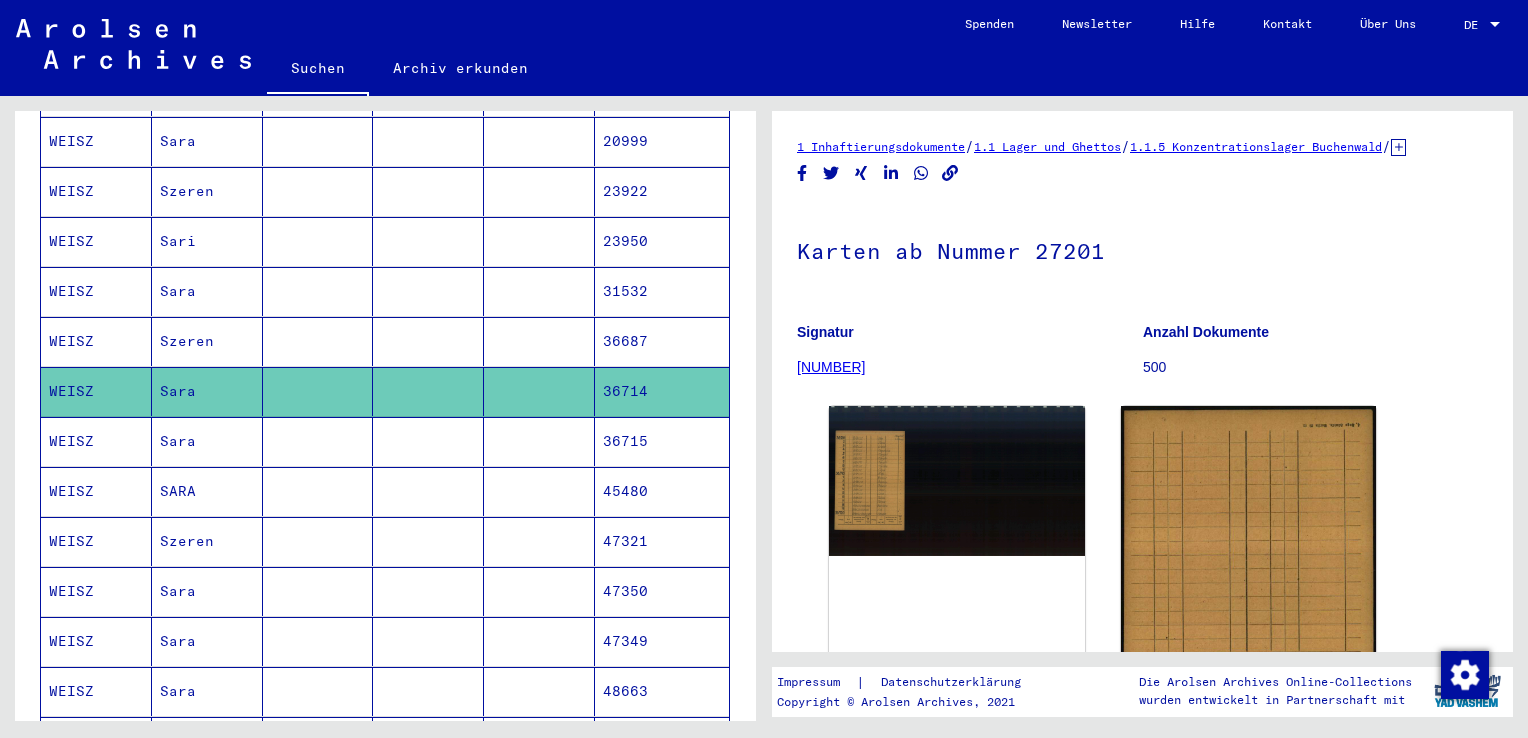 scroll, scrollTop: 710, scrollLeft: 0, axis: vertical 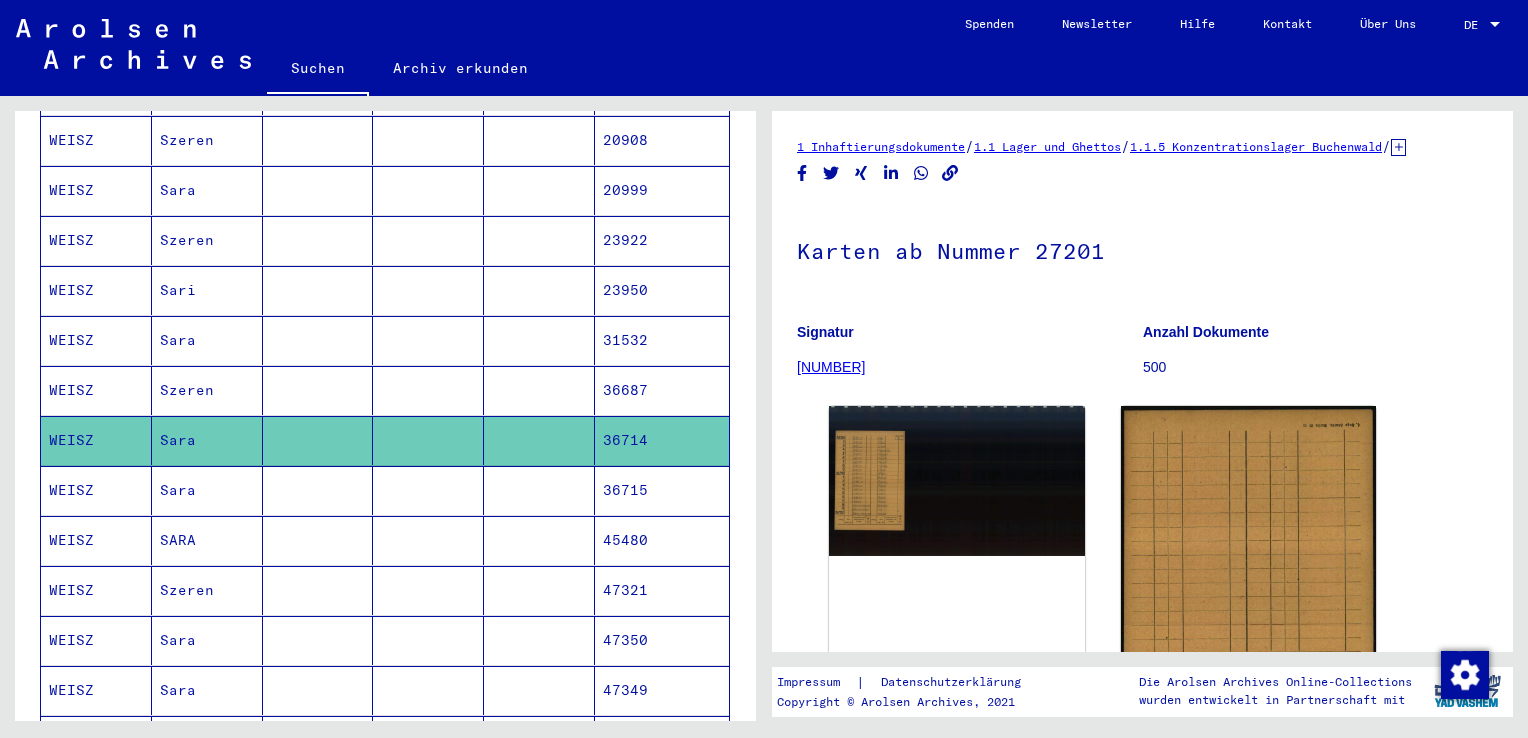 click on "Sara" at bounding box center (207, 390) 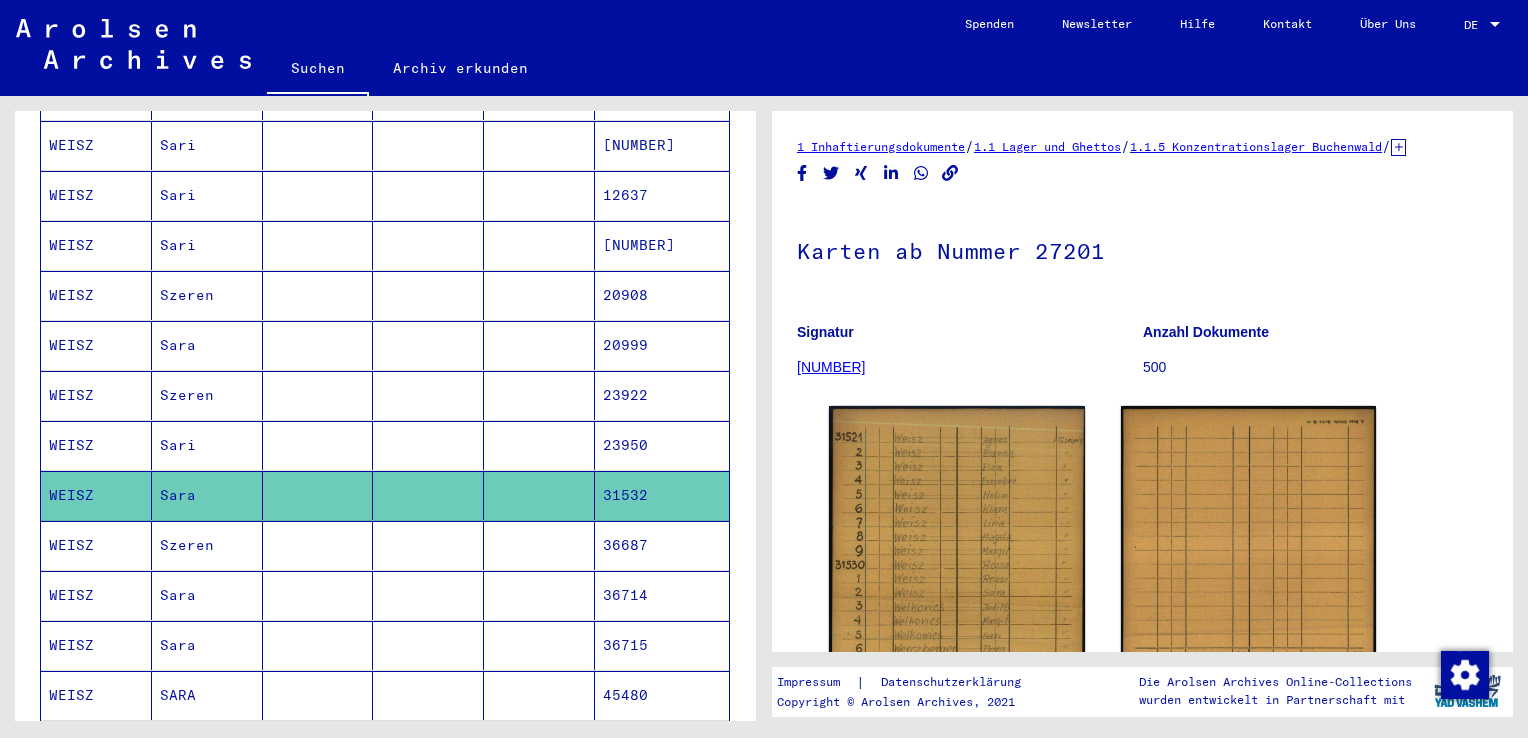 scroll, scrollTop: 510, scrollLeft: 0, axis: vertical 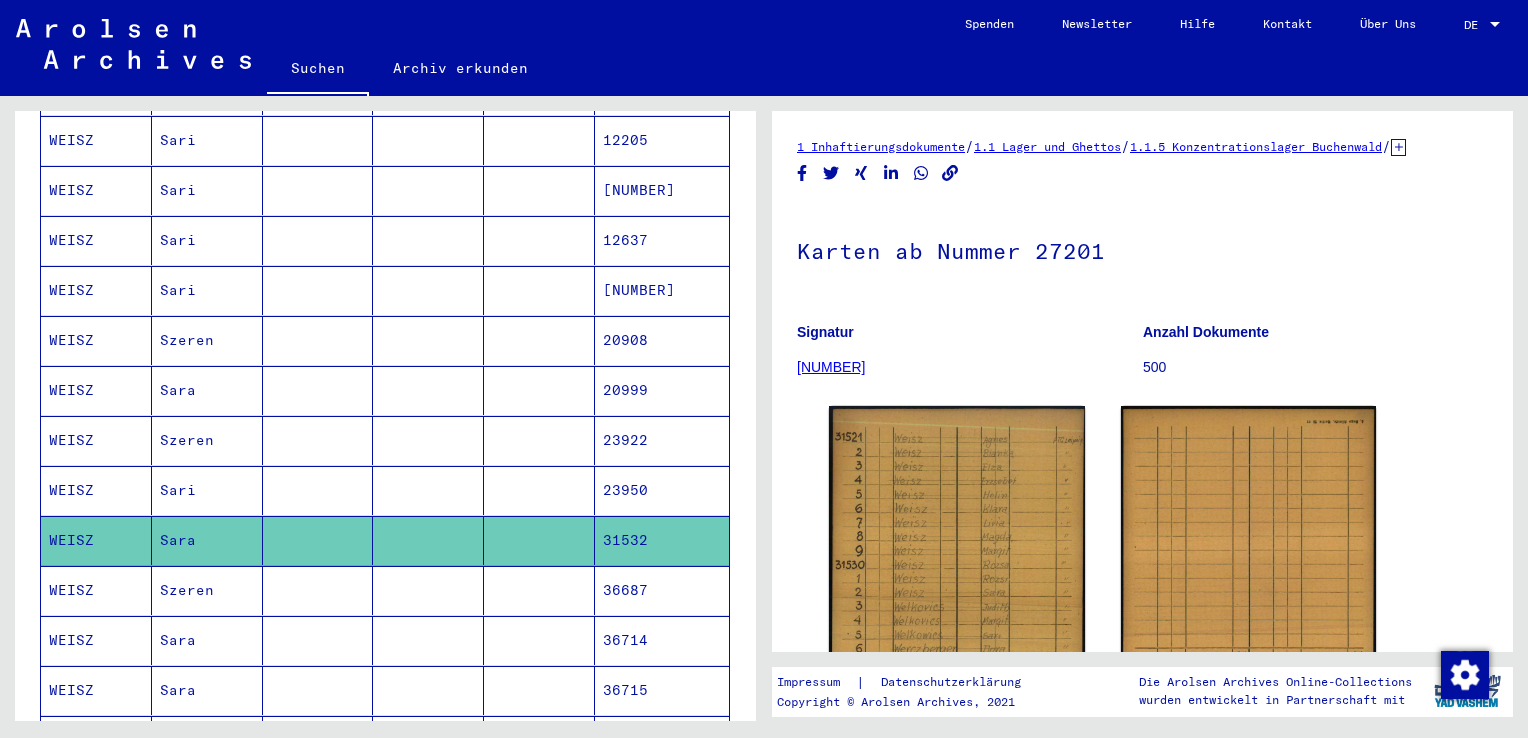 click on "Sara" at bounding box center [207, 440] 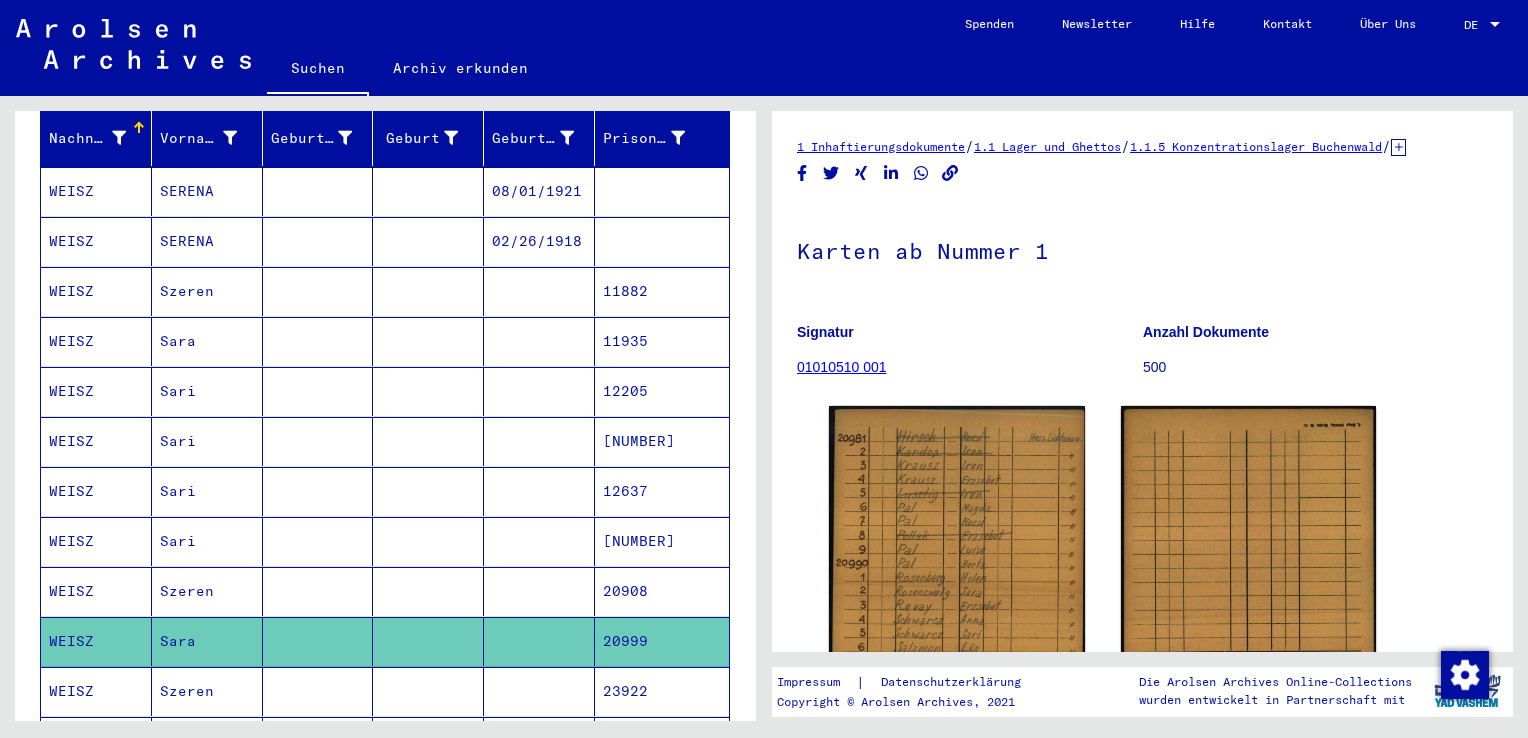 scroll, scrollTop: 210, scrollLeft: 0, axis: vertical 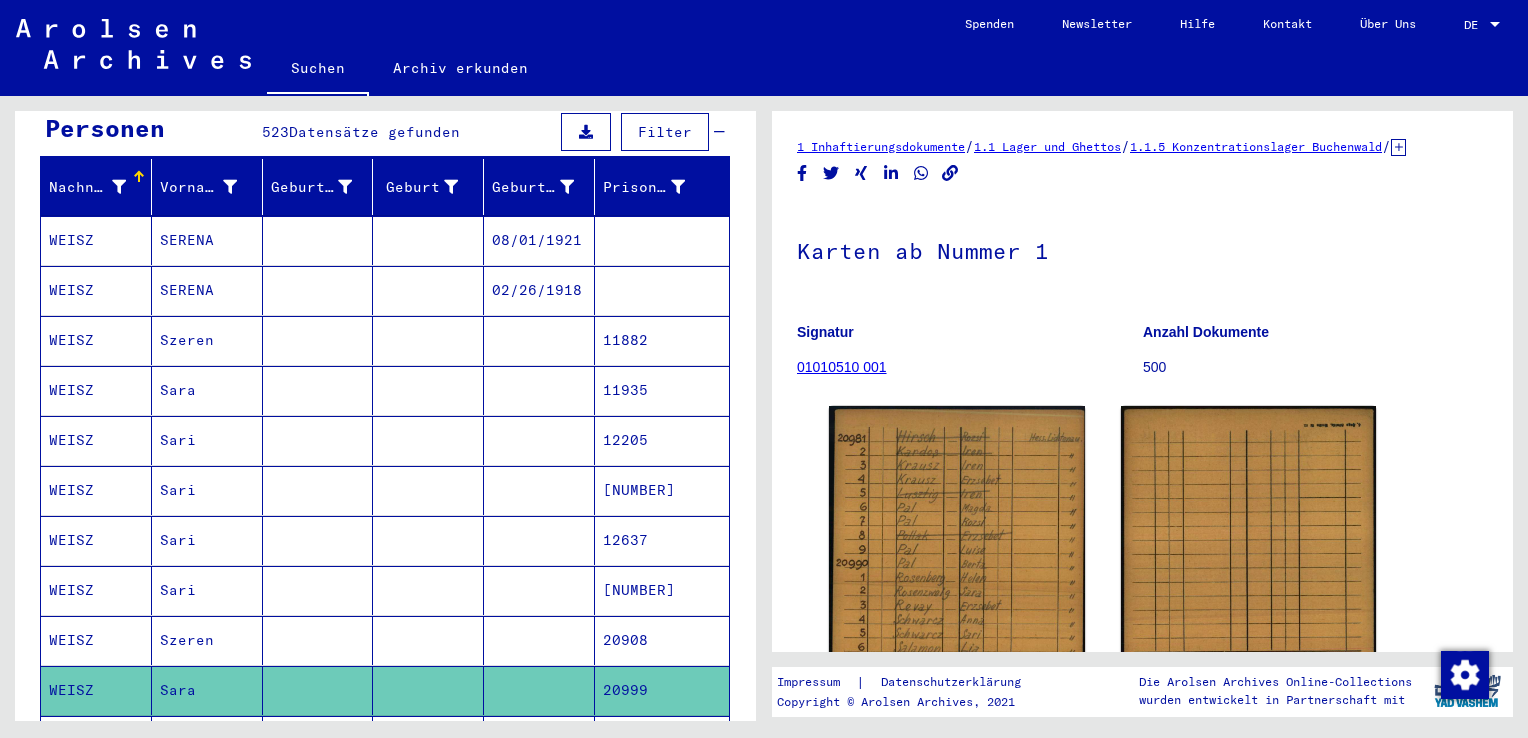 click on "Sara" at bounding box center (207, 440) 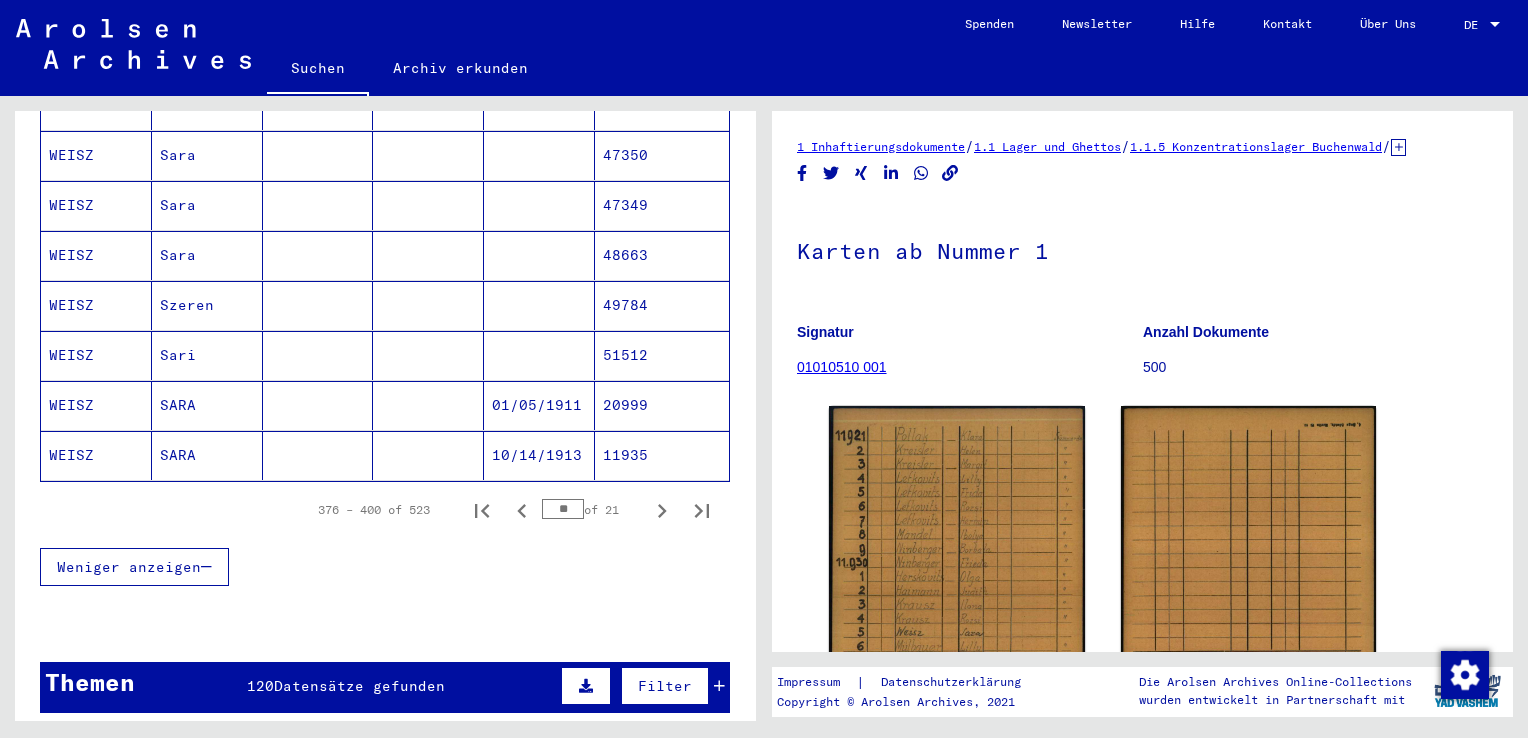 scroll, scrollTop: 1310, scrollLeft: 0, axis: vertical 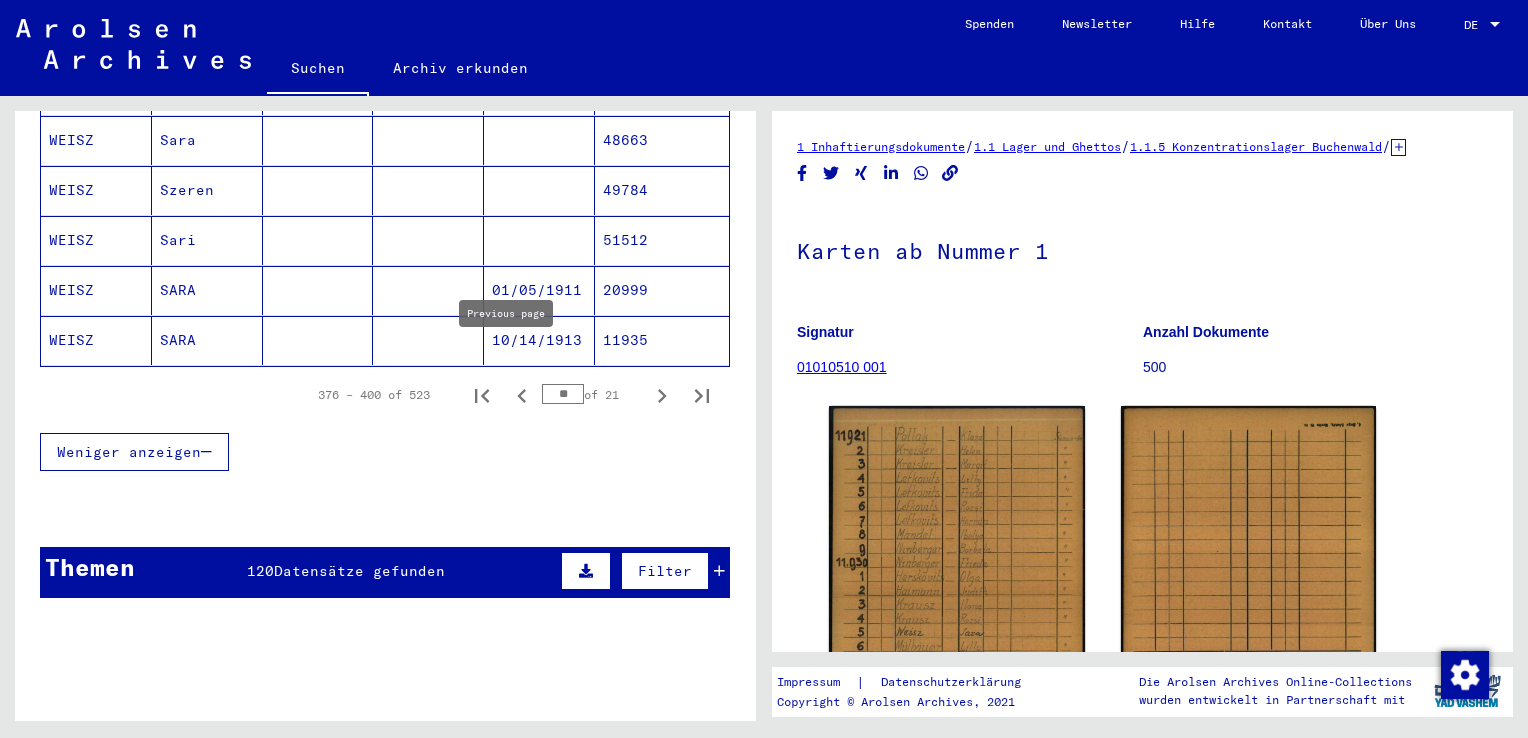 click 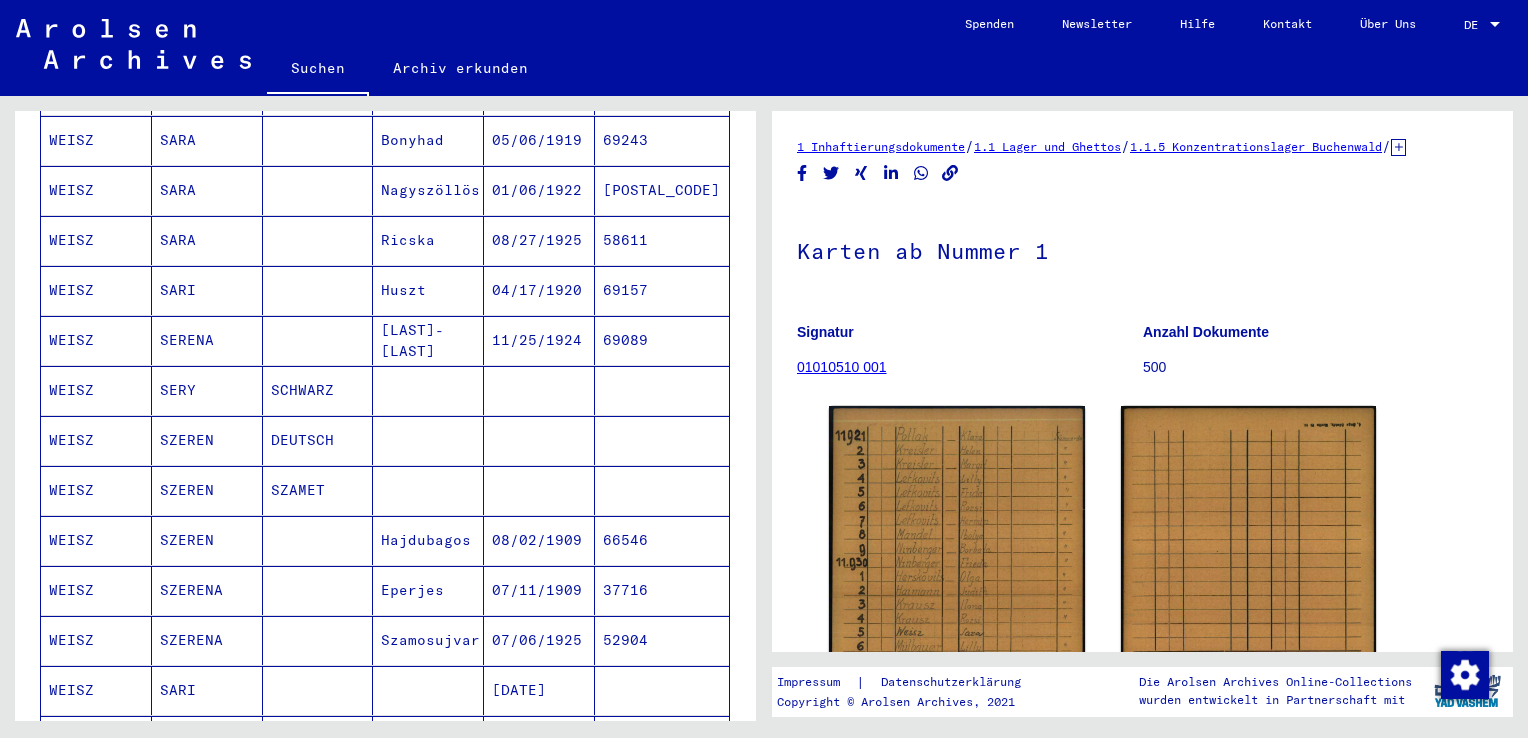 scroll, scrollTop: 810, scrollLeft: 0, axis: vertical 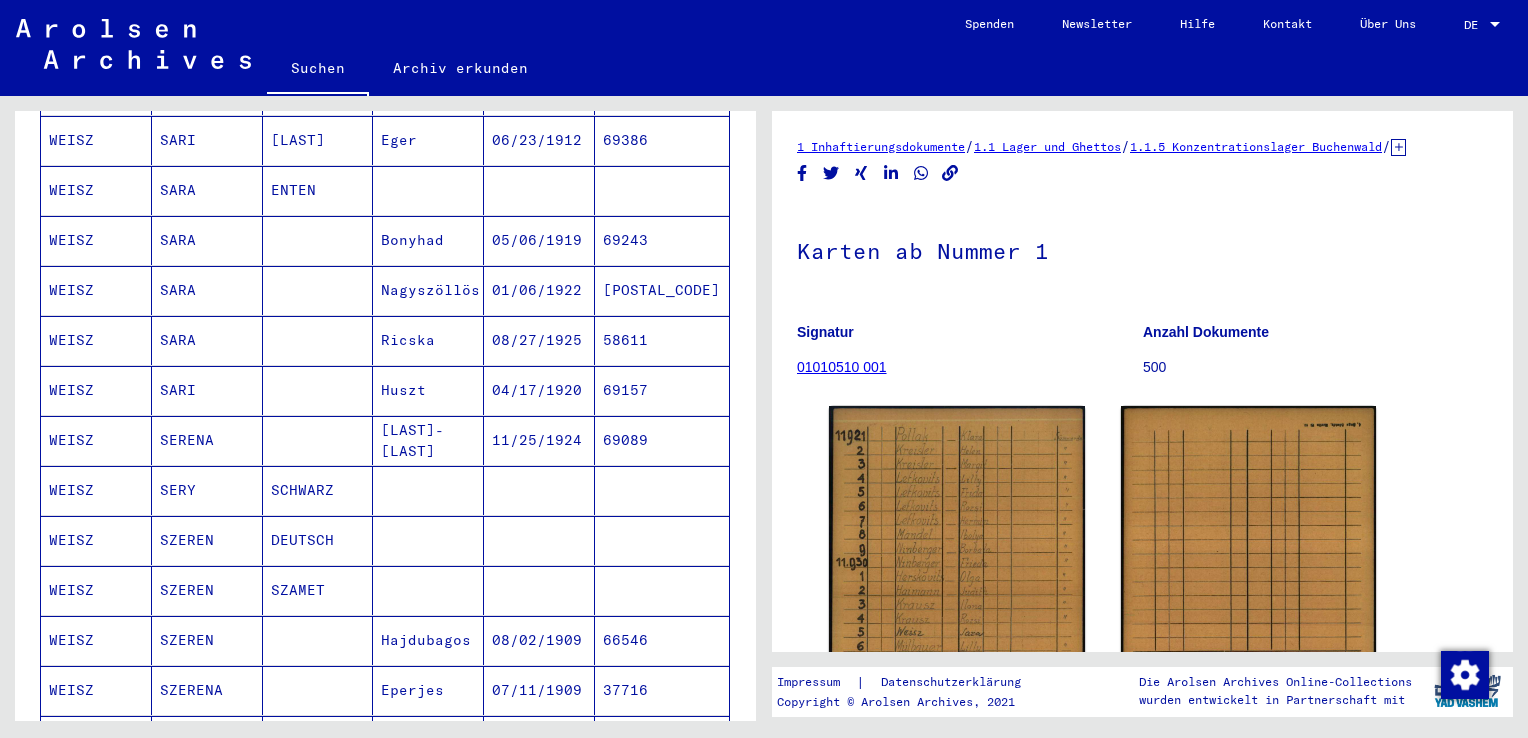 click on "SARA" at bounding box center [207, 390] 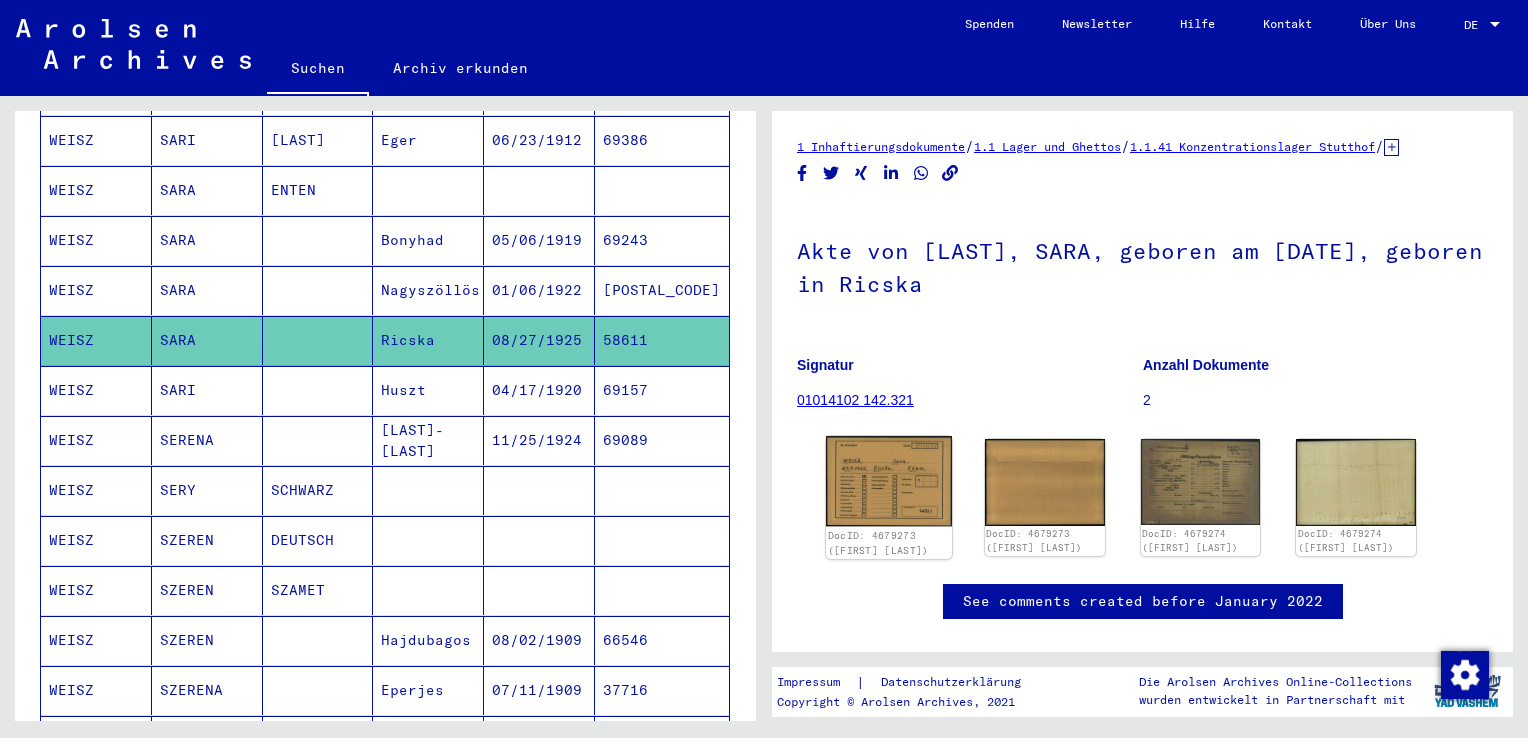 click 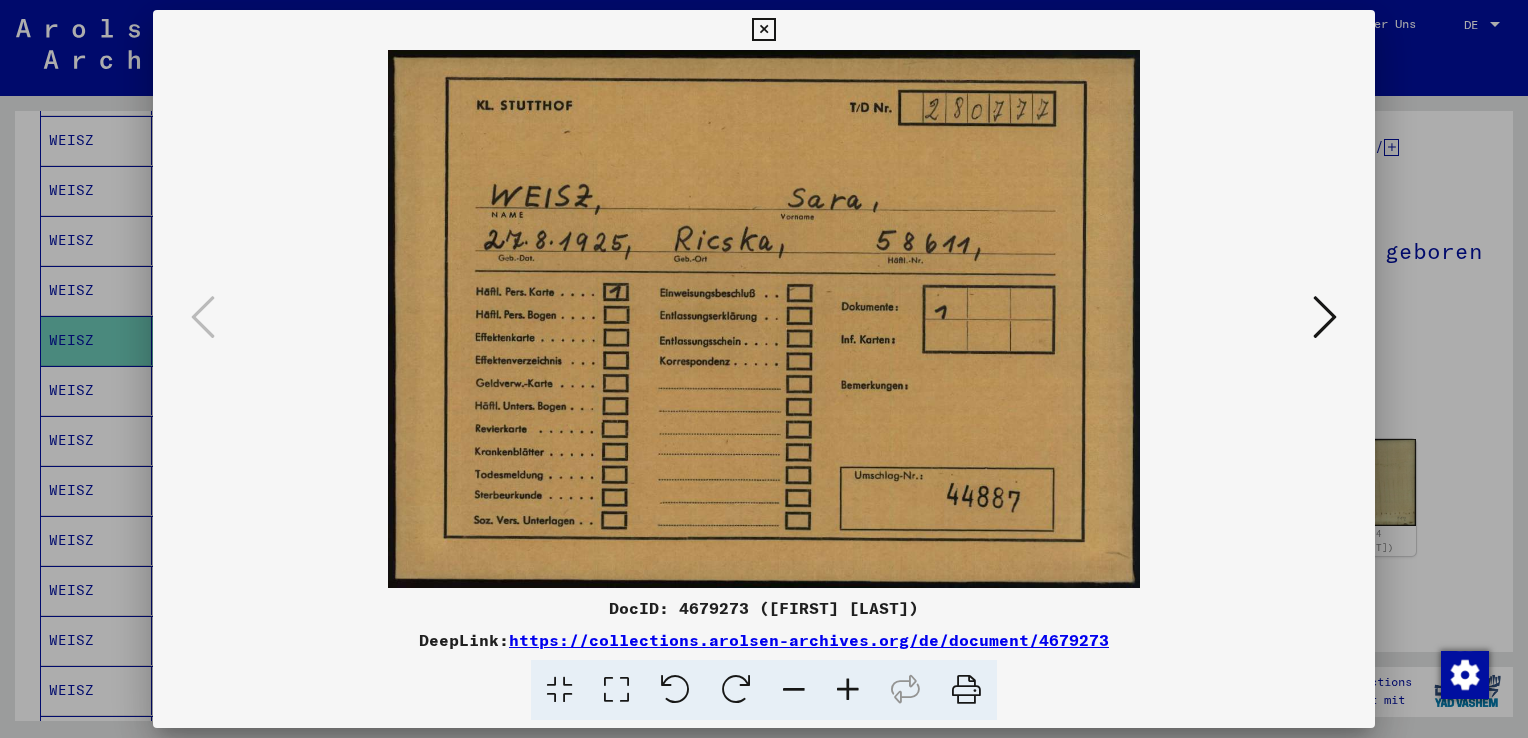 click at bounding box center [763, 30] 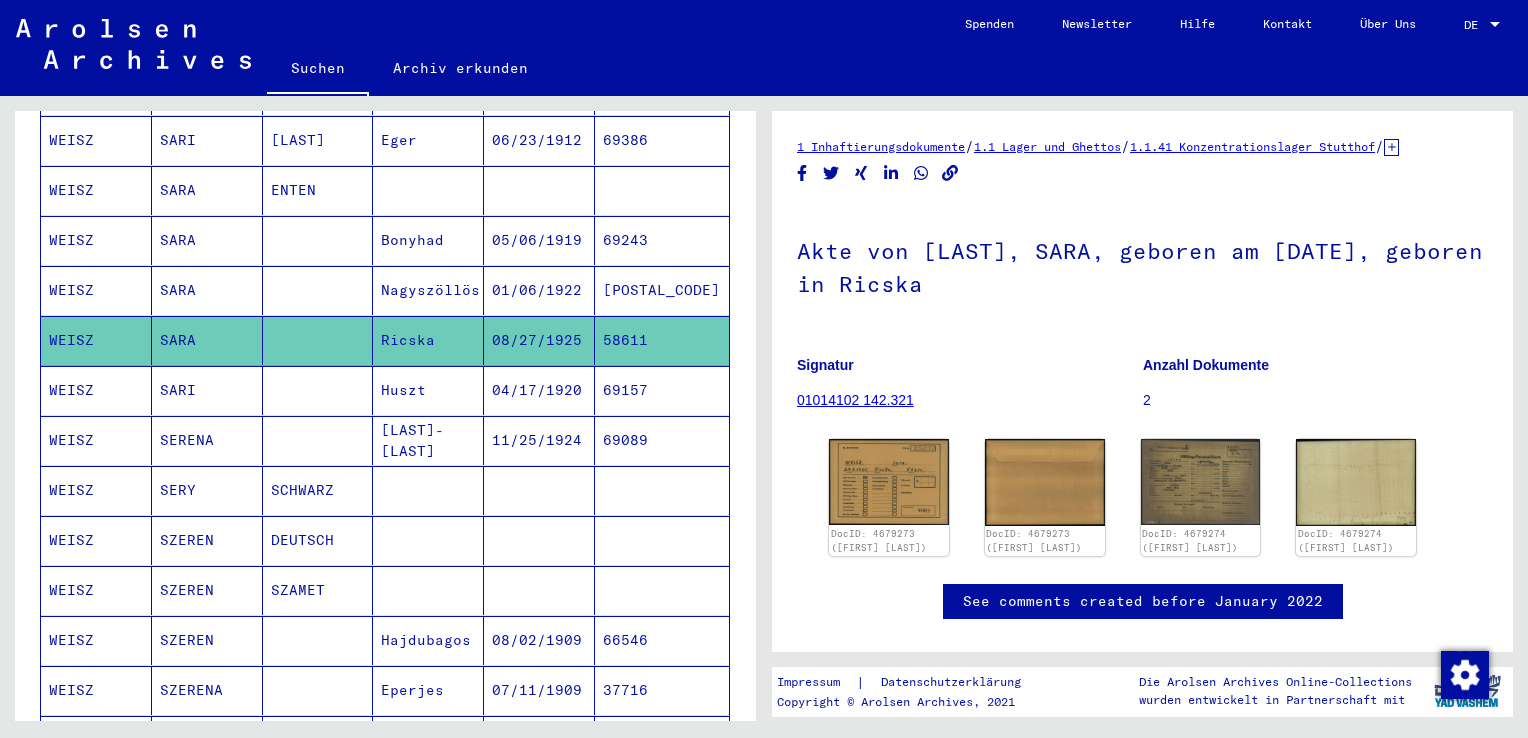 click on "SARA" at bounding box center [207, 340] 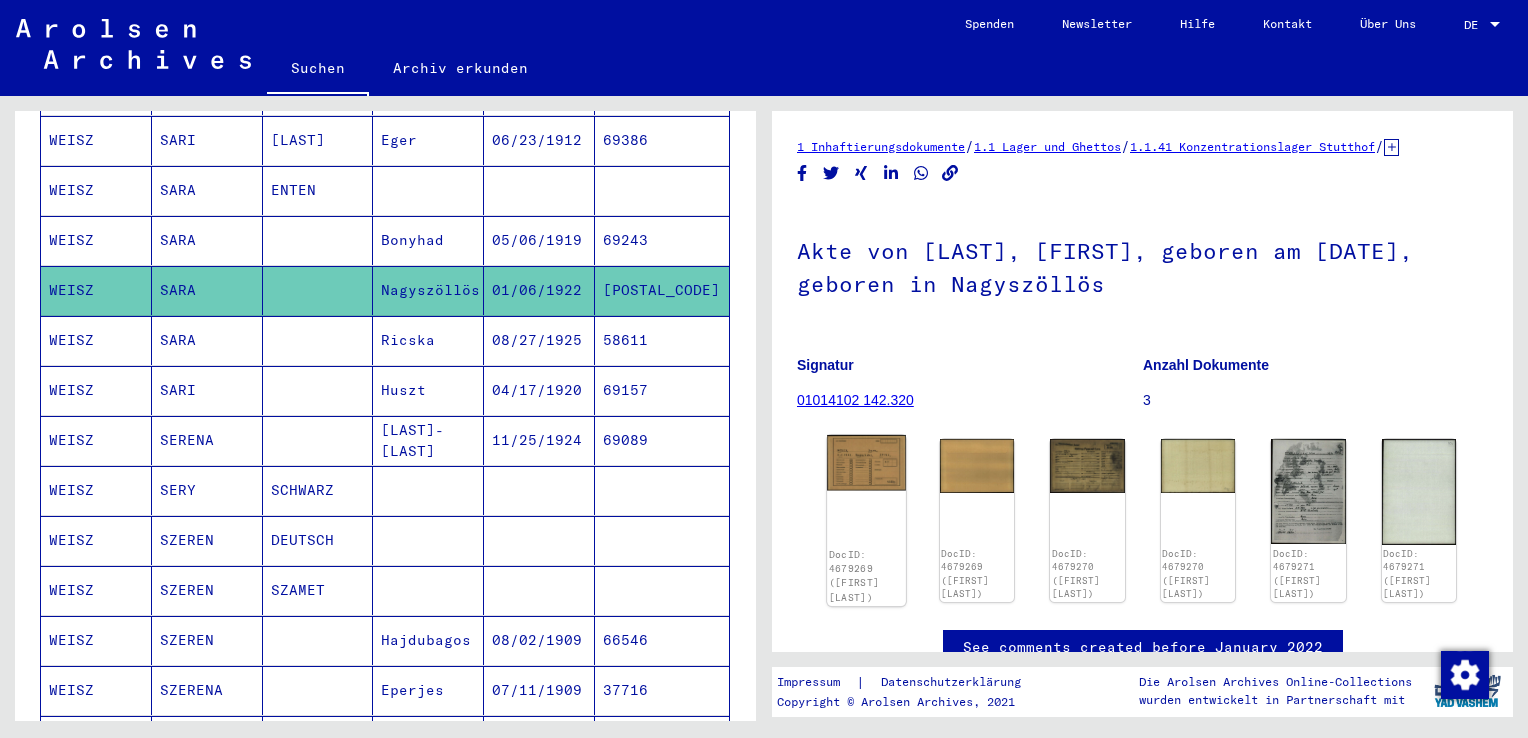 click 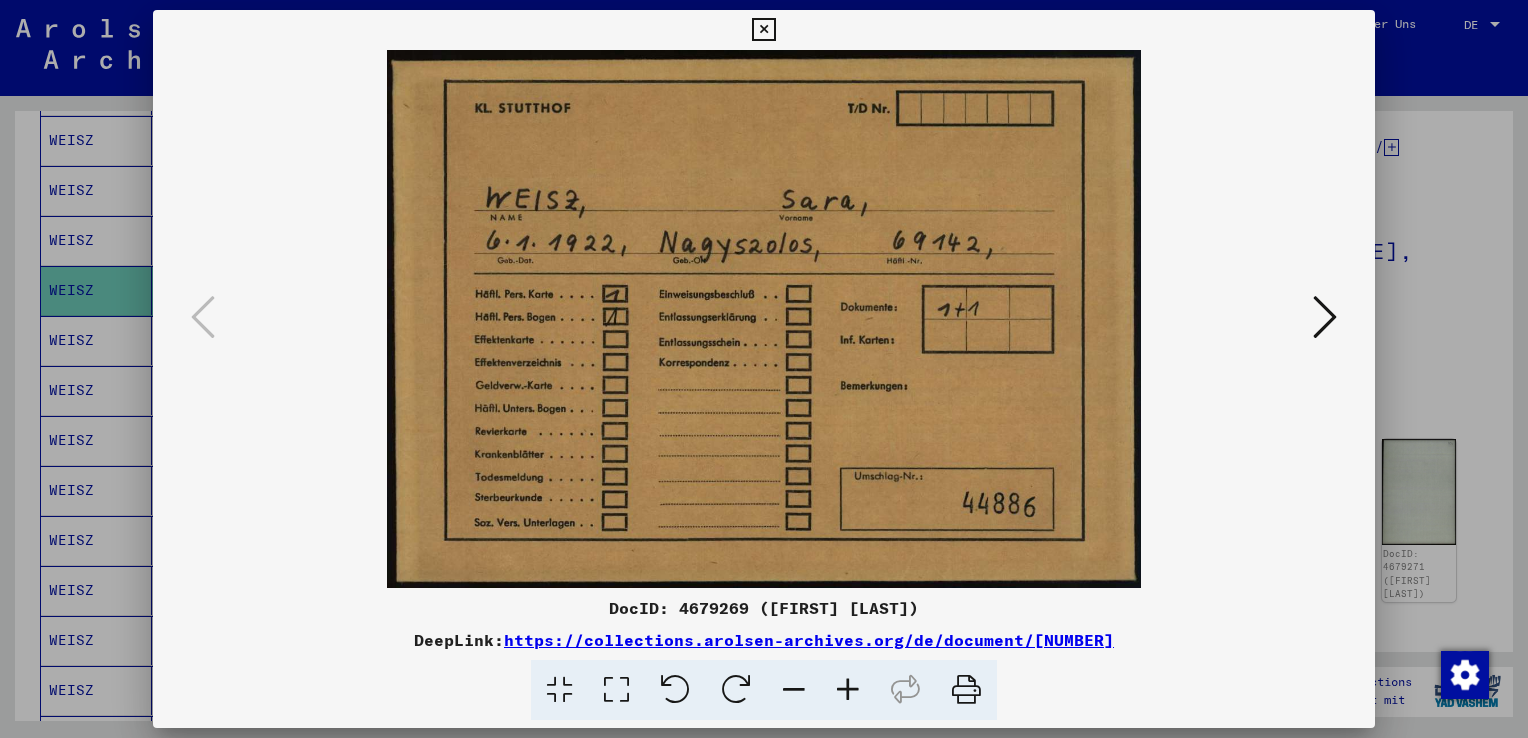 click at bounding box center (763, 30) 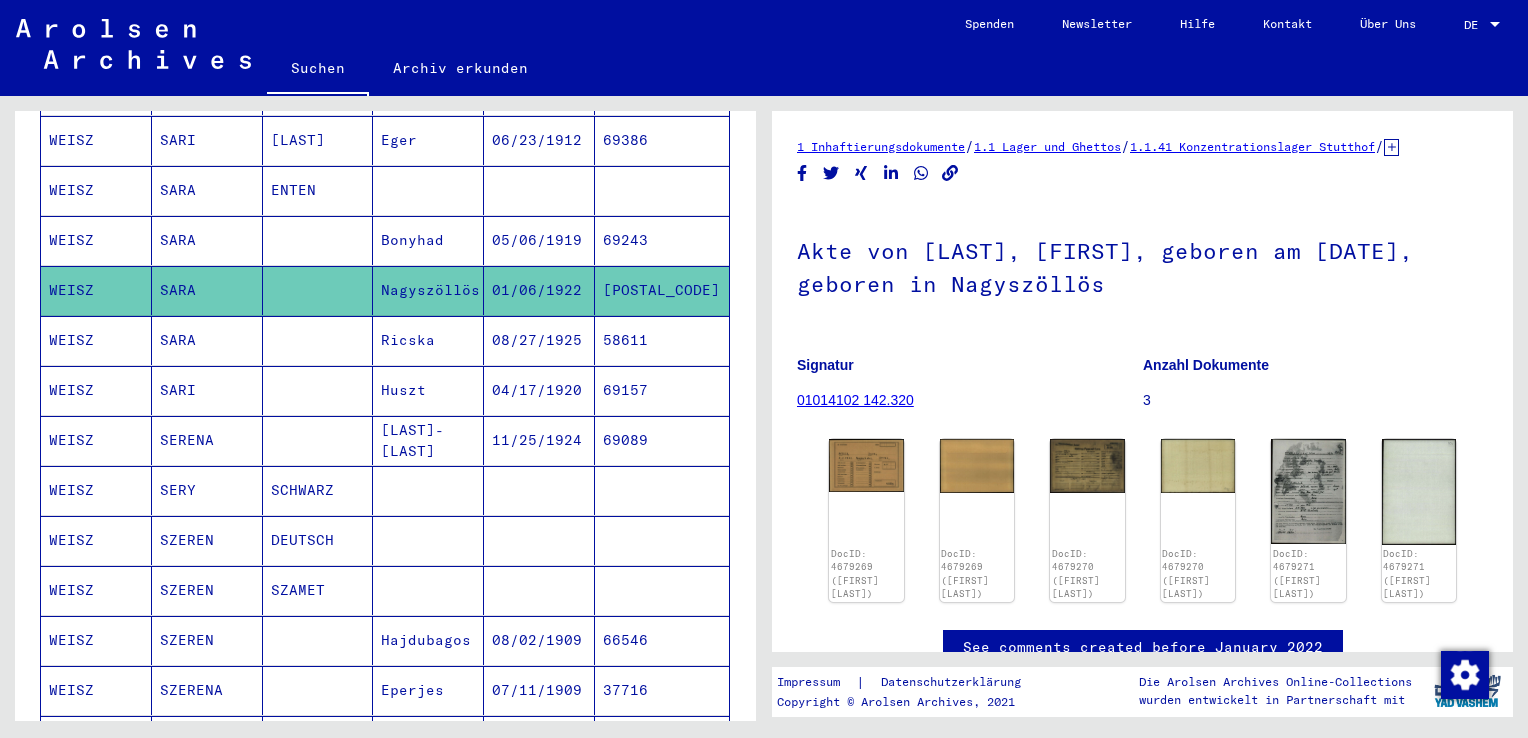 click on "SARA" at bounding box center (207, 290) 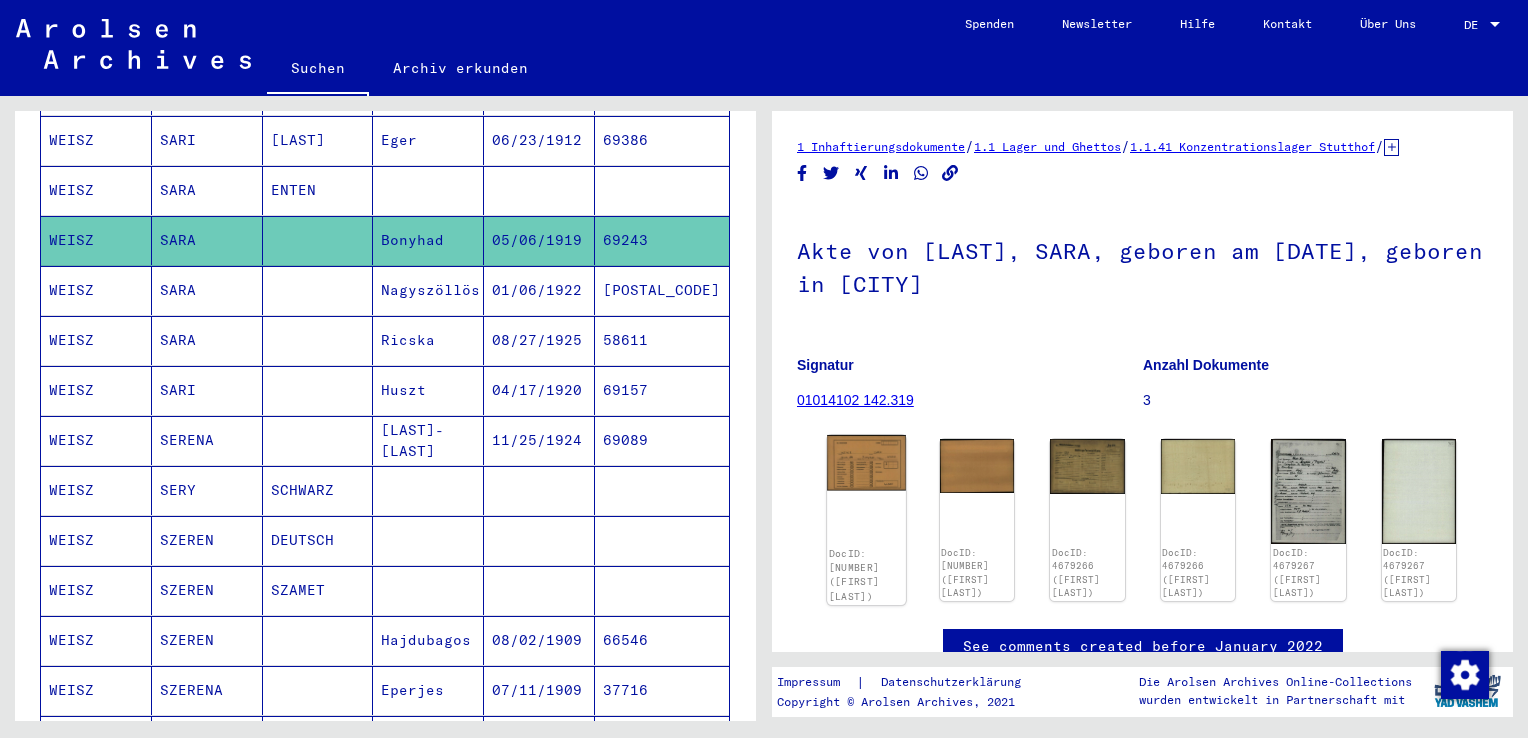 click 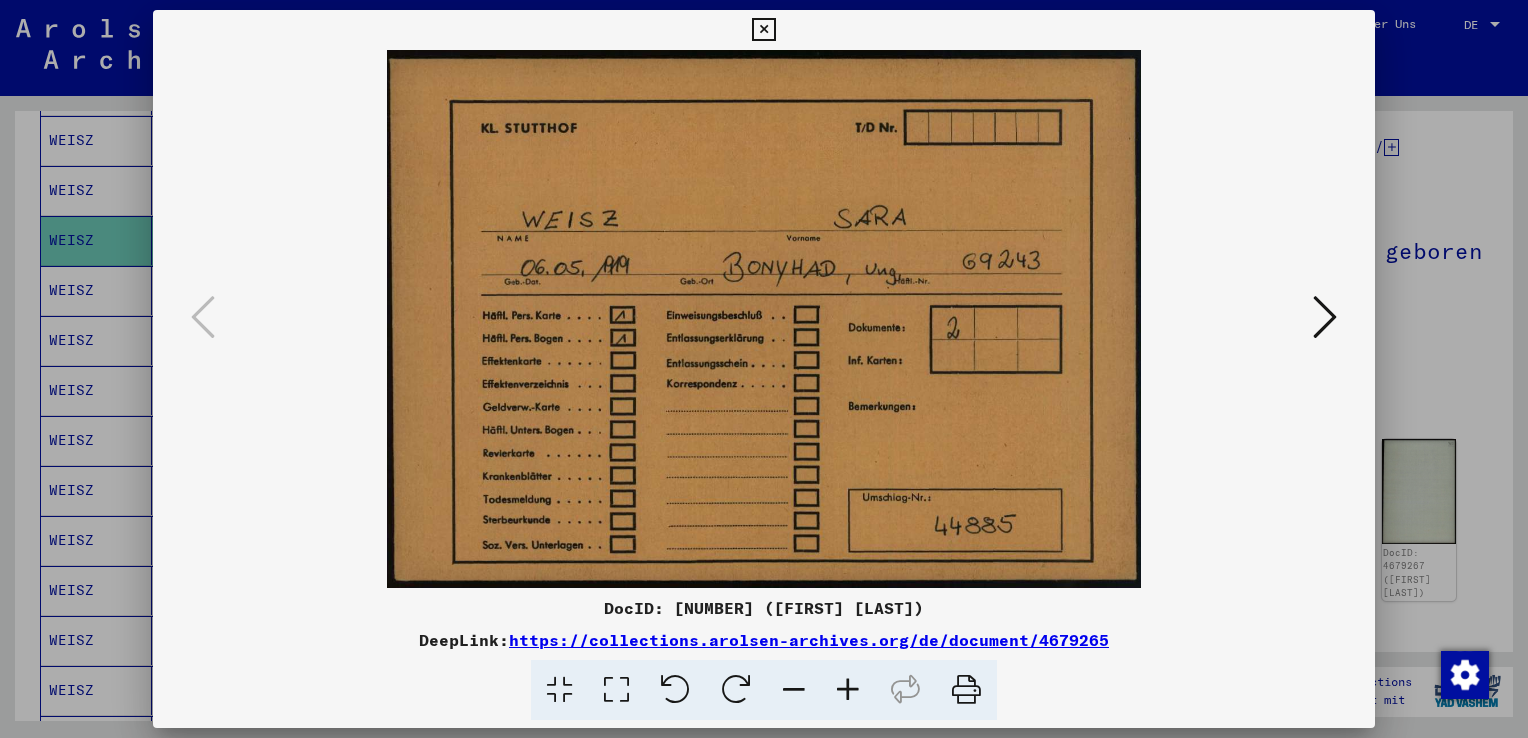 click at bounding box center (763, 30) 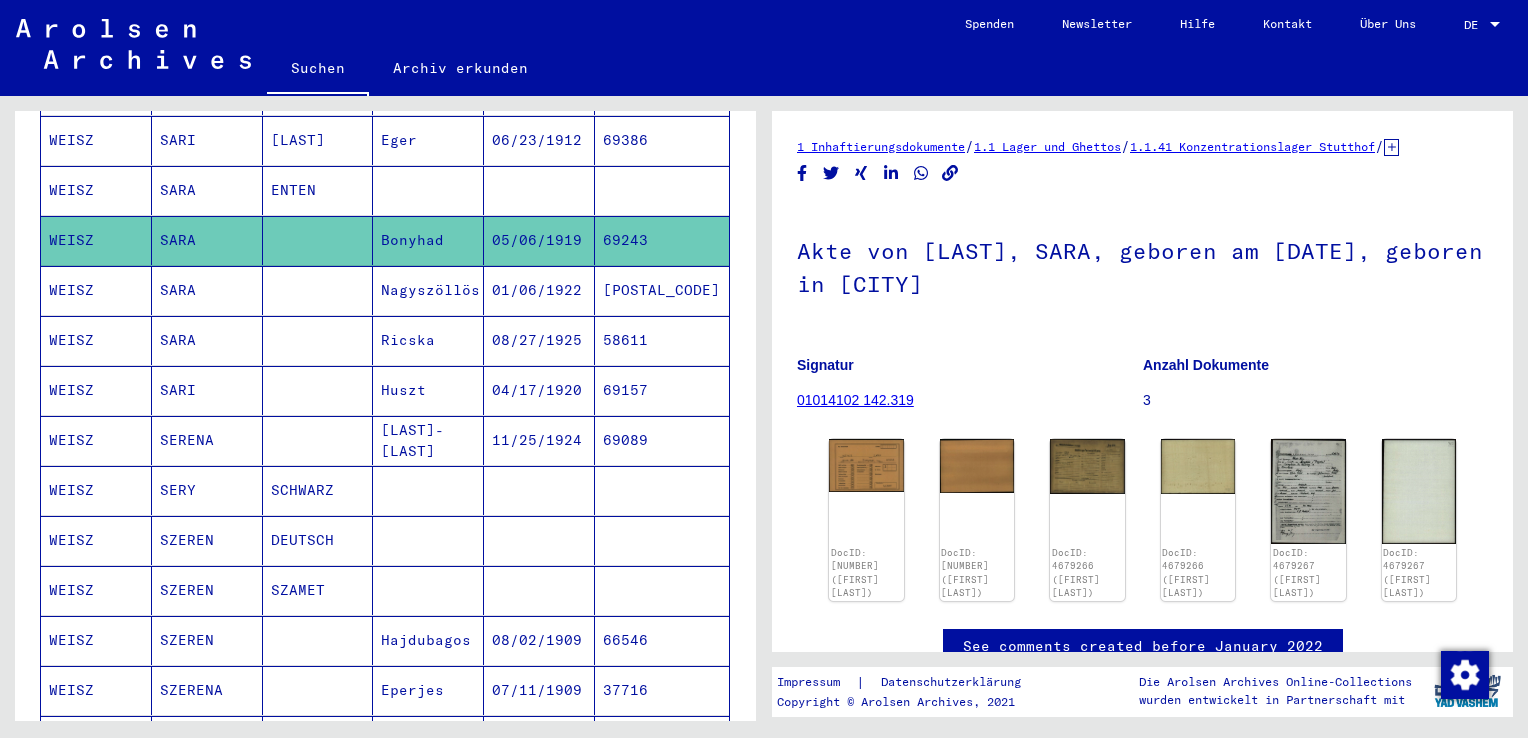 click on "SARA" at bounding box center (207, 240) 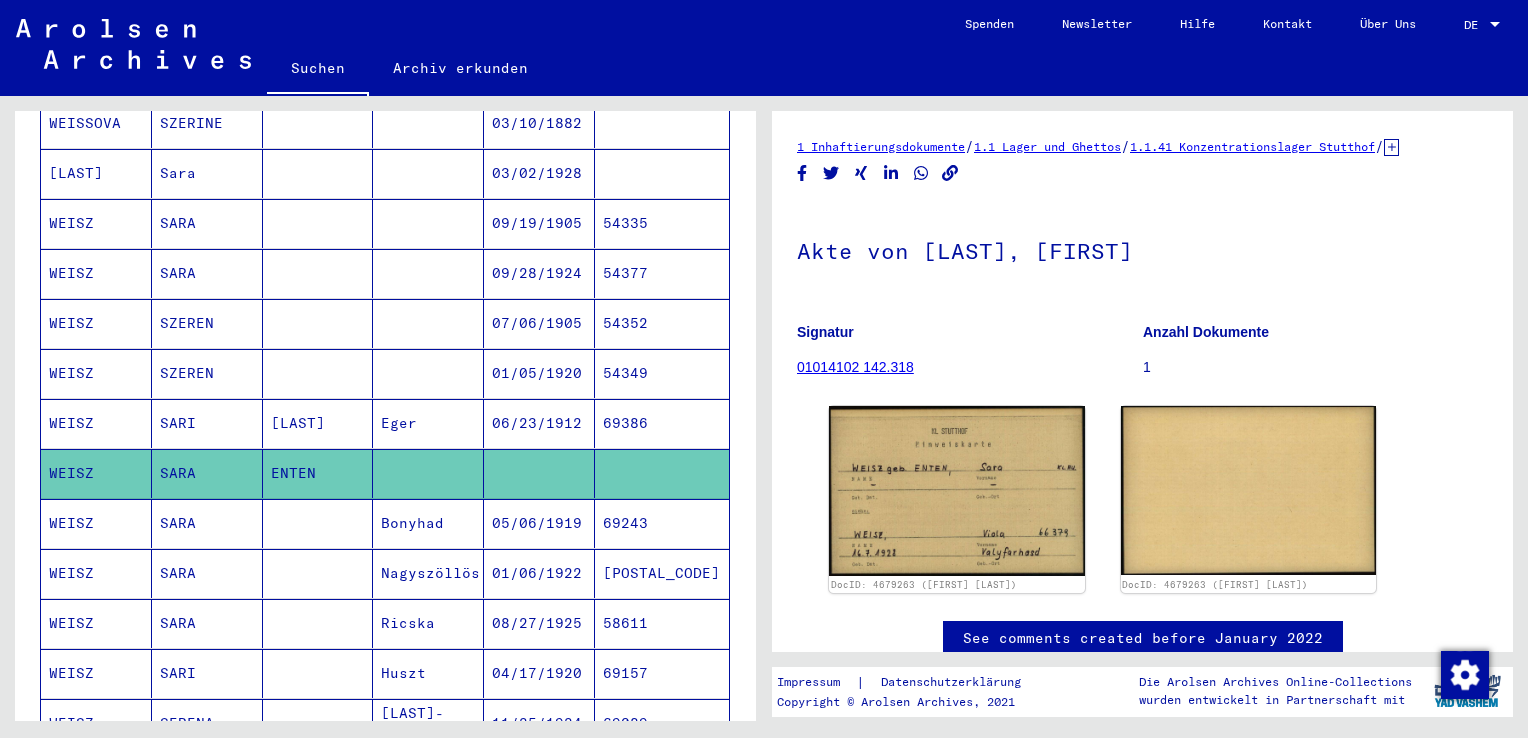 scroll, scrollTop: 510, scrollLeft: 0, axis: vertical 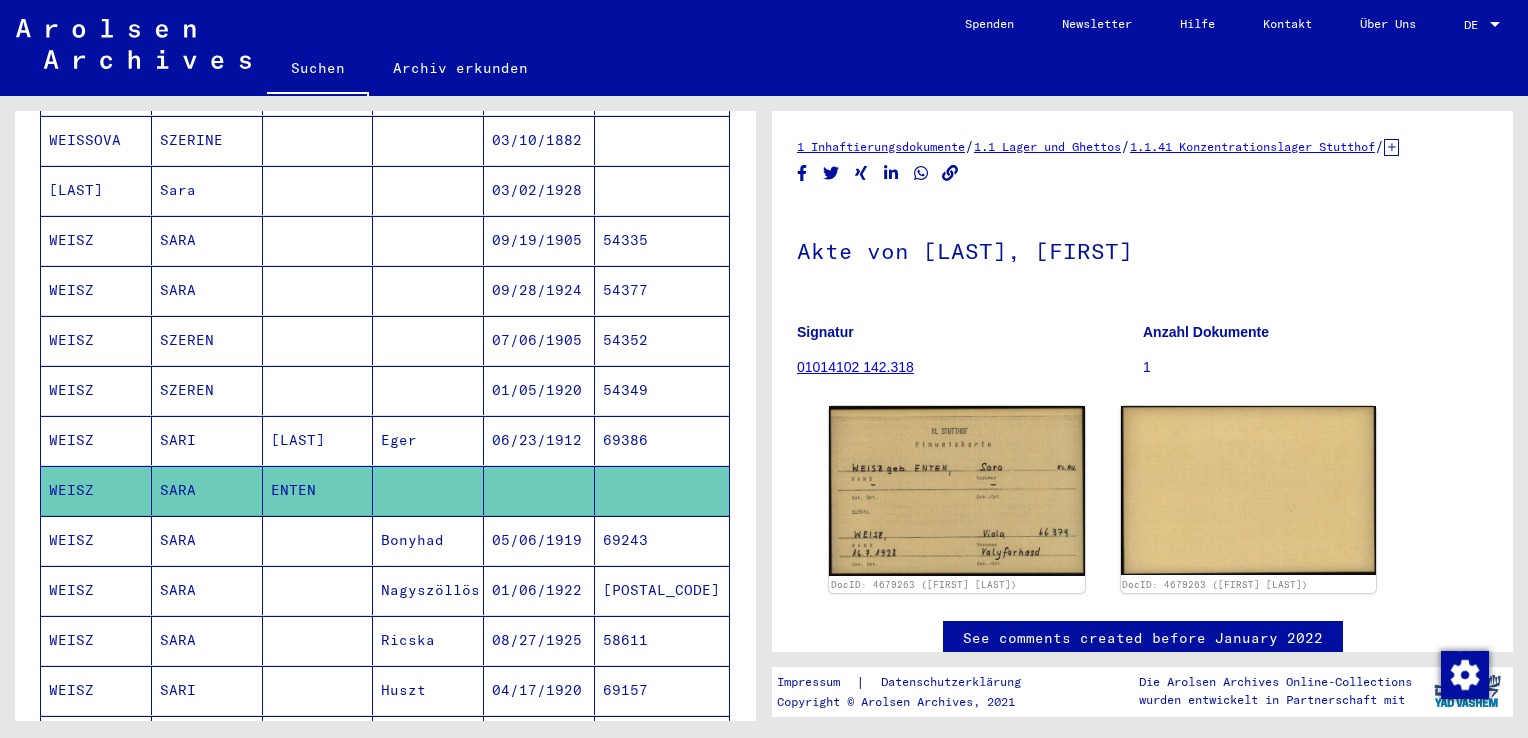 click on "SARA" at bounding box center [207, 340] 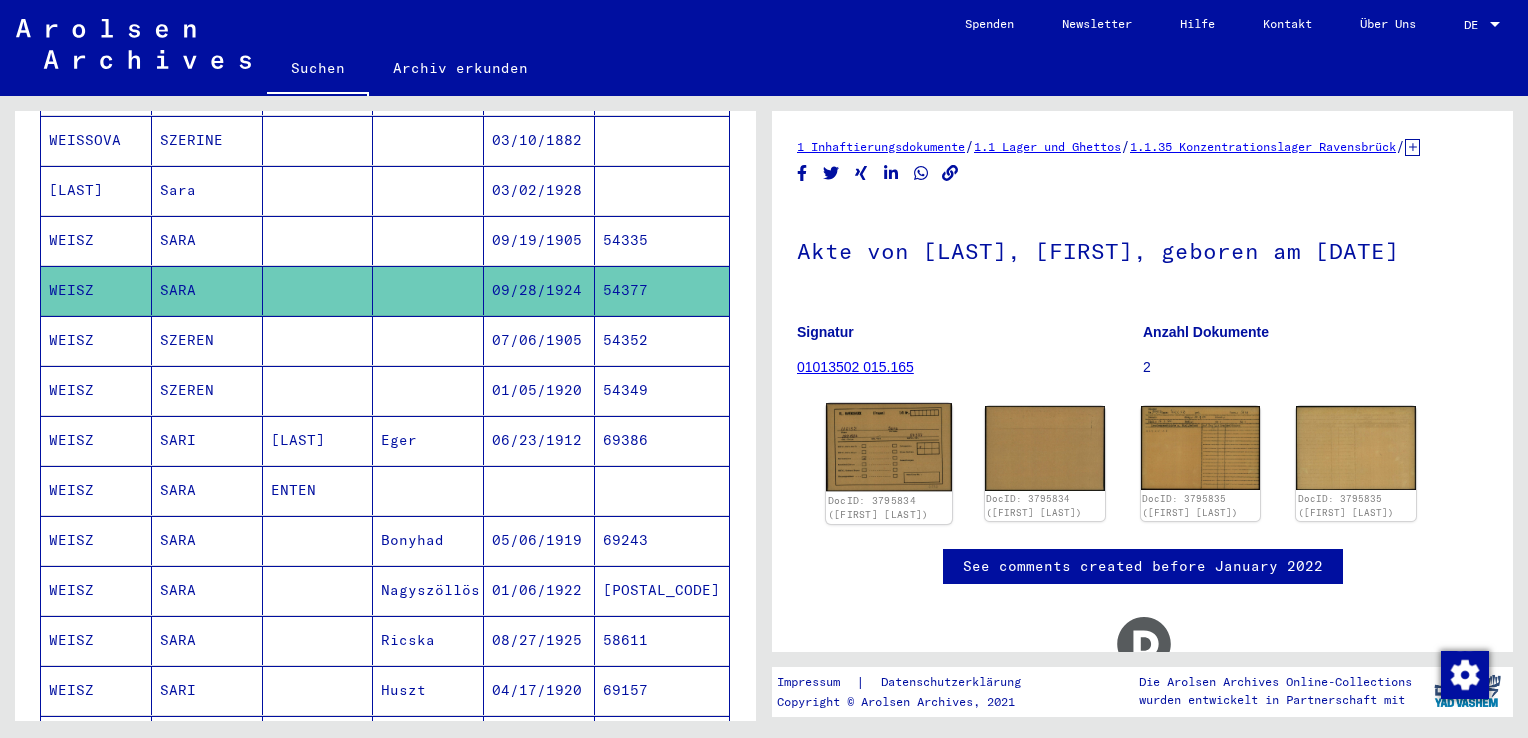 click 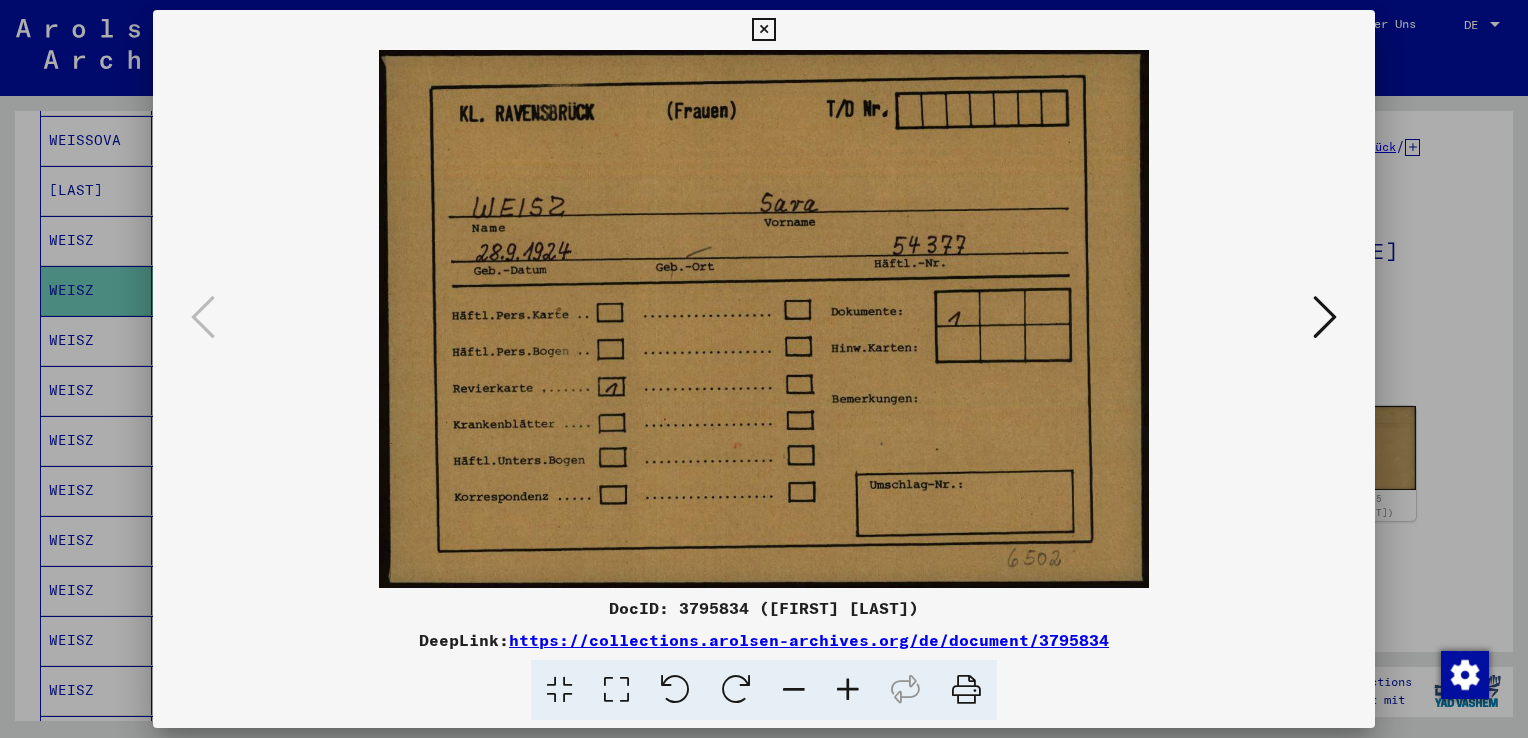 click at bounding box center (1325, 317) 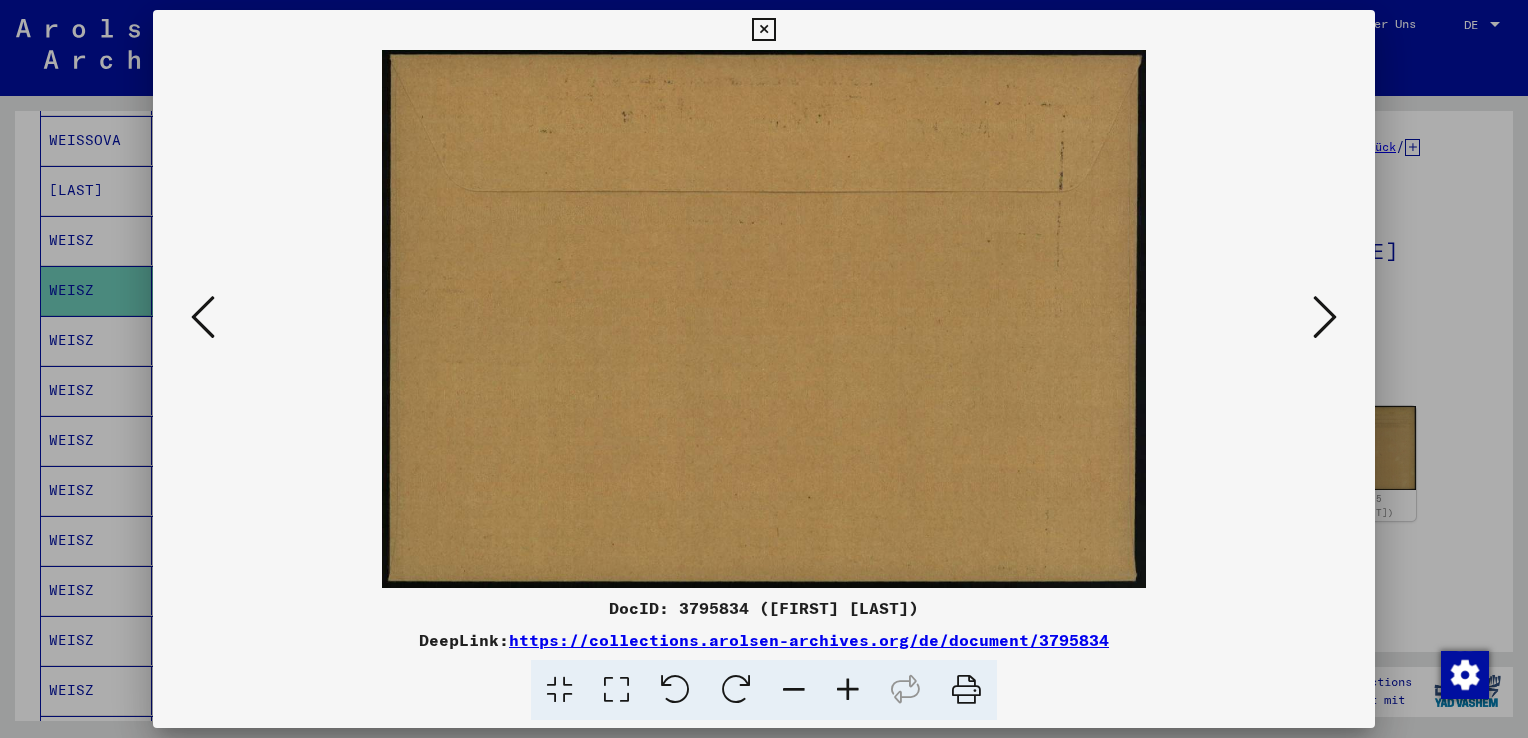 click at bounding box center [1325, 317] 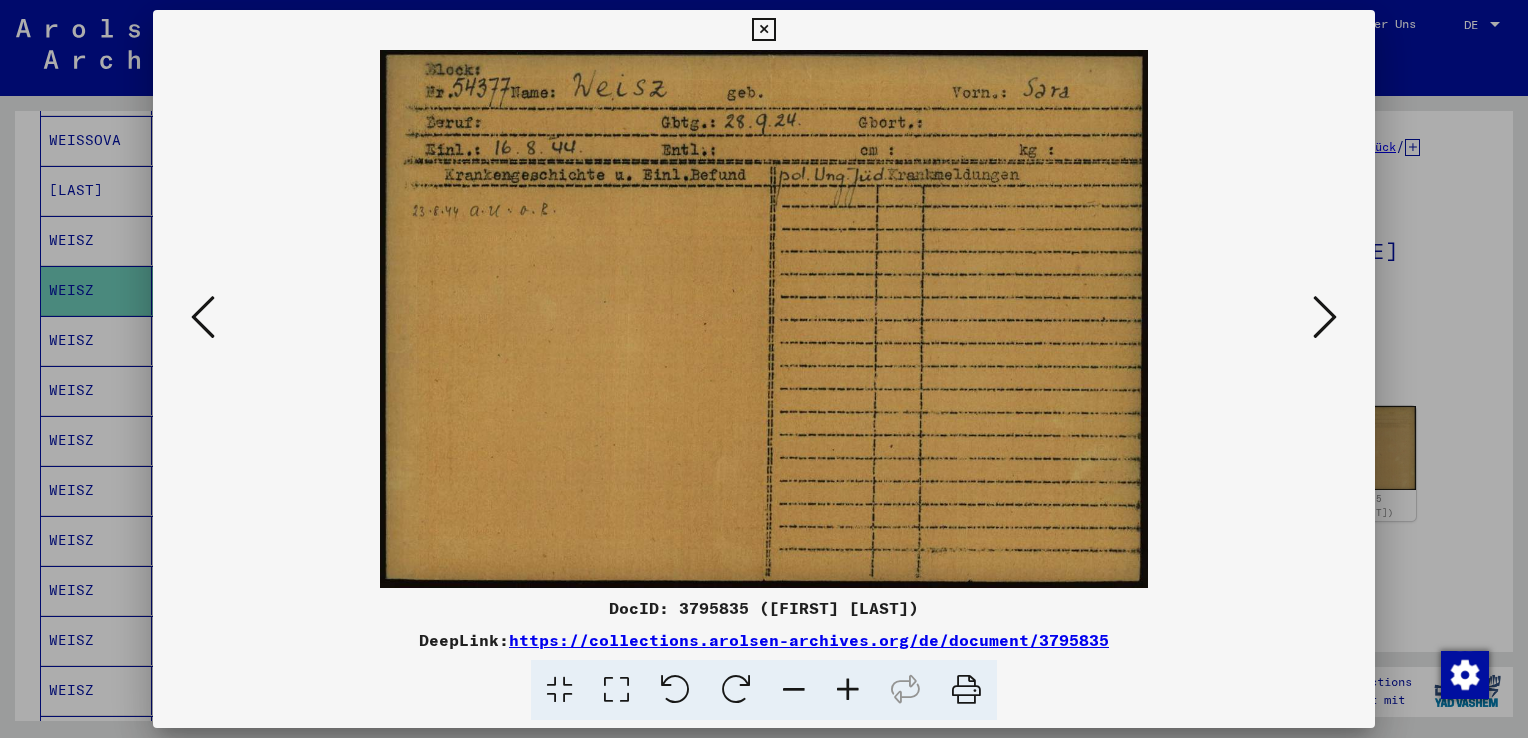 click at bounding box center [1325, 317] 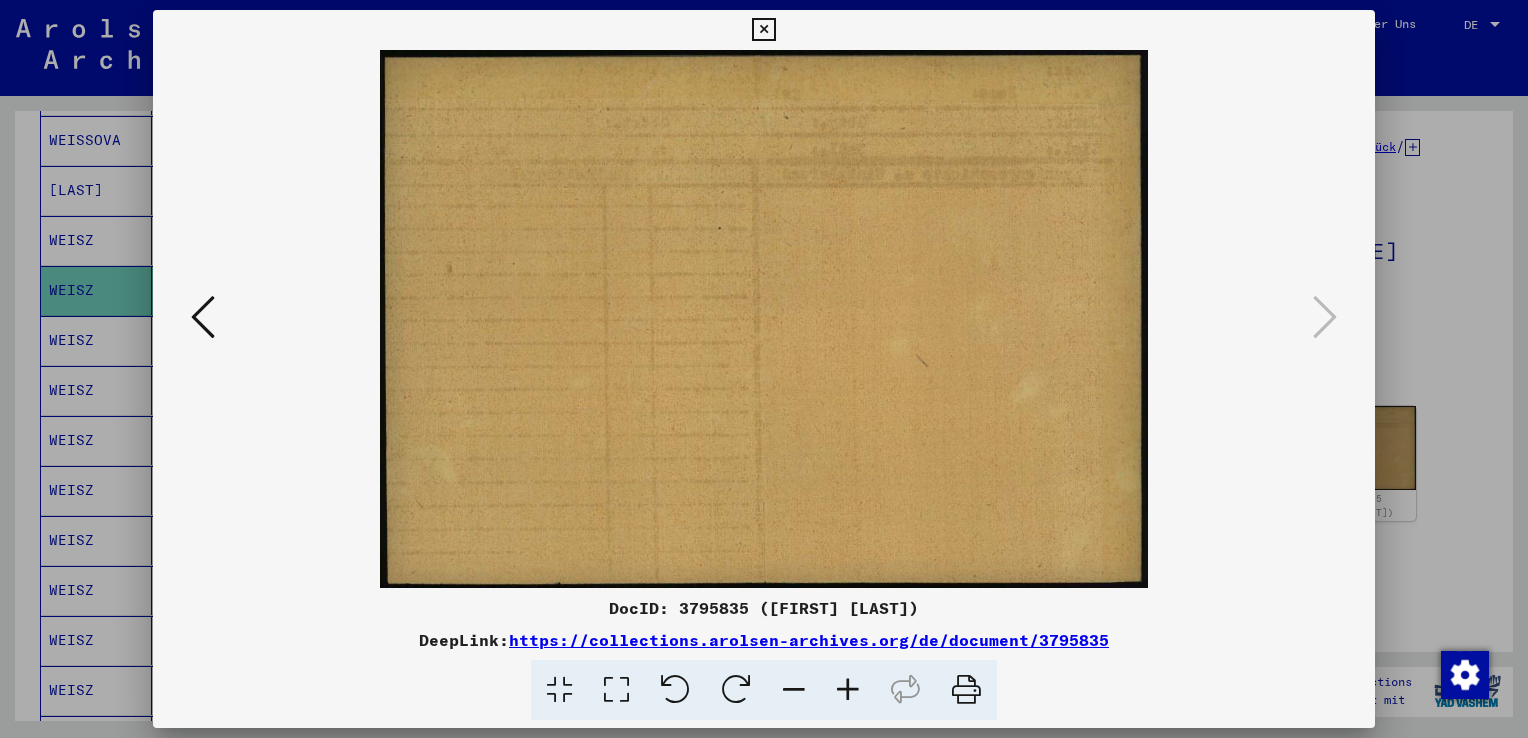 click at bounding box center [763, 30] 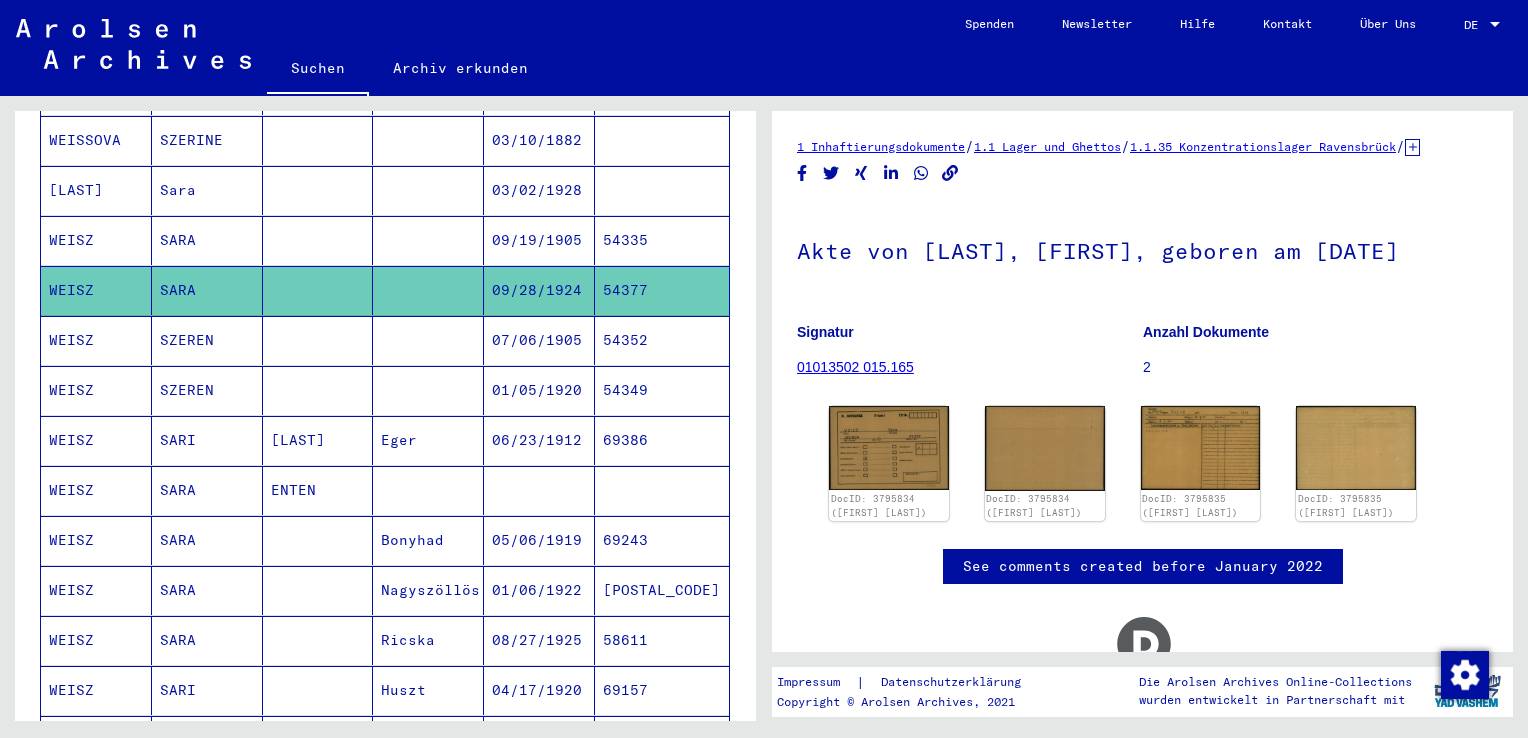 click on "SARA" at bounding box center [207, 290] 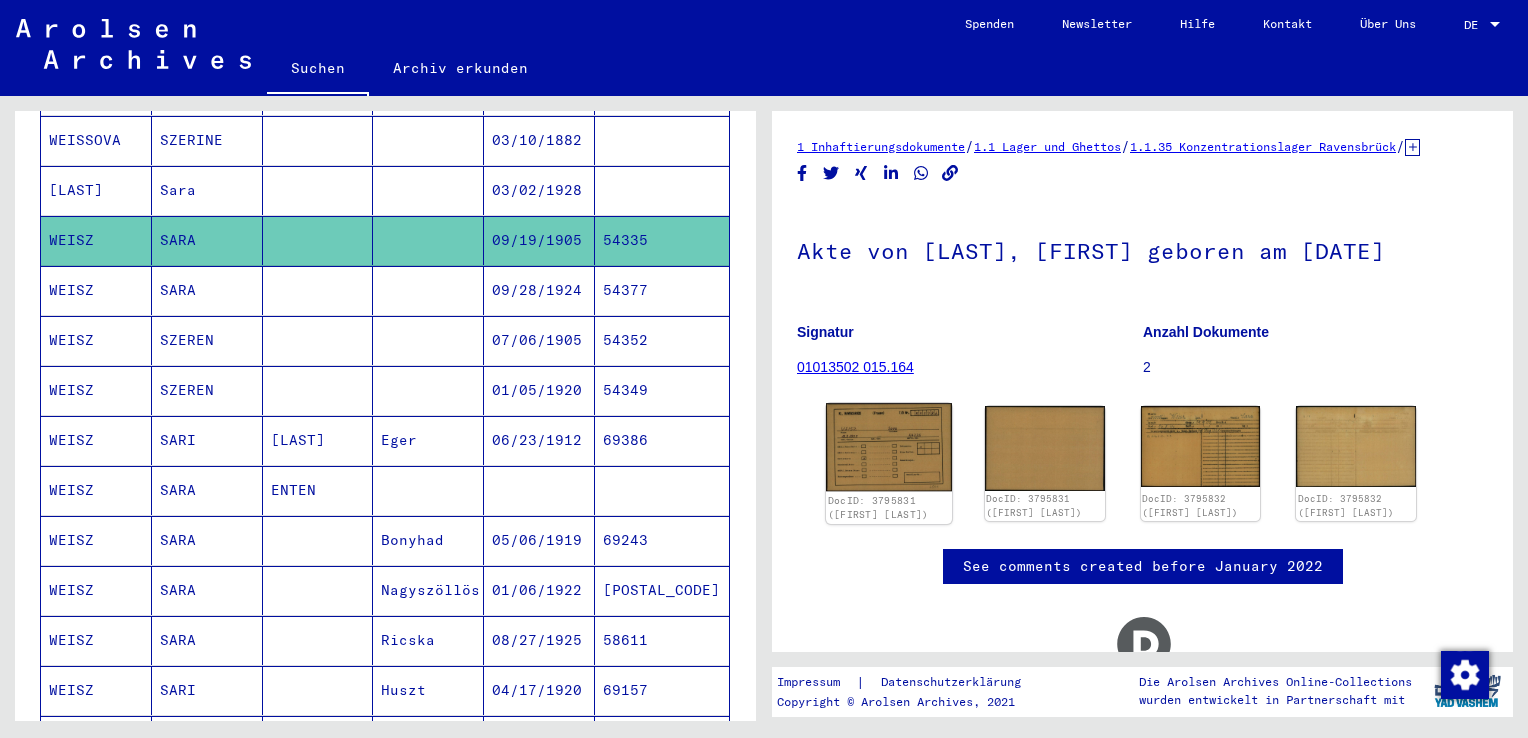 click 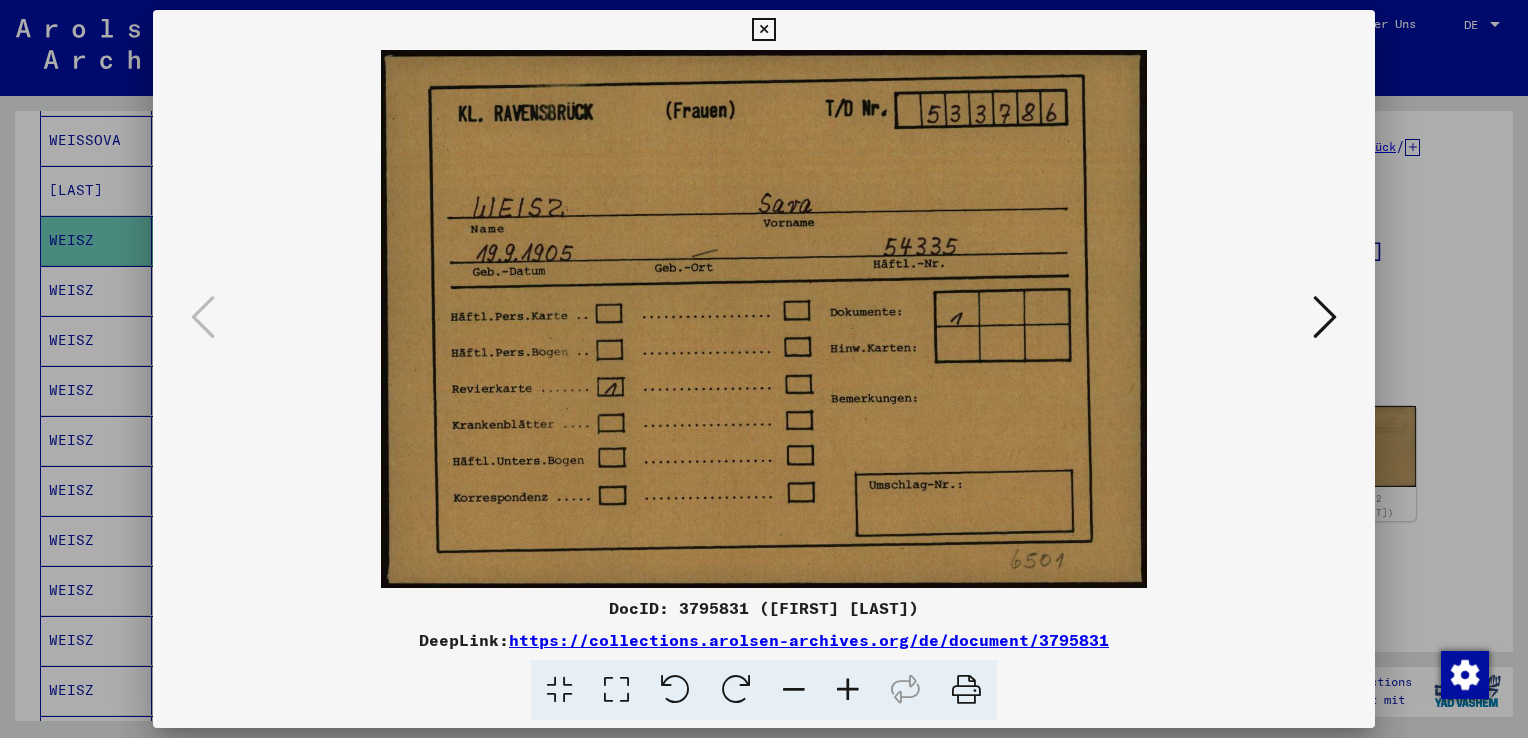 click at bounding box center [763, 30] 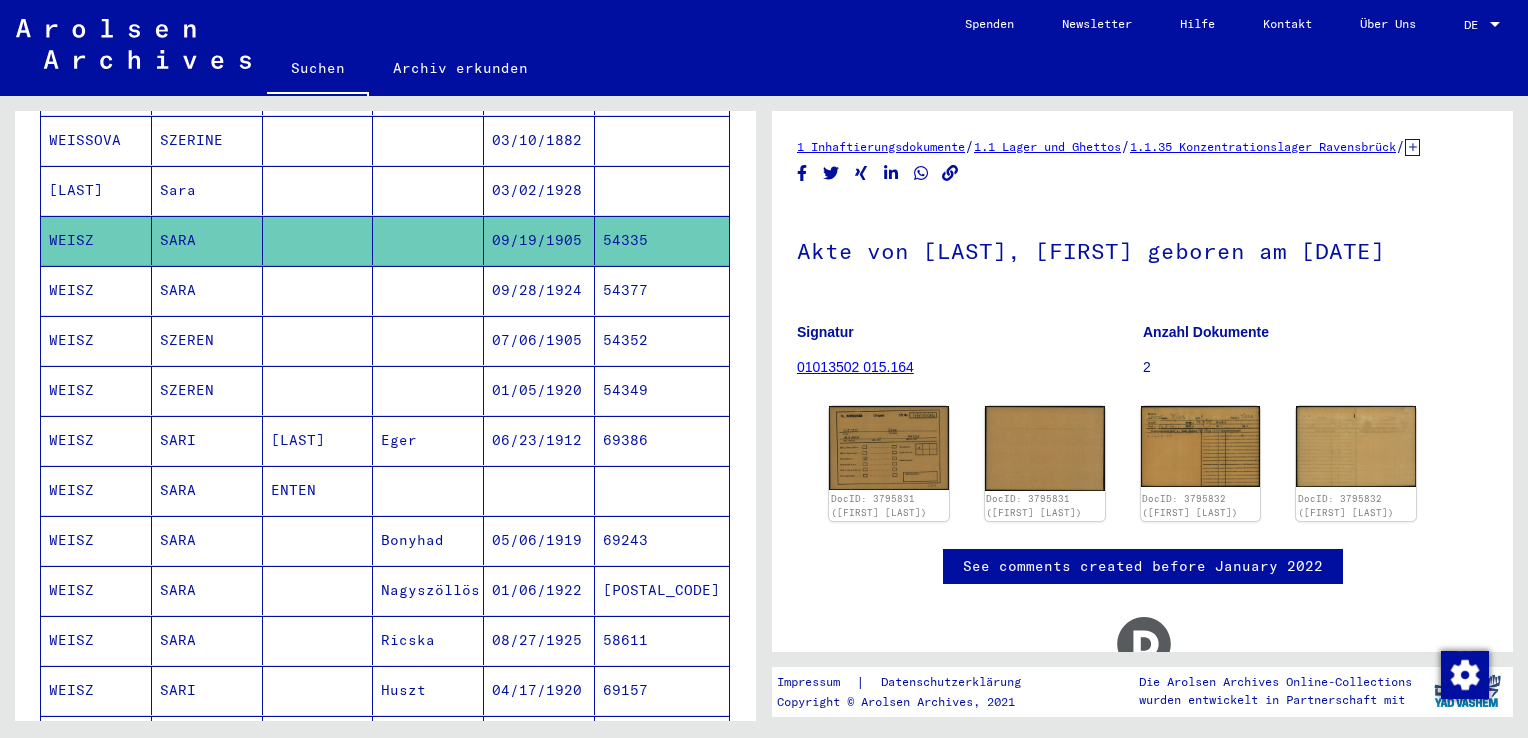 scroll, scrollTop: 410, scrollLeft: 0, axis: vertical 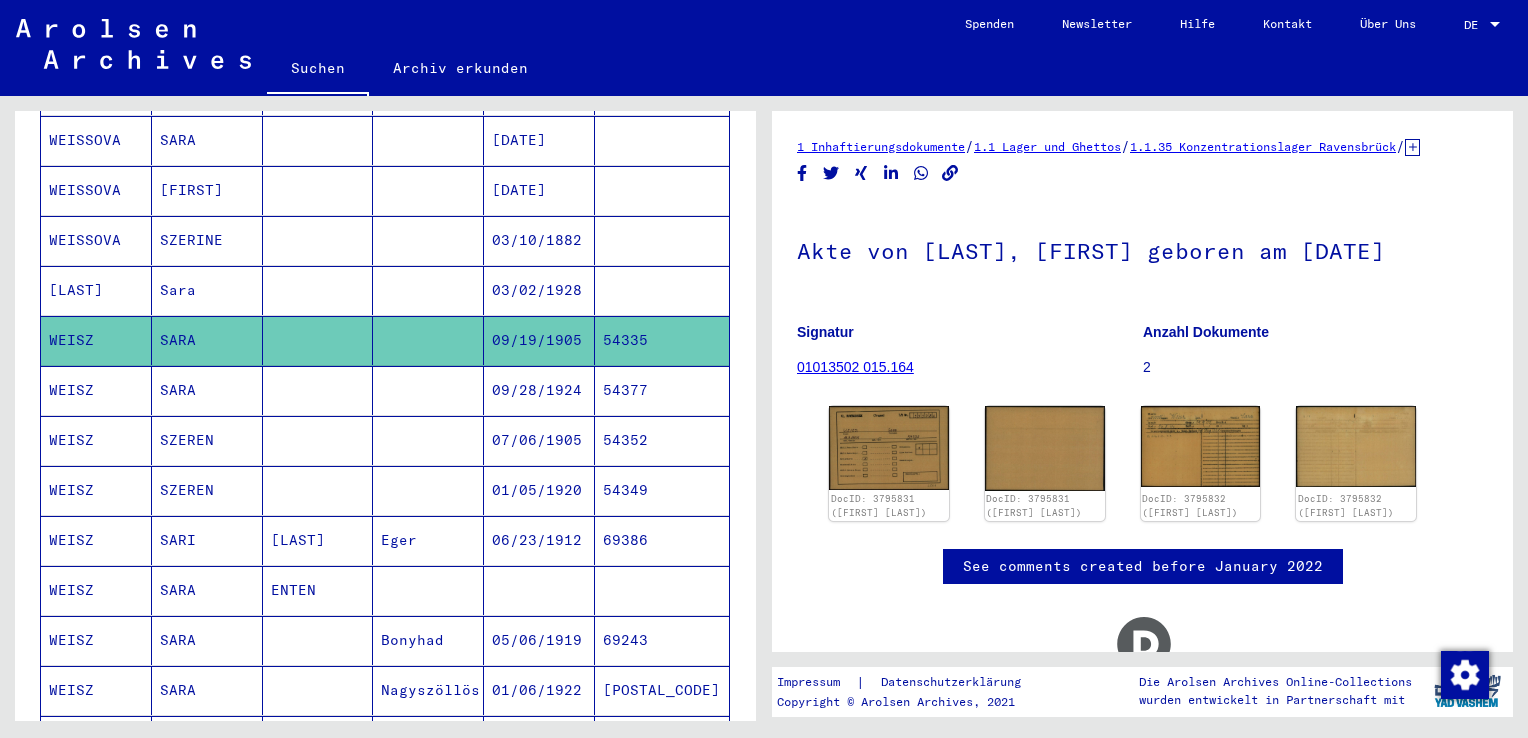 click on "Sara" at bounding box center (207, 340) 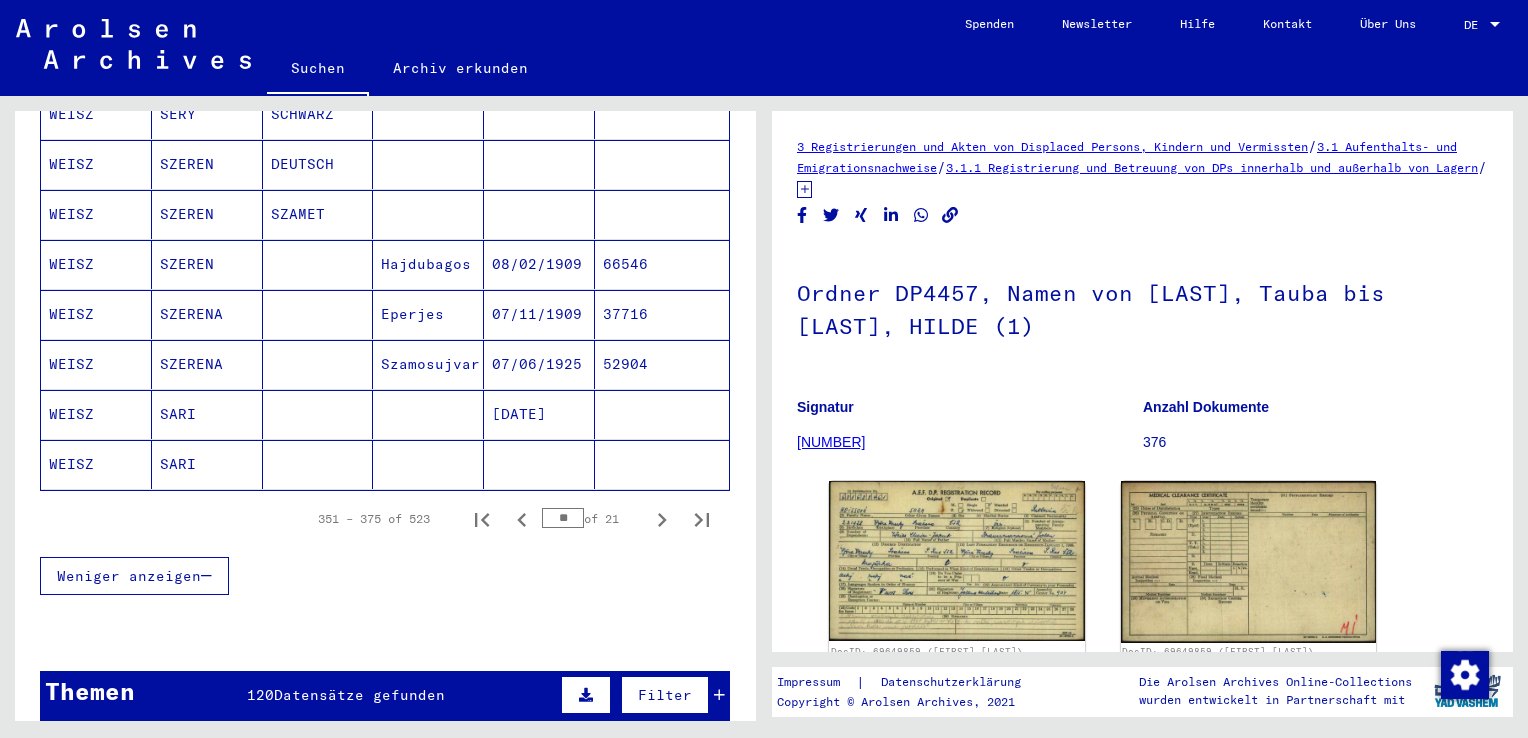 scroll, scrollTop: 1310, scrollLeft: 0, axis: vertical 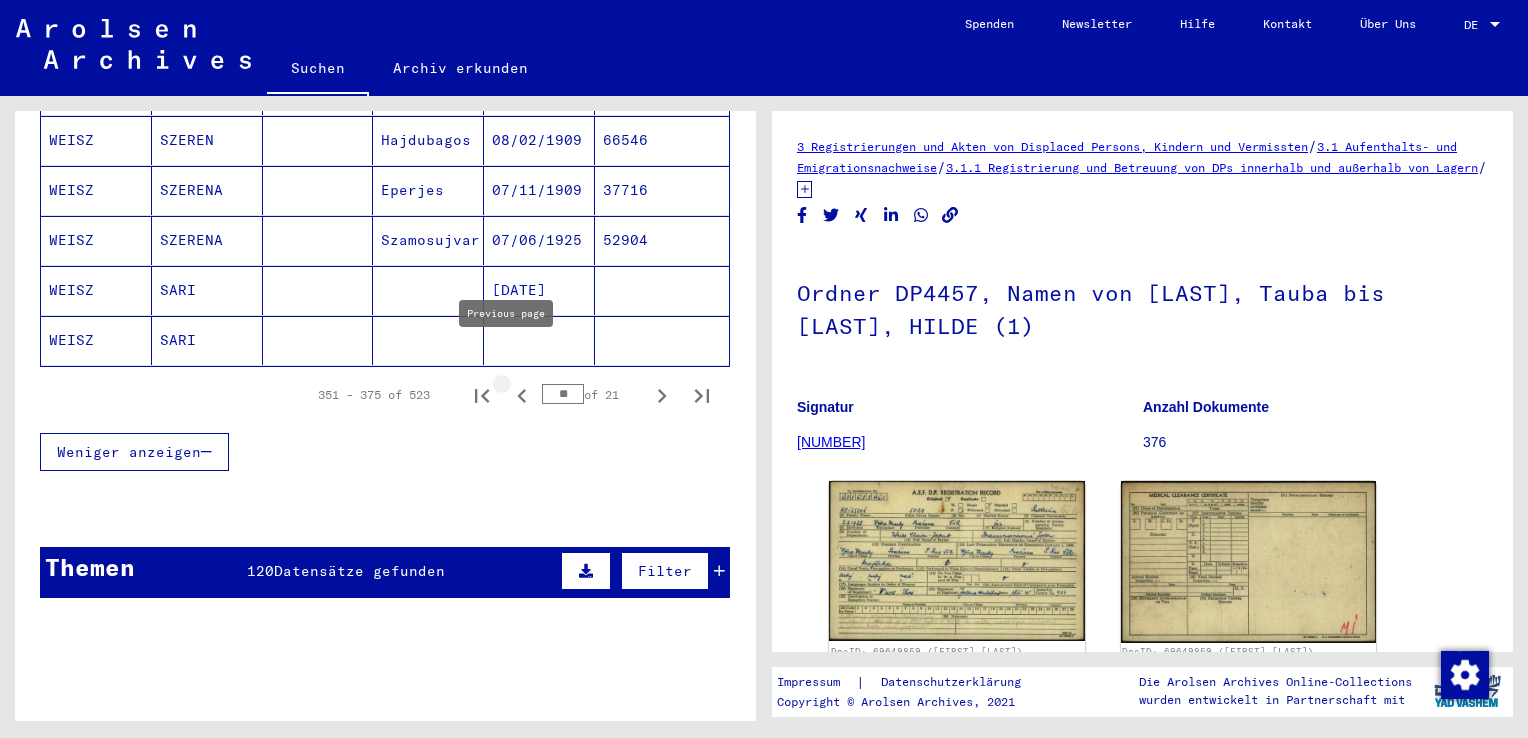 click 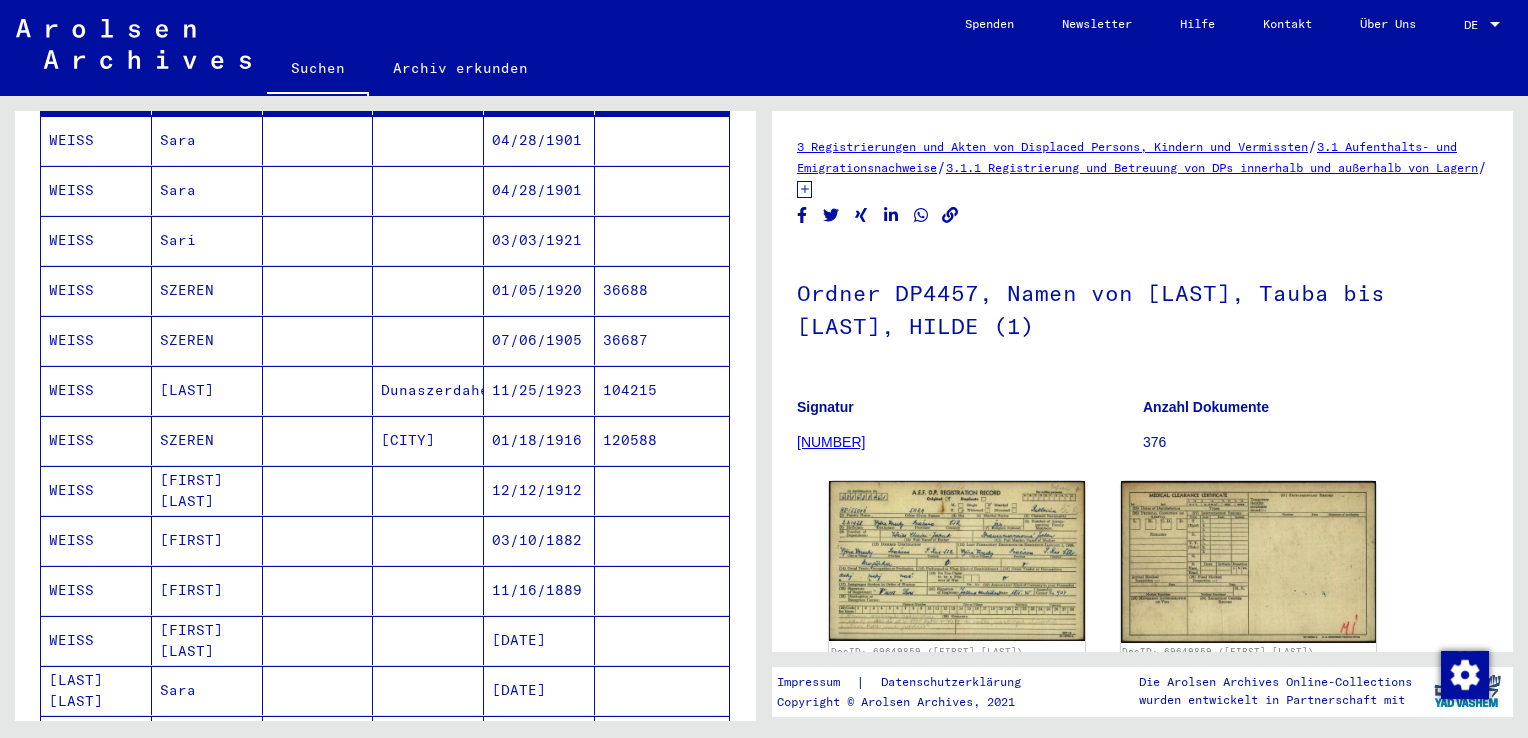 scroll, scrollTop: 210, scrollLeft: 0, axis: vertical 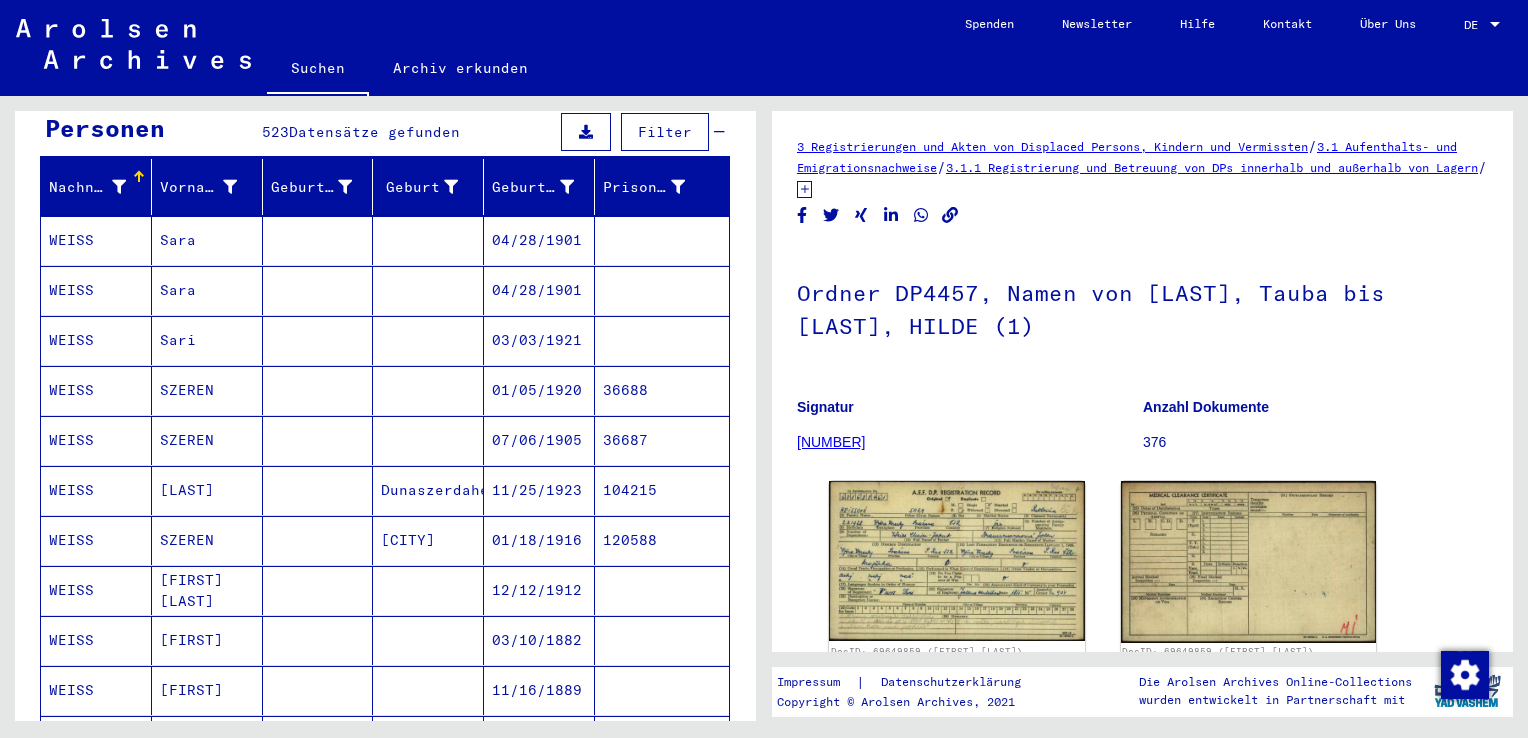 click on "Sara" at bounding box center (207, 340) 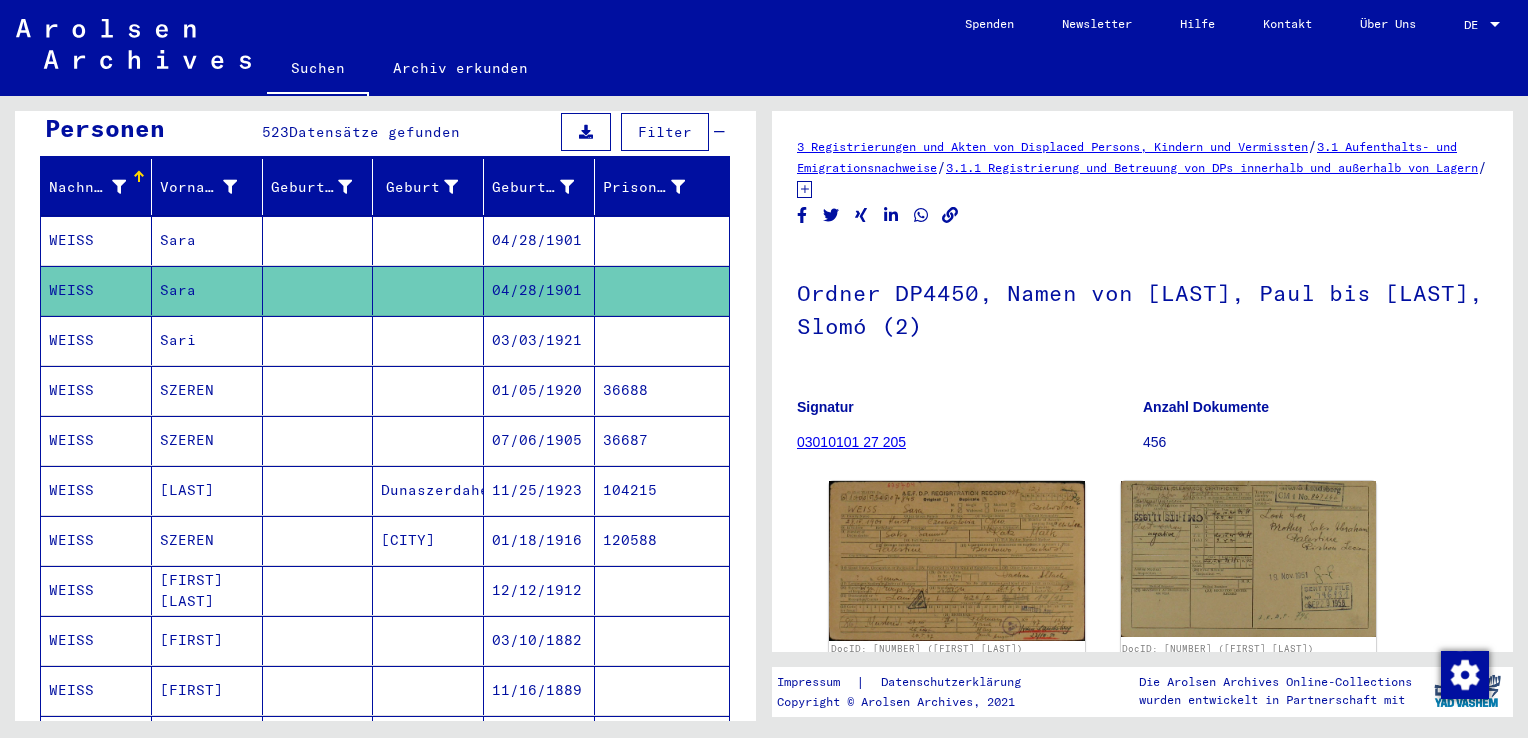 scroll, scrollTop: 110, scrollLeft: 0, axis: vertical 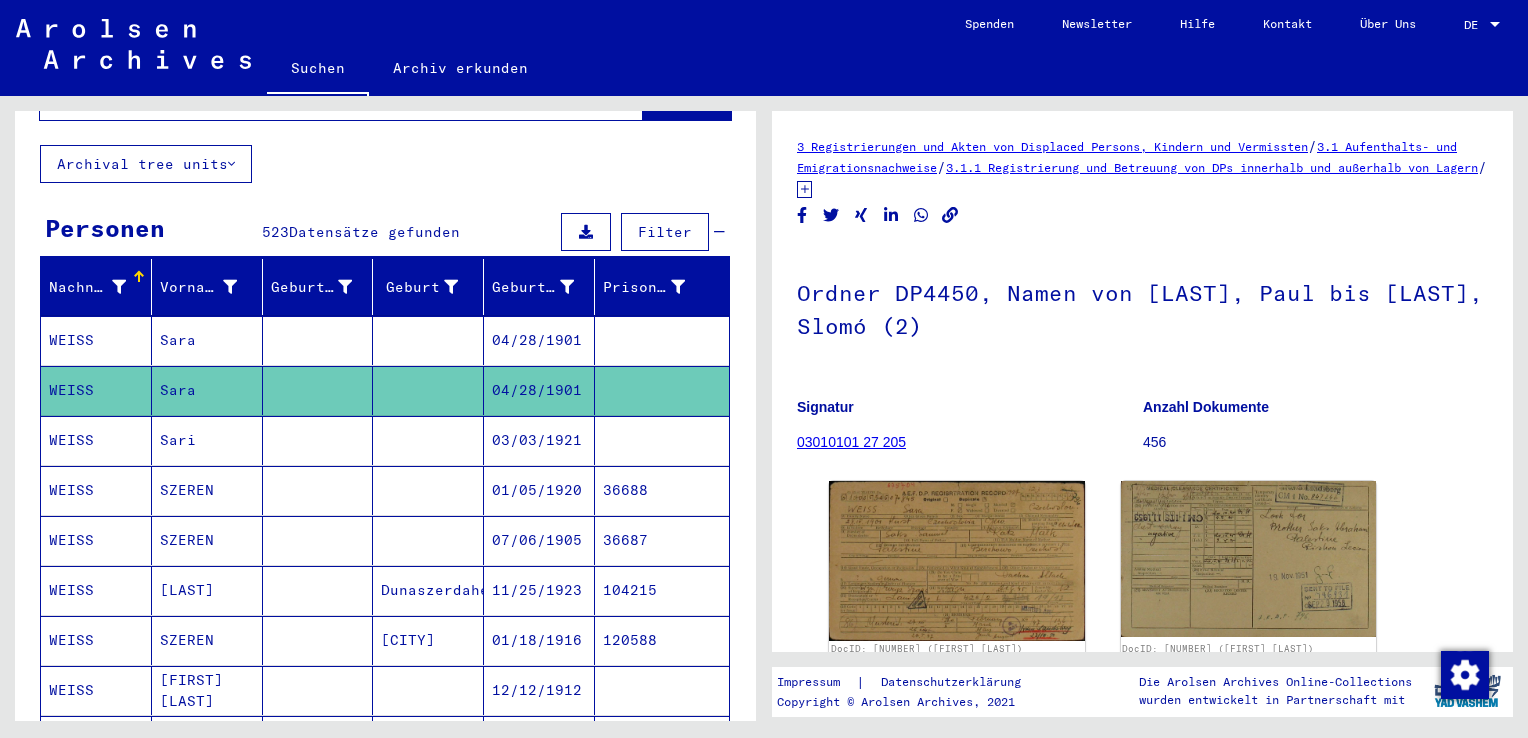 click on "04/28/1901" at bounding box center [539, 390] 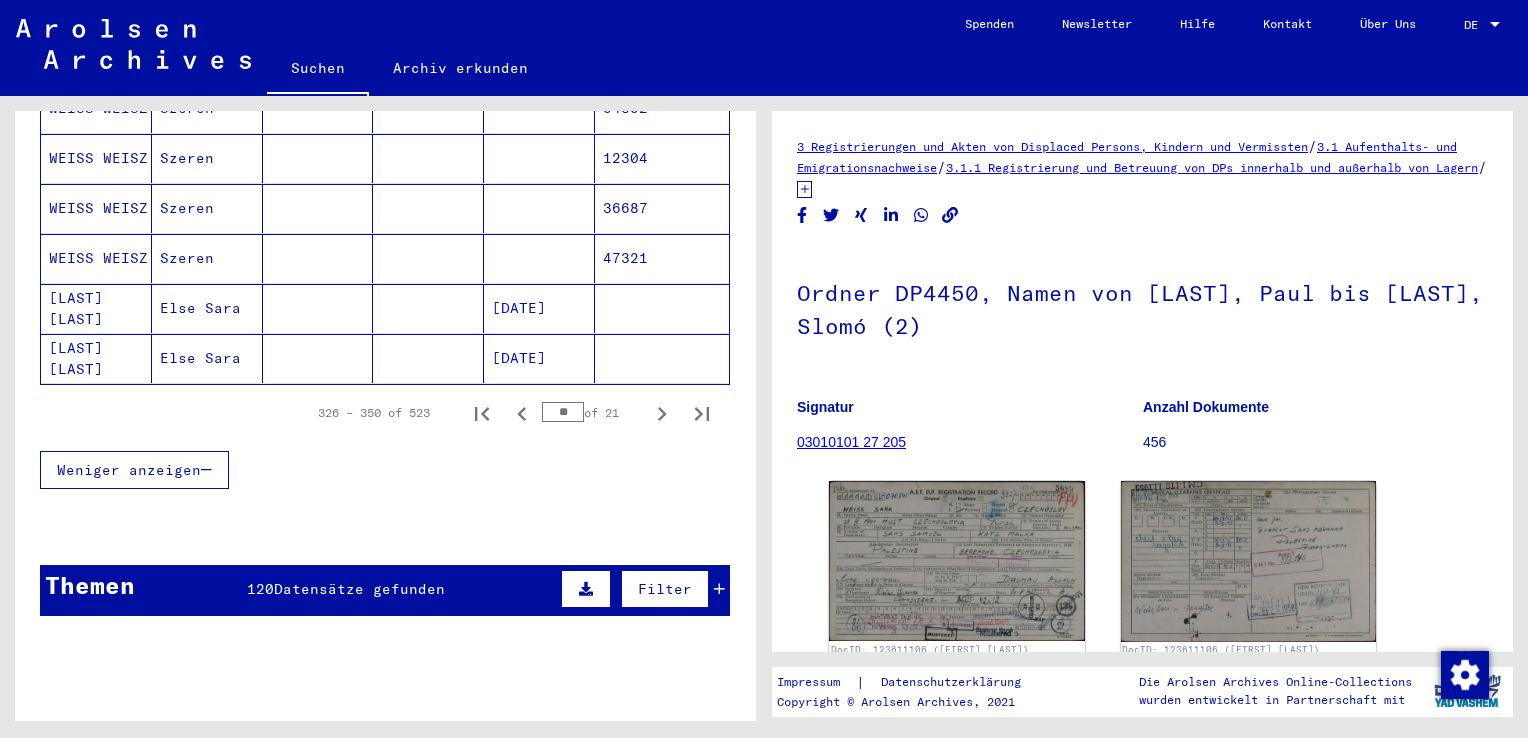 scroll, scrollTop: 1310, scrollLeft: 0, axis: vertical 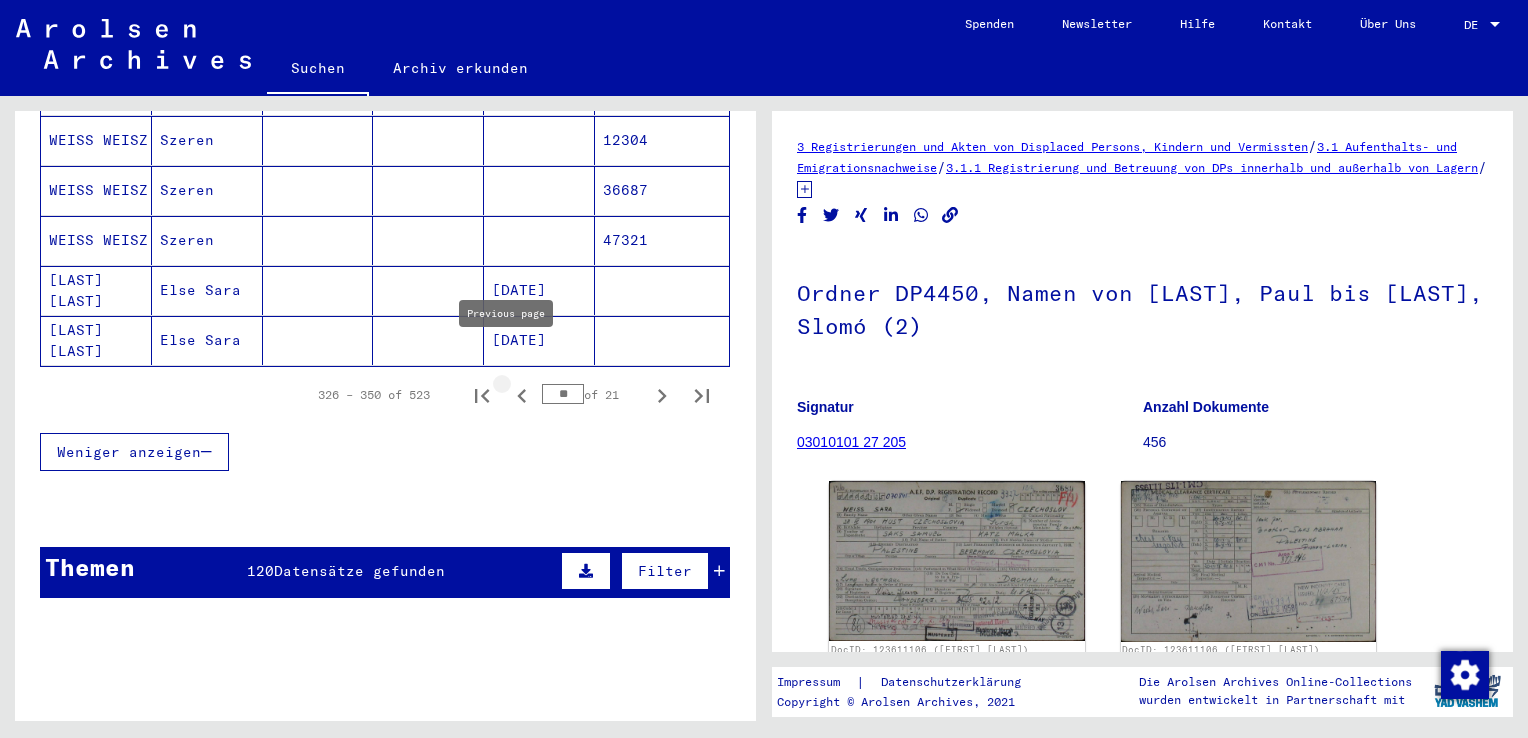 click 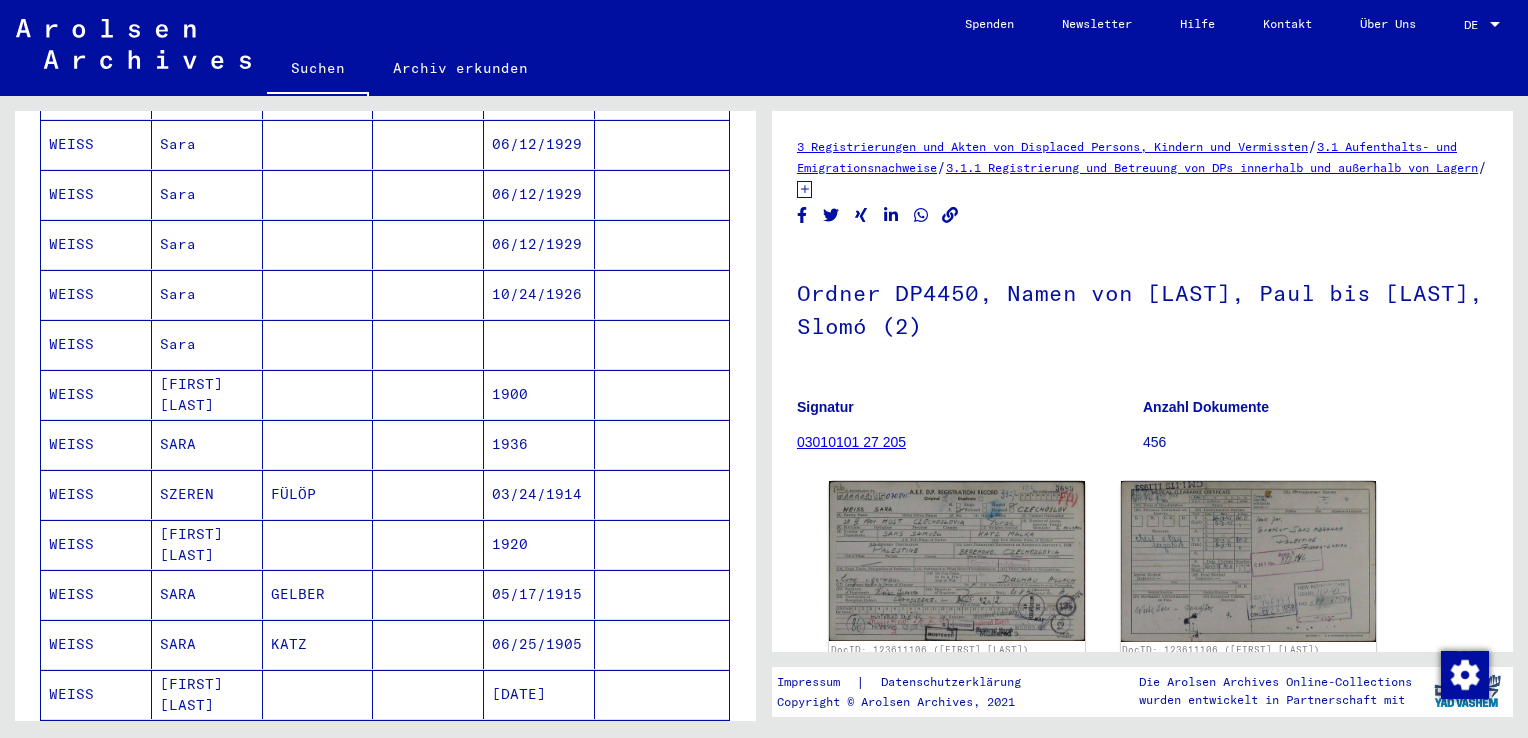 scroll, scrollTop: 710, scrollLeft: 0, axis: vertical 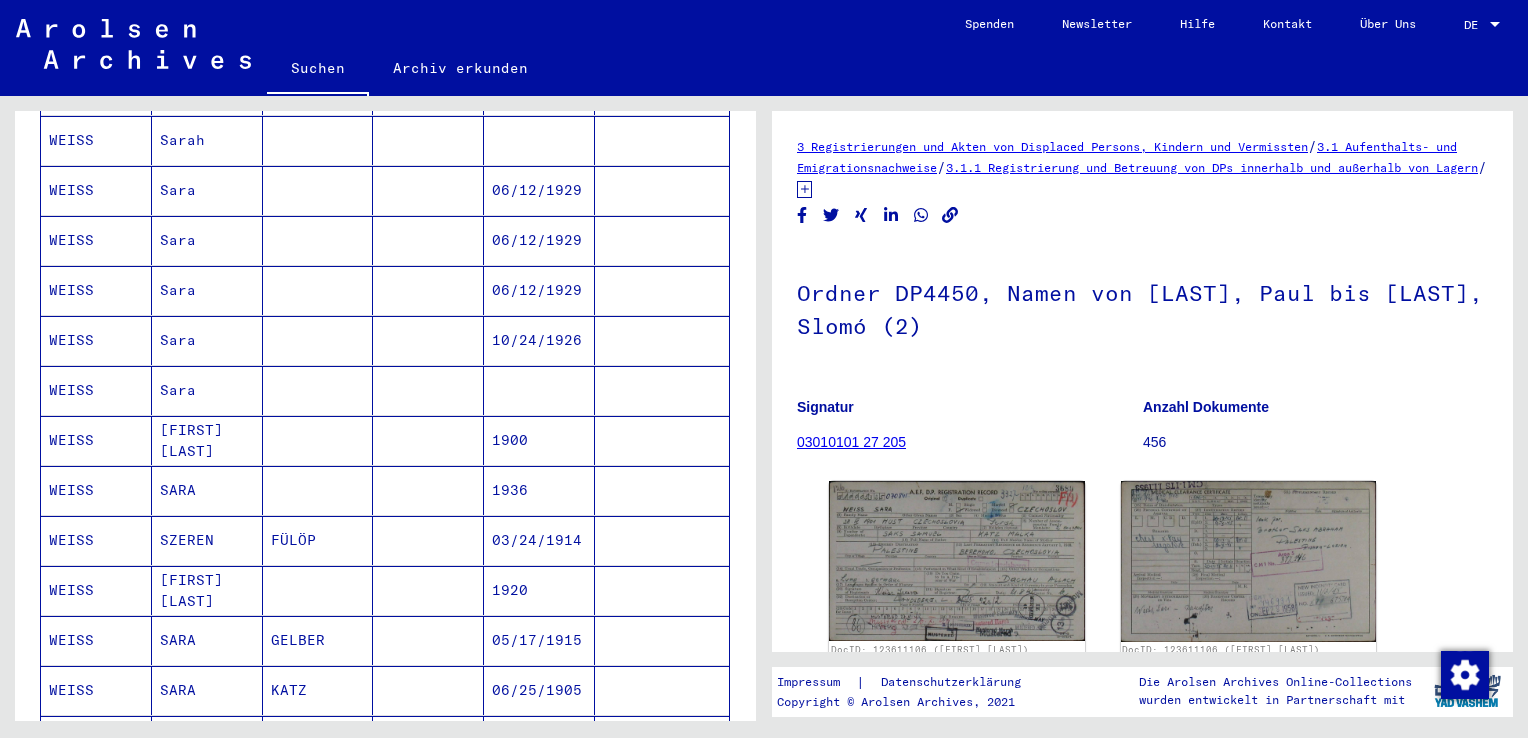 click on "Sara" at bounding box center (207, 440) 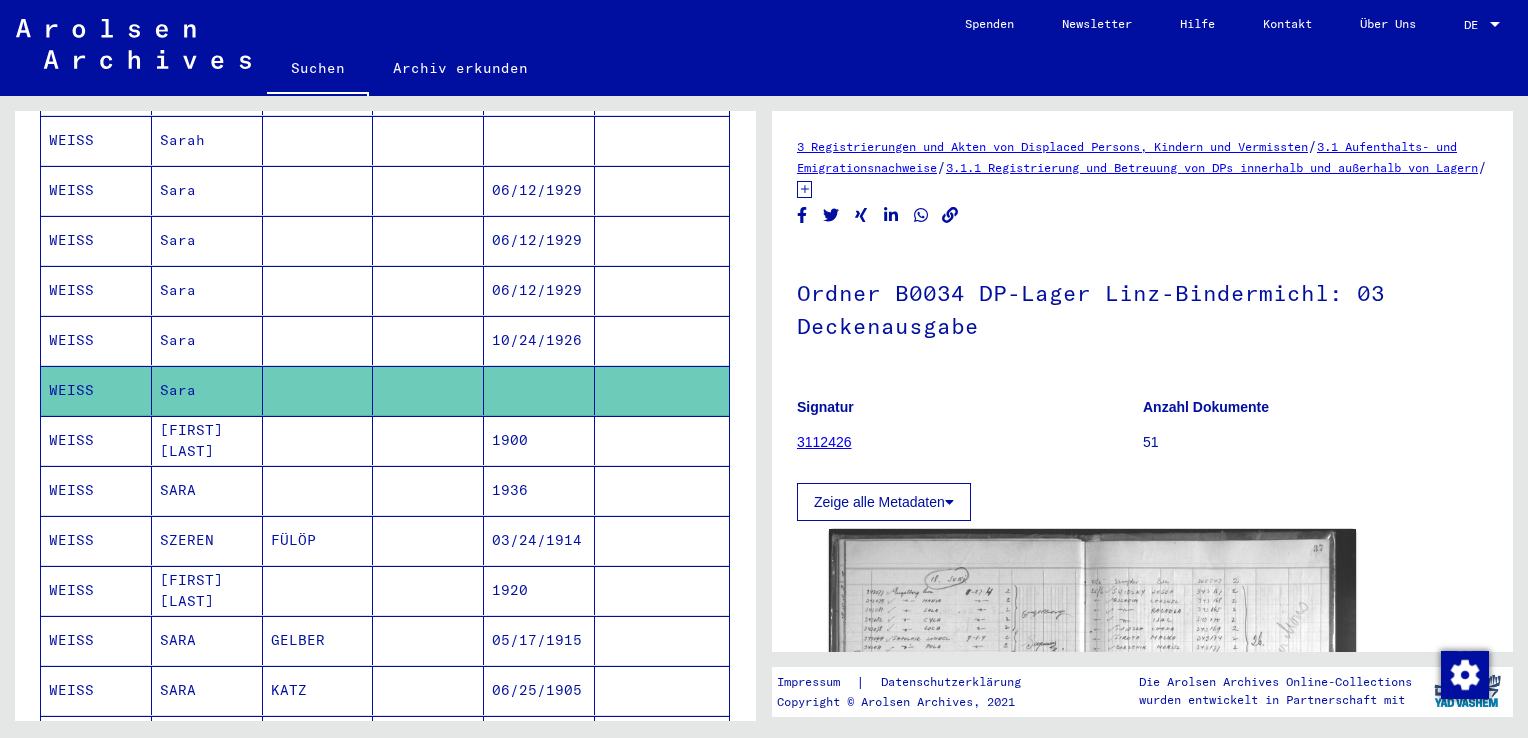 click on "Sara" at bounding box center (207, 390) 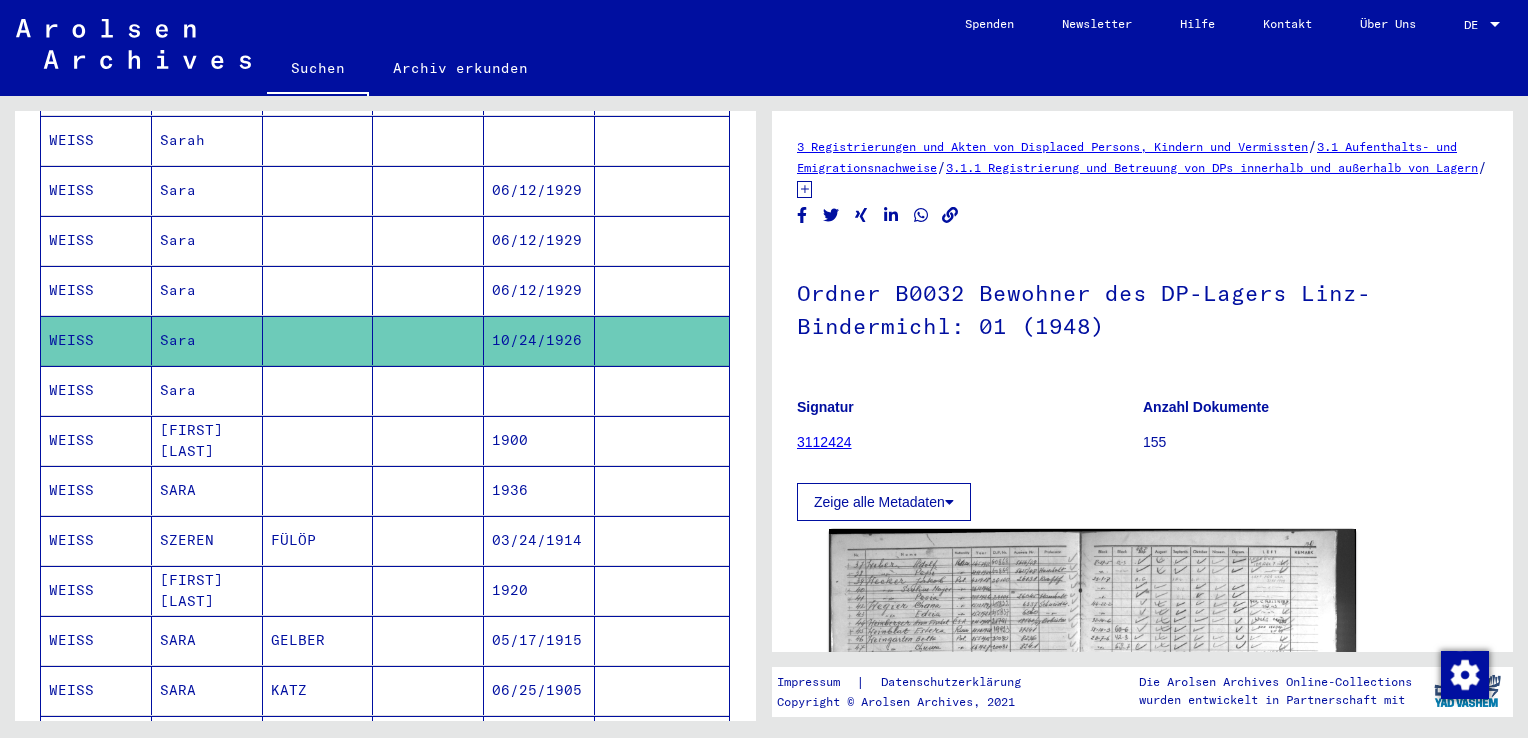 click on "Sara" at bounding box center [207, 340] 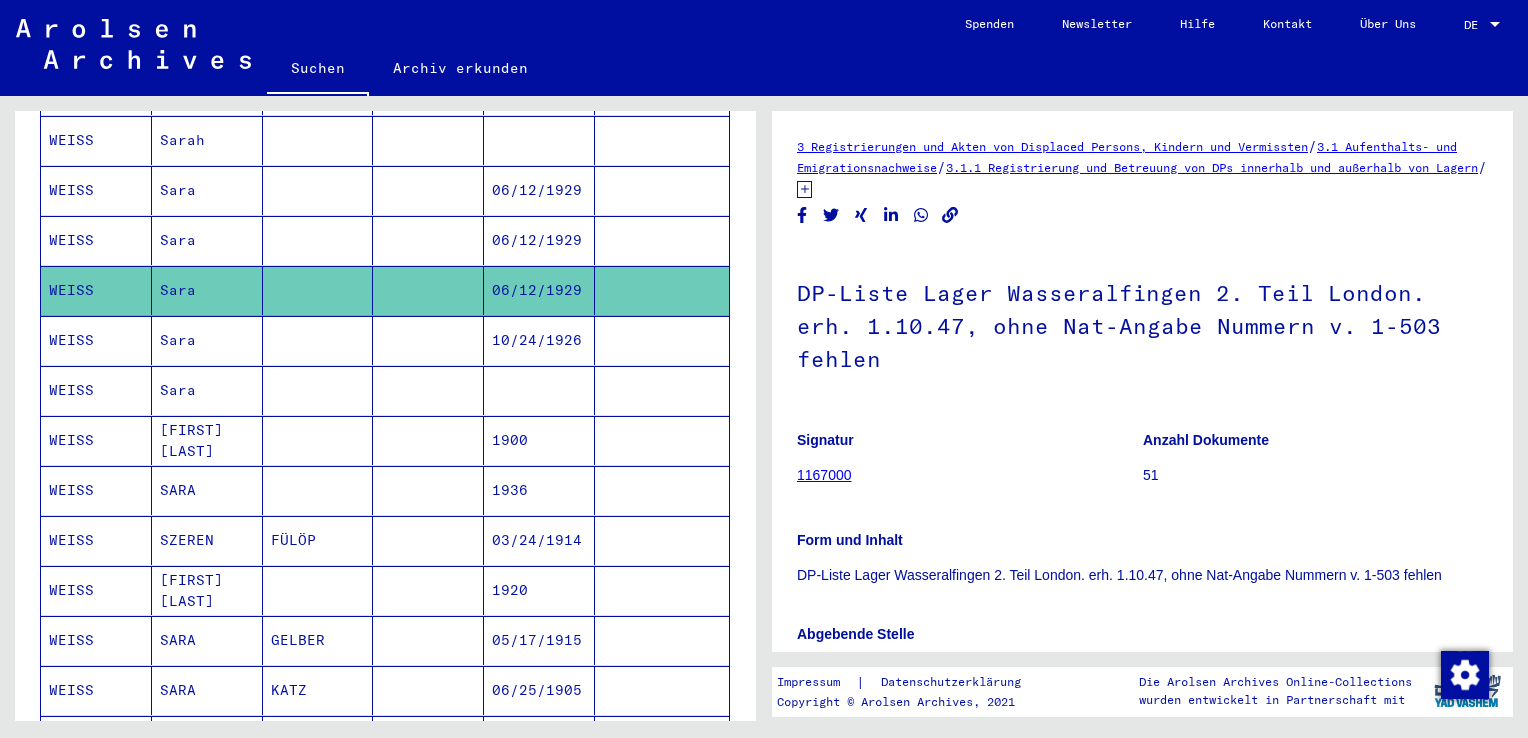 click on "Sara" at bounding box center [207, 290] 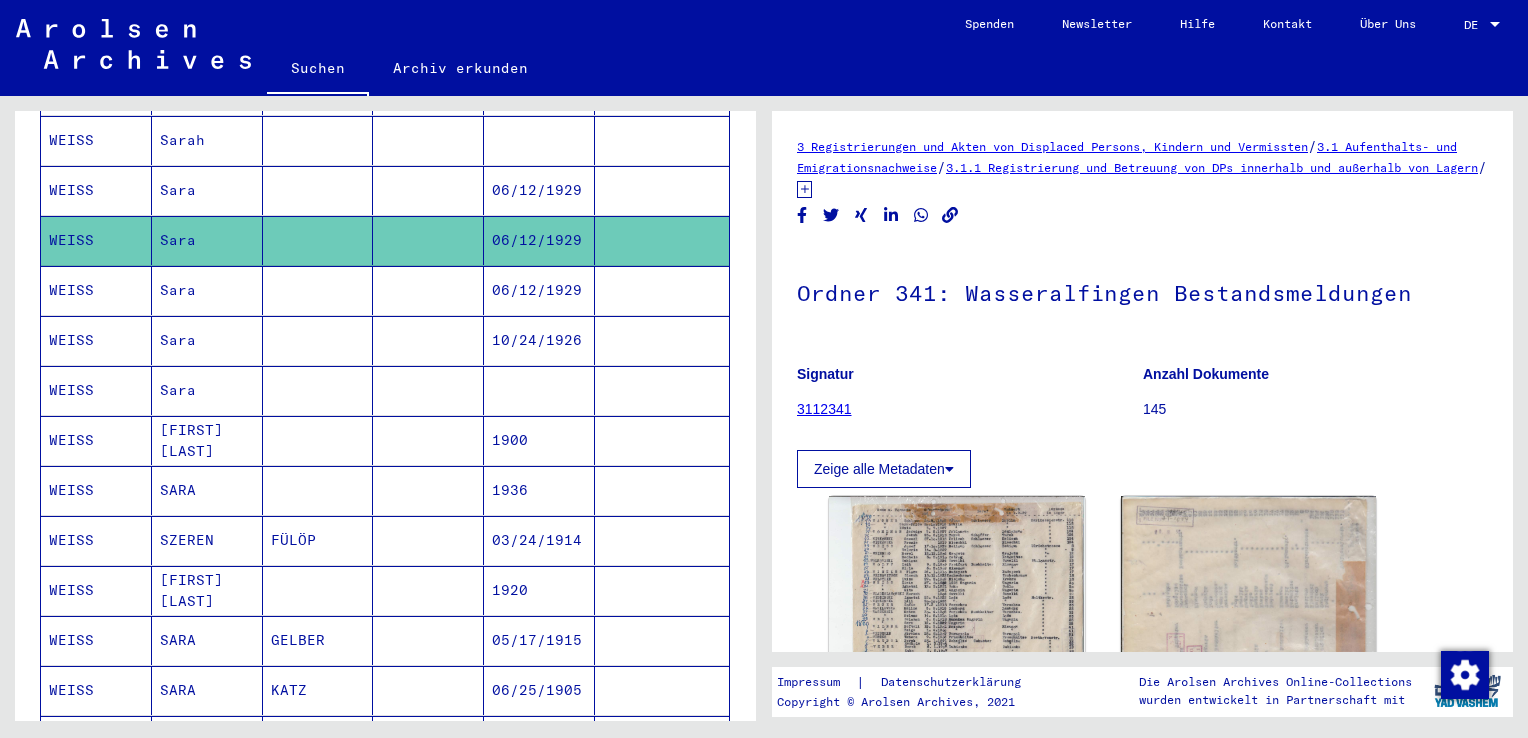 click on "Sara" at bounding box center [207, 240] 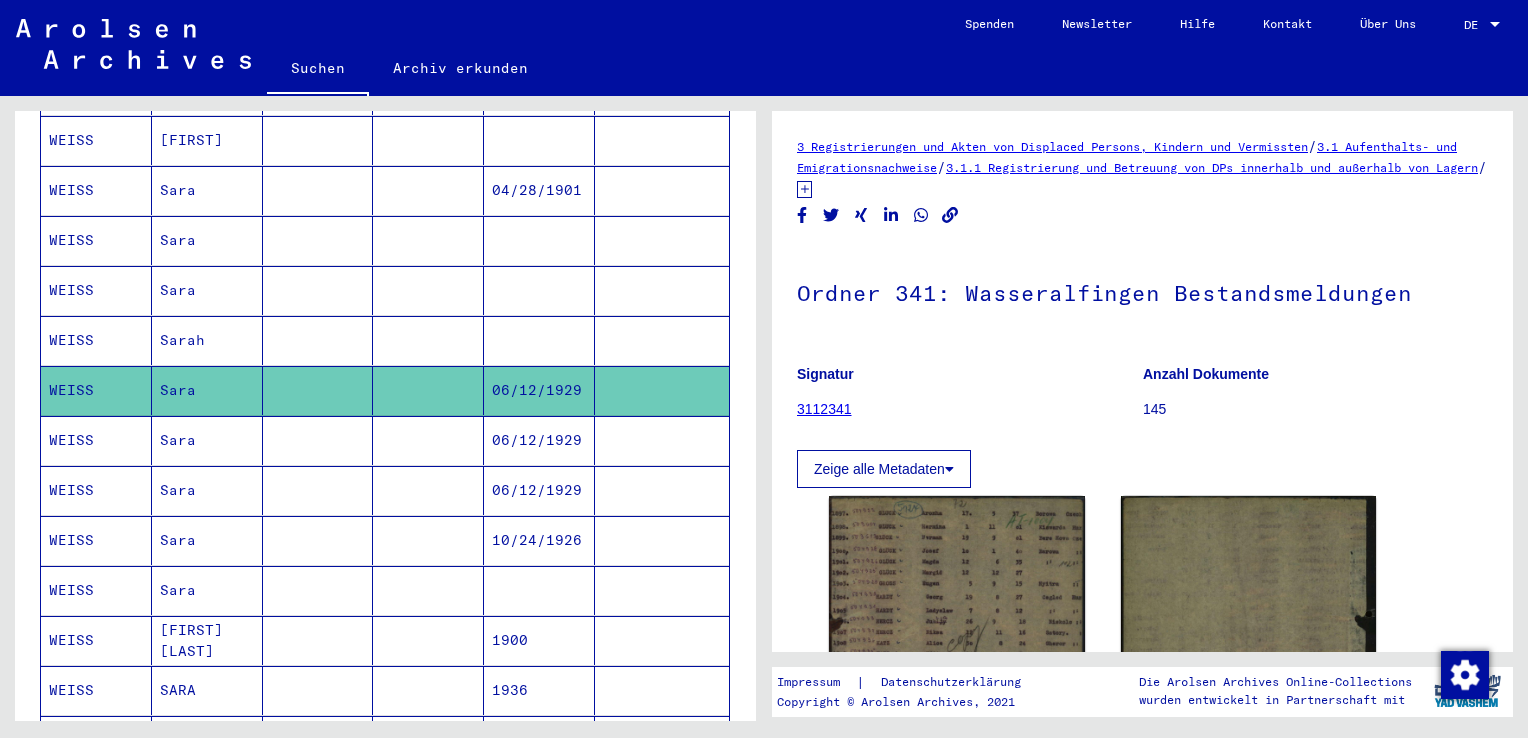 scroll, scrollTop: 410, scrollLeft: 0, axis: vertical 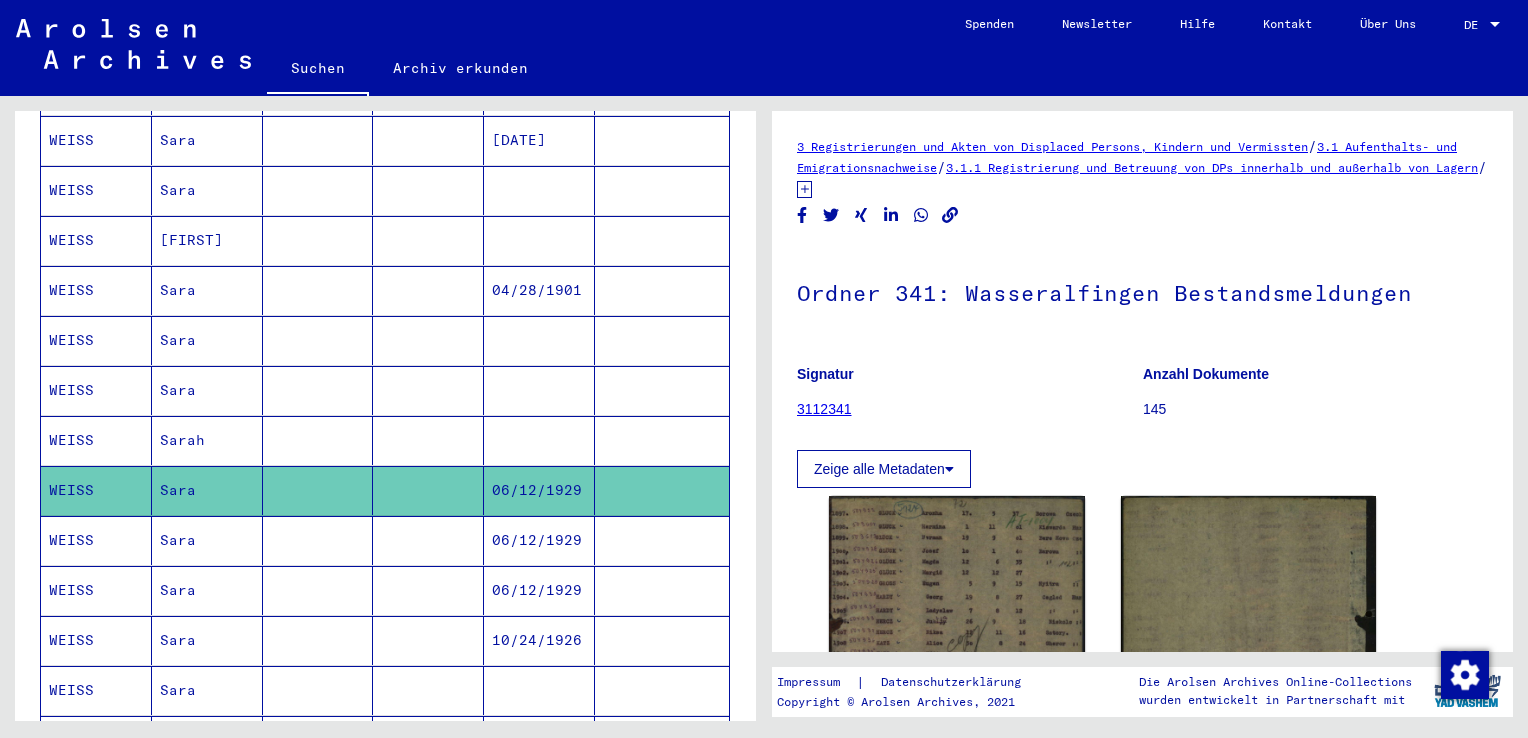 click on "Sarah" at bounding box center [207, 490] 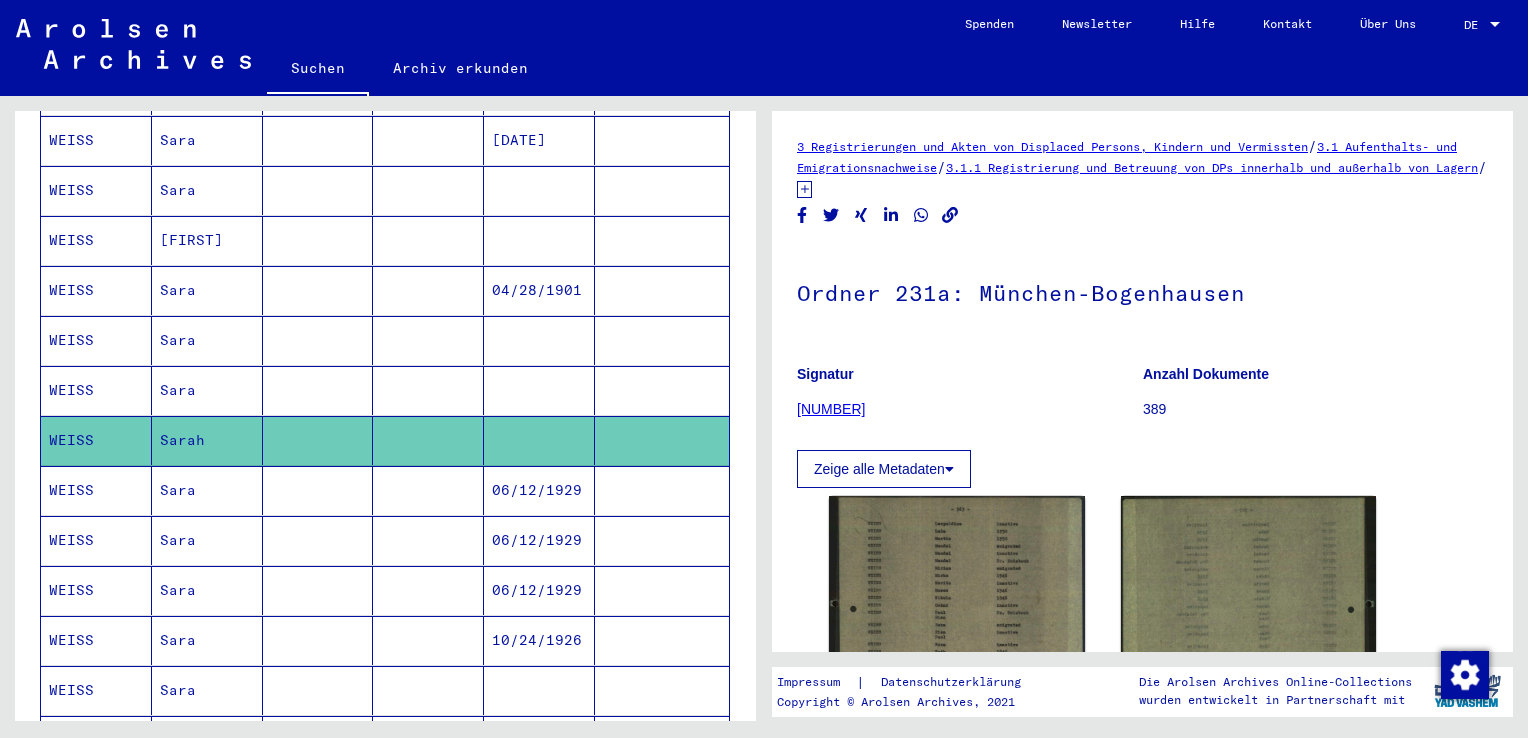click on "Sara" at bounding box center [207, 440] 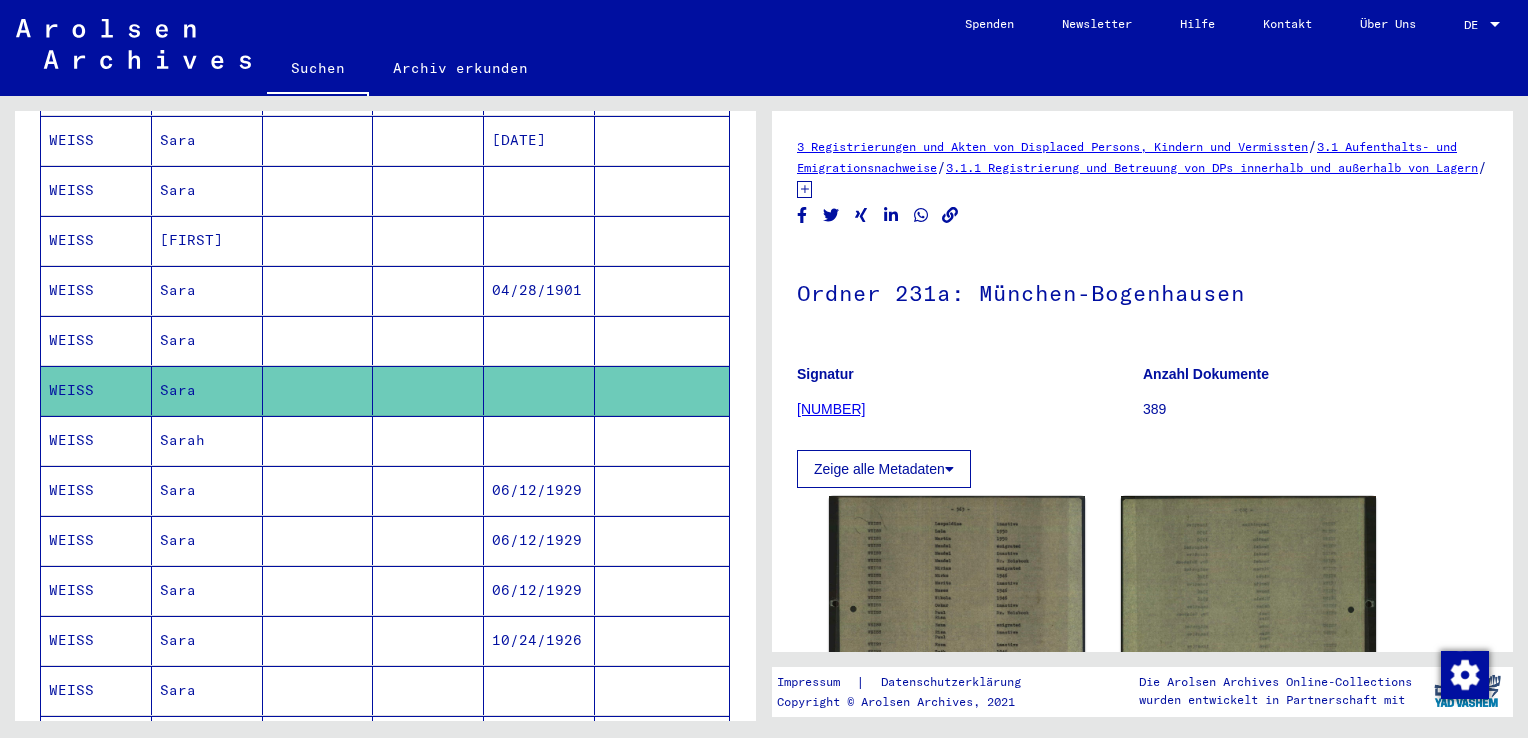 click on "Sara" at bounding box center (207, 390) 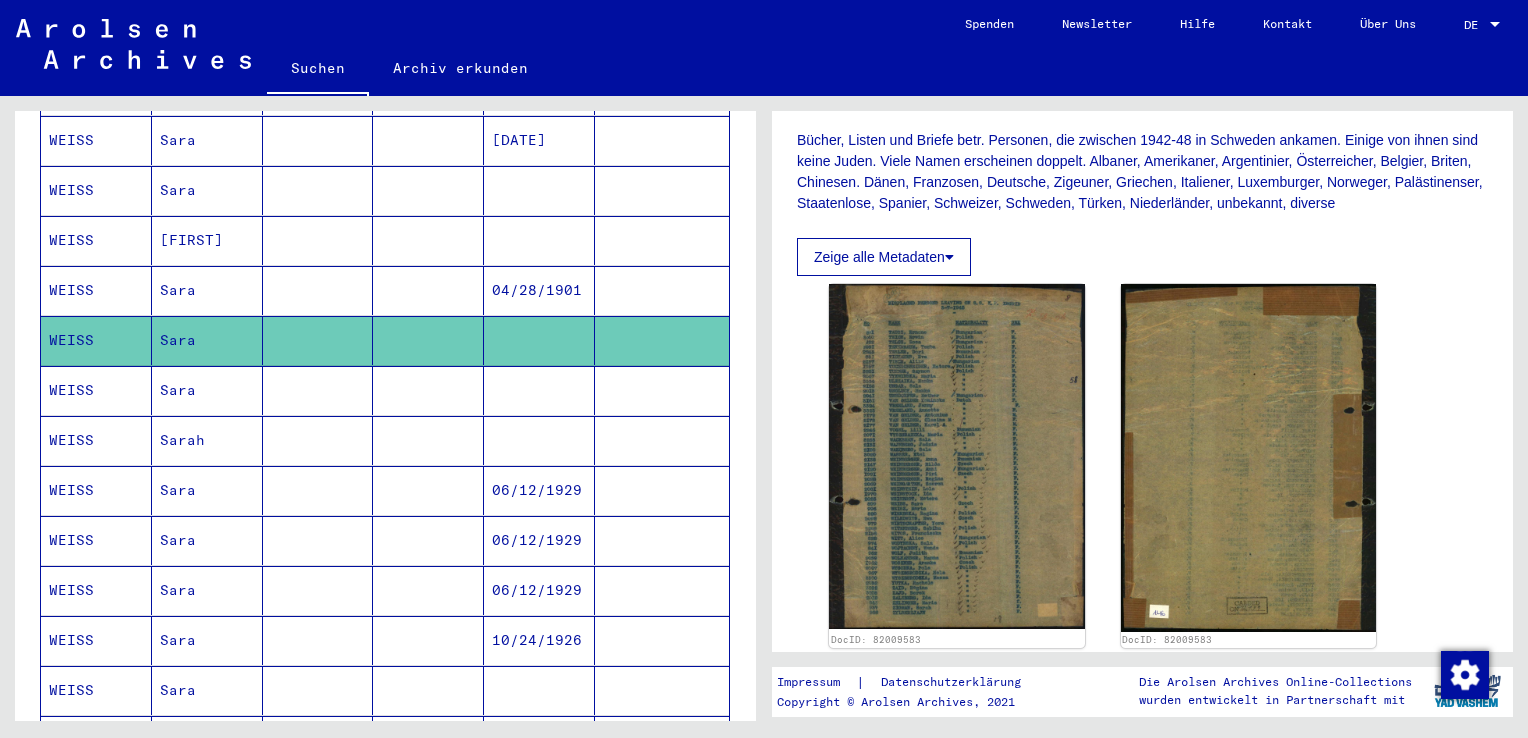 scroll, scrollTop: 500, scrollLeft: 0, axis: vertical 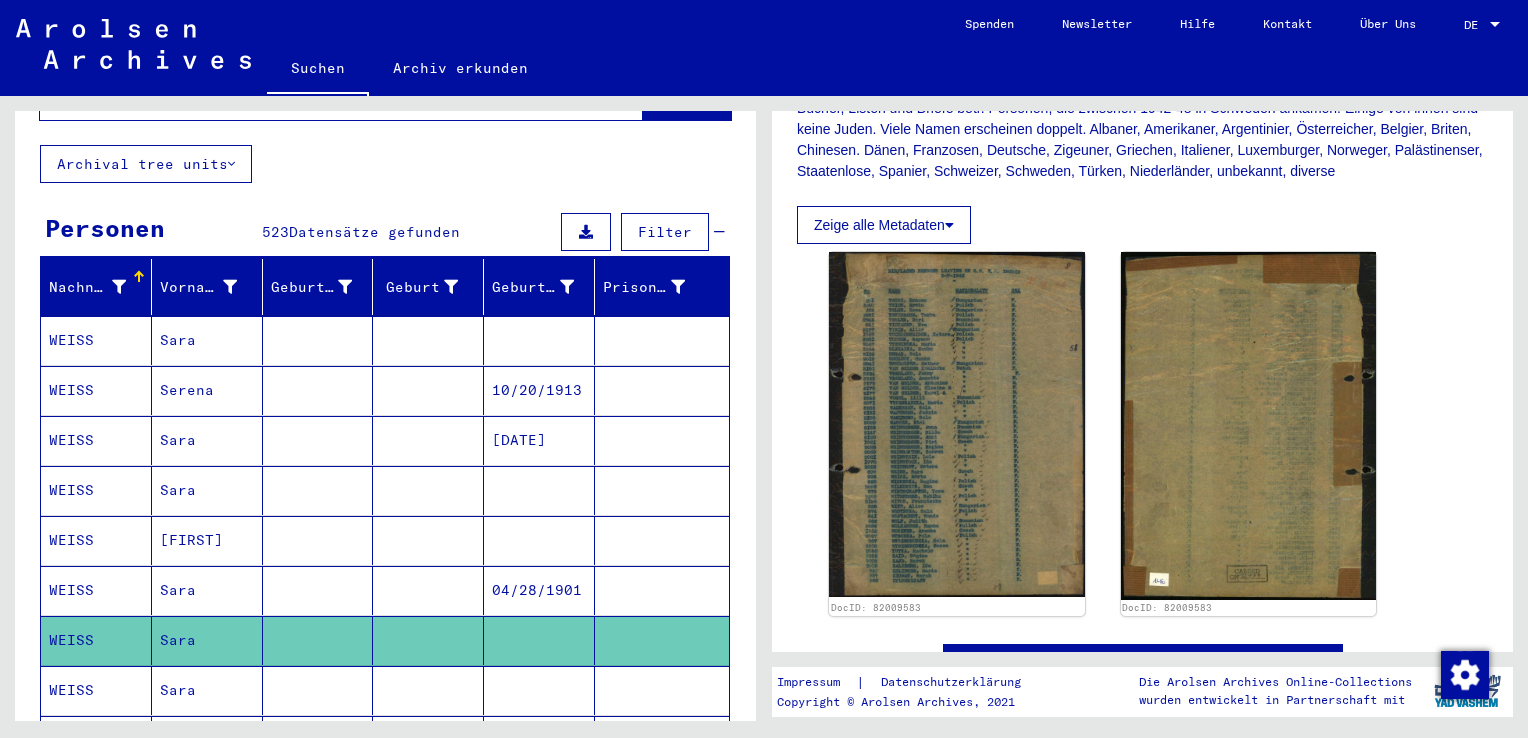 click on "Sara" at bounding box center (207, 640) 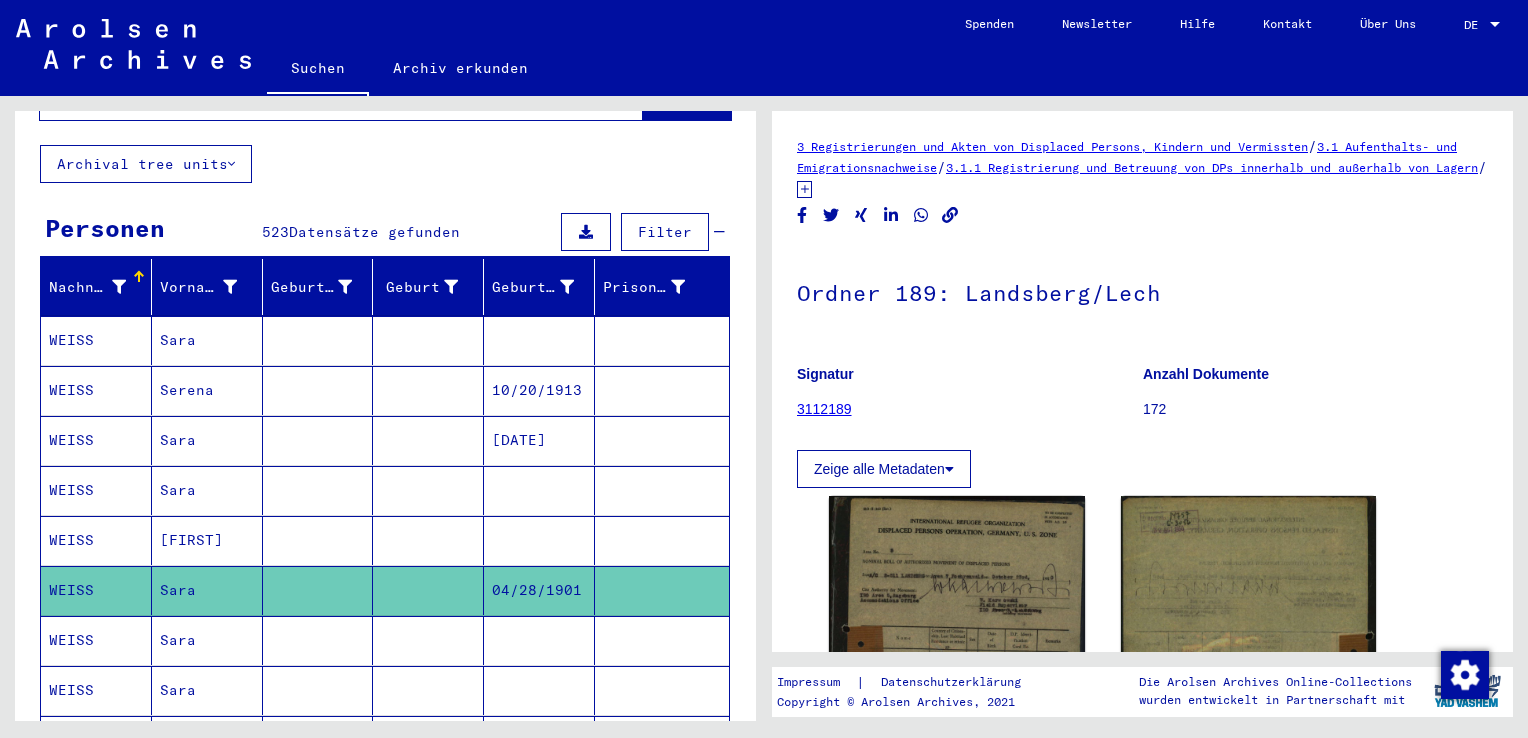click on "[FIRST]" at bounding box center [207, 590] 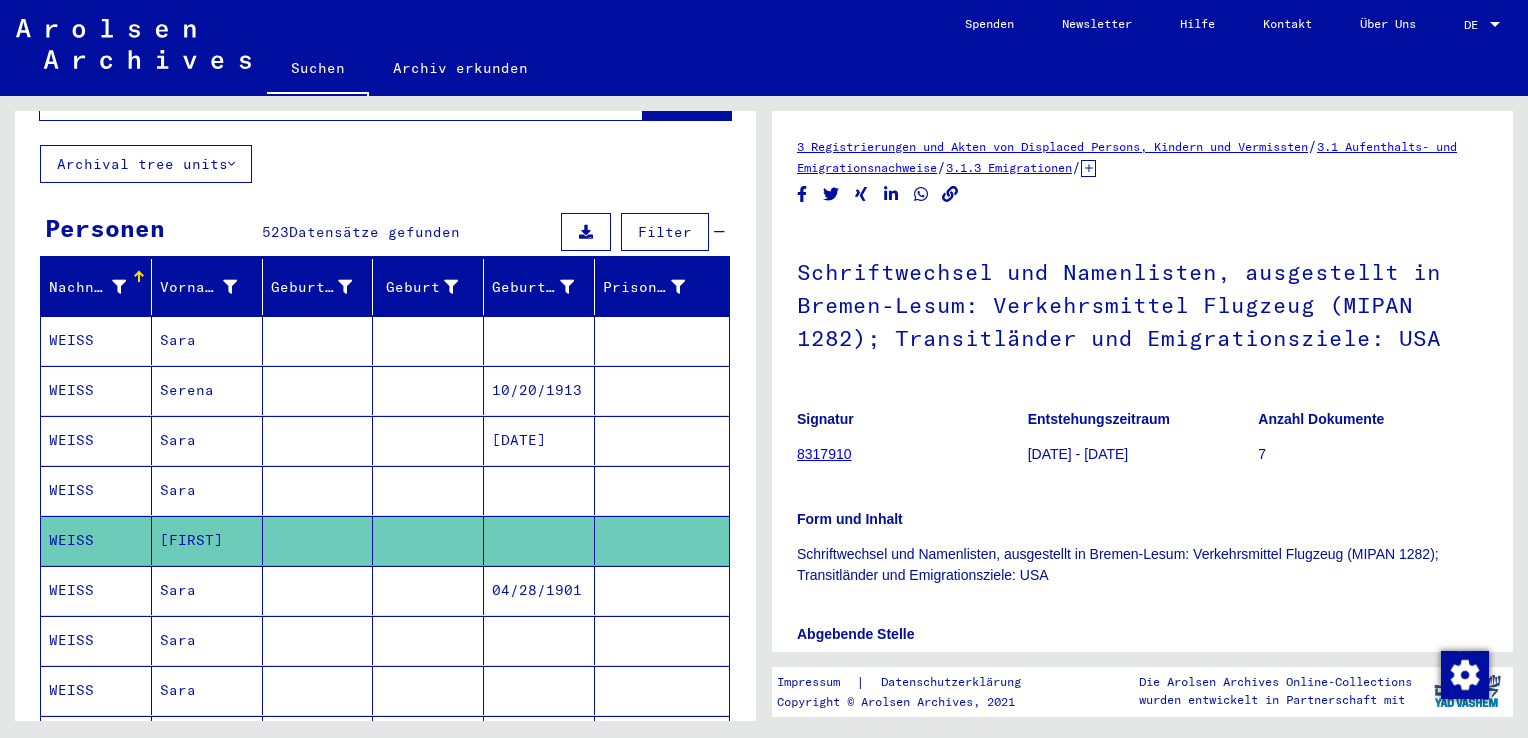 scroll, scrollTop: 210, scrollLeft: 0, axis: vertical 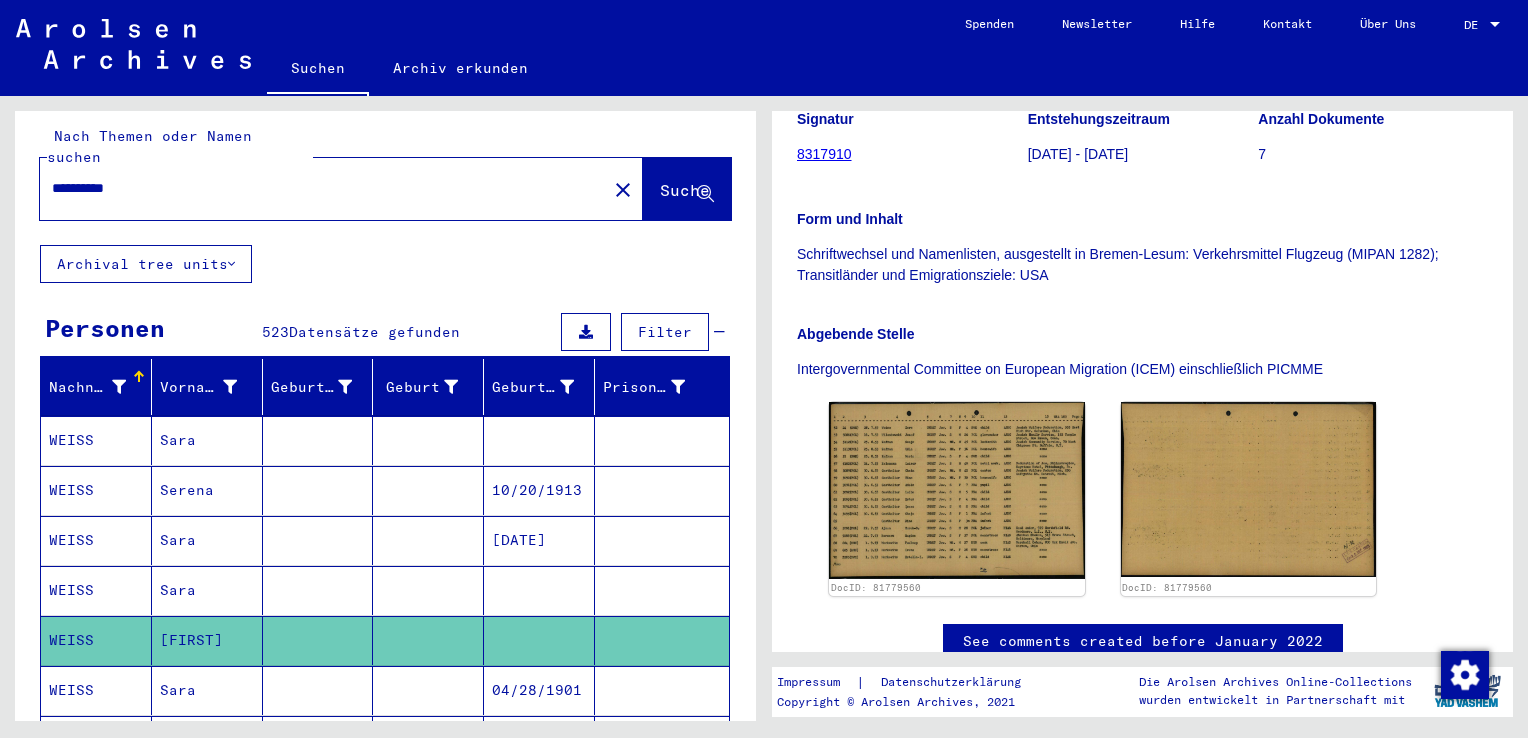 click on "Sara" at bounding box center (207, 640) 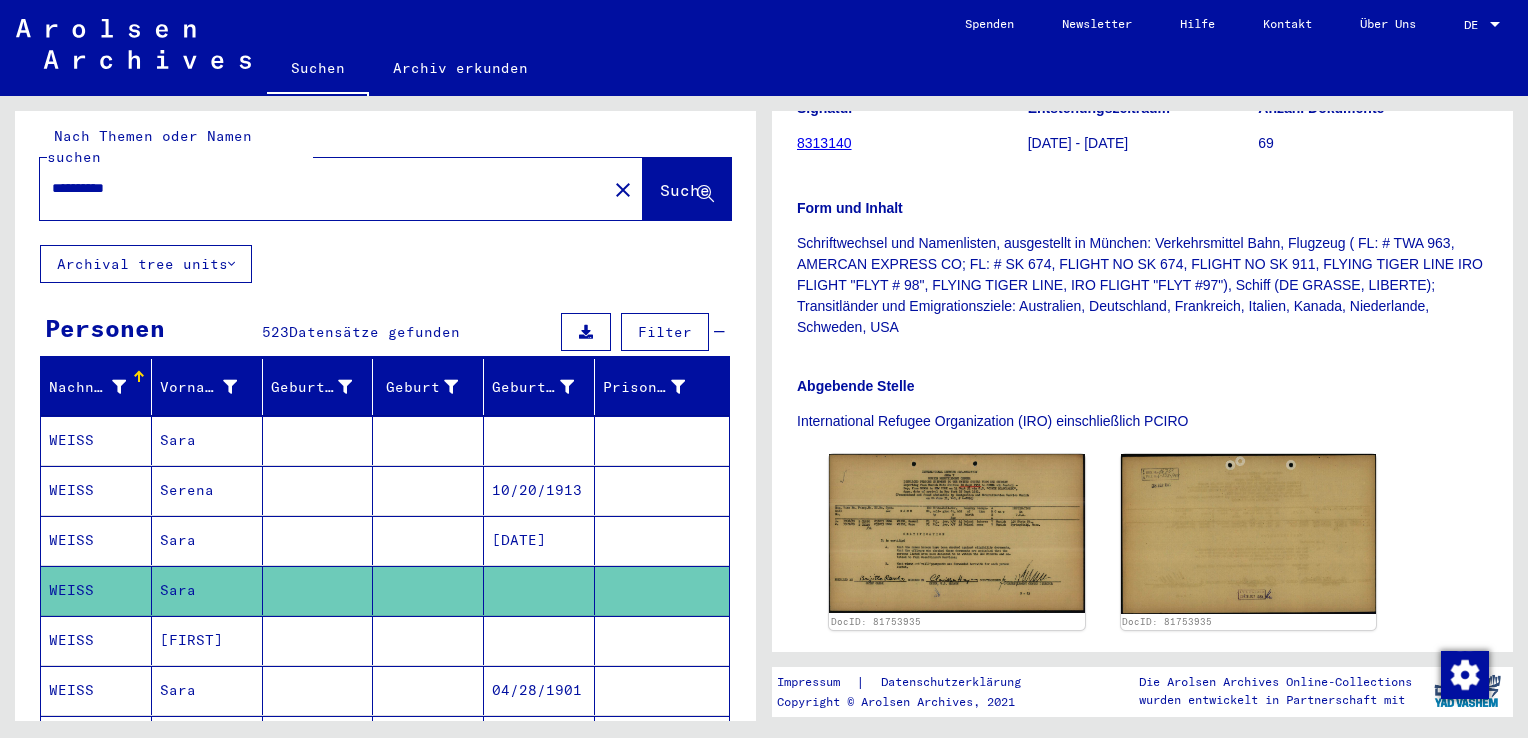 scroll, scrollTop: 400, scrollLeft: 0, axis: vertical 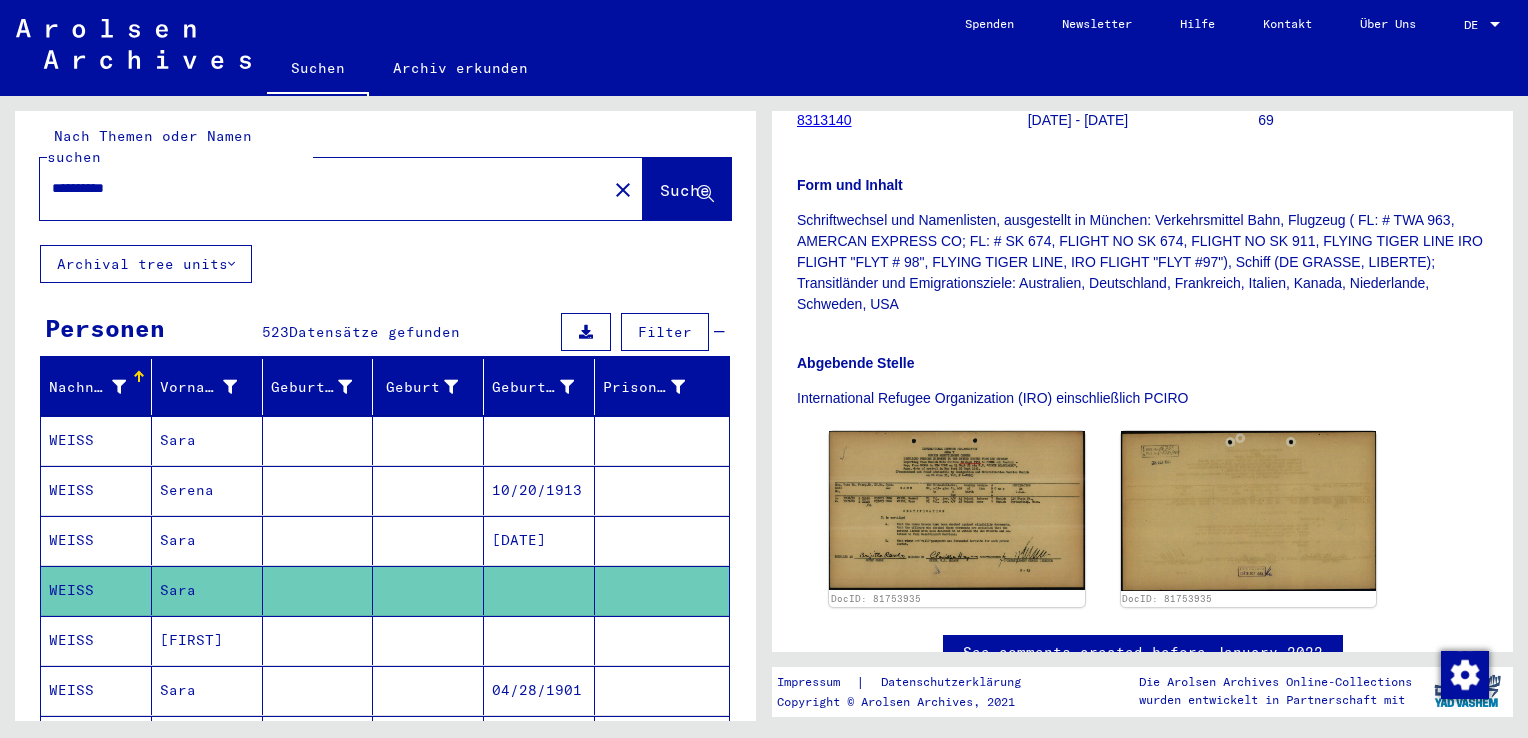 click on "Sara" at bounding box center [207, 590] 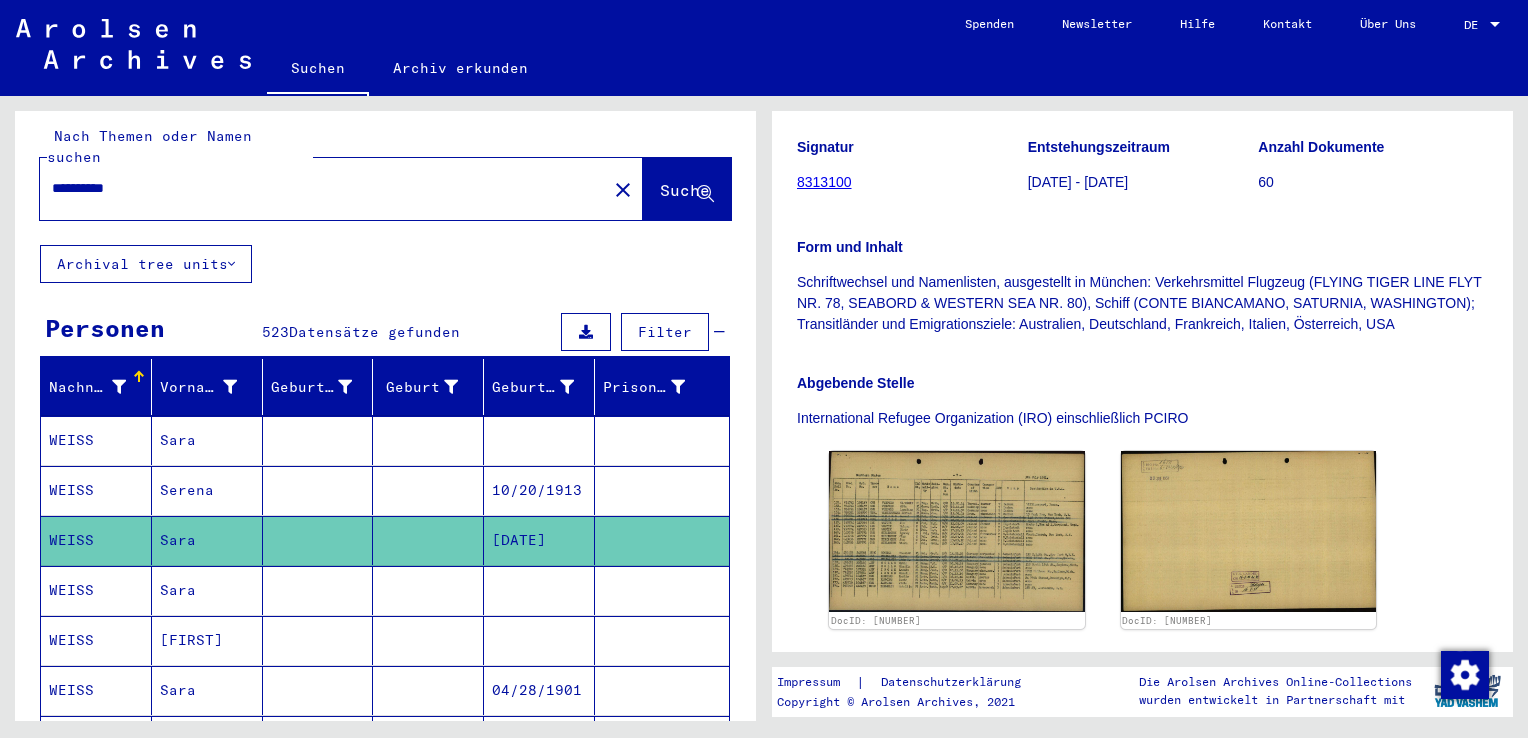 scroll, scrollTop: 400, scrollLeft: 0, axis: vertical 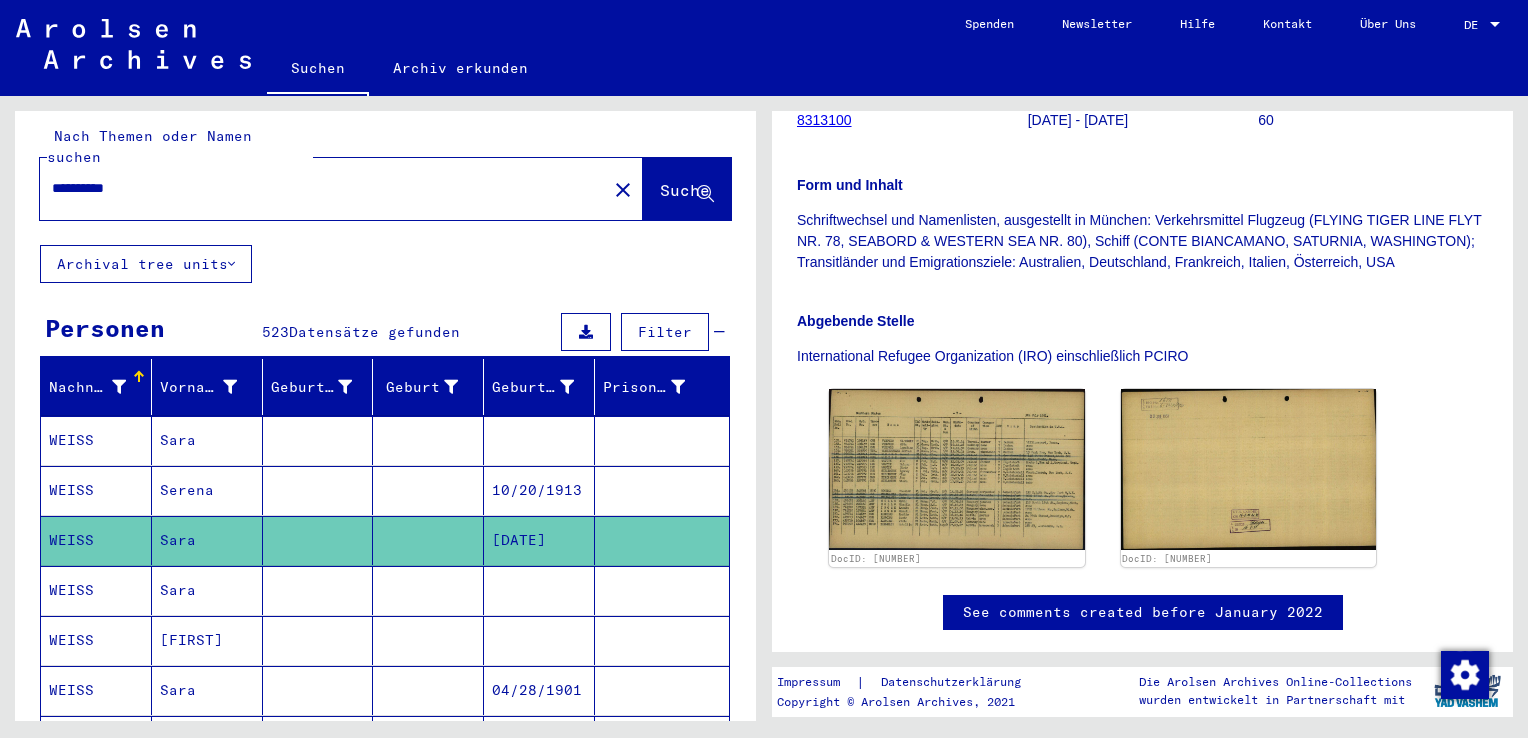 click on "Sara" at bounding box center (207, 490) 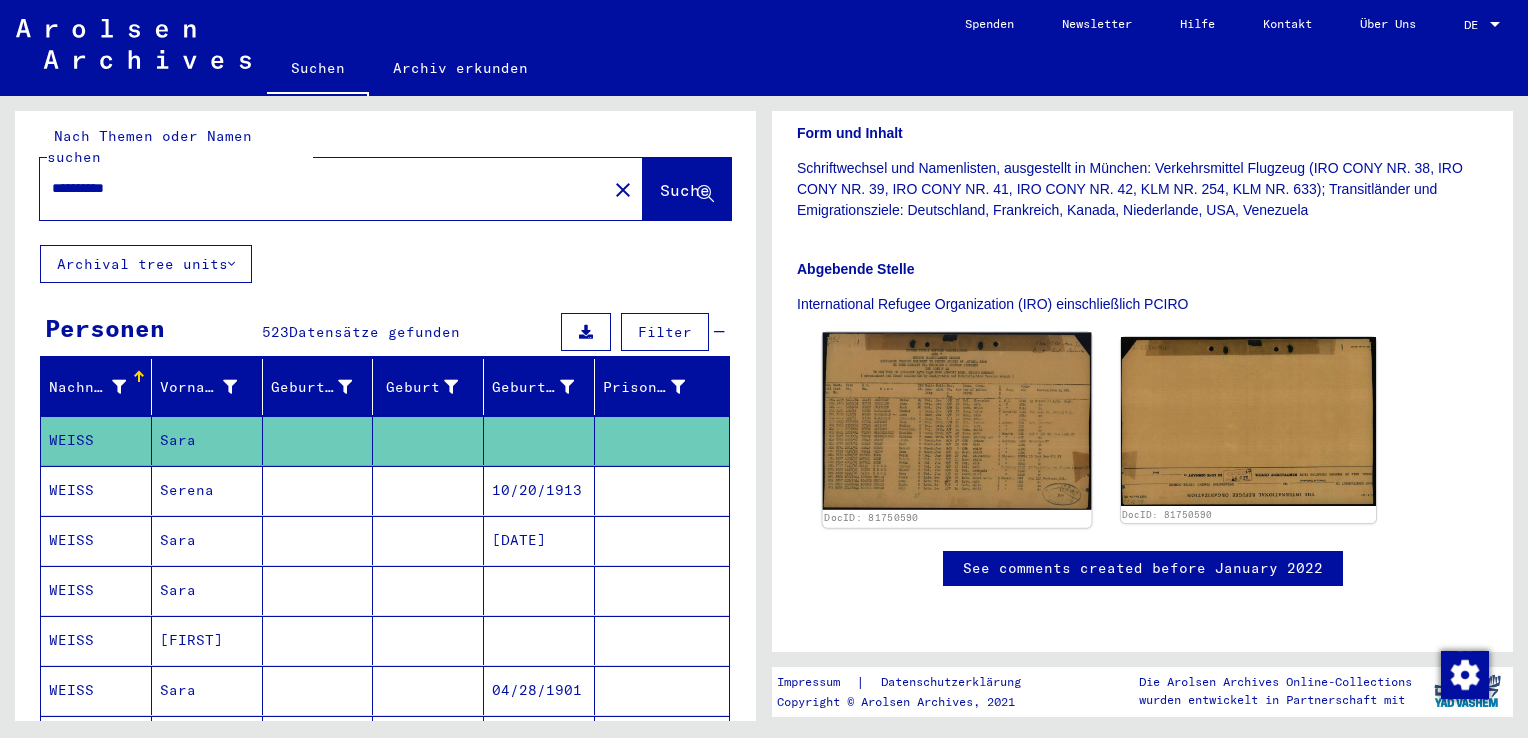 scroll, scrollTop: 479, scrollLeft: 0, axis: vertical 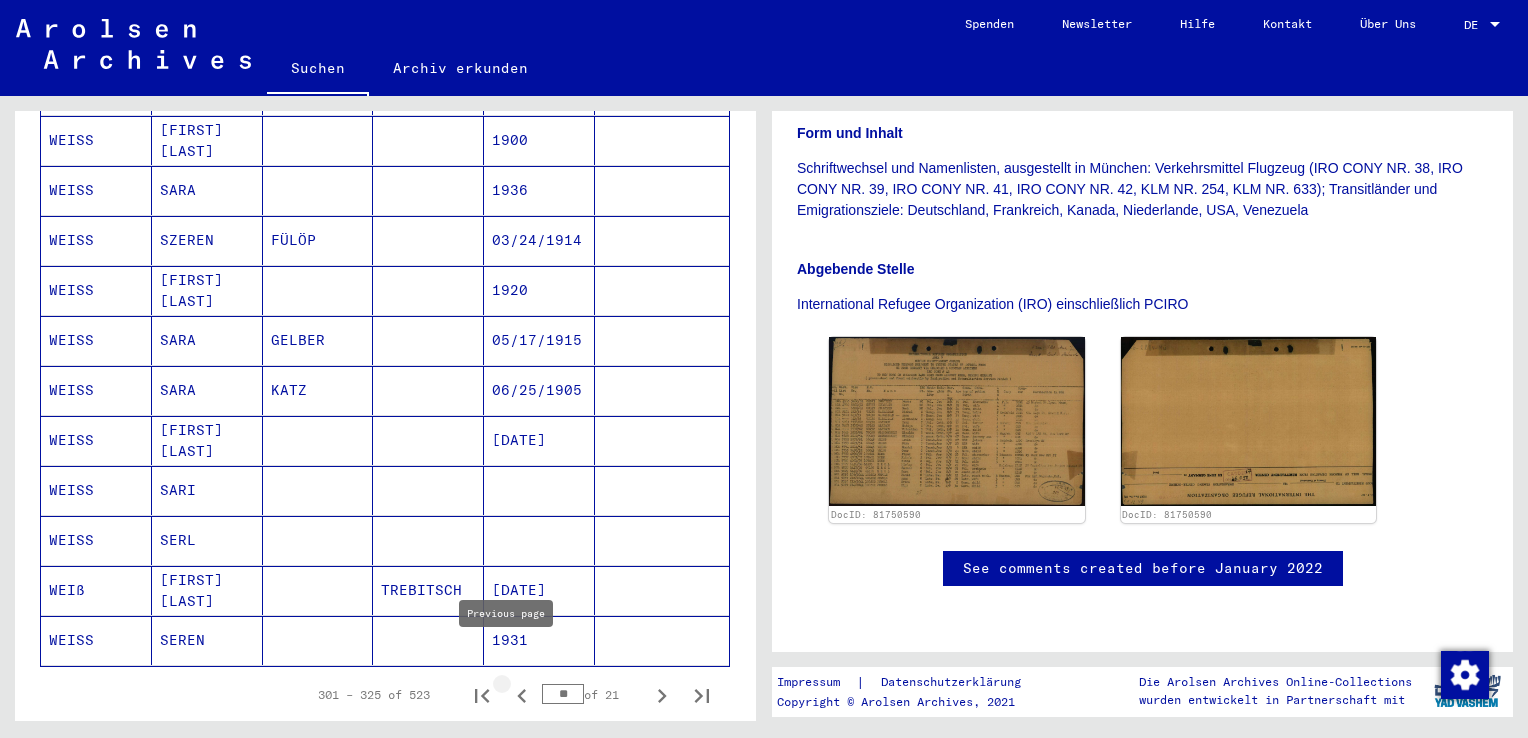 click 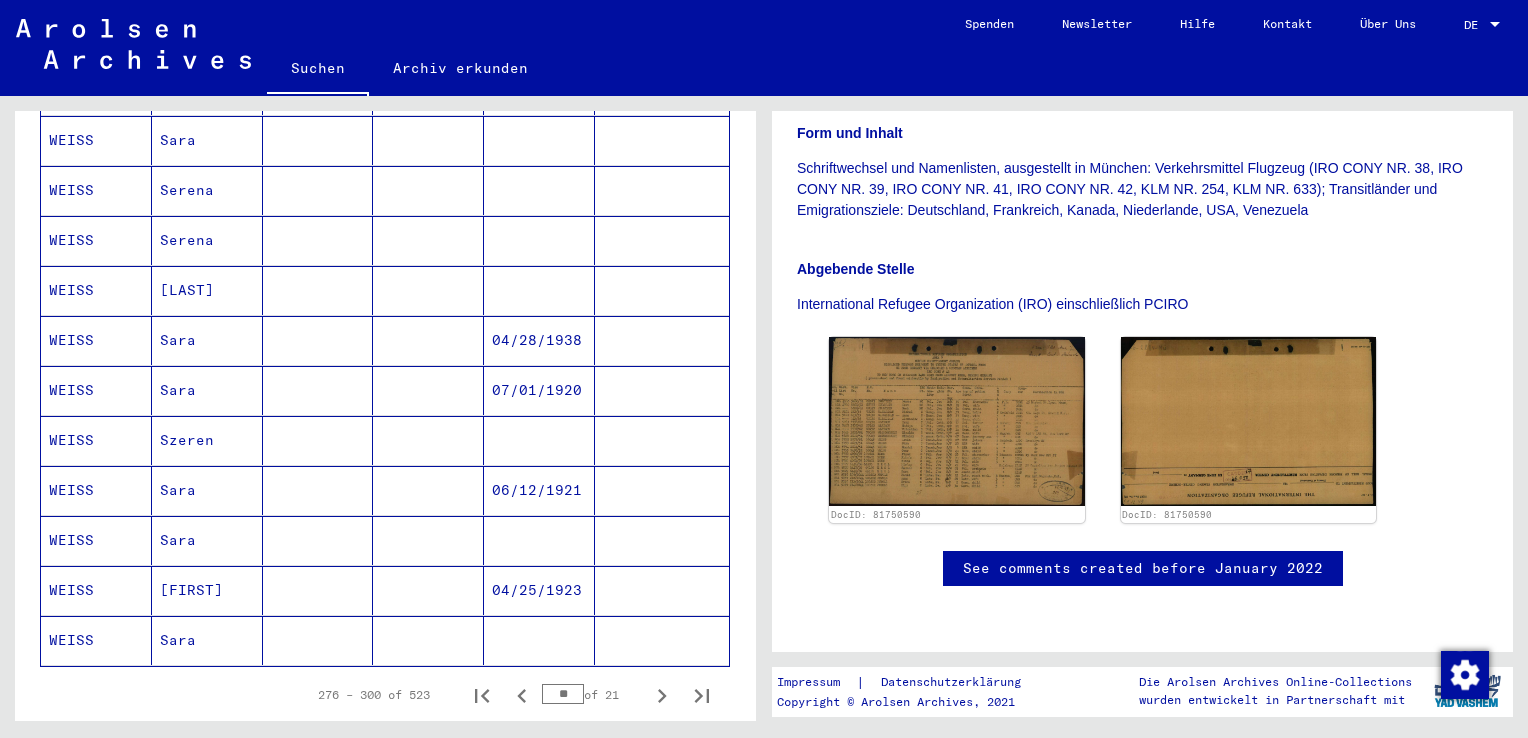 click on "Sara" 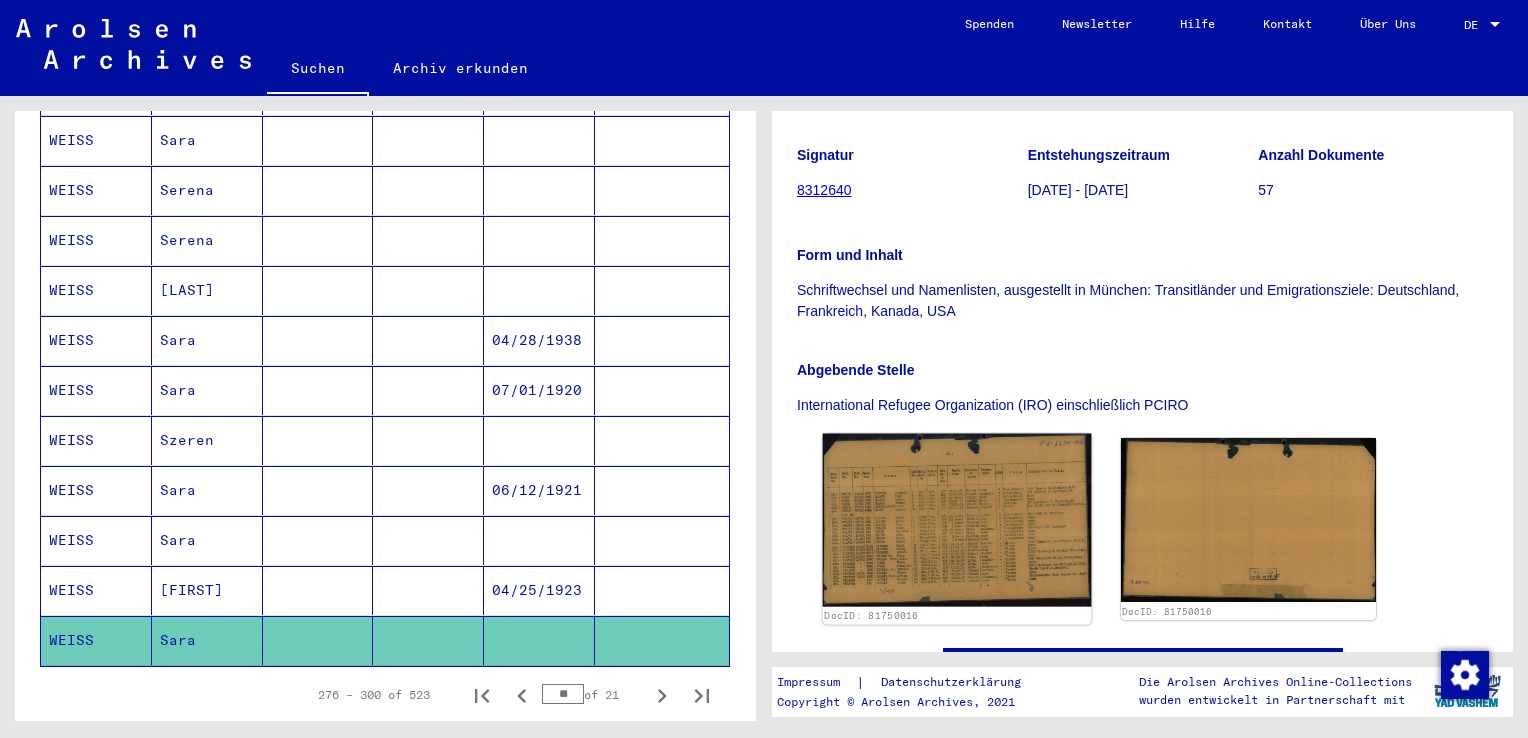 scroll, scrollTop: 300, scrollLeft: 0, axis: vertical 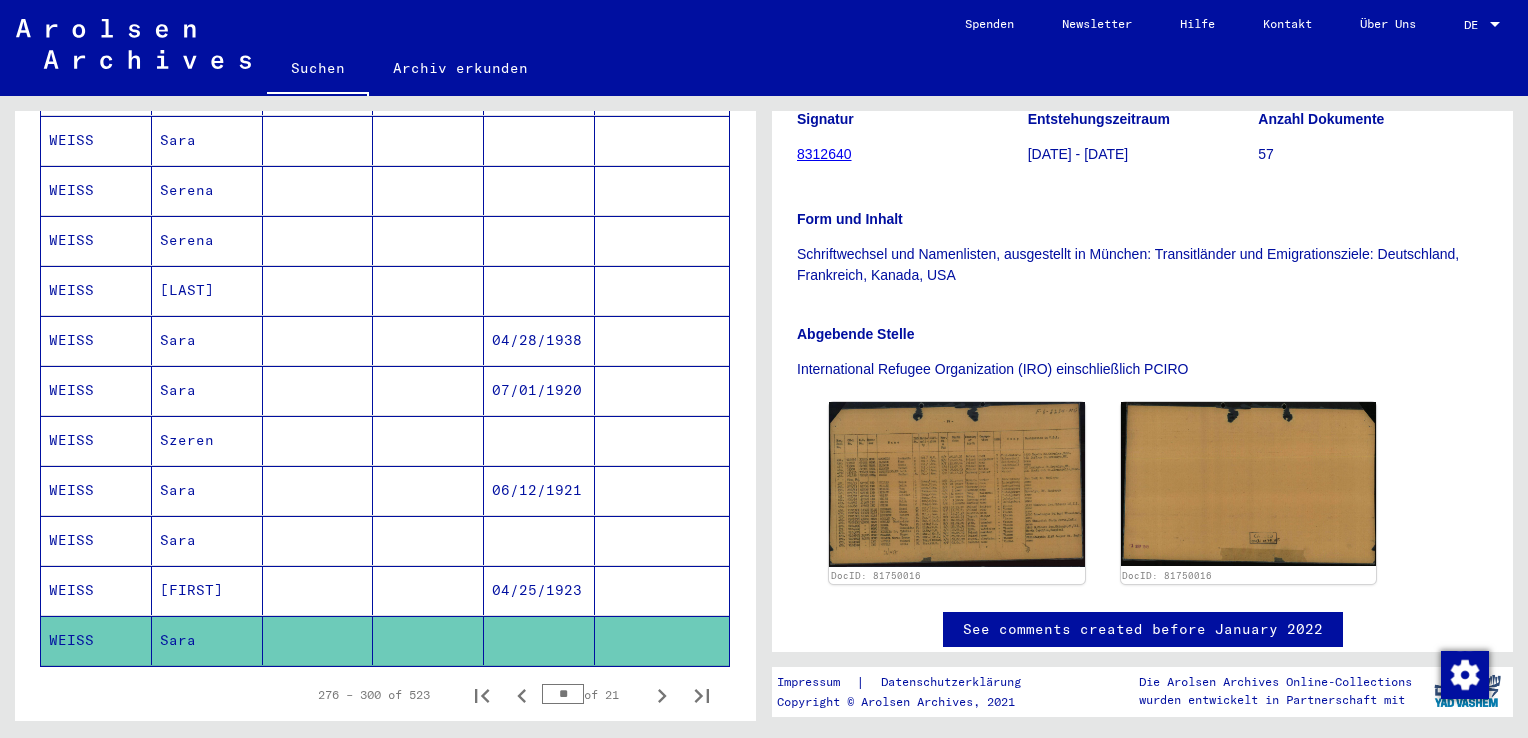 click on "Sara" at bounding box center (207, 590) 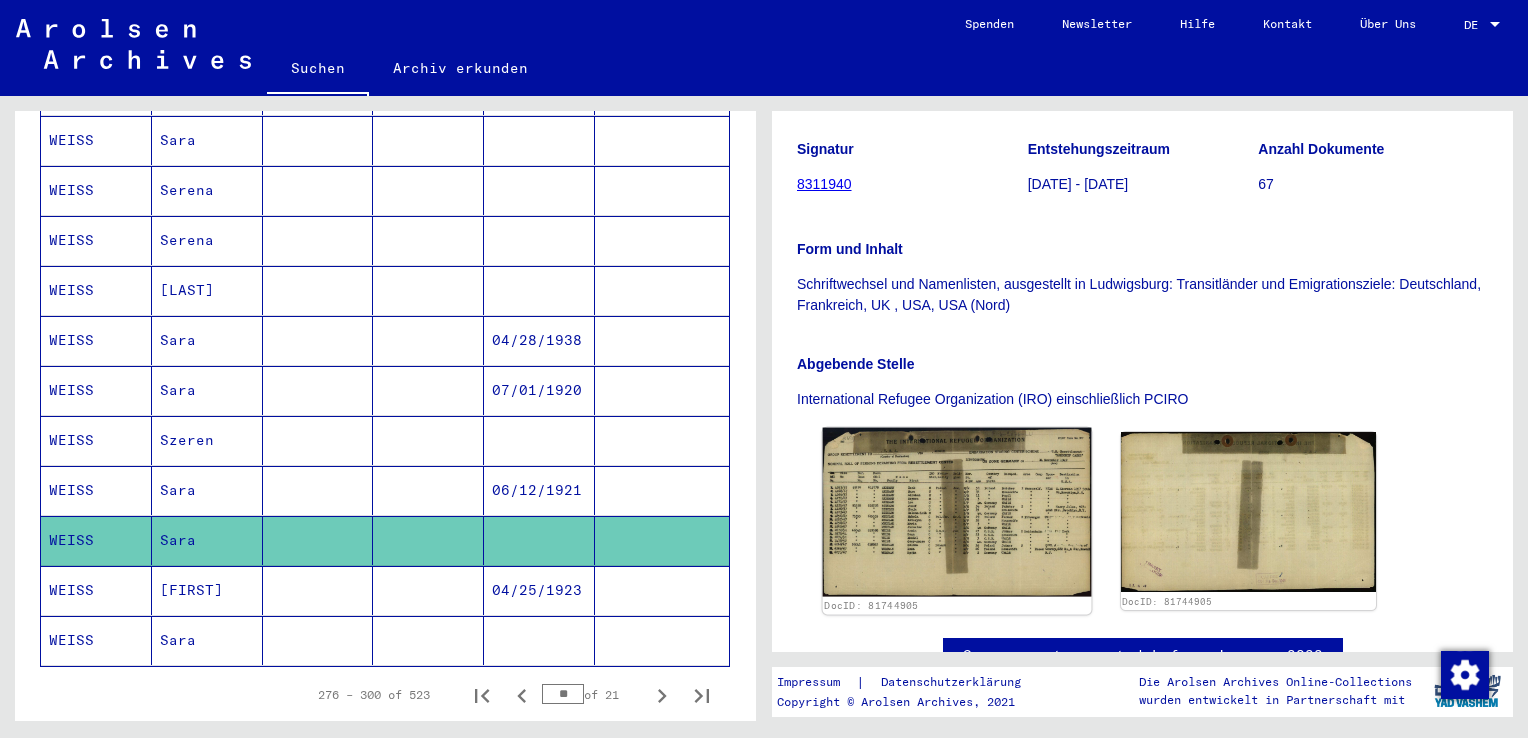 scroll, scrollTop: 384, scrollLeft: 0, axis: vertical 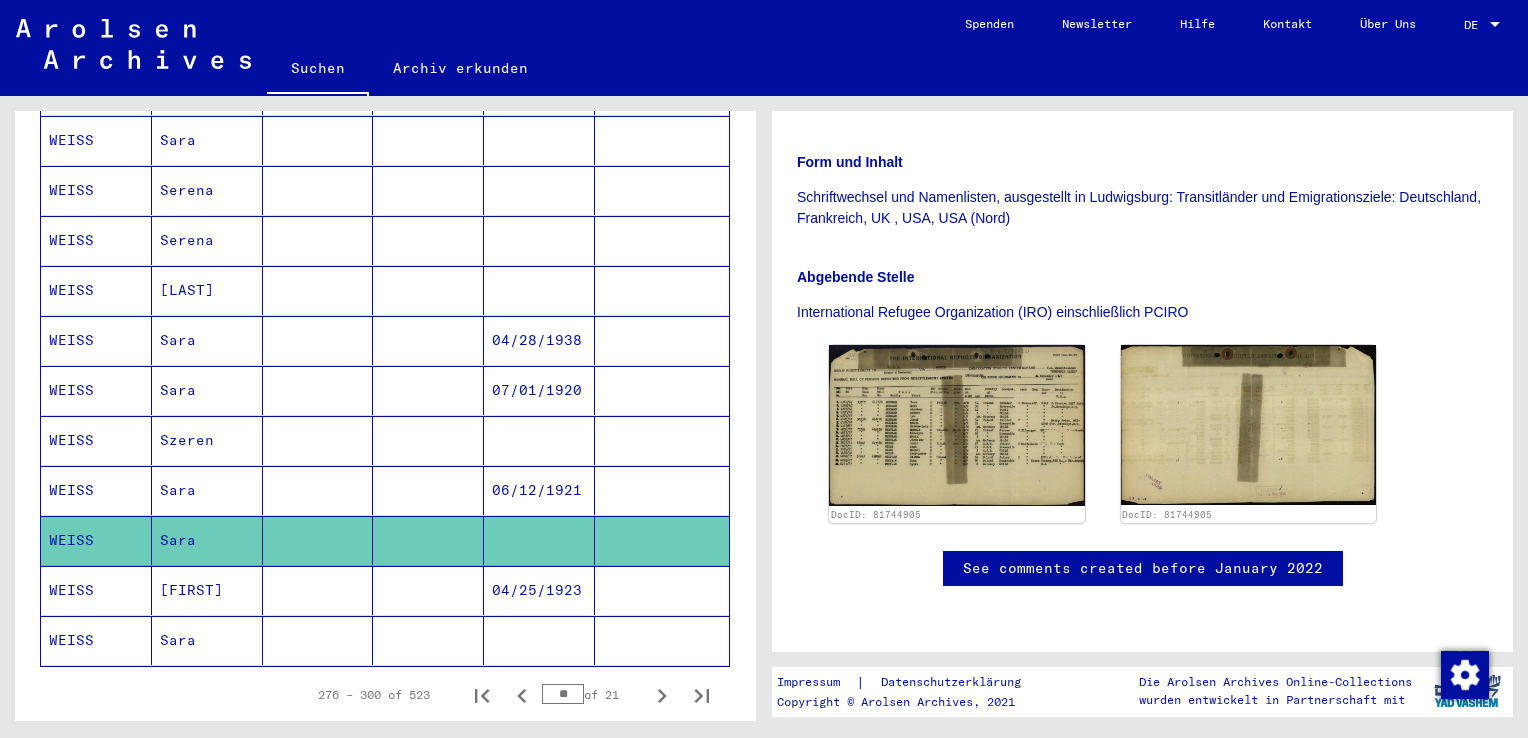 click on "Sara" at bounding box center [207, 540] 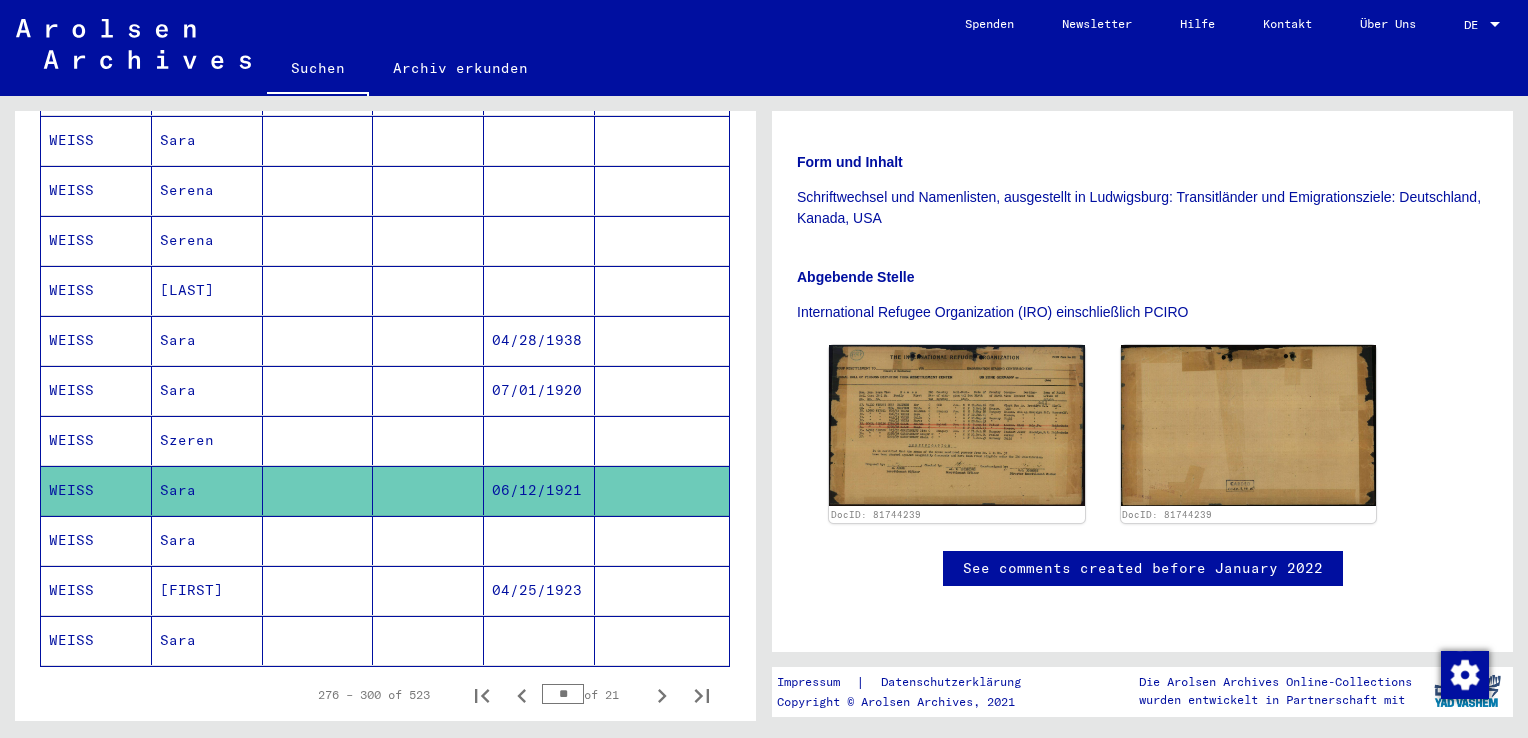 scroll, scrollTop: 384, scrollLeft: 0, axis: vertical 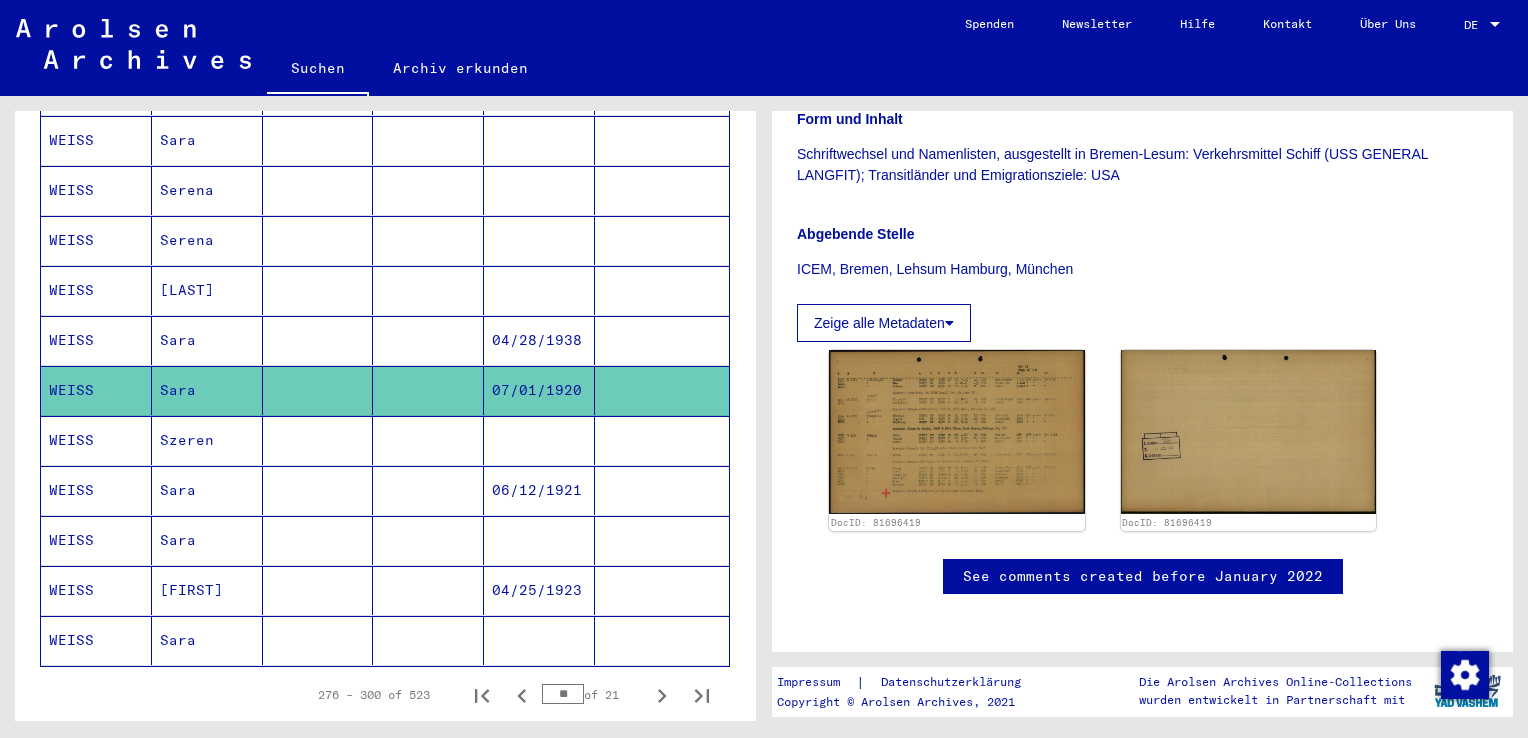 click on "Sara" at bounding box center [207, 390] 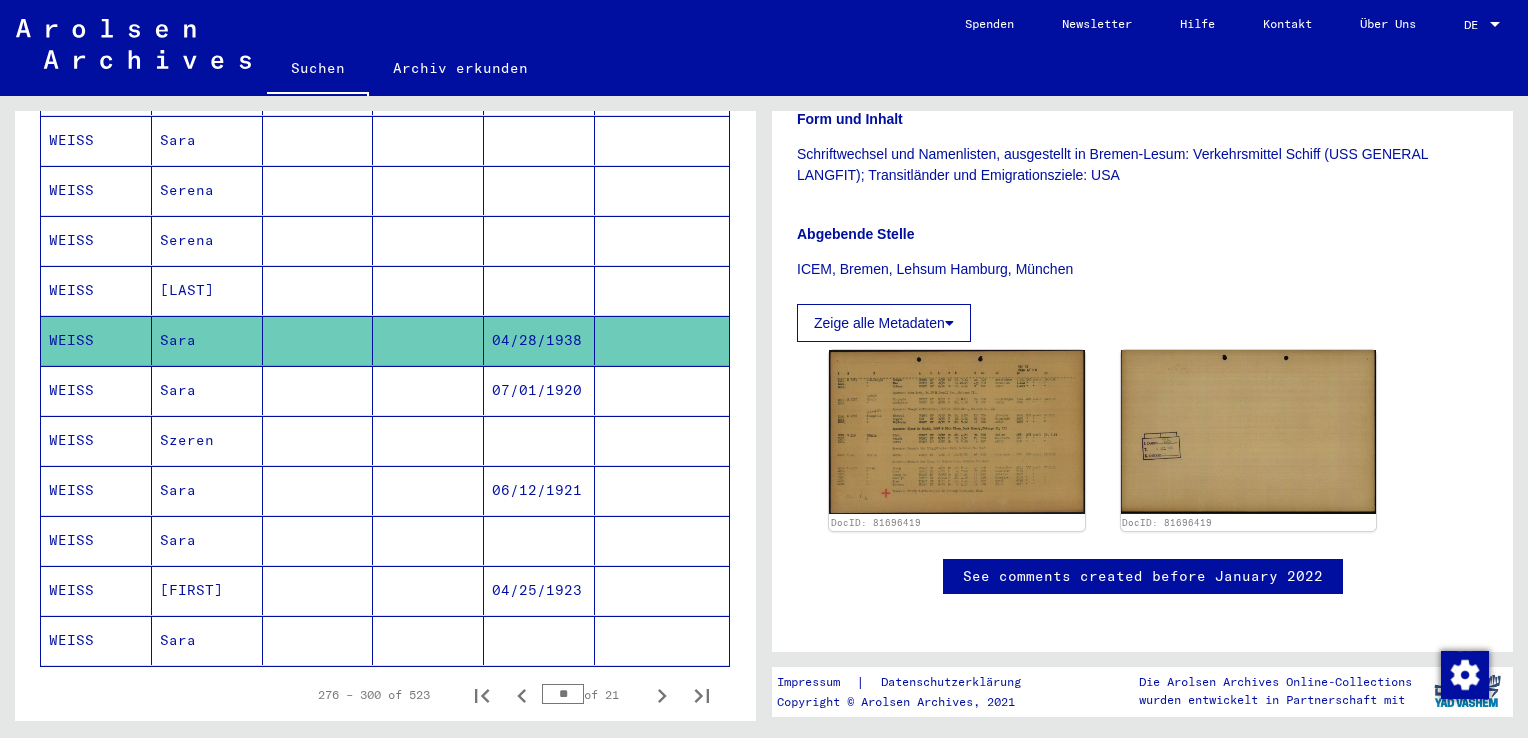 scroll, scrollTop: 910, scrollLeft: 0, axis: vertical 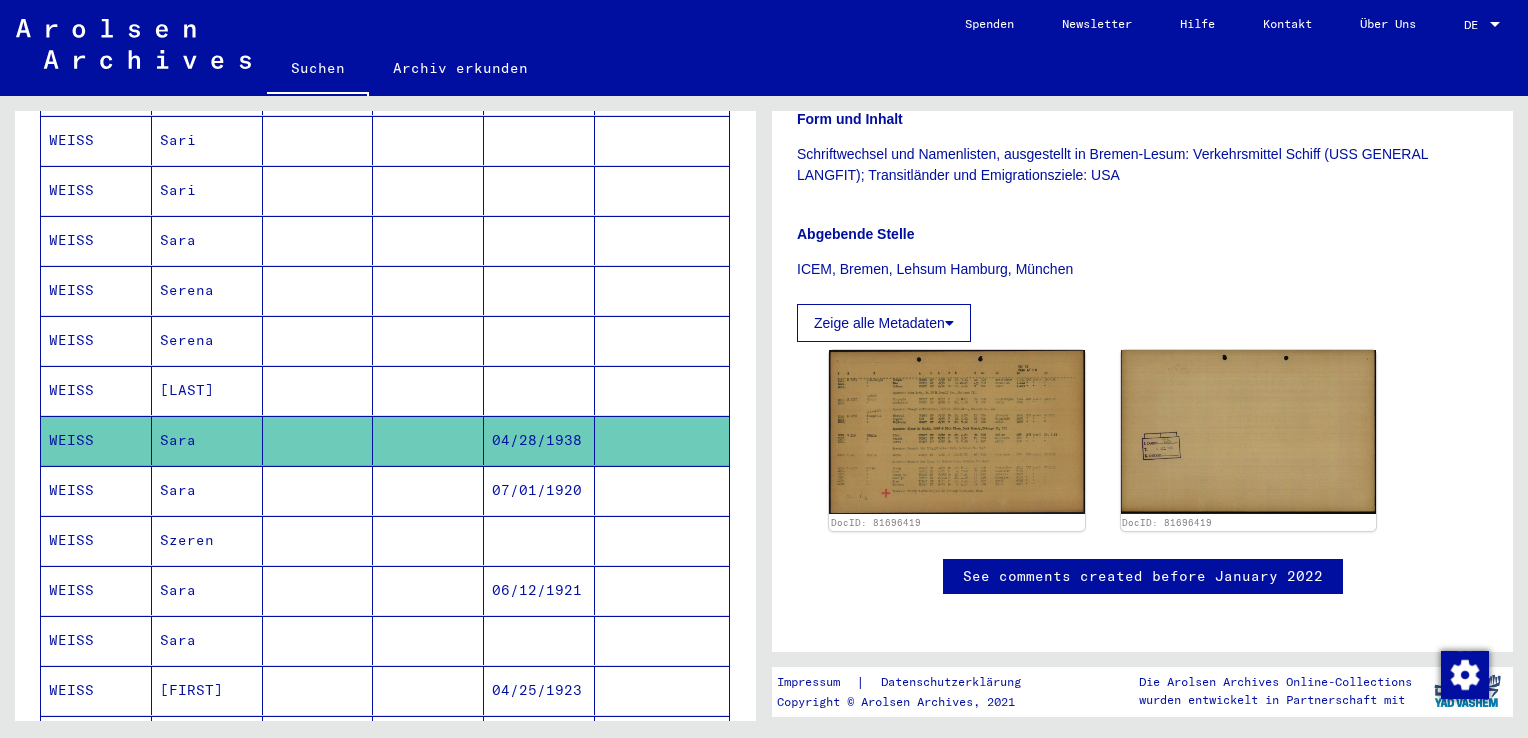 click on "Sara" at bounding box center (207, 290) 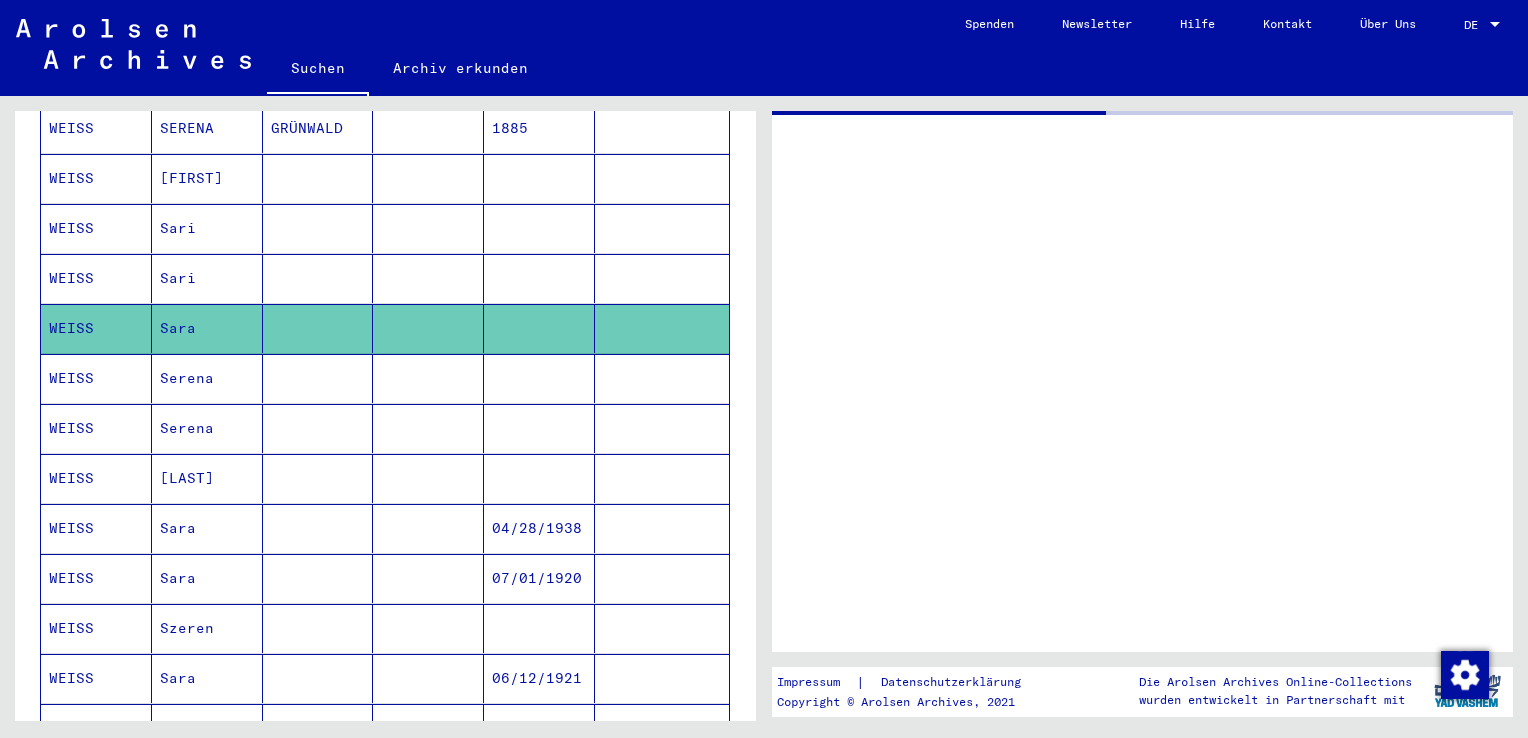 scroll, scrollTop: 810, scrollLeft: 0, axis: vertical 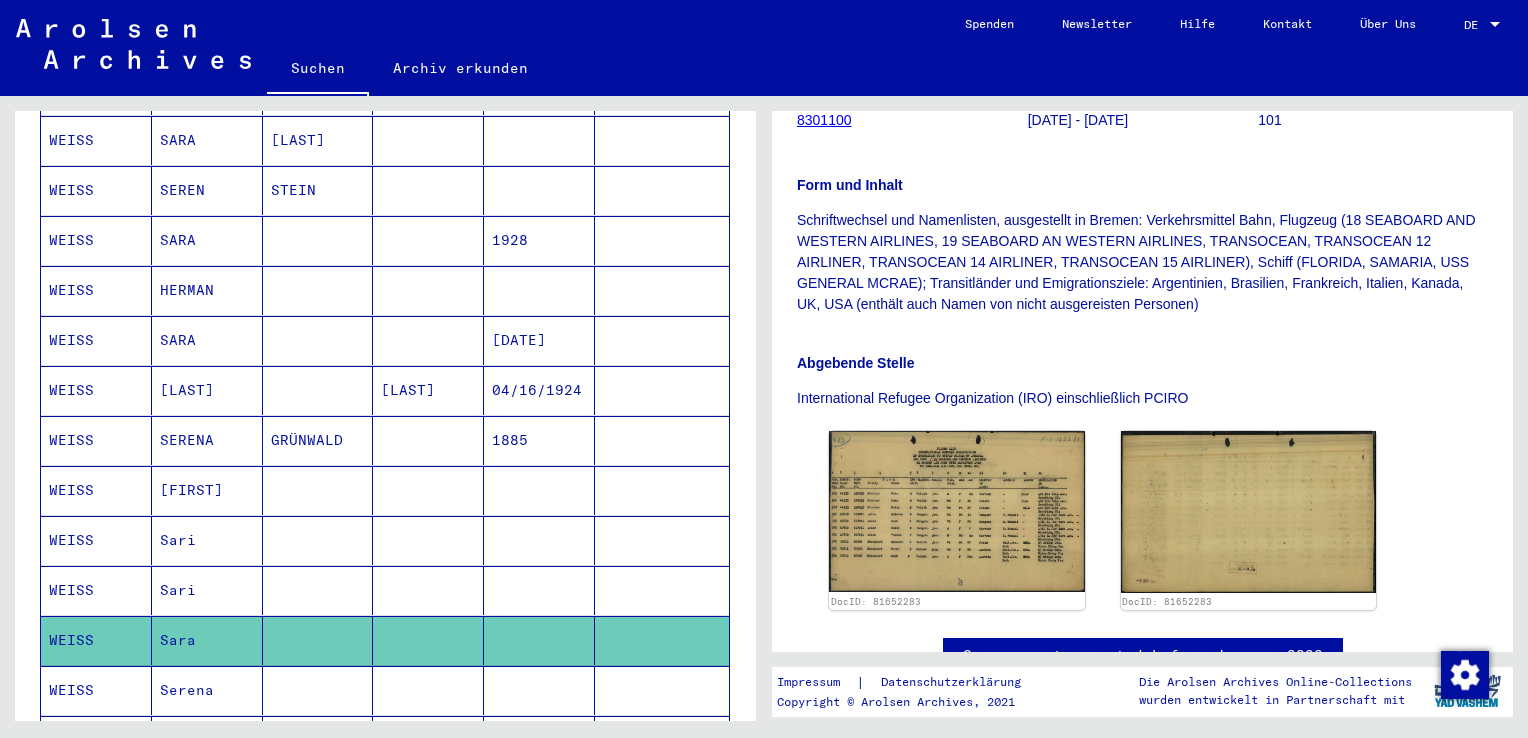 click on "SARA" at bounding box center (207, 390) 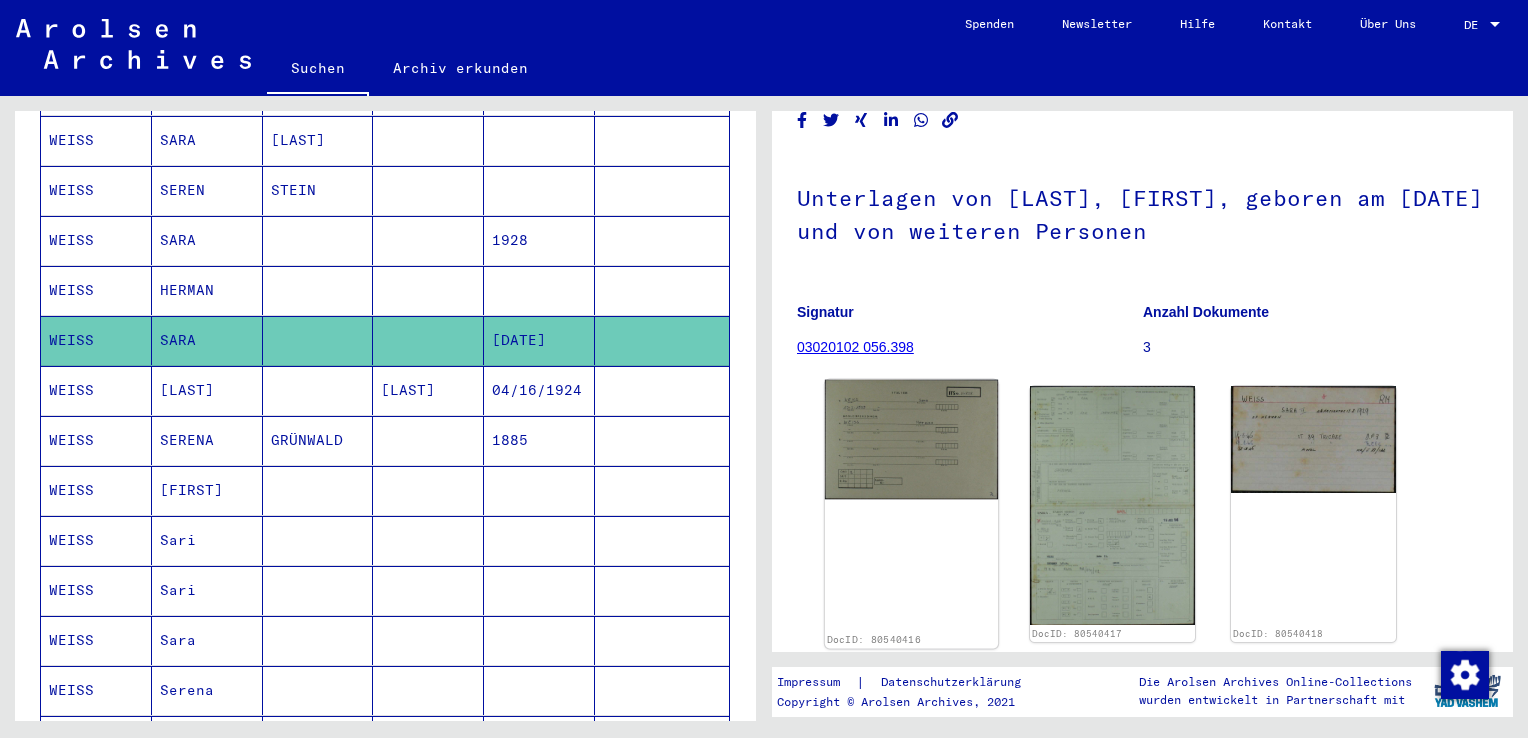 scroll, scrollTop: 100, scrollLeft: 0, axis: vertical 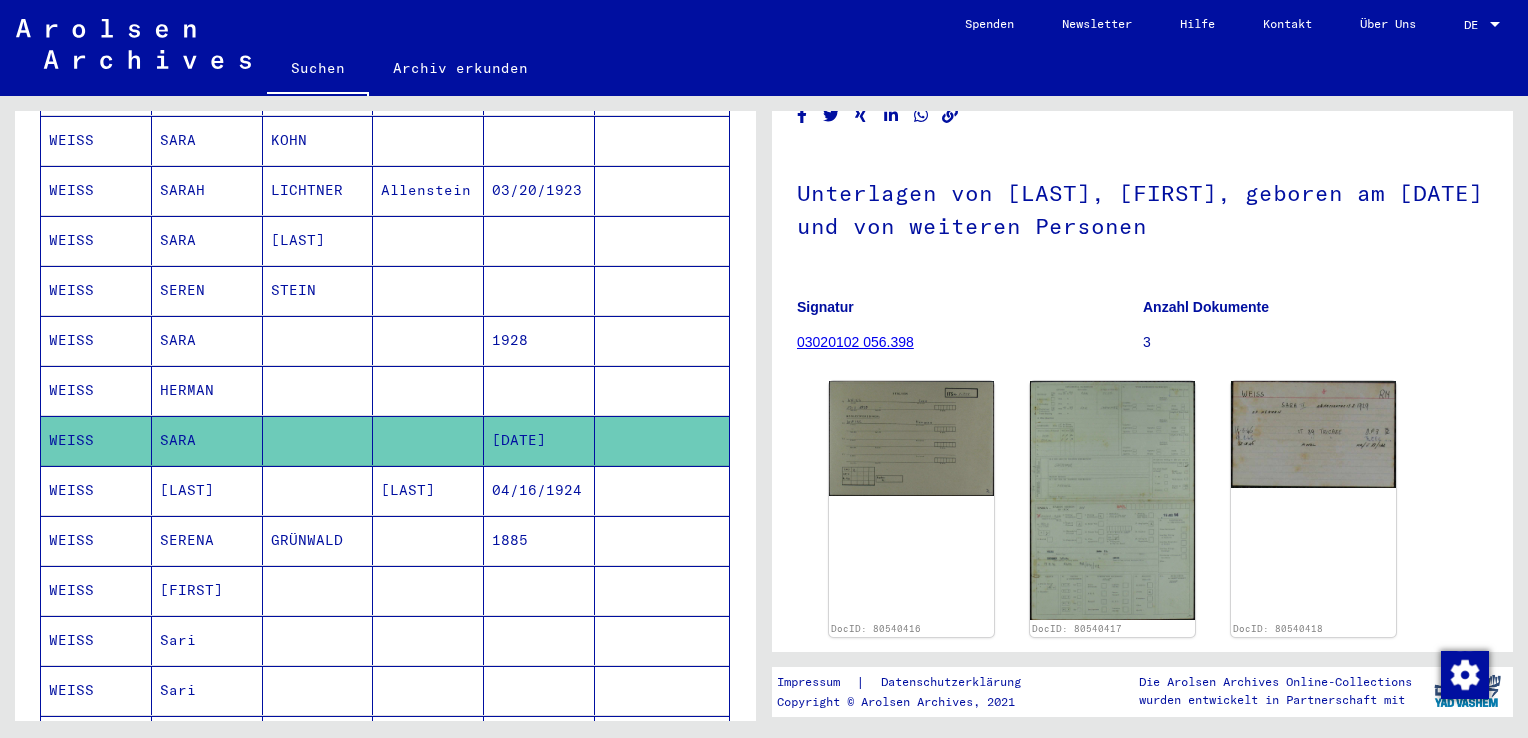click on "SARA" at bounding box center [207, 390] 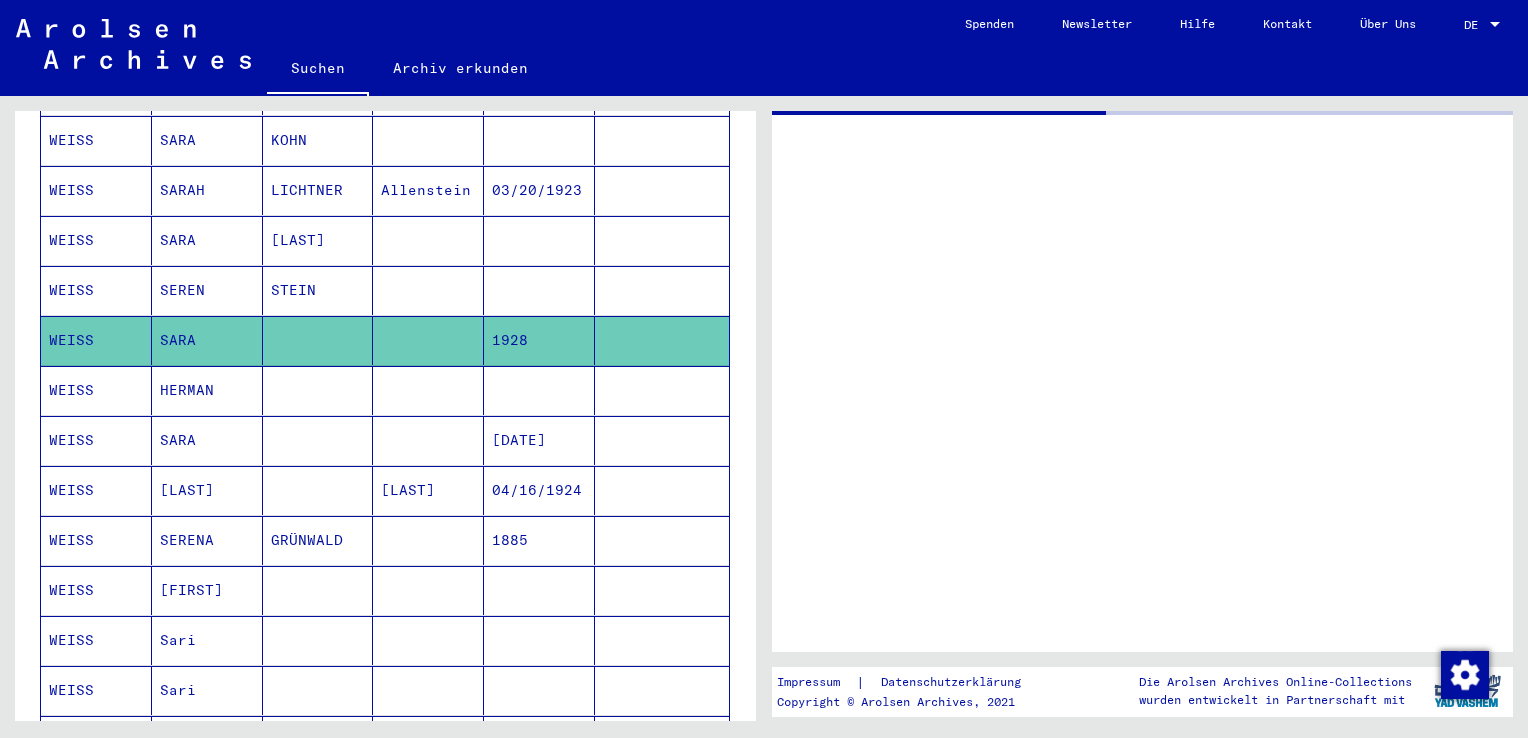 scroll, scrollTop: 0, scrollLeft: 0, axis: both 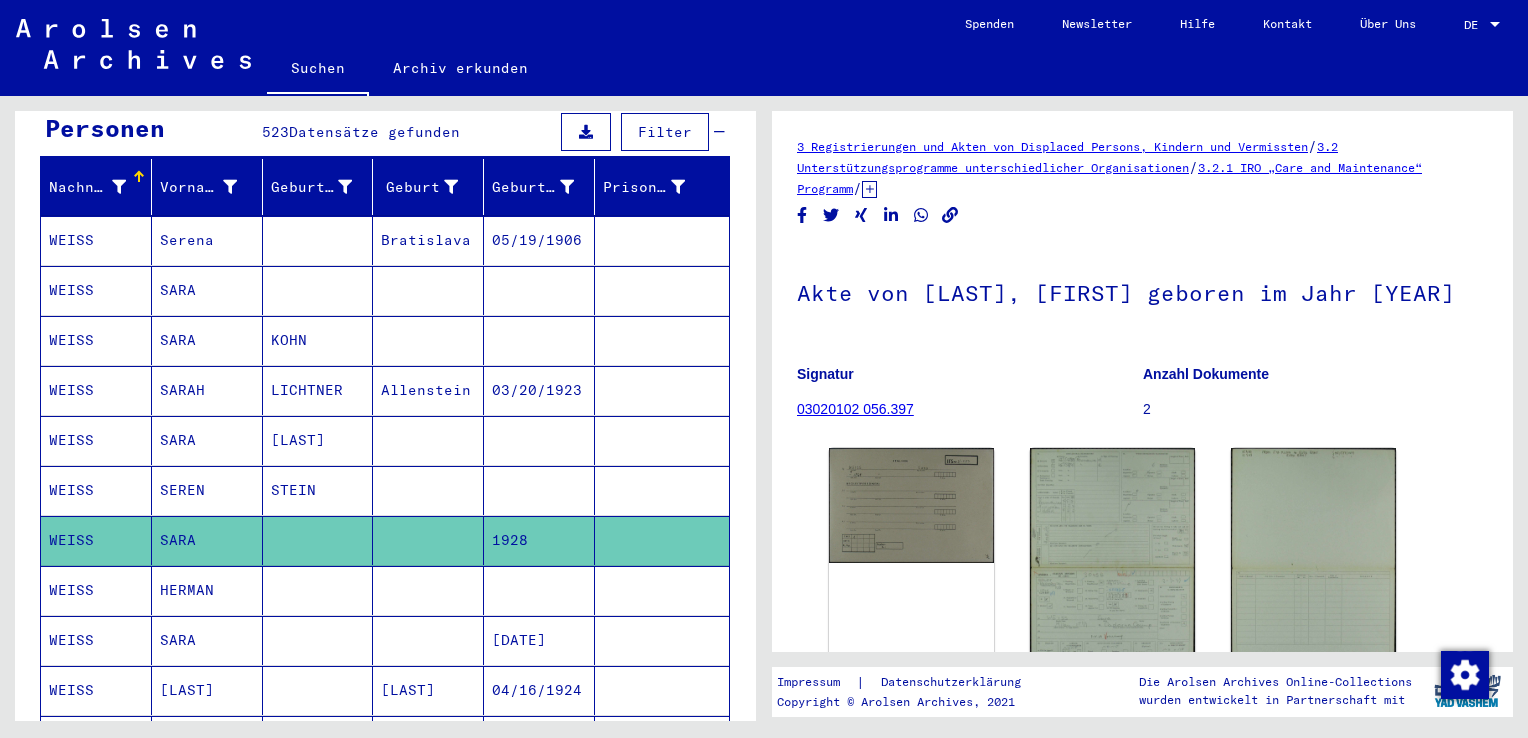 click on "SARA" at bounding box center [207, 390] 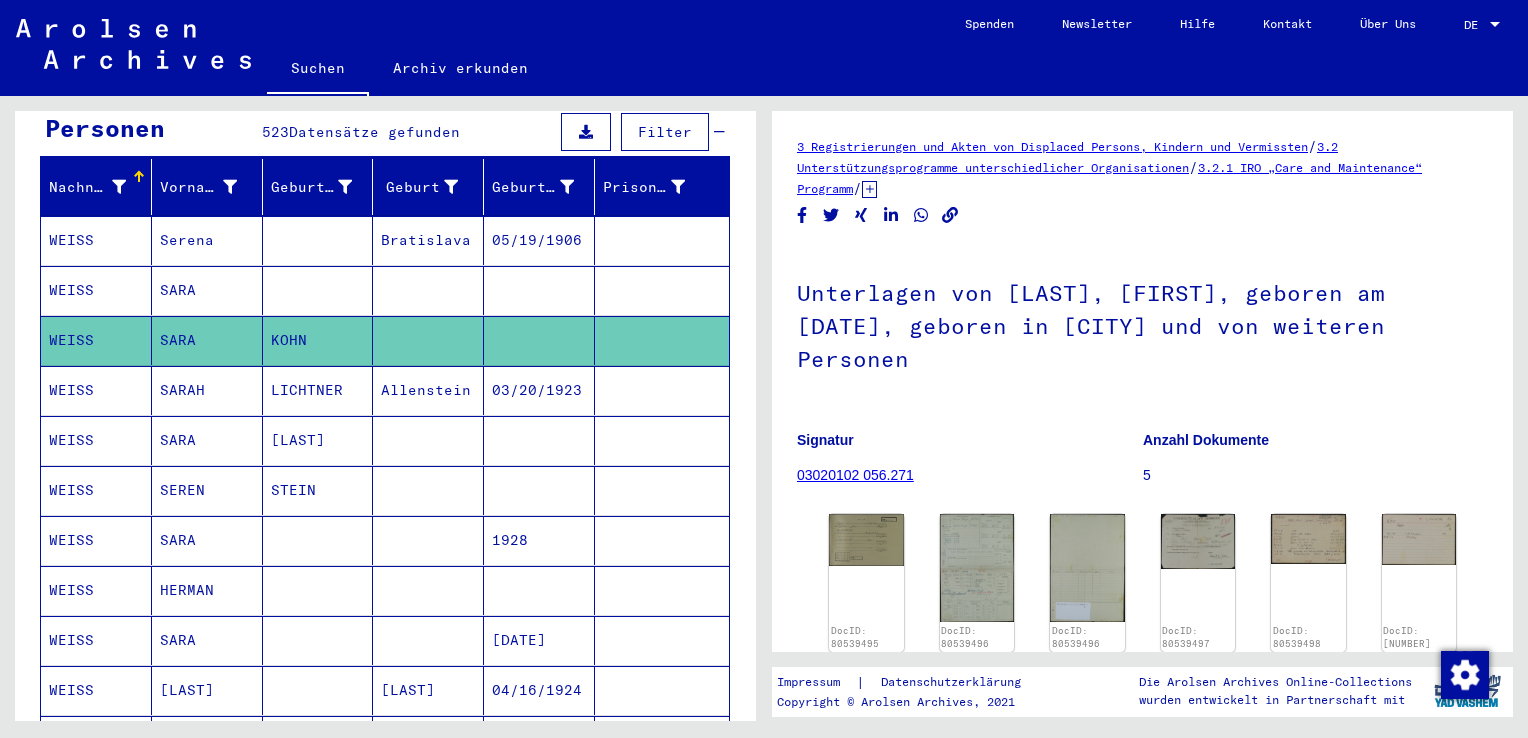 click on "SARA" at bounding box center (207, 340) 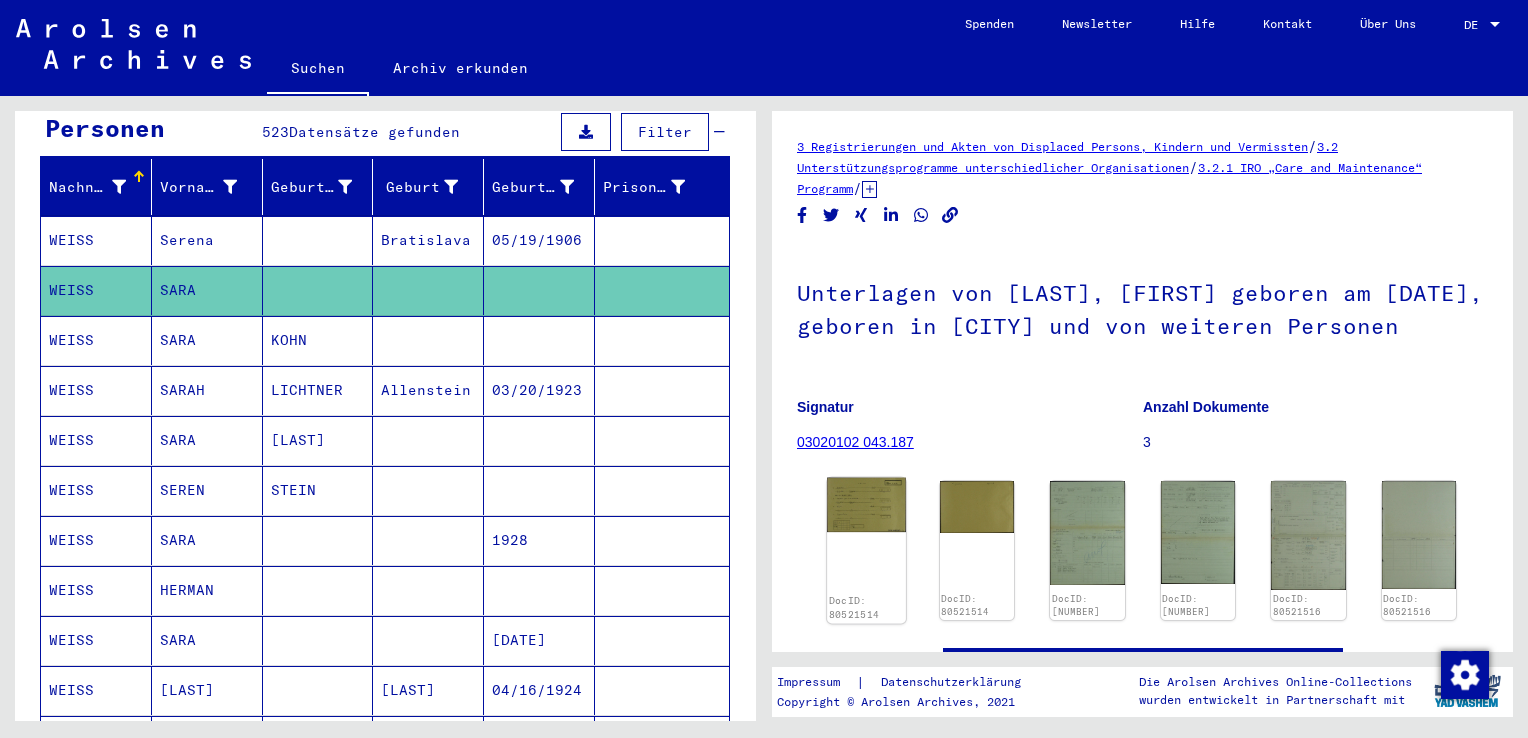 click 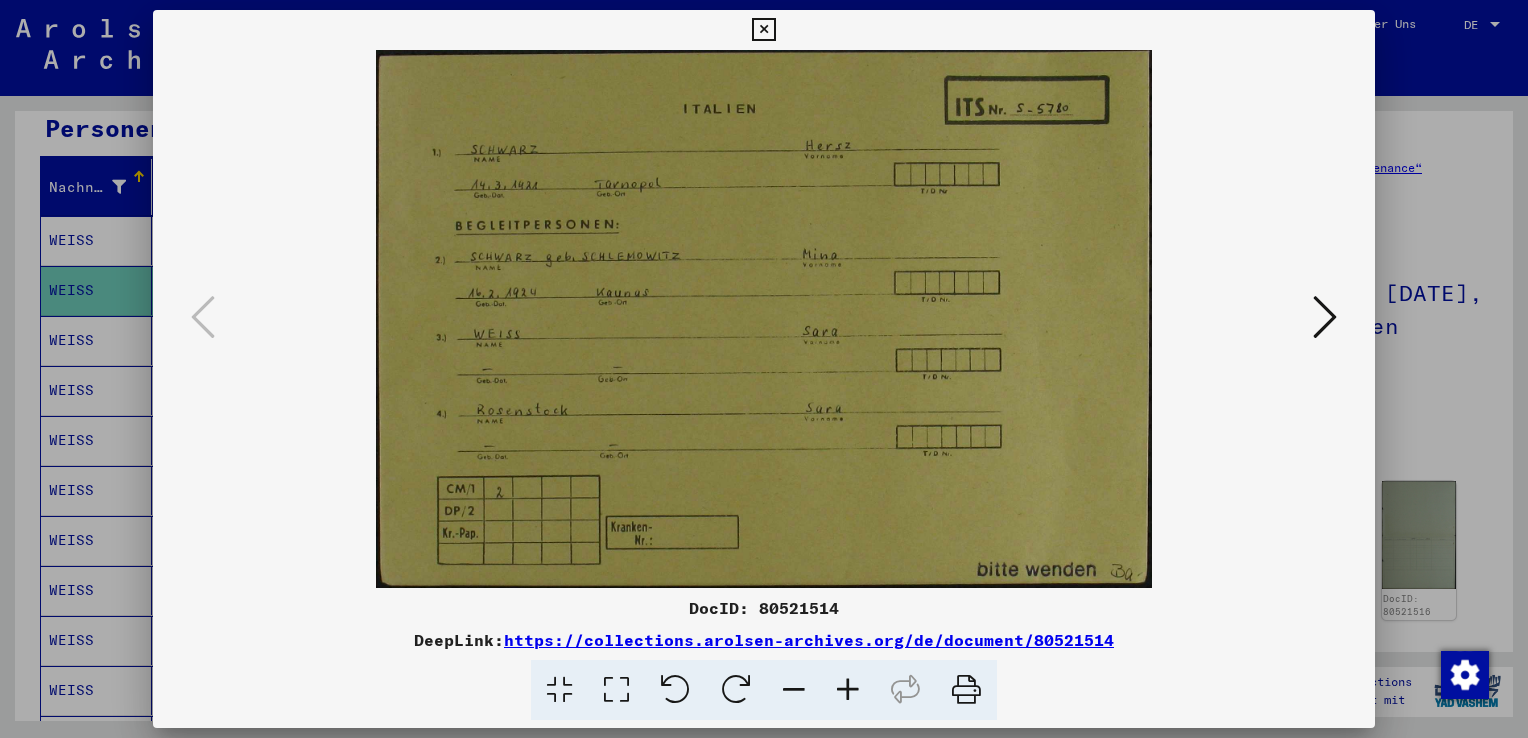 click at bounding box center (763, 30) 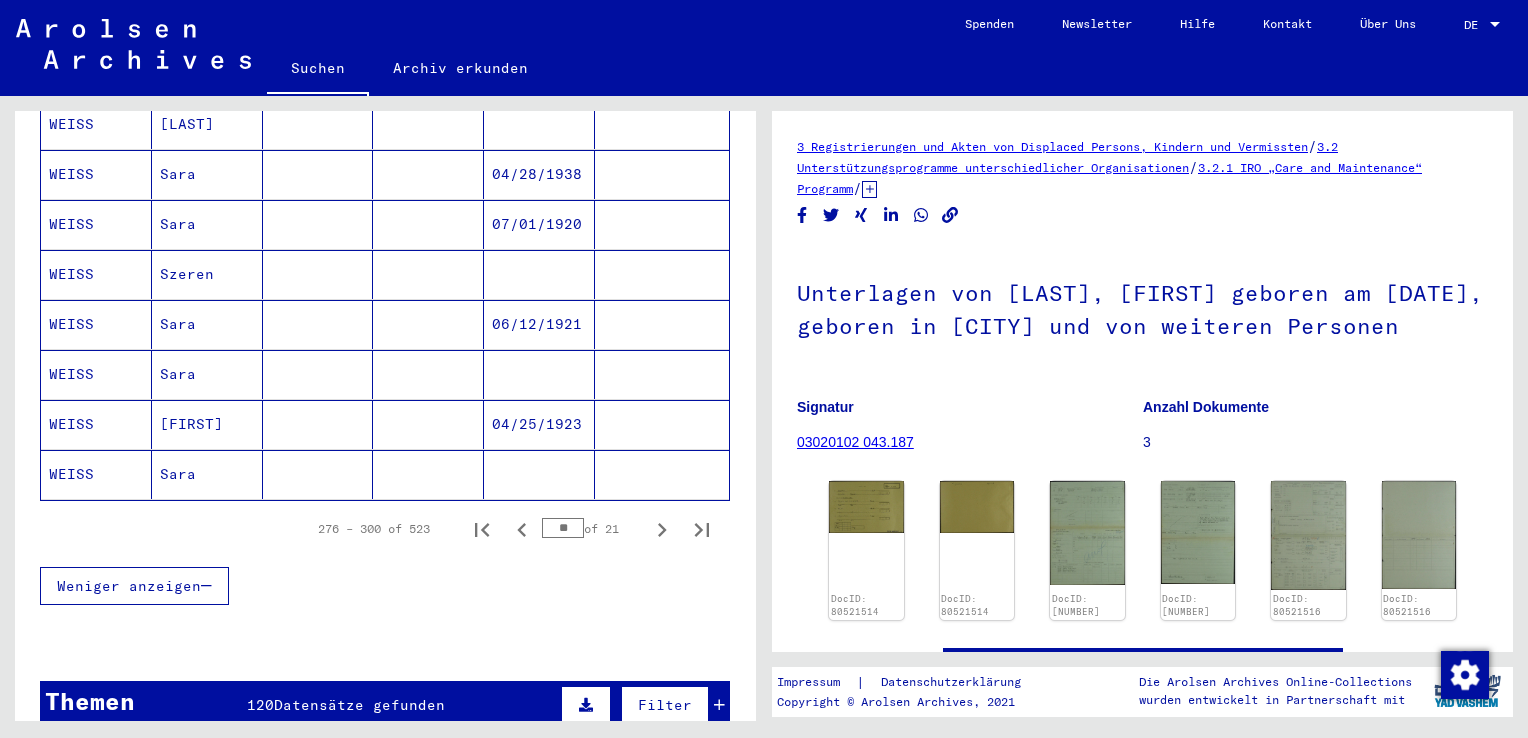 scroll, scrollTop: 1210, scrollLeft: 0, axis: vertical 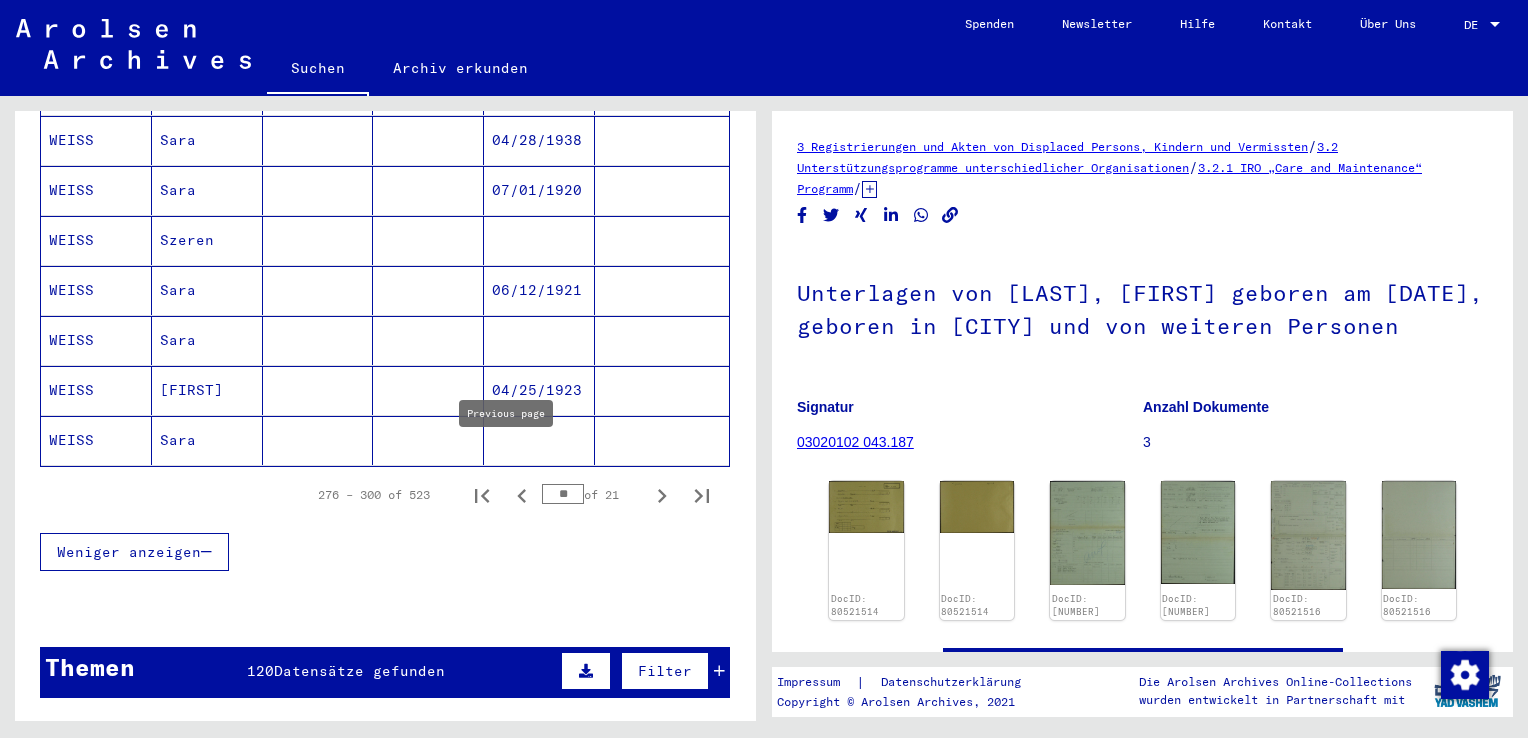 click 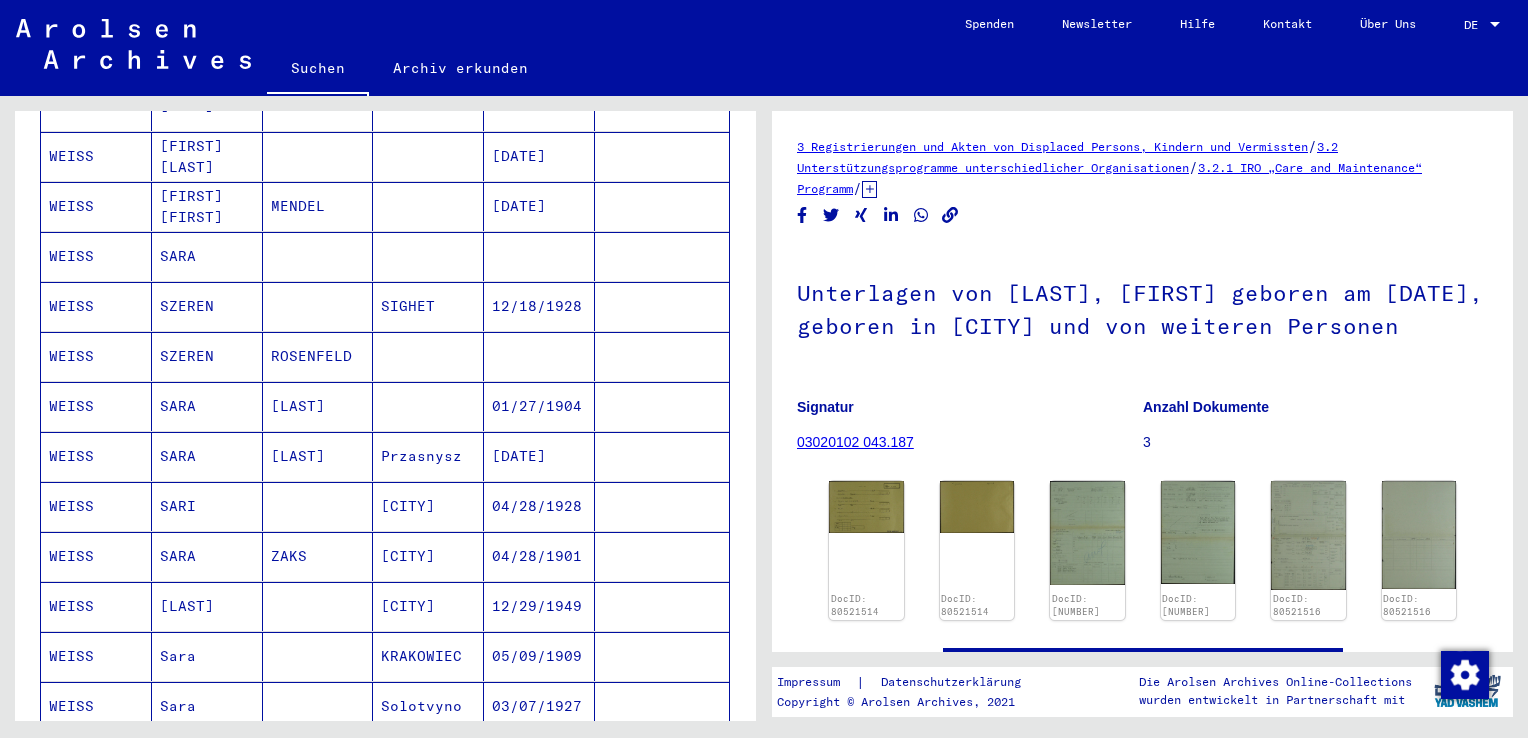 scroll, scrollTop: 910, scrollLeft: 0, axis: vertical 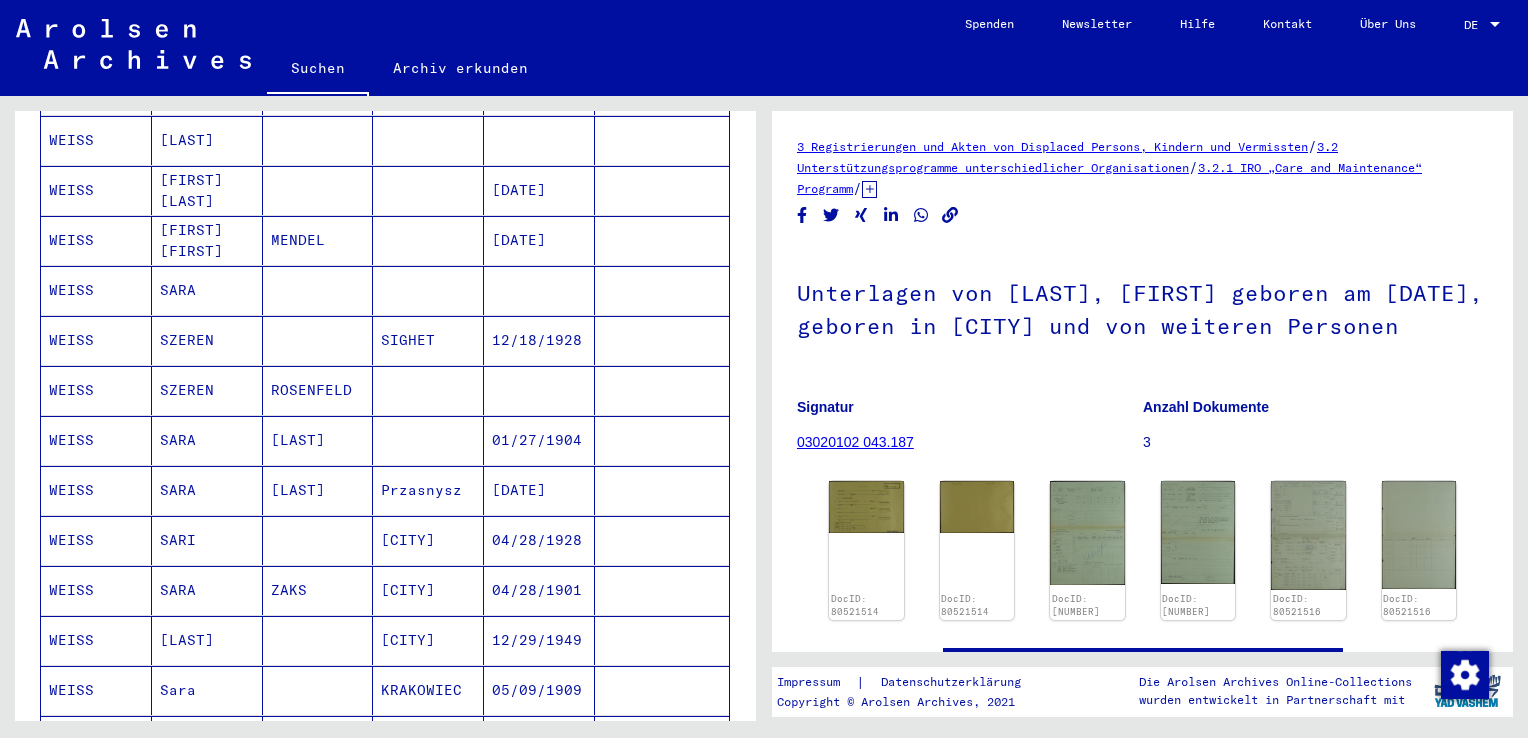 click on "SARA" at bounding box center (207, 340) 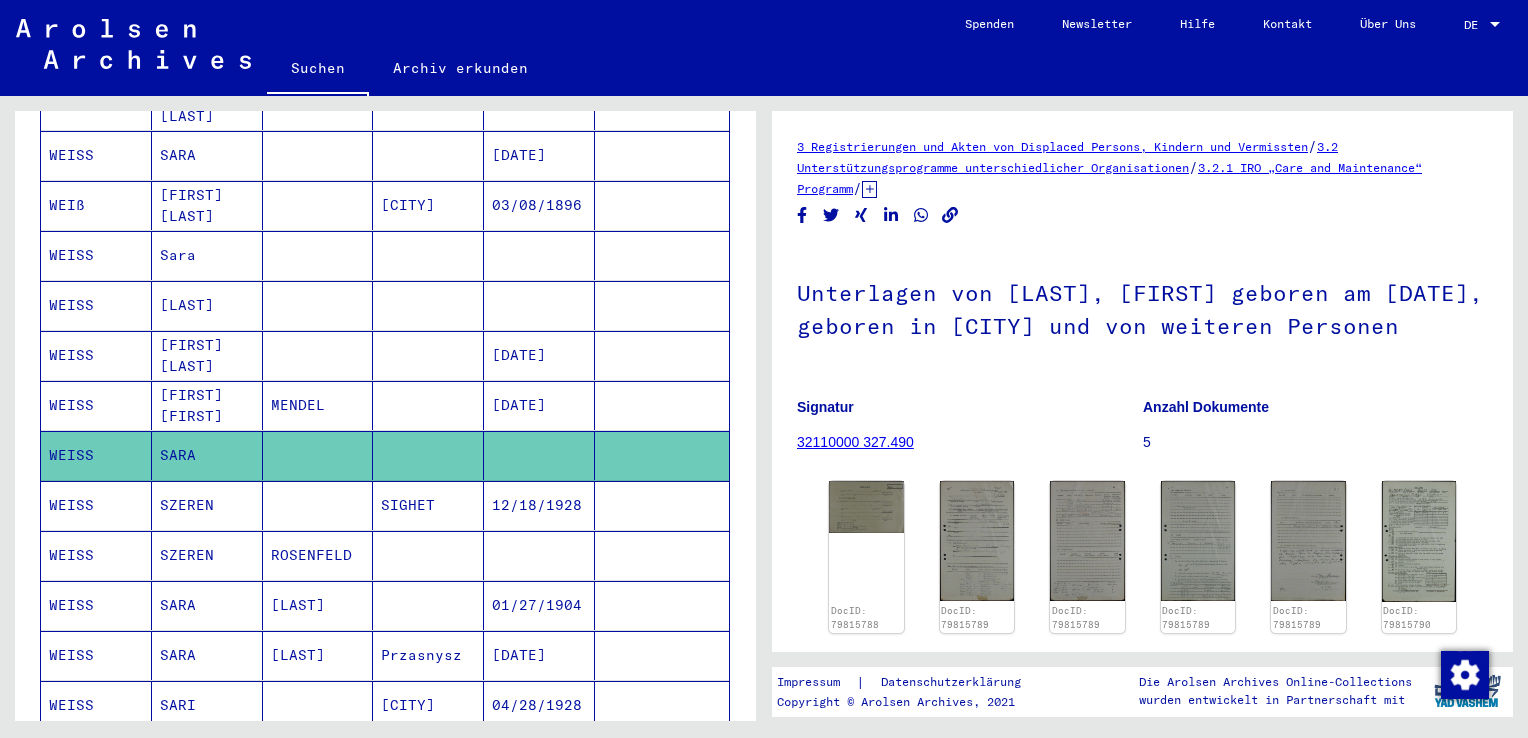 scroll, scrollTop: 710, scrollLeft: 0, axis: vertical 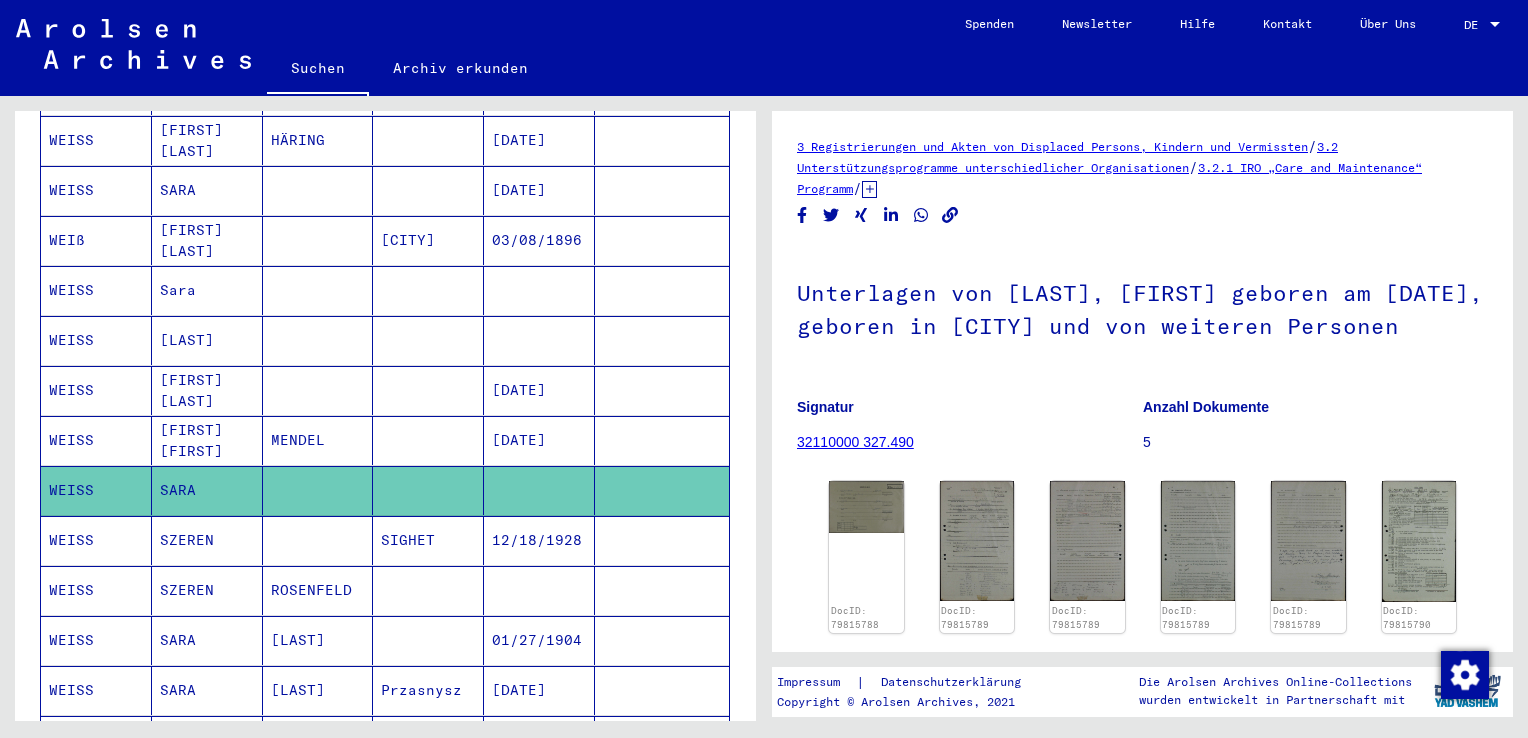 click on "Sara" at bounding box center (207, 340) 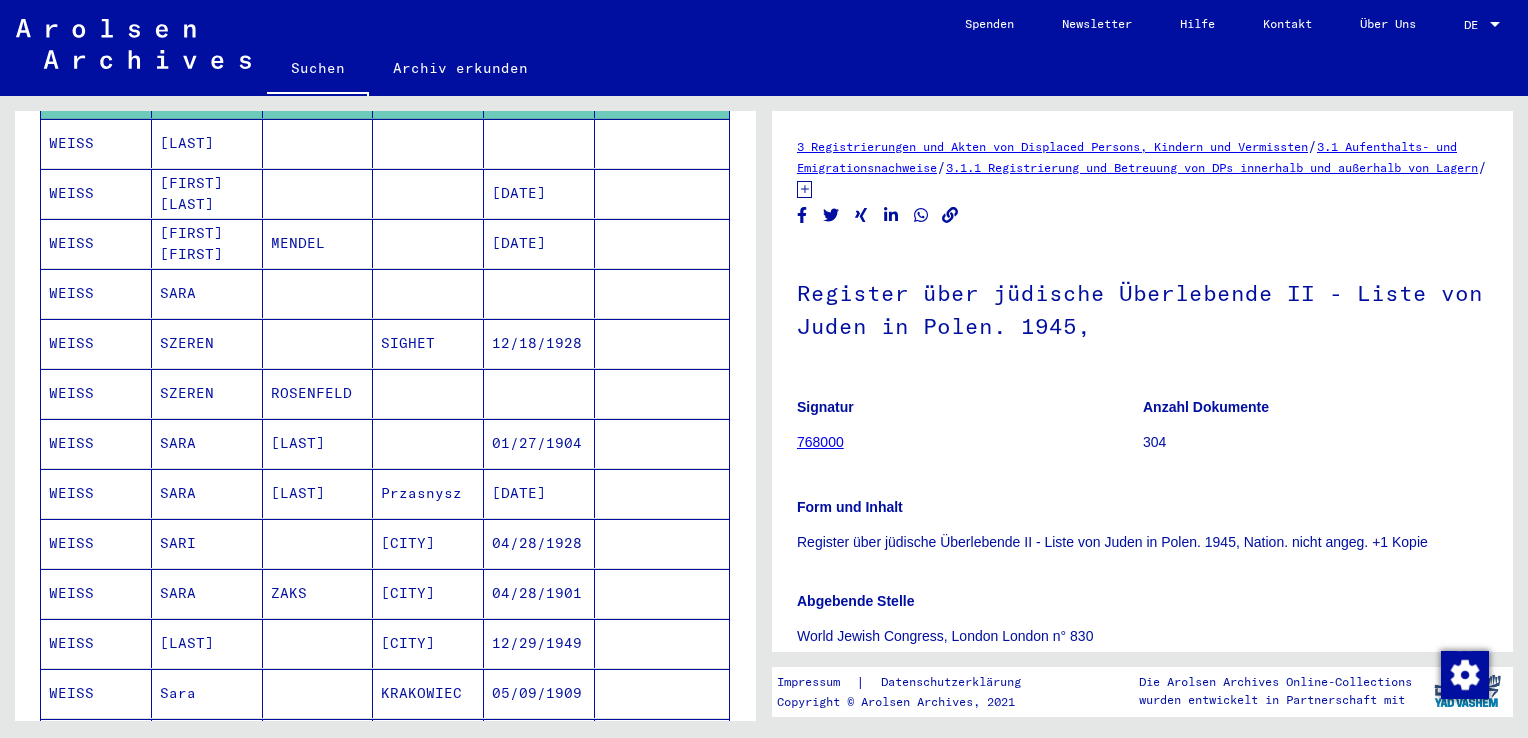 scroll, scrollTop: 910, scrollLeft: 0, axis: vertical 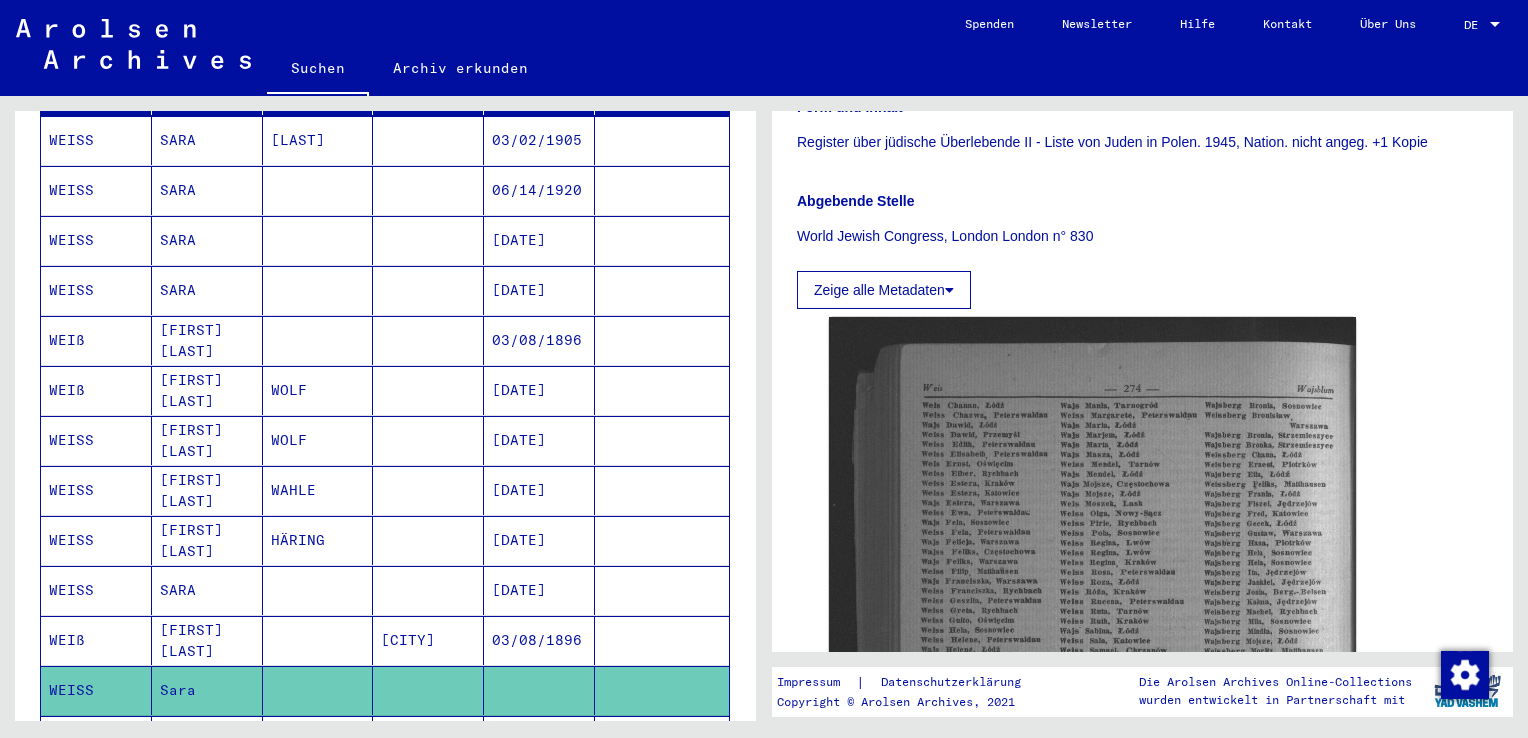 click on "SARA" at bounding box center (207, 340) 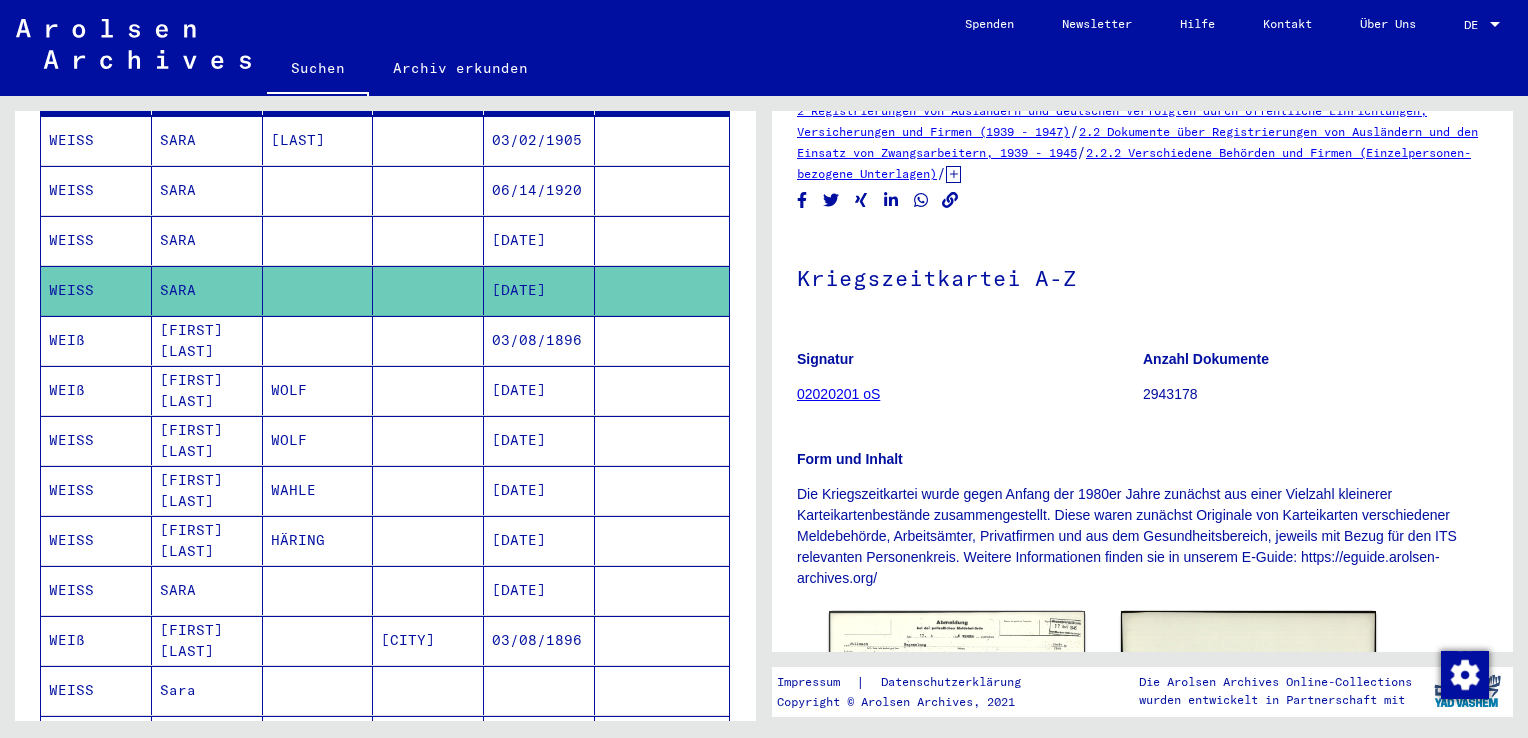 scroll, scrollTop: 0, scrollLeft: 0, axis: both 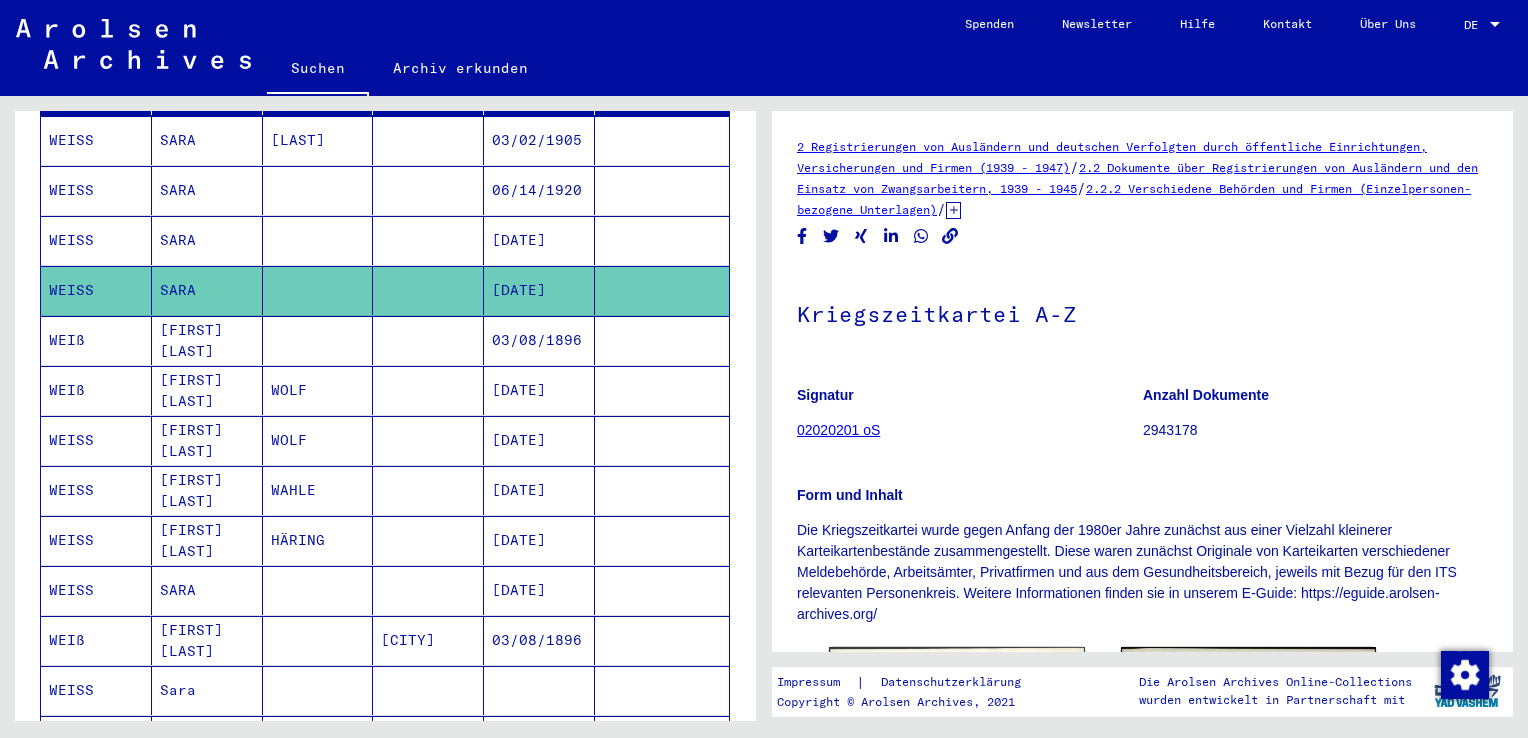 click on "SARA" at bounding box center [207, 290] 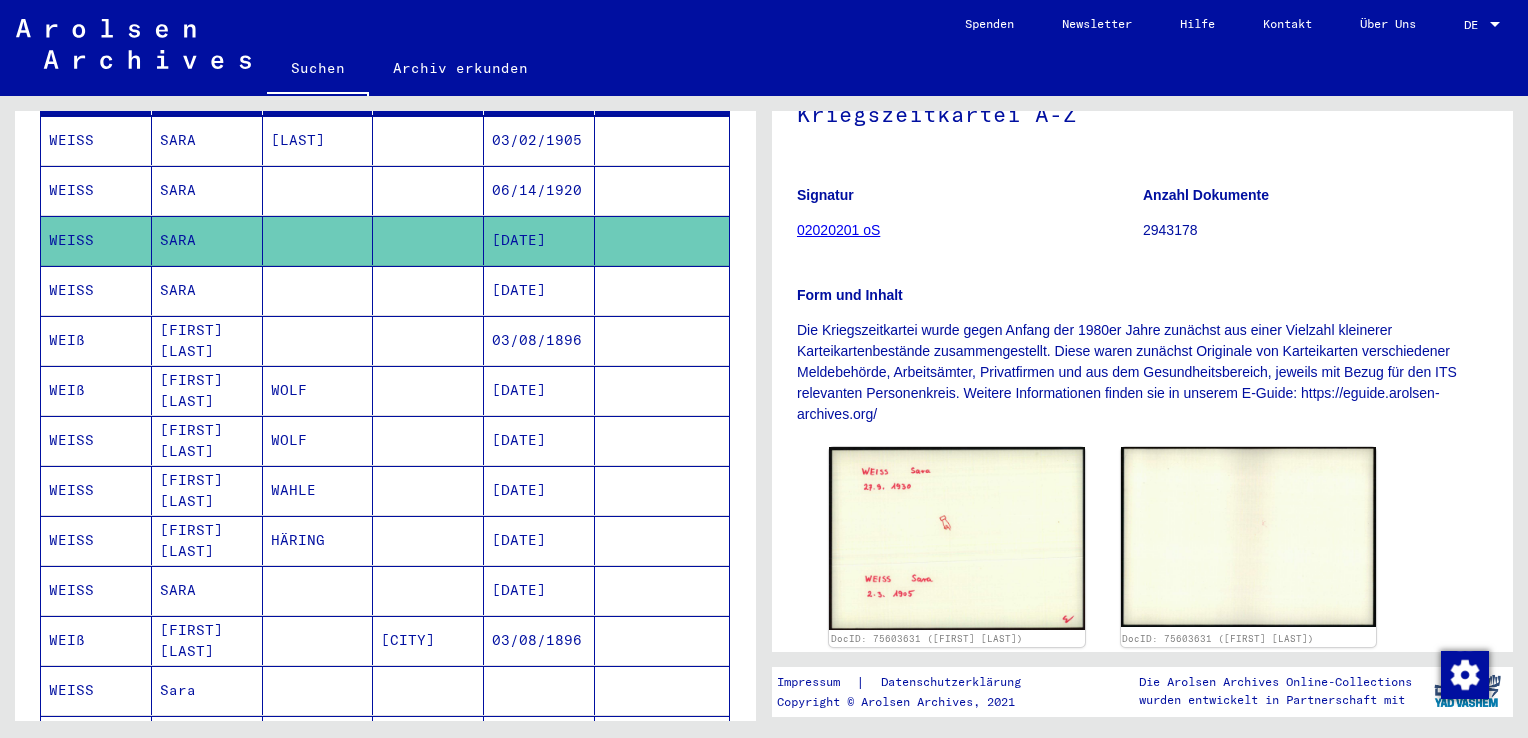 scroll, scrollTop: 300, scrollLeft: 0, axis: vertical 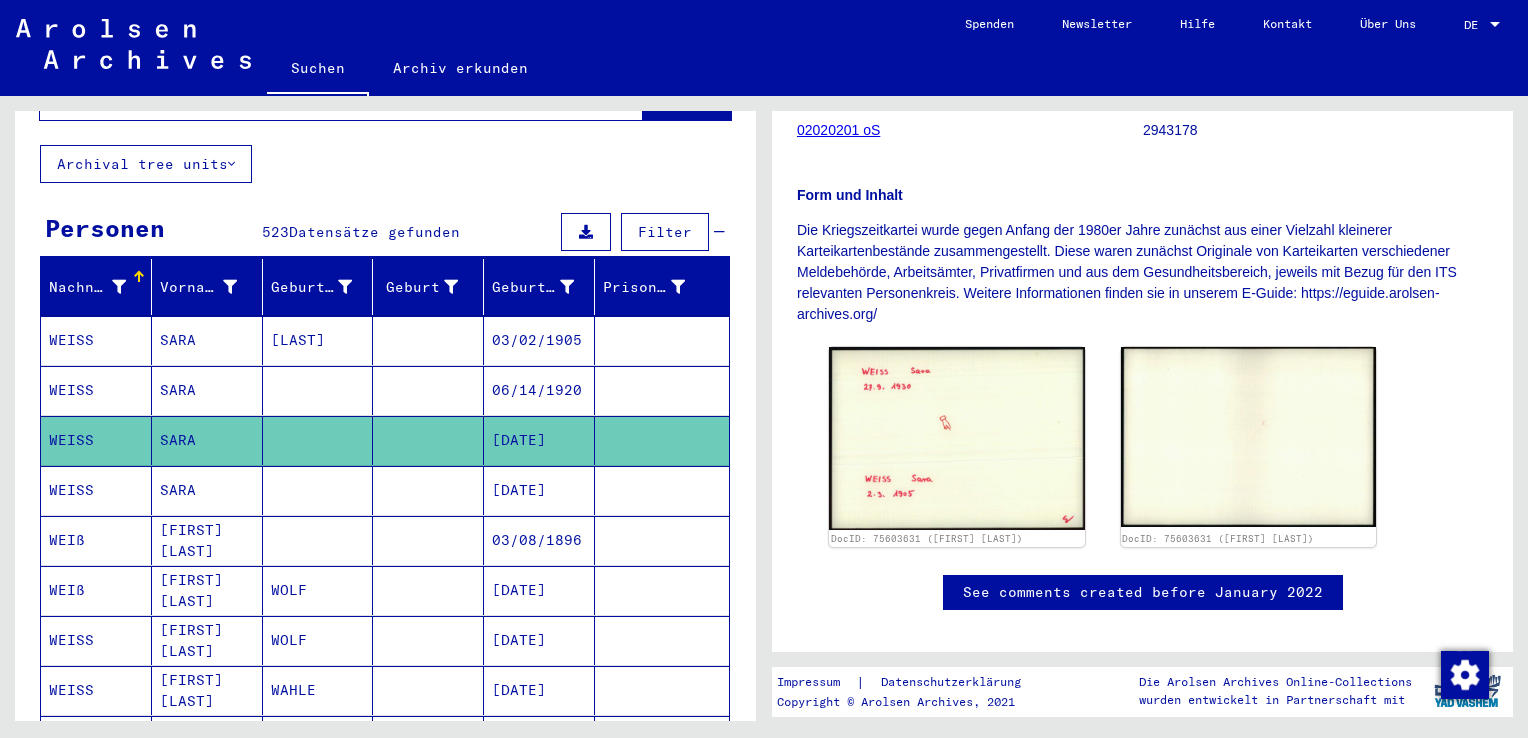 click on "SARA" at bounding box center [207, 440] 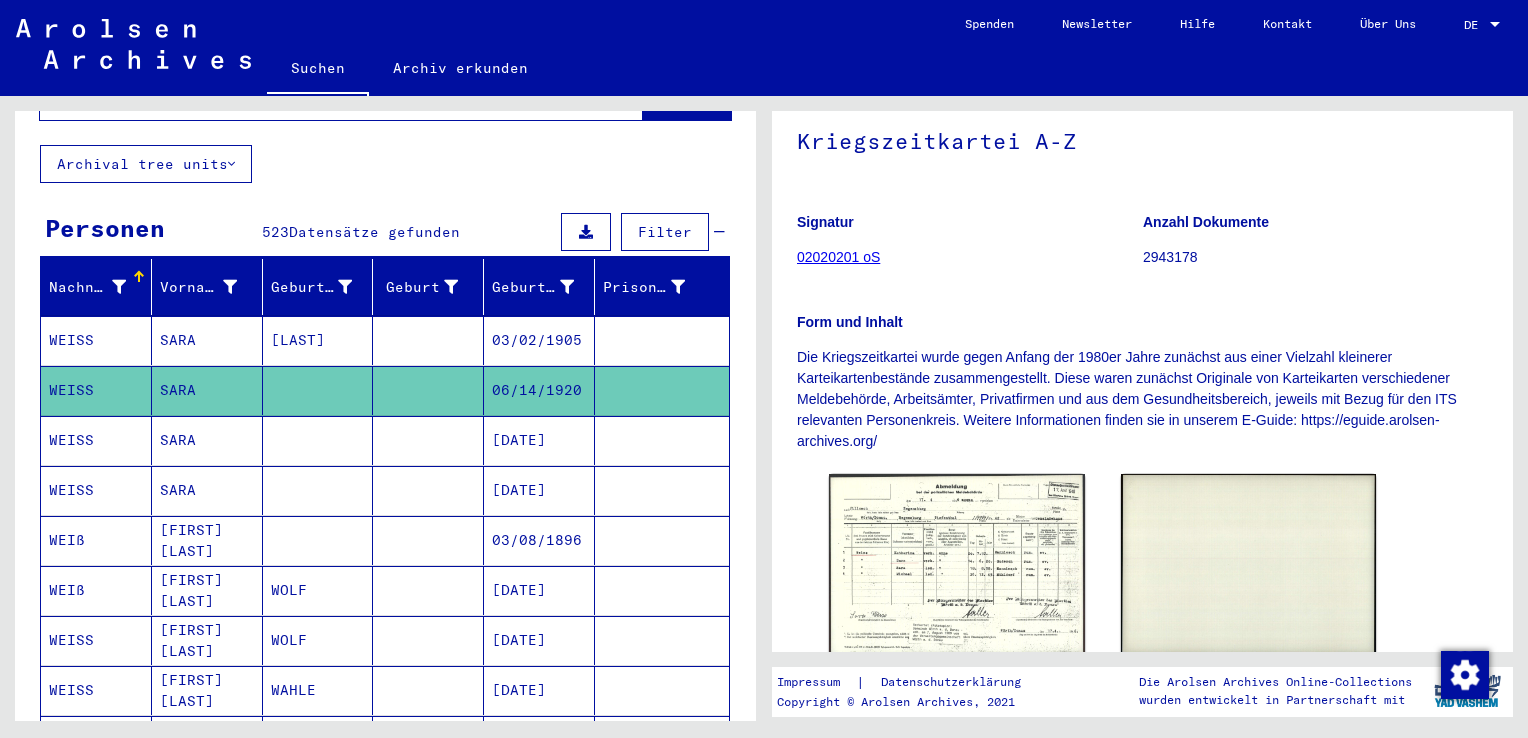 scroll, scrollTop: 200, scrollLeft: 0, axis: vertical 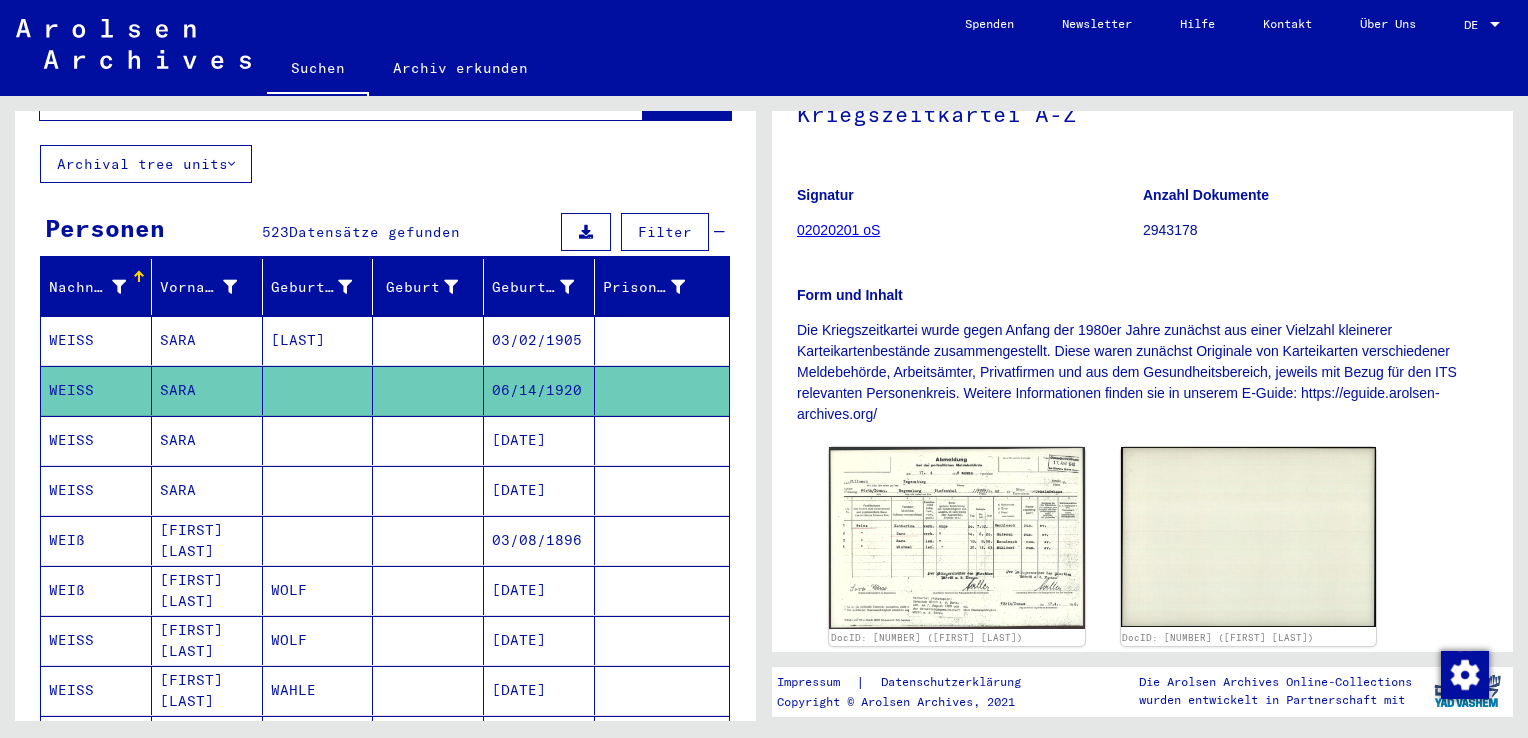 drag, startPoint x: 156, startPoint y: 310, endPoint x: 182, endPoint y: 322, distance: 28.635643 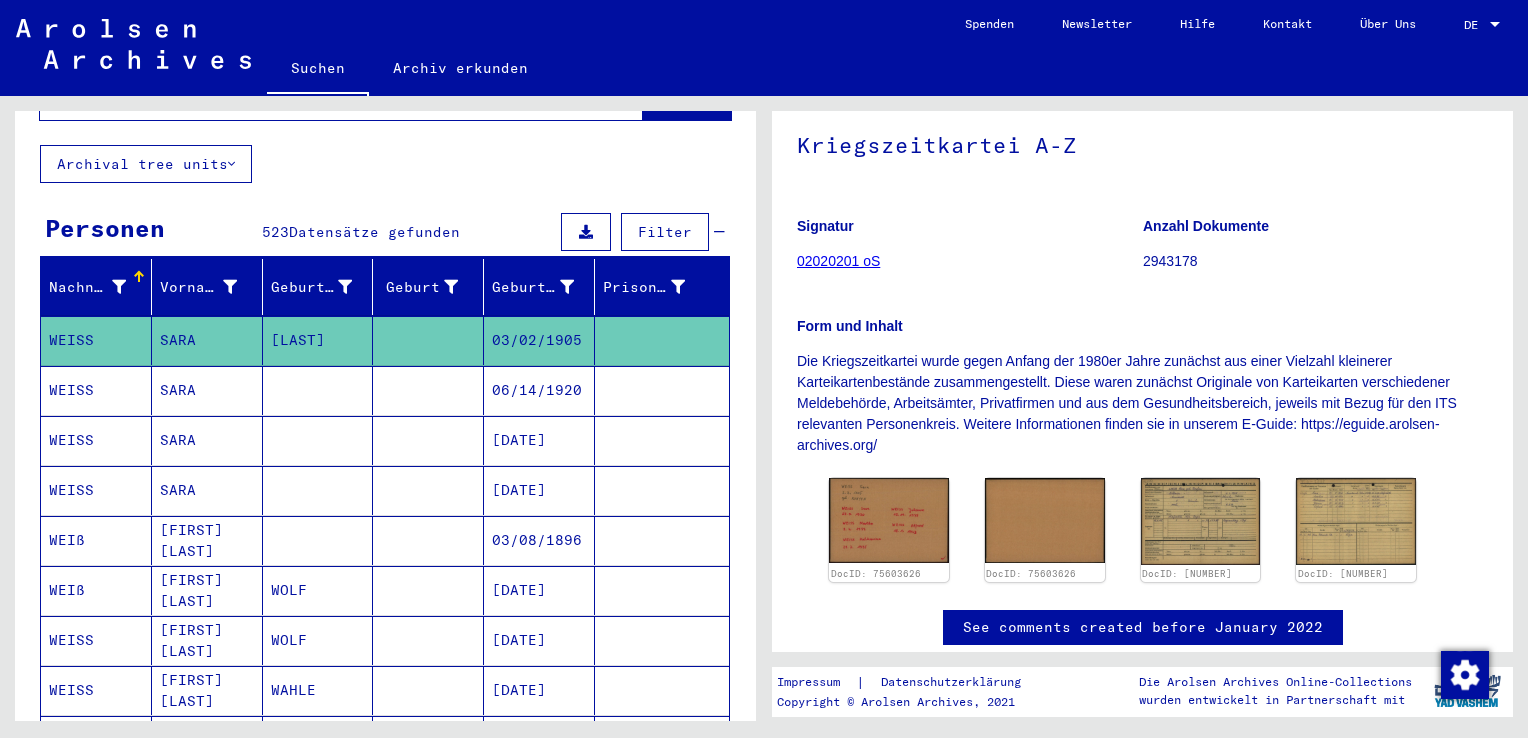 scroll, scrollTop: 257, scrollLeft: 0, axis: vertical 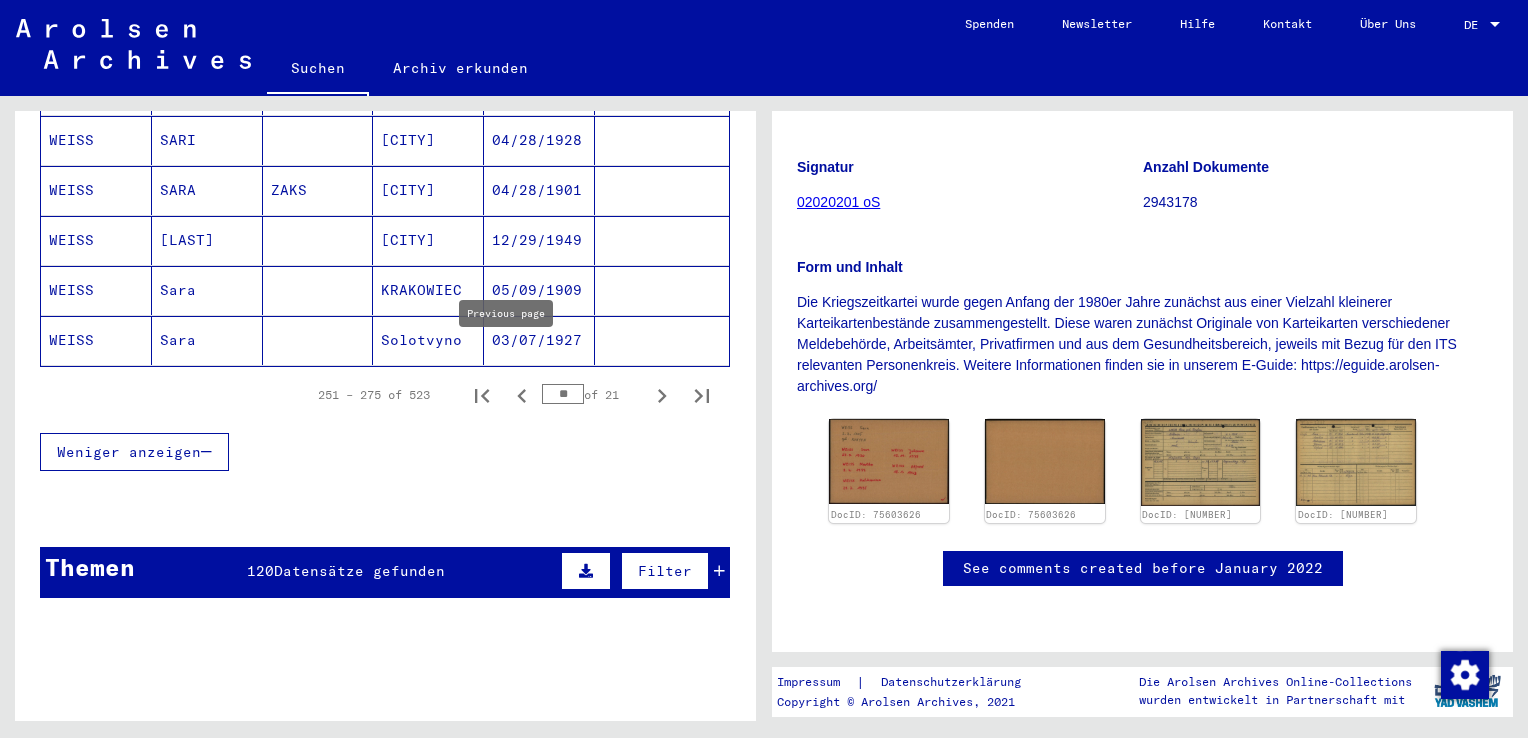 click 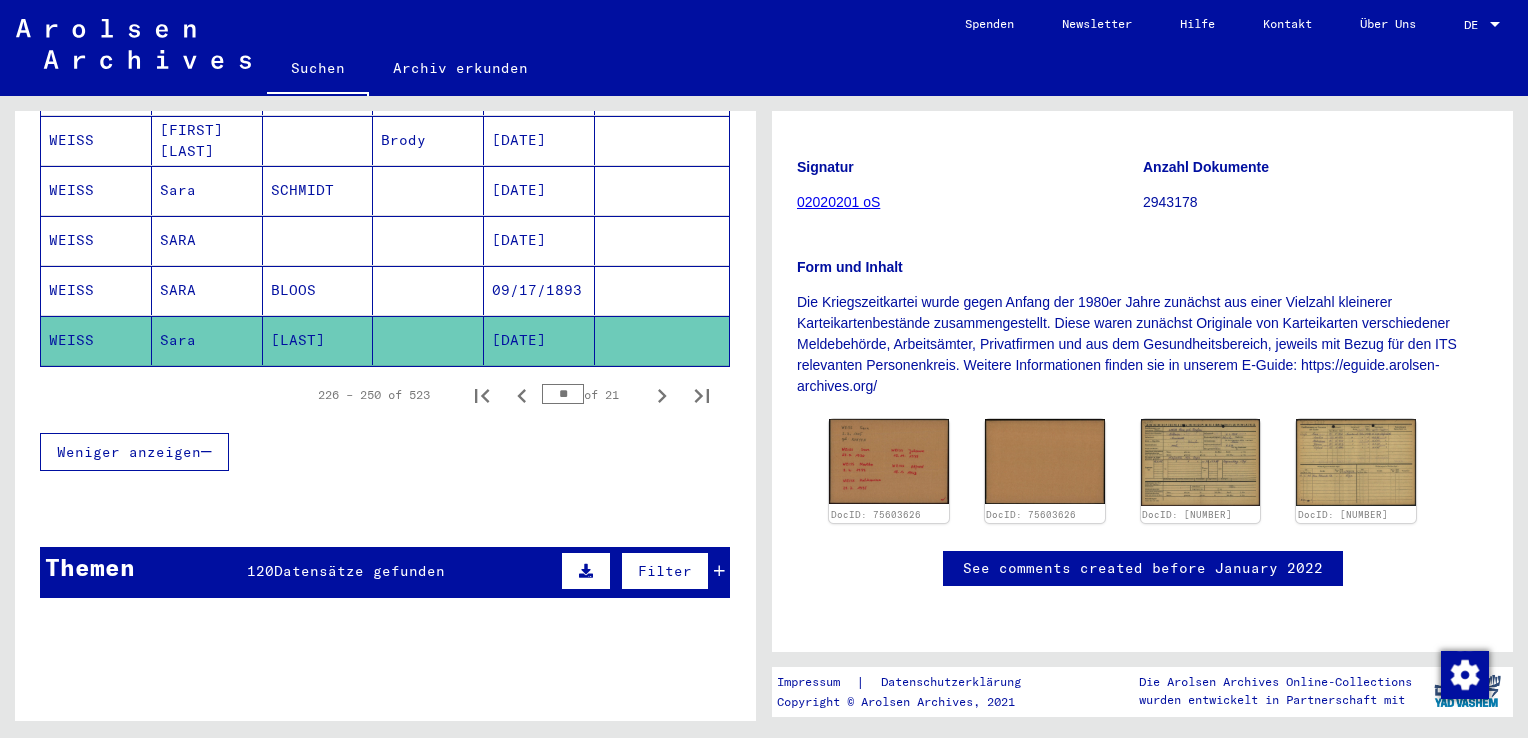 click on "SARA" at bounding box center [207, 290] 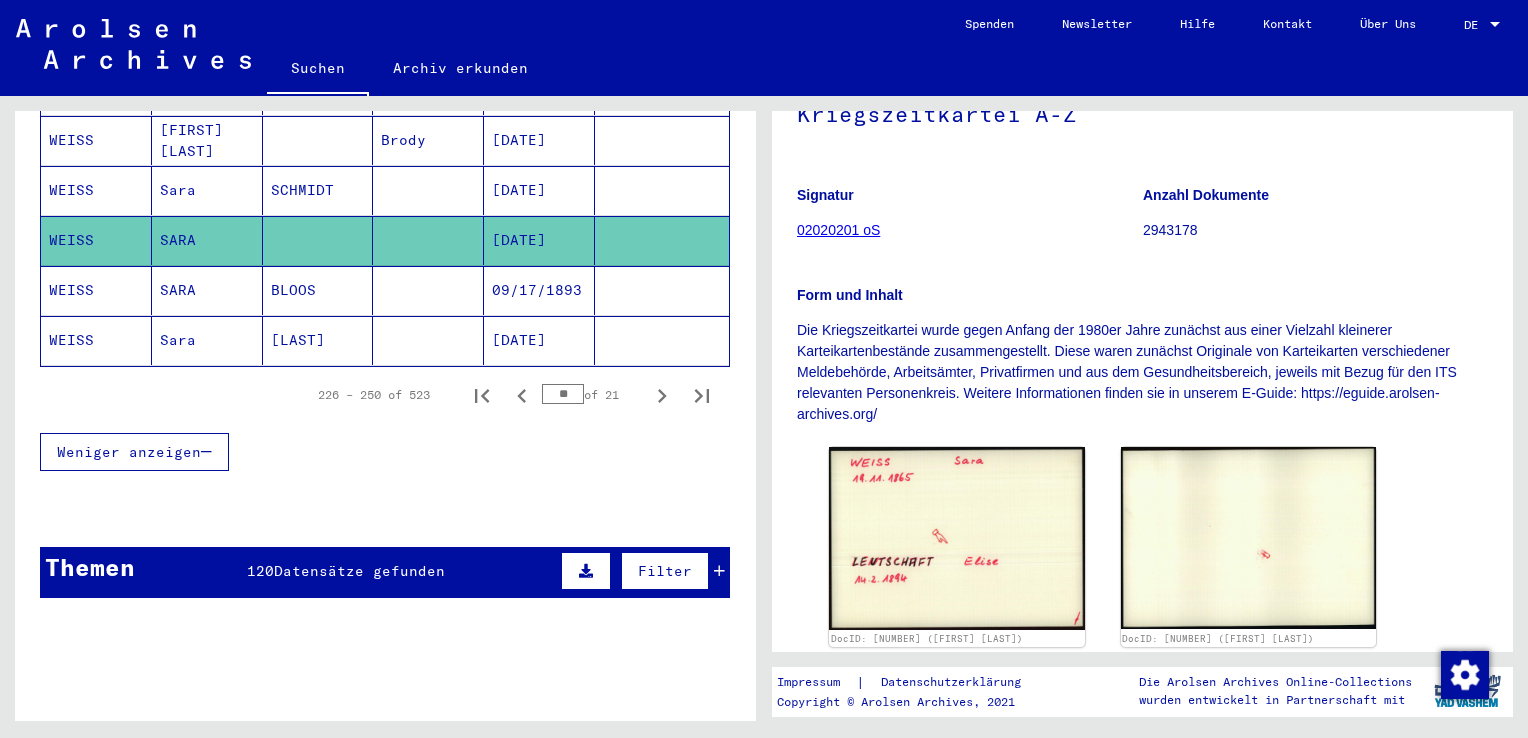 scroll, scrollTop: 300, scrollLeft: 0, axis: vertical 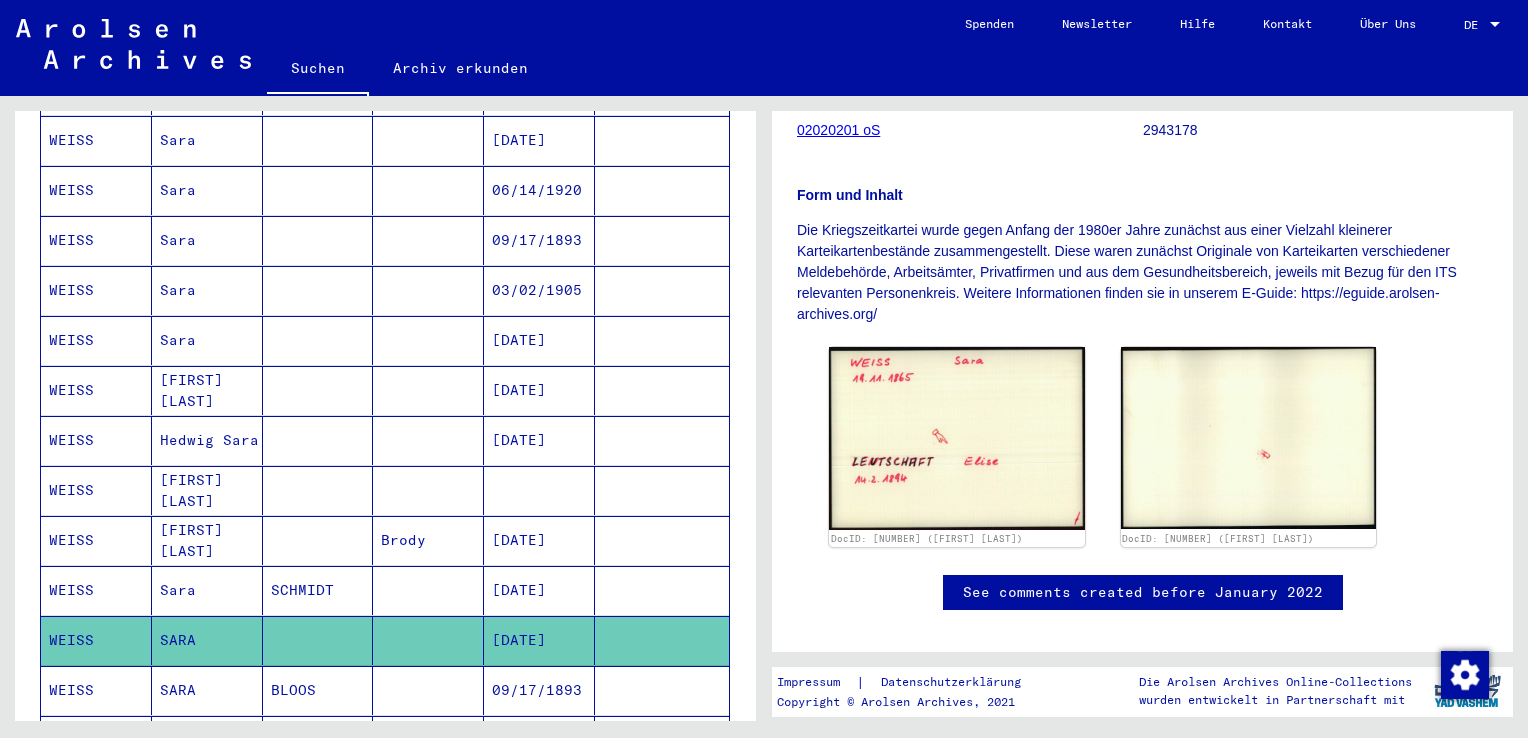 click on "Sara" at bounding box center (207, 390) 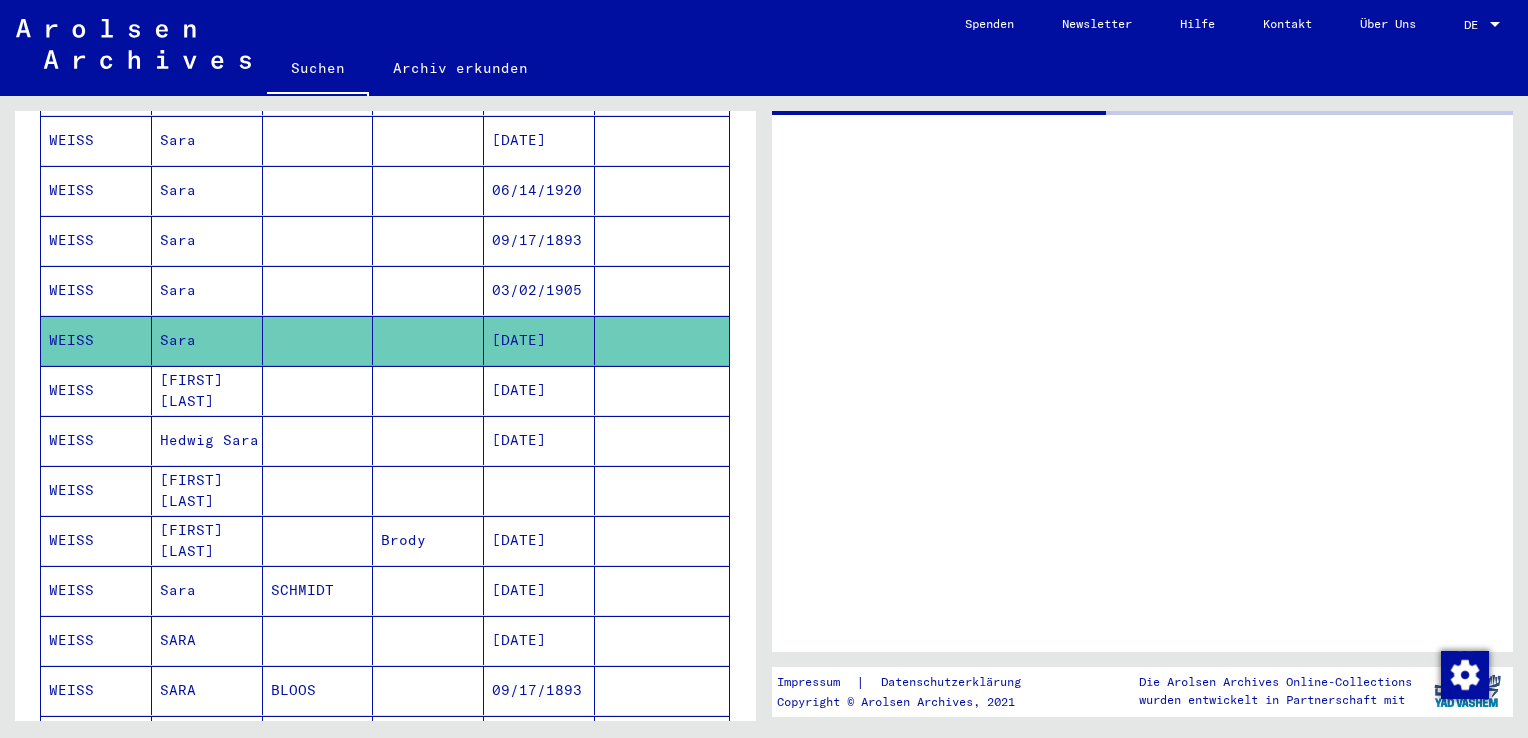 scroll, scrollTop: 0, scrollLeft: 0, axis: both 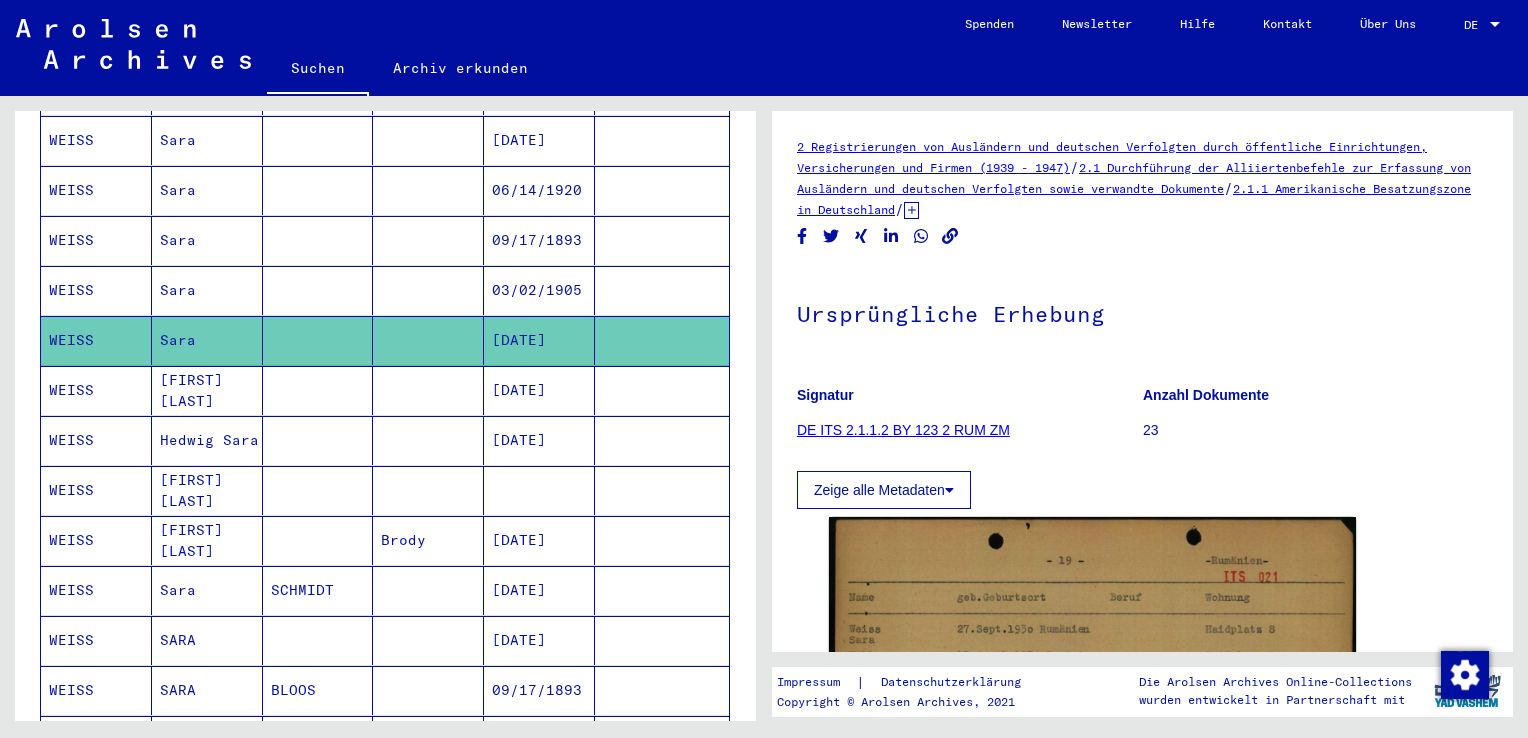 click on "Sara" at bounding box center [207, 340] 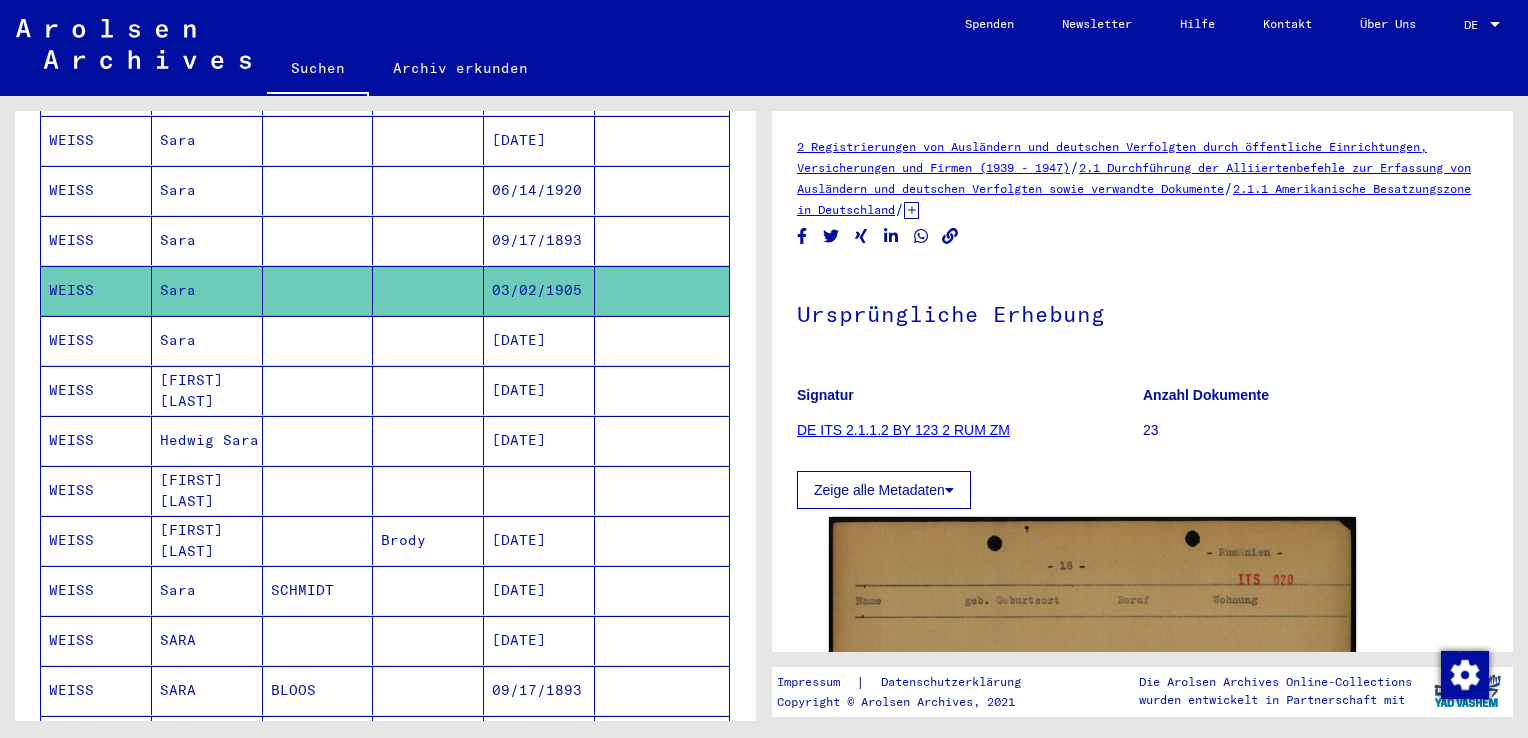 click on "Sara" at bounding box center (207, 290) 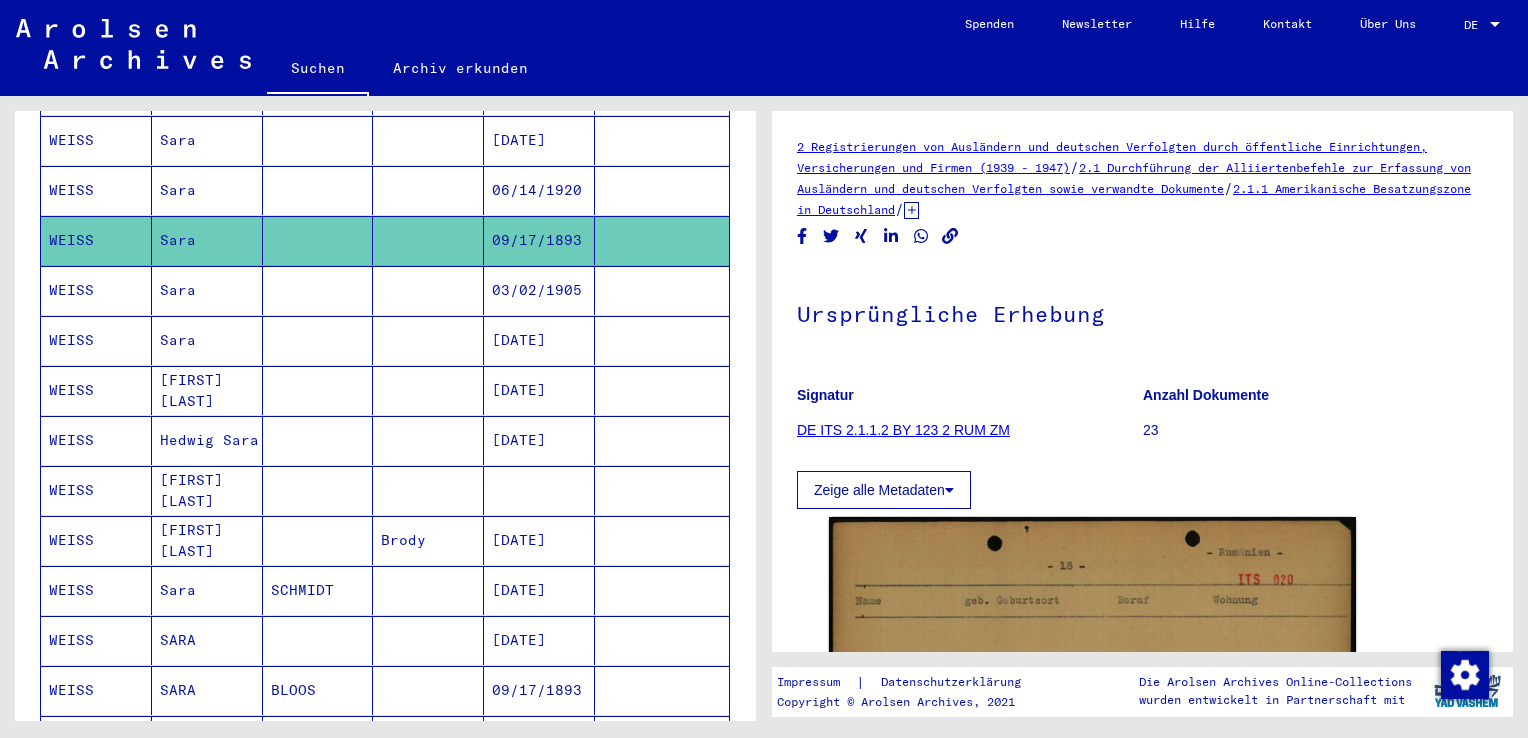 click on "Hedwig Sara" at bounding box center (207, 490) 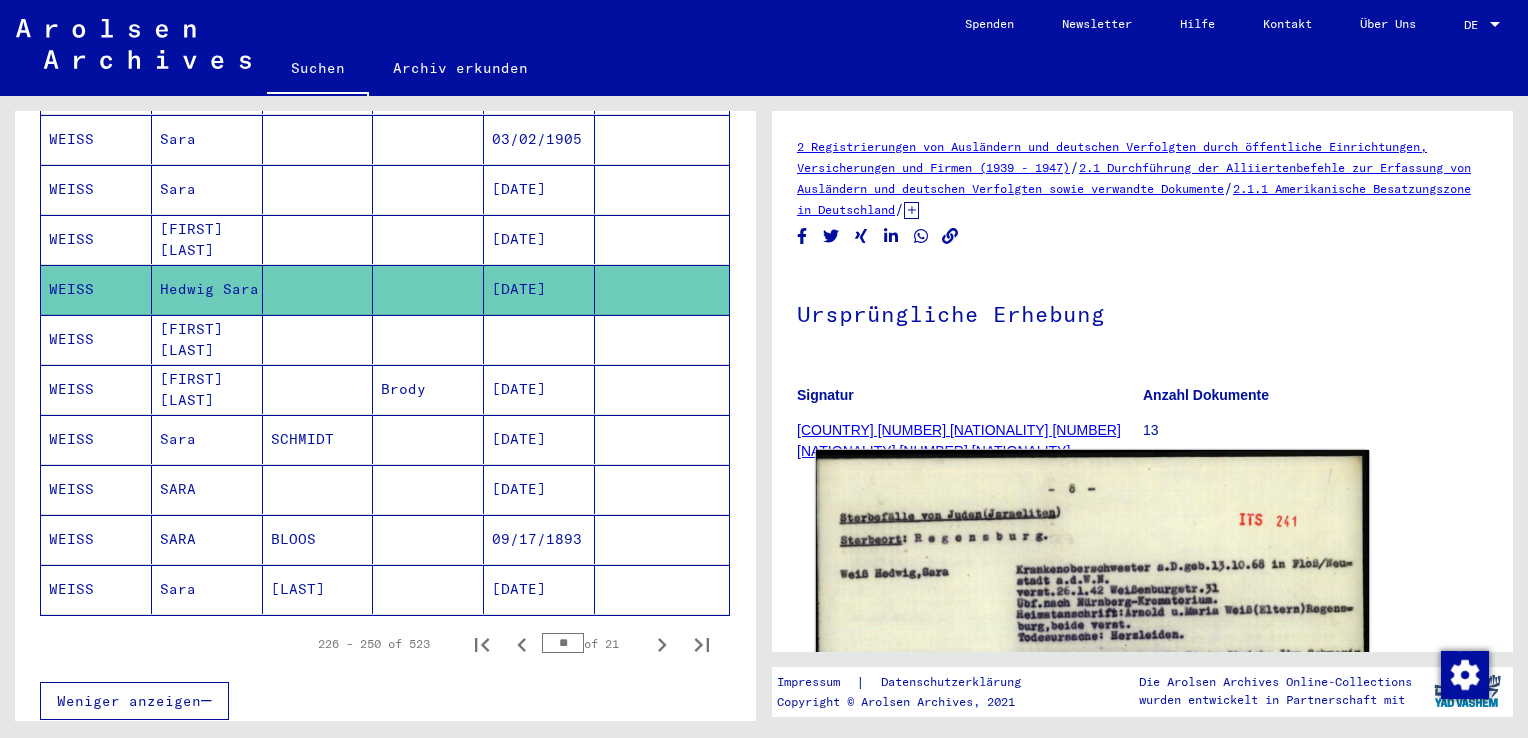 scroll, scrollTop: 1110, scrollLeft: 0, axis: vertical 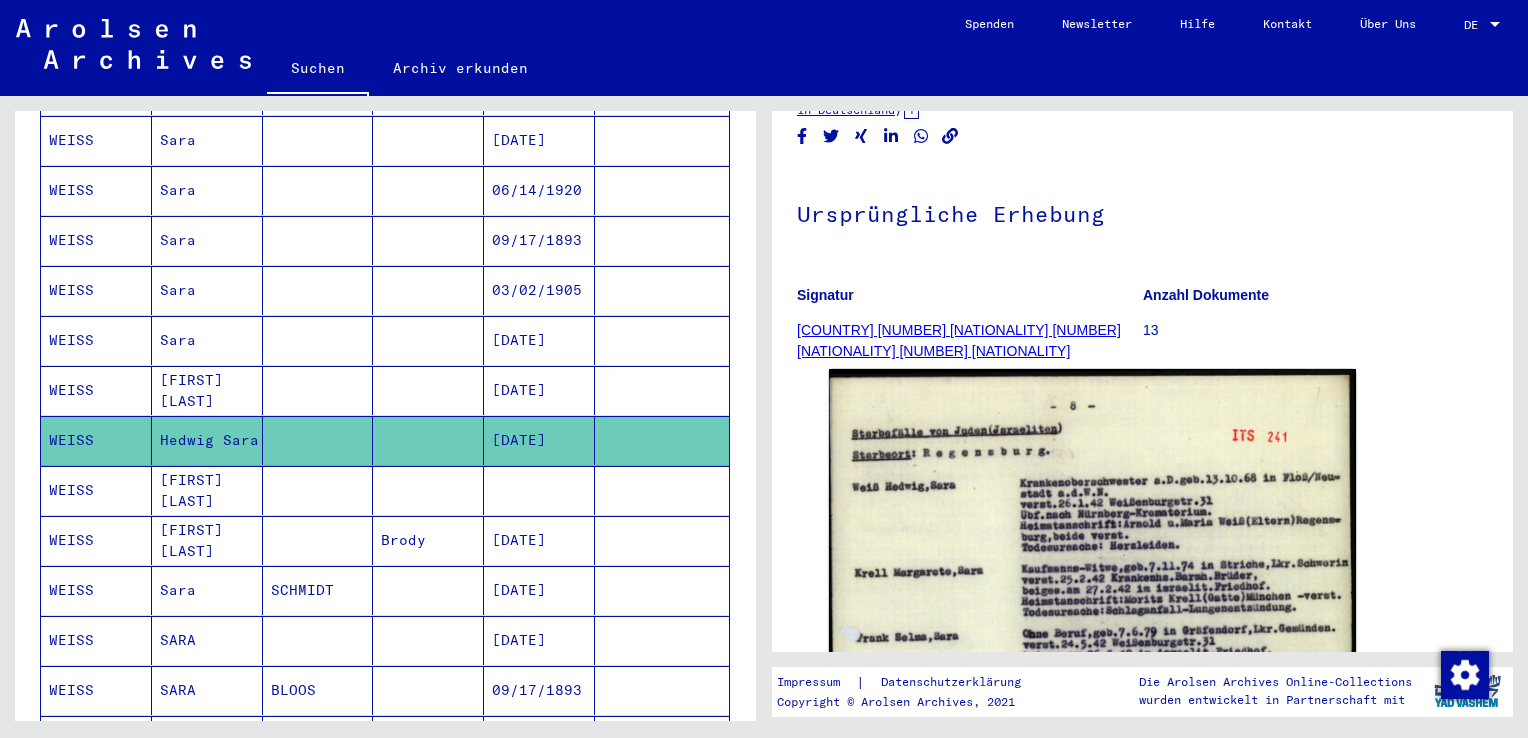 click on "Sara" at bounding box center [207, 390] 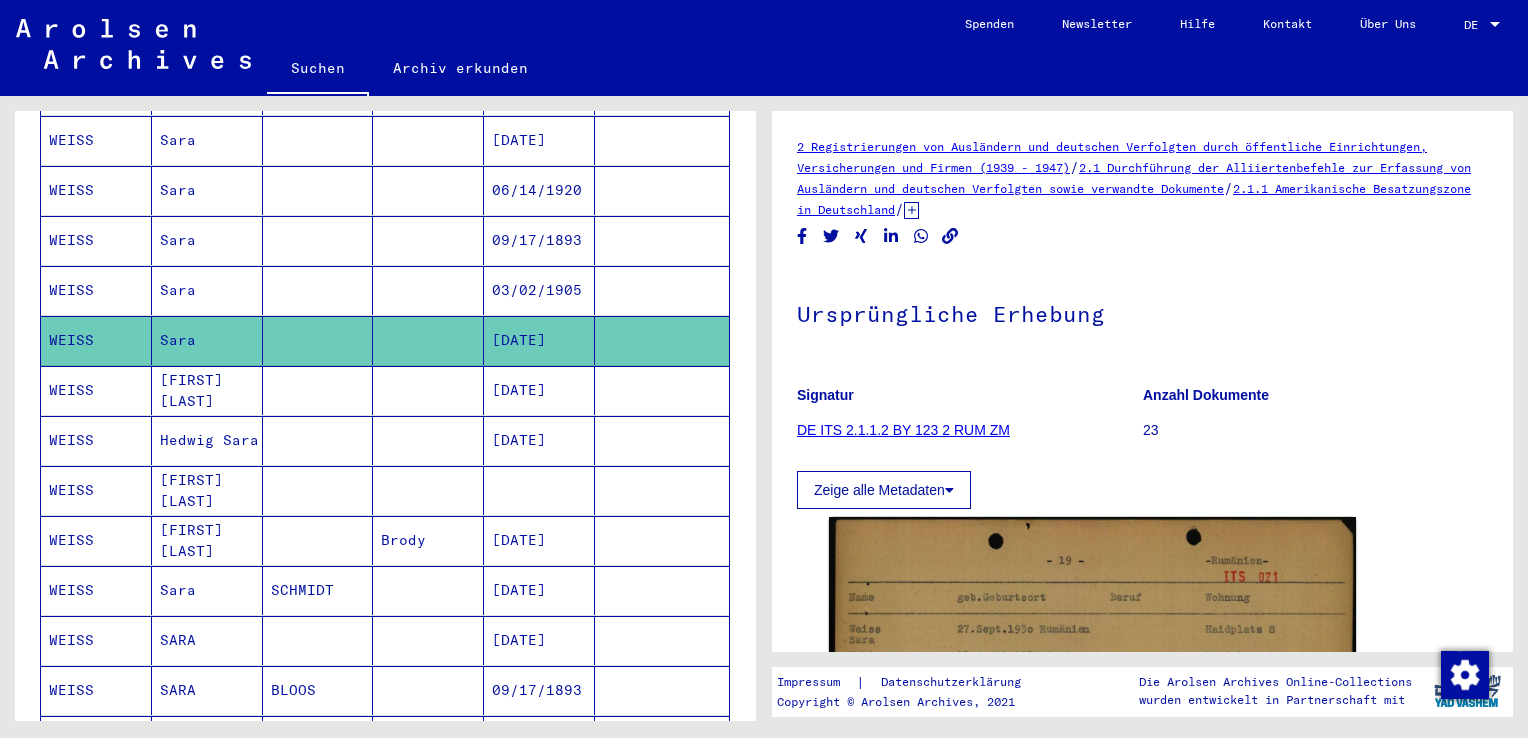 click on "Sara" at bounding box center [207, 340] 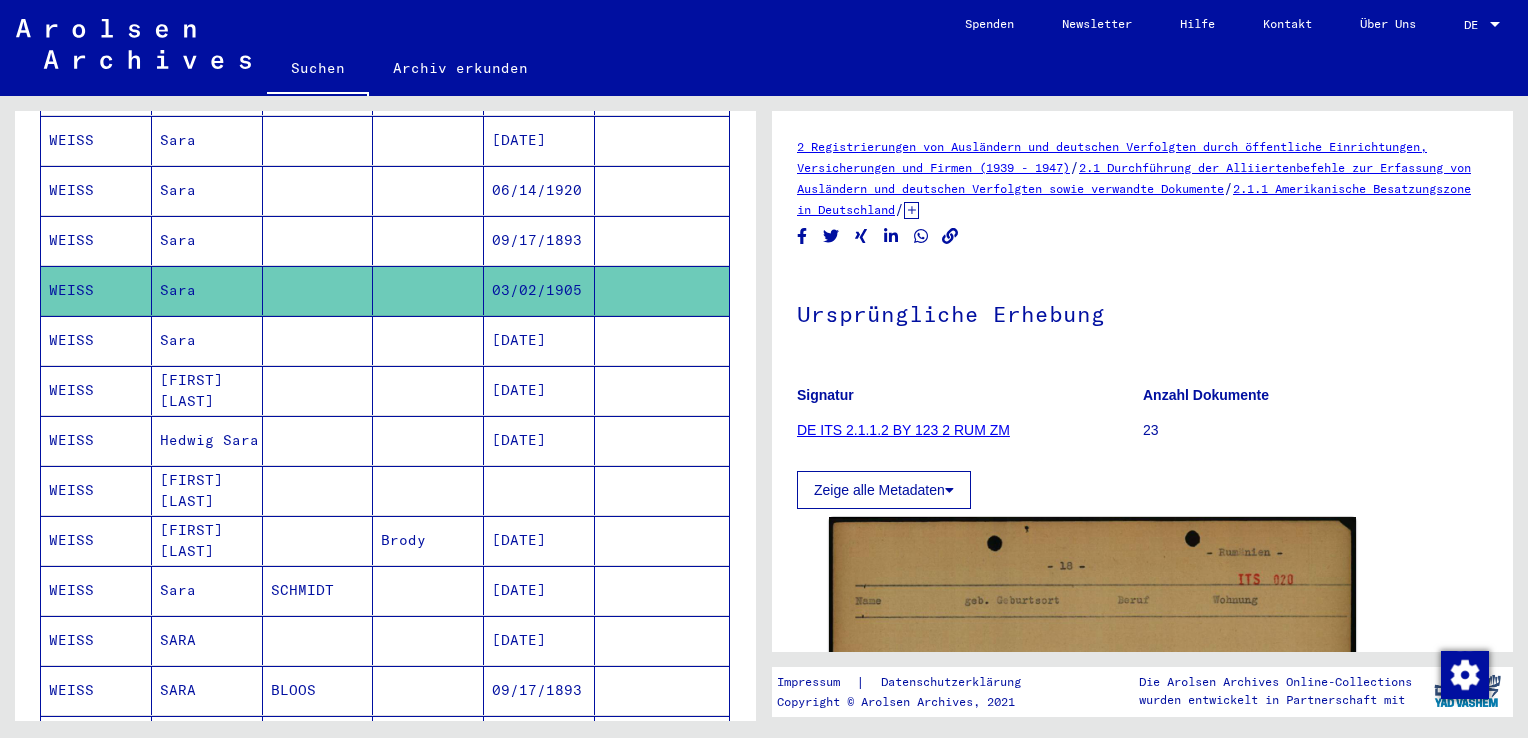 click on "Sara" at bounding box center [207, 290] 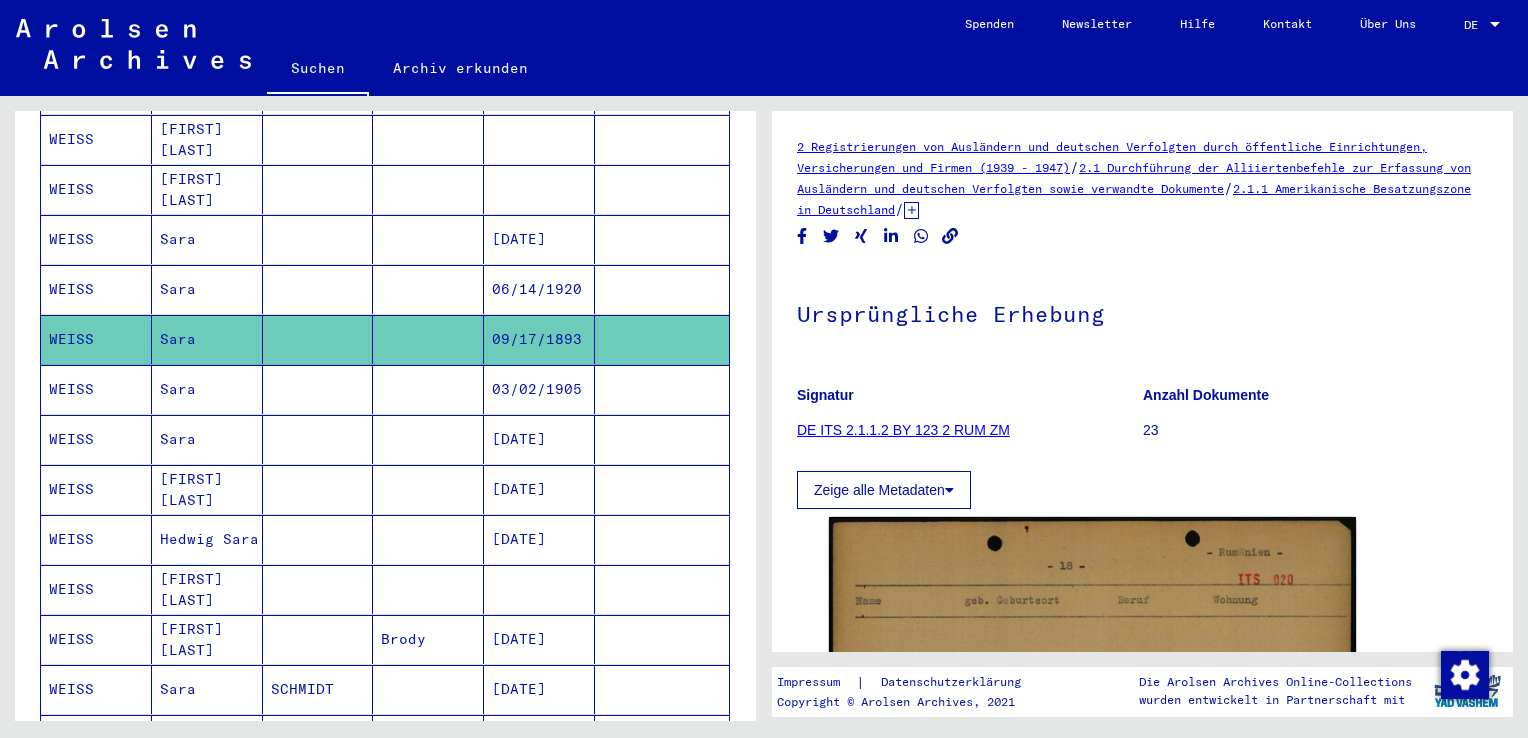 scroll, scrollTop: 810, scrollLeft: 0, axis: vertical 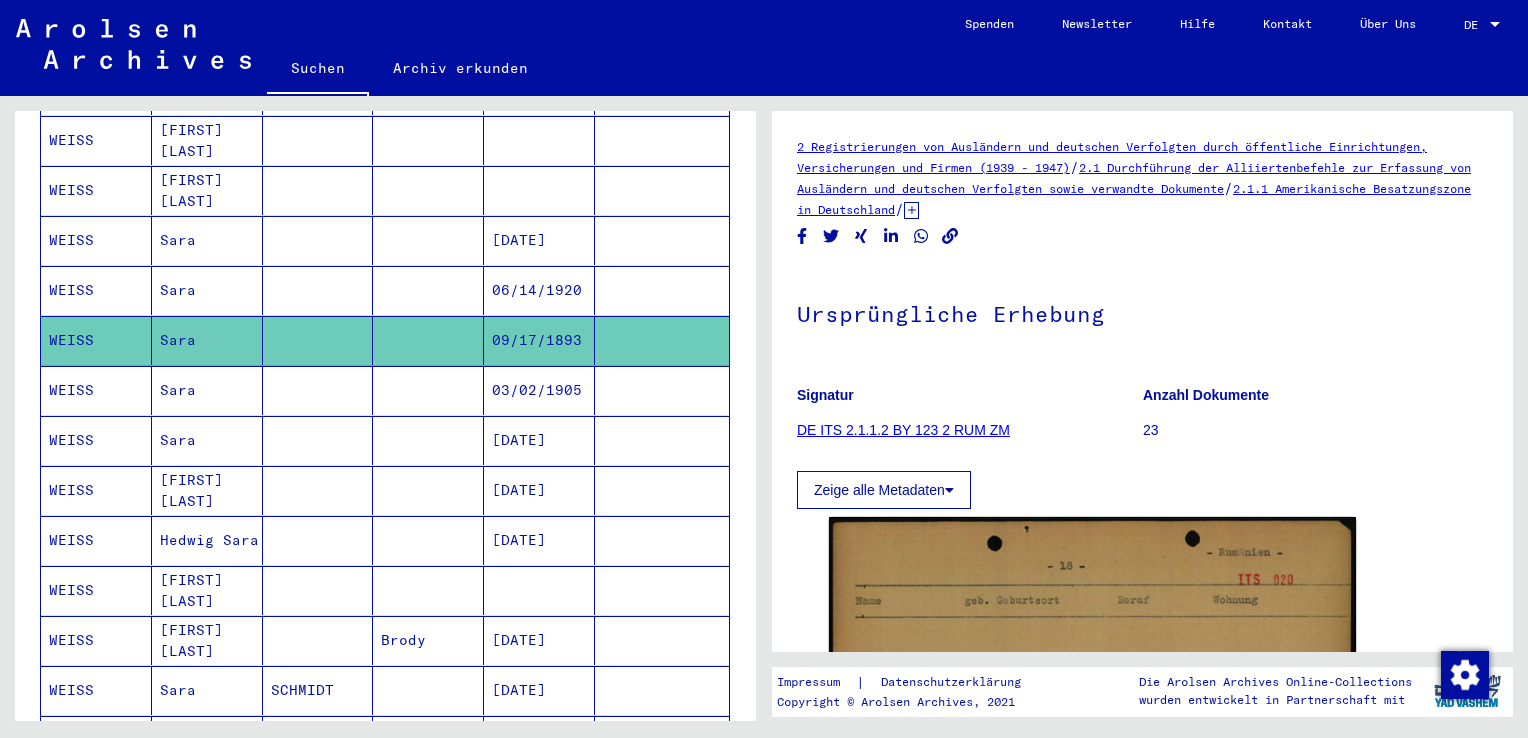 click on "Sara" at bounding box center (207, 340) 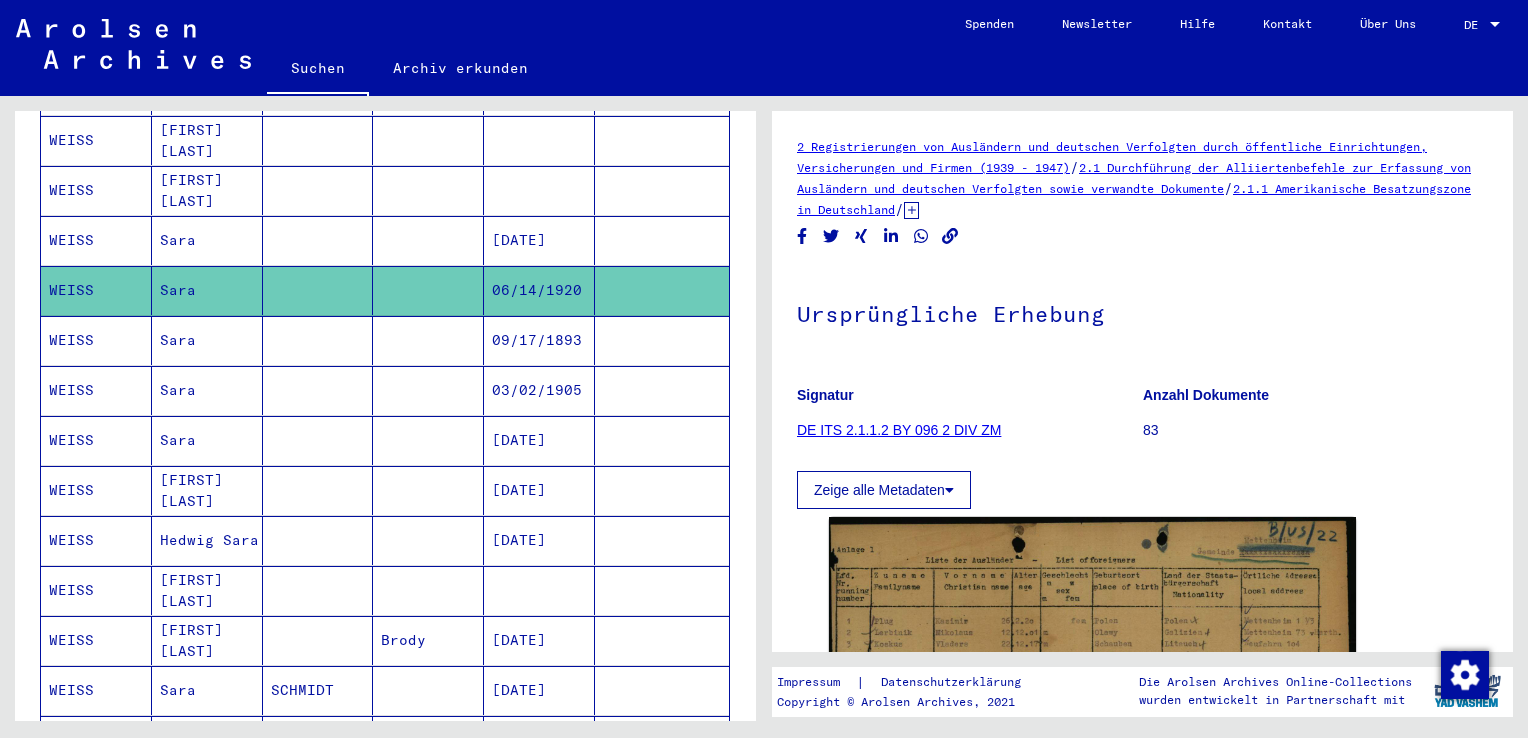 click on "Sara" at bounding box center (207, 290) 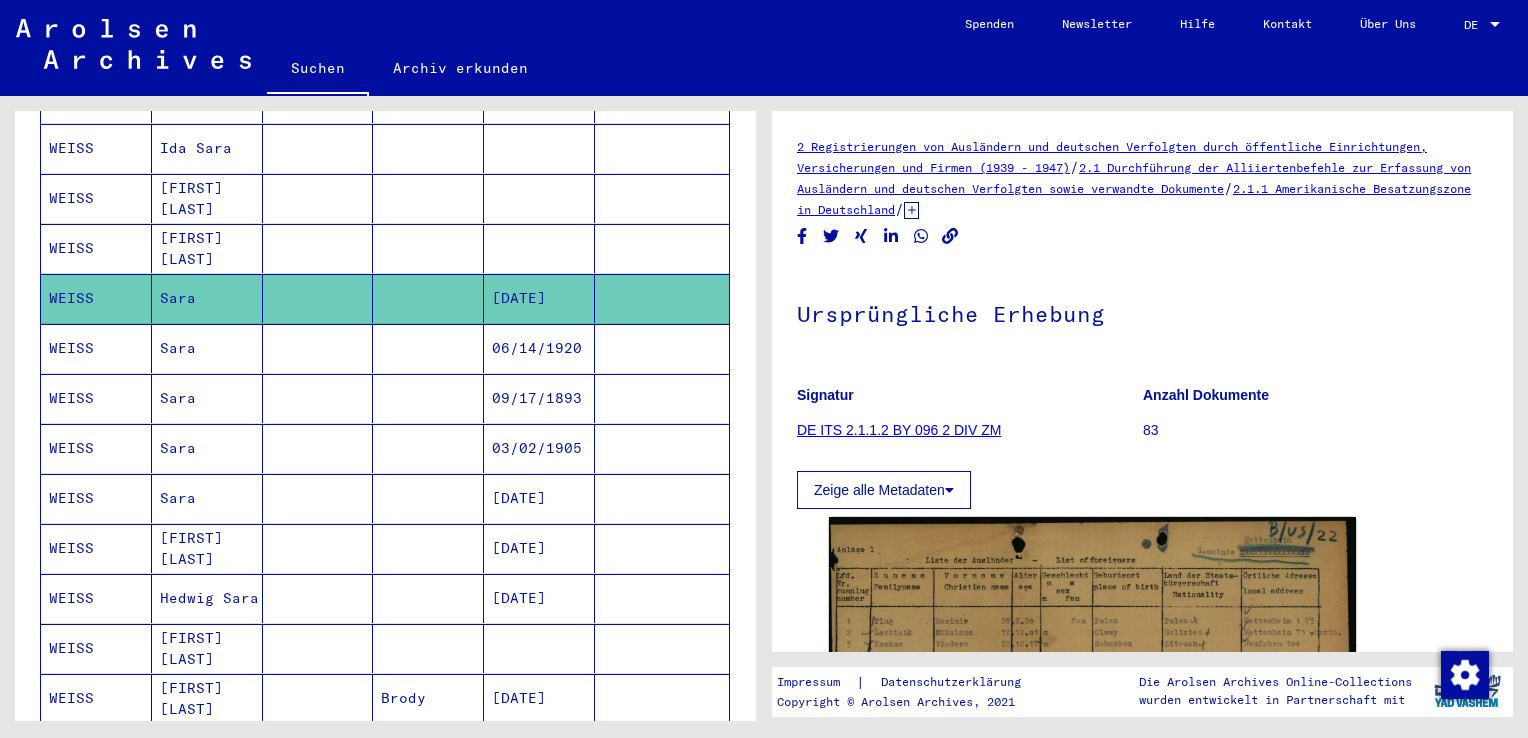 scroll, scrollTop: 710, scrollLeft: 0, axis: vertical 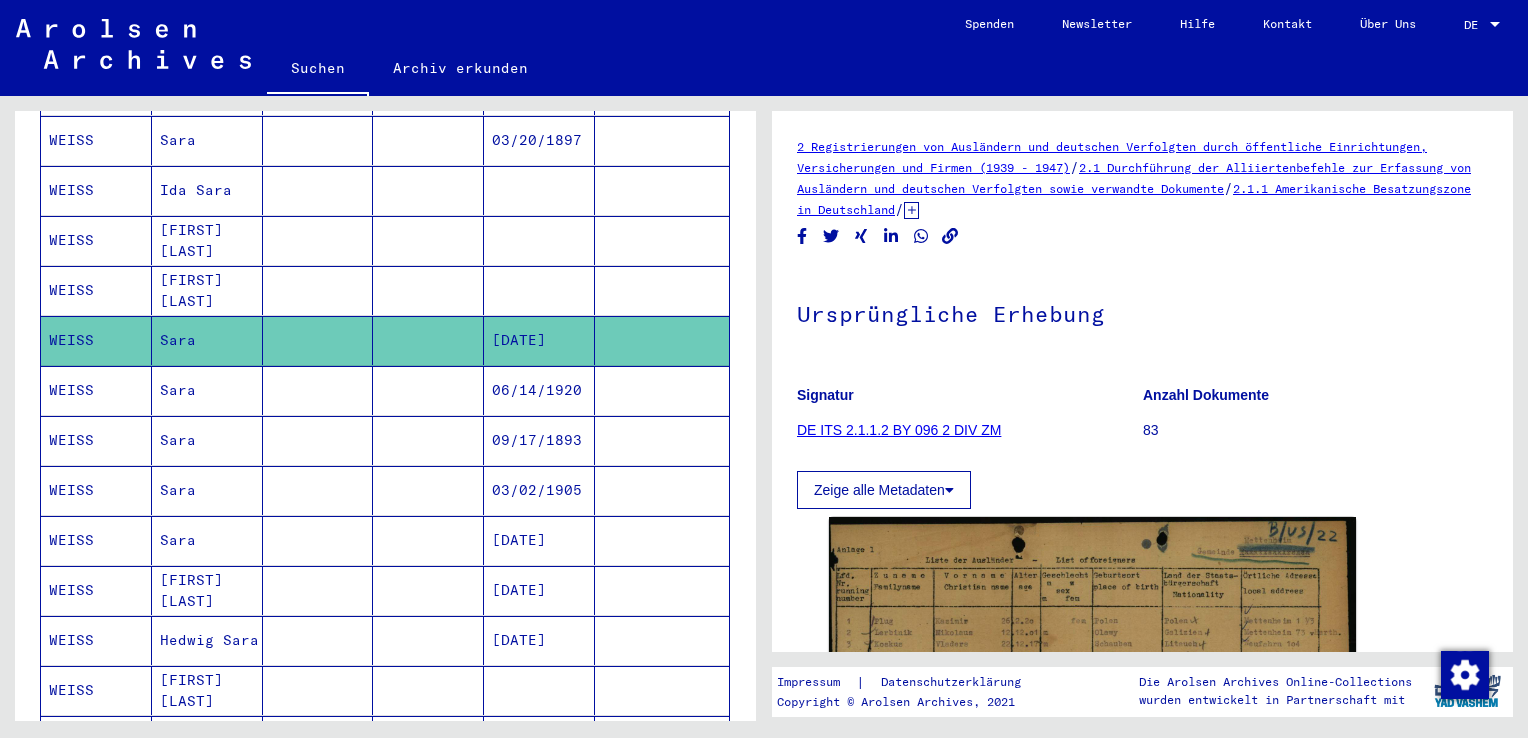click on "[FIRST] [LAST]" at bounding box center (207, 290) 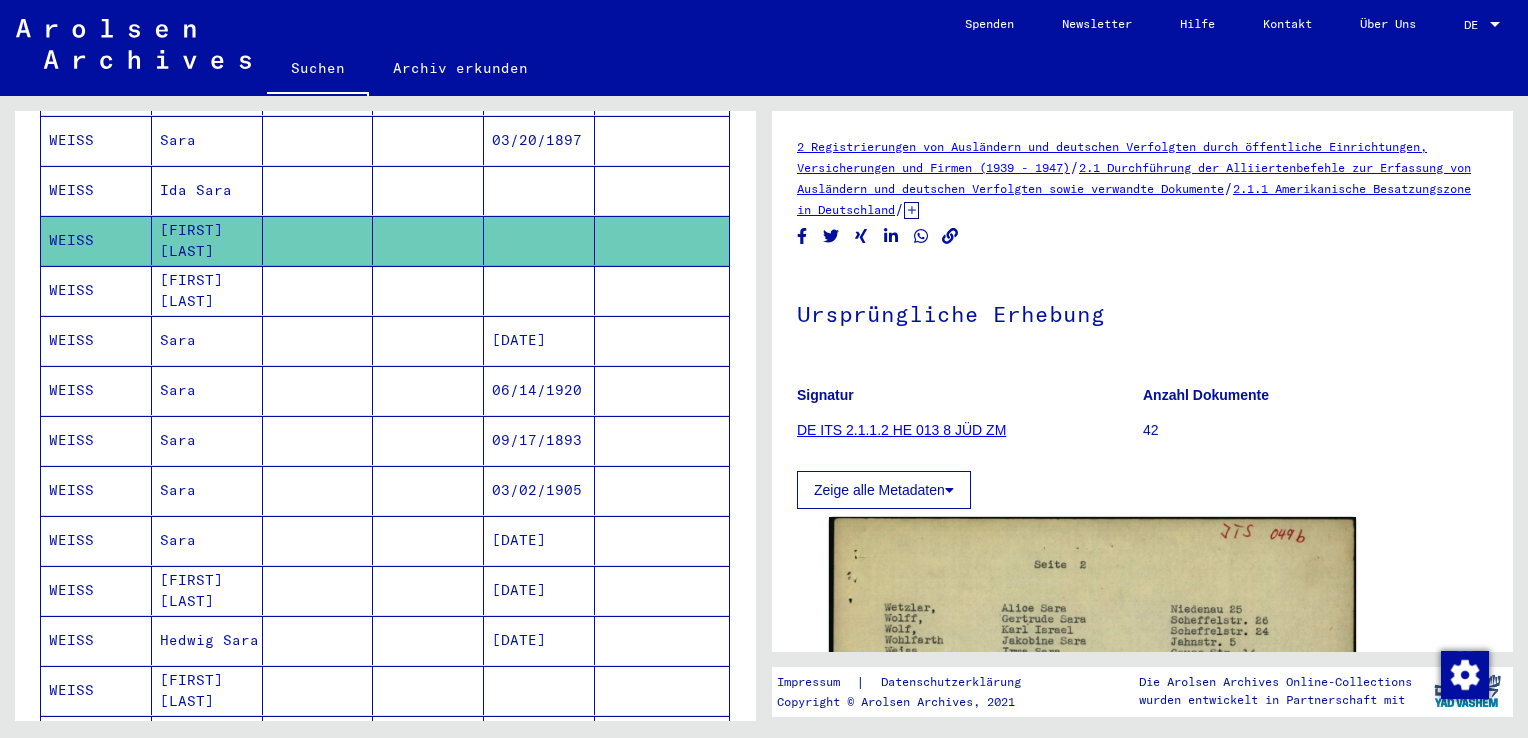 click on "Ida Sara" at bounding box center [207, 240] 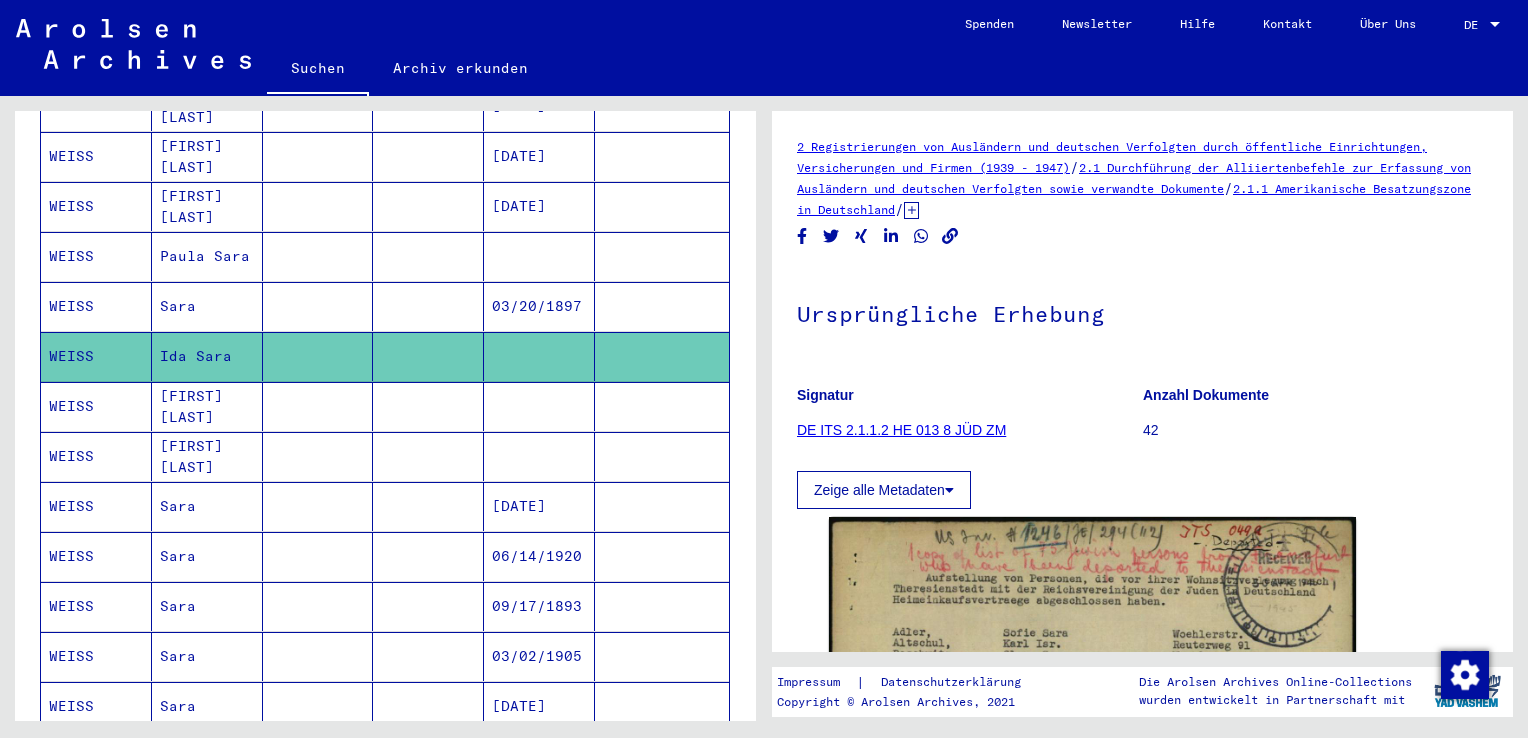 scroll, scrollTop: 510, scrollLeft: 0, axis: vertical 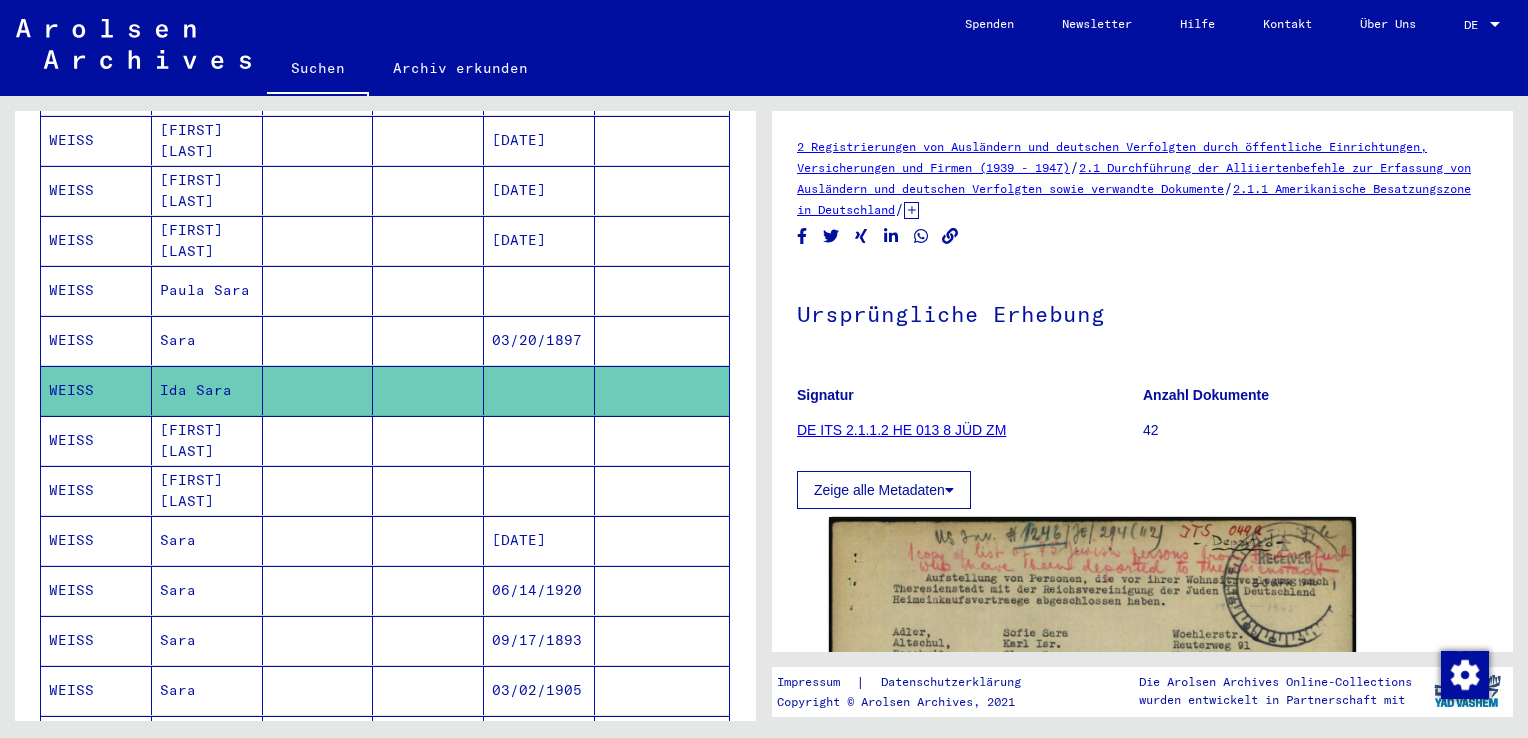 click on "Sara" at bounding box center (207, 390) 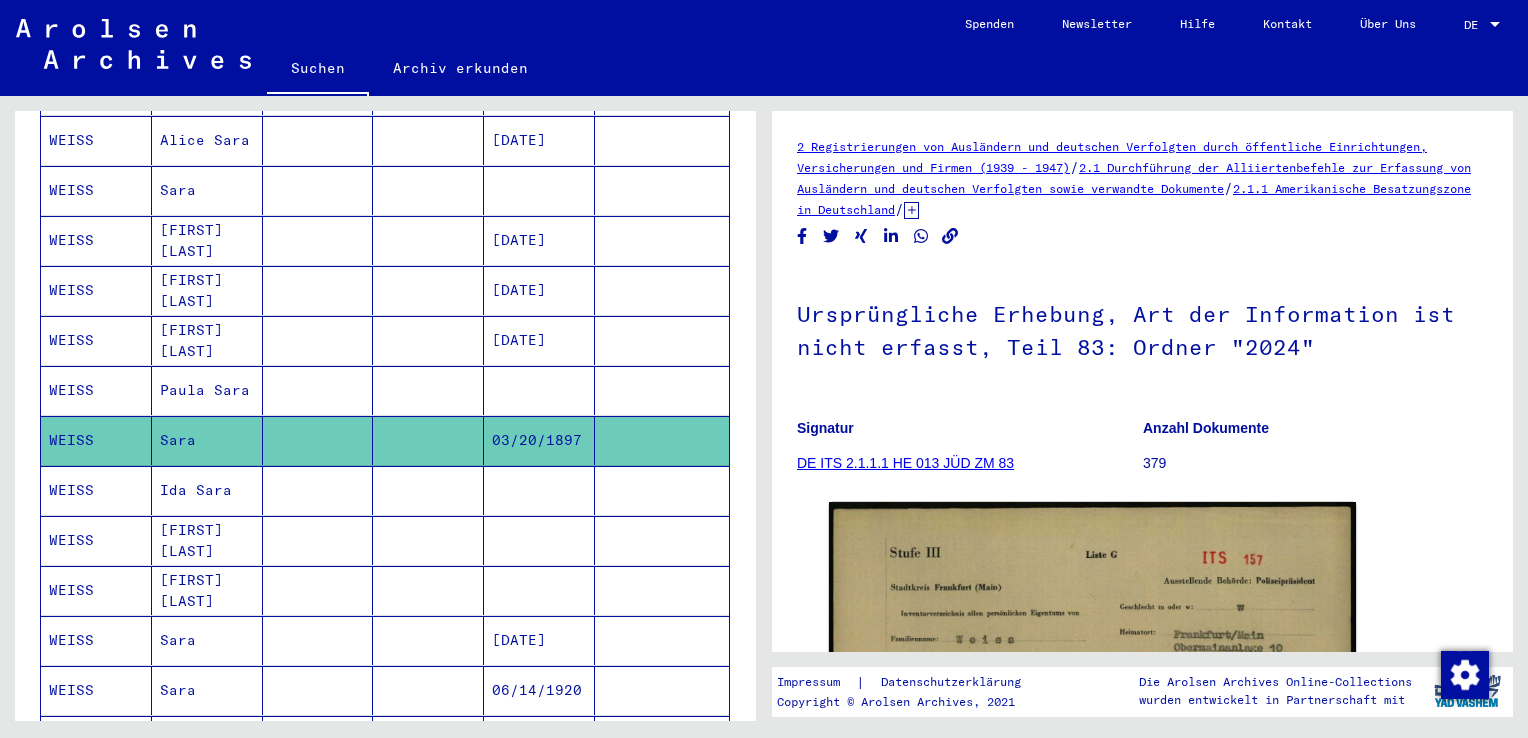scroll, scrollTop: 310, scrollLeft: 0, axis: vertical 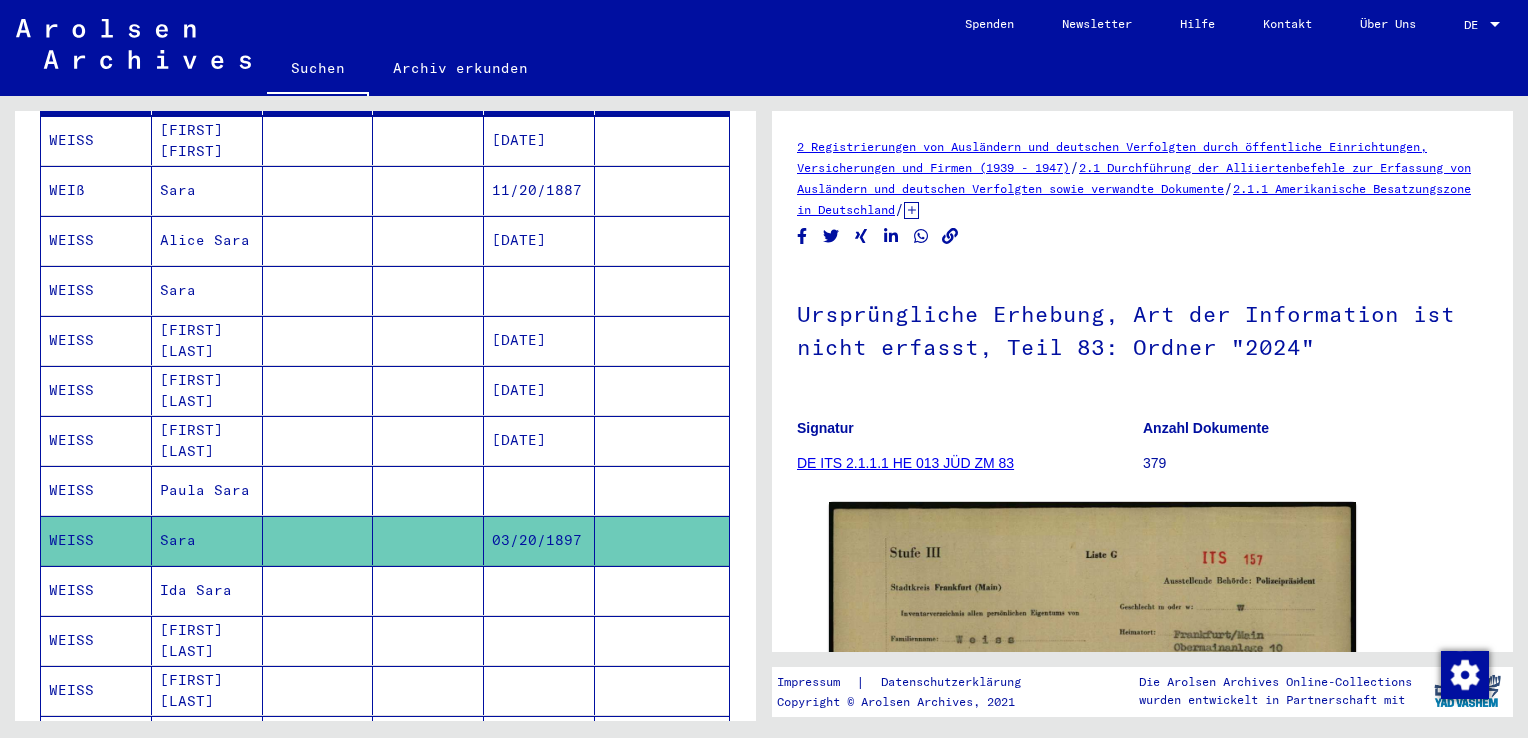 click on "Sara" at bounding box center [207, 340] 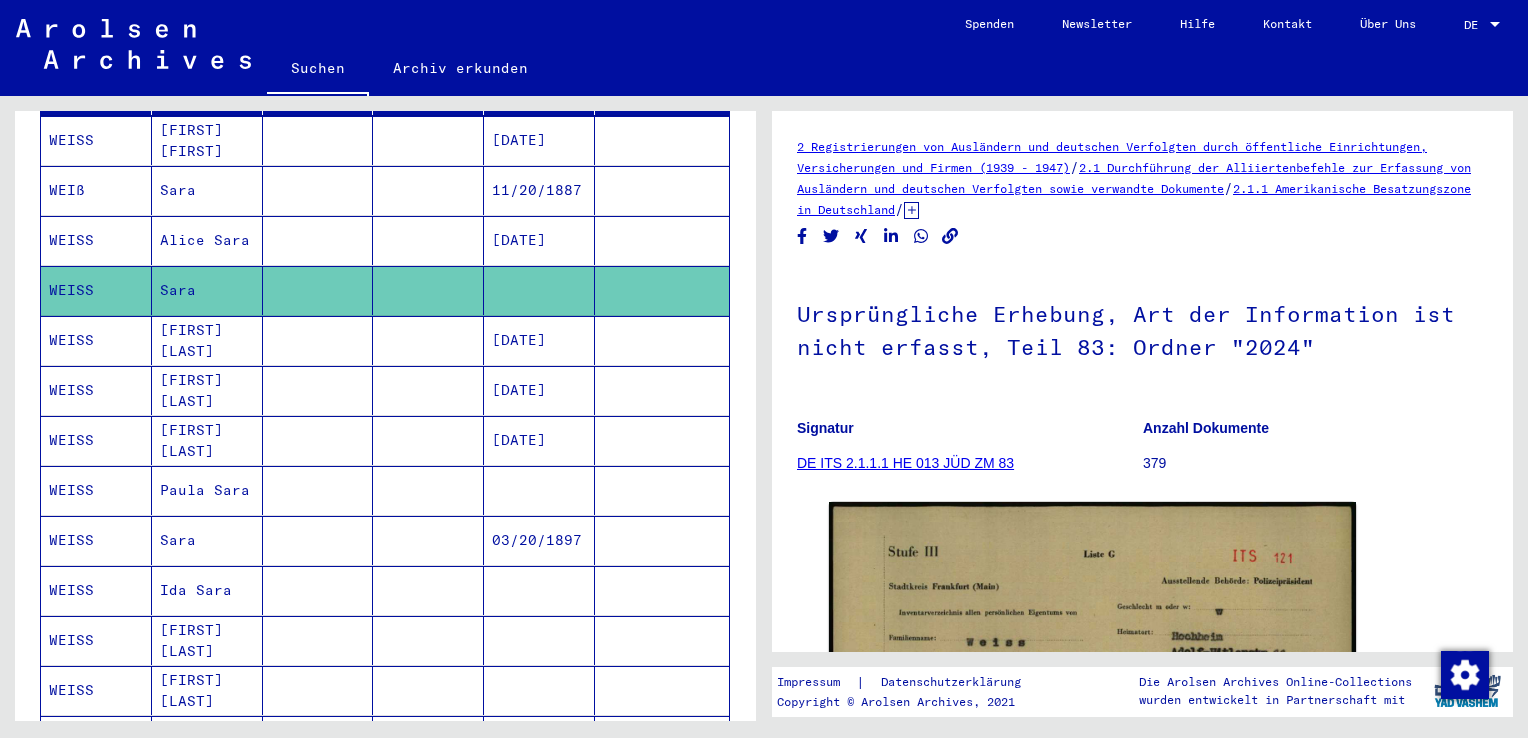 click on "Sara" at bounding box center (207, 240) 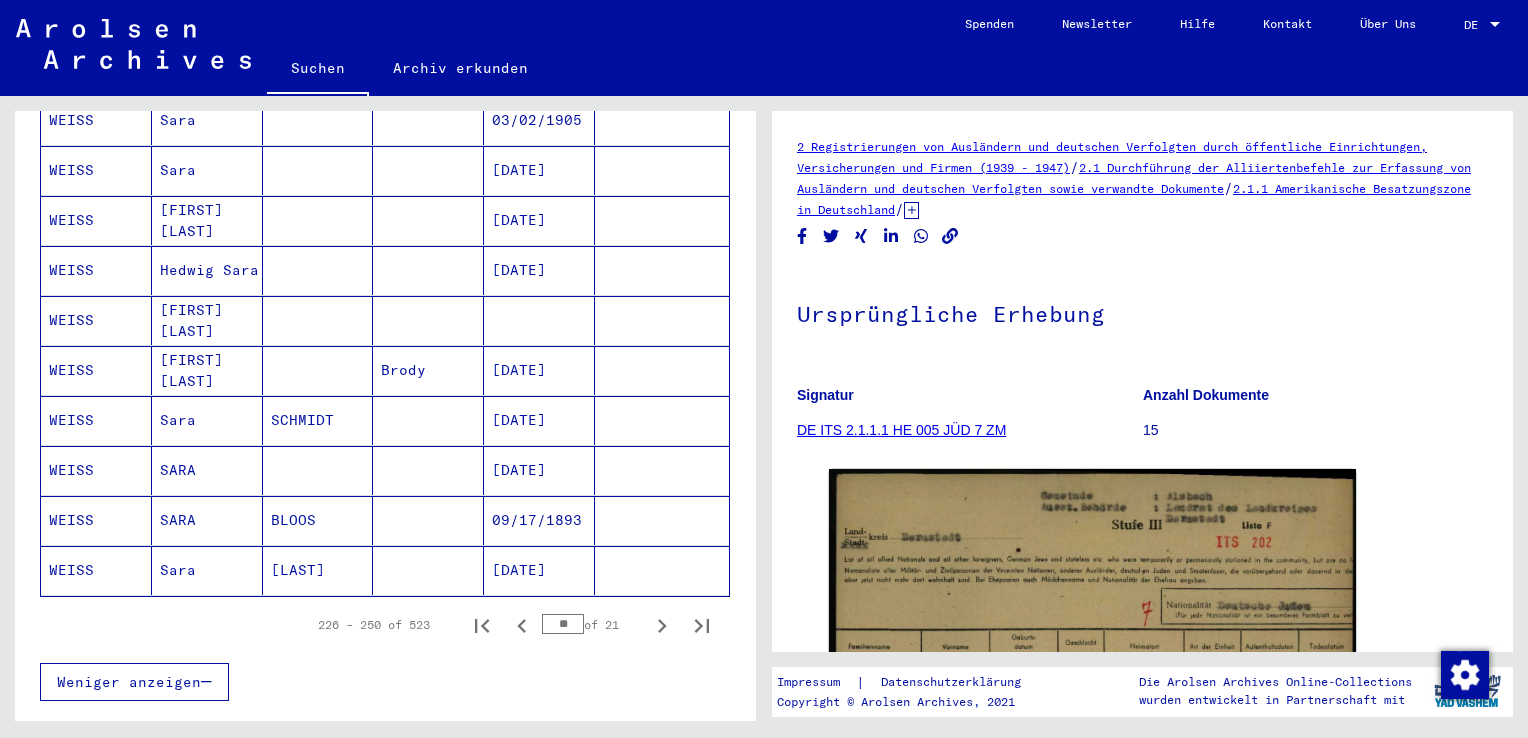 scroll, scrollTop: 1310, scrollLeft: 0, axis: vertical 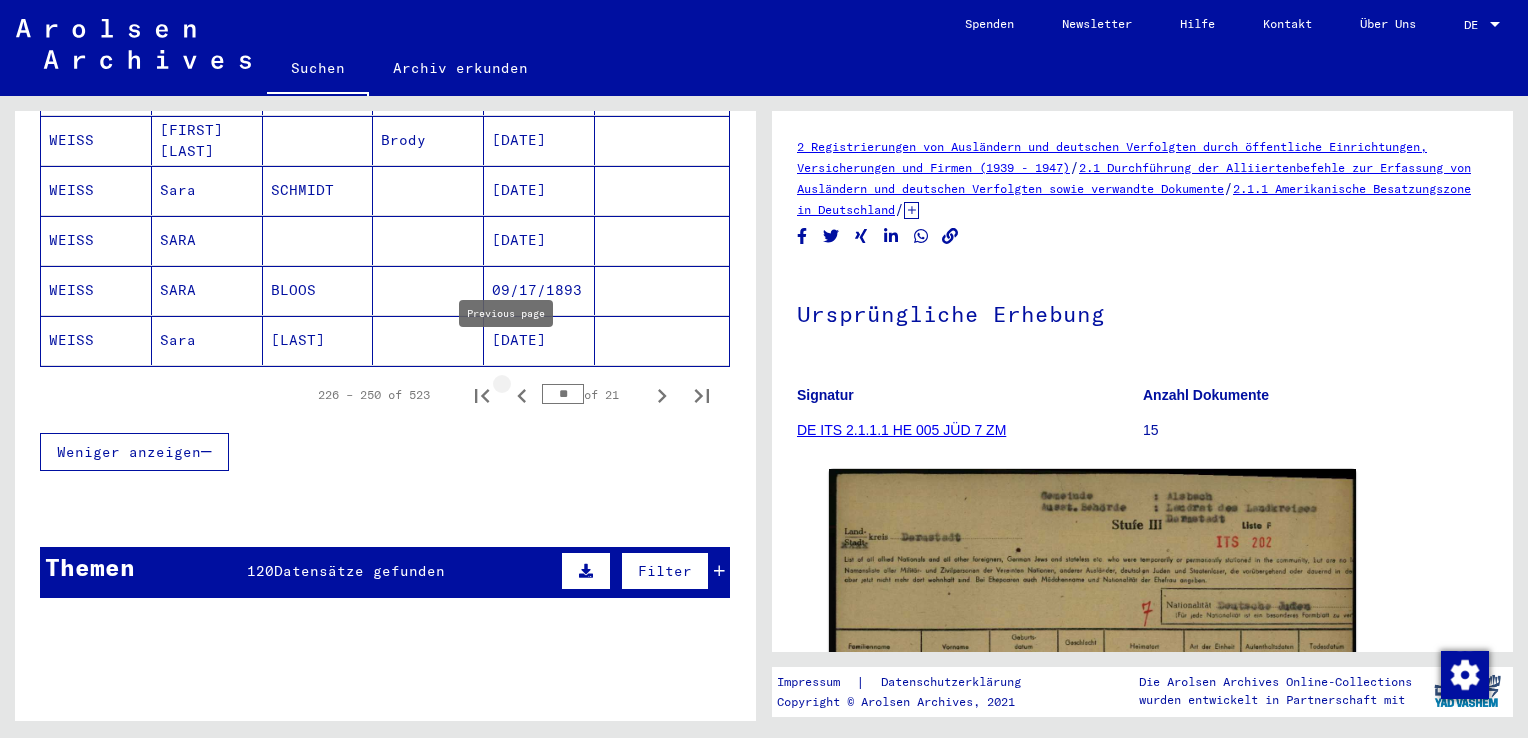 click 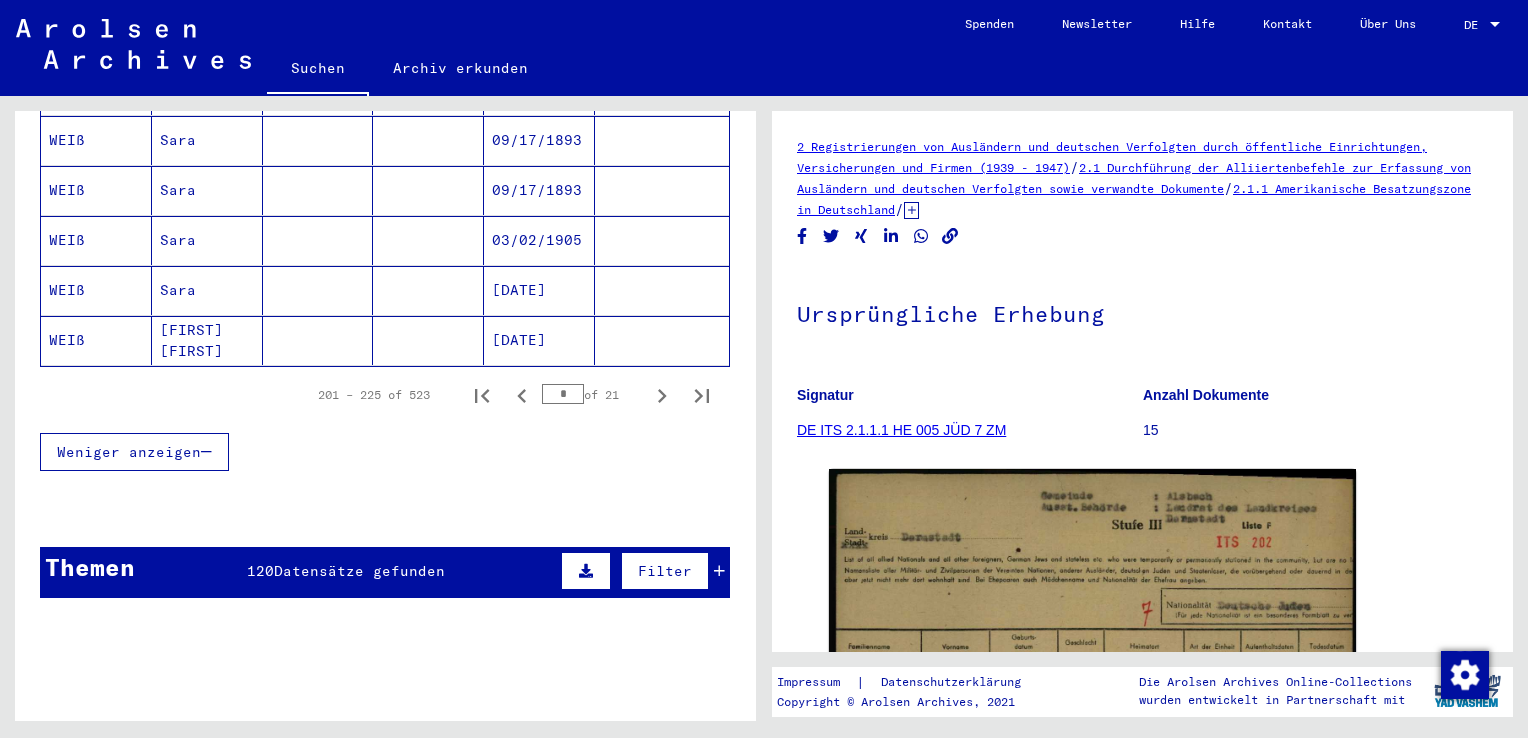 click on "Sara" at bounding box center (207, 340) 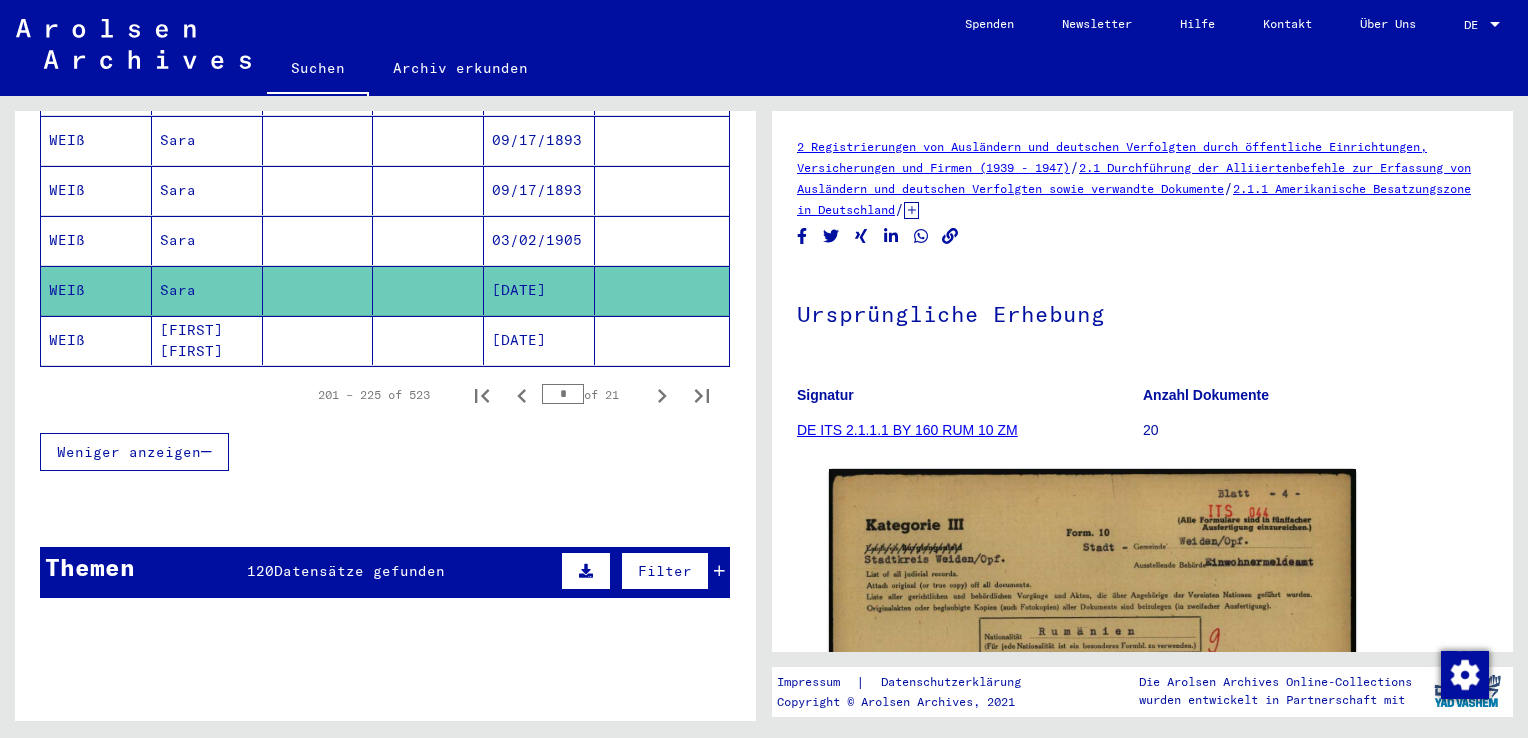 click on "Sara" at bounding box center [207, 290] 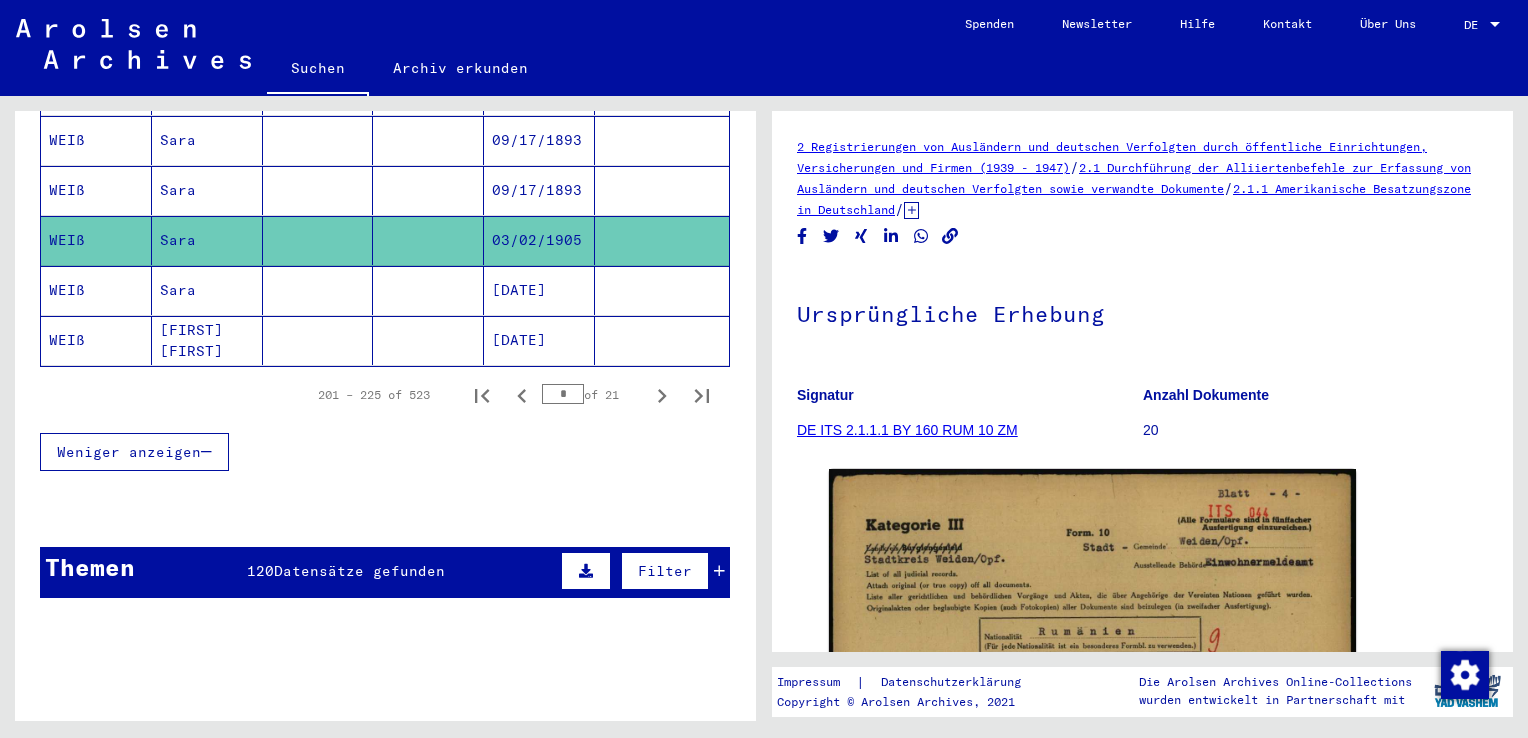 click on "Sara" at bounding box center [207, 240] 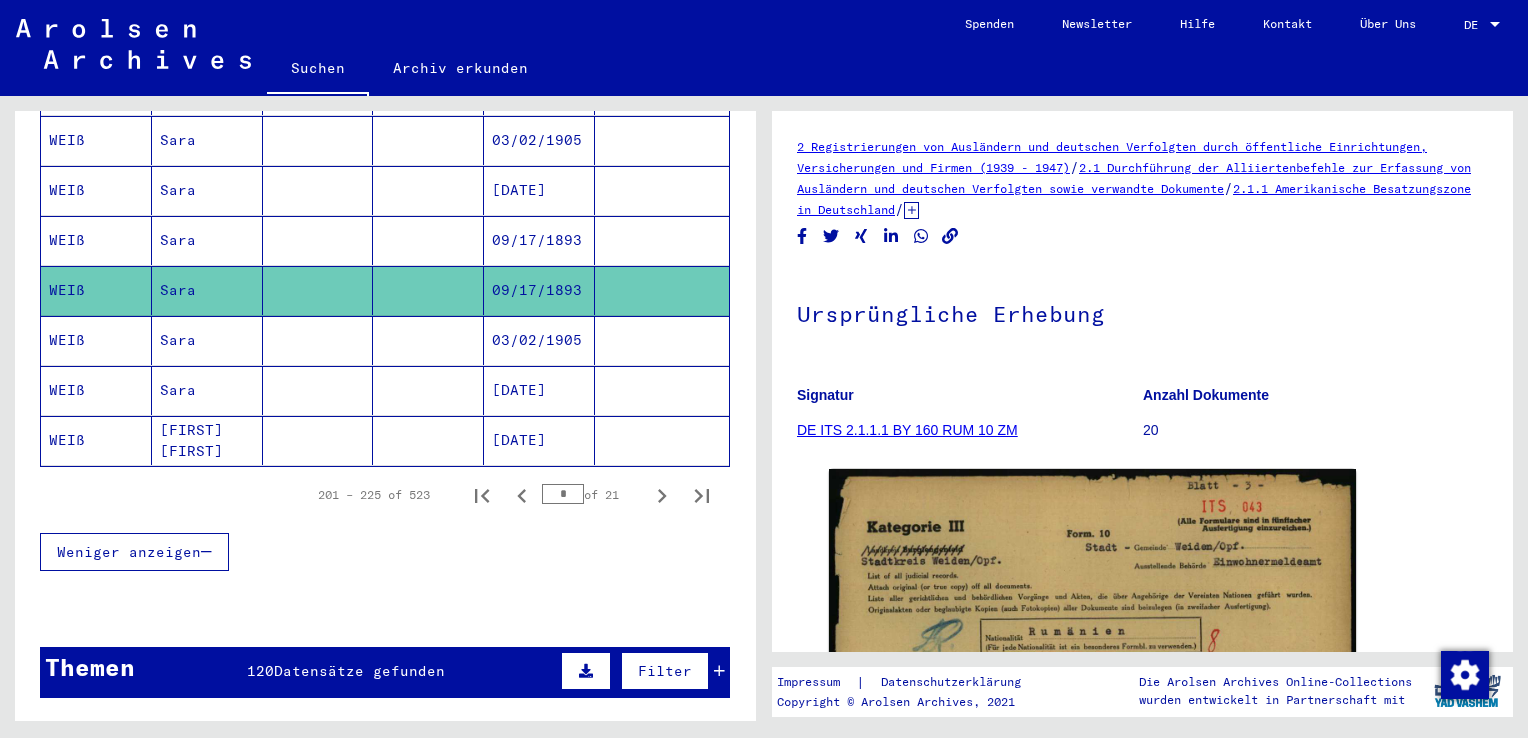 scroll, scrollTop: 1110, scrollLeft: 0, axis: vertical 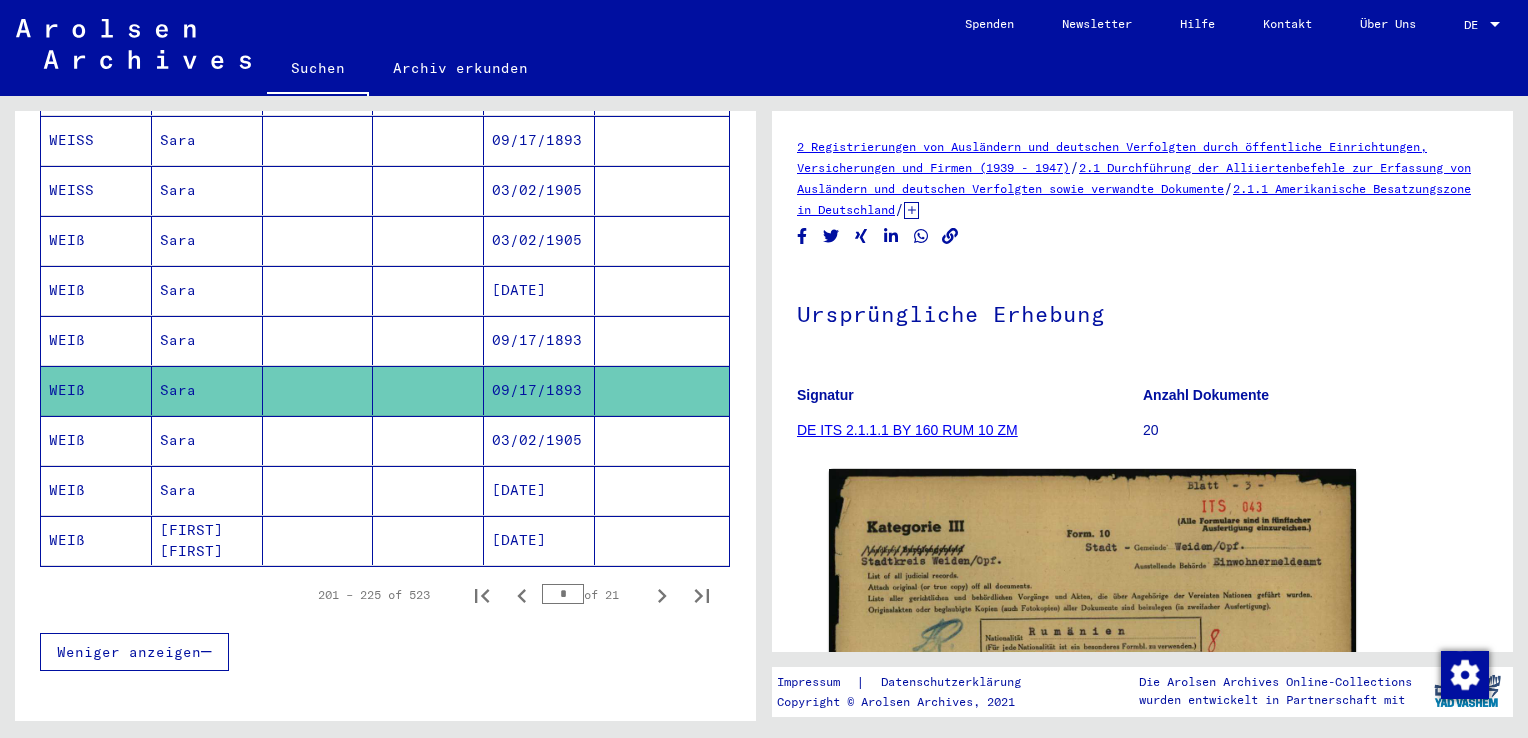 click on "Sara" at bounding box center [207, 390] 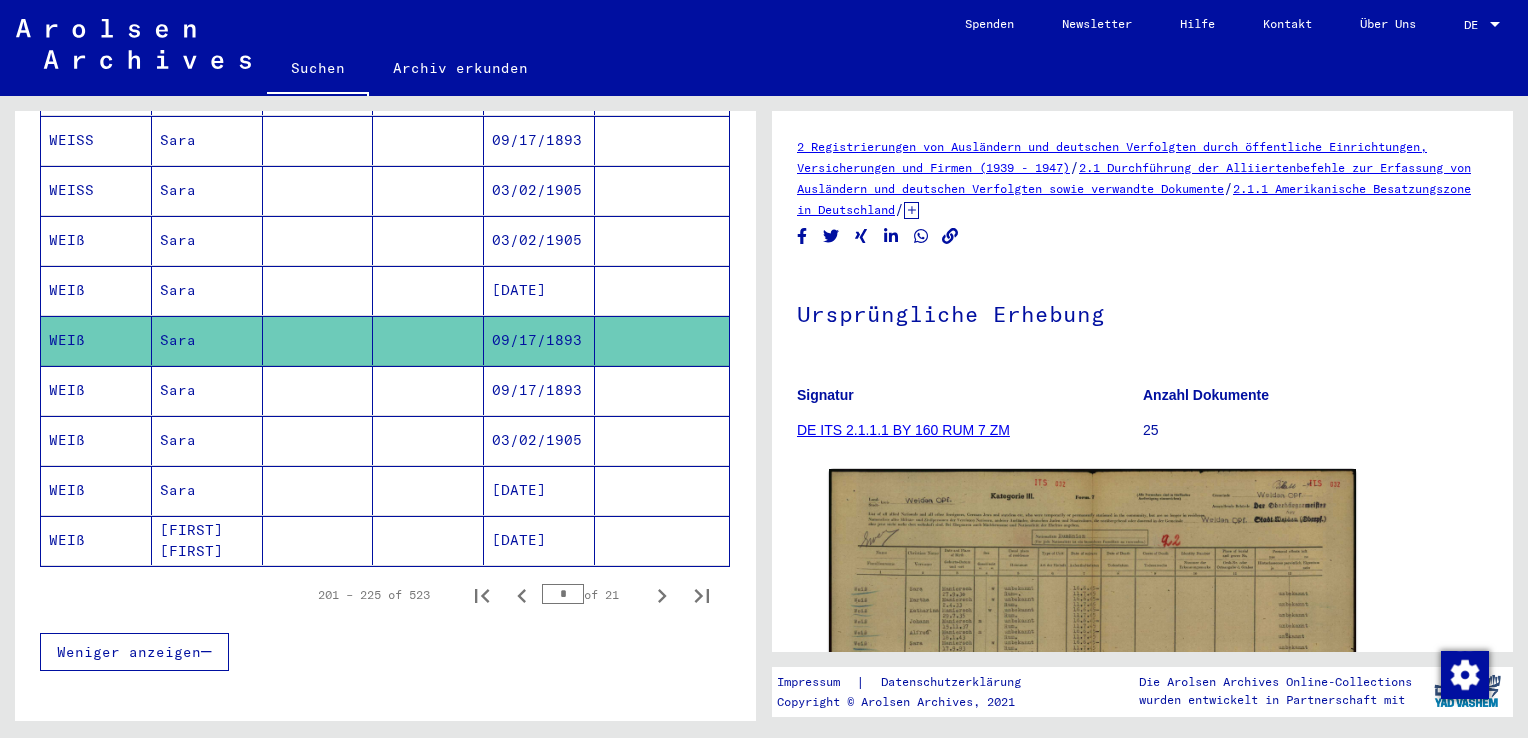 click on "Sara" at bounding box center [207, 340] 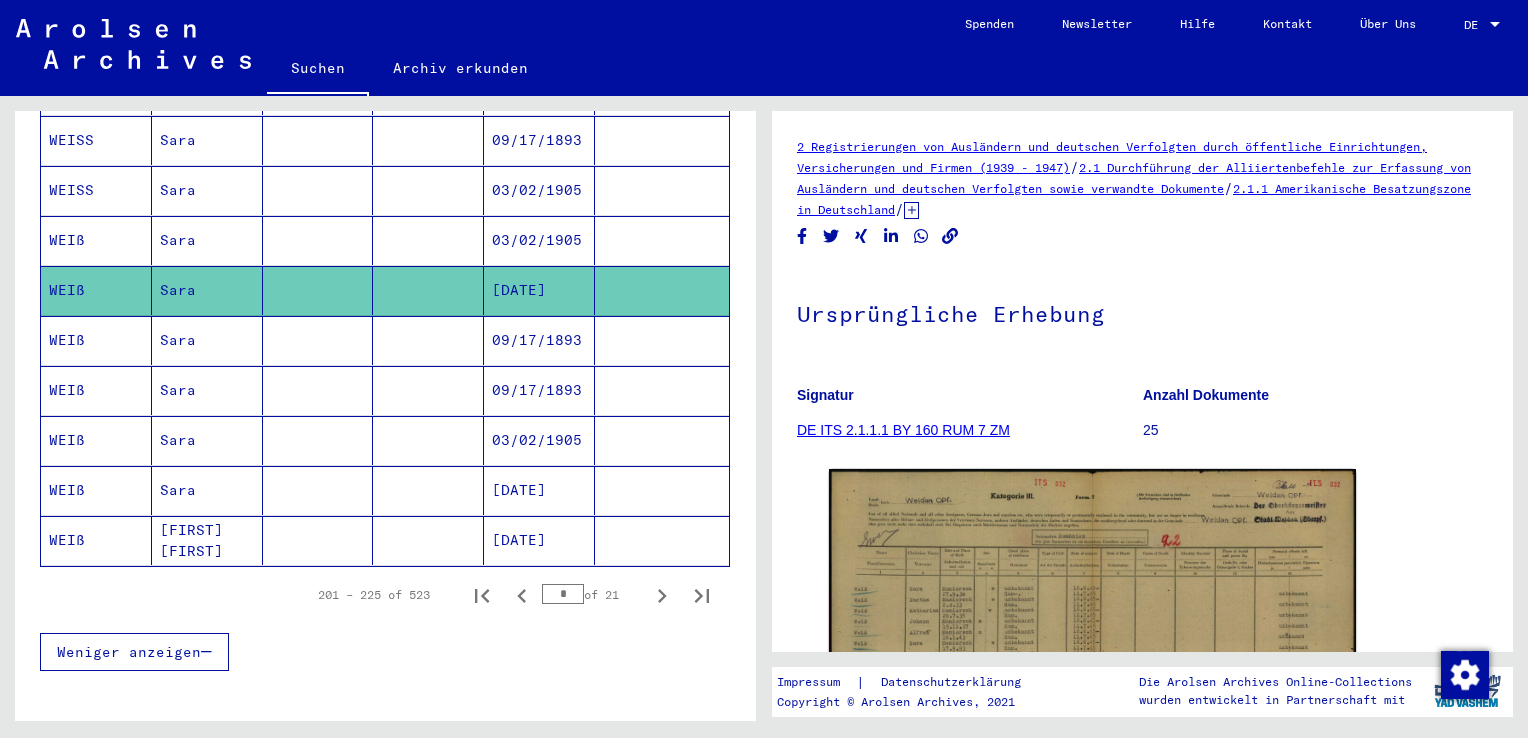 click on "Sara" at bounding box center [207, 290] 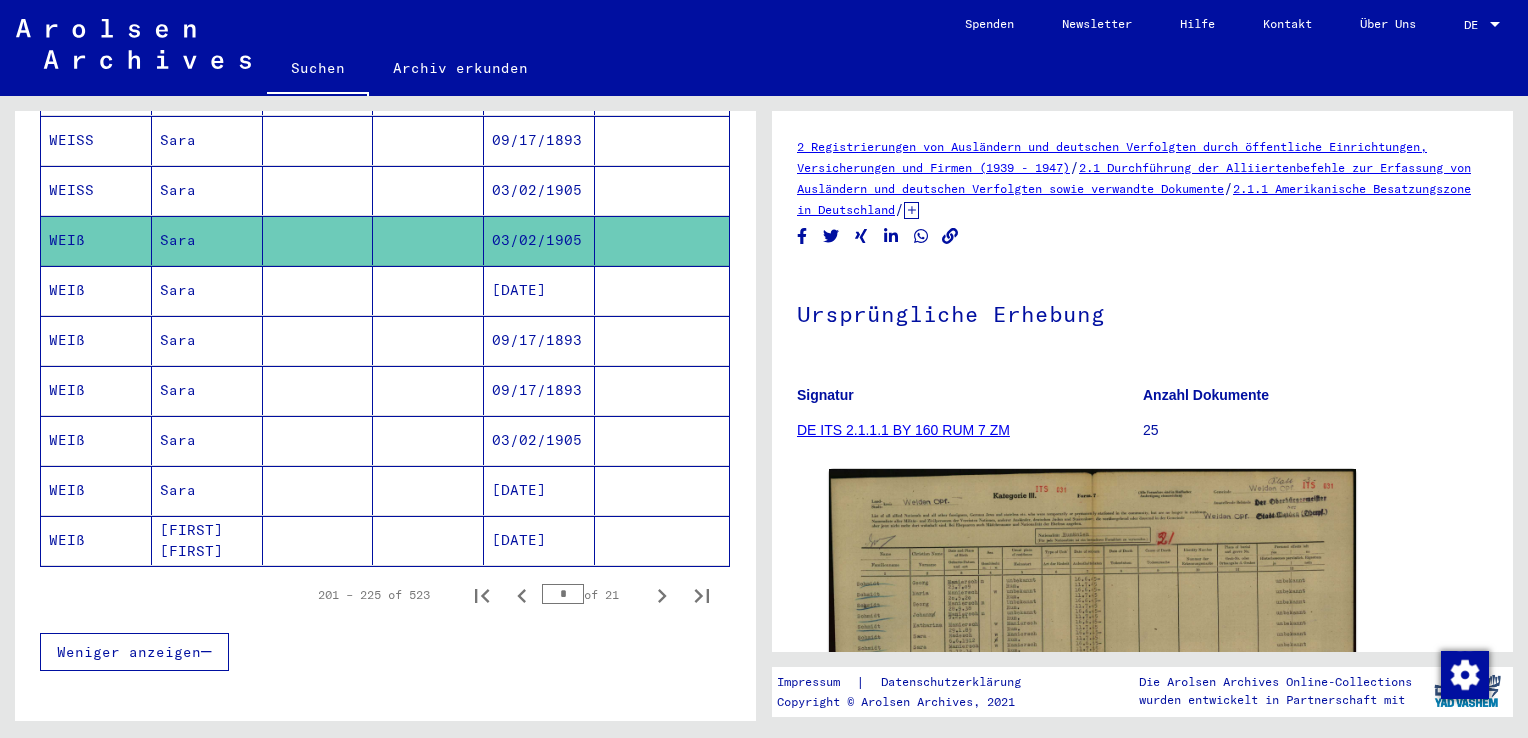 click on "Sara" at bounding box center (207, 240) 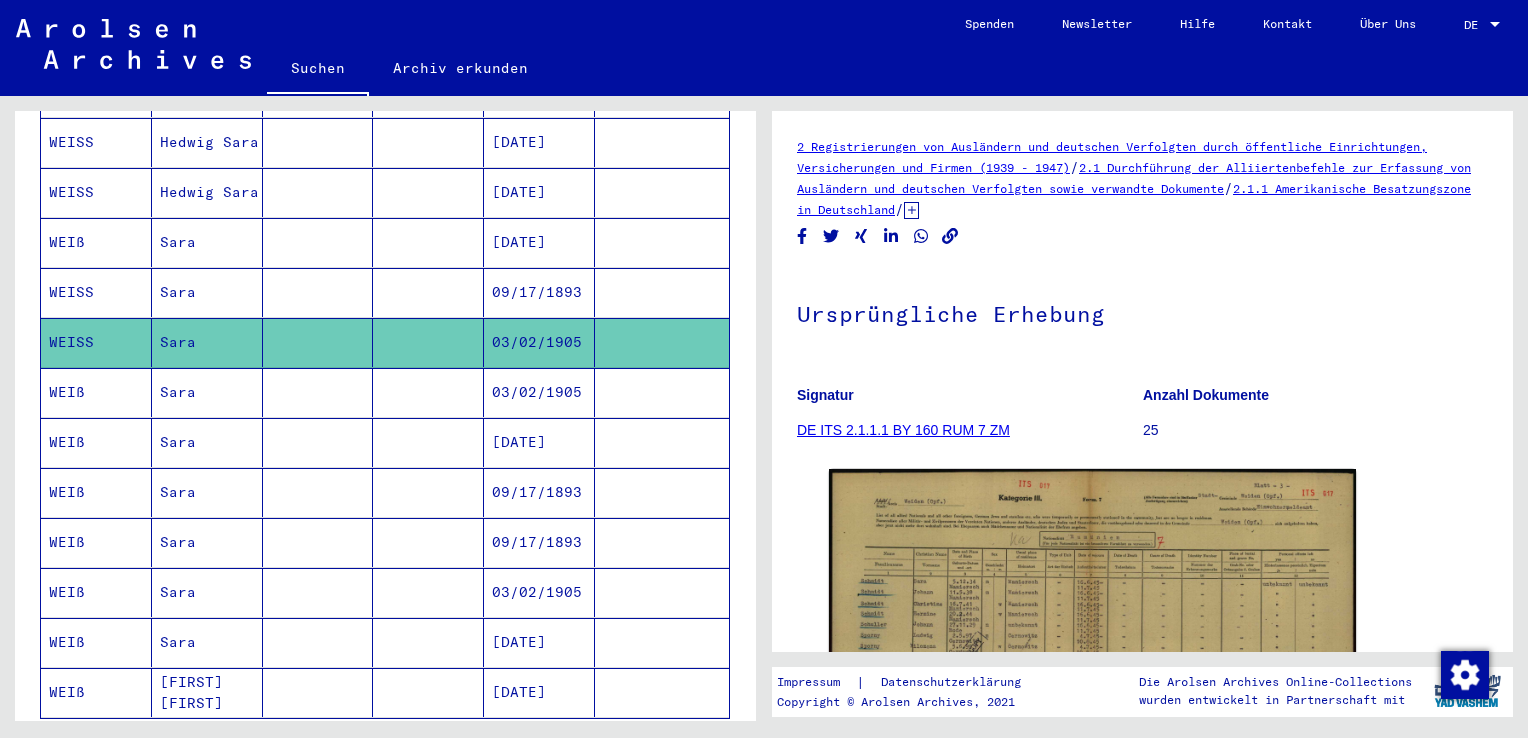 scroll, scrollTop: 910, scrollLeft: 0, axis: vertical 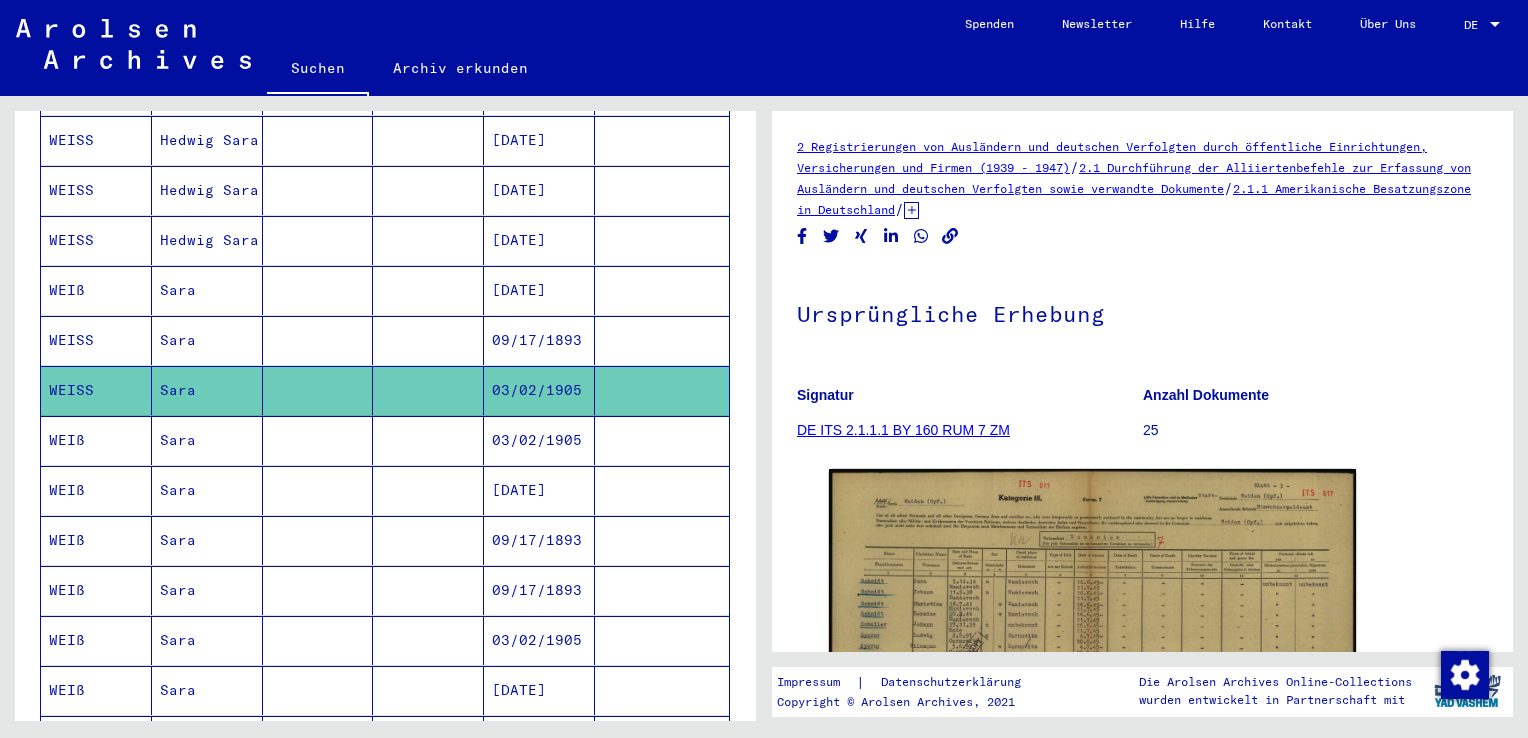 click on "Sara" at bounding box center (207, 390) 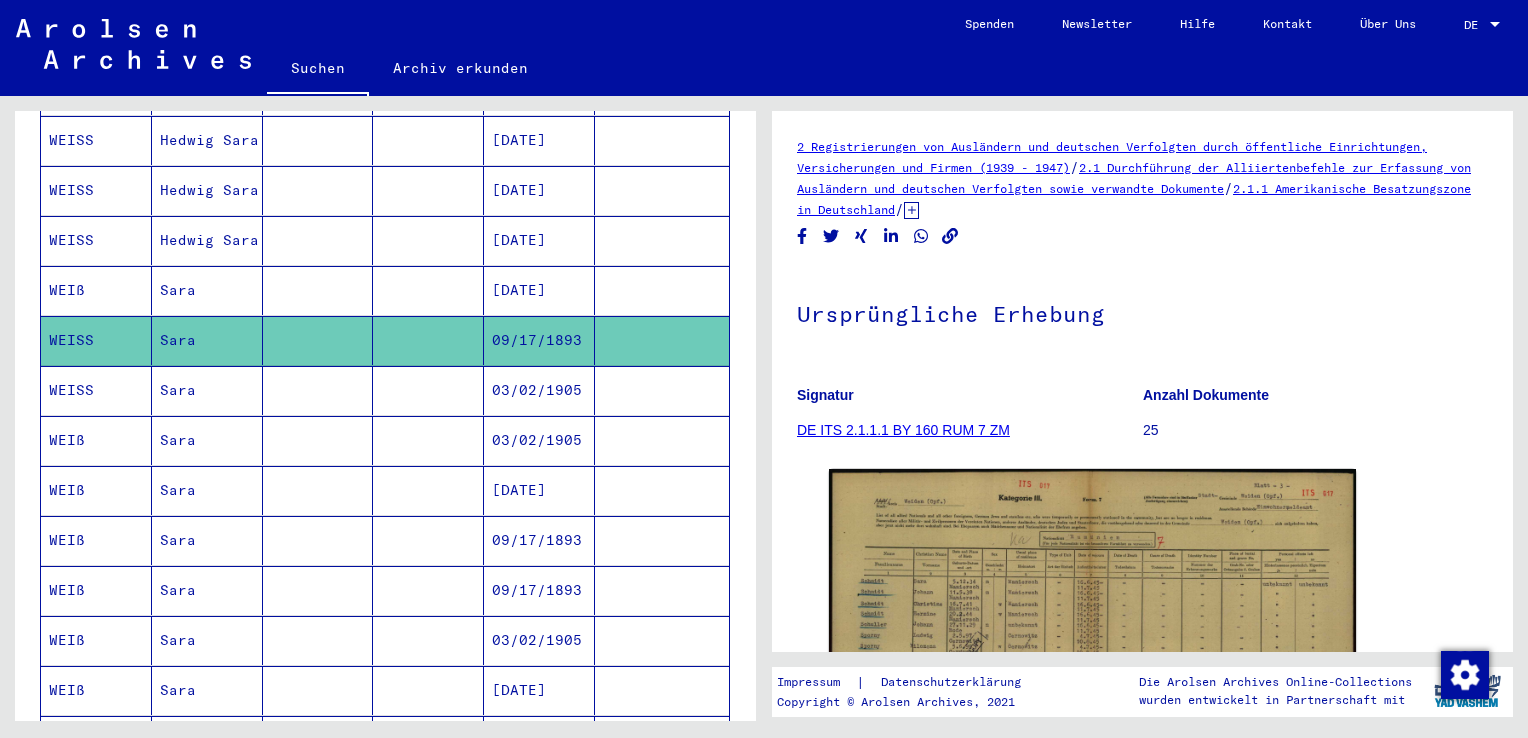 click on "Sara" at bounding box center [207, 340] 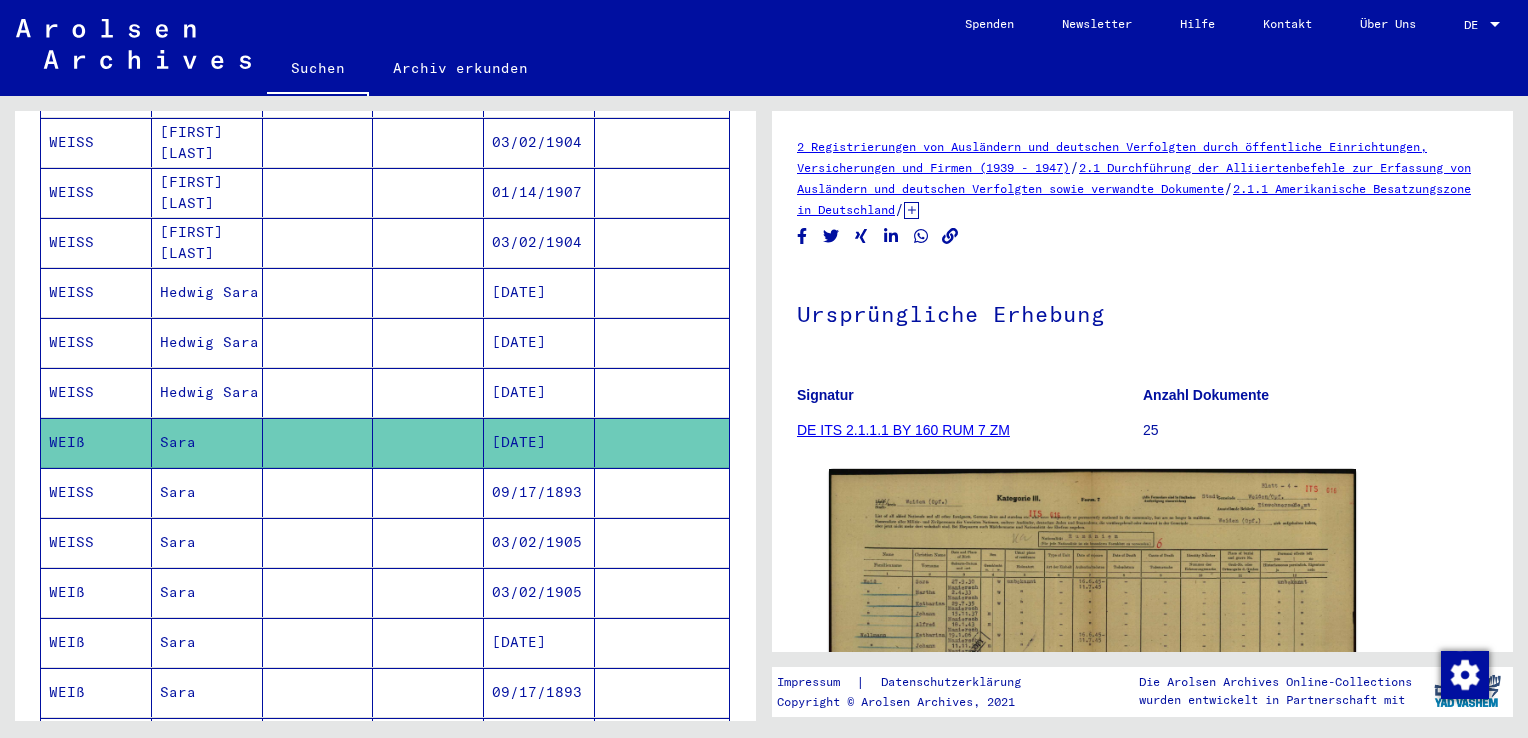 scroll, scrollTop: 710, scrollLeft: 0, axis: vertical 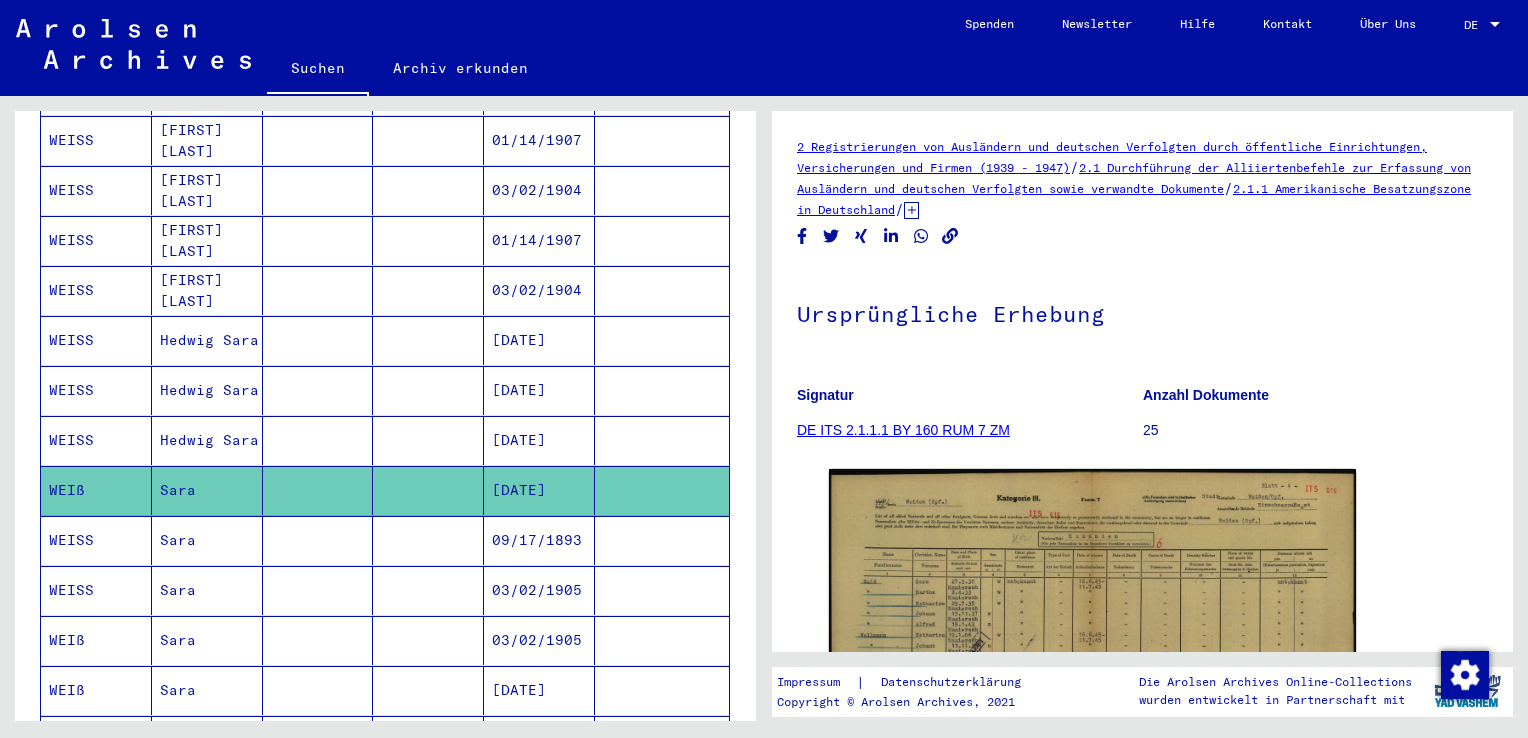 click on "Hedwig Sara" at bounding box center (207, 440) 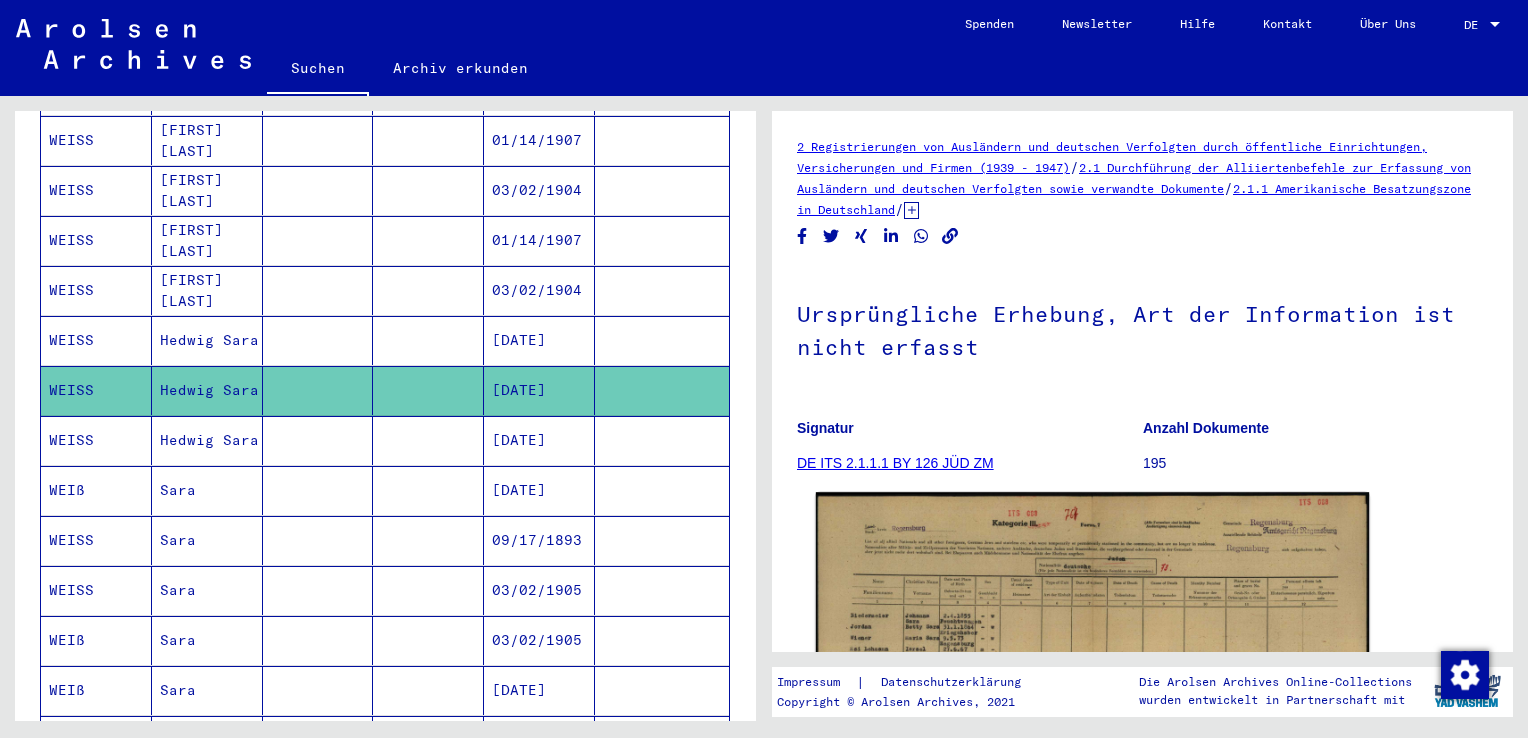 scroll, scrollTop: 100, scrollLeft: 0, axis: vertical 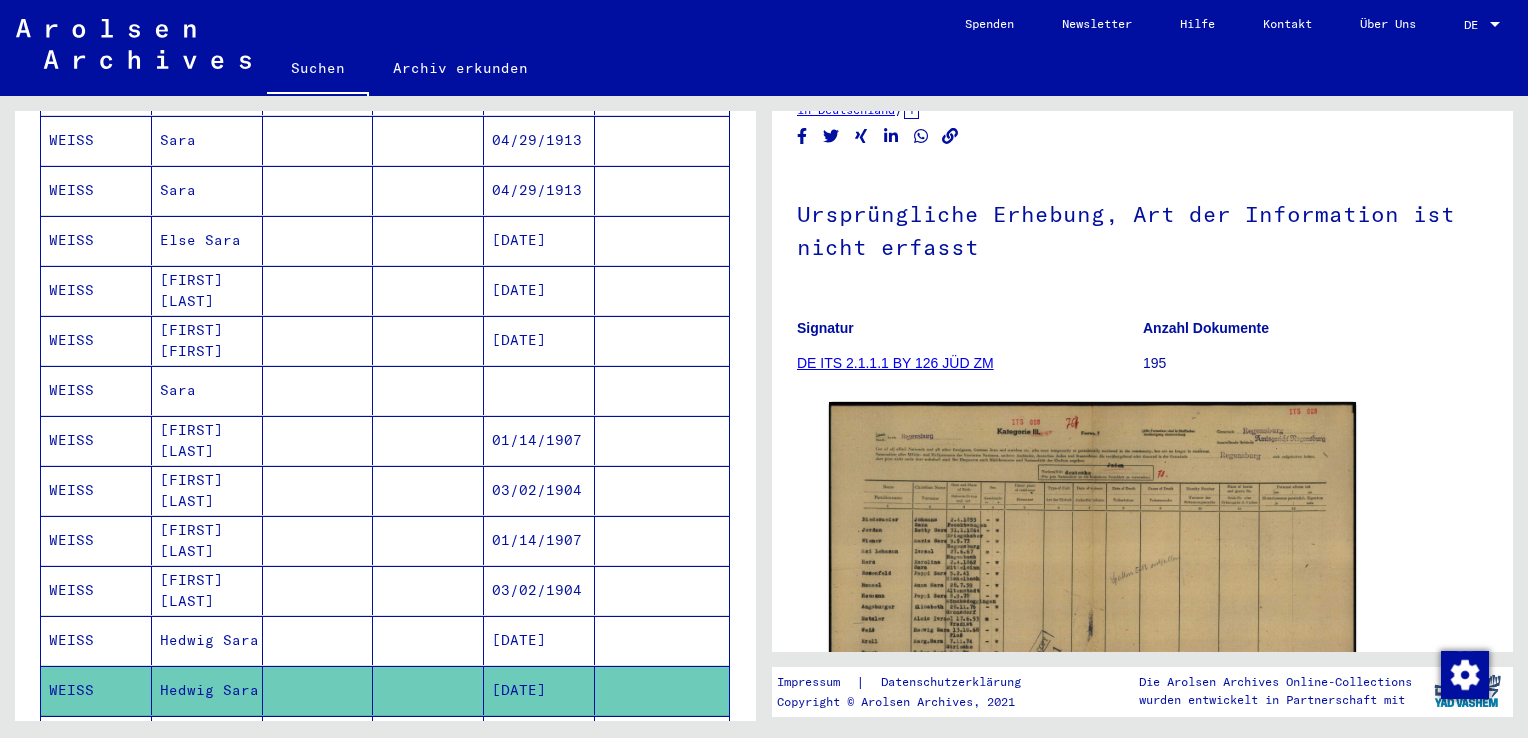 click on "Sara" at bounding box center [207, 440] 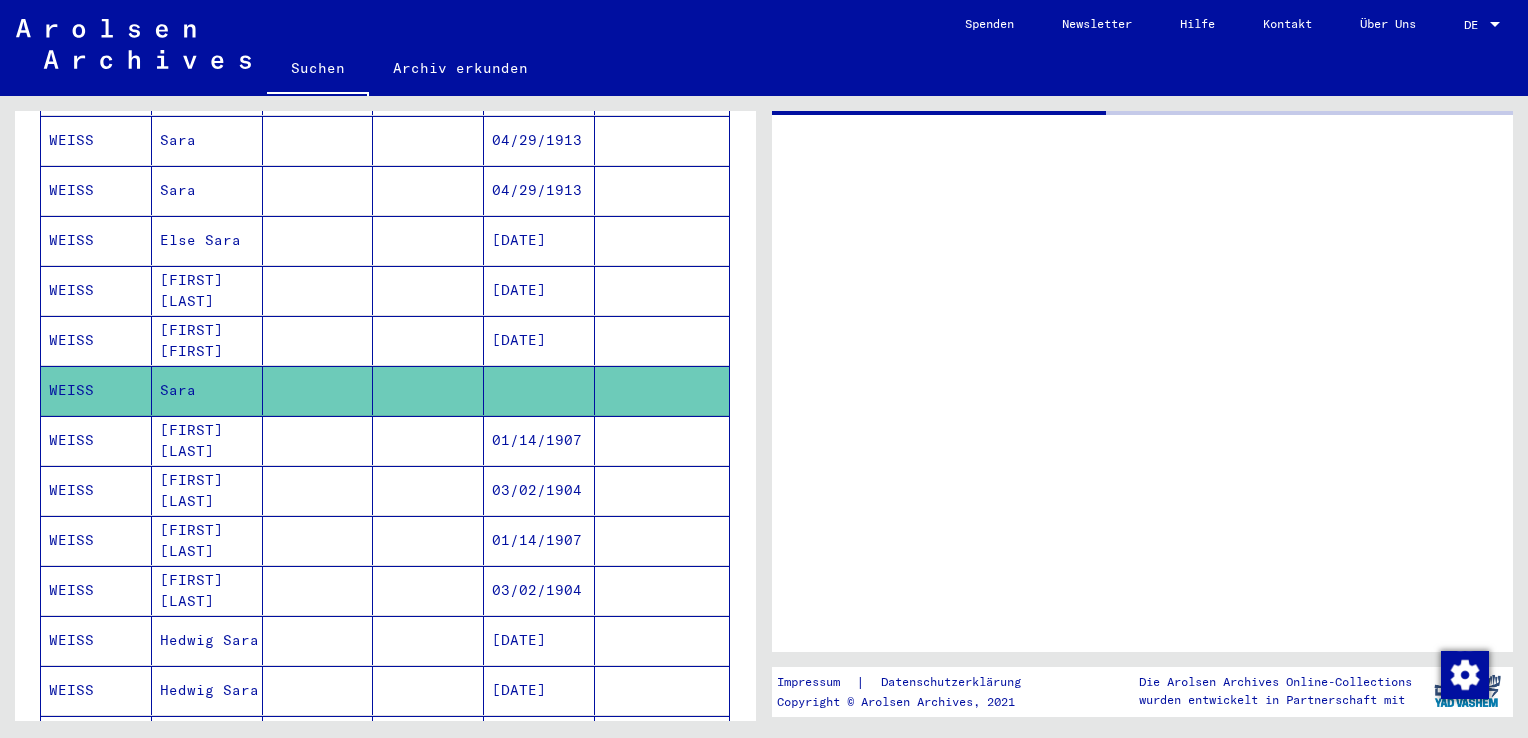scroll, scrollTop: 0, scrollLeft: 0, axis: both 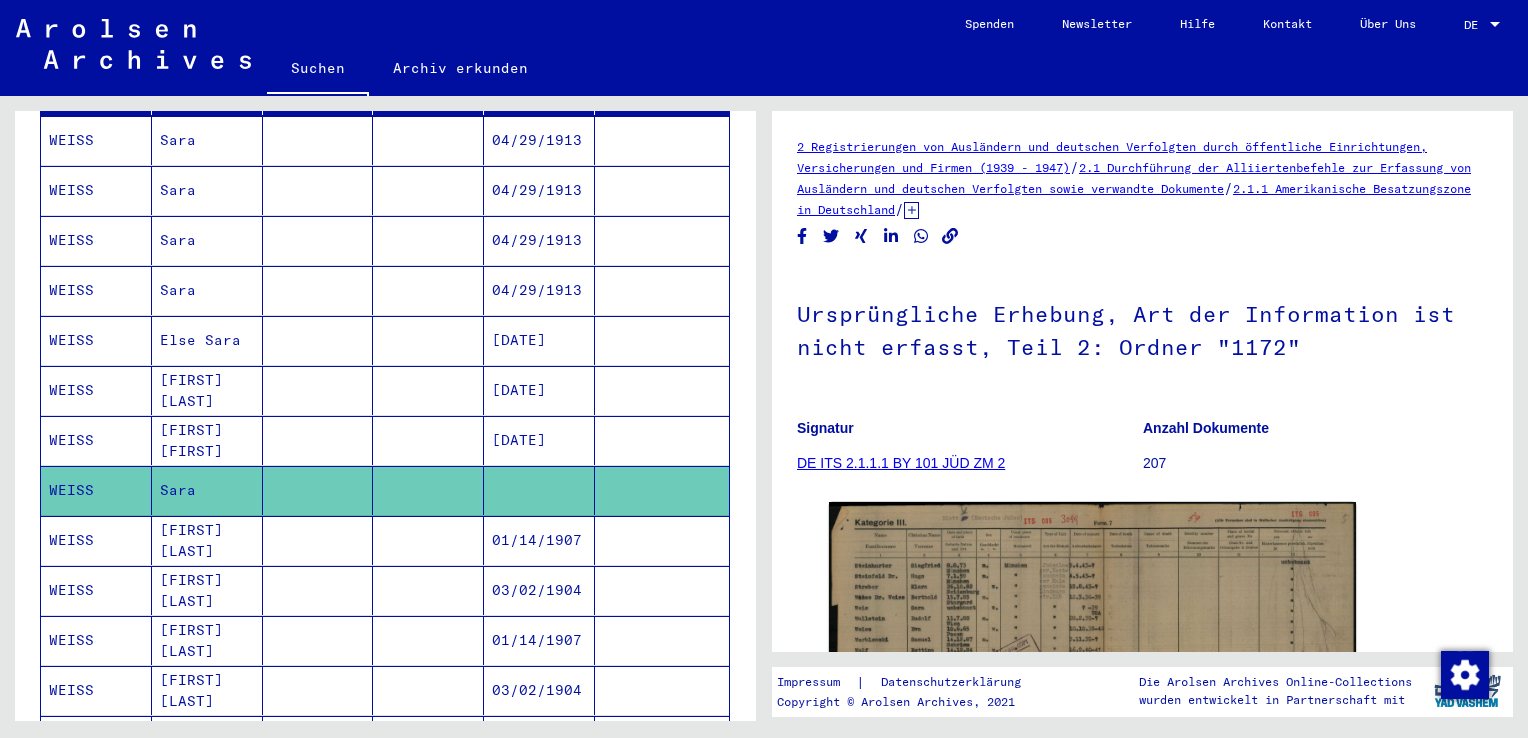 click on "Sara" at bounding box center (207, 340) 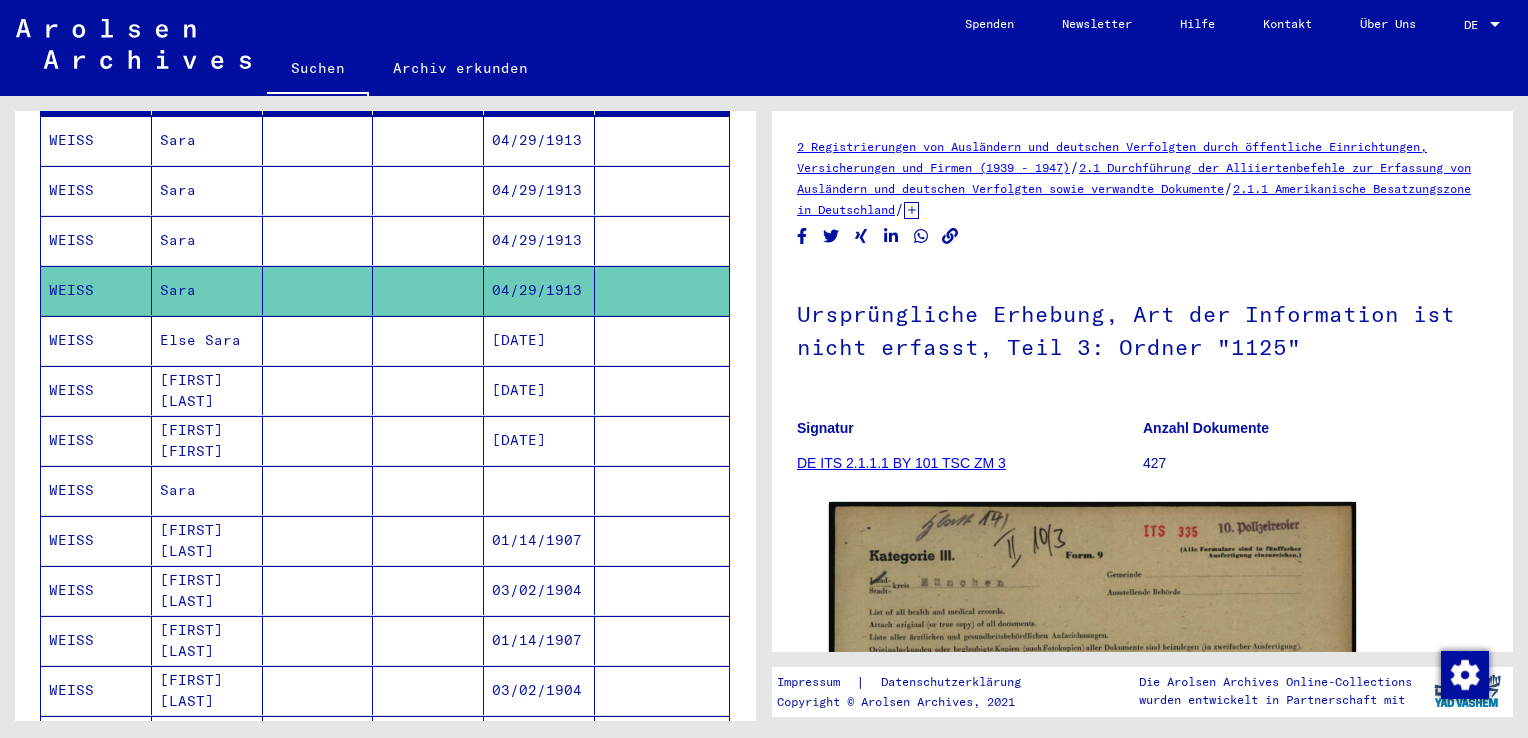 click on "Sara" at bounding box center [207, 290] 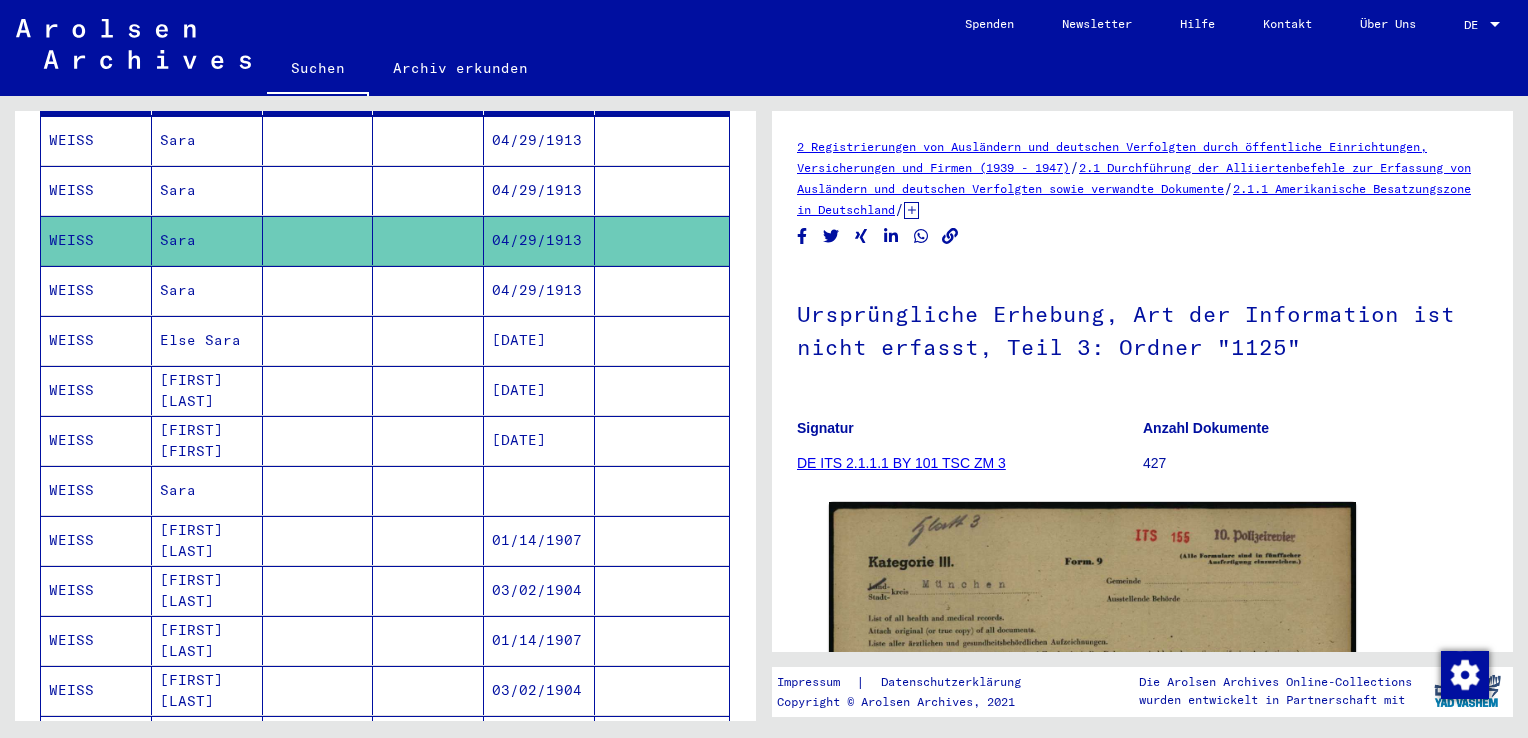 click on "Sara" at bounding box center (207, 240) 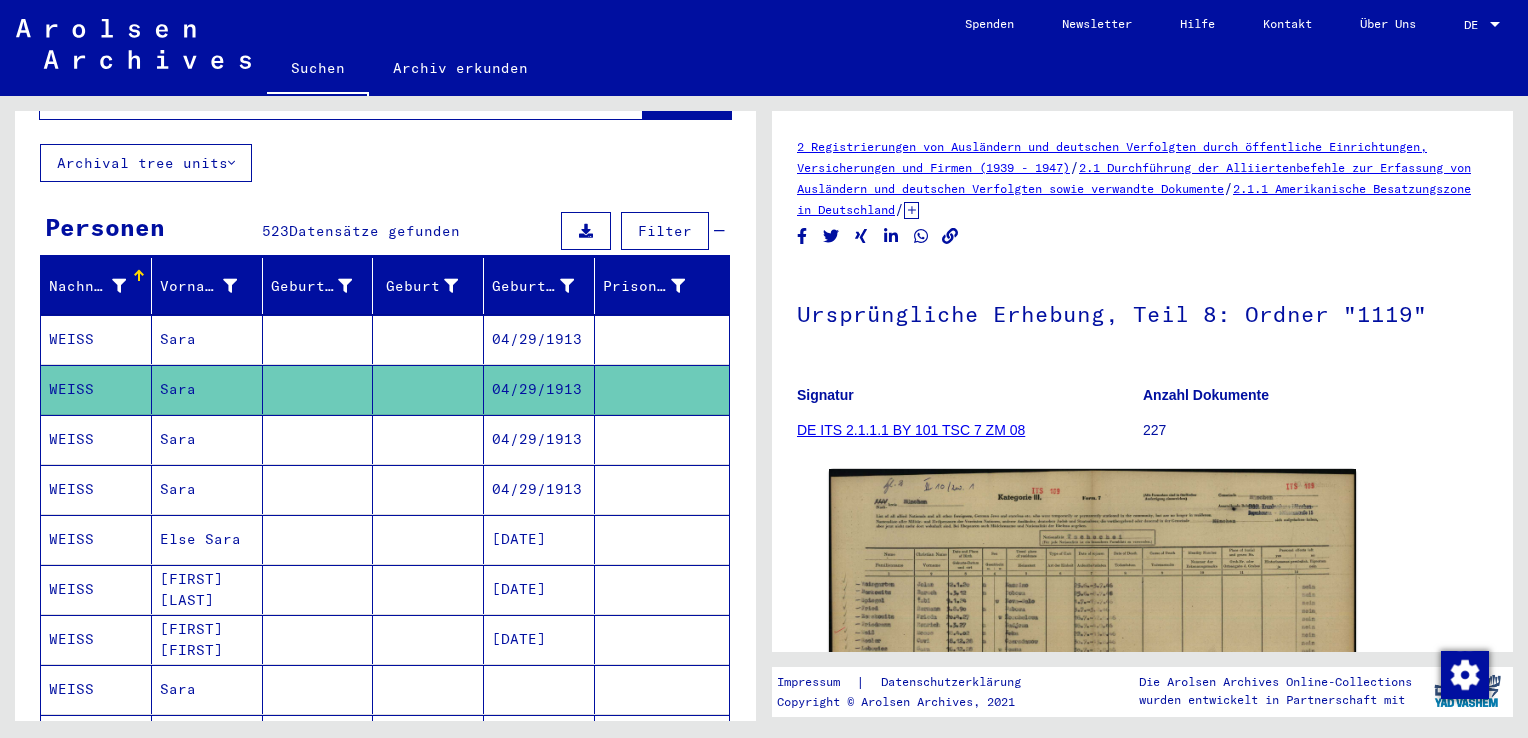 scroll, scrollTop: 110, scrollLeft: 0, axis: vertical 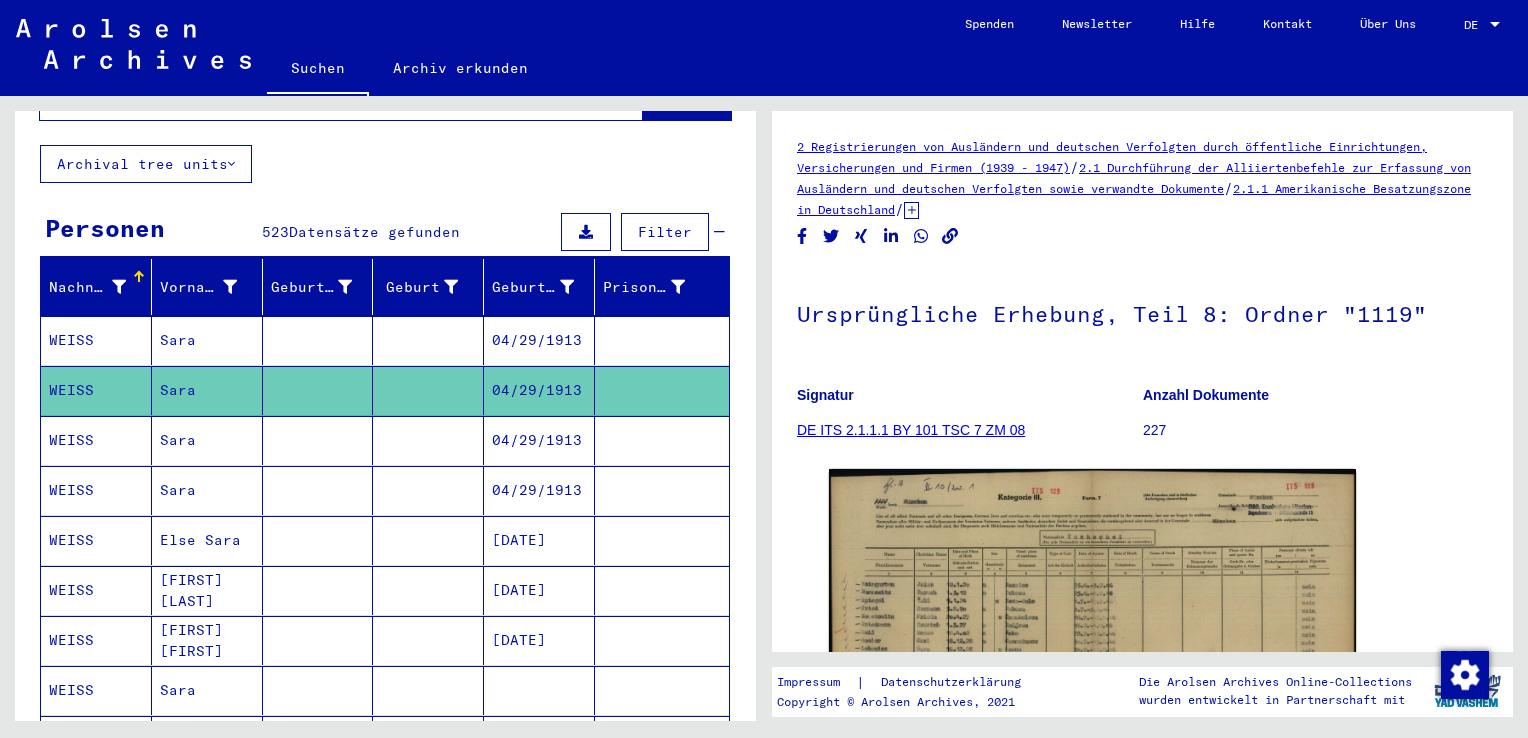 click on "Sara" at bounding box center (207, 390) 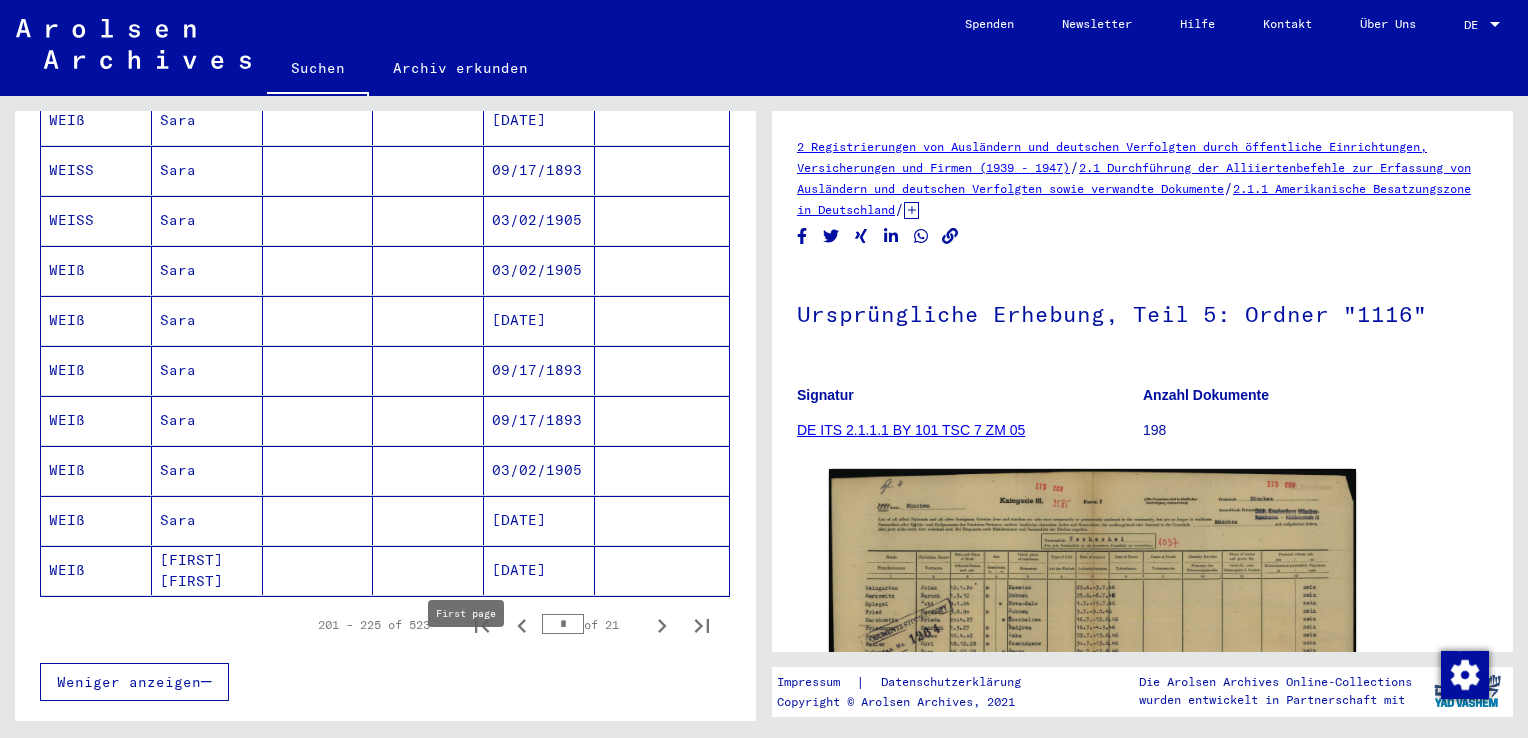 scroll, scrollTop: 1210, scrollLeft: 0, axis: vertical 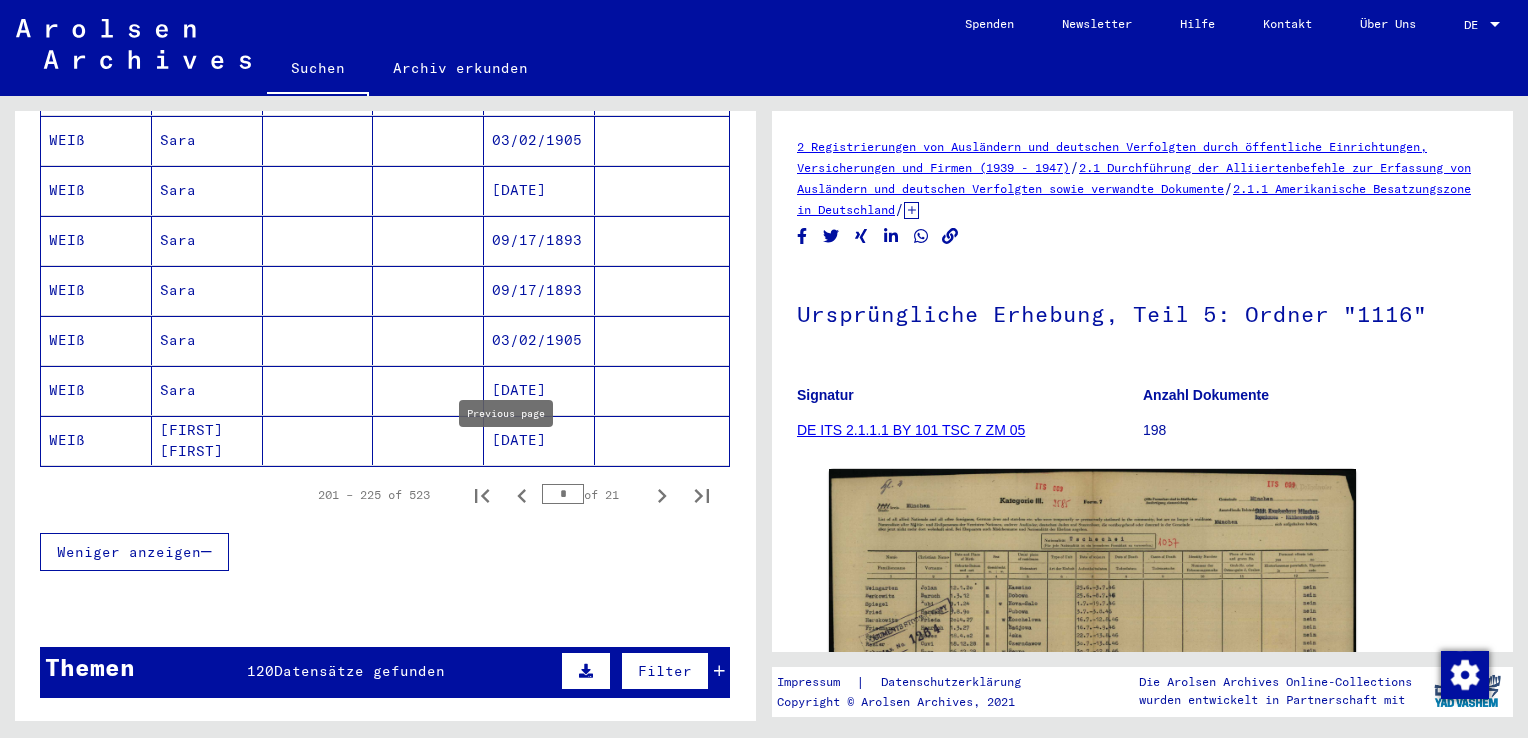 click 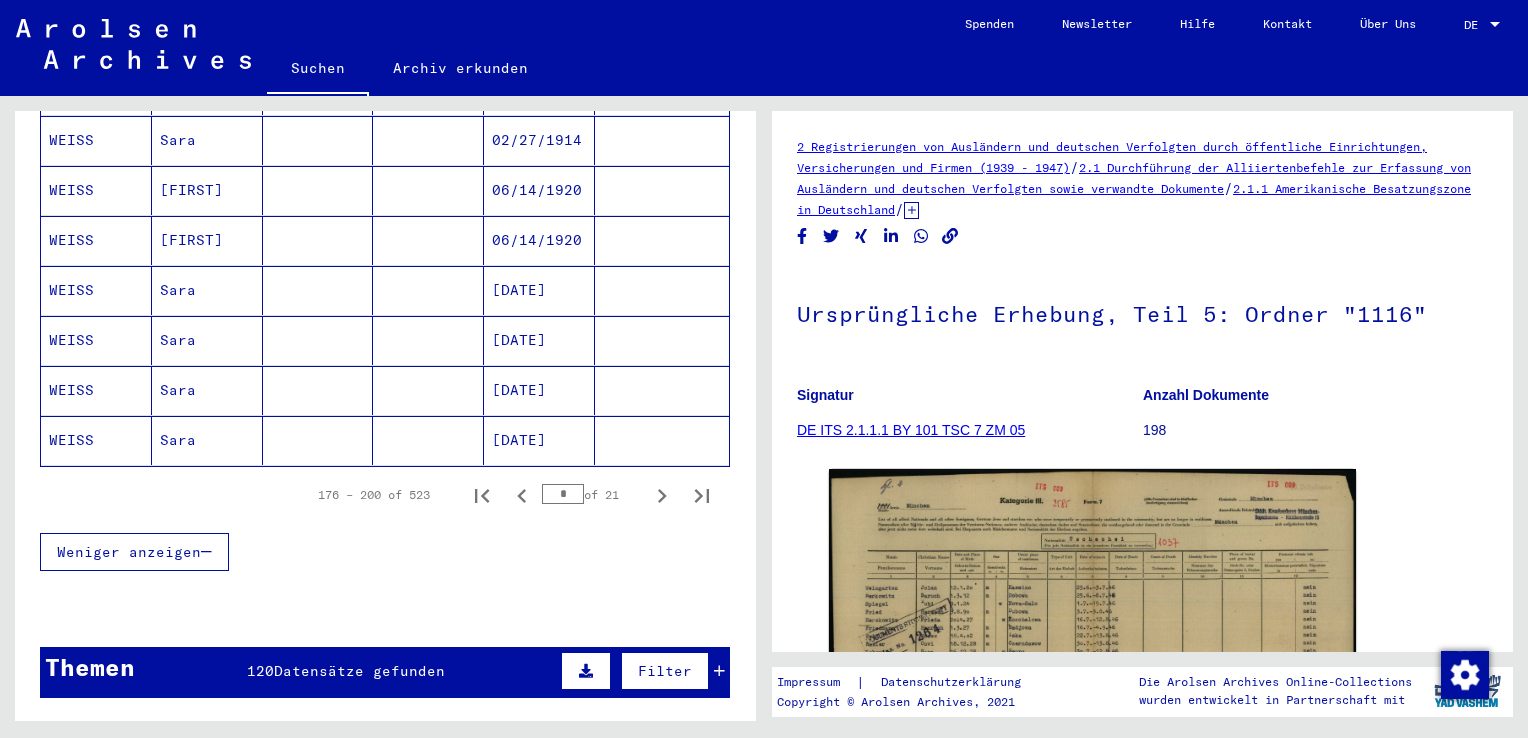 click on "[DATE]" 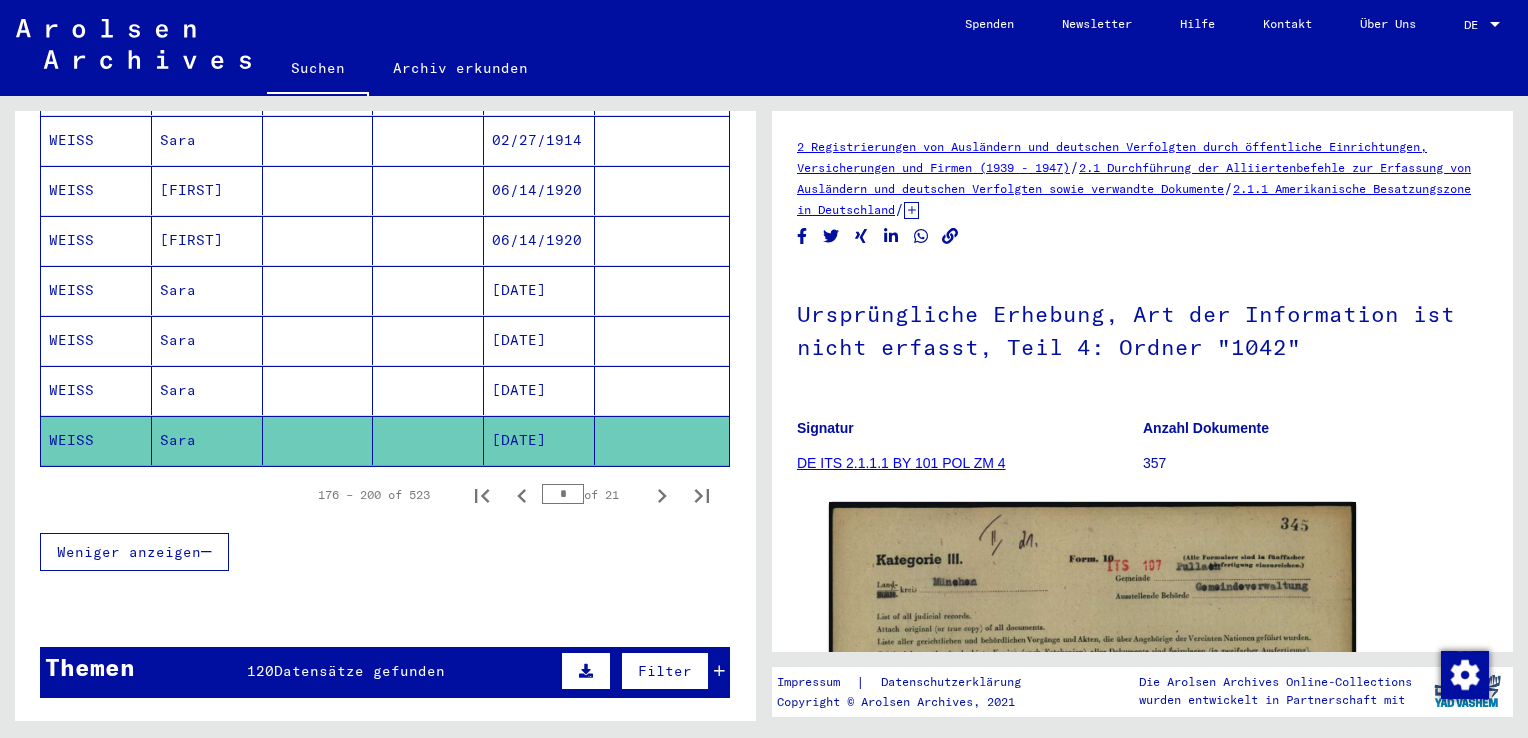 click on "[DATE]" at bounding box center (539, 440) 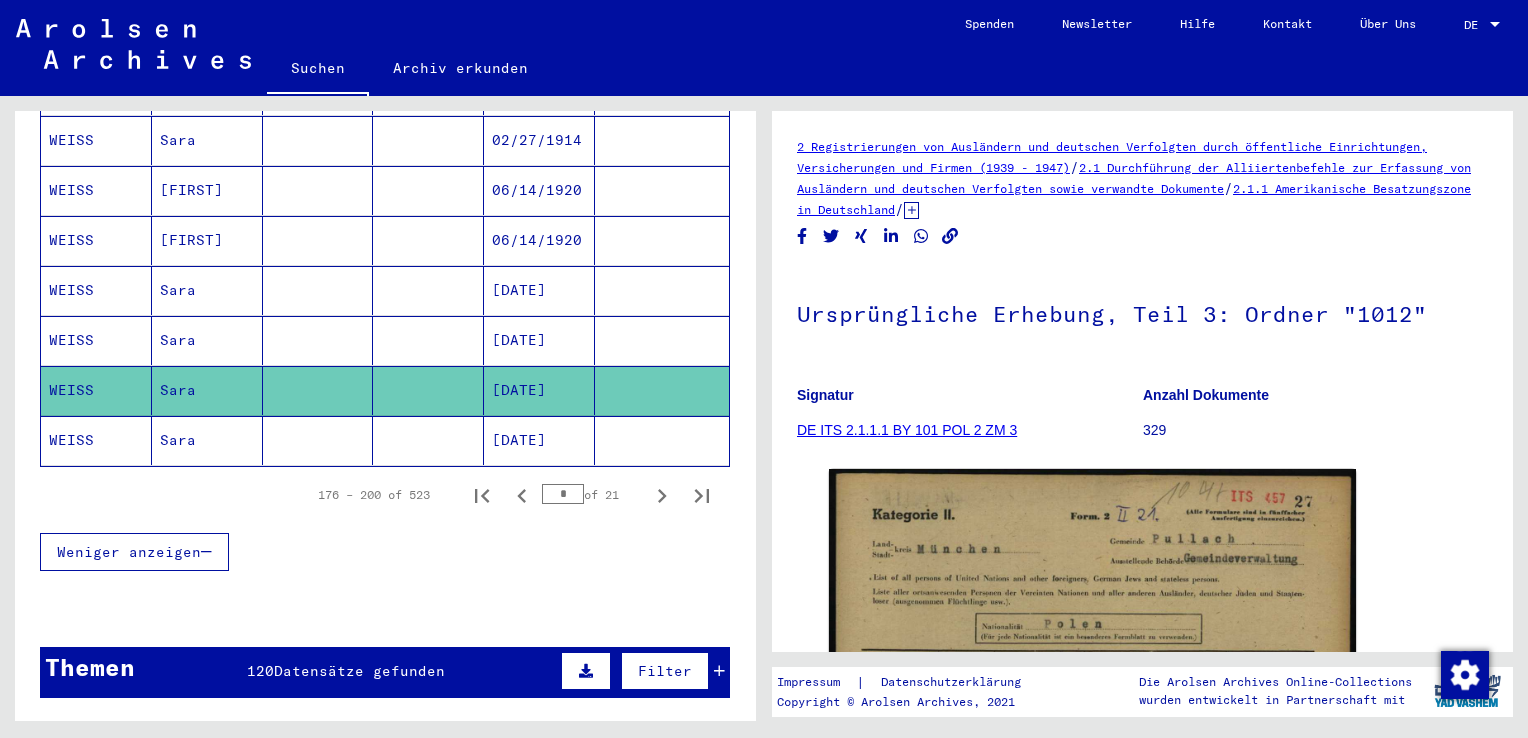 click on "[DATE]" at bounding box center [539, 390] 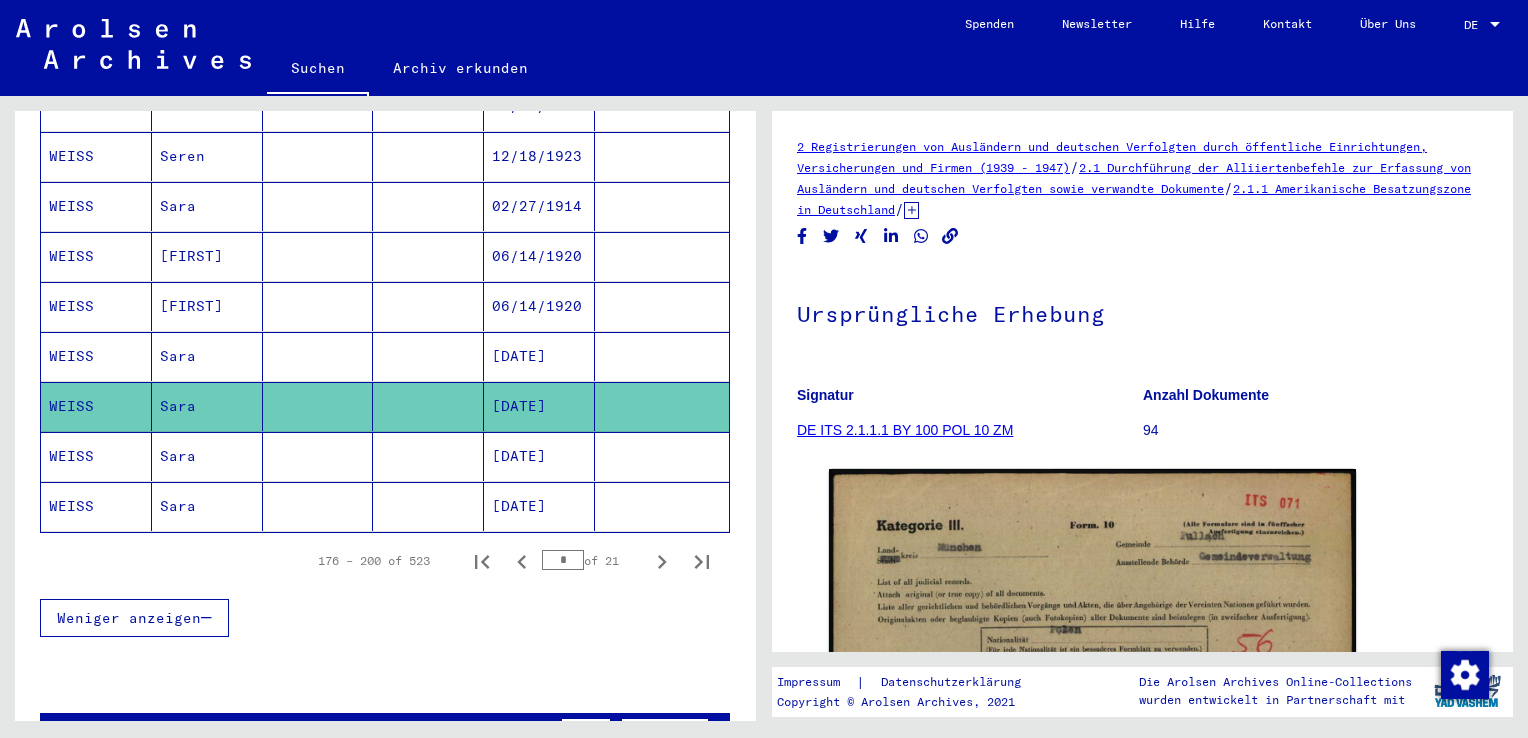 scroll, scrollTop: 1110, scrollLeft: 0, axis: vertical 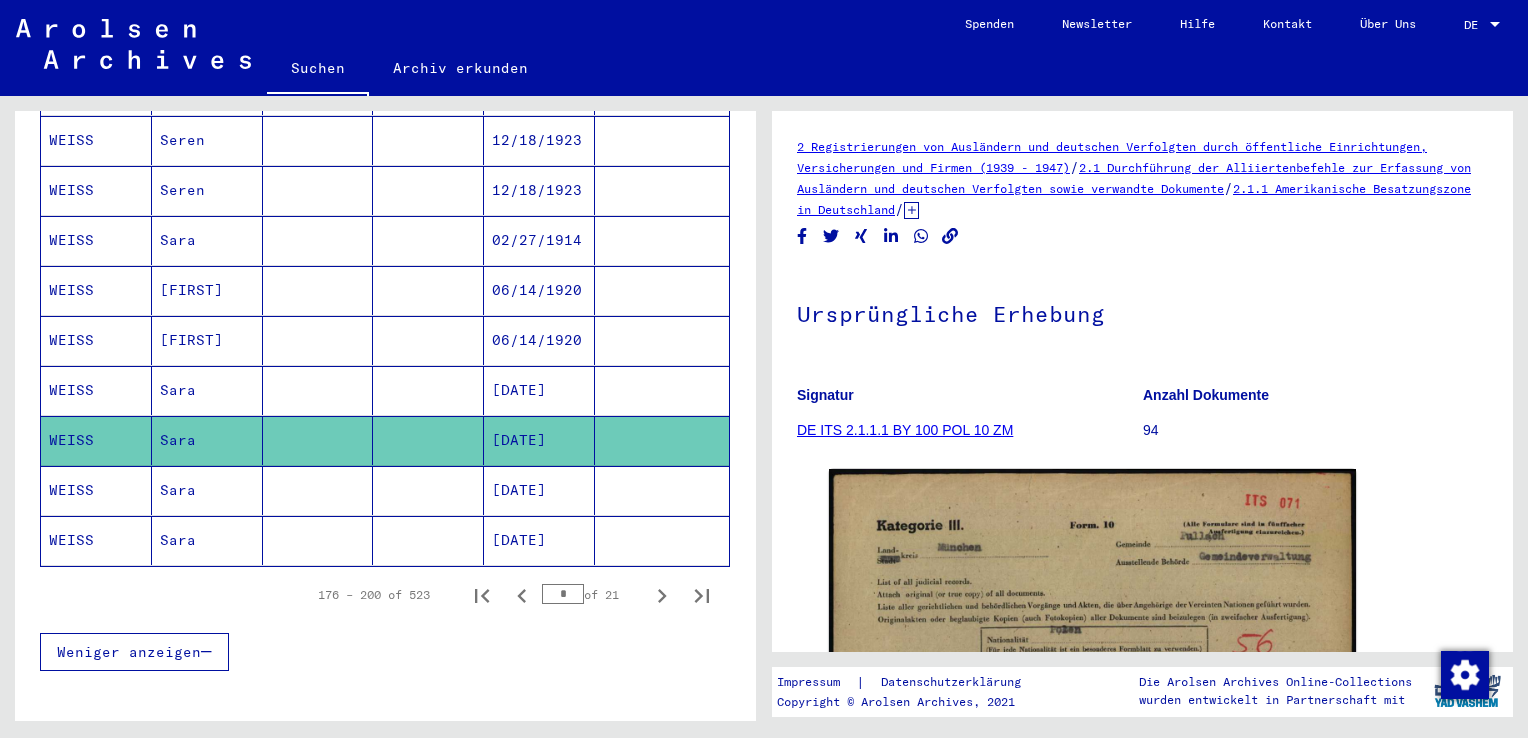 click on "[DATE]" at bounding box center [539, 440] 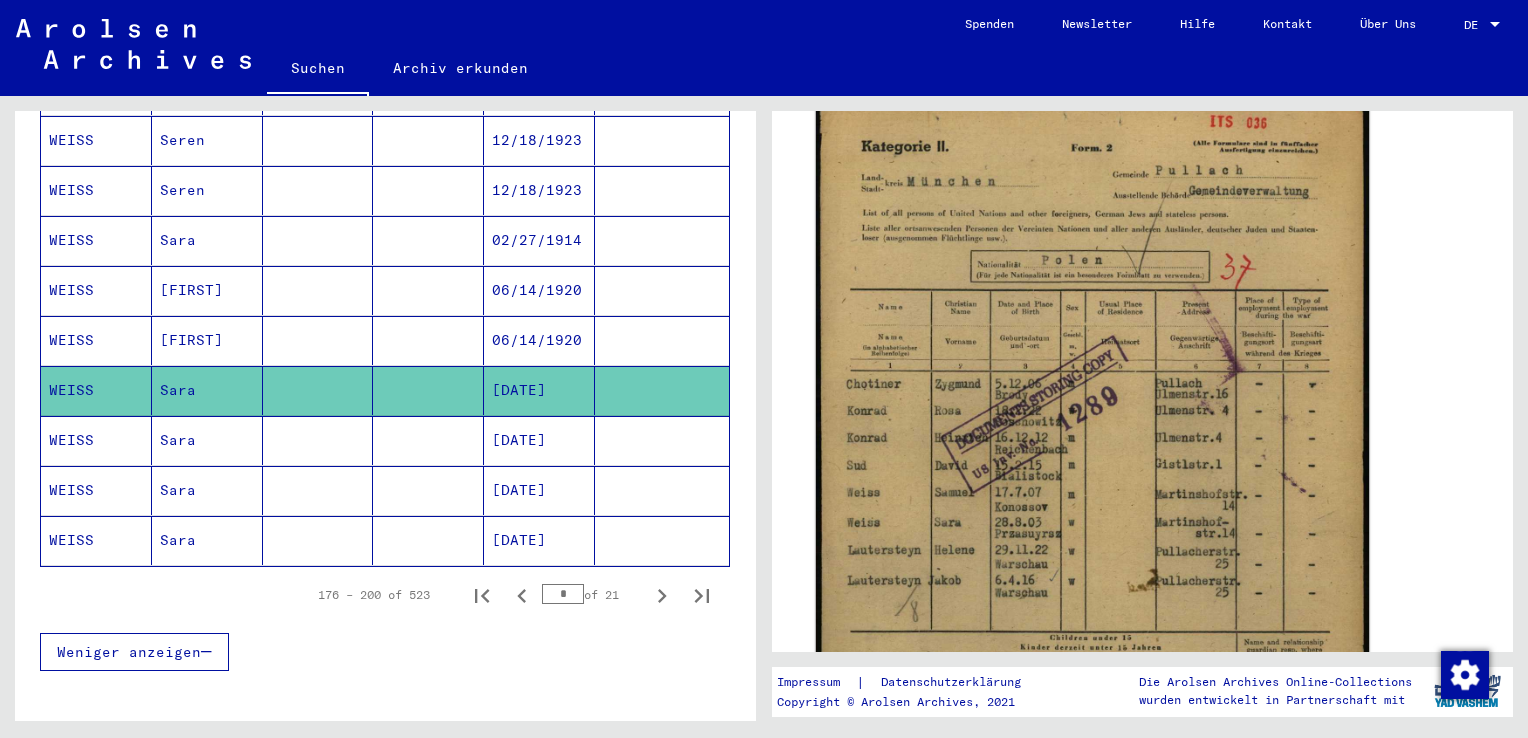 scroll, scrollTop: 400, scrollLeft: 0, axis: vertical 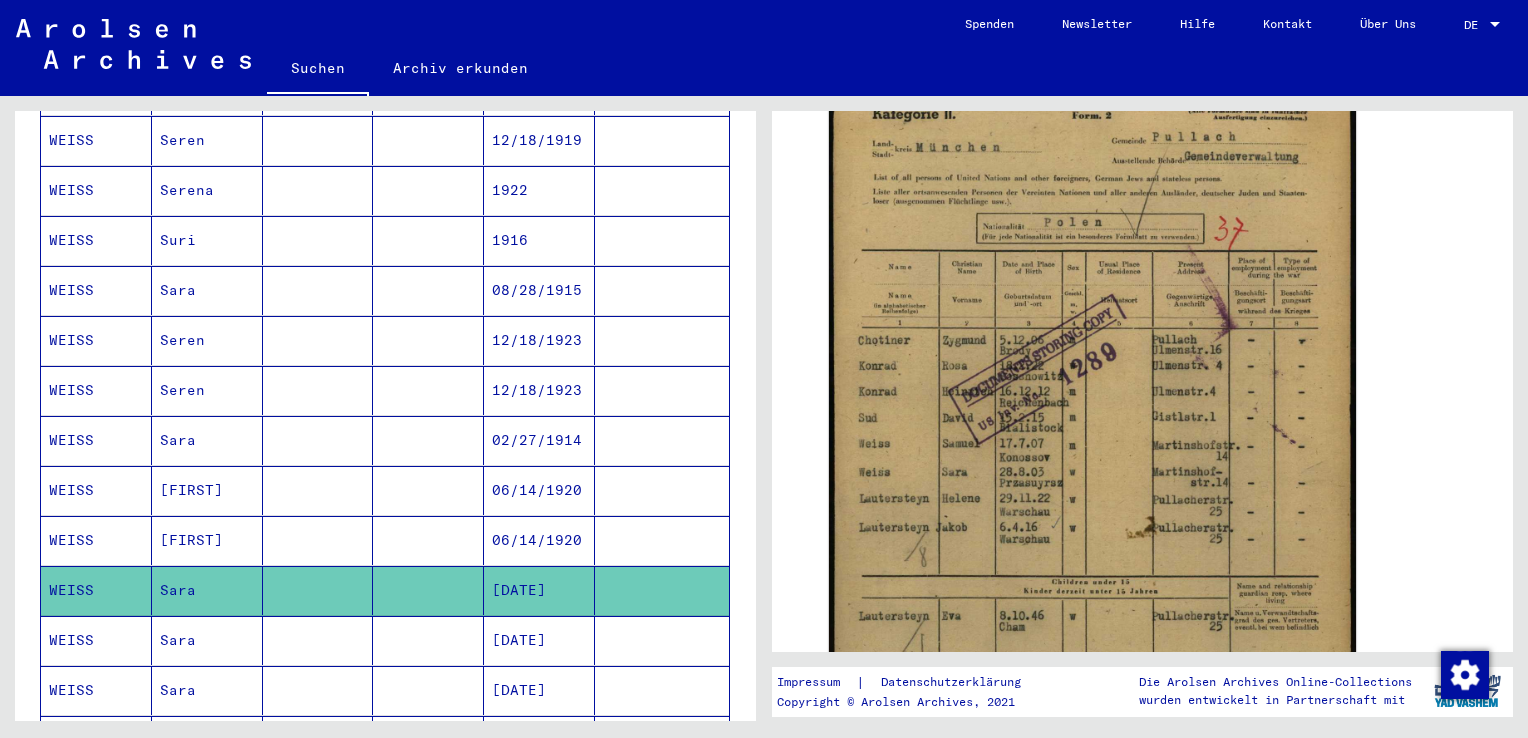 click on "Sara" at bounding box center (207, 490) 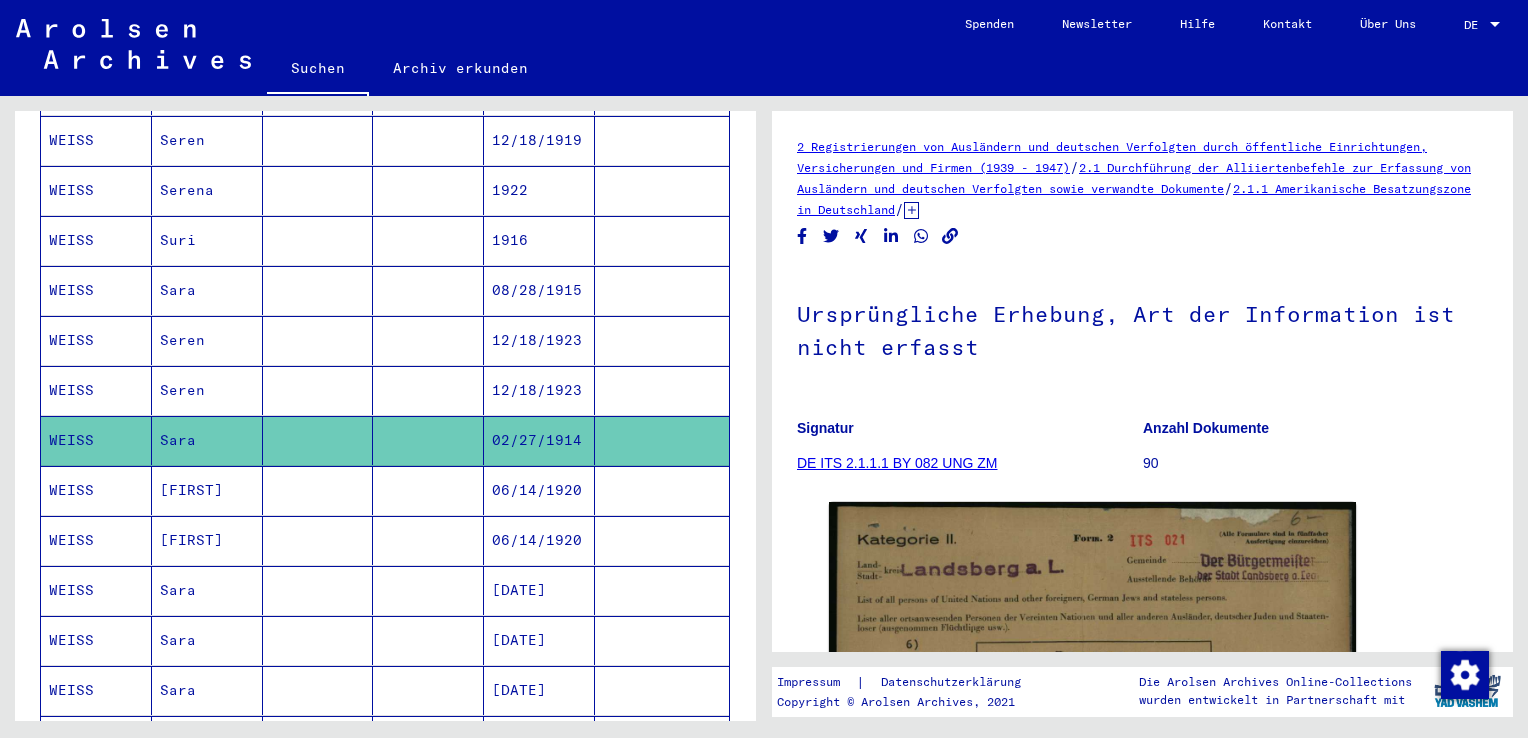 click on "Sara" at bounding box center (207, 340) 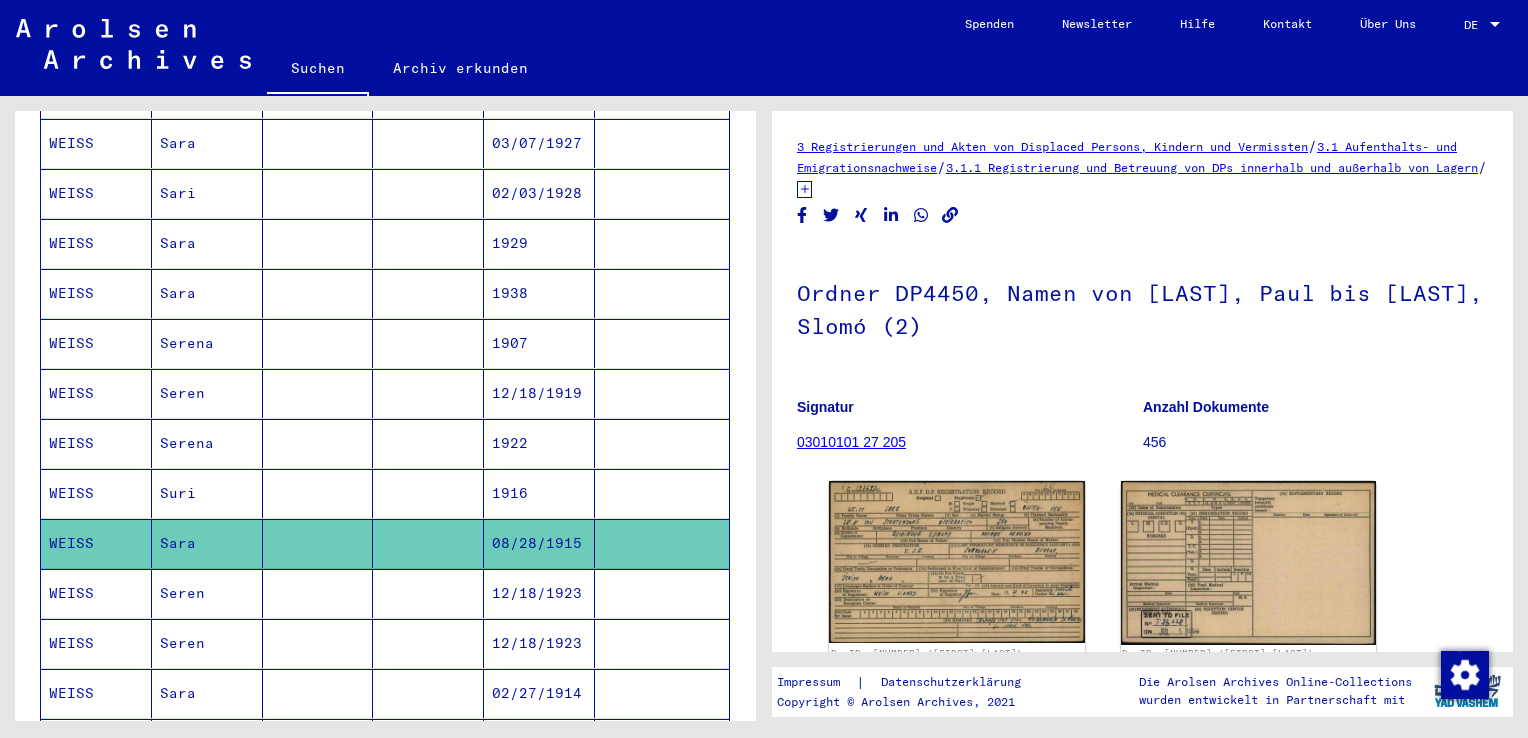 scroll, scrollTop: 610, scrollLeft: 0, axis: vertical 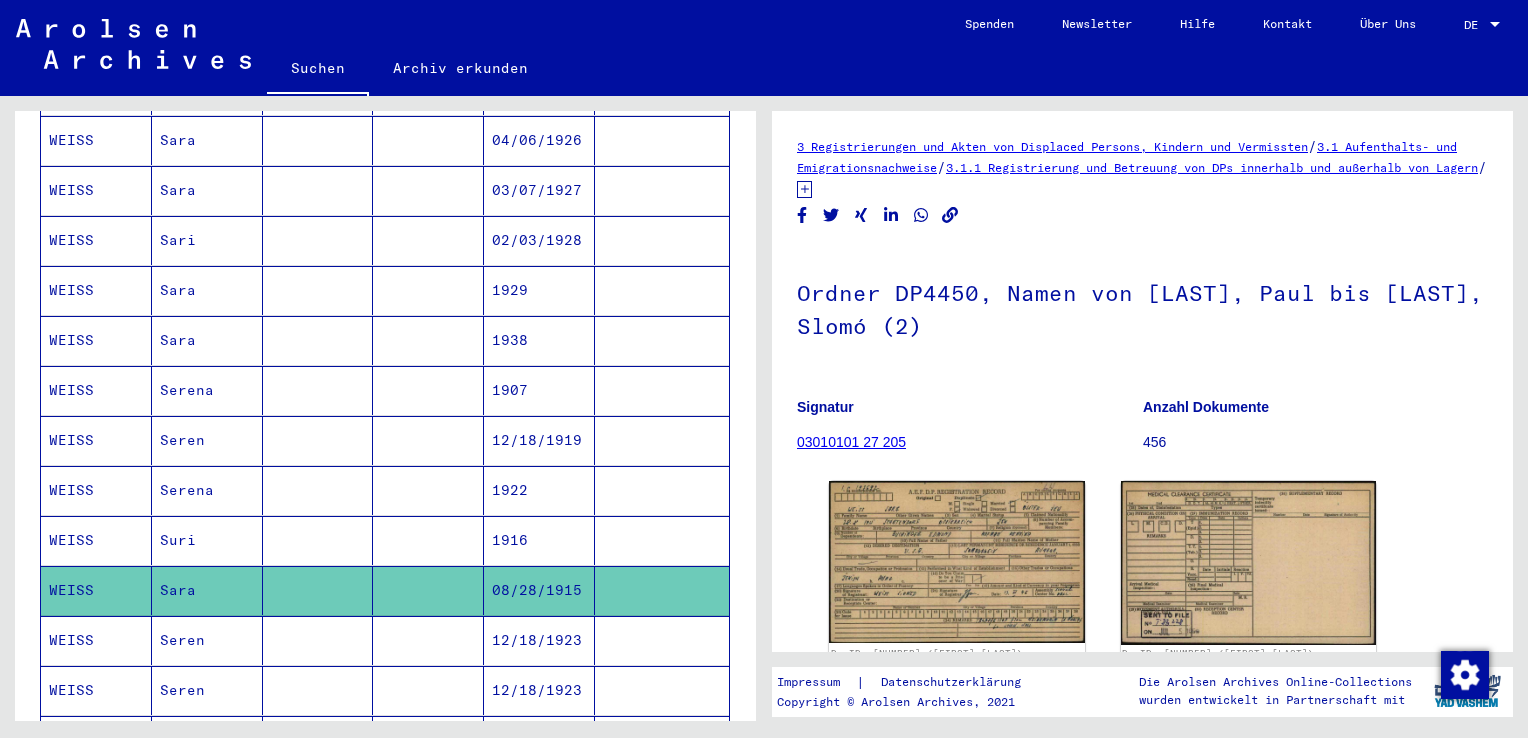 click on "Sara" at bounding box center [207, 390] 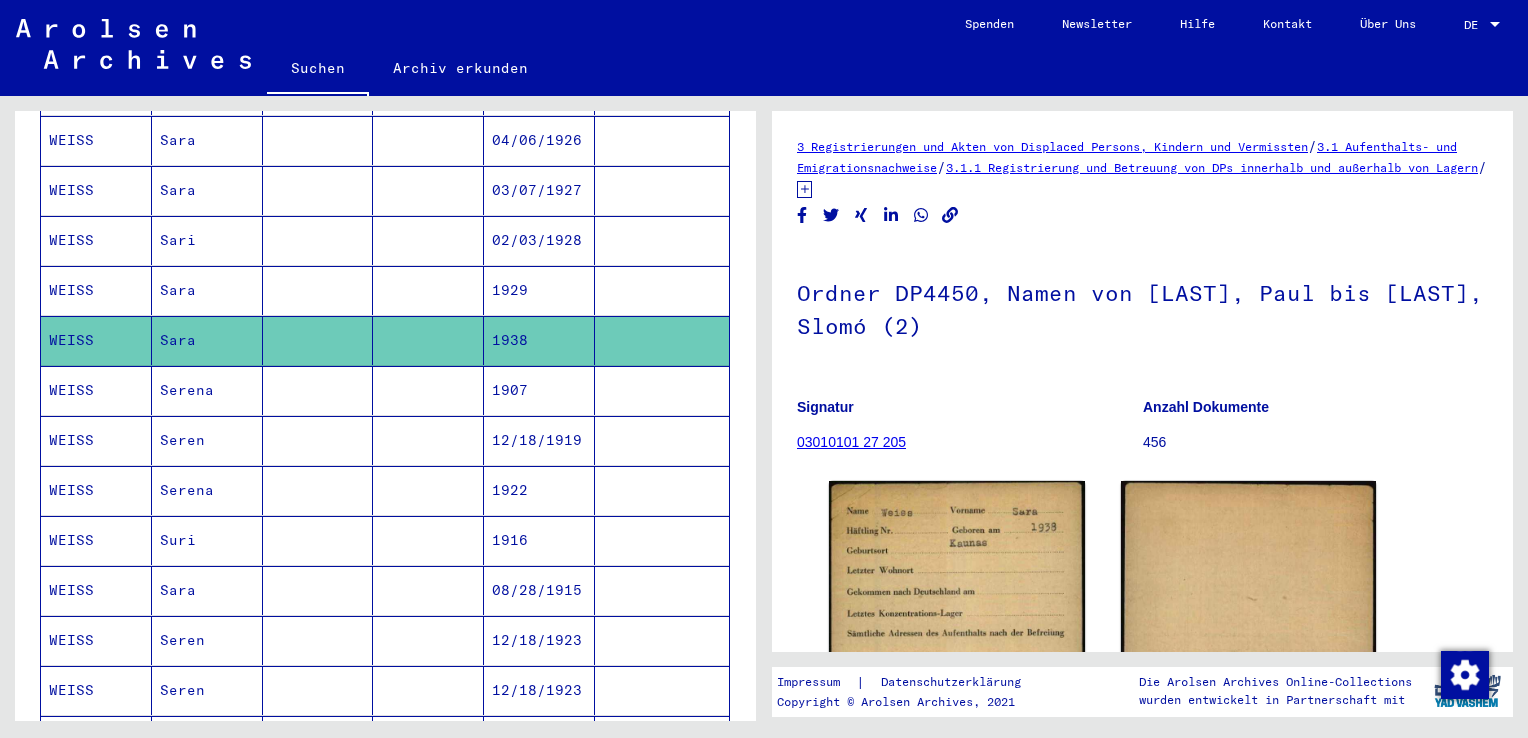 click on "Sara" at bounding box center [207, 340] 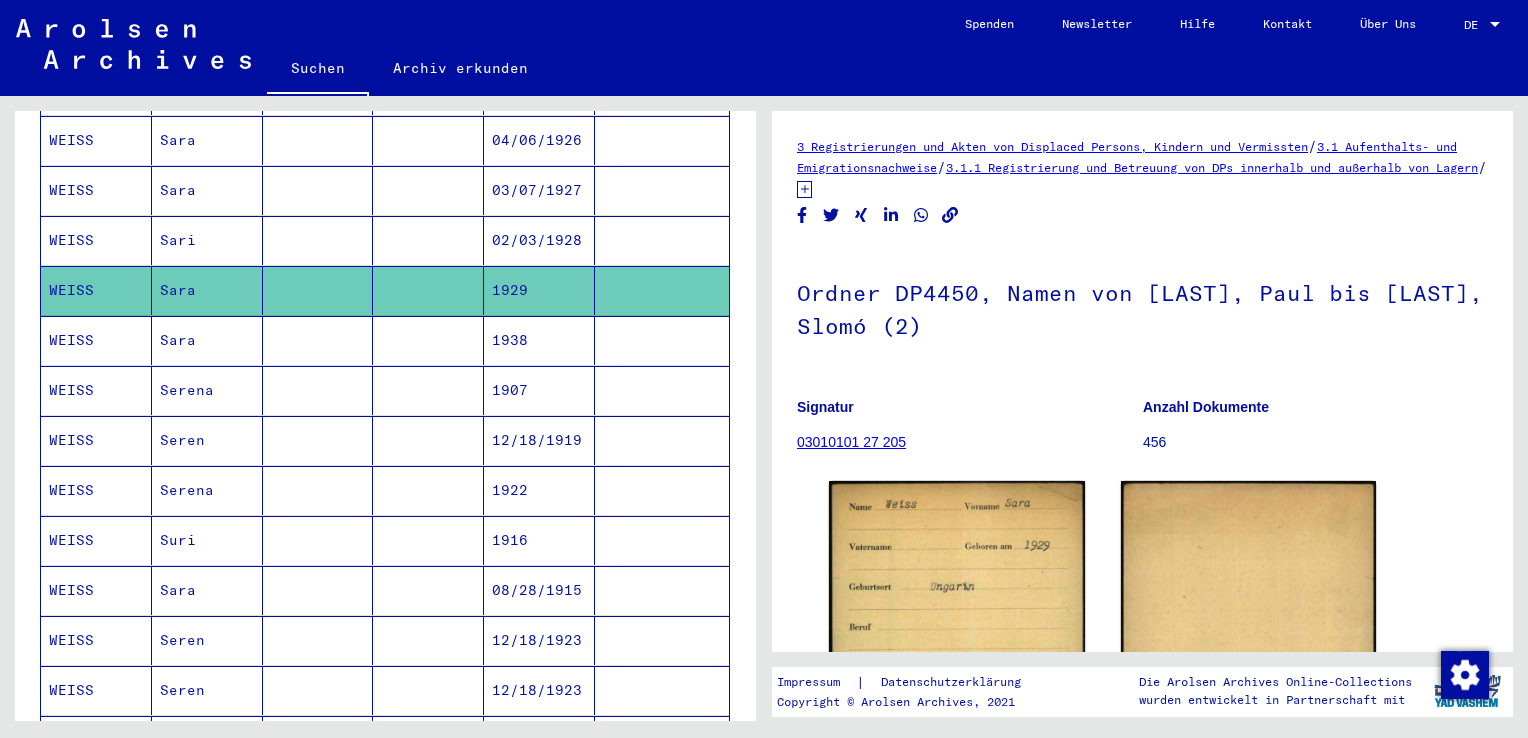 click on "Sara" at bounding box center (207, 240) 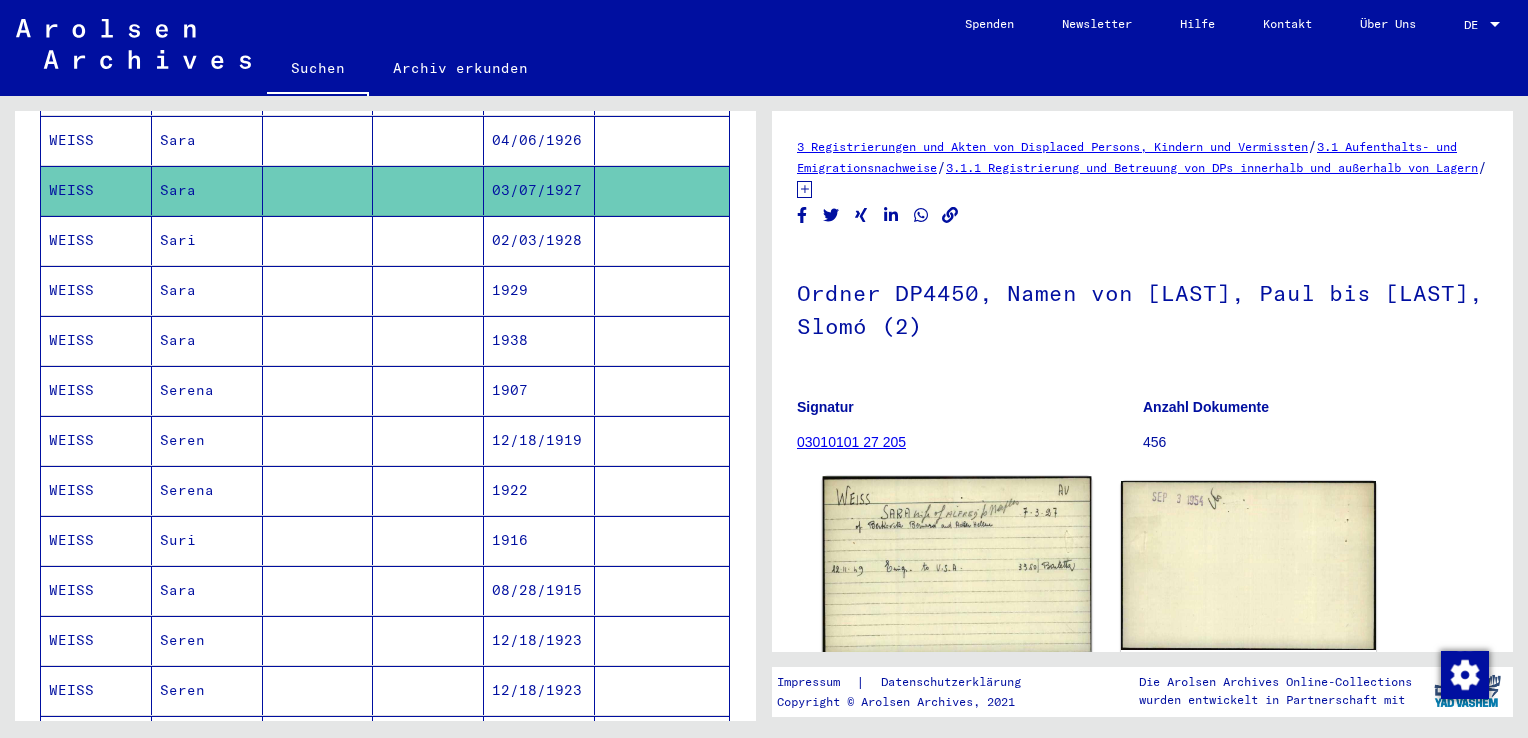 click 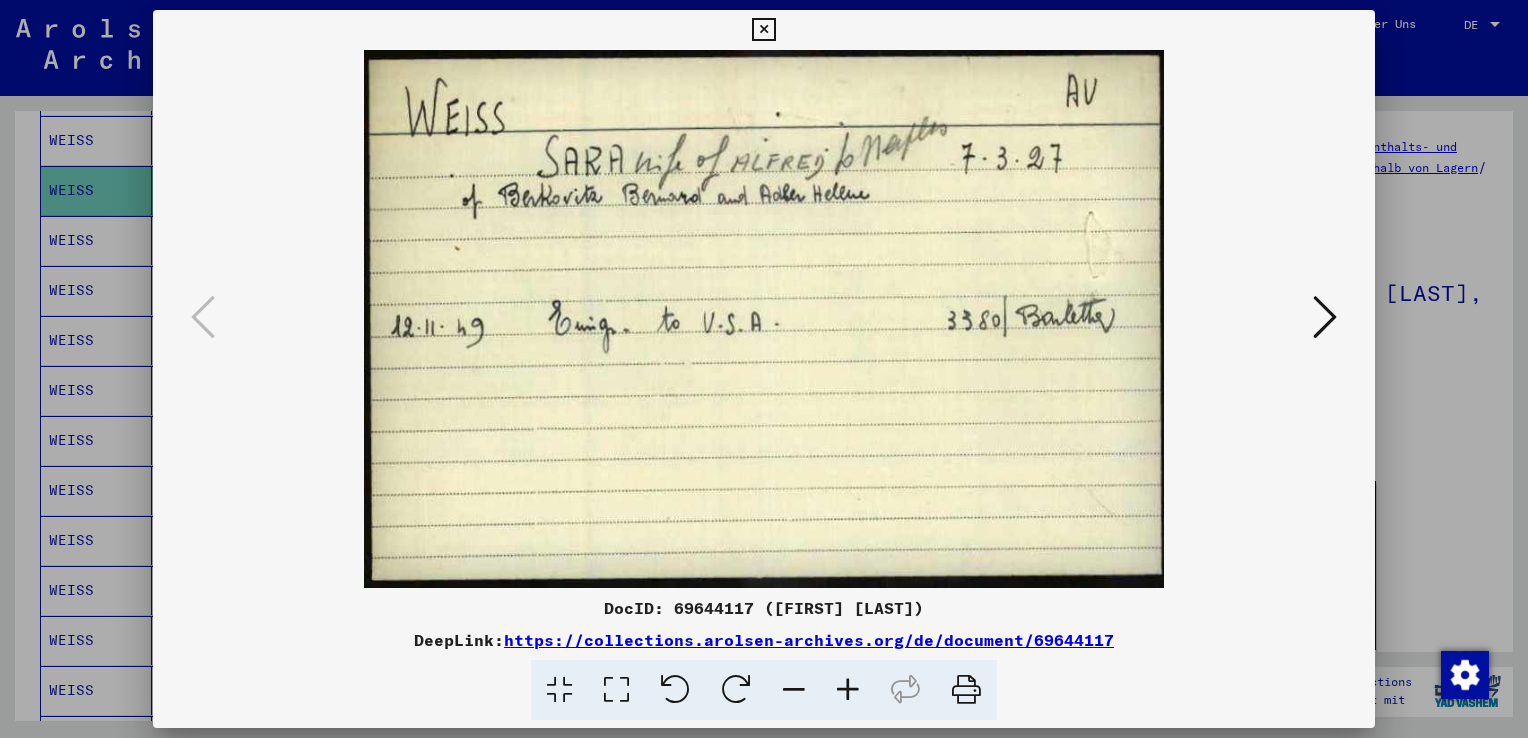 click at bounding box center (1325, 317) 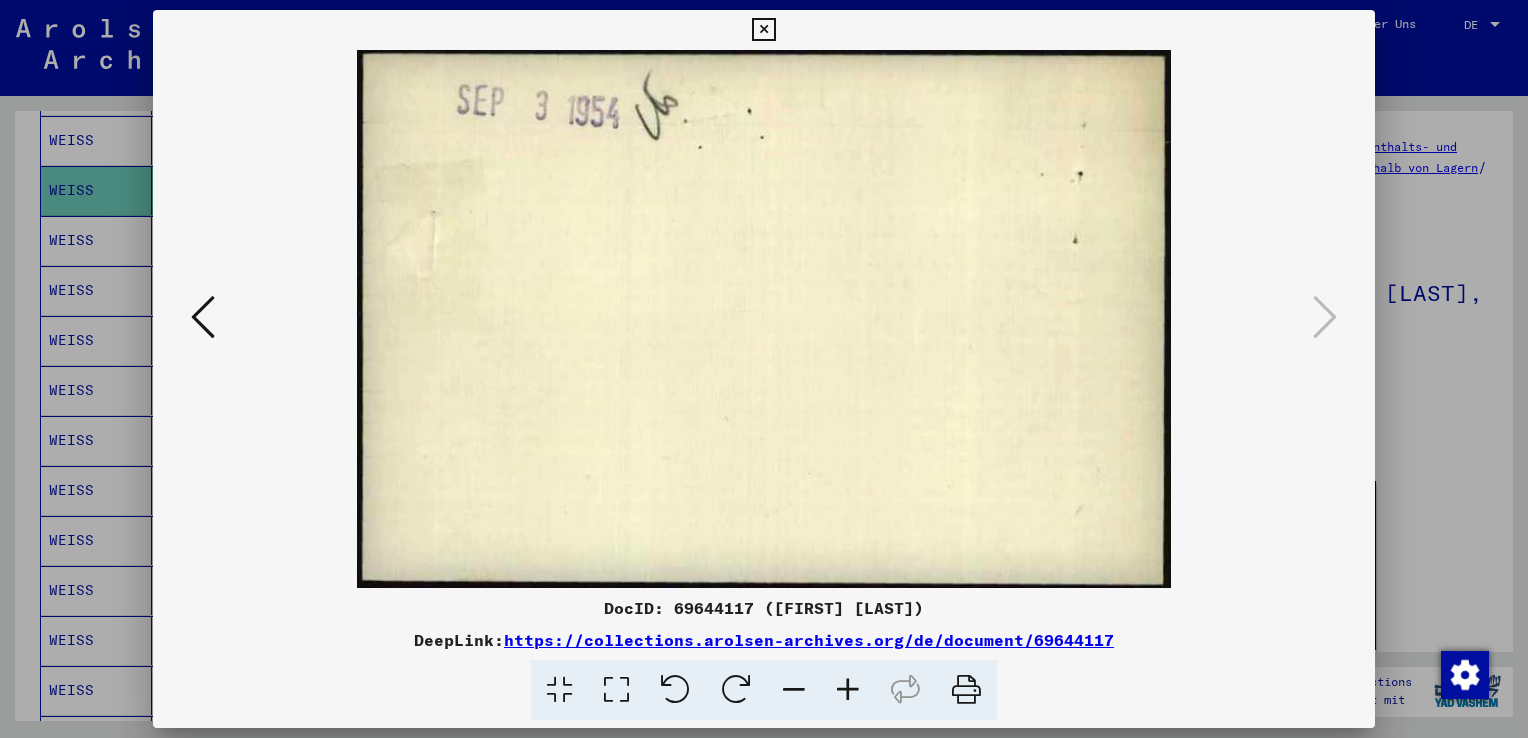 click at bounding box center [763, 30] 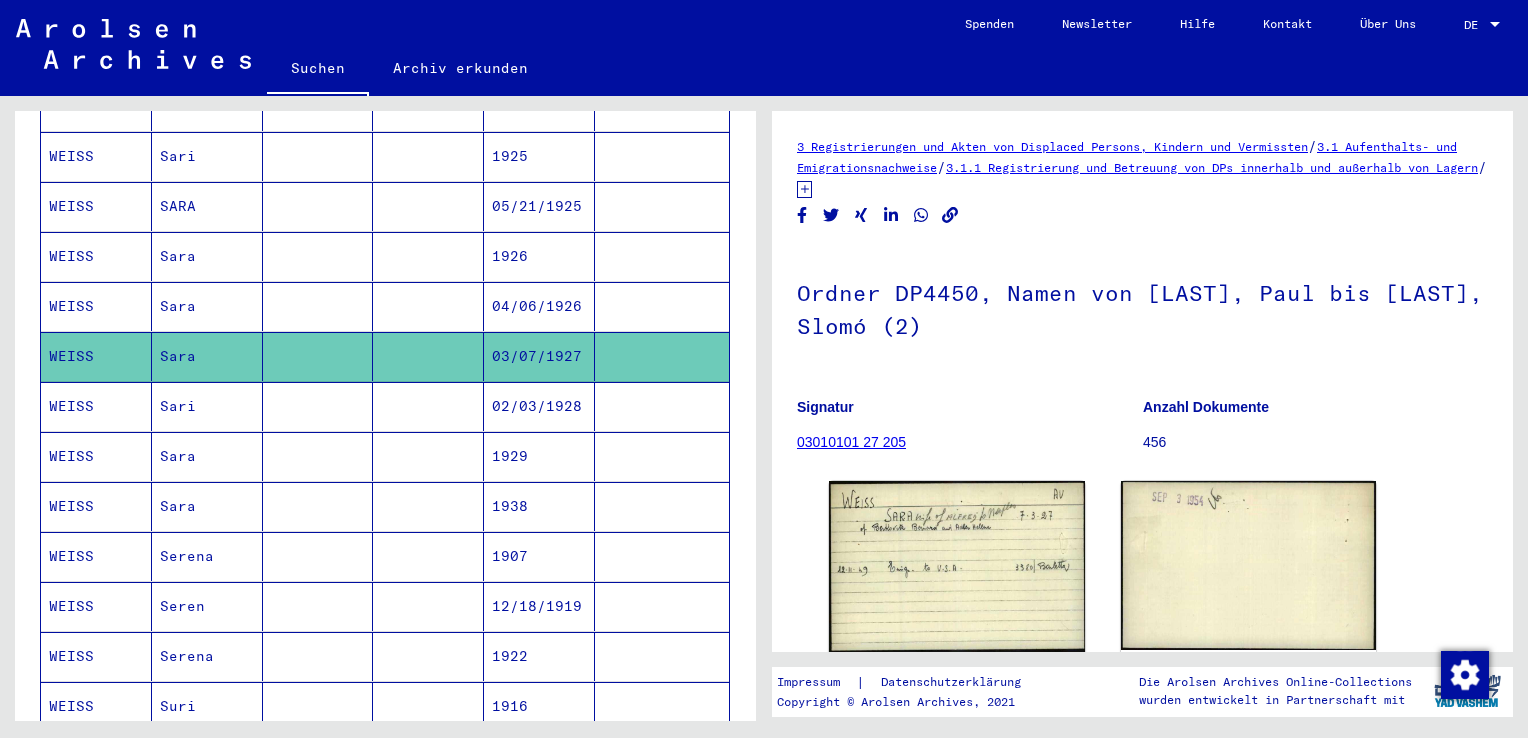 scroll, scrollTop: 410, scrollLeft: 0, axis: vertical 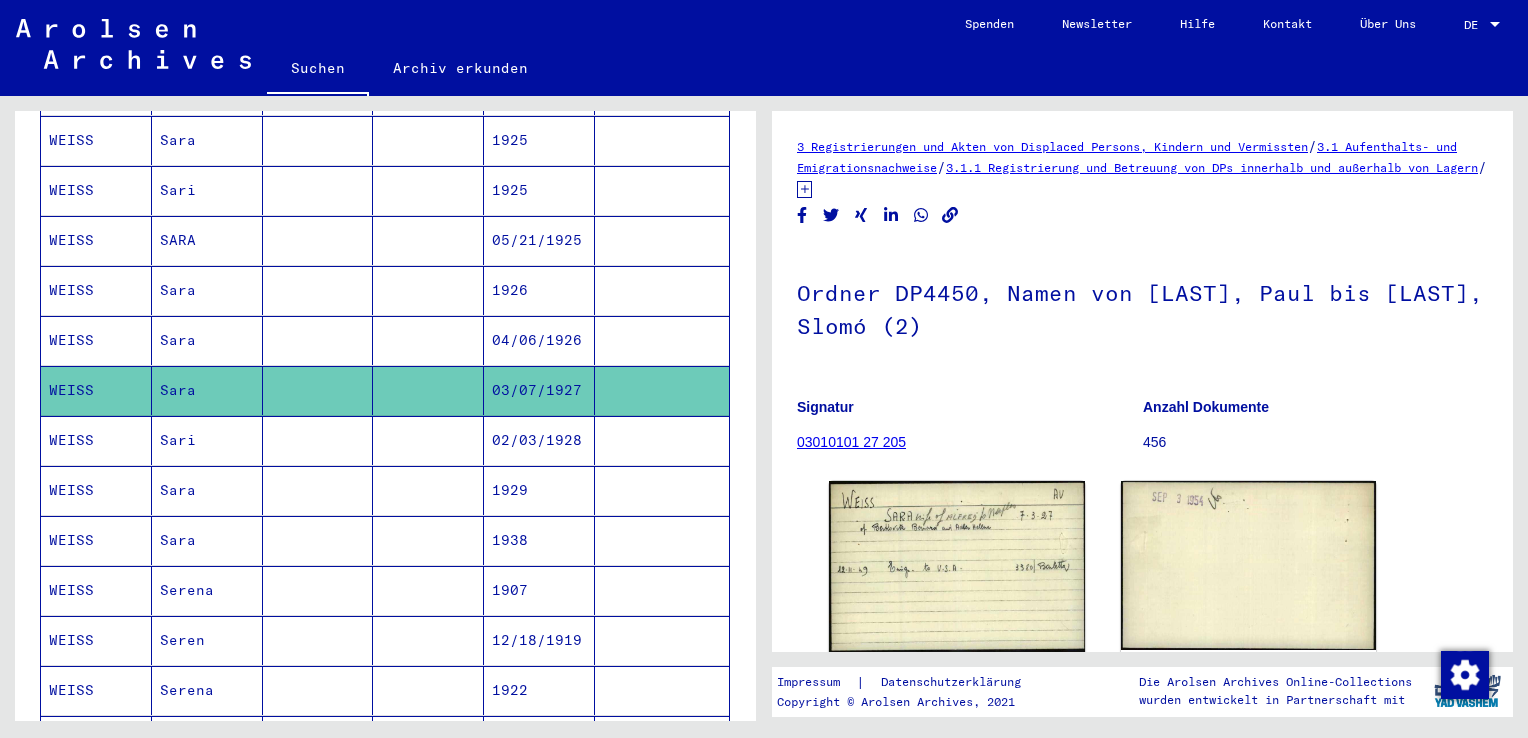 click on "04/06/1926" at bounding box center [539, 390] 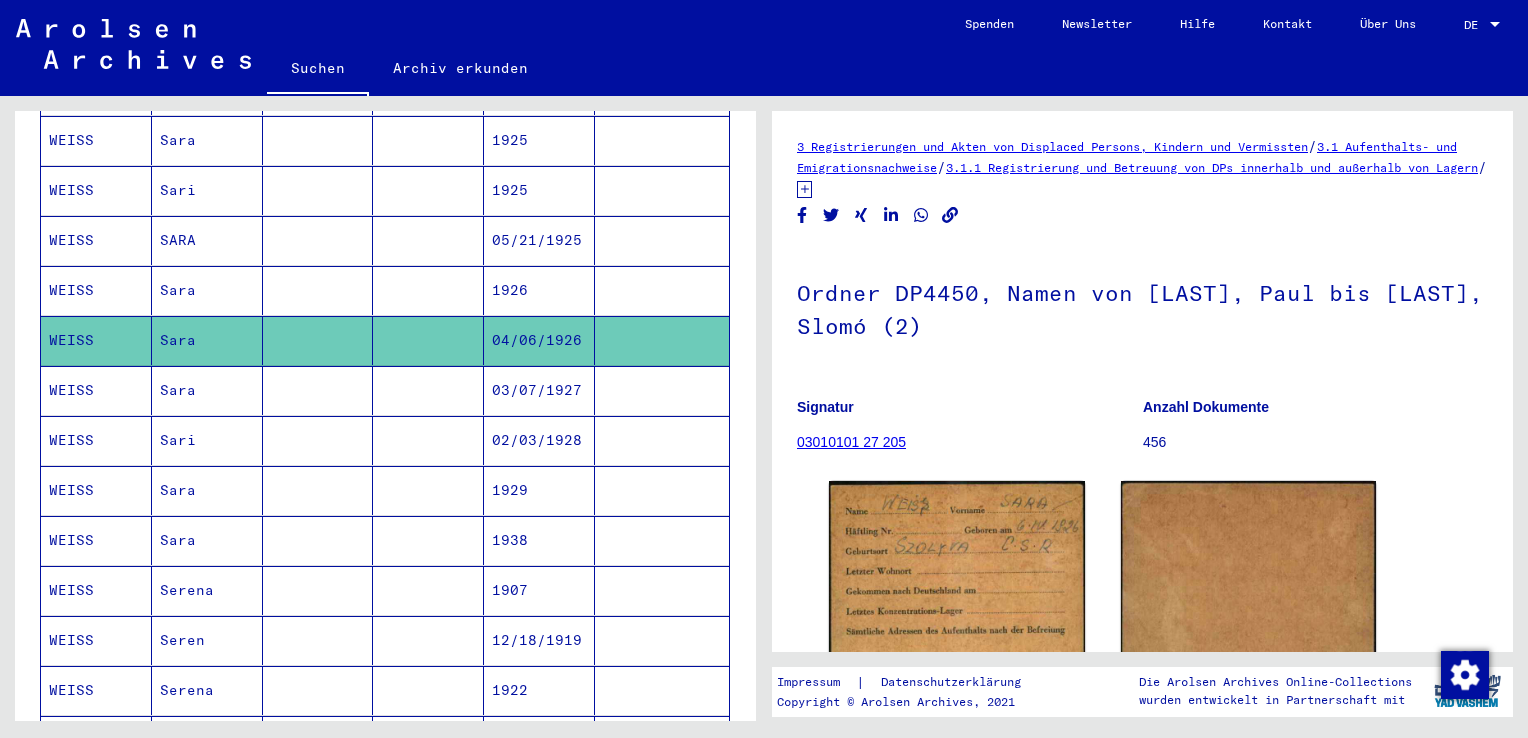 click on "1926" at bounding box center (539, 340) 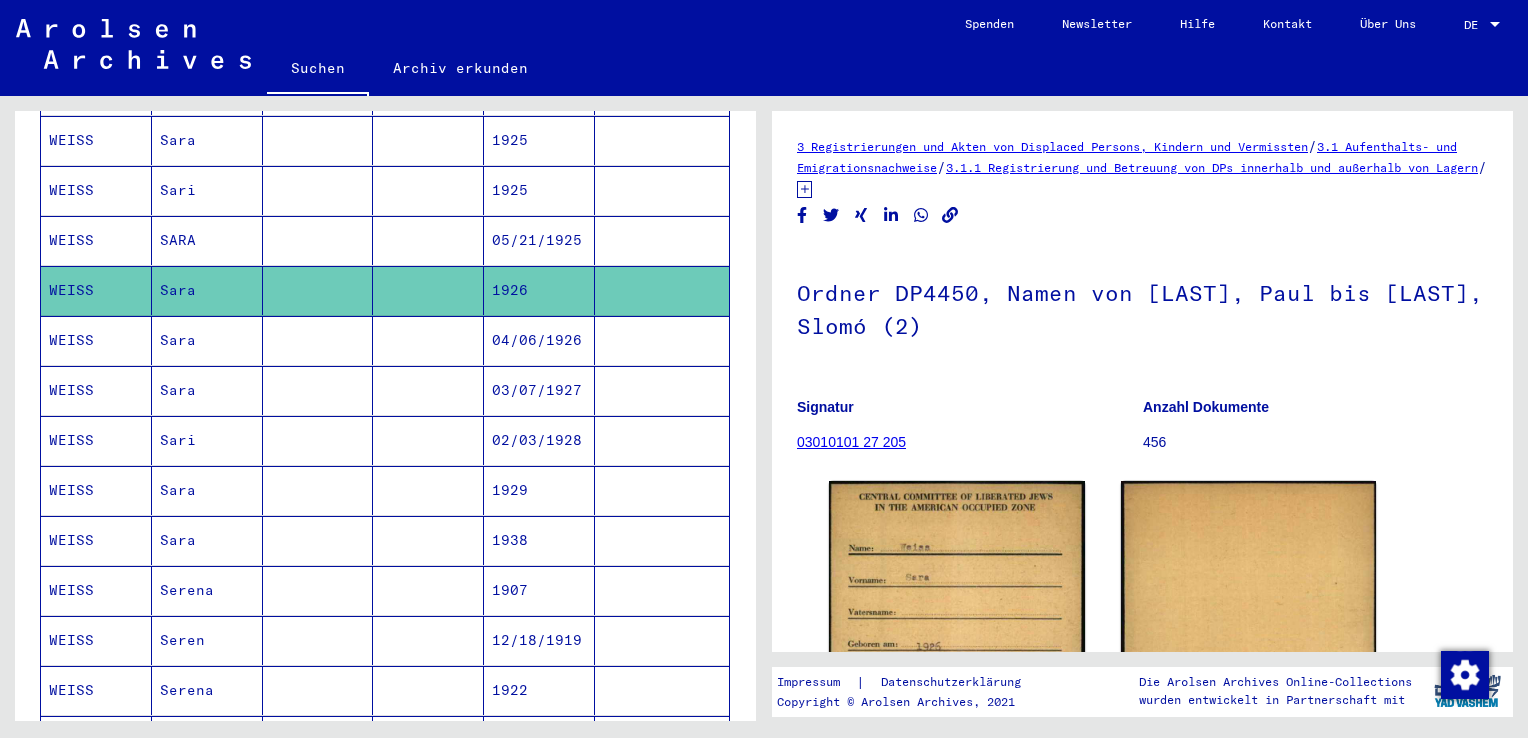 click on "05/21/1925" at bounding box center (539, 290) 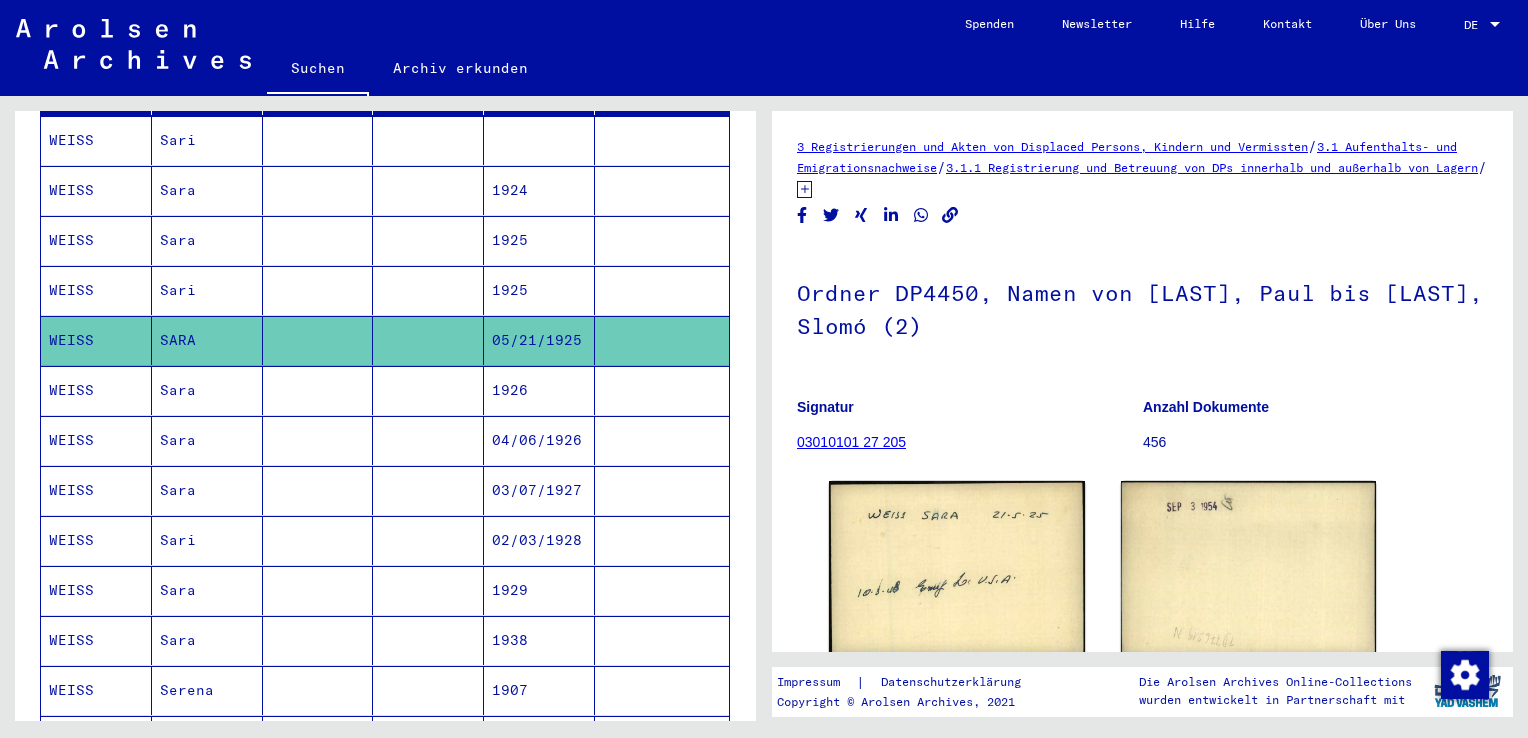 scroll, scrollTop: 210, scrollLeft: 0, axis: vertical 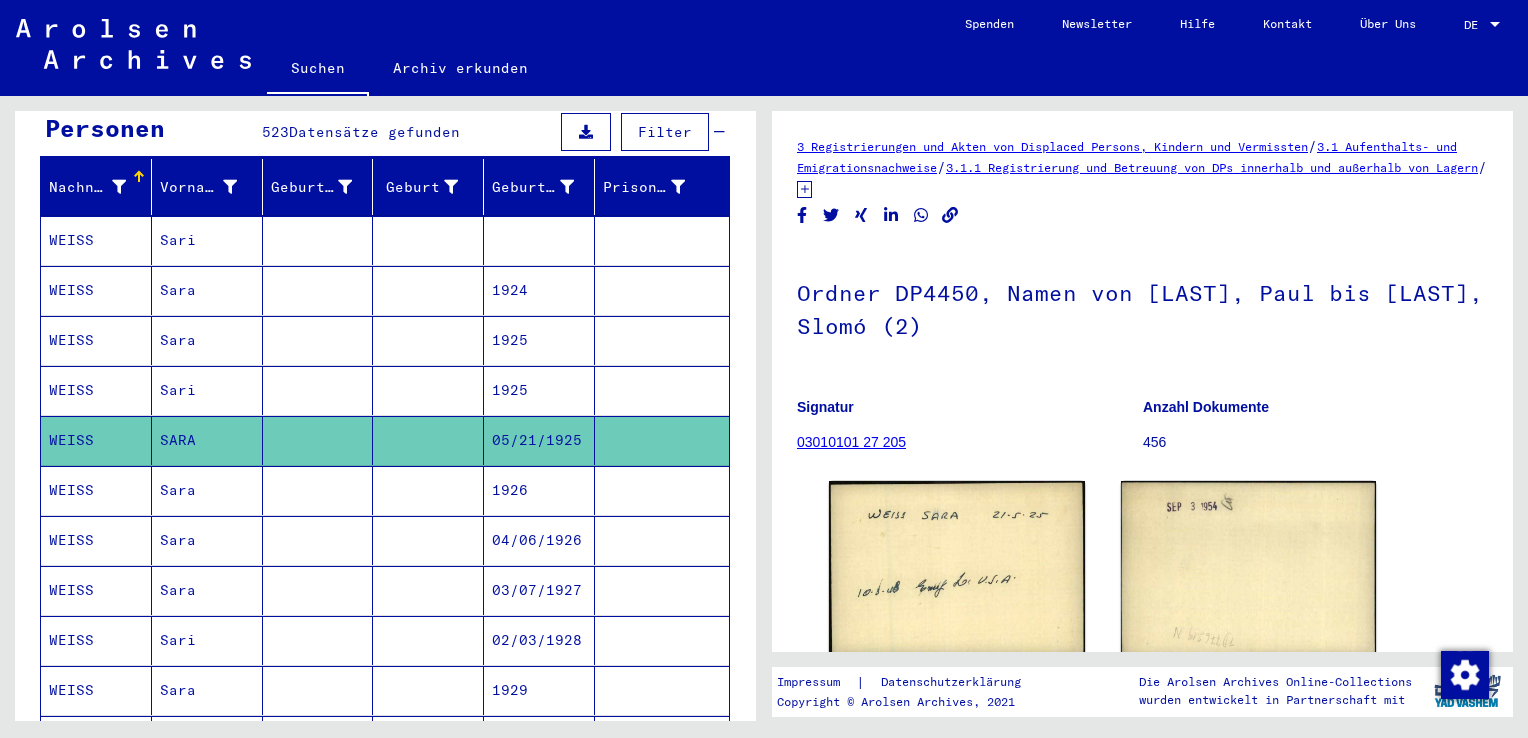 click on "1925" at bounding box center [539, 390] 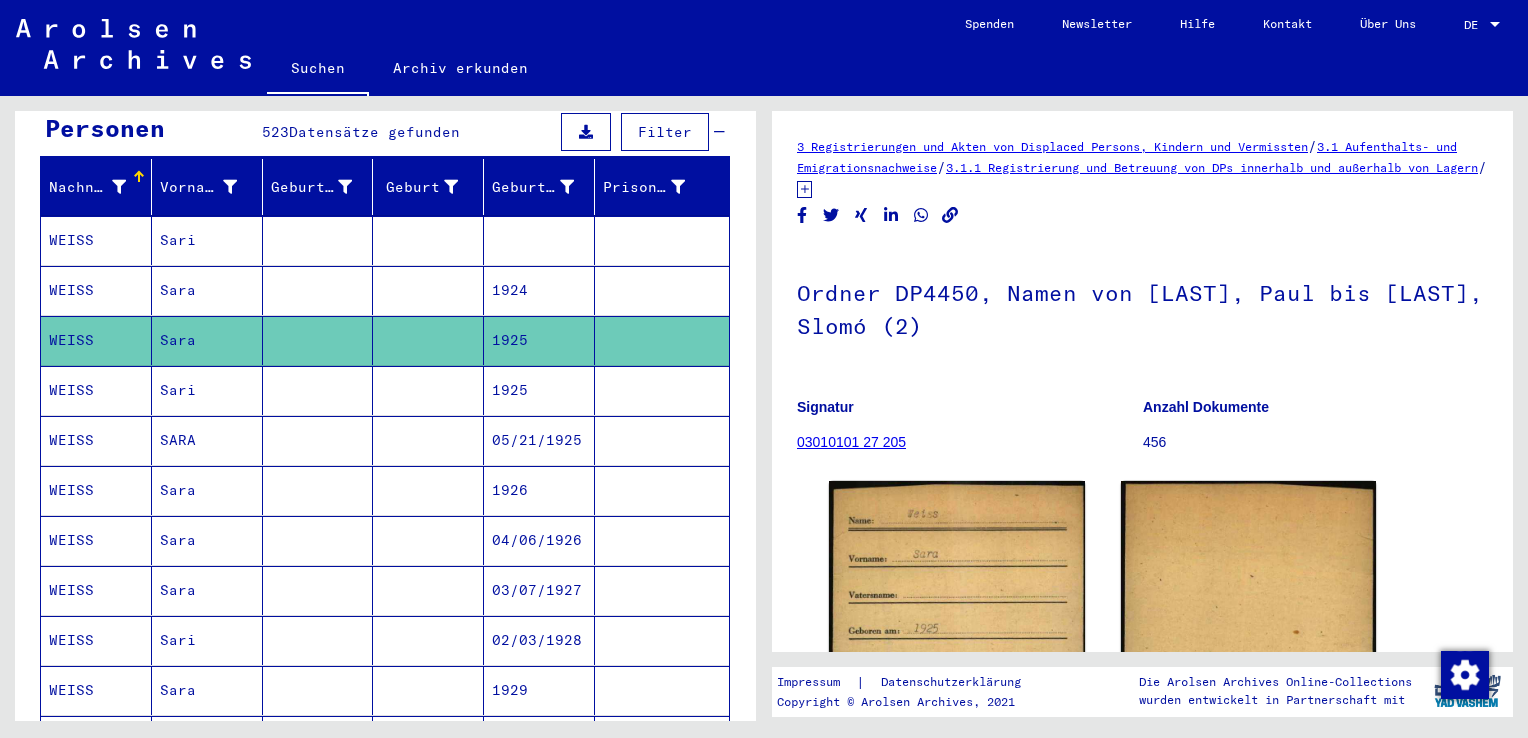 click on "1924" at bounding box center (539, 340) 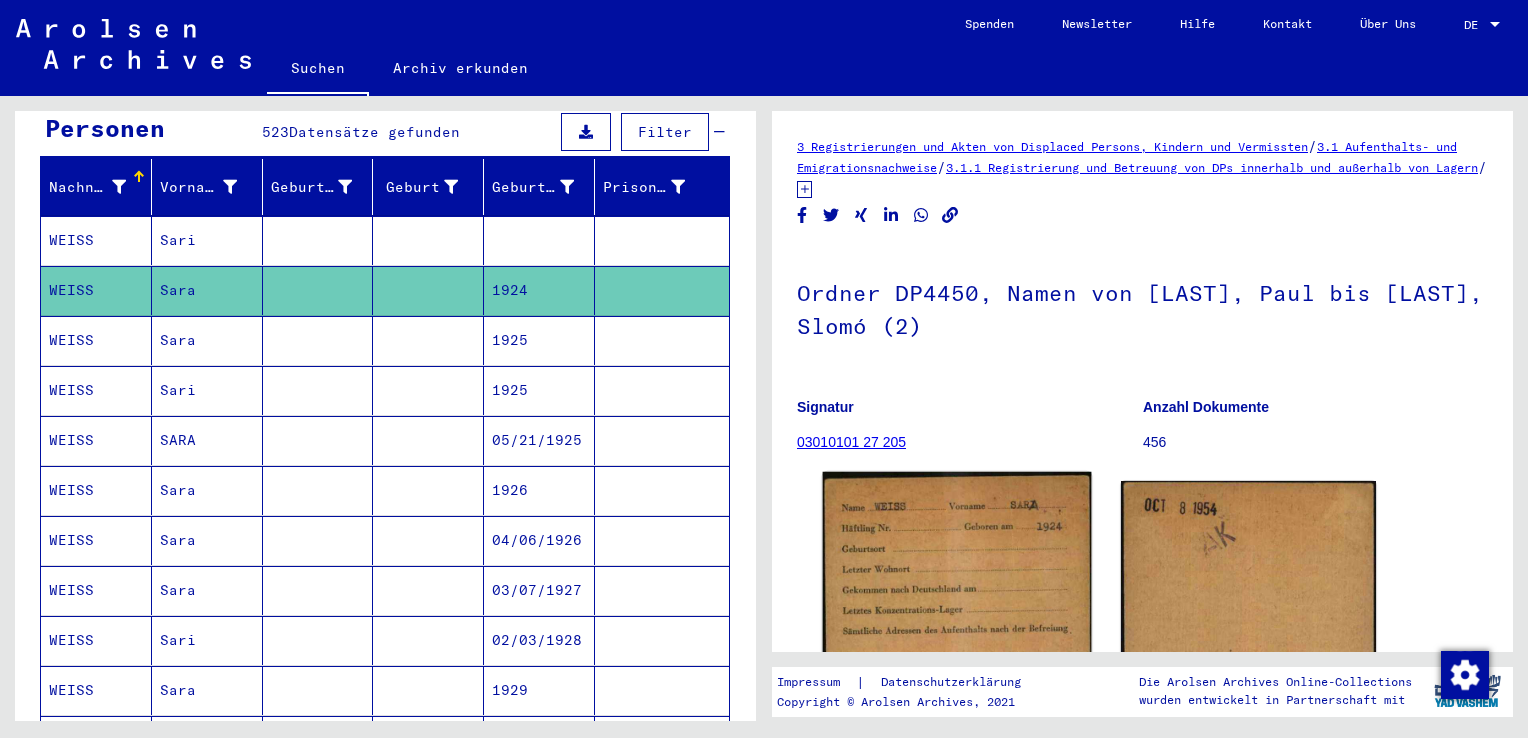 scroll, scrollTop: 100, scrollLeft: 0, axis: vertical 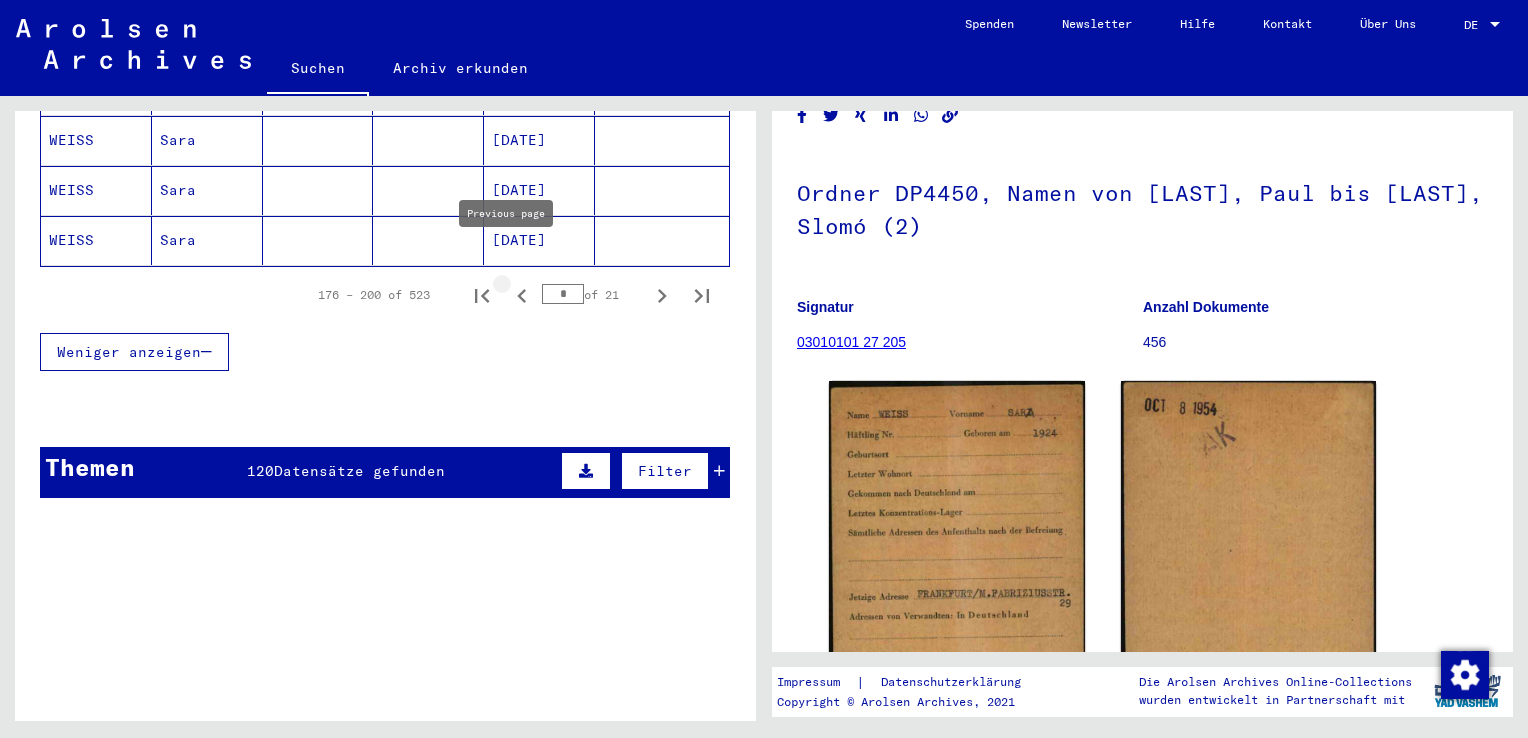 click 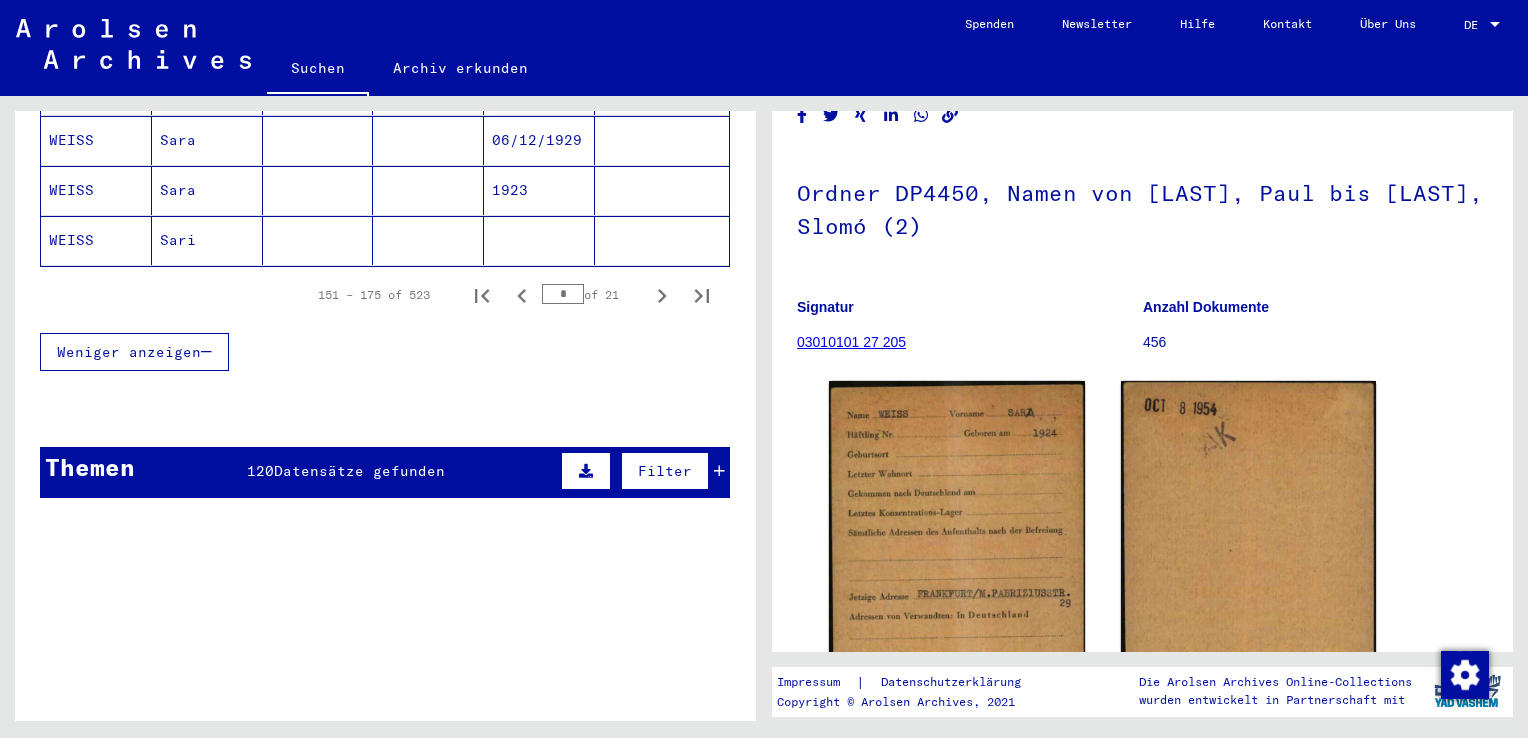 scroll, scrollTop: 1310, scrollLeft: 0, axis: vertical 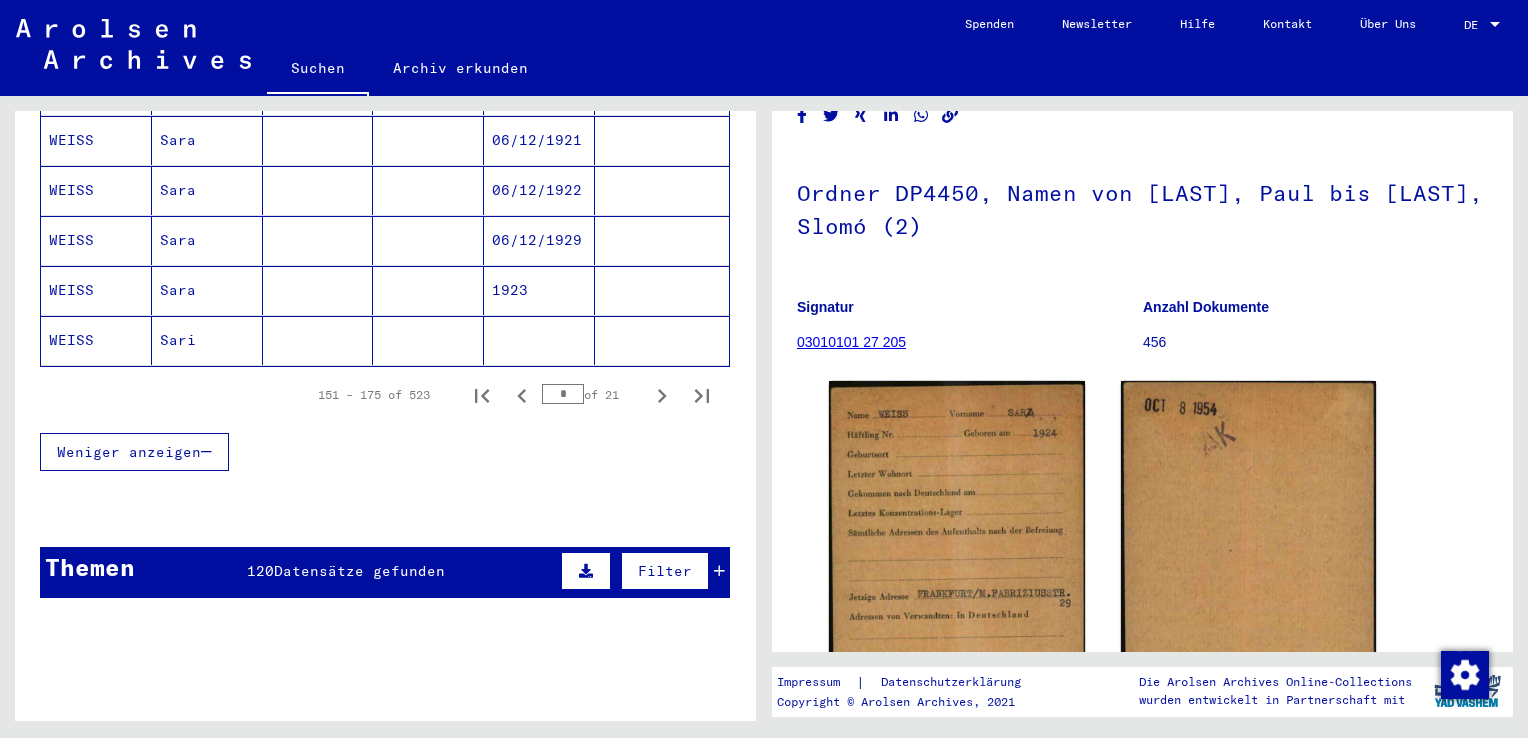 click on "Sara" at bounding box center (207, 340) 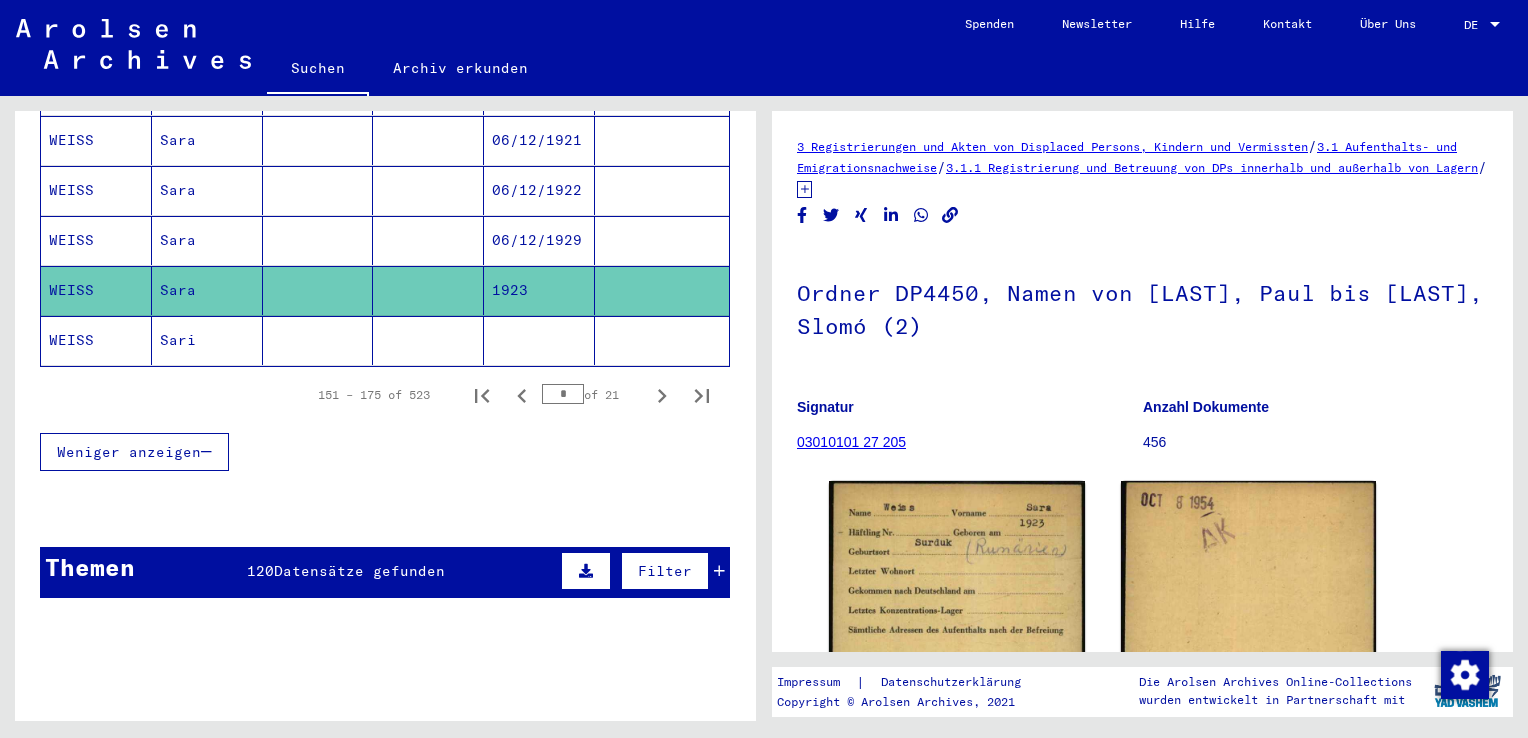 click on "Sara" at bounding box center [207, 290] 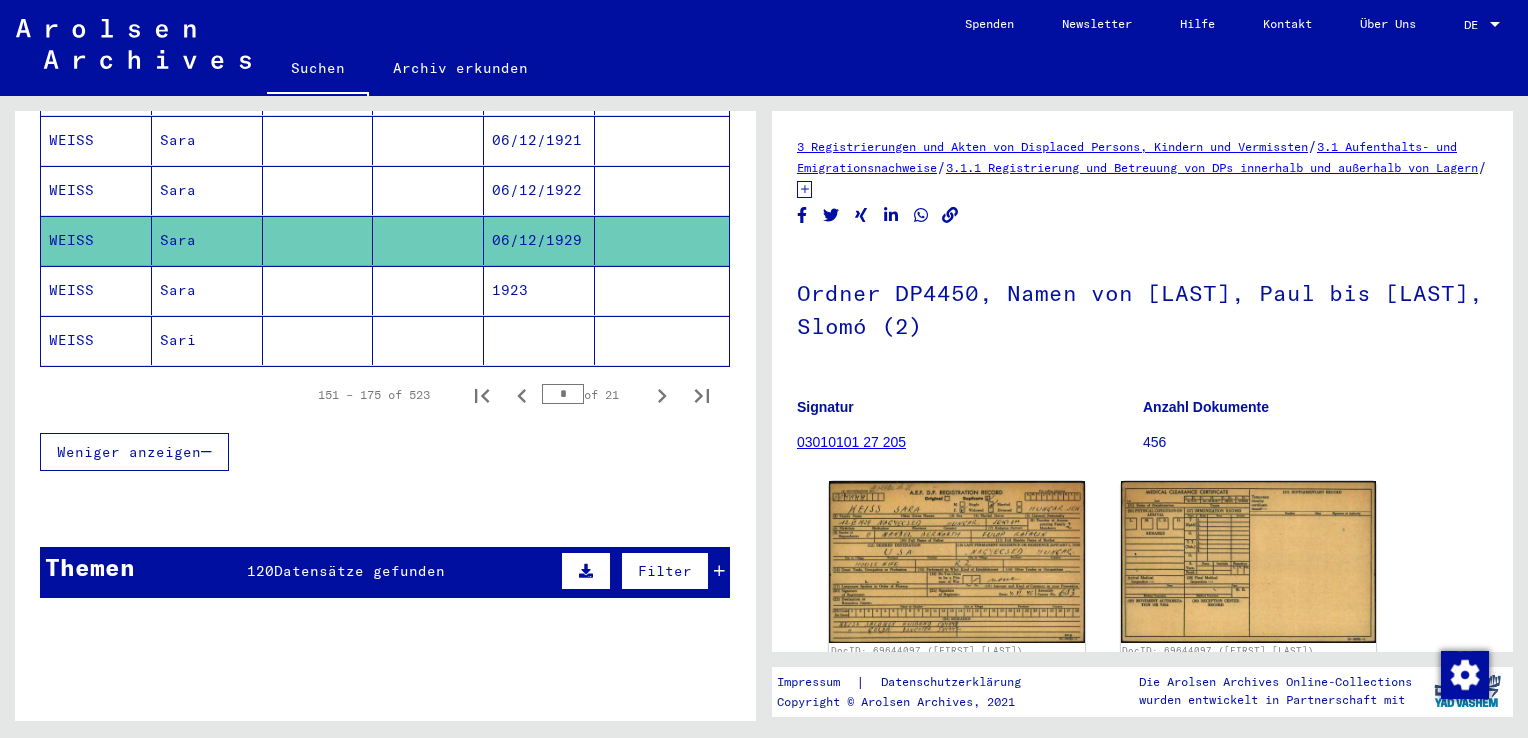 click on "Sara" at bounding box center (207, 240) 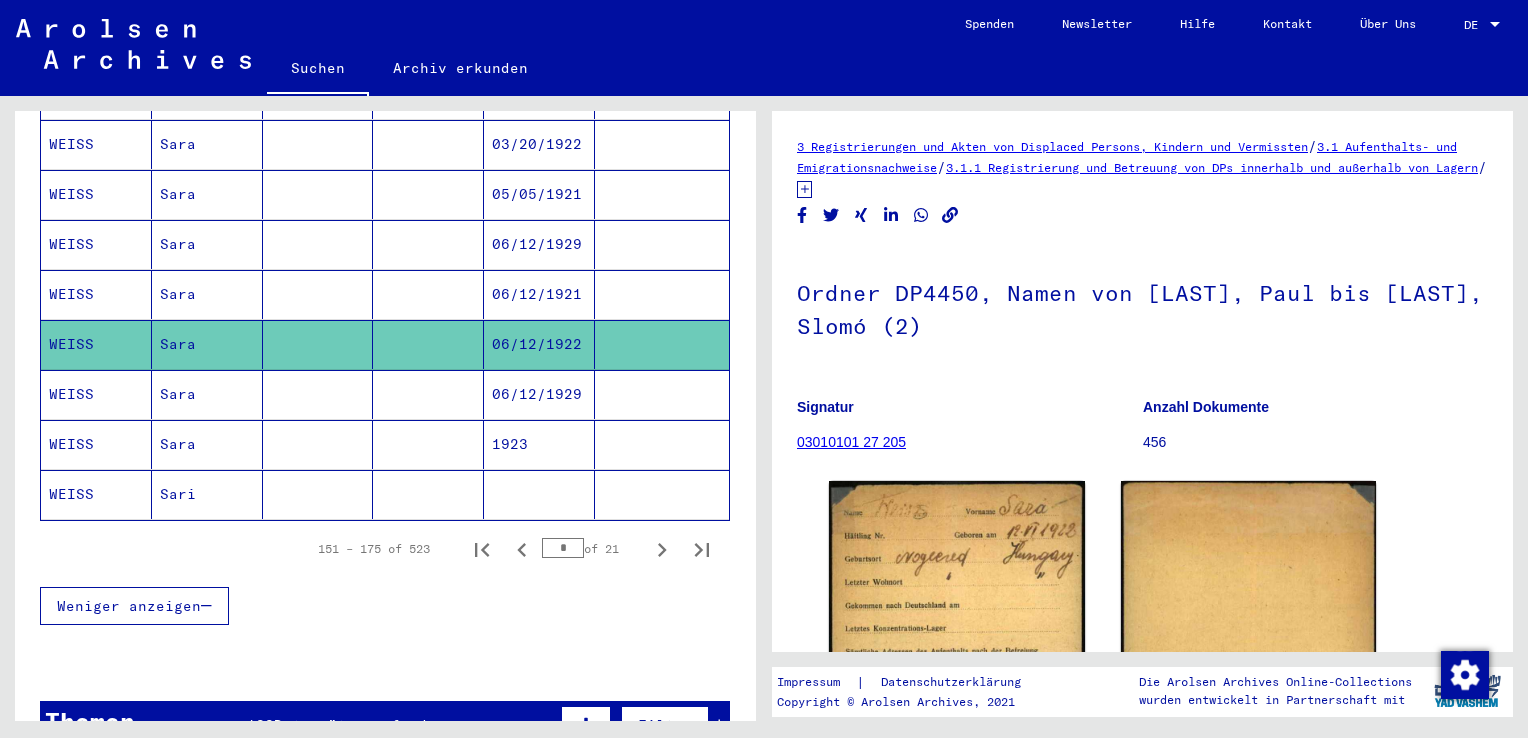 scroll, scrollTop: 1110, scrollLeft: 0, axis: vertical 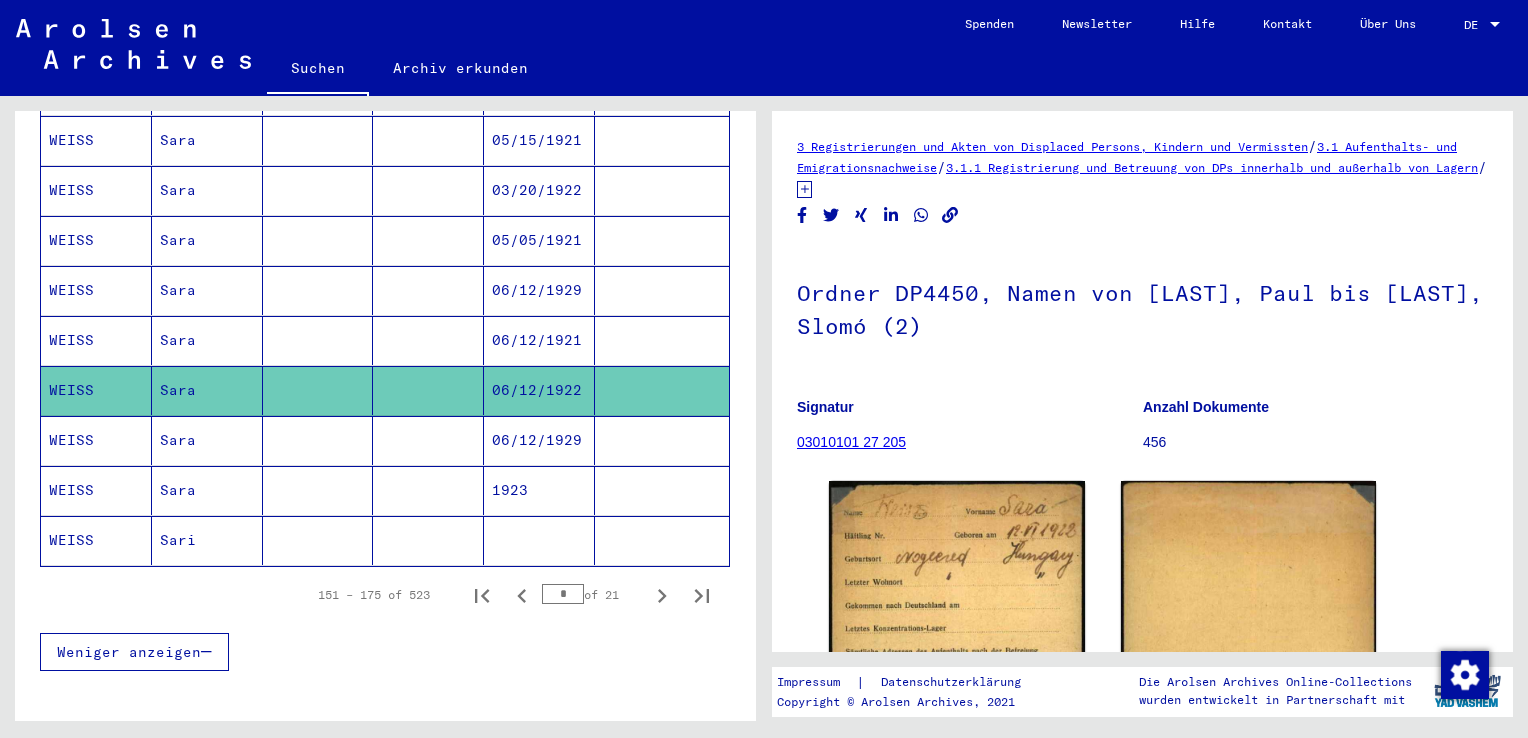 click on "Sara" at bounding box center [207, 390] 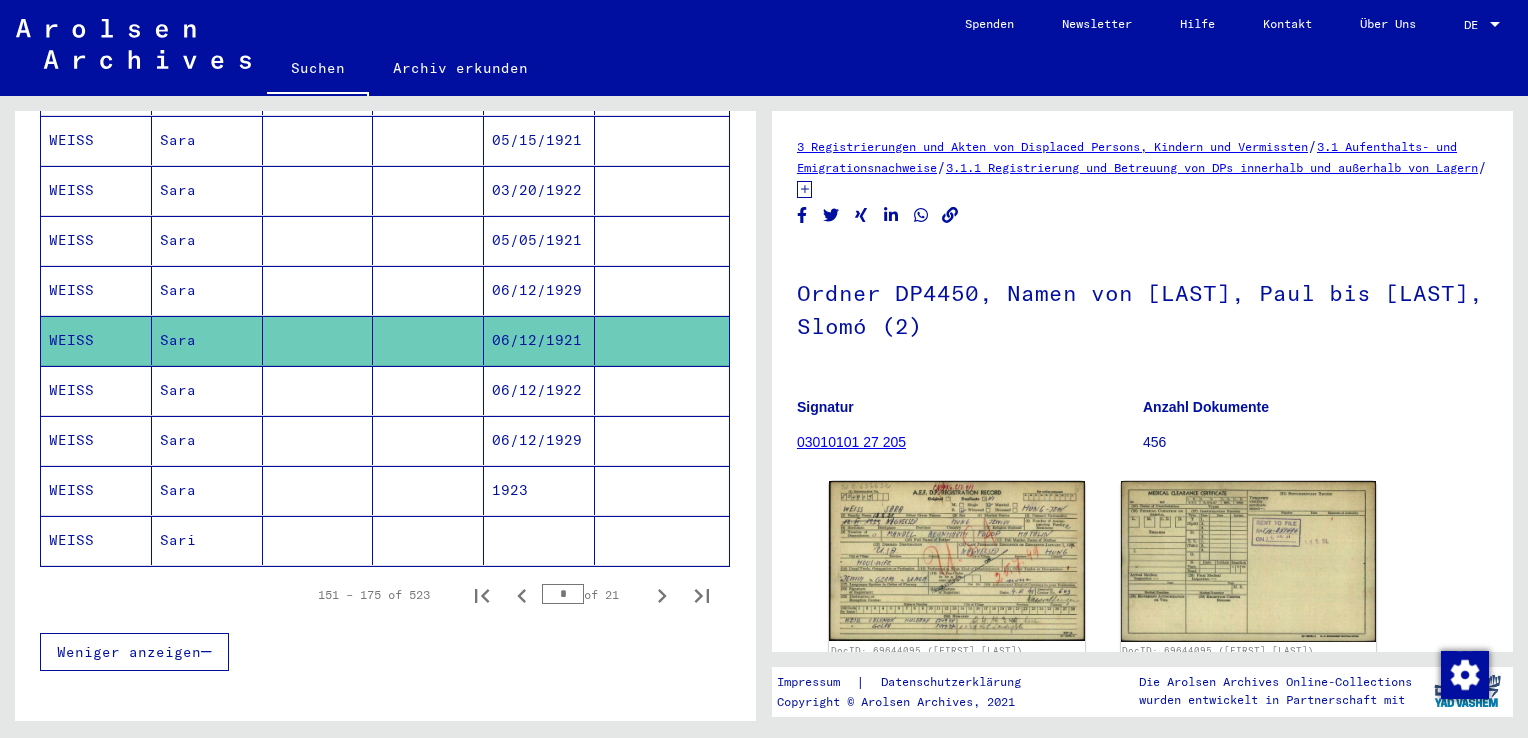 click on "Sara" at bounding box center (207, 340) 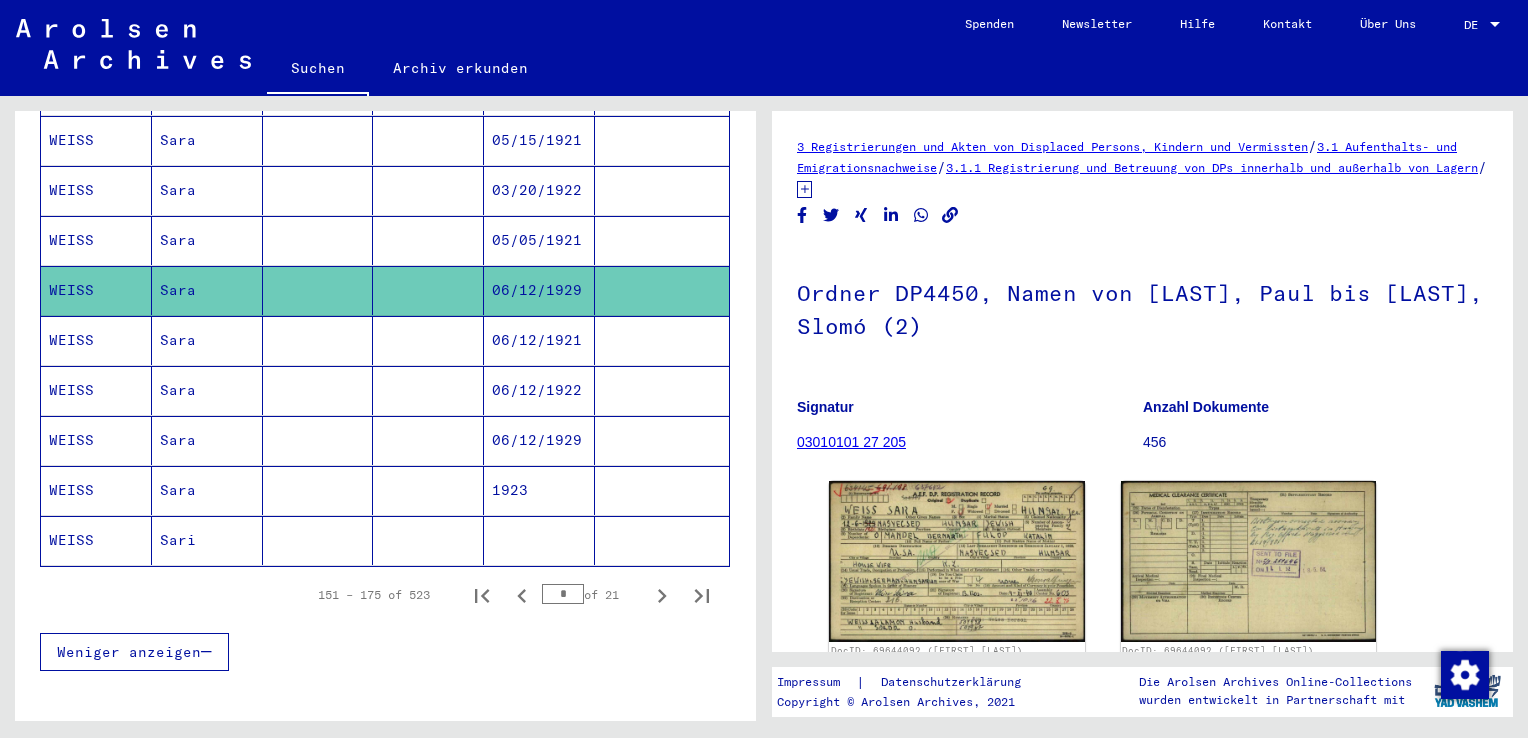 click on "Sara" at bounding box center (207, 290) 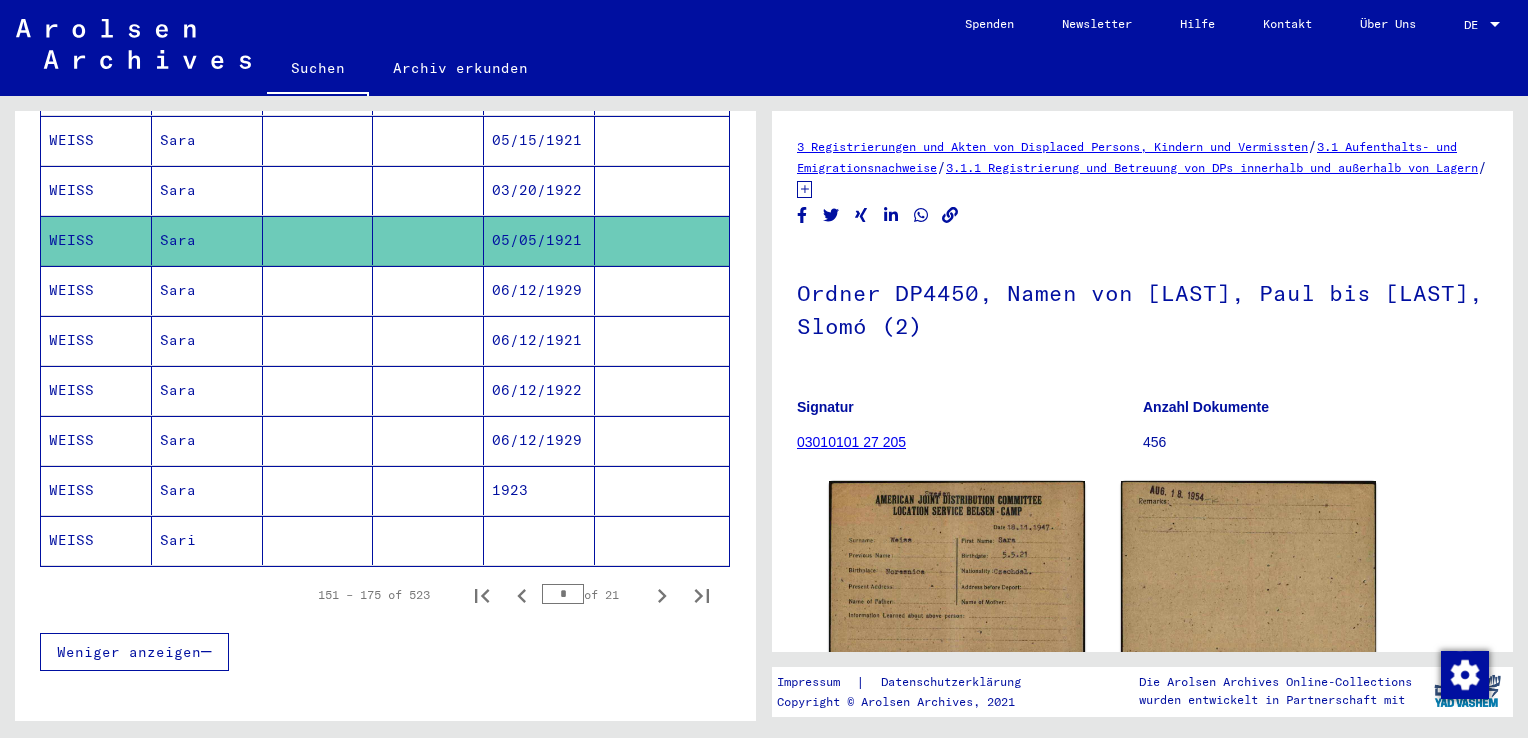 scroll, scrollTop: 1010, scrollLeft: 0, axis: vertical 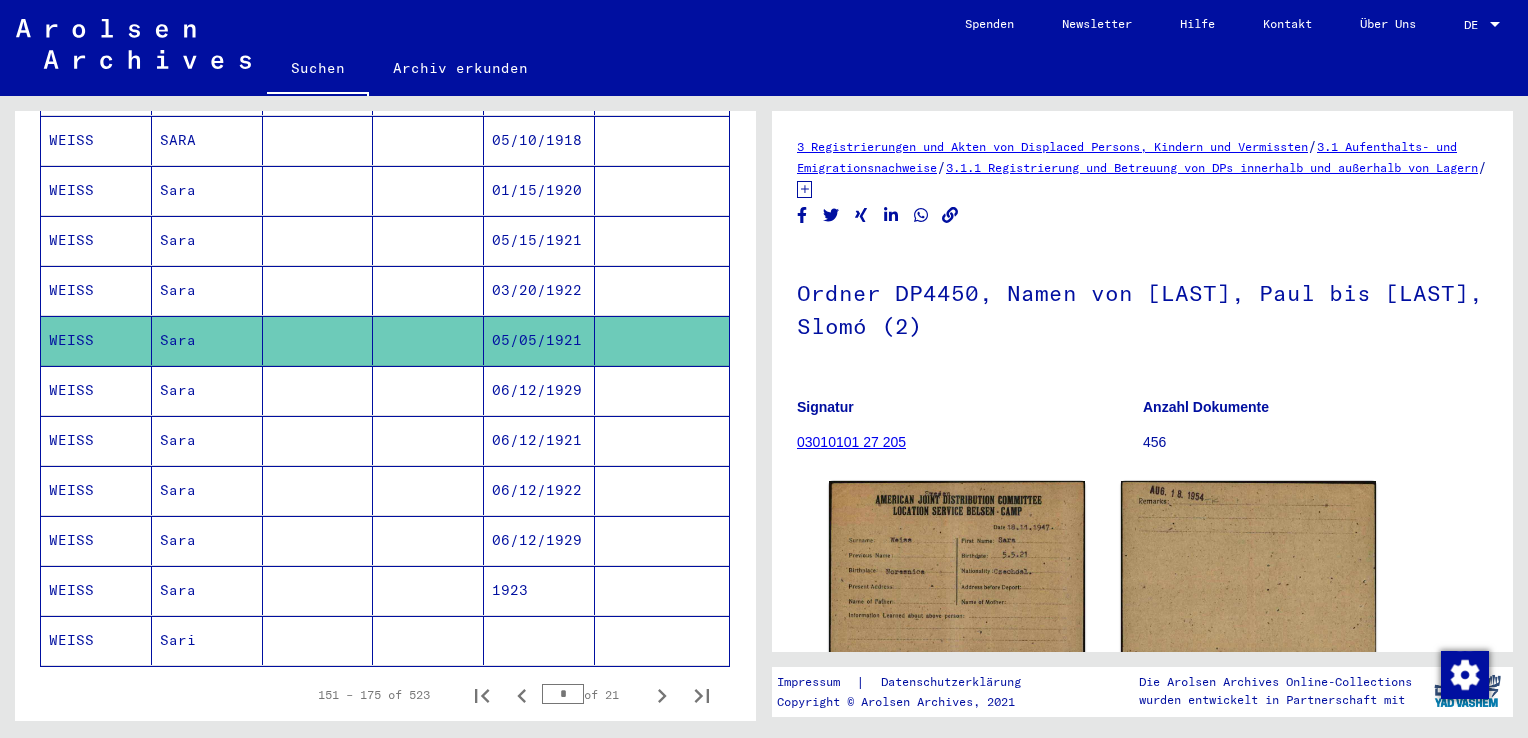 click on "Sara" at bounding box center [207, 340] 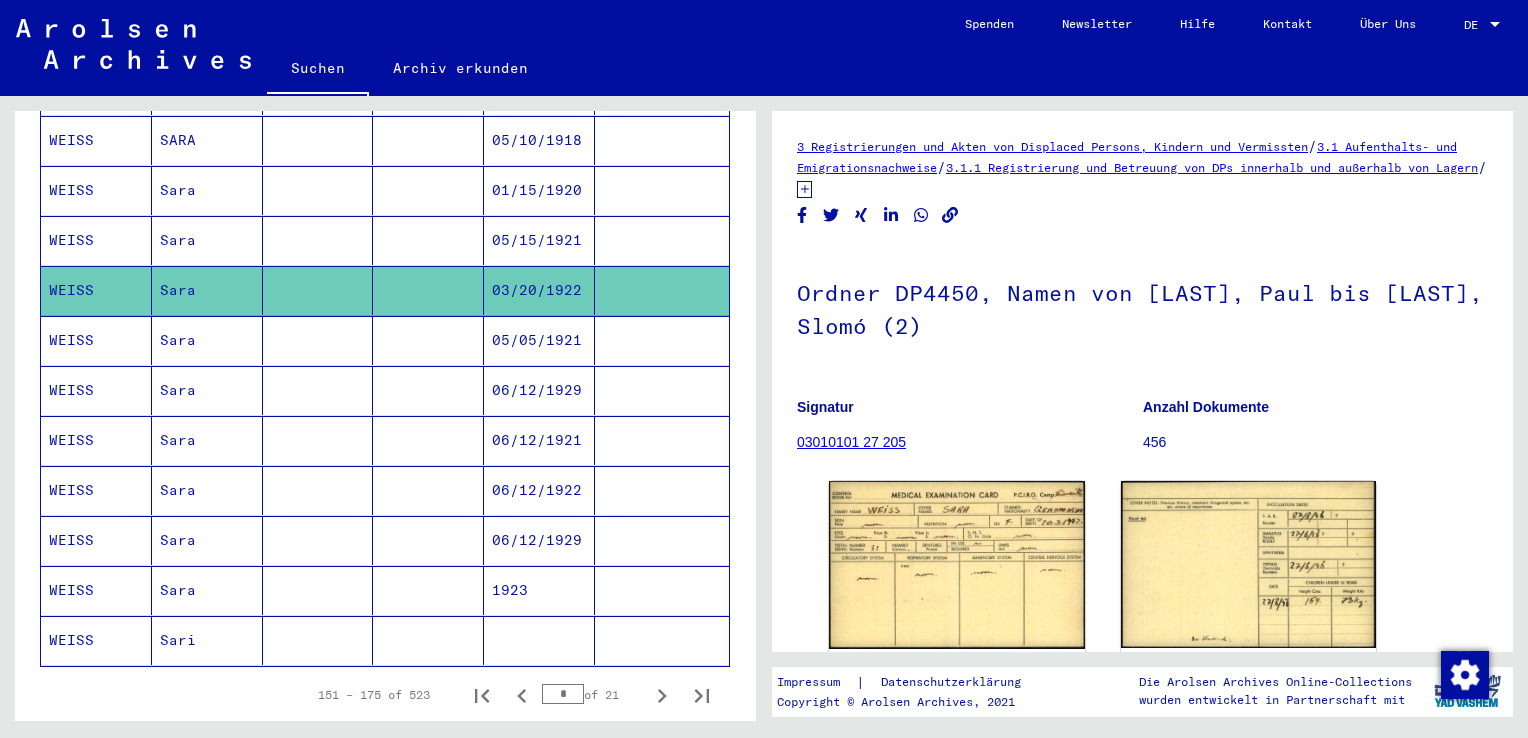 click on "Sara" at bounding box center (207, 290) 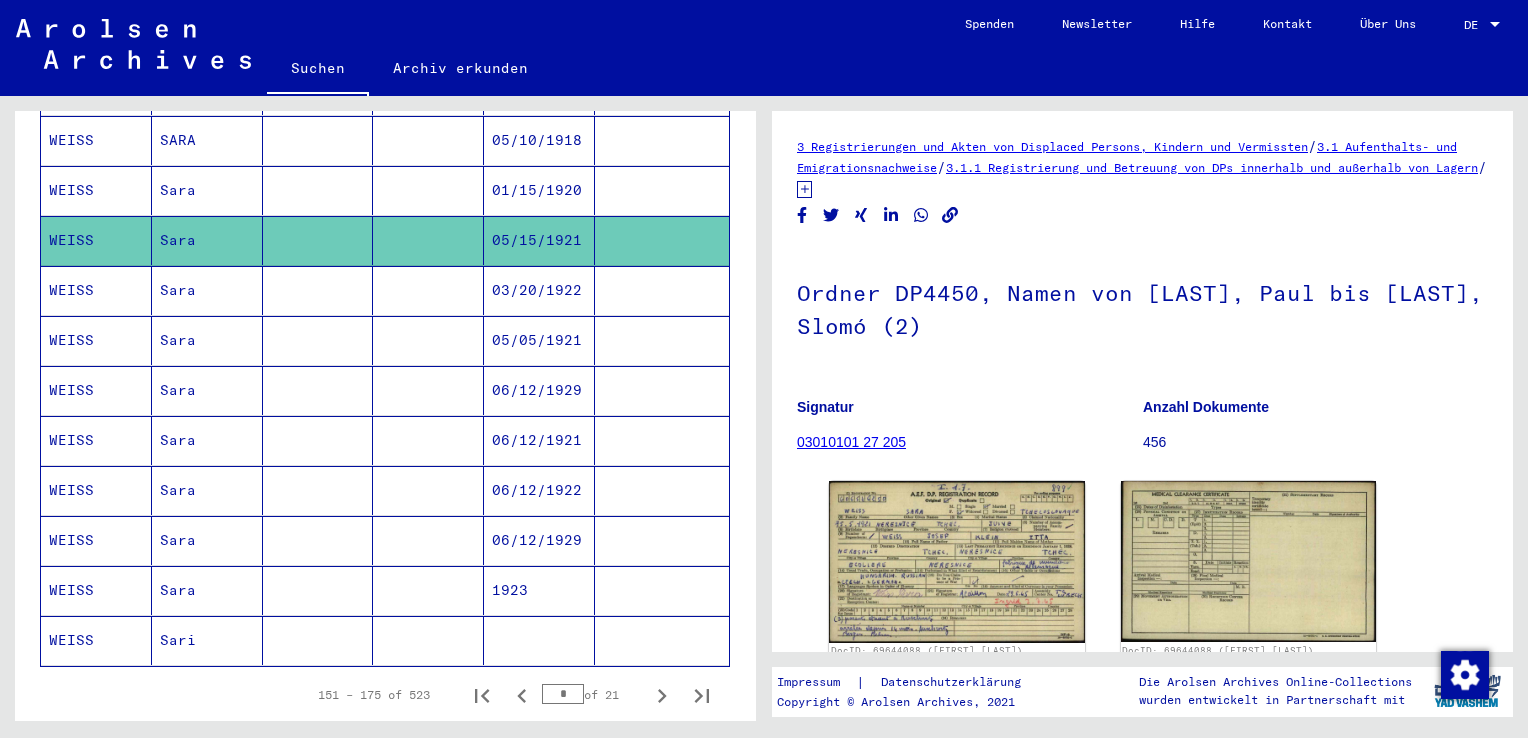 click on "Sara" at bounding box center [207, 240] 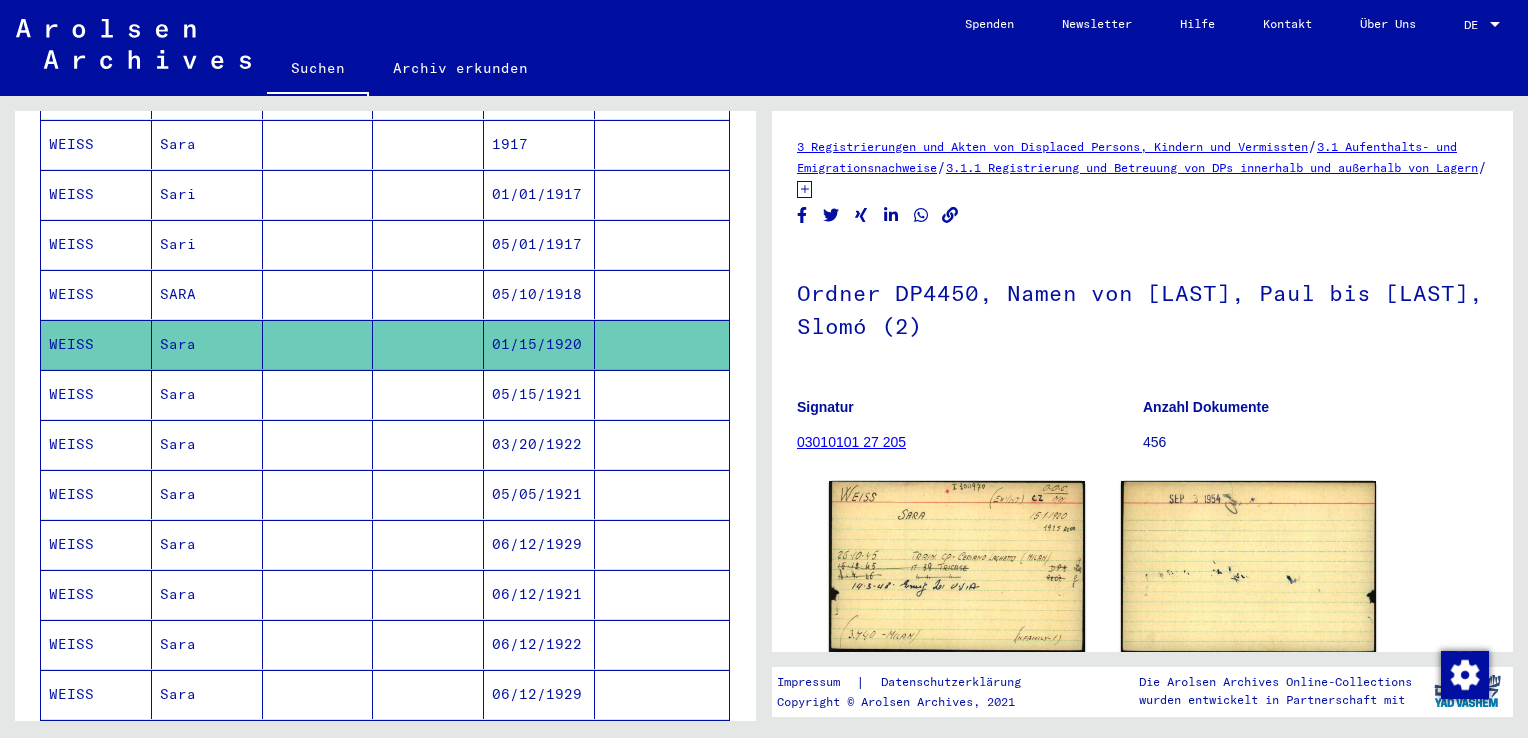 scroll, scrollTop: 810, scrollLeft: 0, axis: vertical 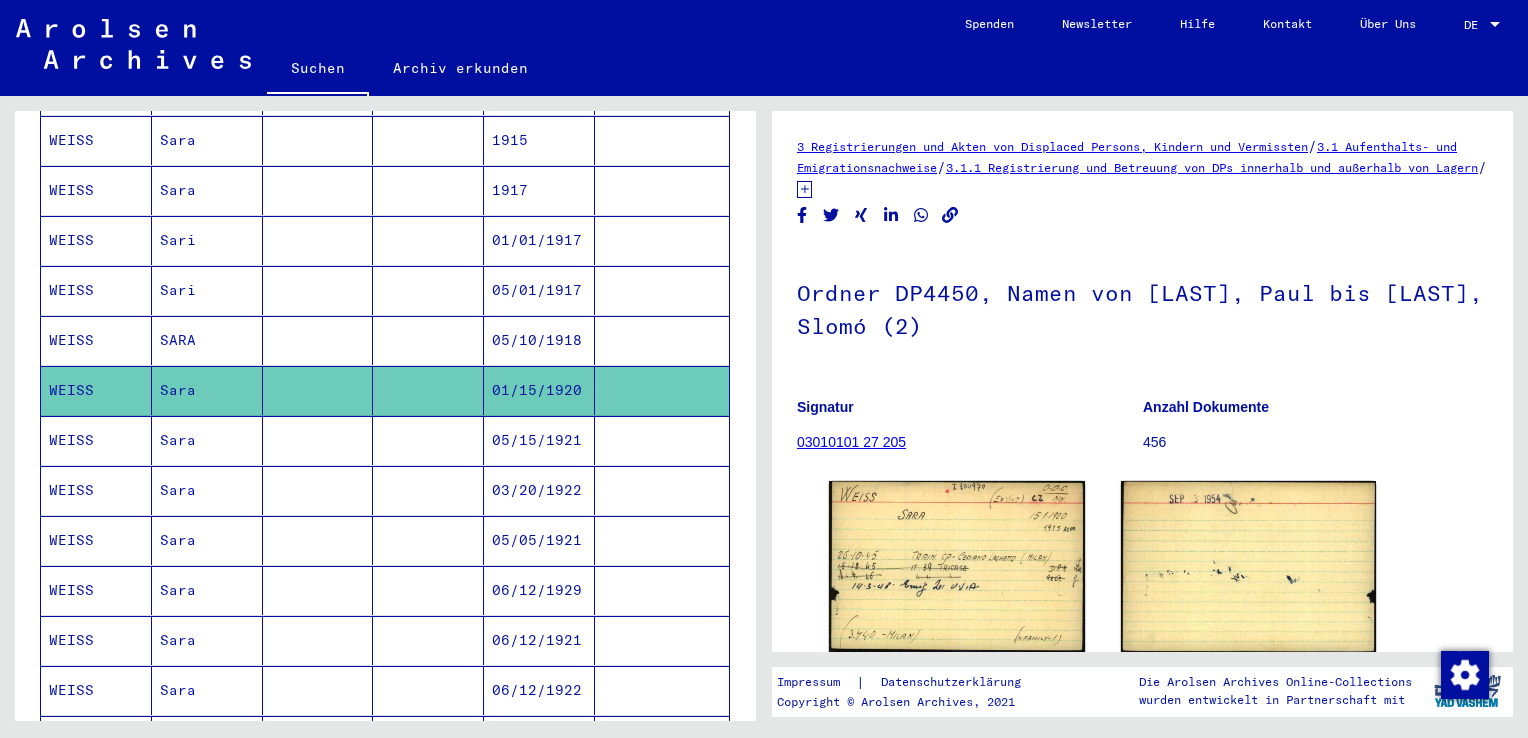 click on "SARA" at bounding box center (207, 390) 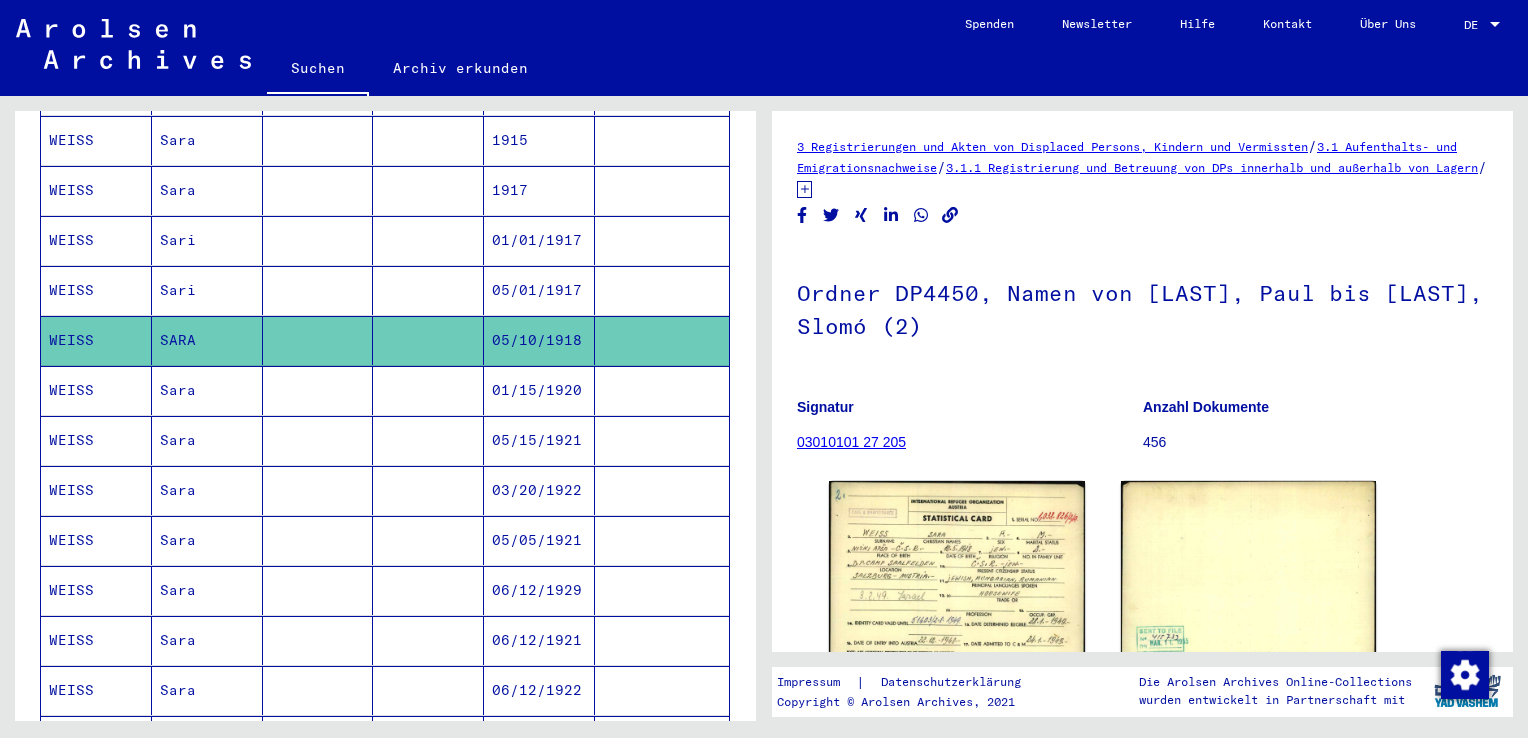 click on "Sara" at bounding box center [207, 240] 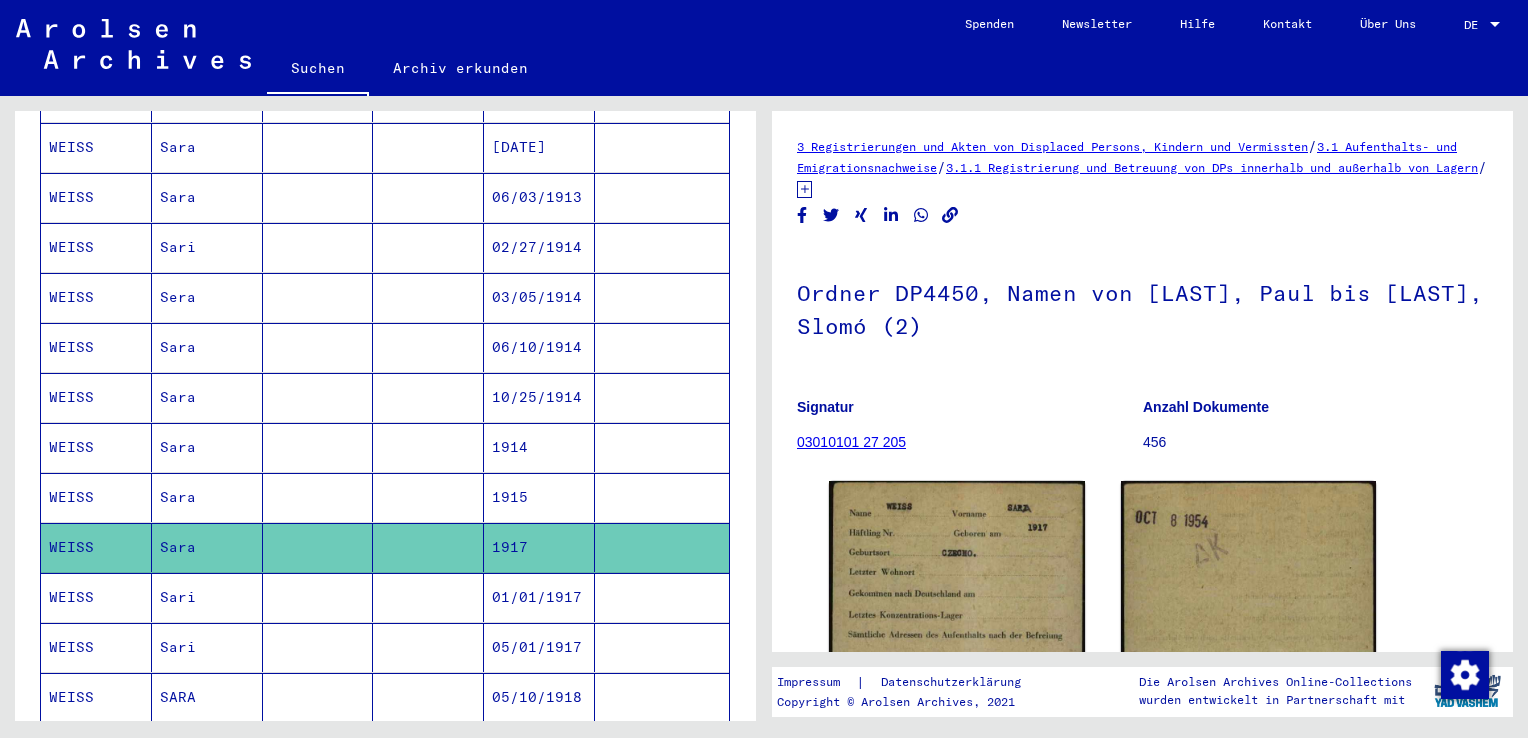 scroll, scrollTop: 410, scrollLeft: 0, axis: vertical 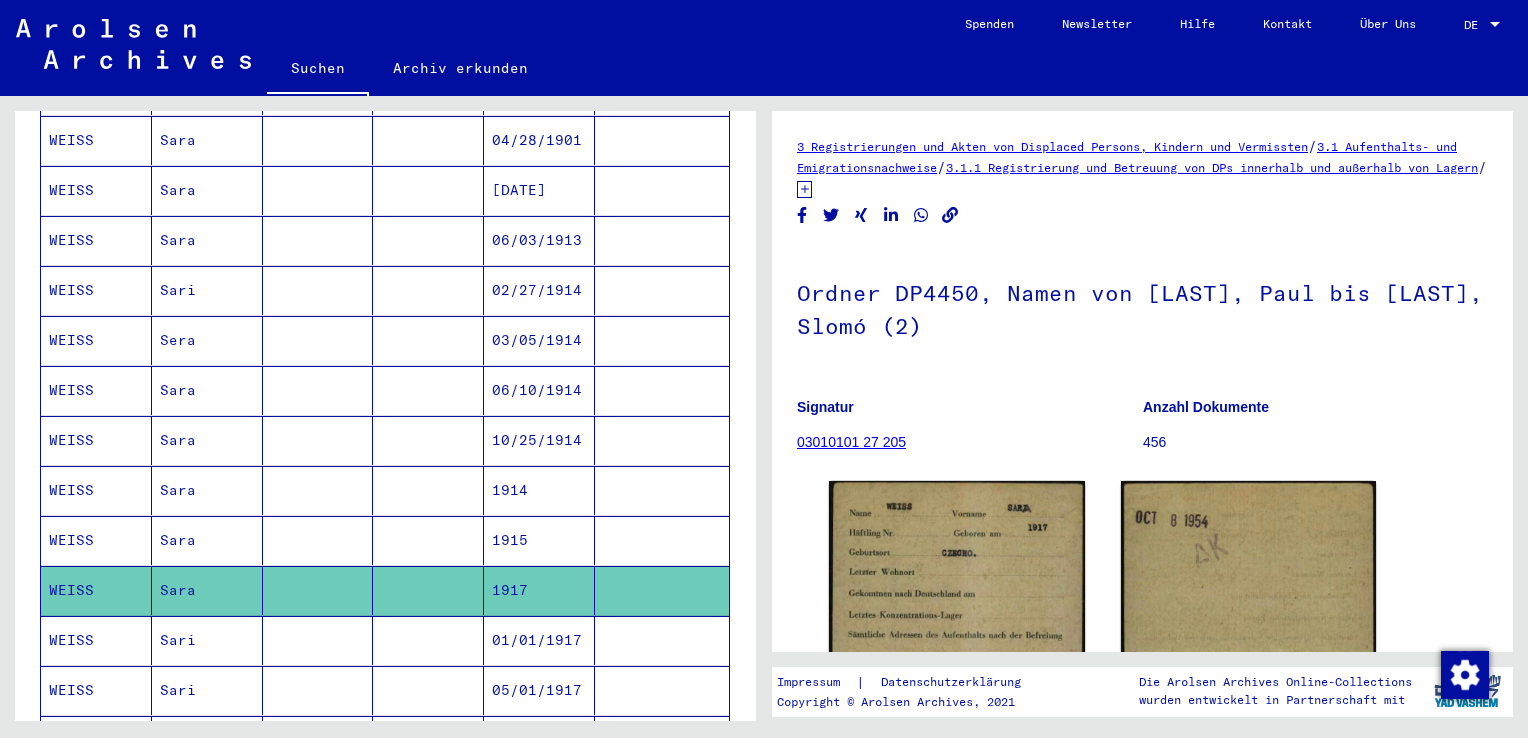 click on "Sara" at bounding box center [207, 590] 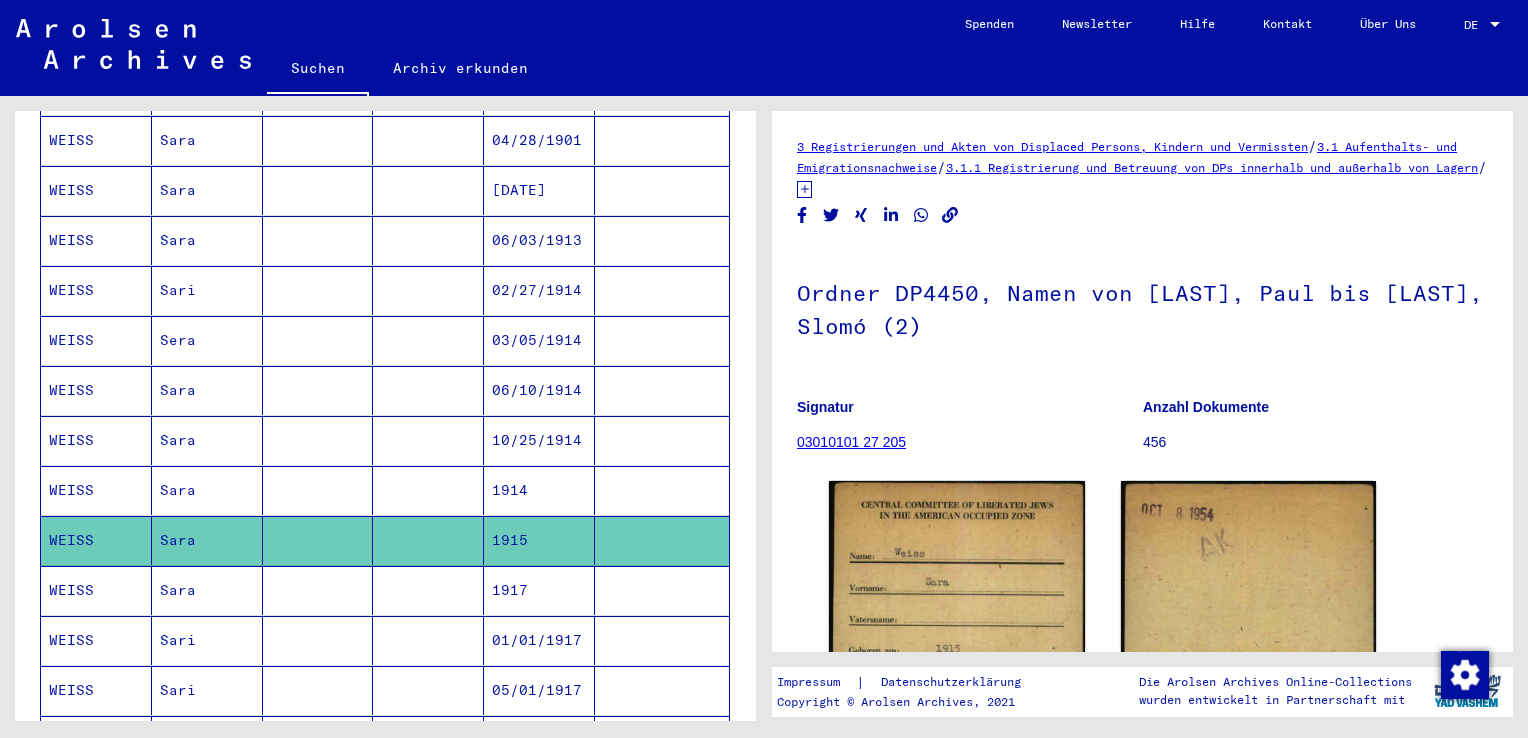 click on "Sara" at bounding box center [207, 540] 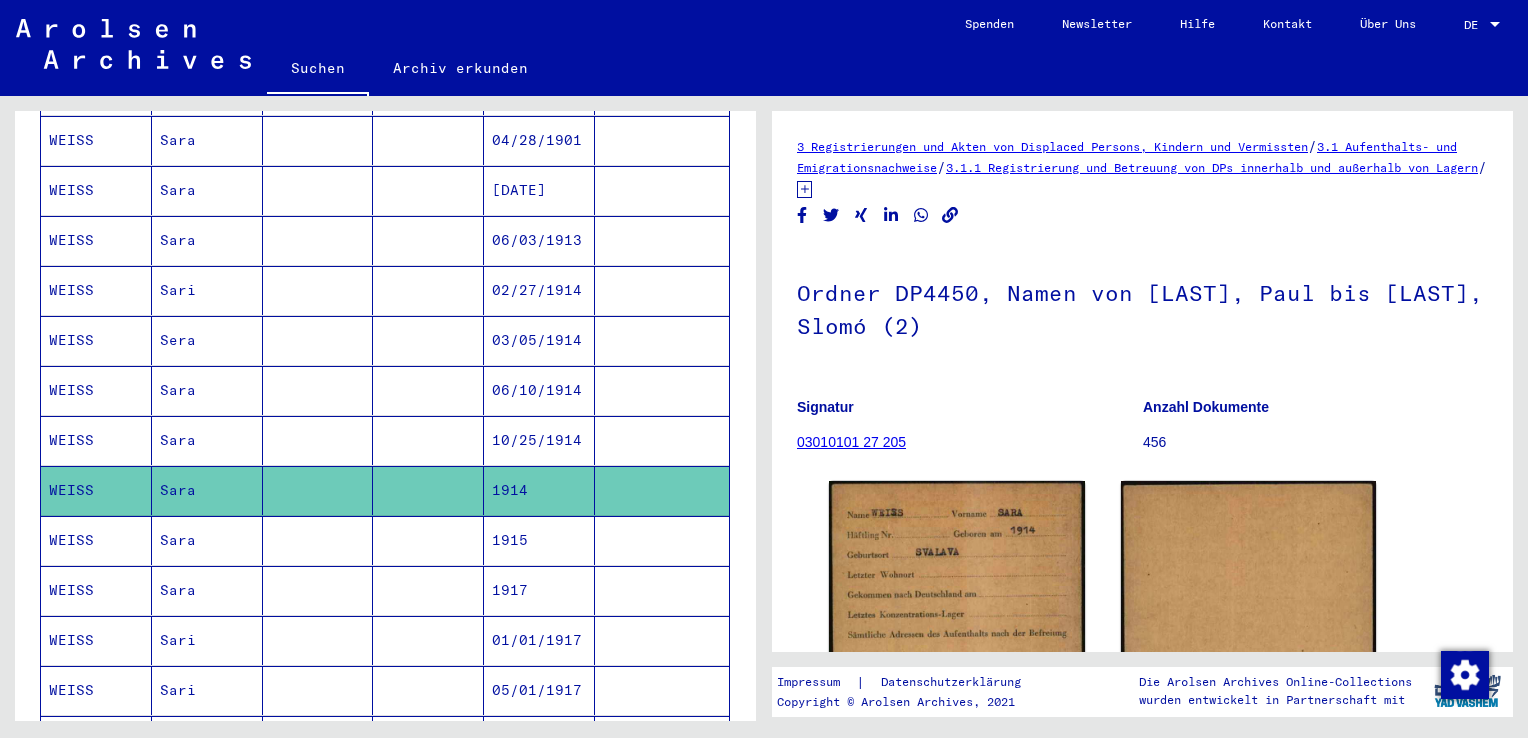 click on "Sara" at bounding box center [207, 490] 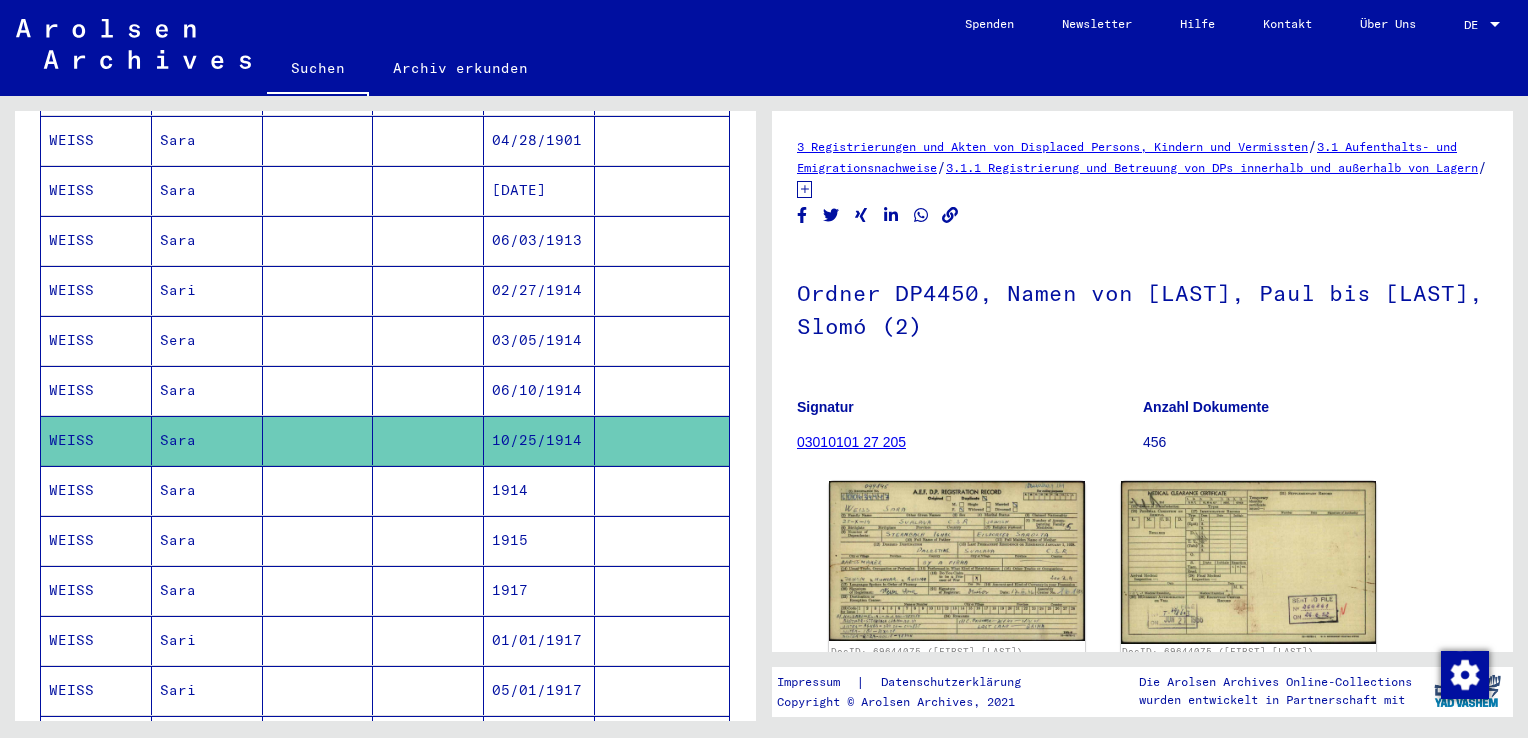 click on "Sara" at bounding box center [207, 440] 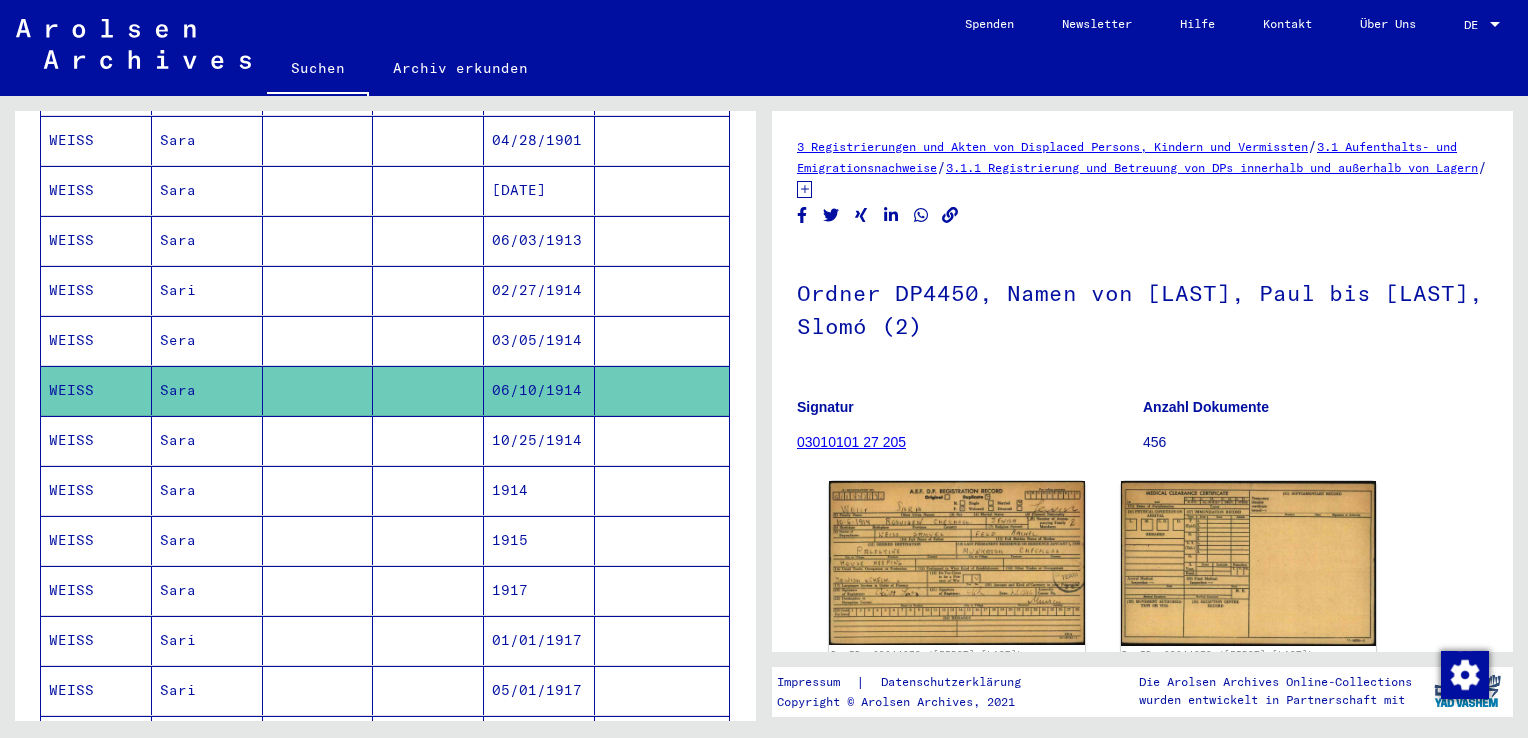 click on "Sara" at bounding box center (207, 290) 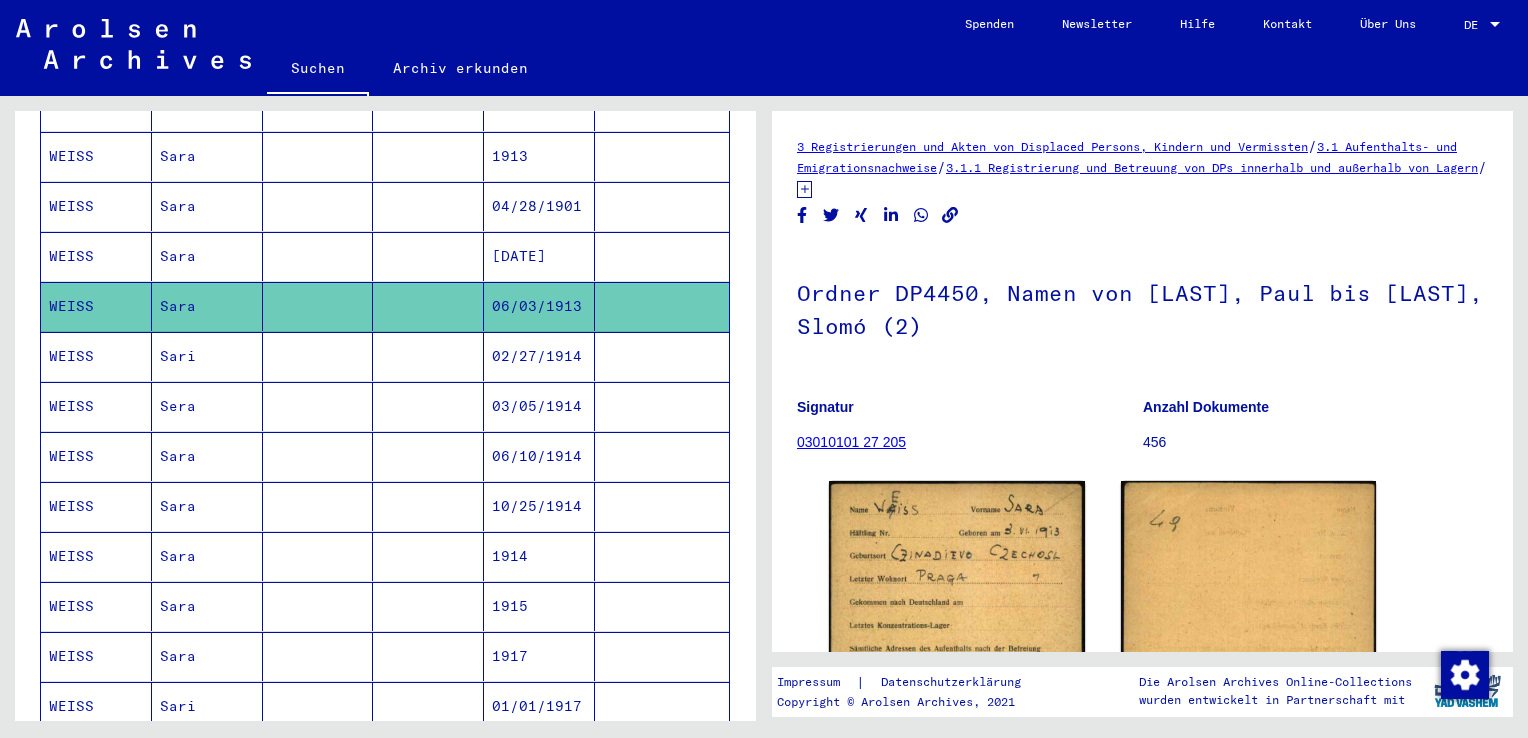 scroll, scrollTop: 310, scrollLeft: 0, axis: vertical 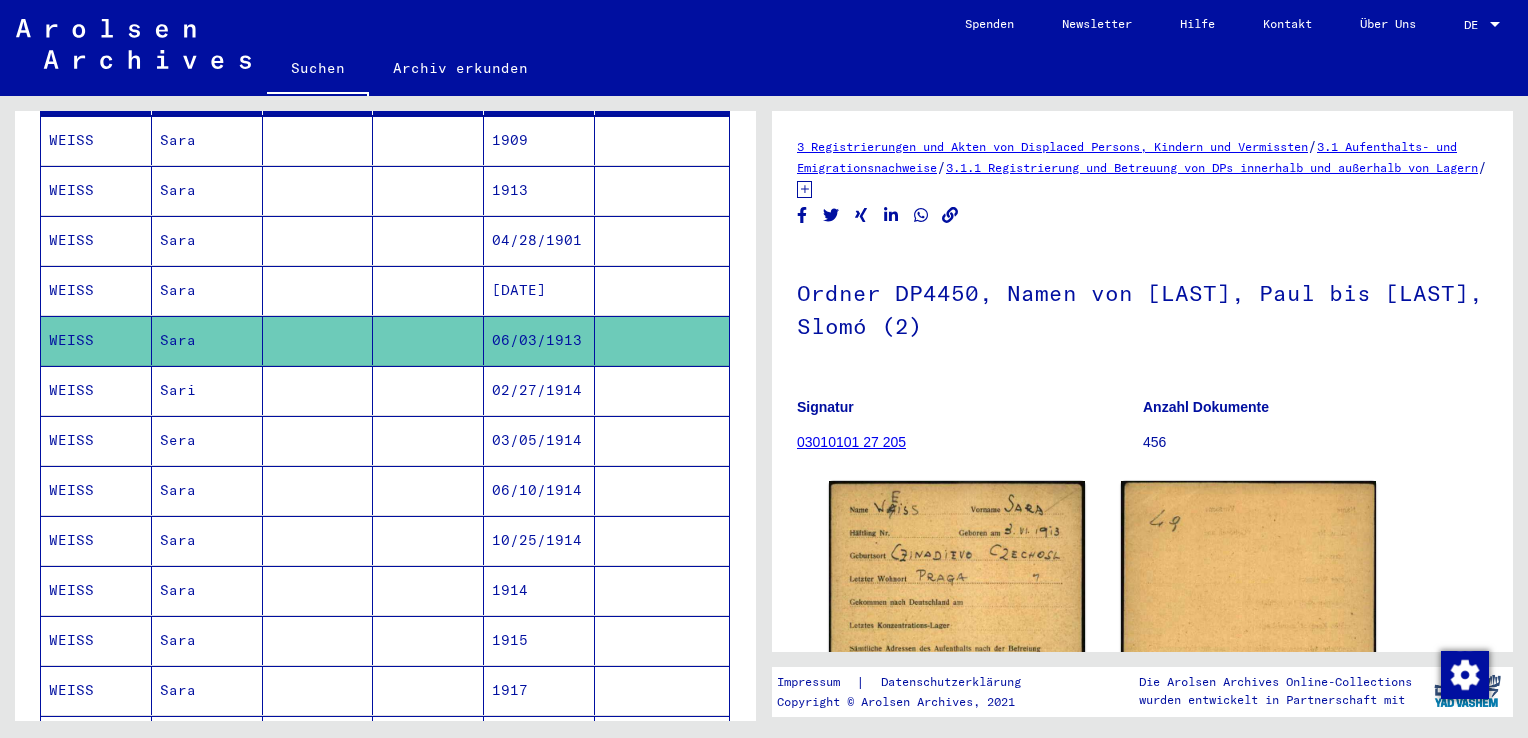 click on "Sara" at bounding box center [207, 340] 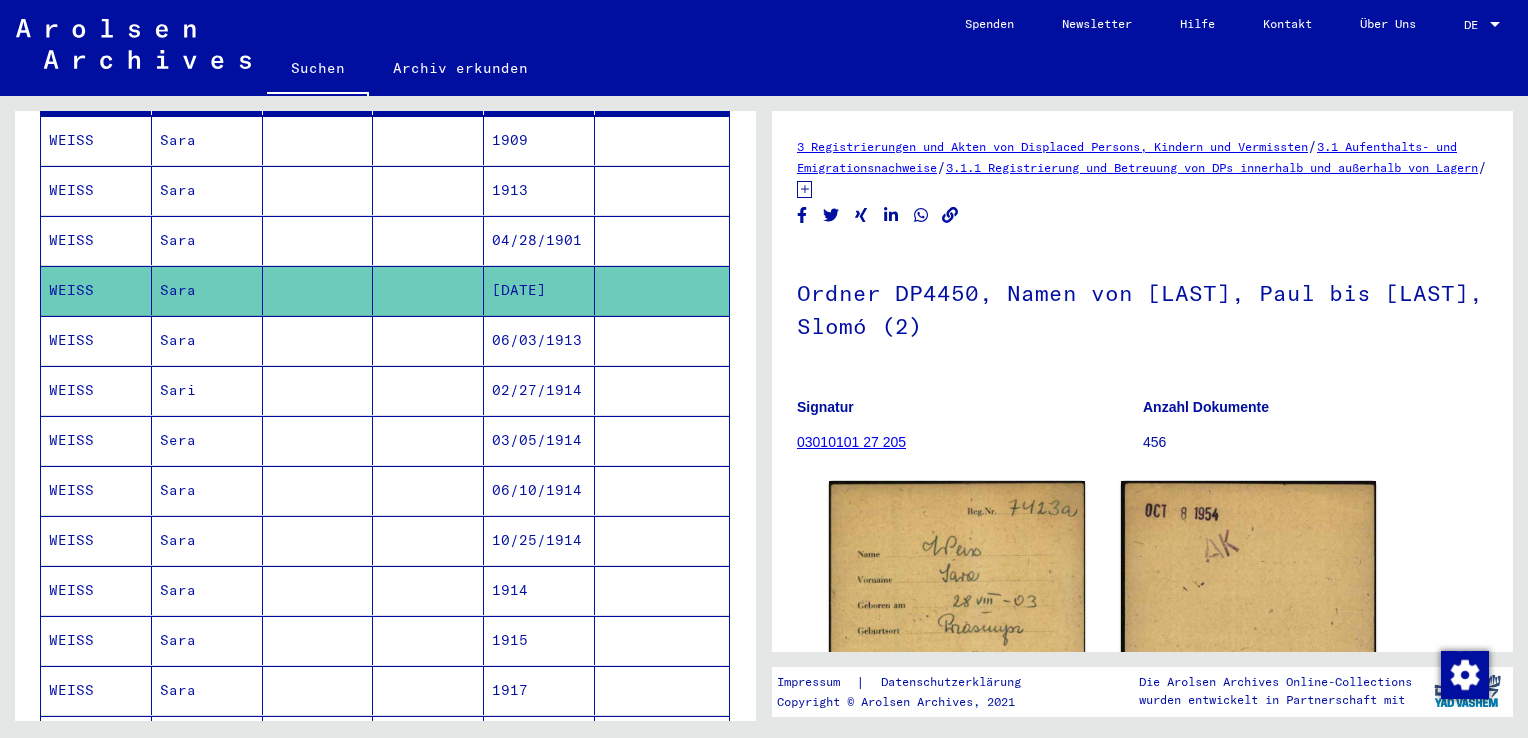 click on "Sara" at bounding box center [207, 290] 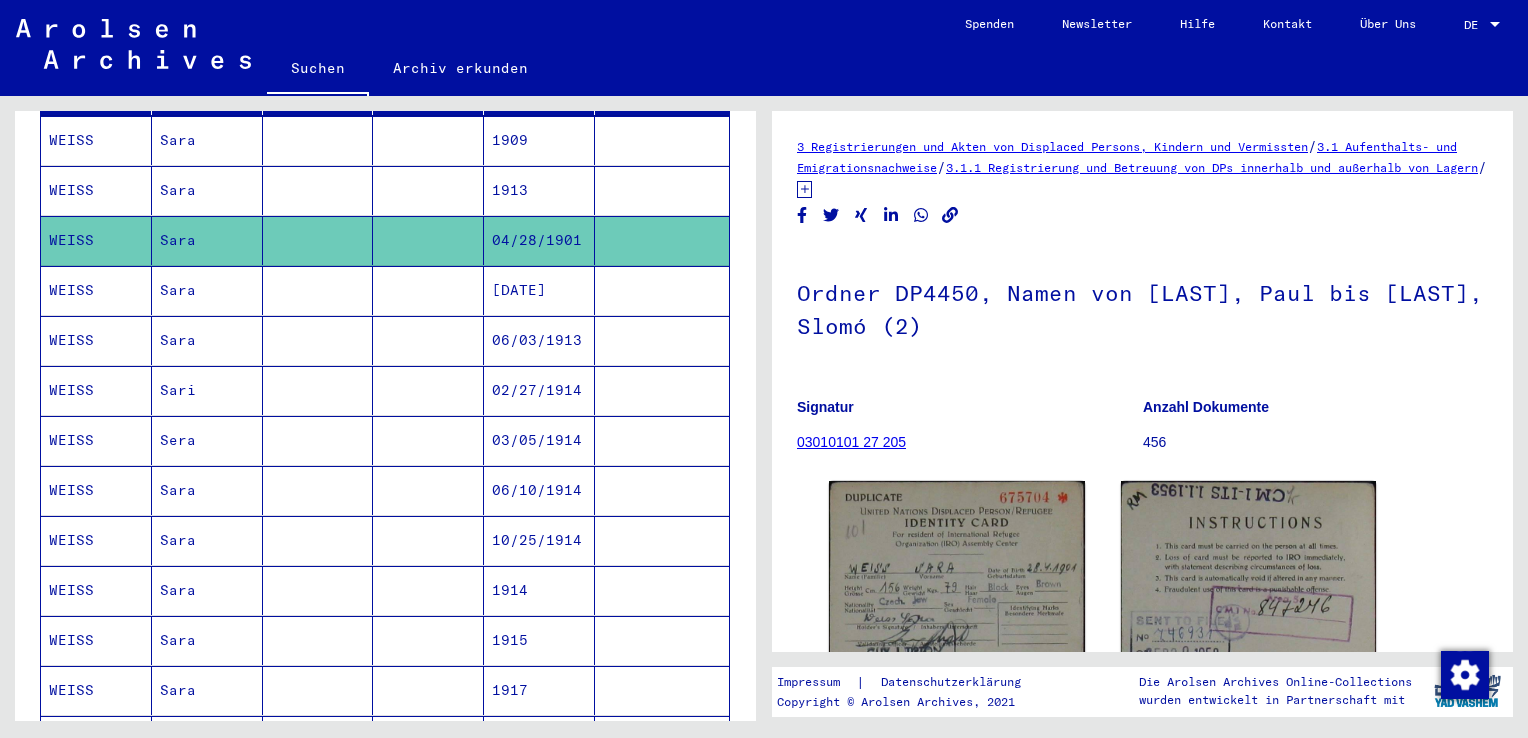 scroll, scrollTop: 210, scrollLeft: 0, axis: vertical 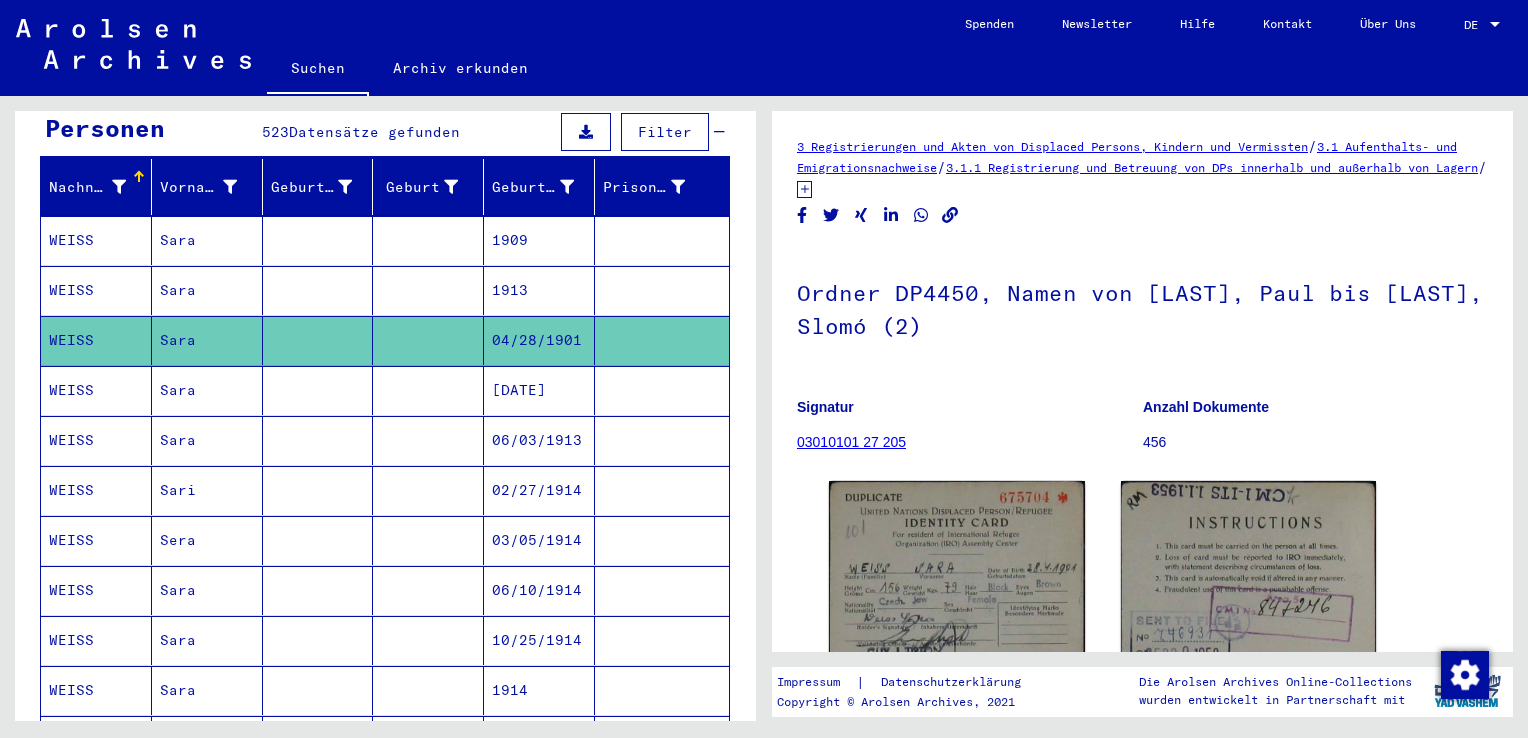 click on "Sara" at bounding box center [207, 340] 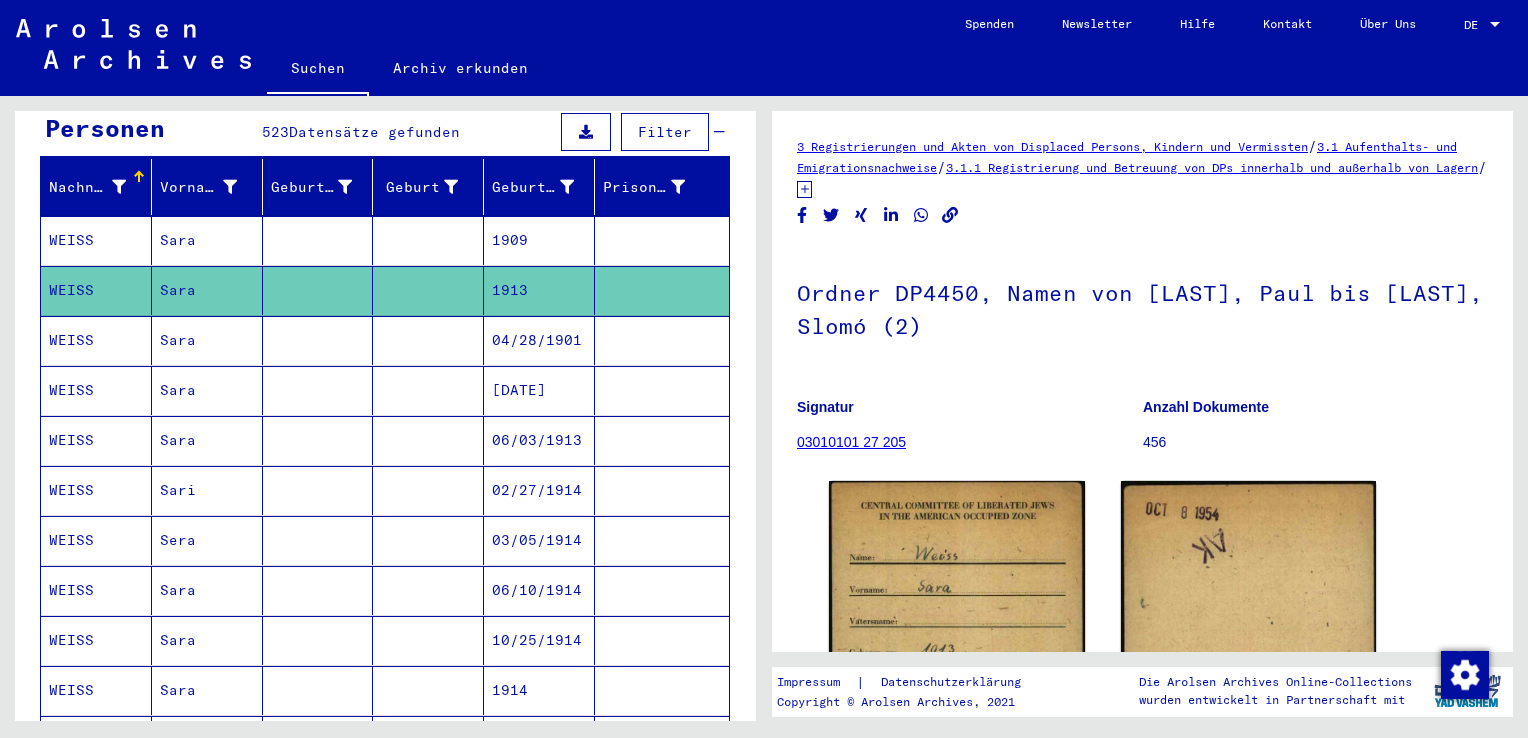 click on "Sara" at bounding box center (207, 290) 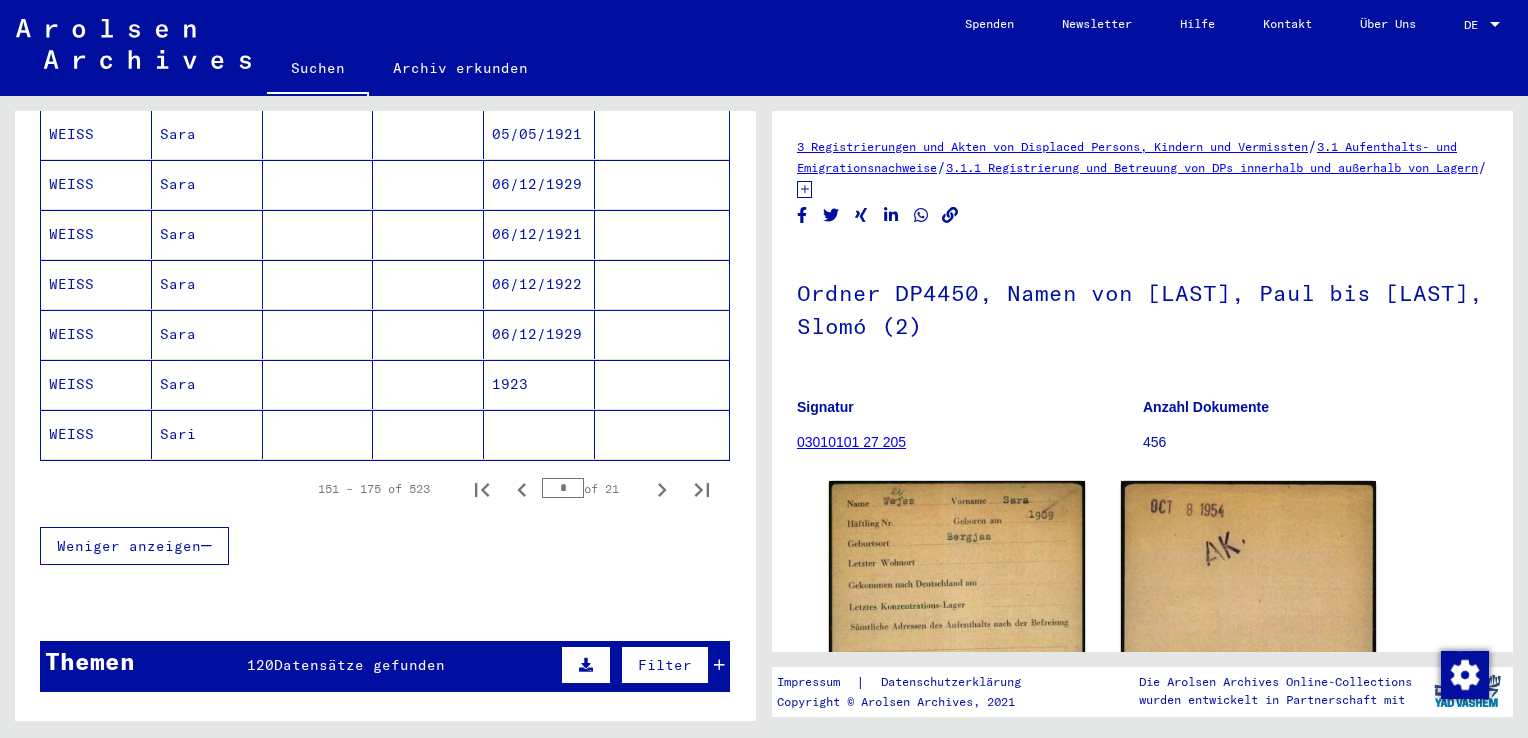 scroll, scrollTop: 1410, scrollLeft: 0, axis: vertical 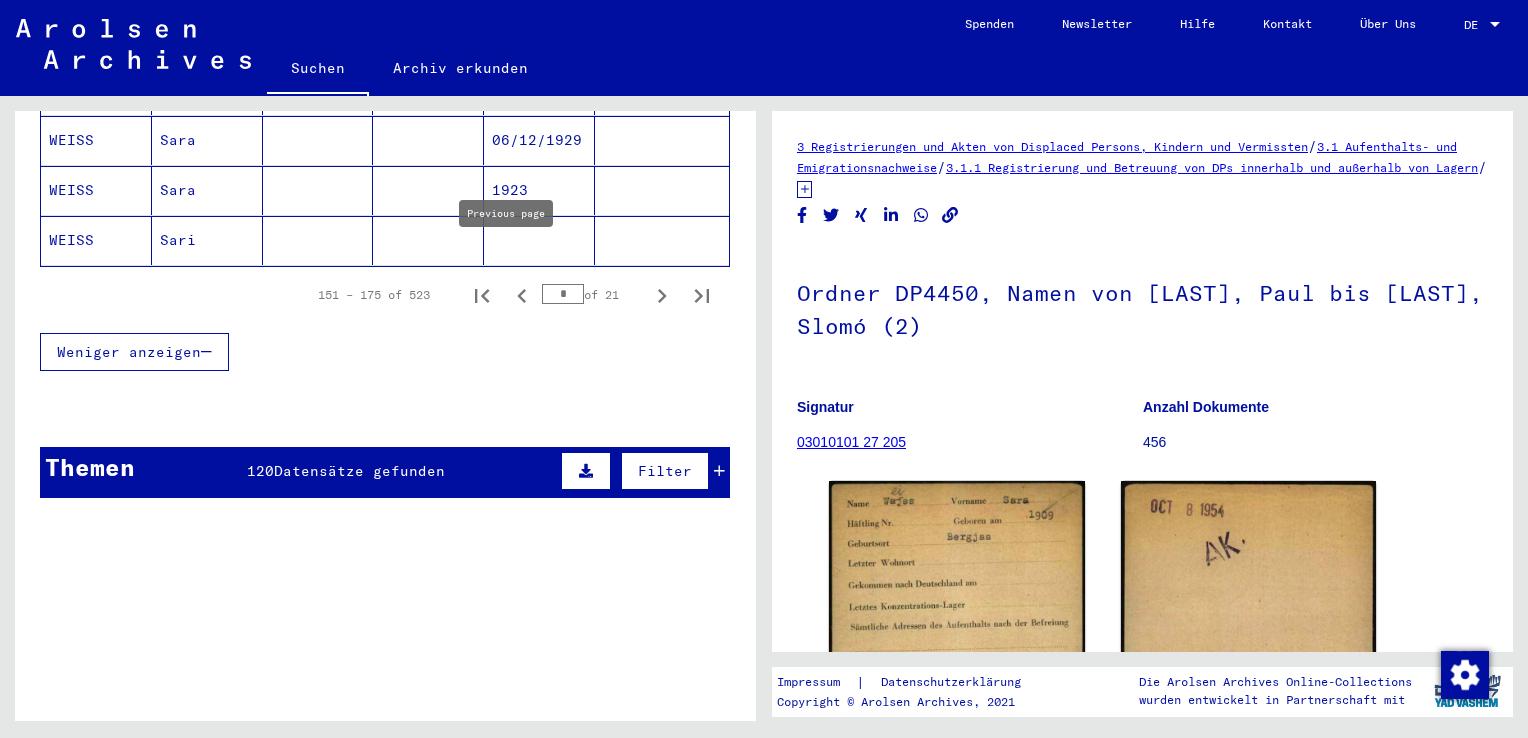 click 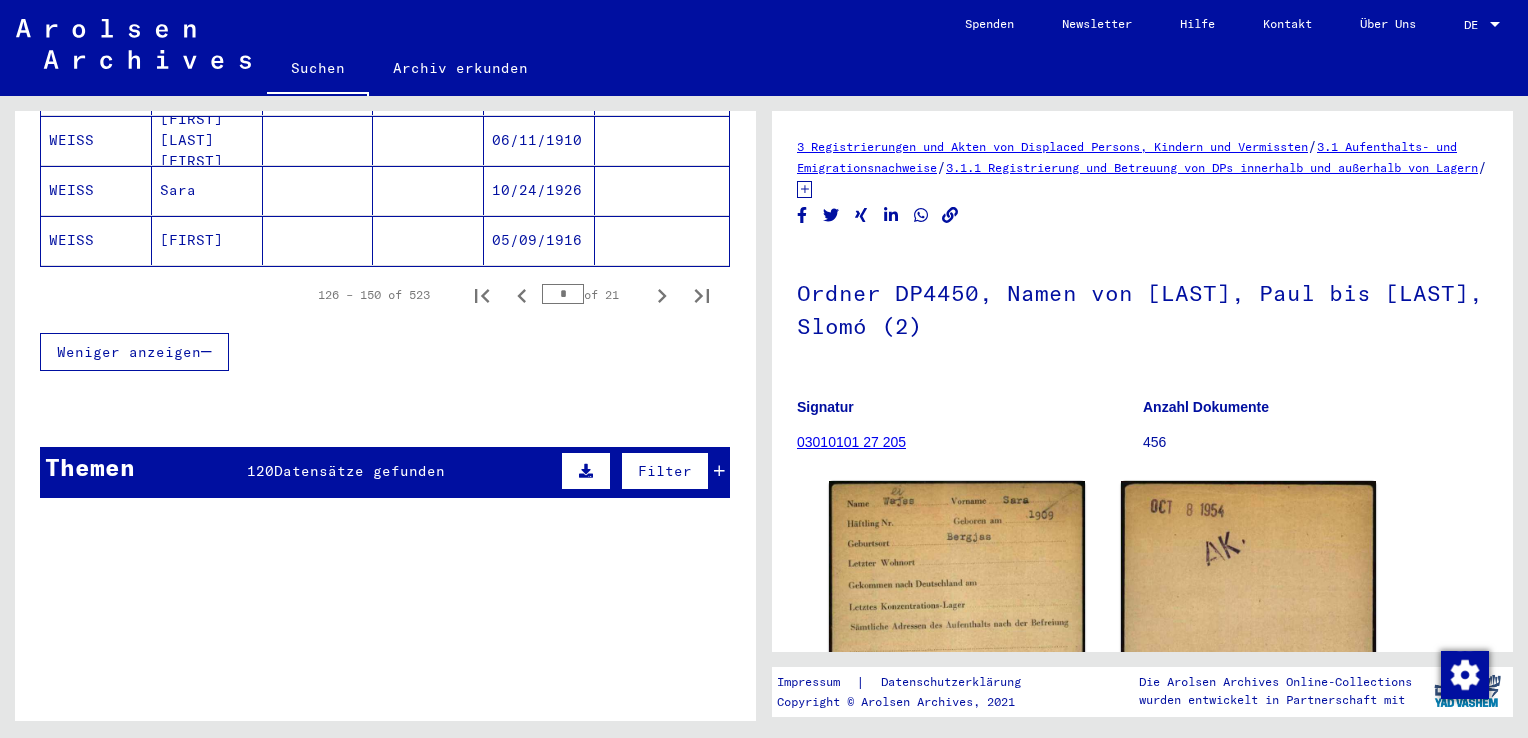 scroll, scrollTop: 1310, scrollLeft: 0, axis: vertical 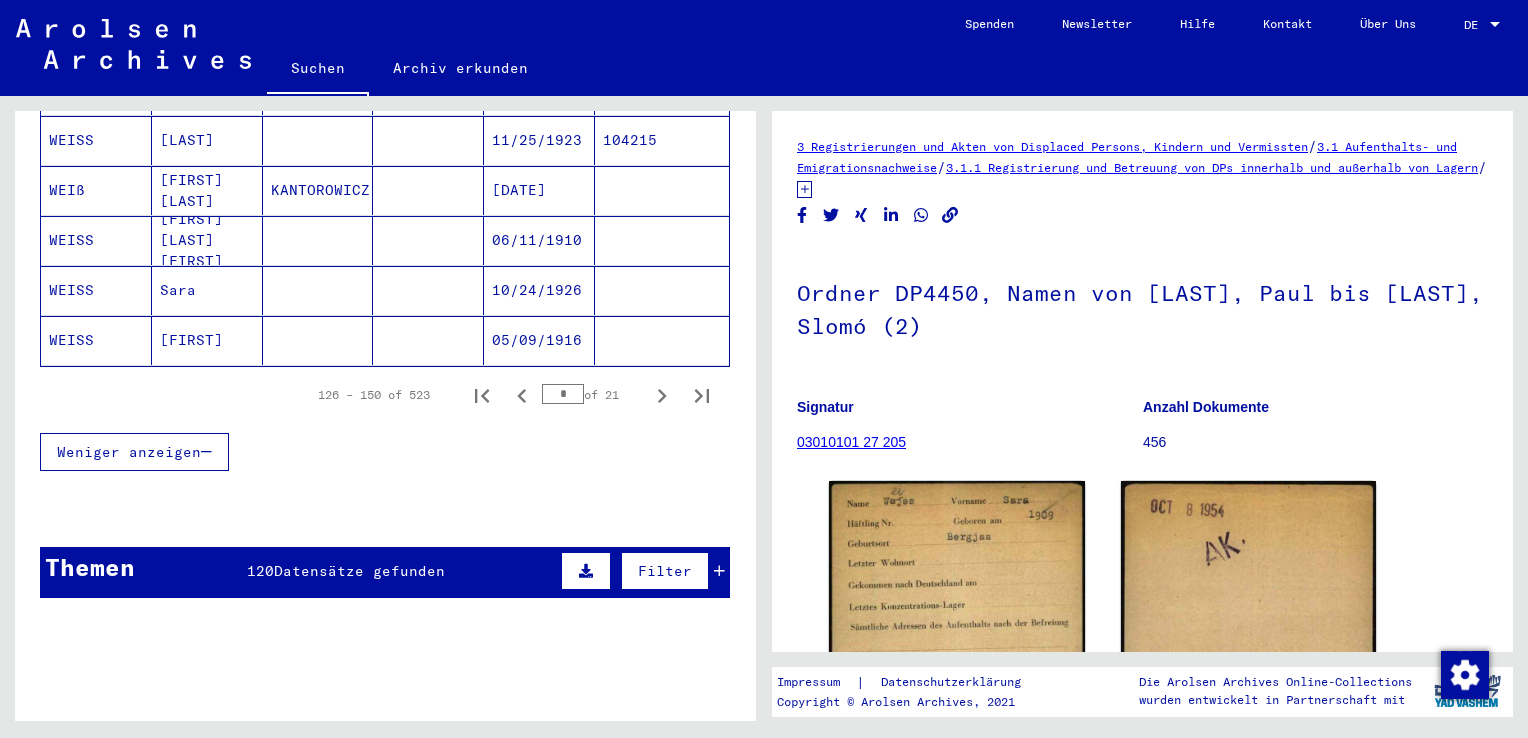 click on "Sara" at bounding box center [207, 340] 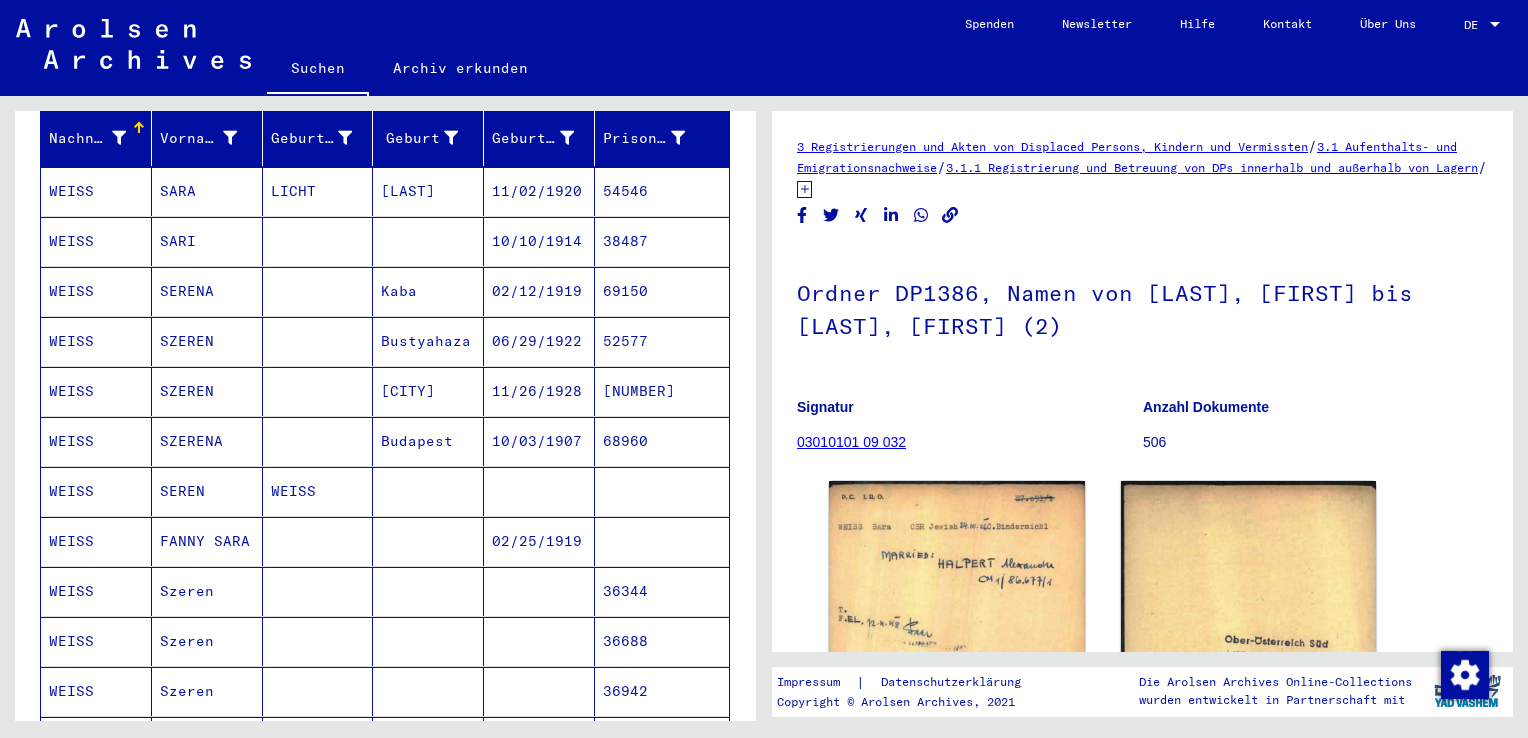 scroll, scrollTop: 210, scrollLeft: 0, axis: vertical 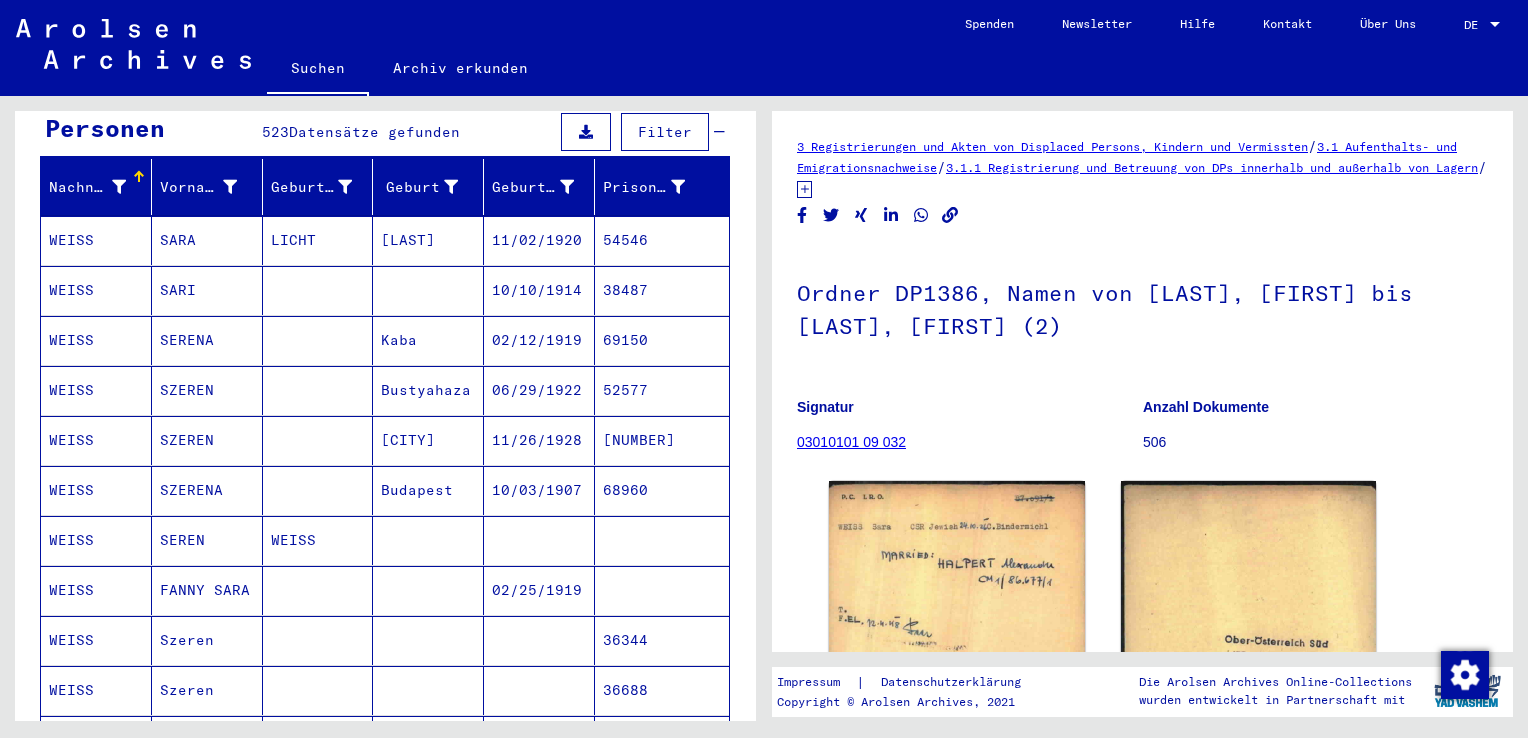 click on "SARA" at bounding box center (207, 290) 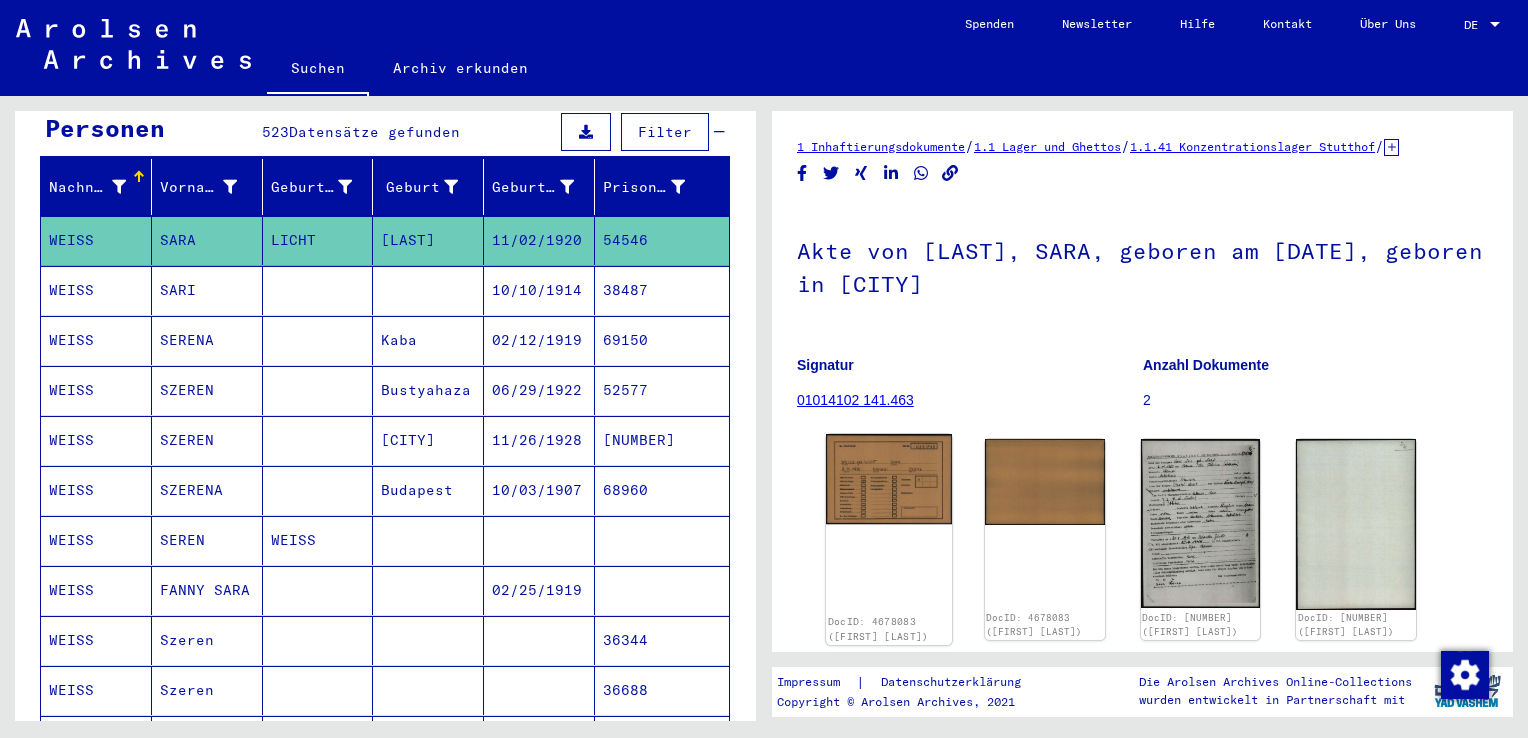 click 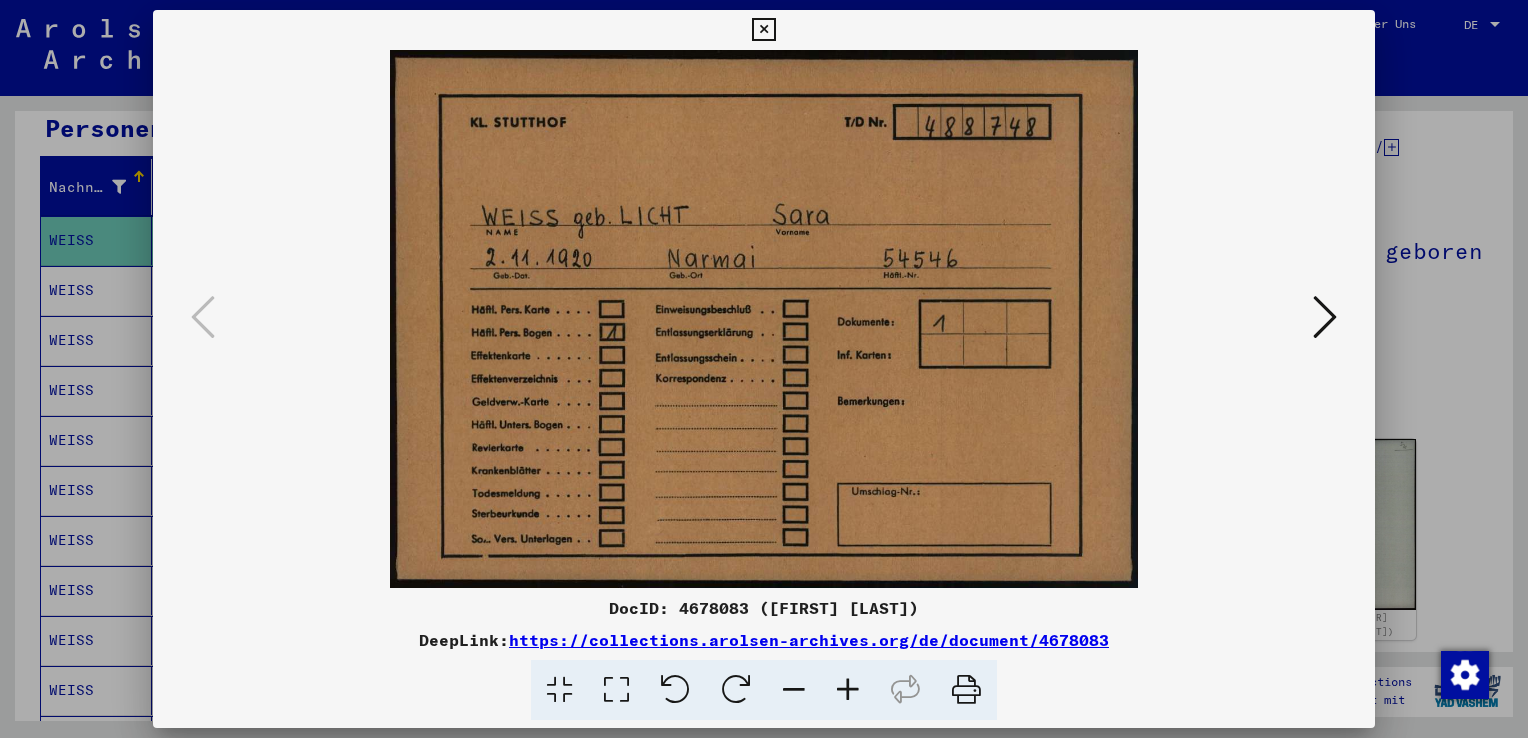 click at bounding box center [763, 30] 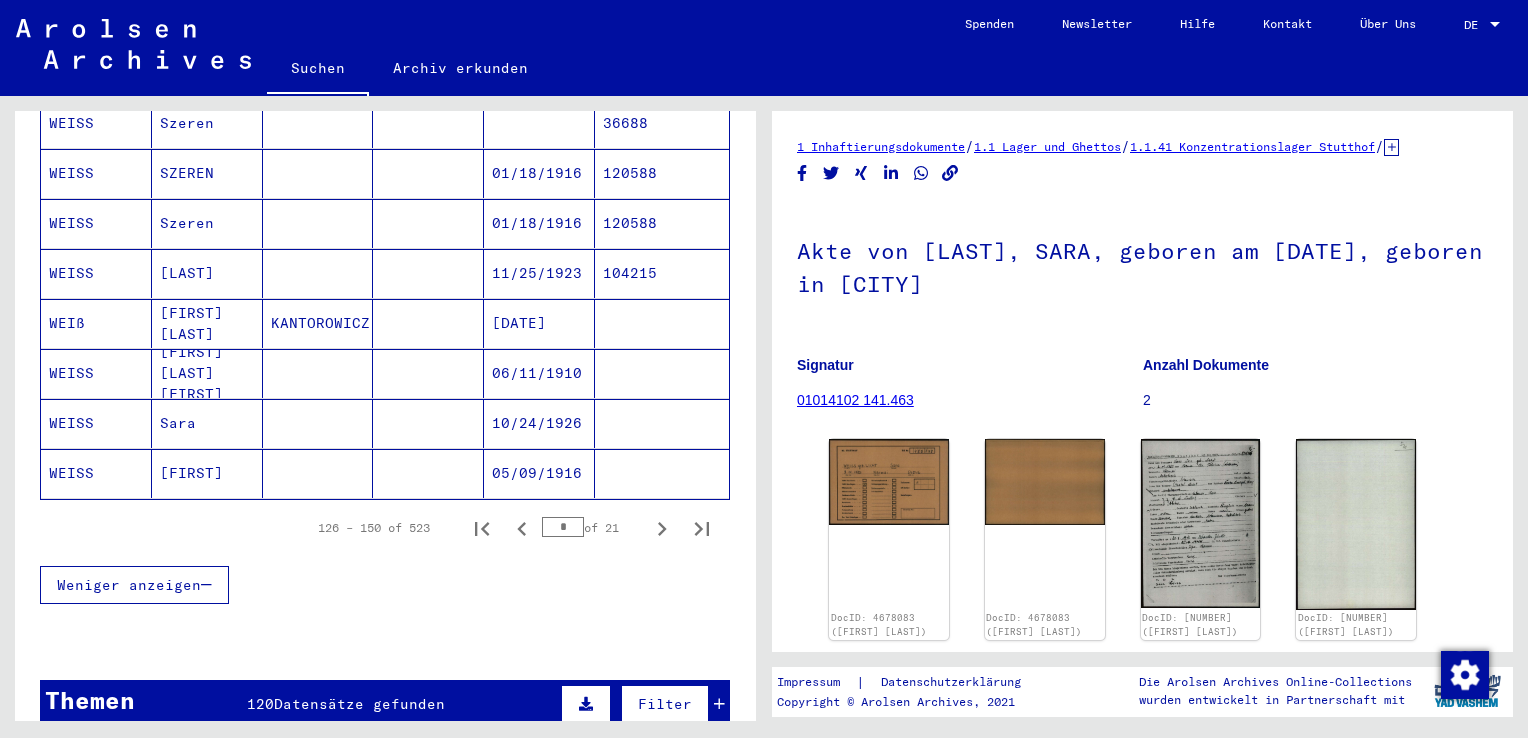 scroll, scrollTop: 1310, scrollLeft: 0, axis: vertical 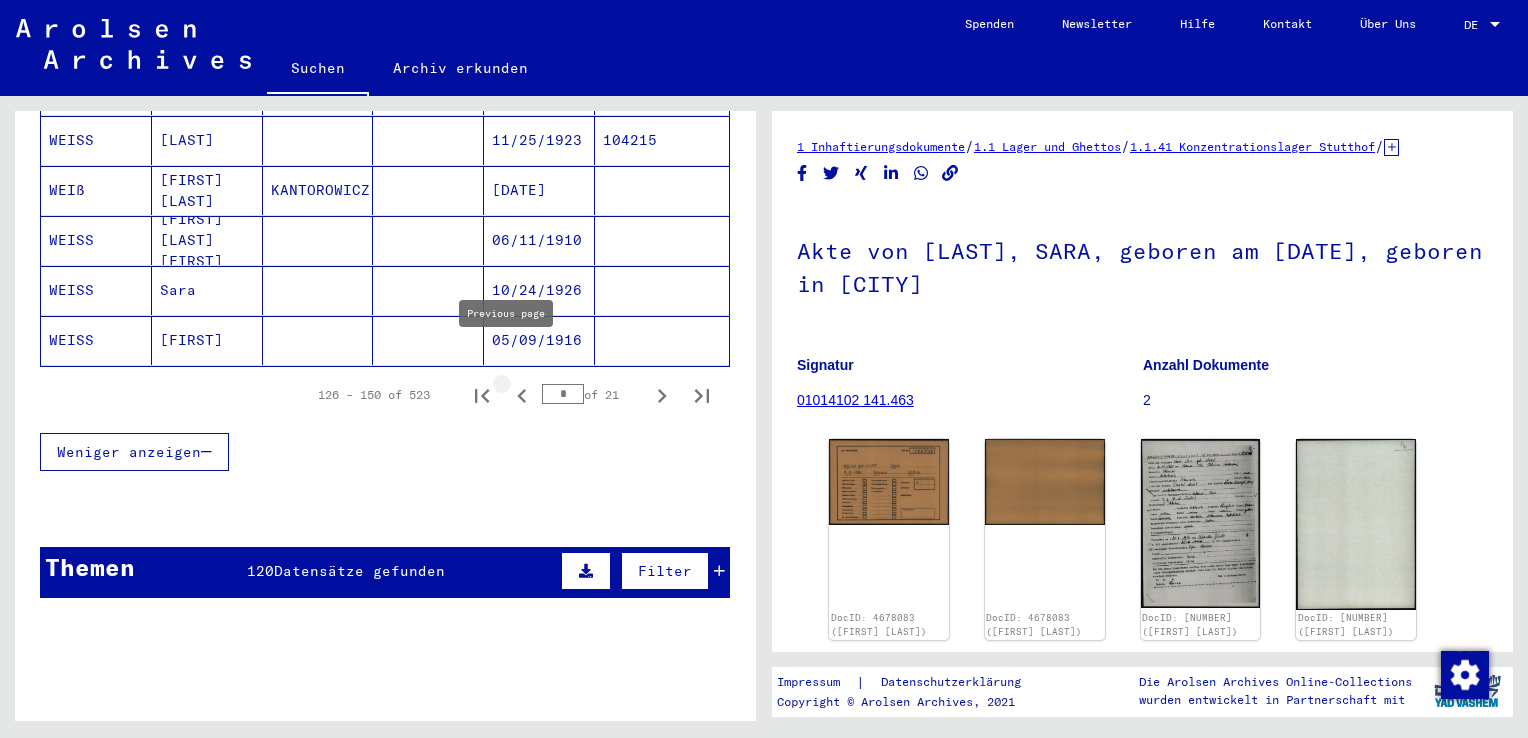 click 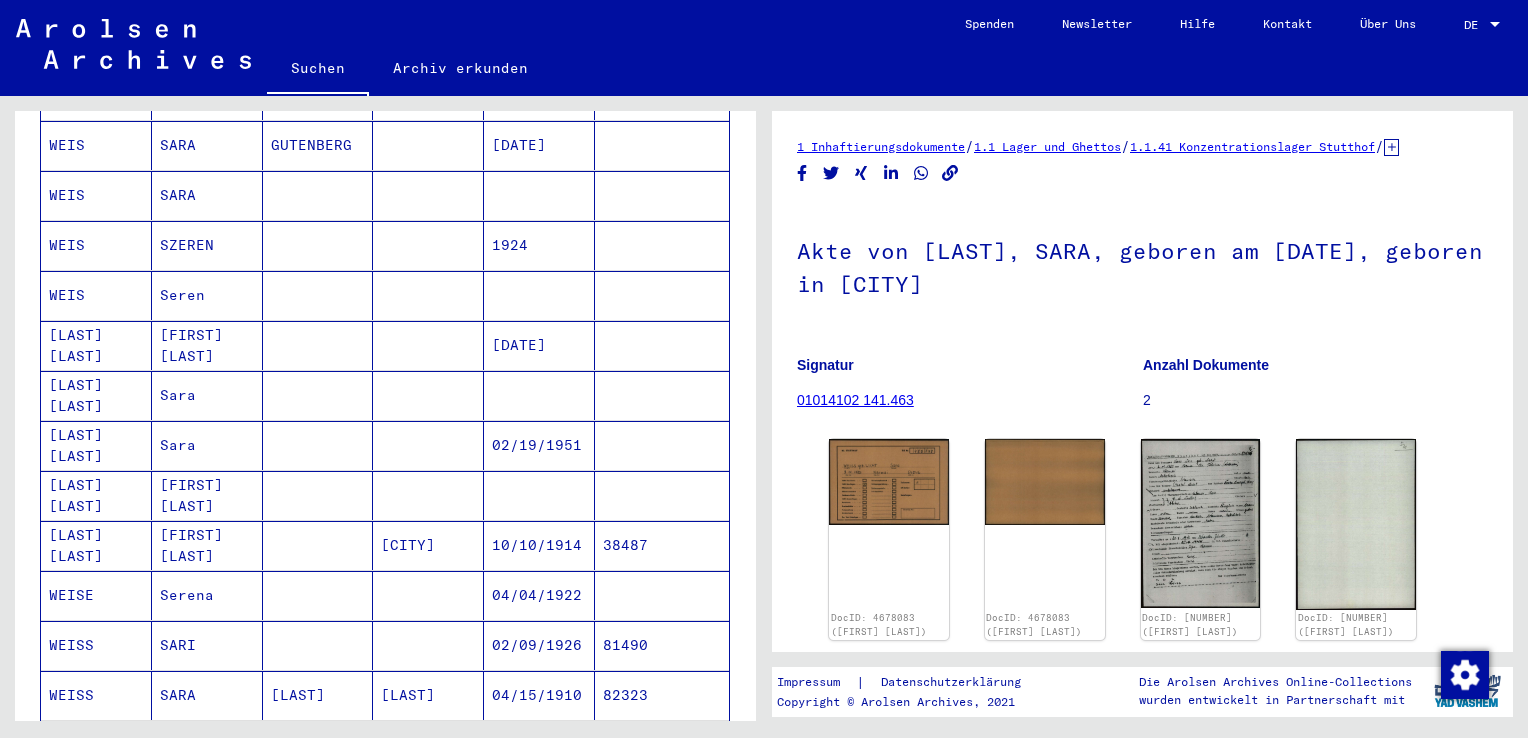 scroll, scrollTop: 910, scrollLeft: 0, axis: vertical 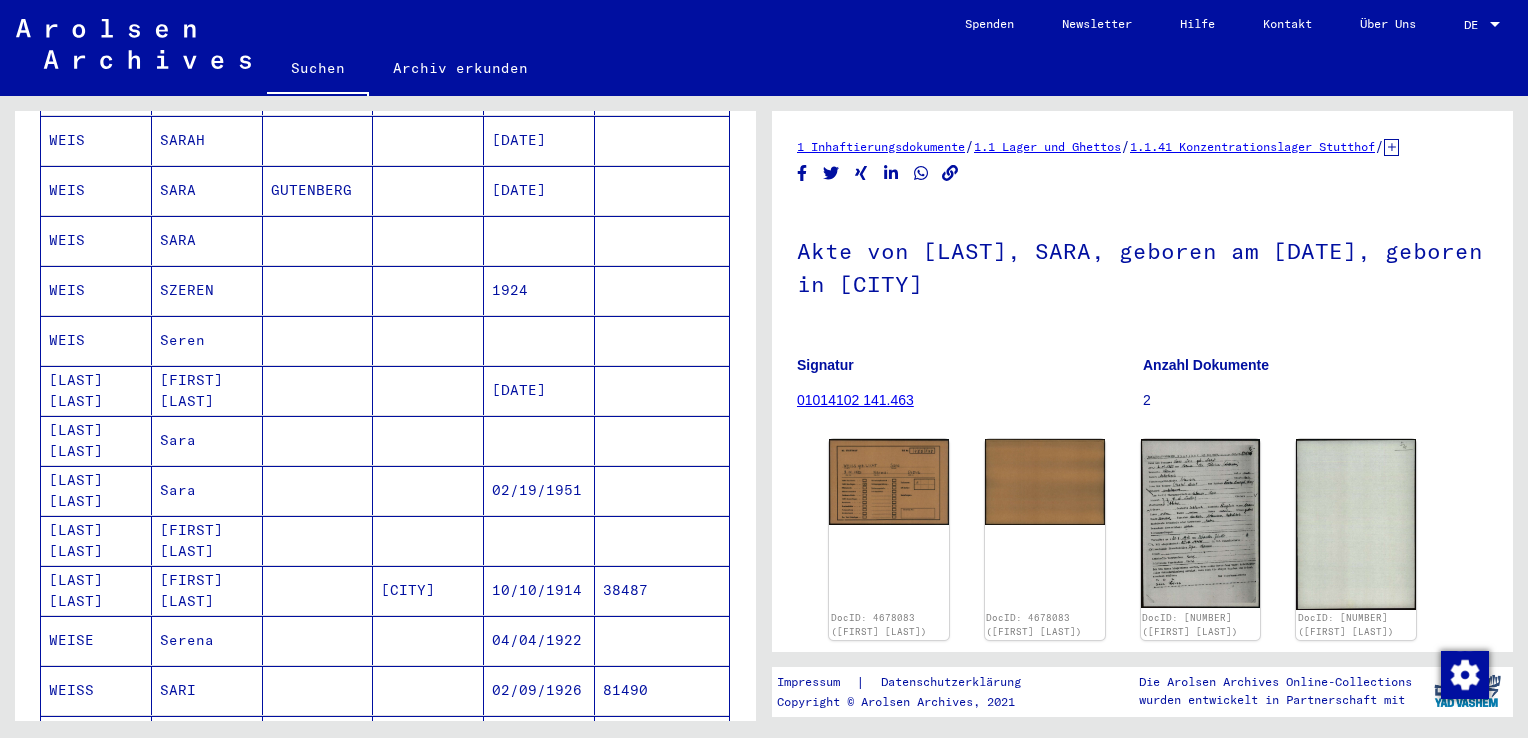 click on "SARA" at bounding box center [207, 290] 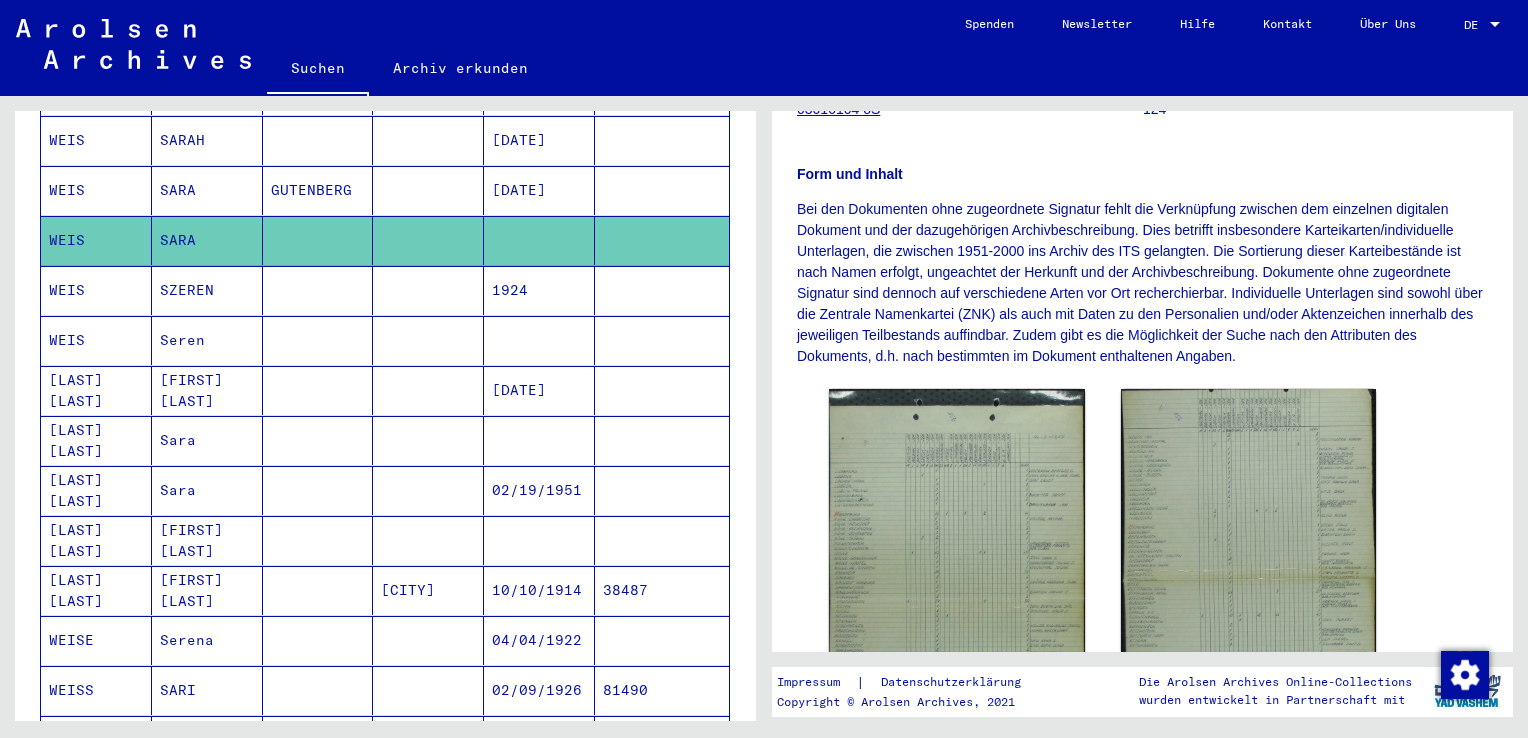 scroll, scrollTop: 200, scrollLeft: 0, axis: vertical 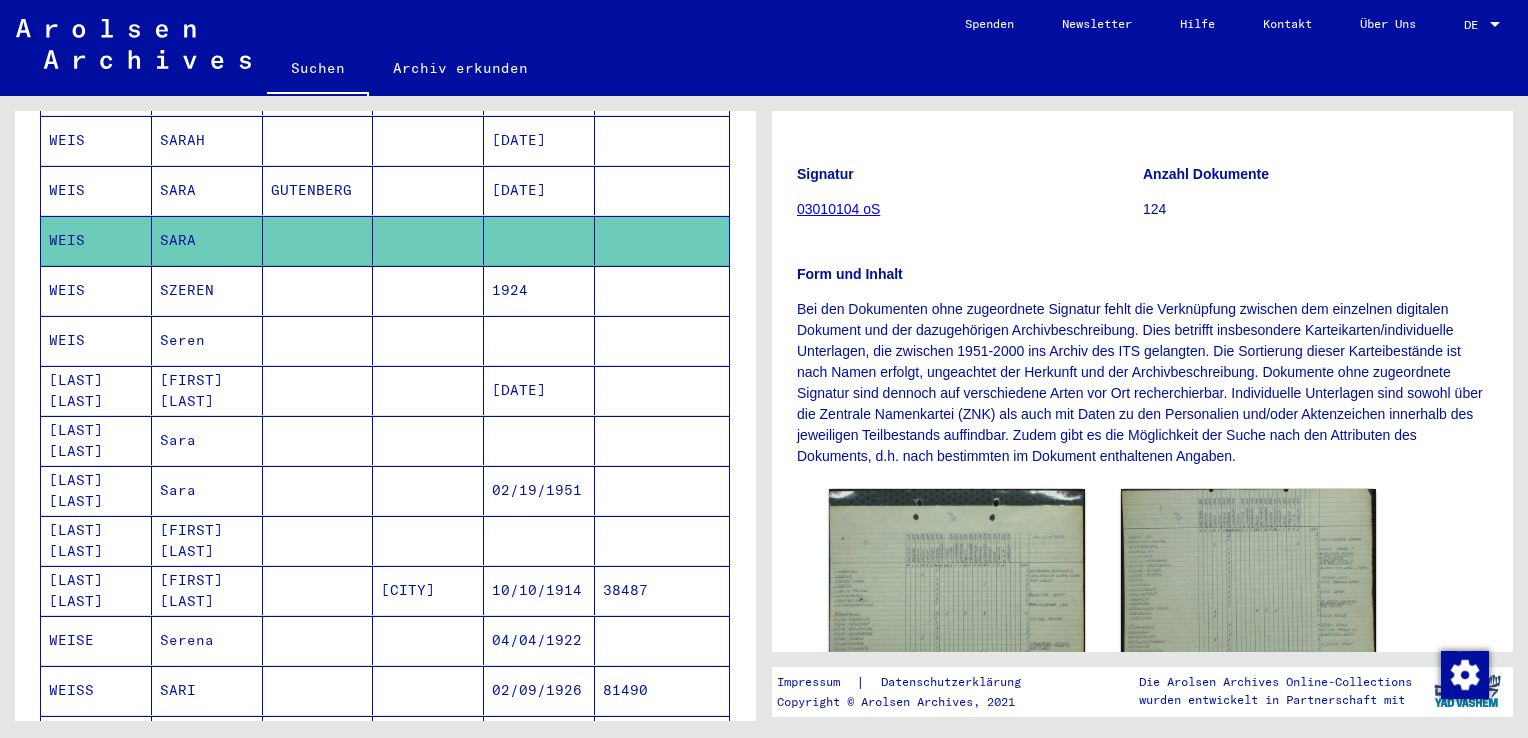 click on "SARA" at bounding box center [207, 240] 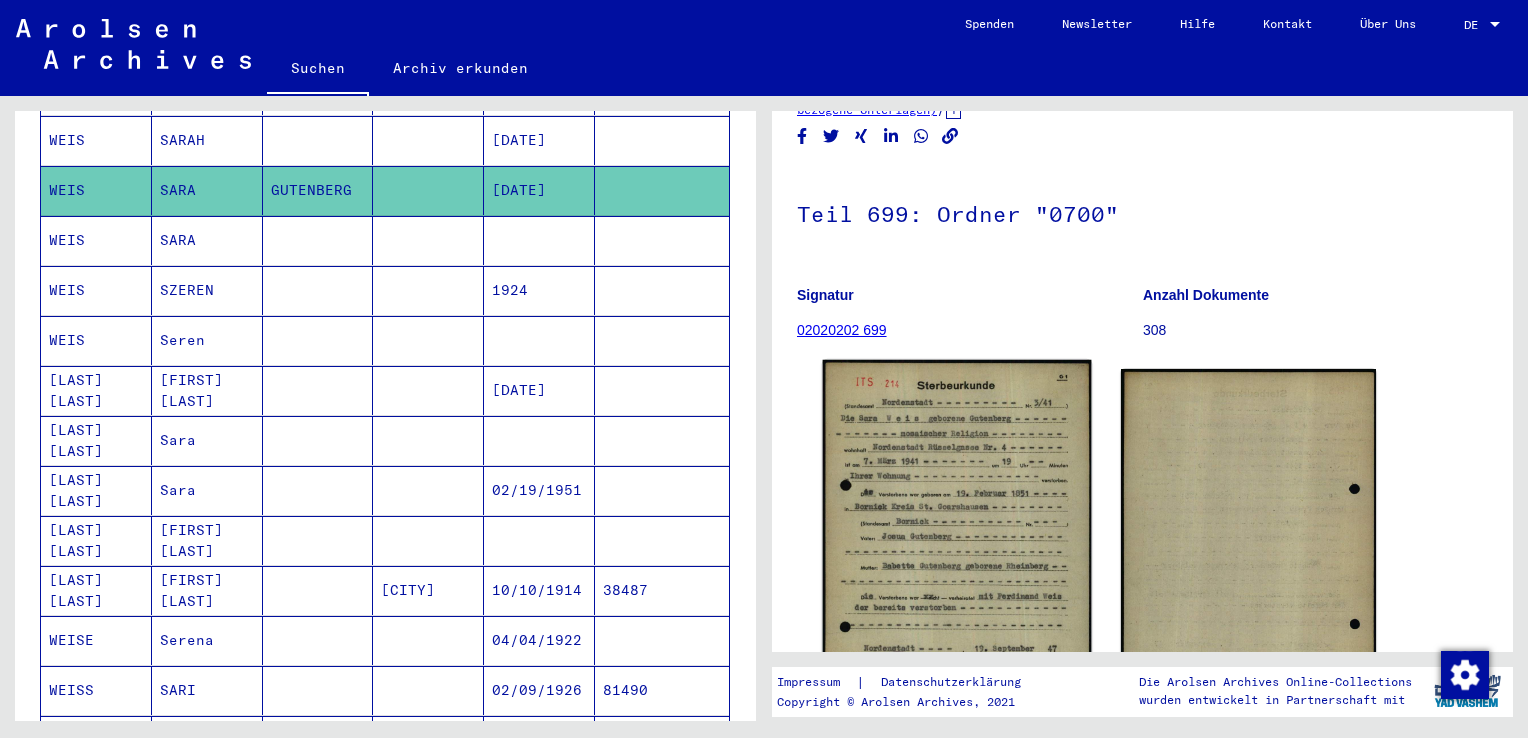 scroll, scrollTop: 200, scrollLeft: 0, axis: vertical 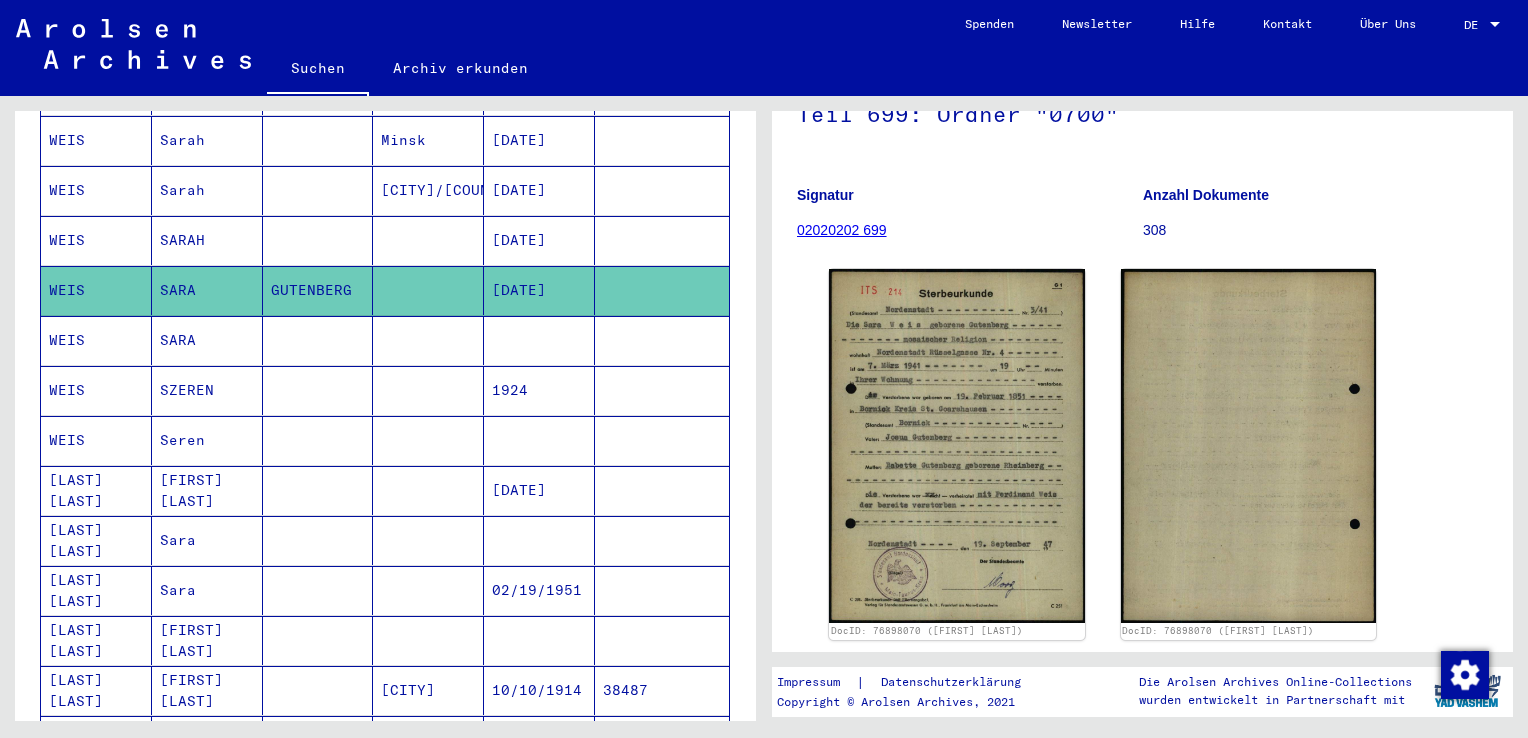 click on "[DATE]" at bounding box center (539, 290) 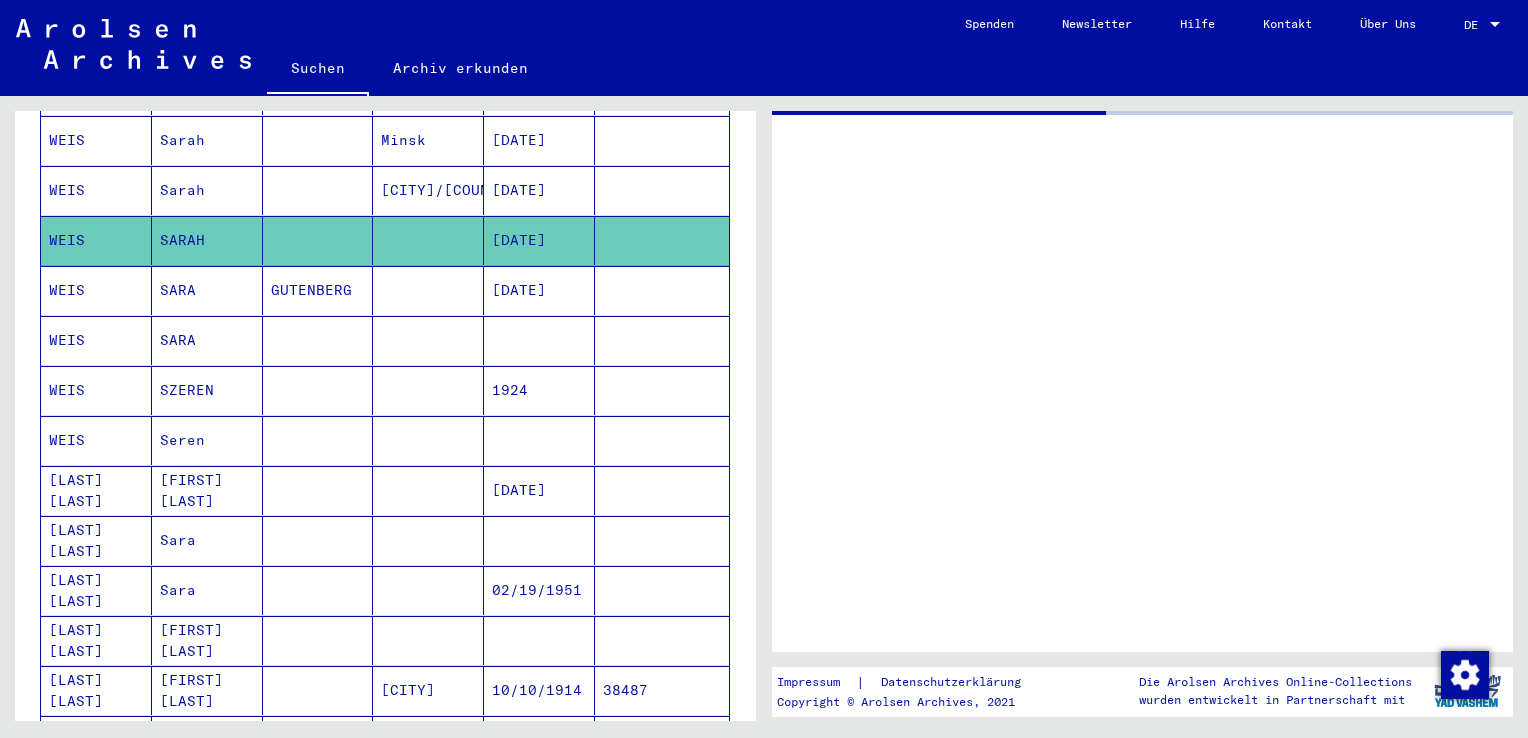 scroll, scrollTop: 0, scrollLeft: 0, axis: both 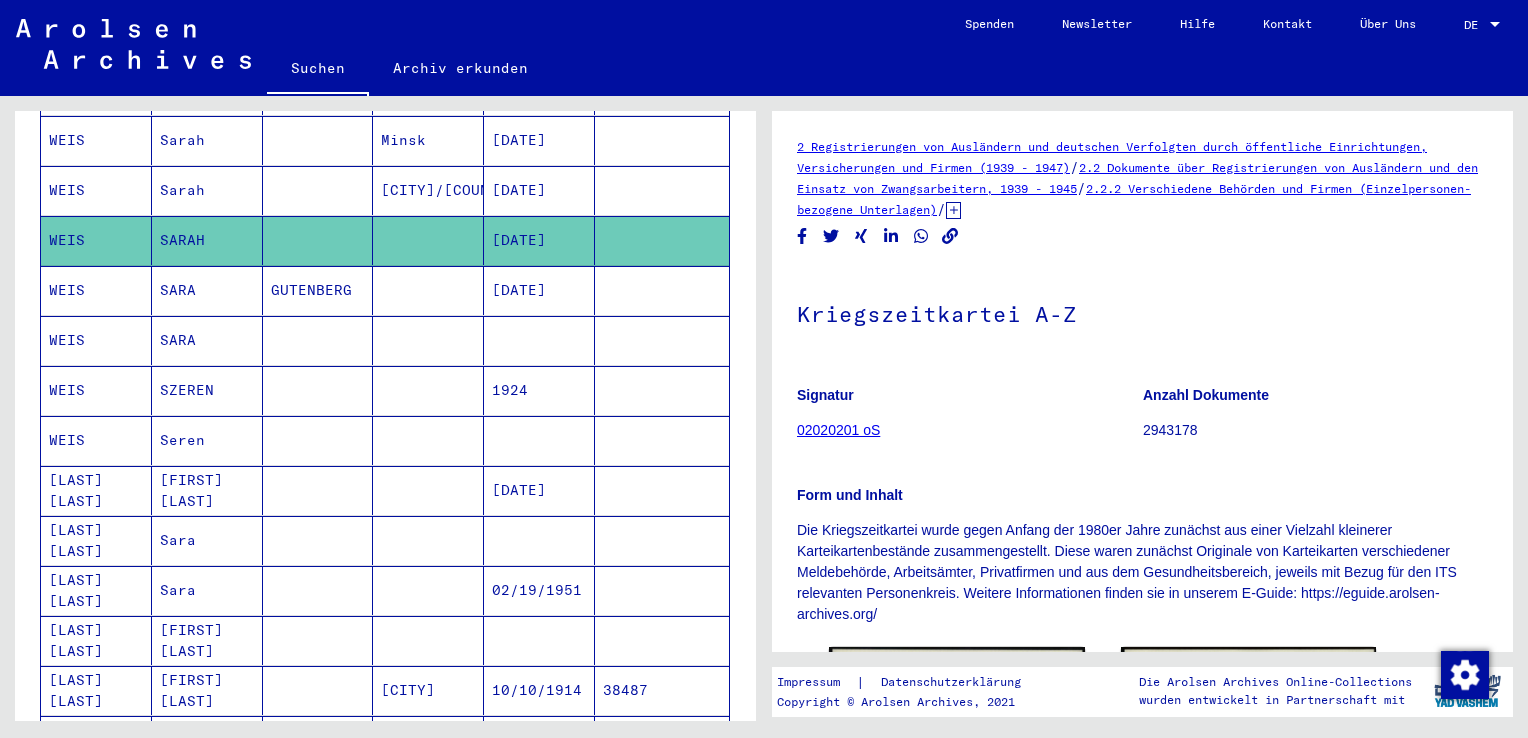 click on "[DATE]" at bounding box center [539, 240] 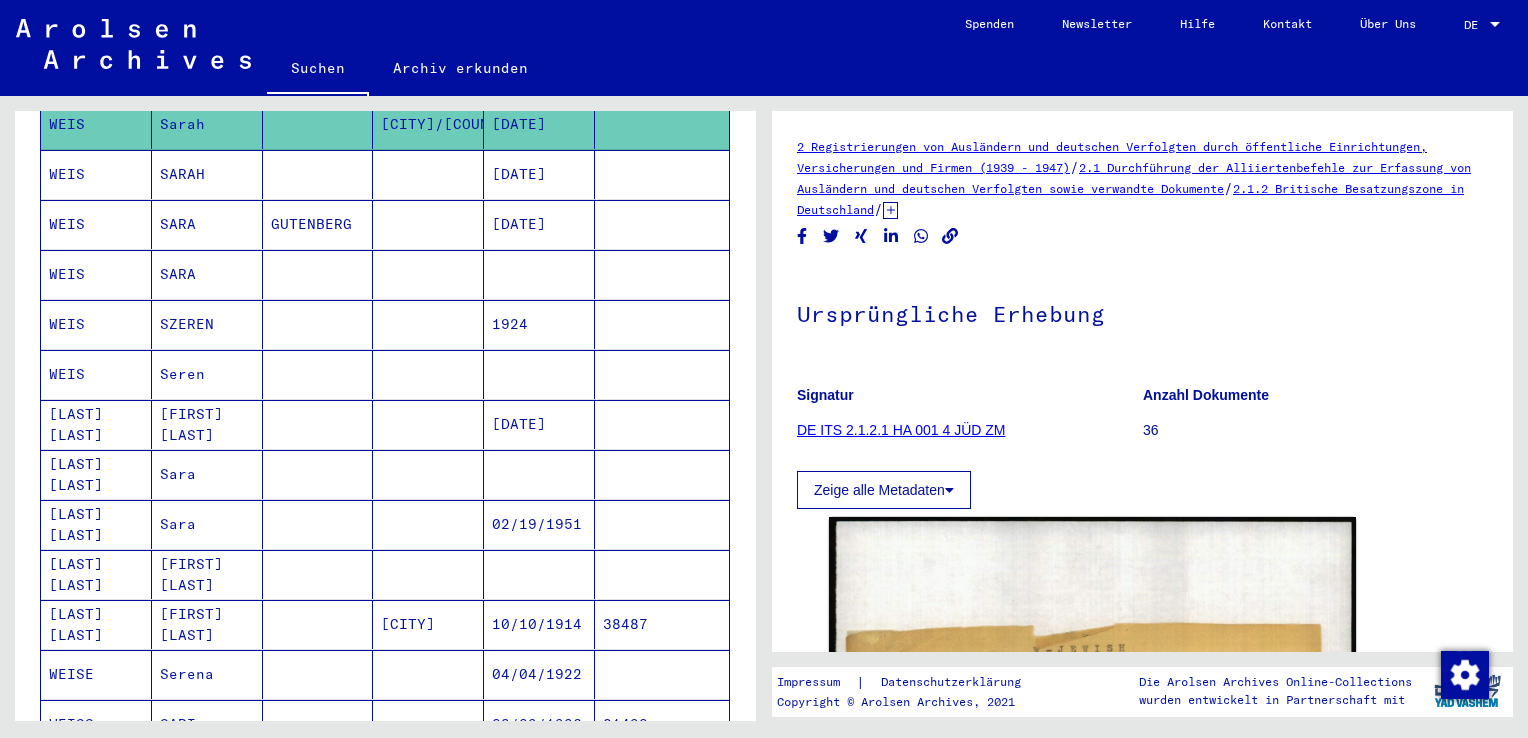 scroll, scrollTop: 910, scrollLeft: 0, axis: vertical 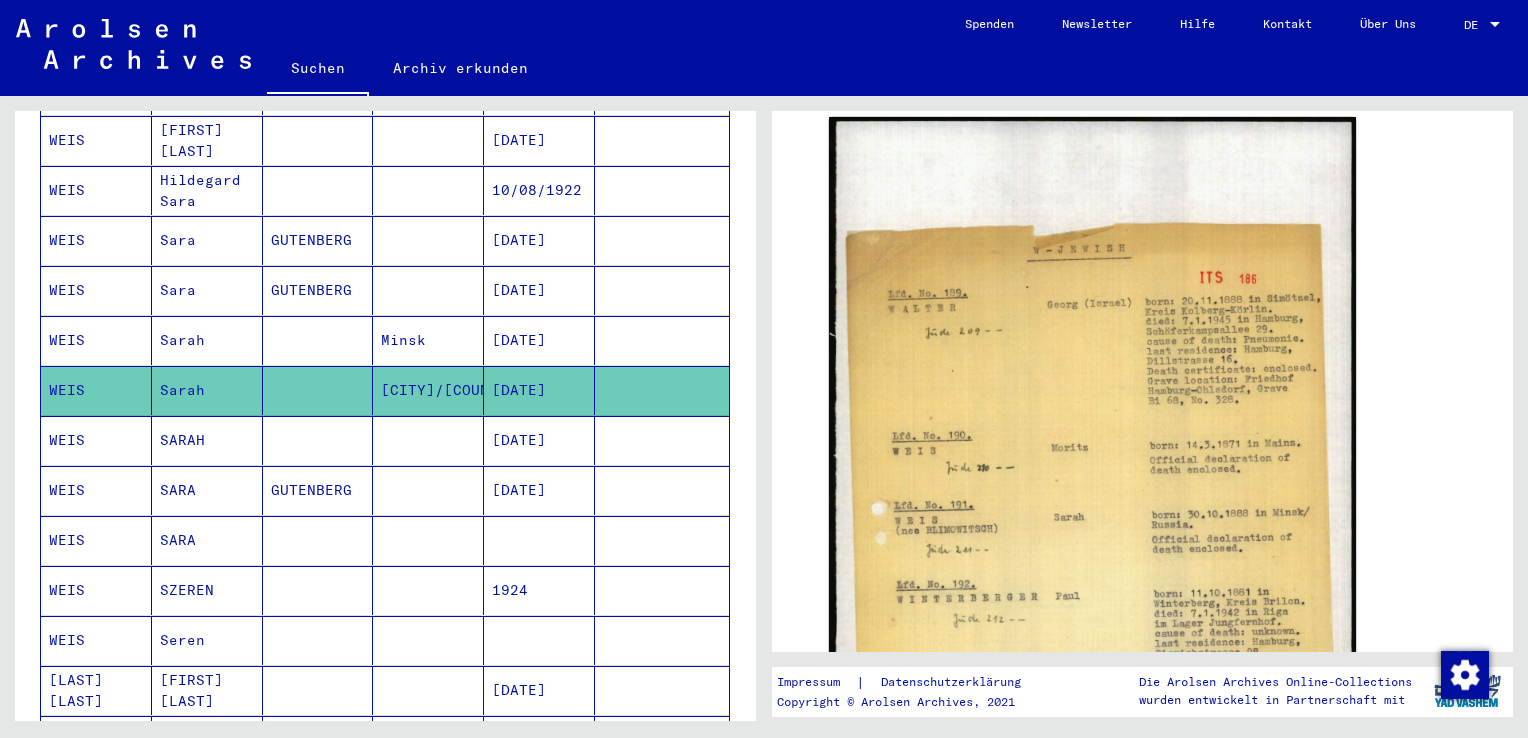 click on "Sara" at bounding box center (207, 340) 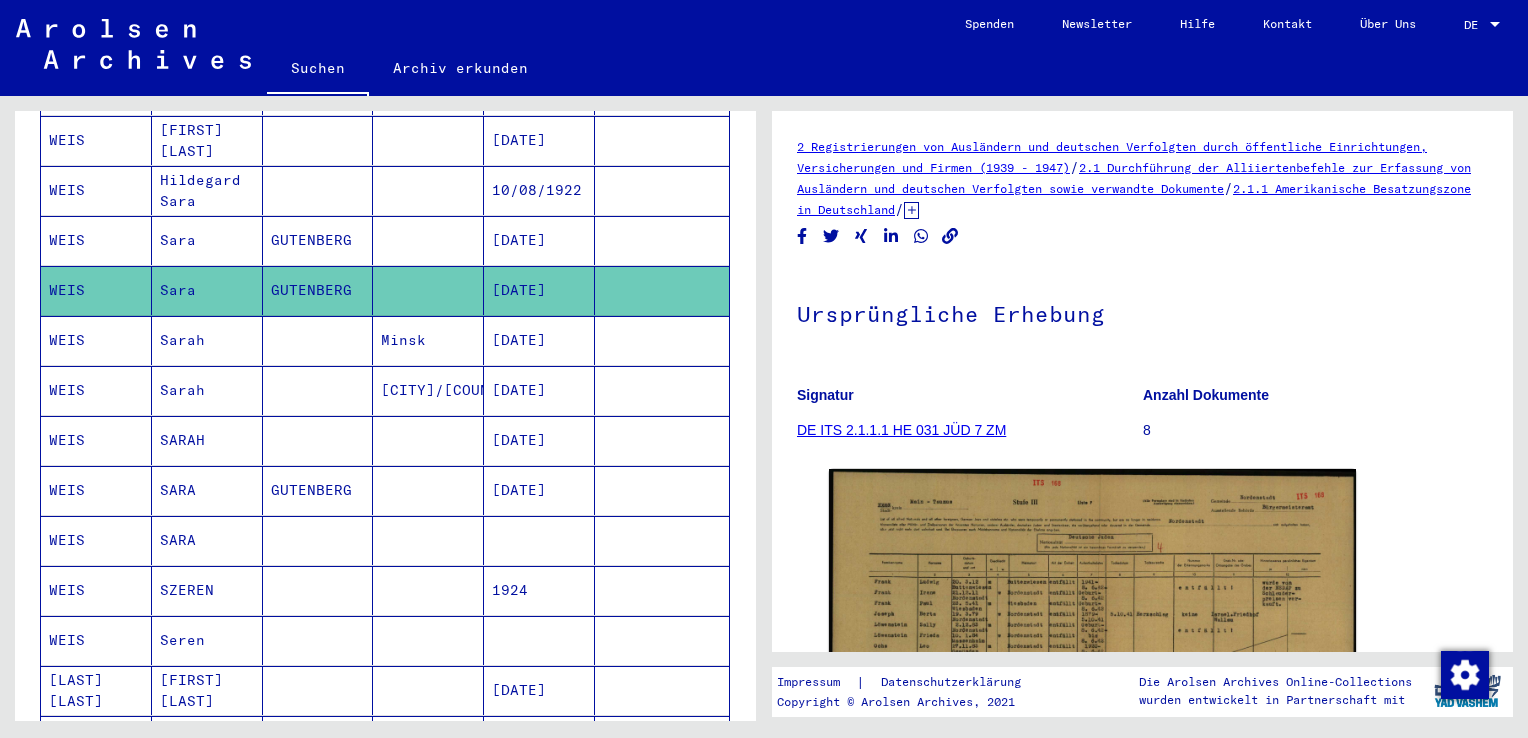 click on "Sara" at bounding box center [207, 290] 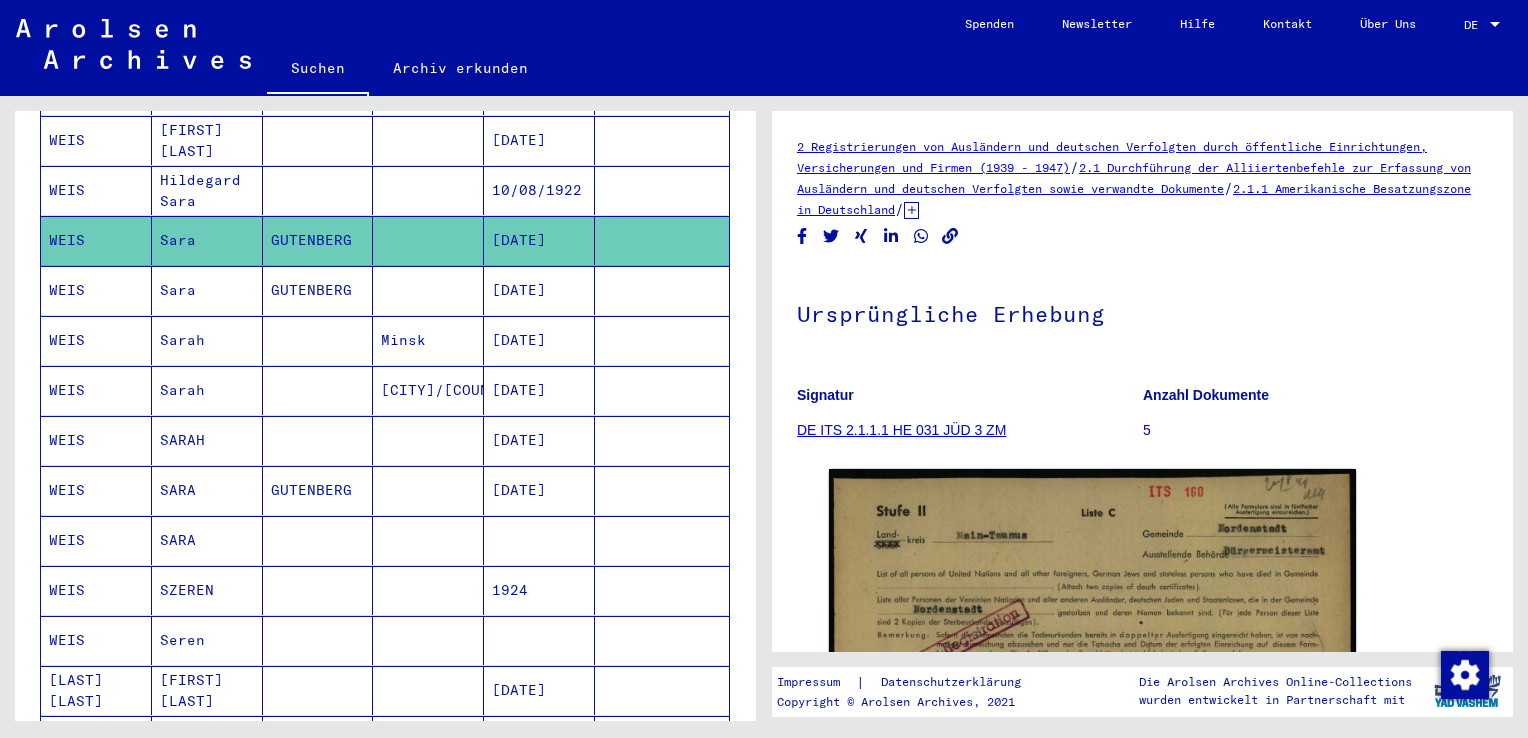 click on "Hildegard Sara" at bounding box center [207, 240] 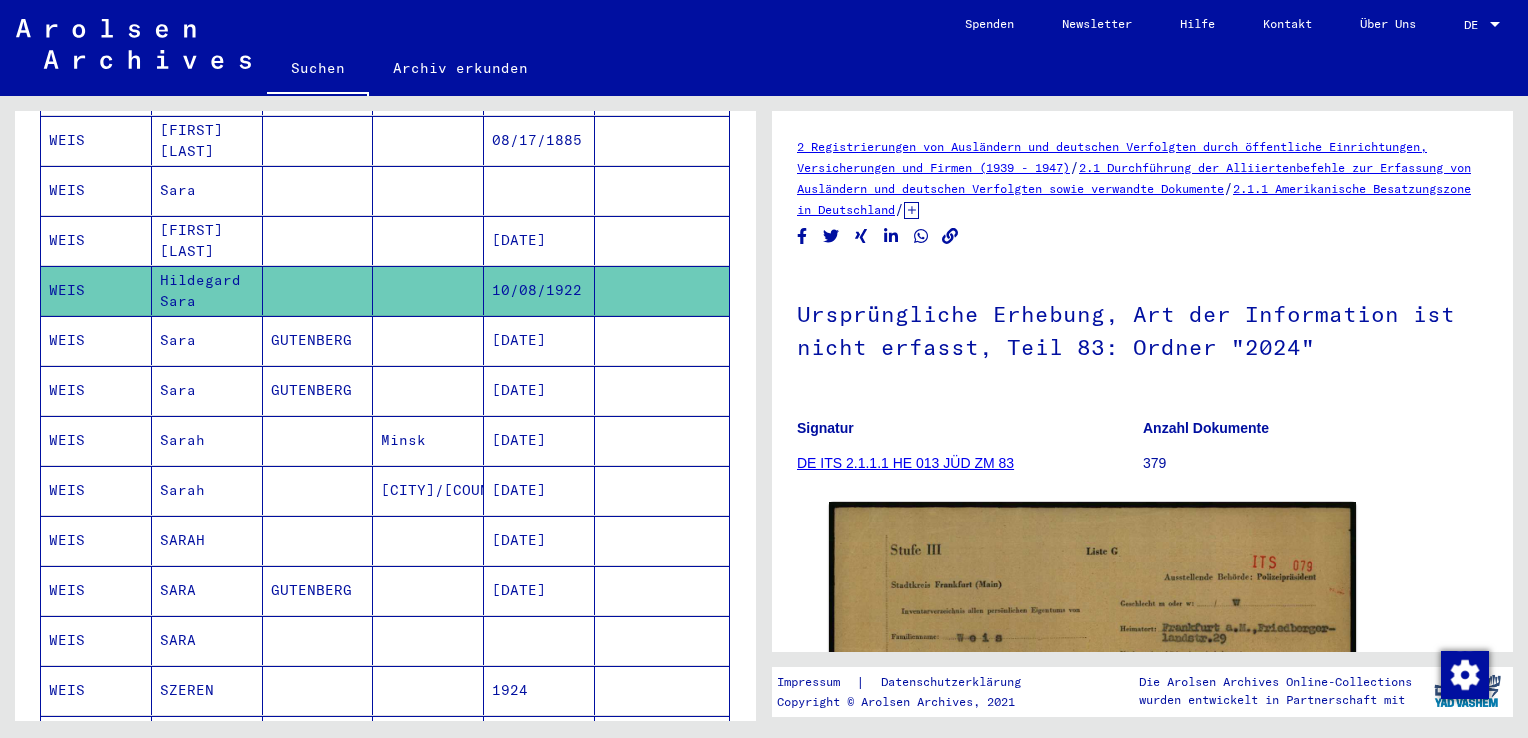 scroll, scrollTop: 410, scrollLeft: 0, axis: vertical 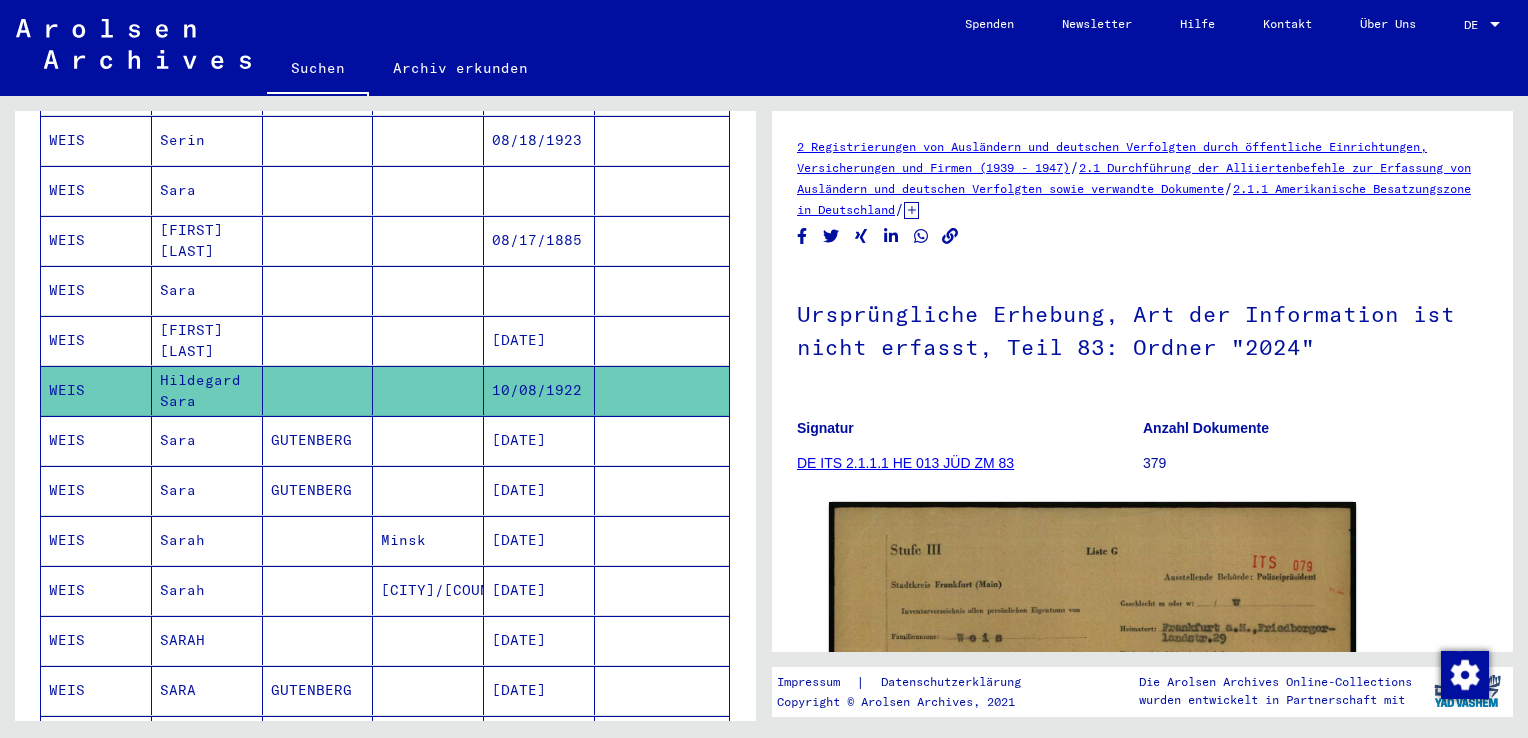 click on "Sara" at bounding box center [207, 340] 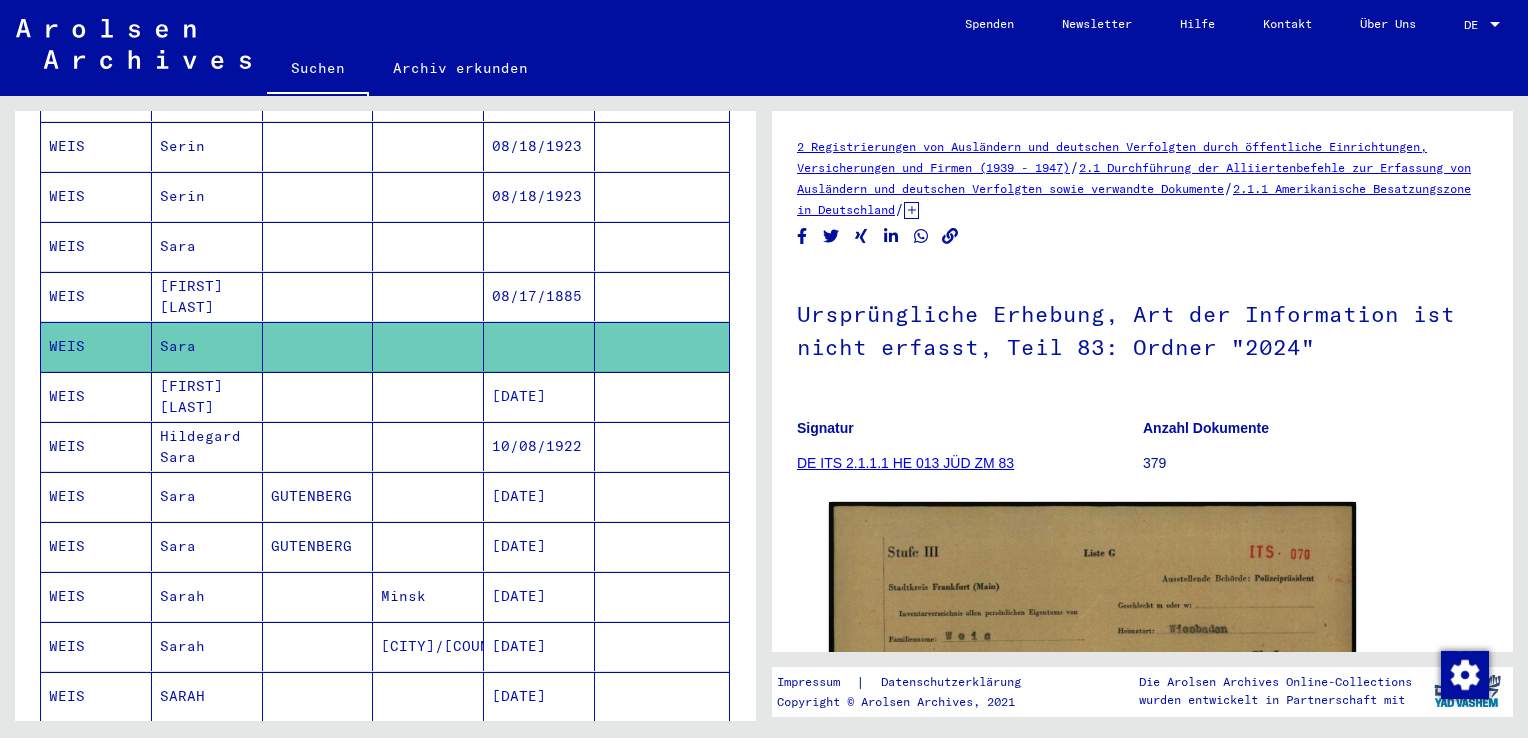scroll, scrollTop: 310, scrollLeft: 0, axis: vertical 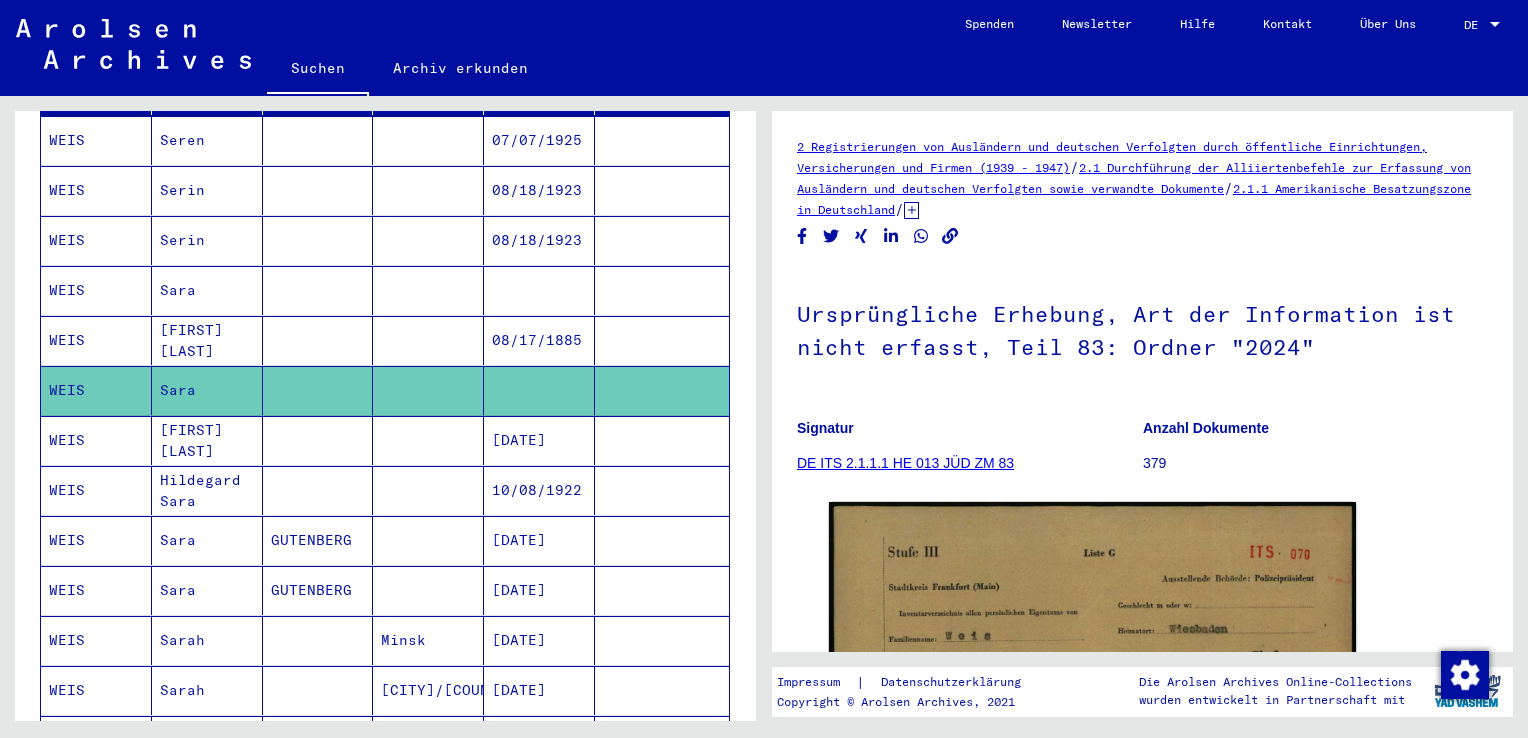 click on "Sara" at bounding box center [207, 340] 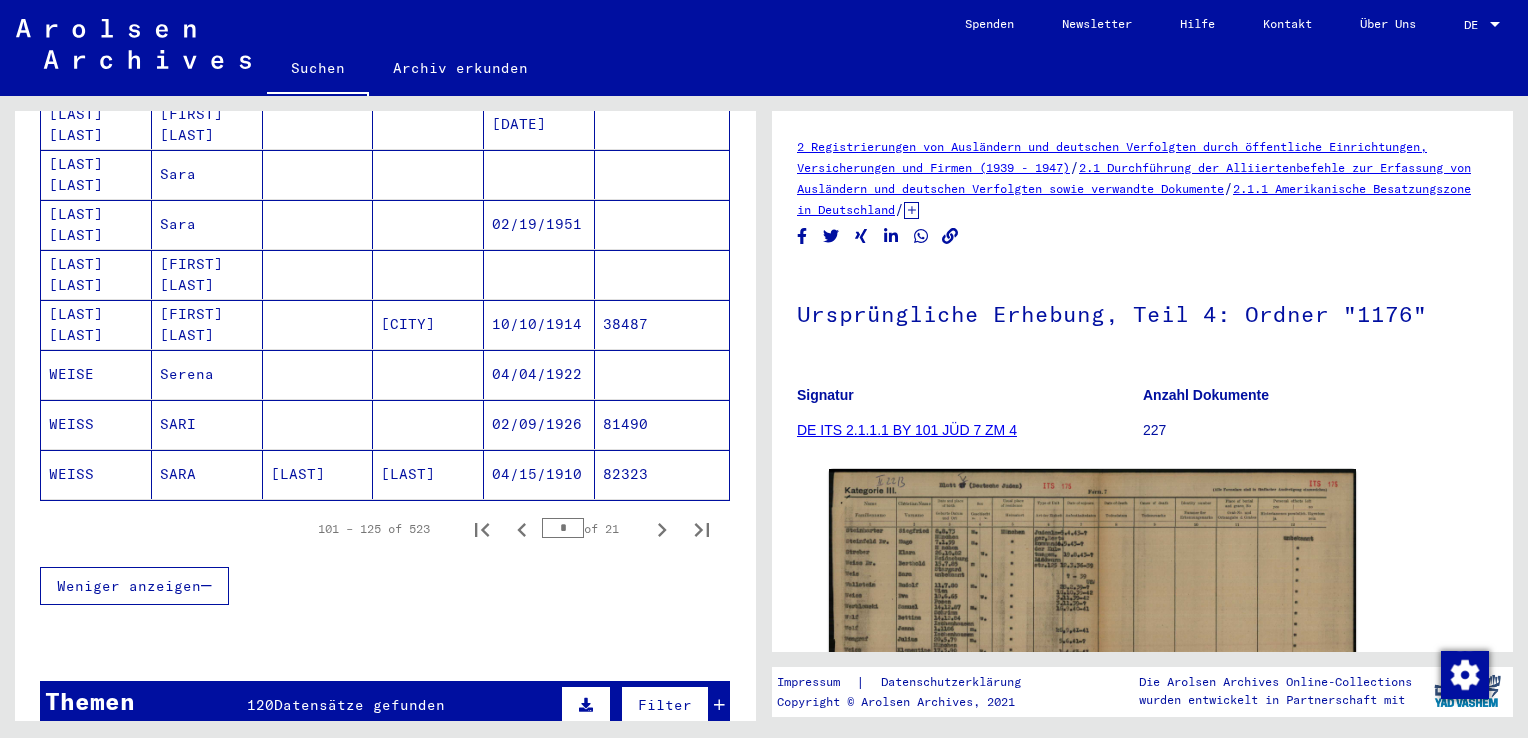 scroll, scrollTop: 1310, scrollLeft: 0, axis: vertical 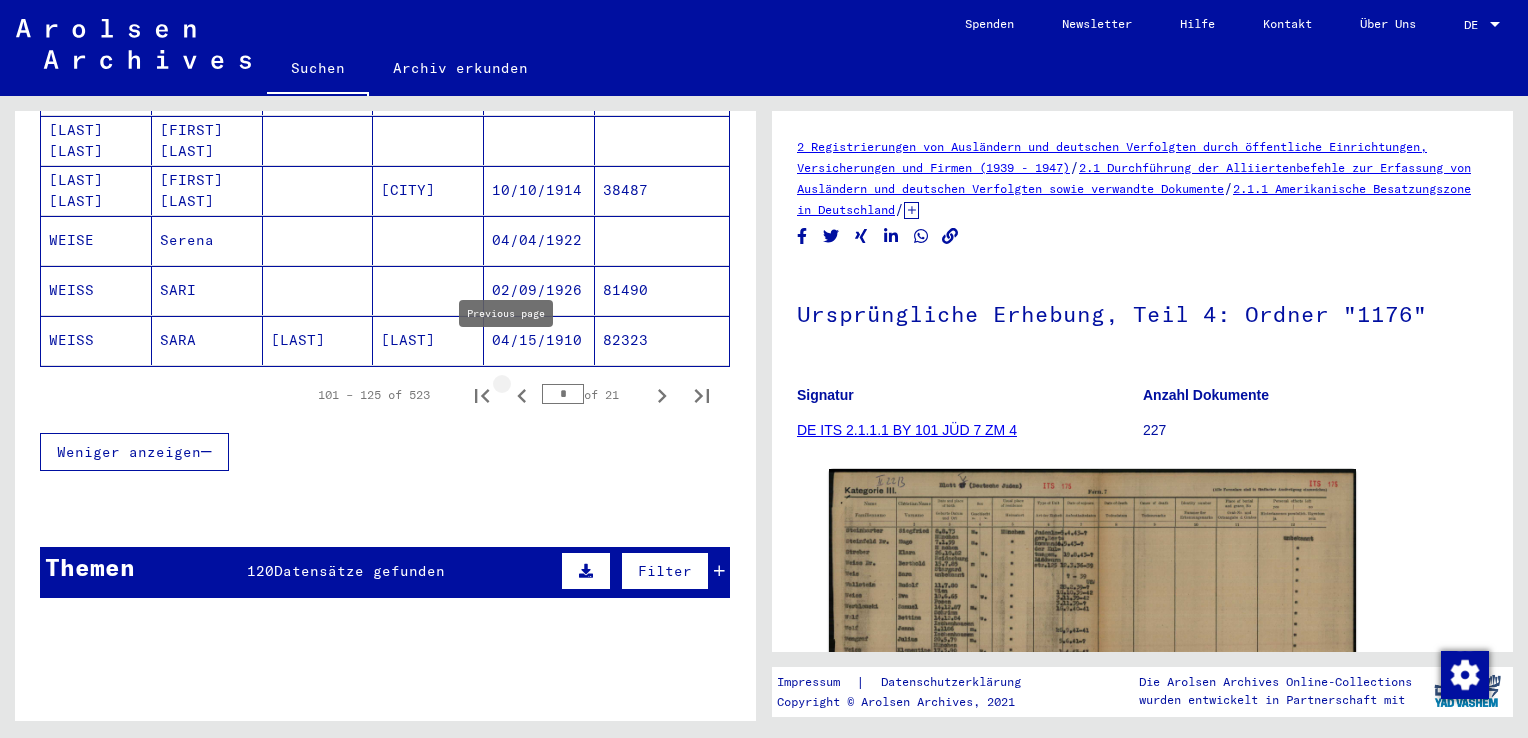 click 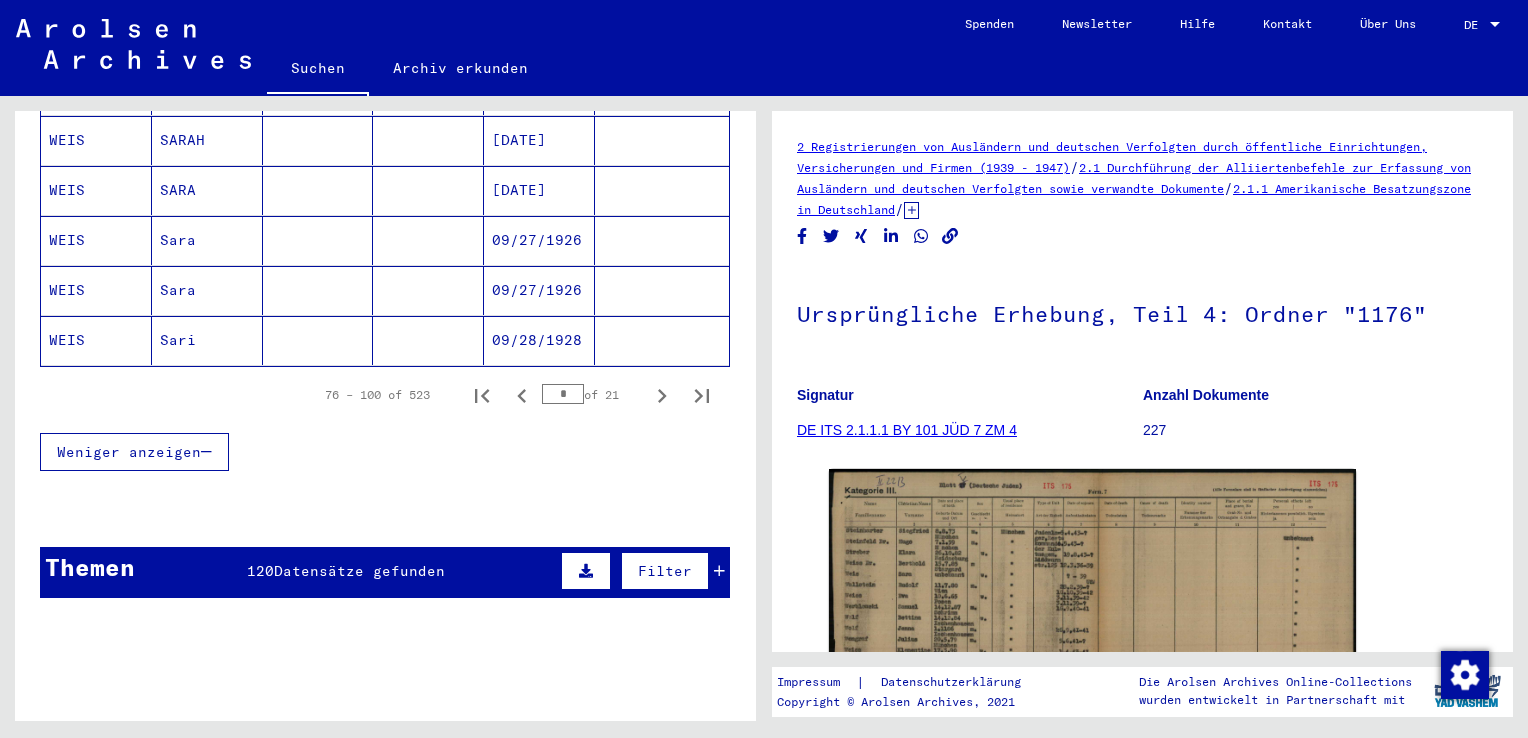 click on "Sara" at bounding box center [207, 340] 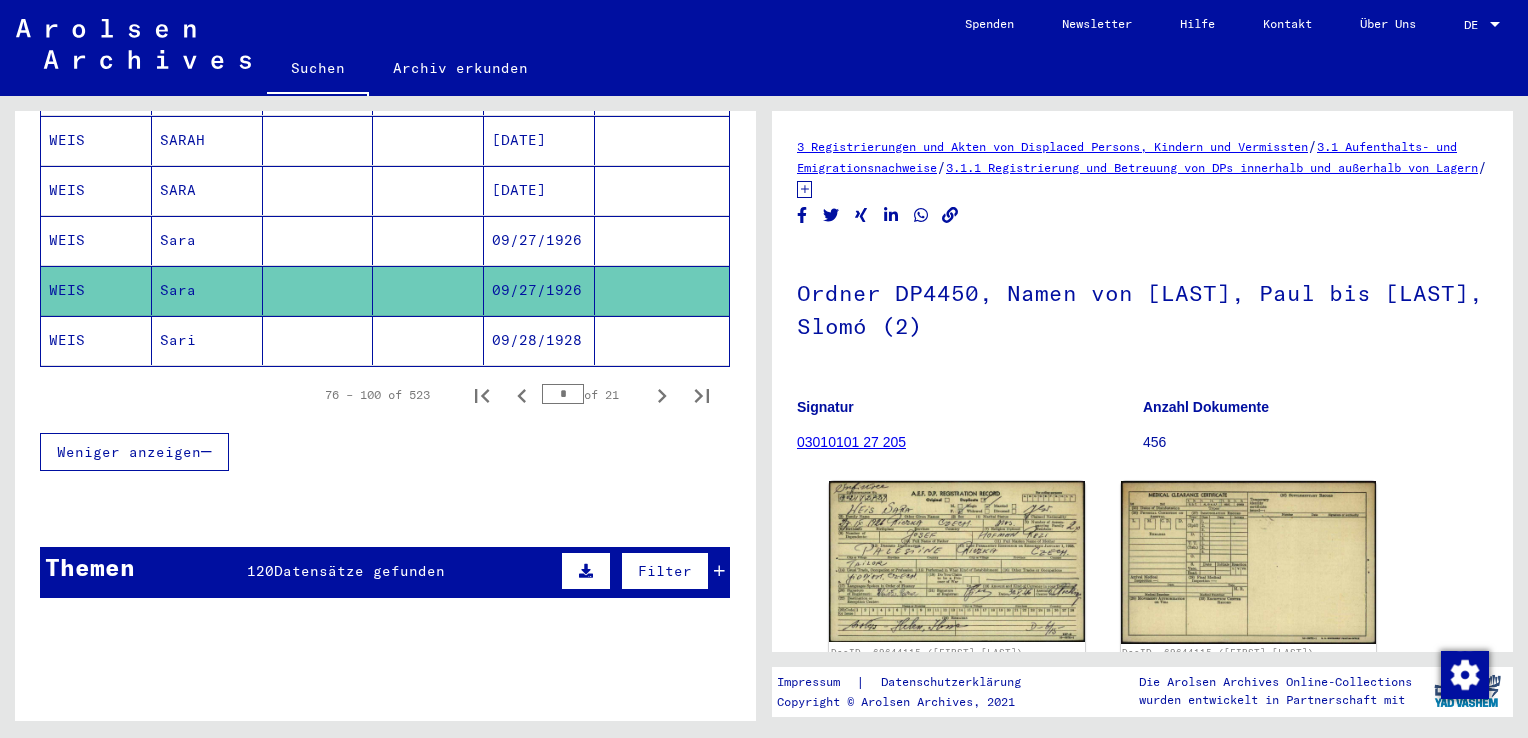 click on "Sara" at bounding box center (207, 290) 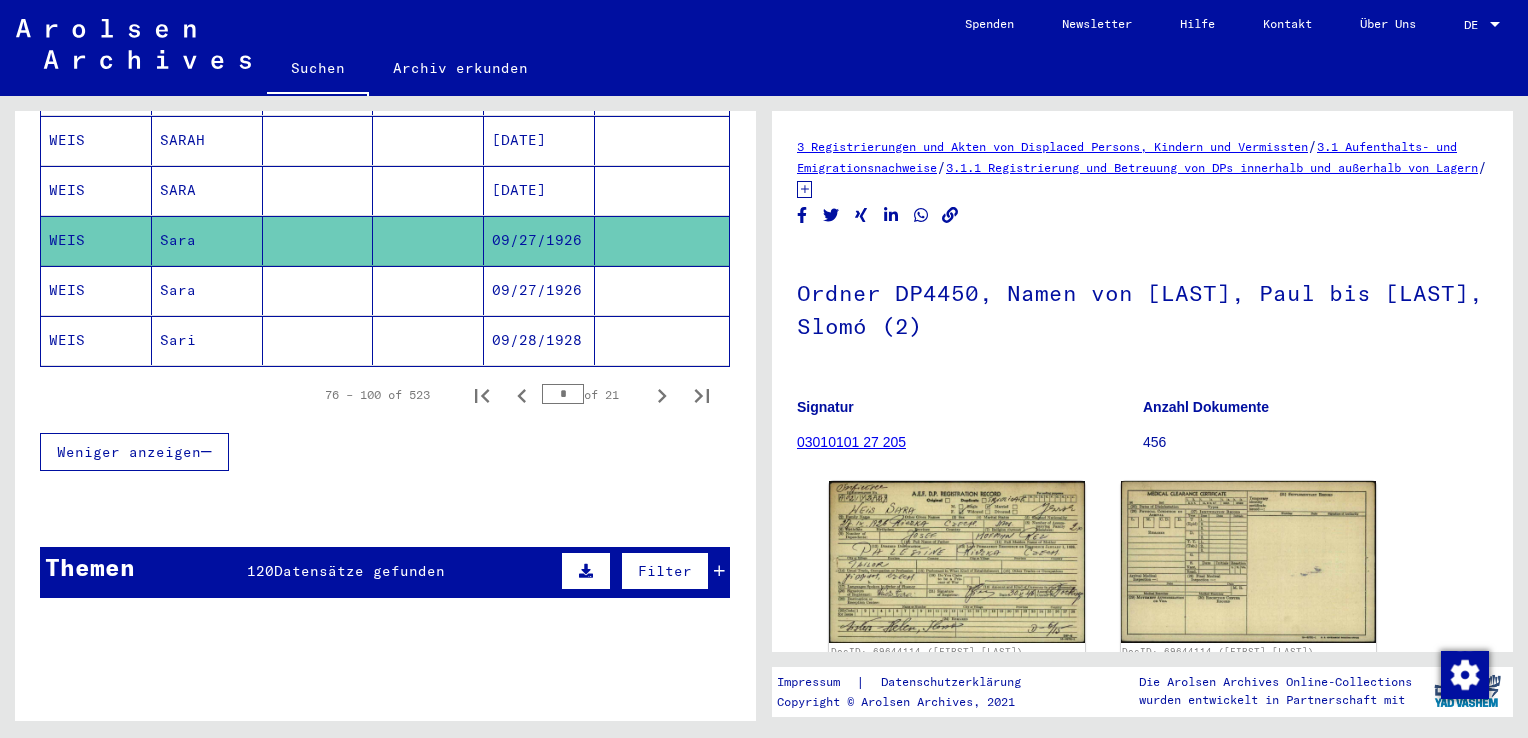 click on "SARA" at bounding box center [207, 240] 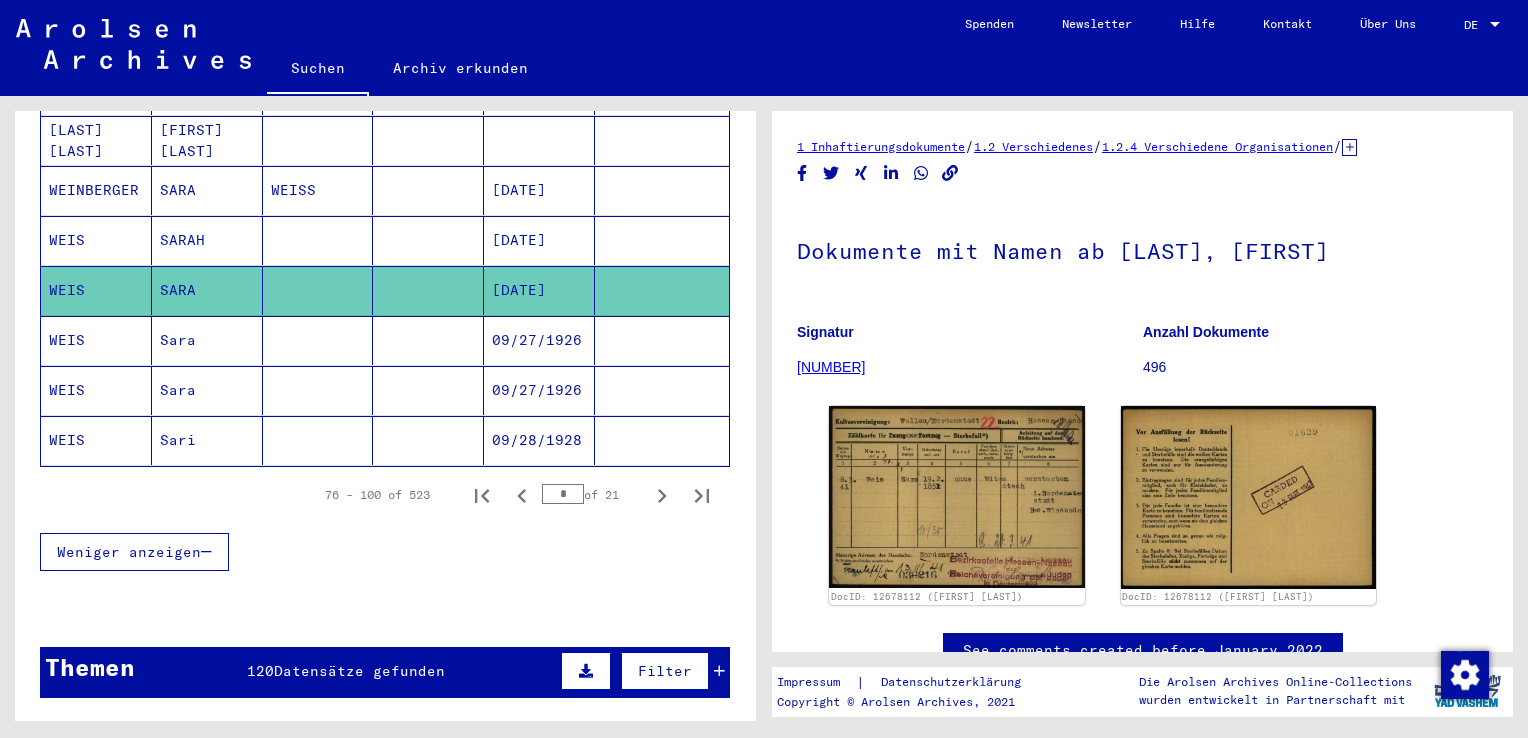 scroll, scrollTop: 1110, scrollLeft: 0, axis: vertical 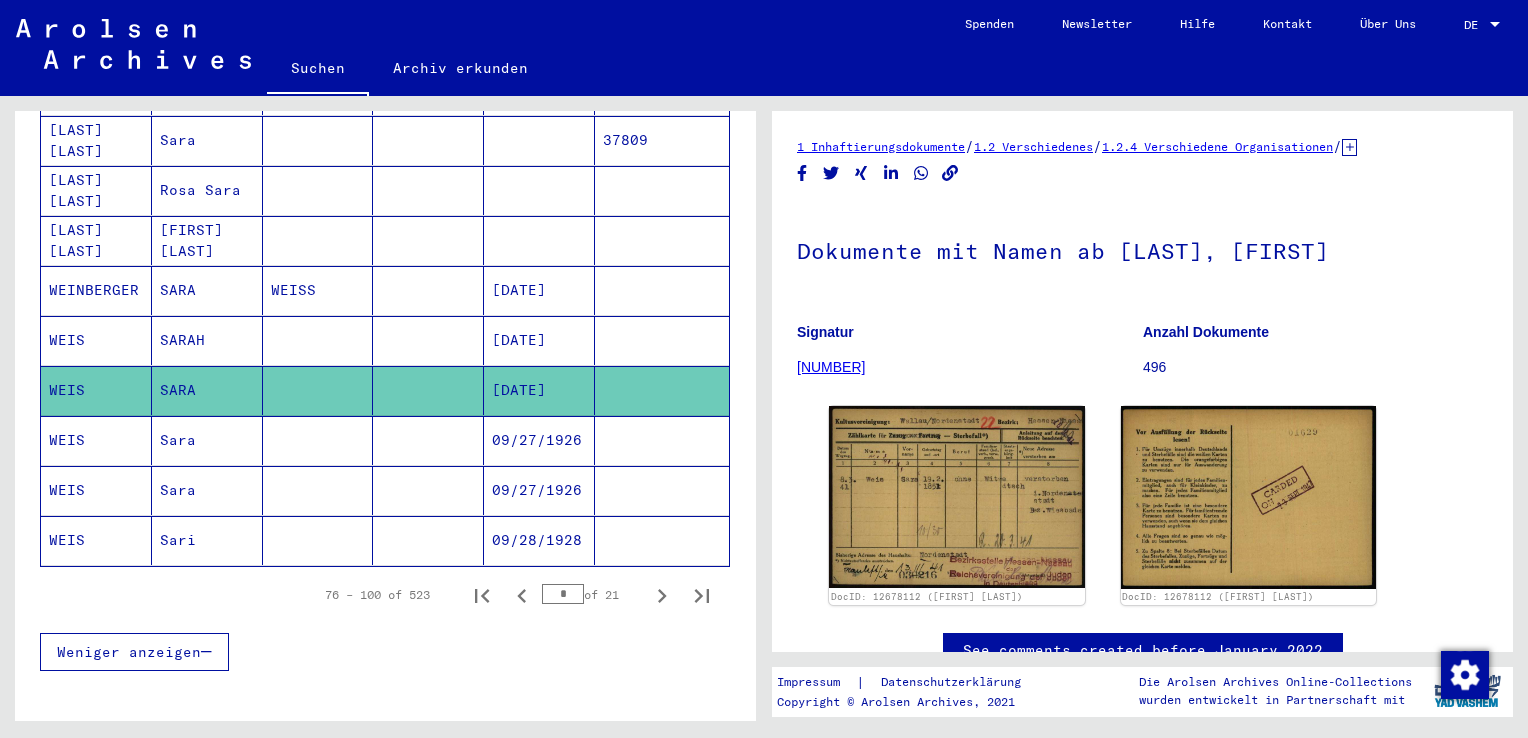 click on "SARAH" at bounding box center [207, 390] 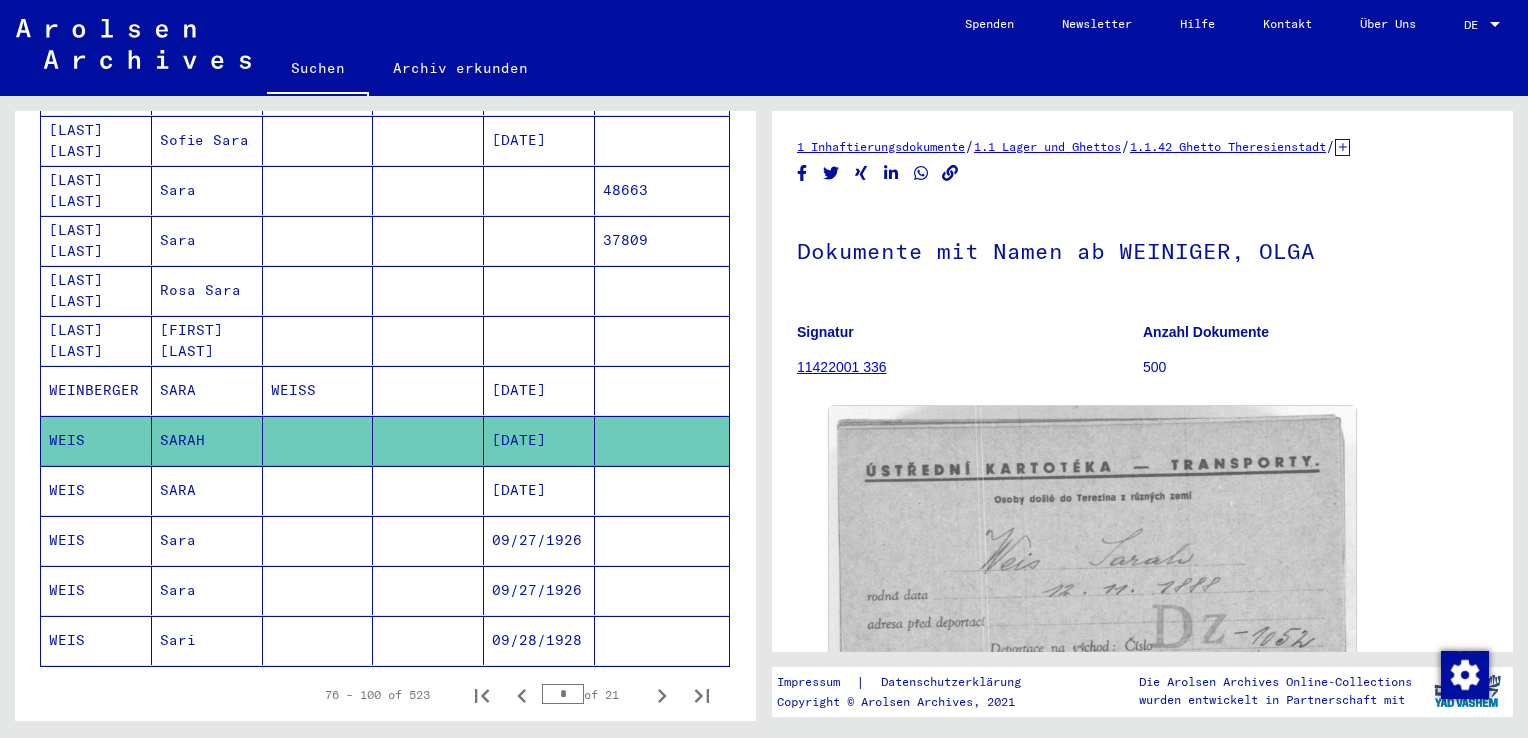 scroll, scrollTop: 1310, scrollLeft: 0, axis: vertical 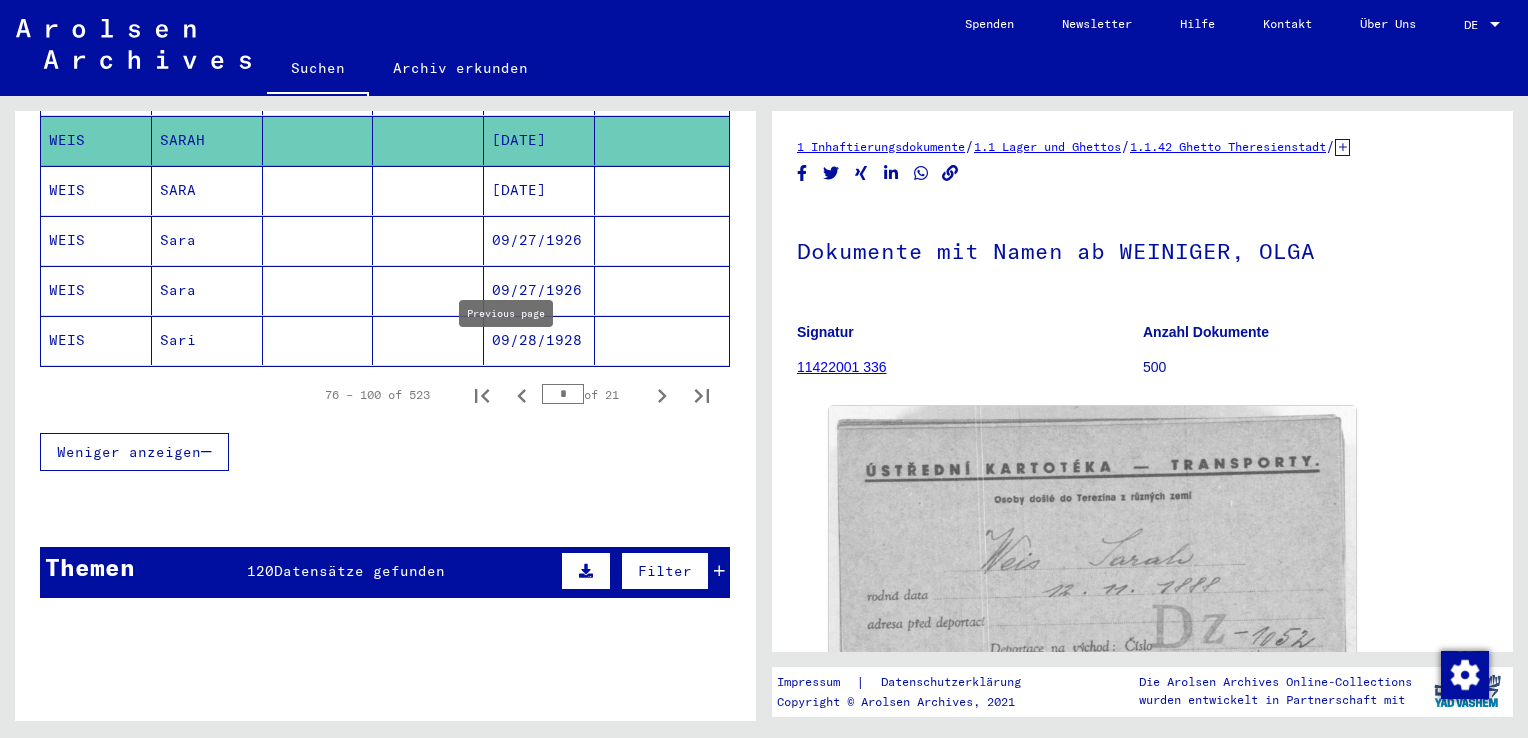 click 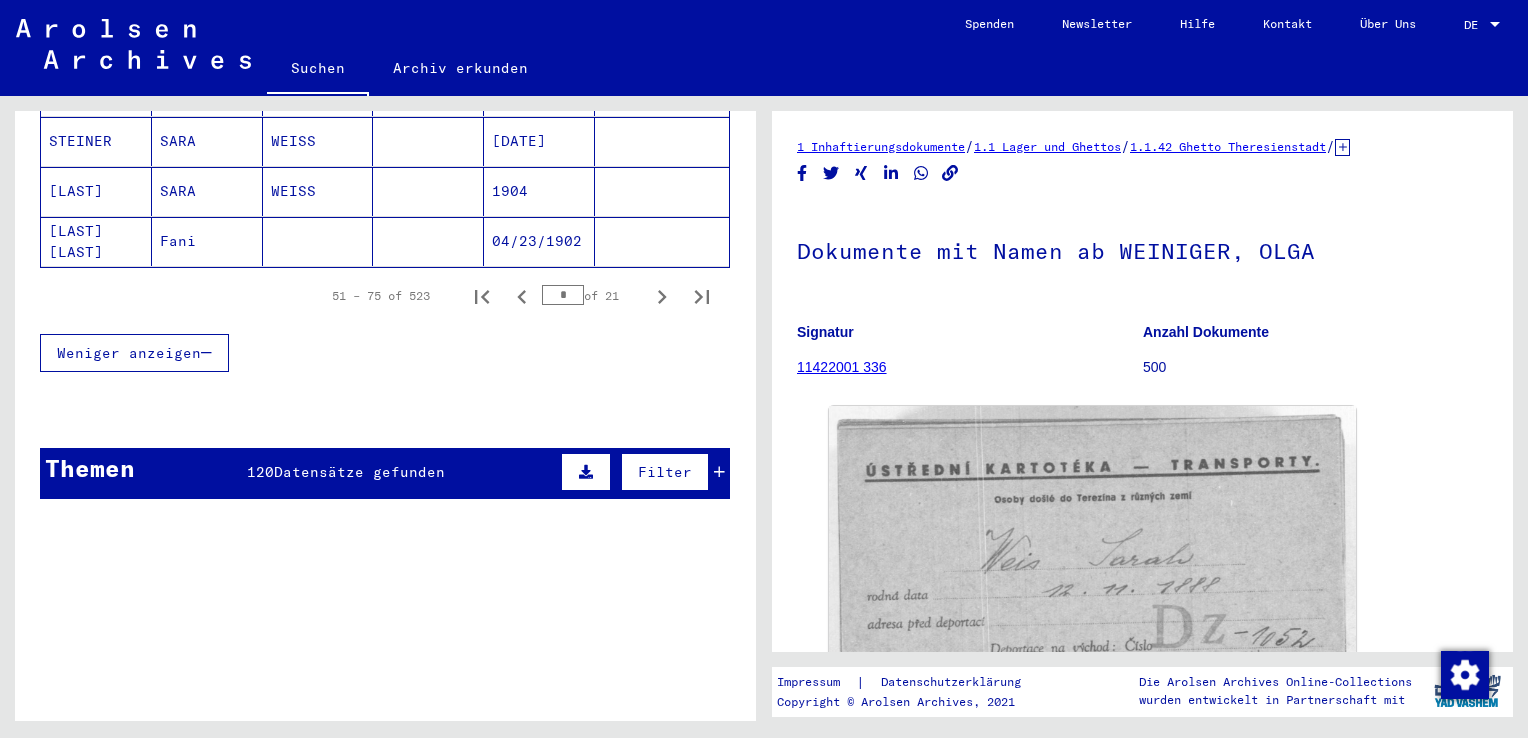 scroll, scrollTop: 1410, scrollLeft: 0, axis: vertical 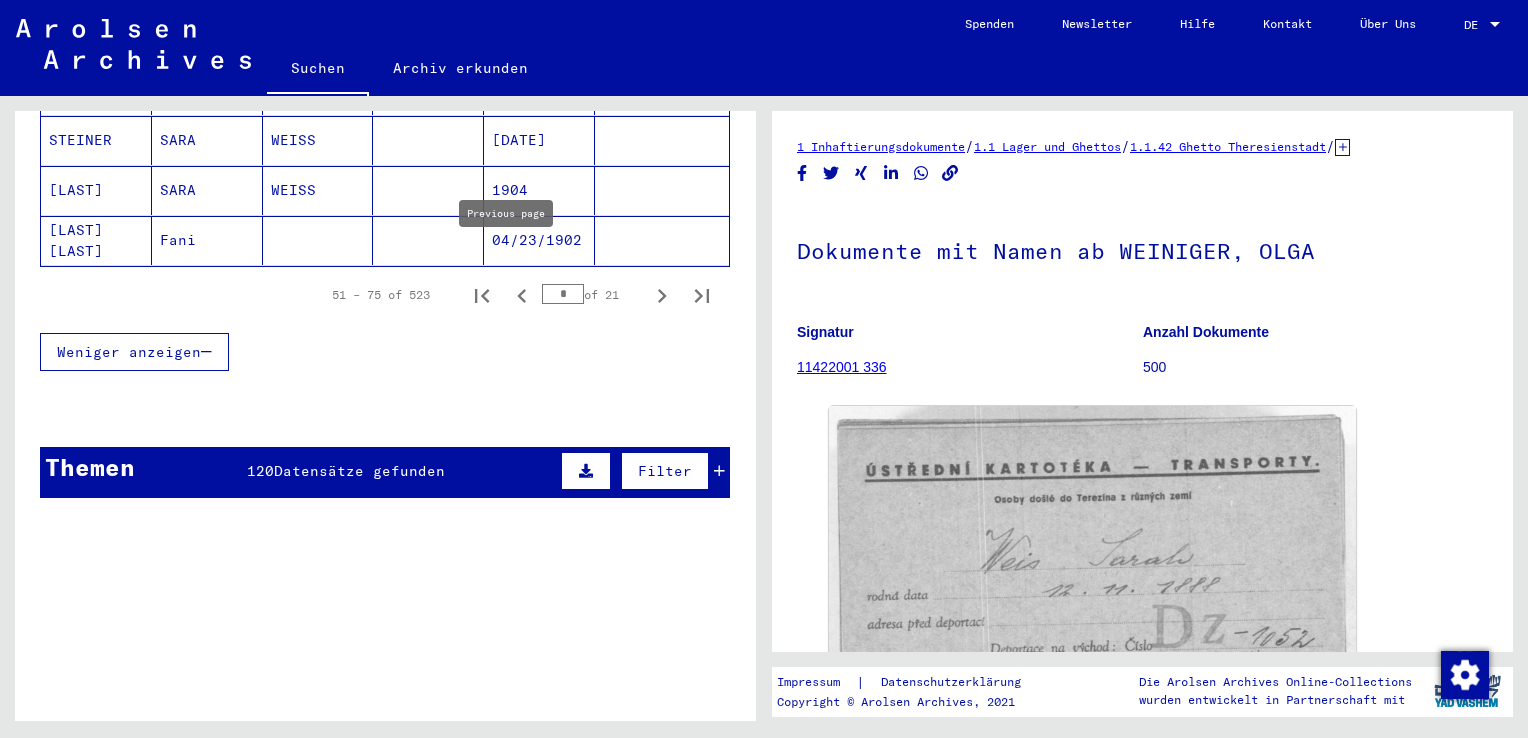 click 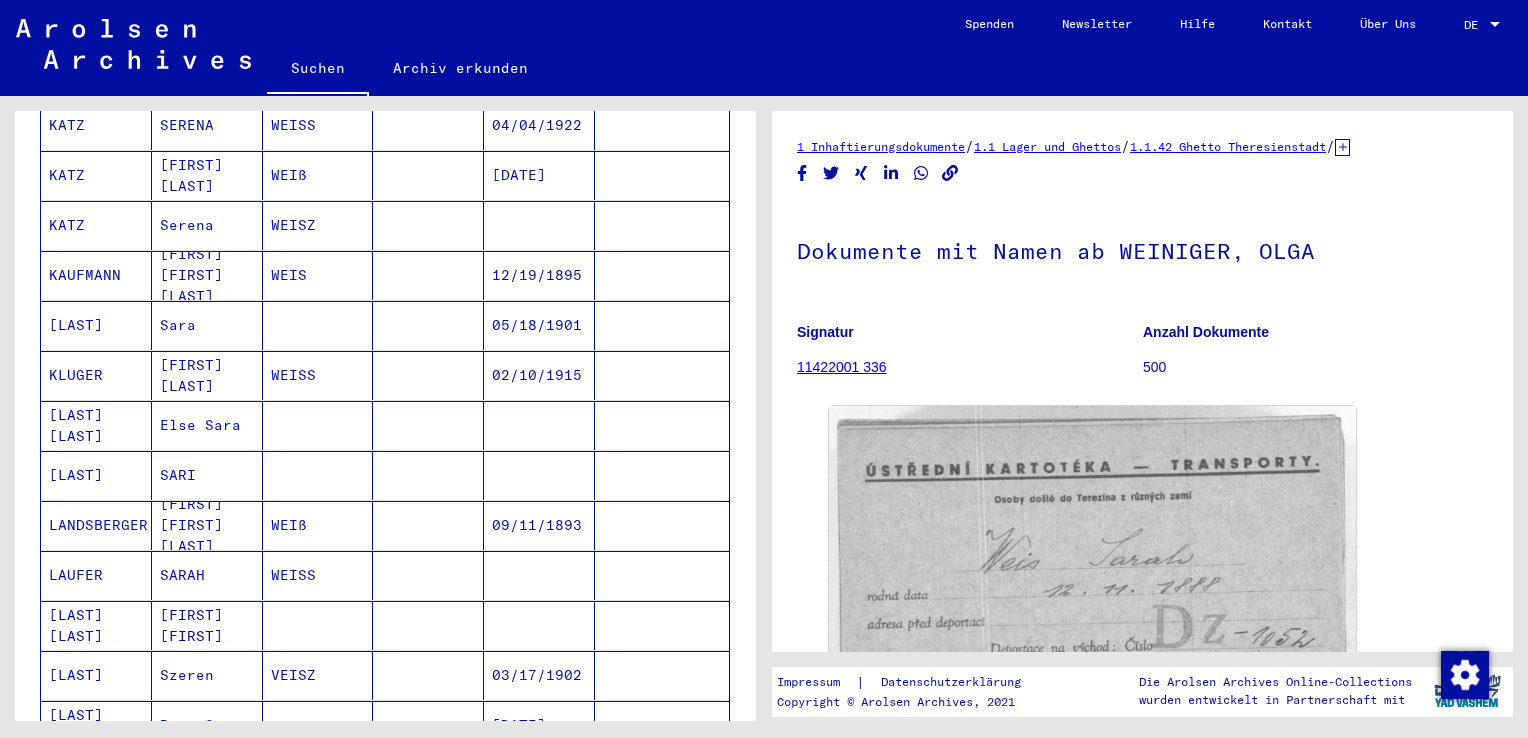 scroll, scrollTop: 810, scrollLeft: 0, axis: vertical 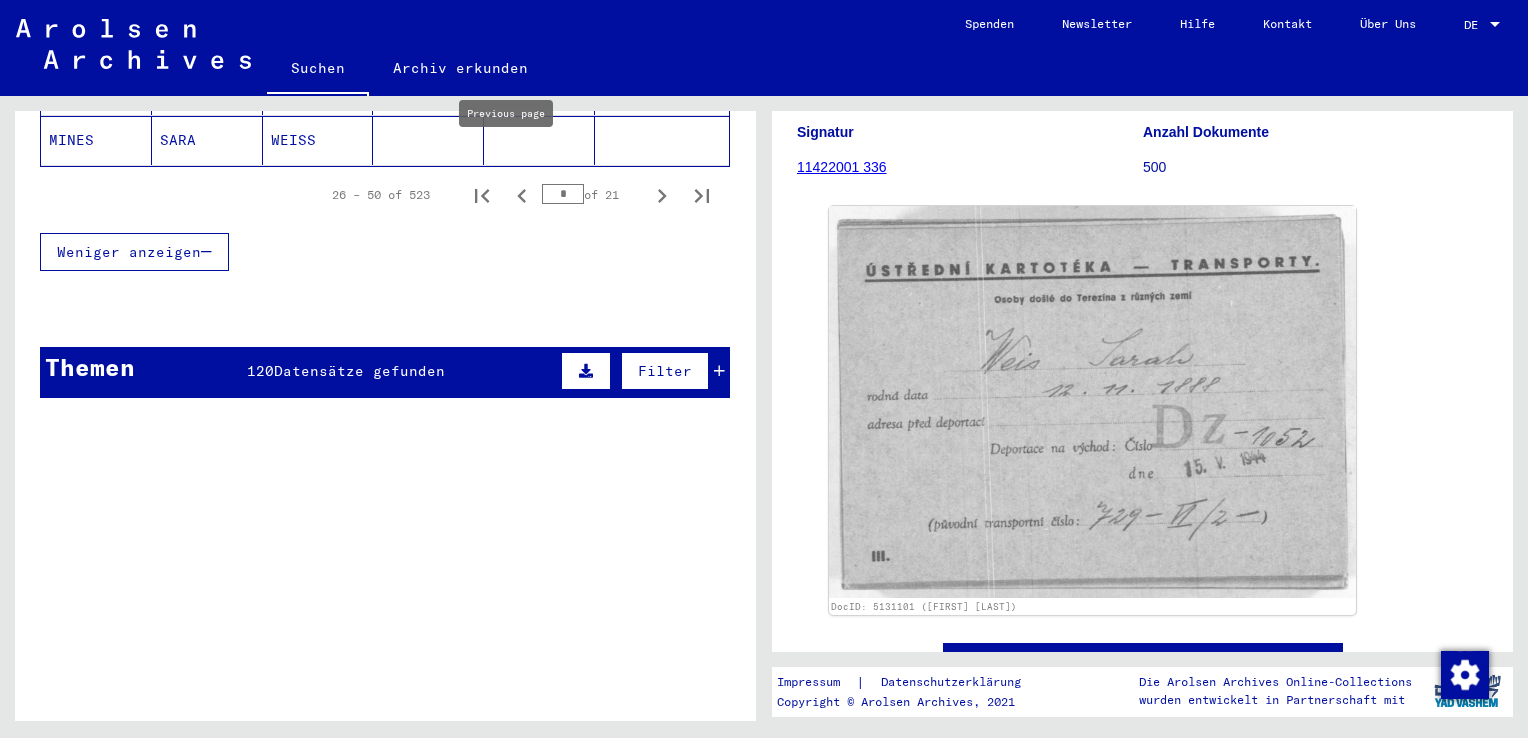 click 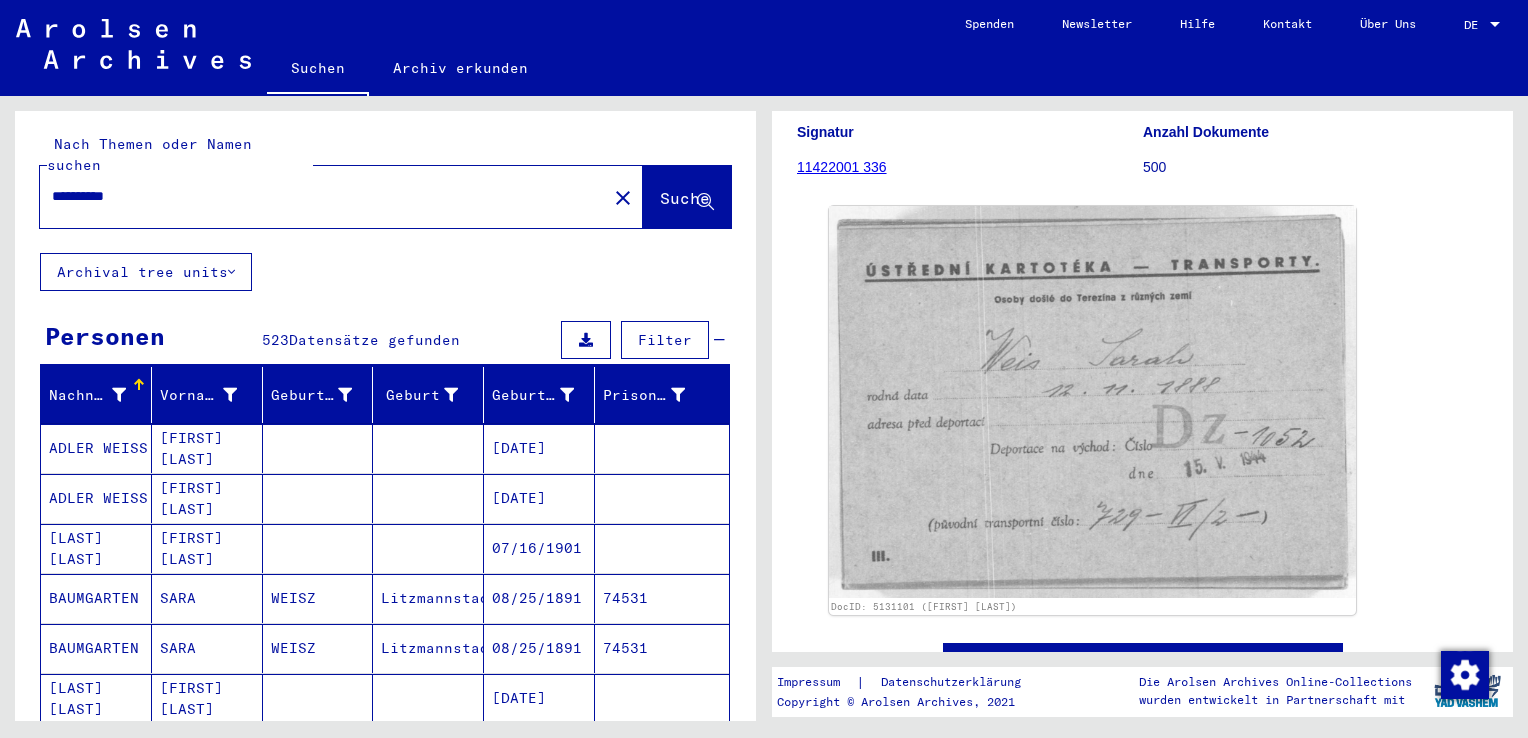 scroll, scrollTop: 0, scrollLeft: 0, axis: both 